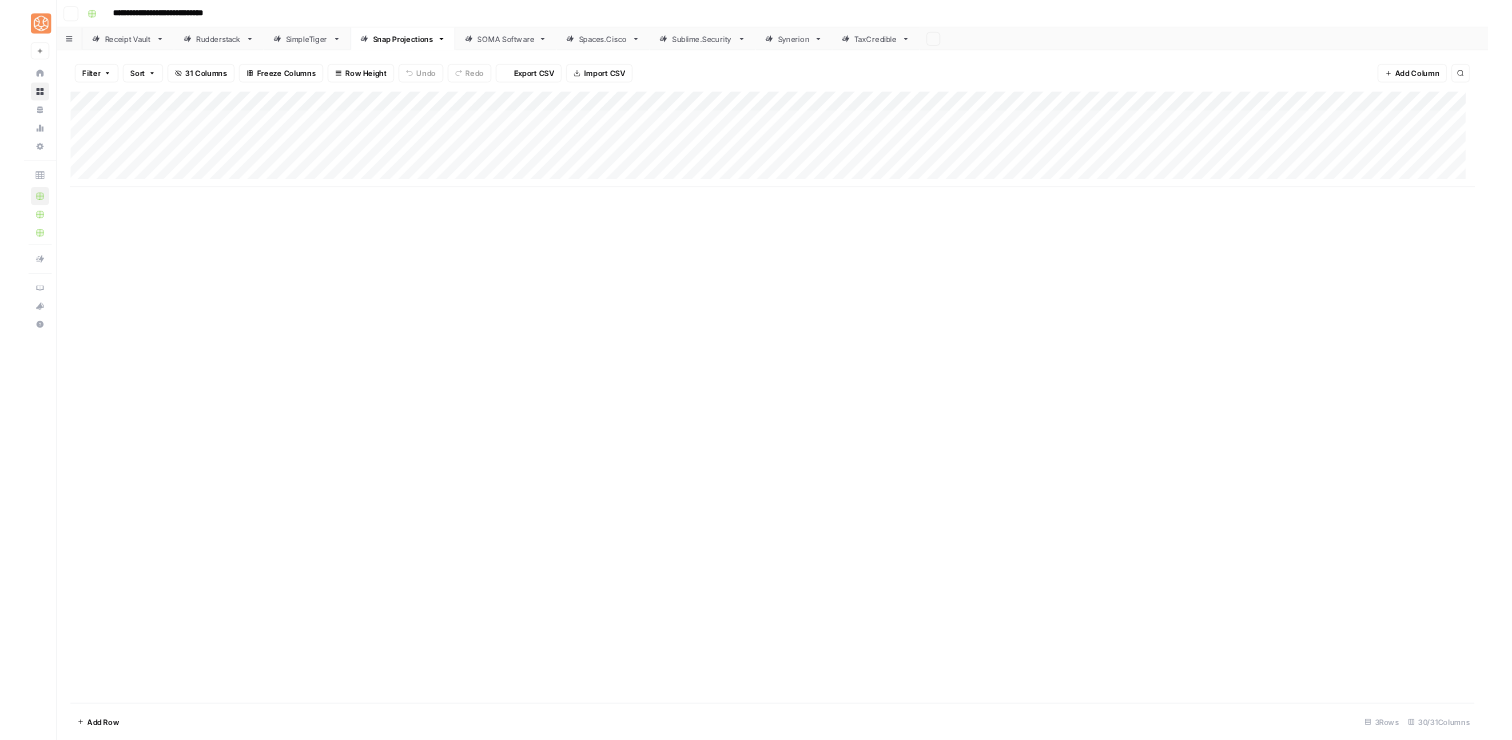 scroll, scrollTop: 0, scrollLeft: 0, axis: both 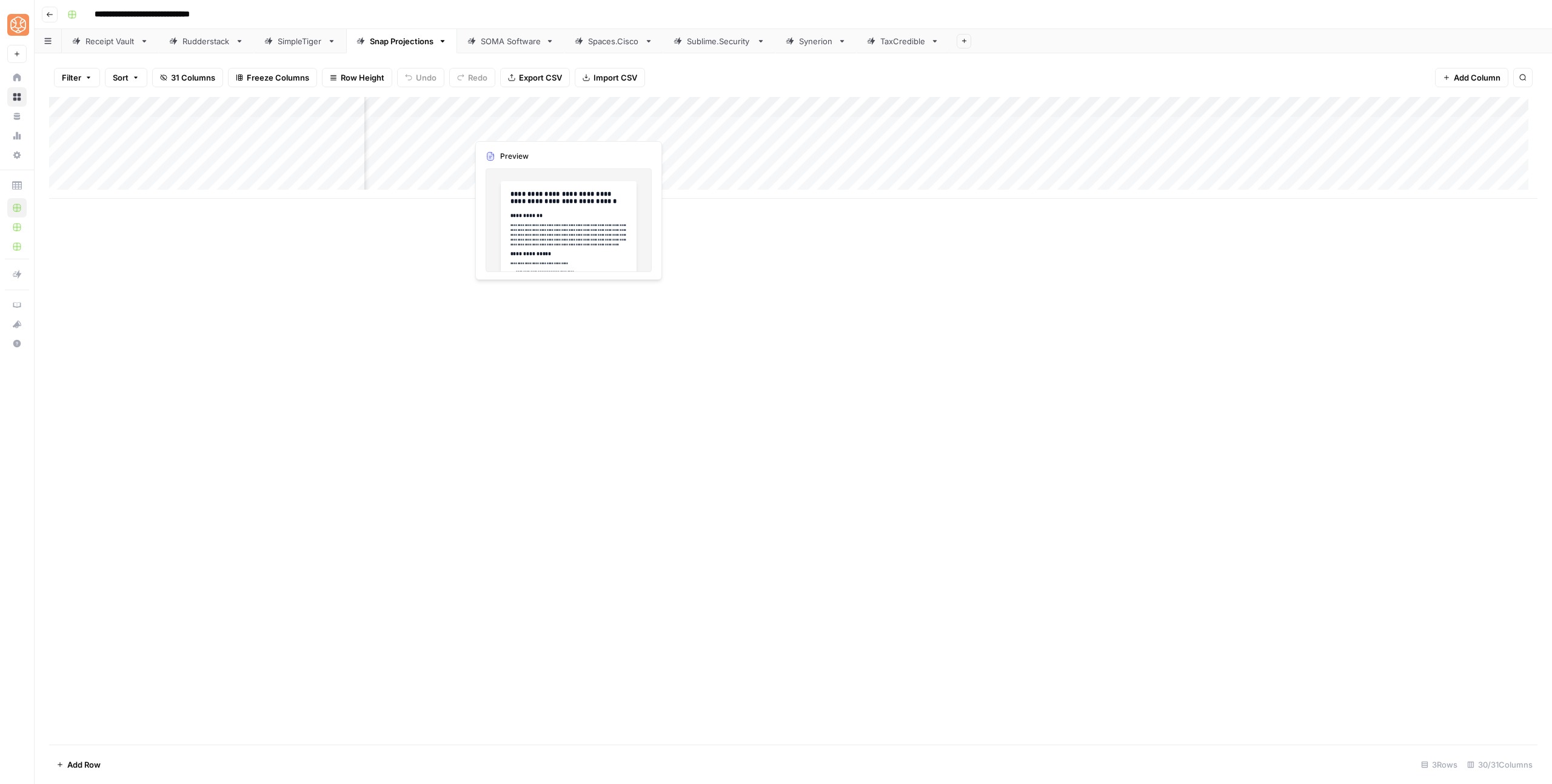 click on "Add Column" at bounding box center [793, 148] 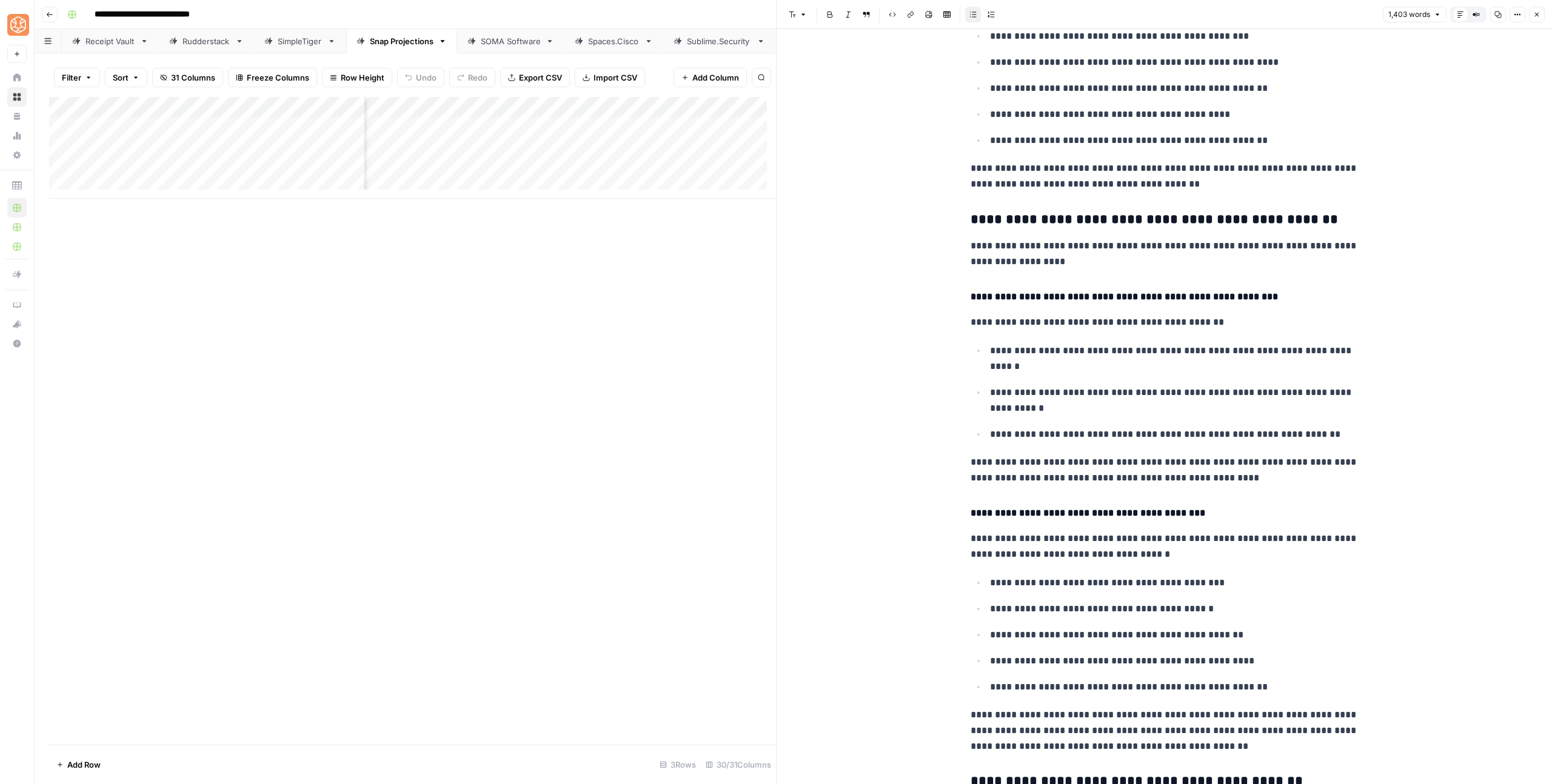 scroll, scrollTop: 2072, scrollLeft: 0, axis: vertical 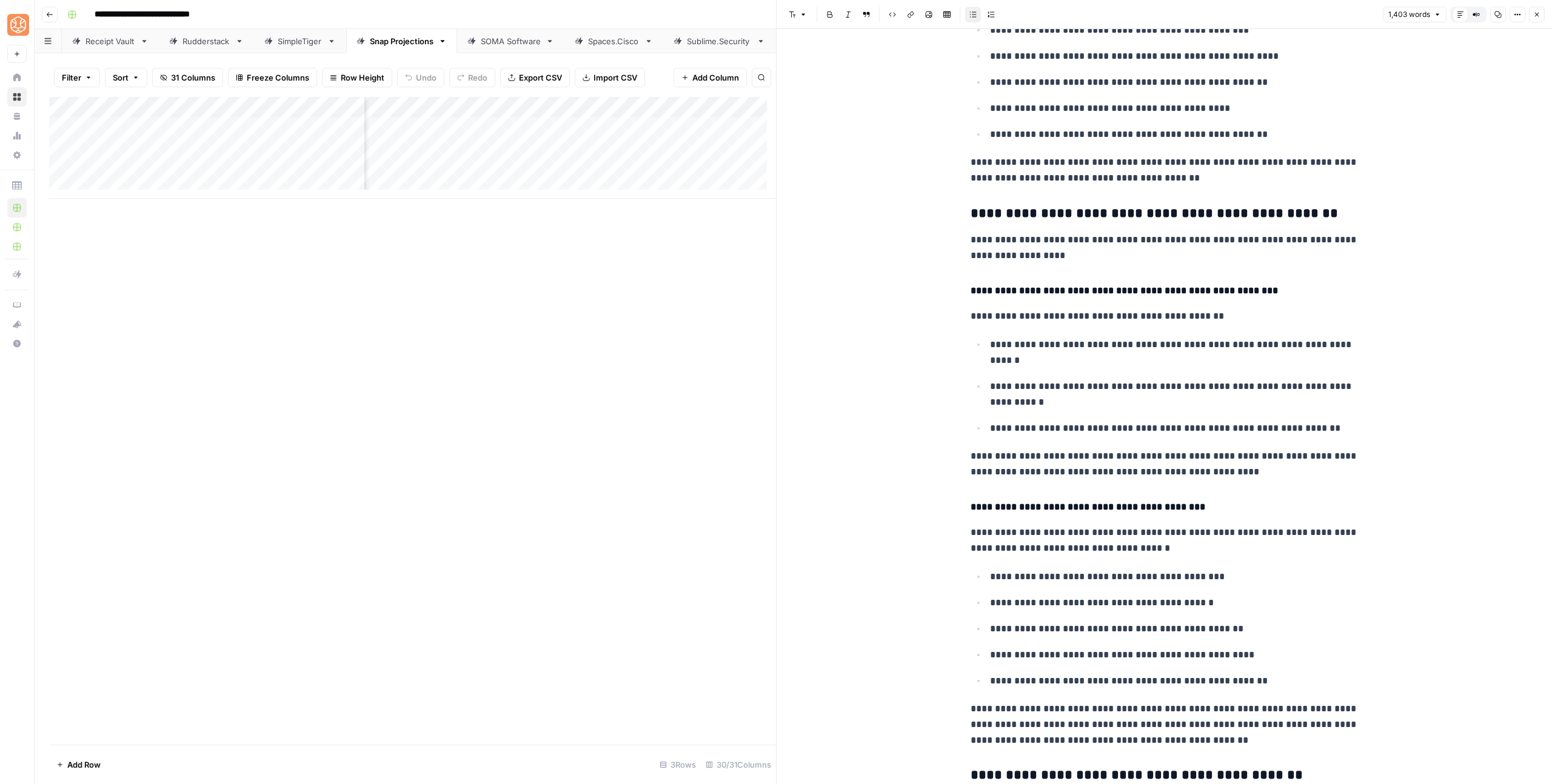 click on "Close" at bounding box center (1537, 15) 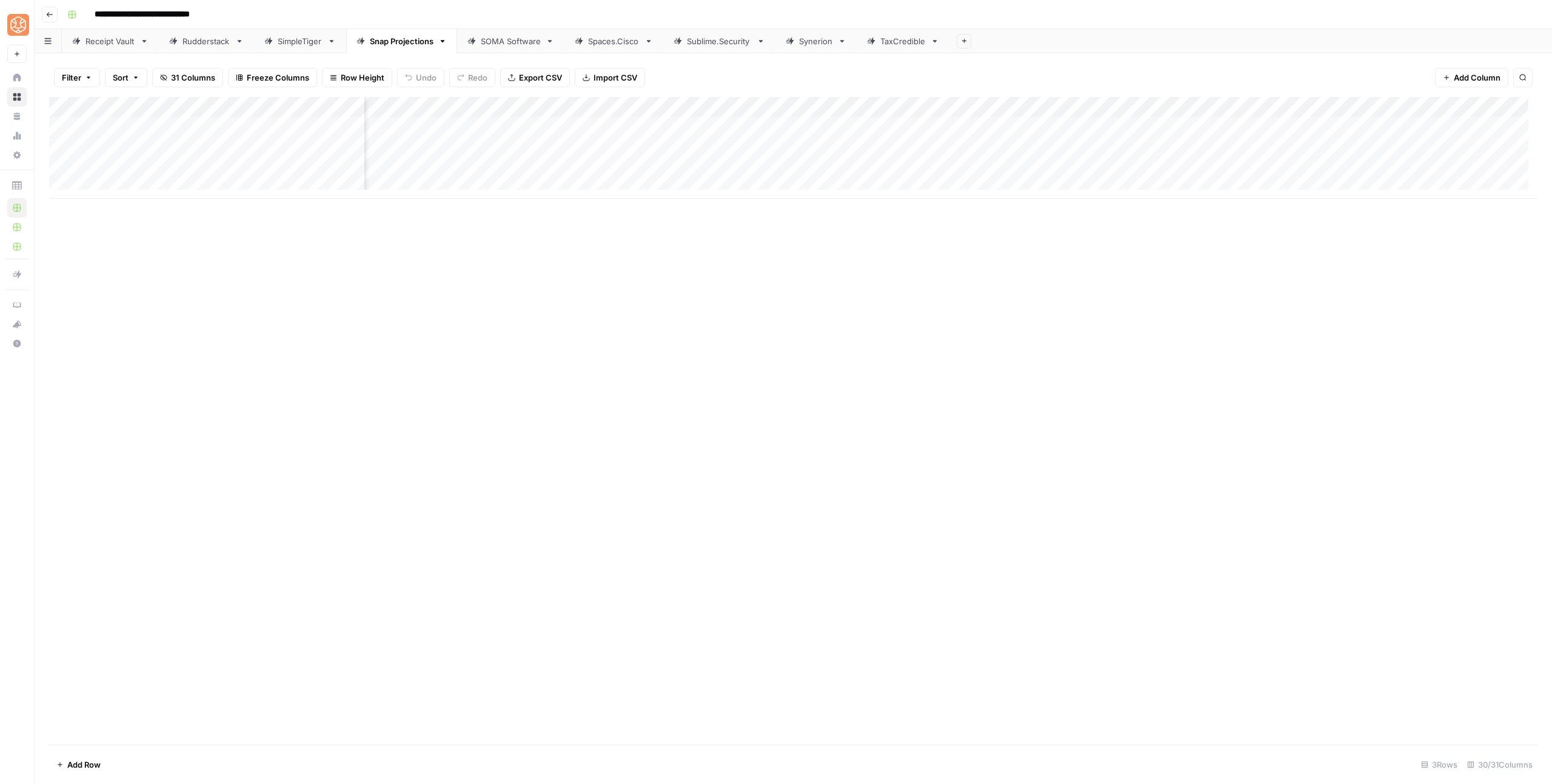 scroll, scrollTop: 0, scrollLeft: 678, axis: horizontal 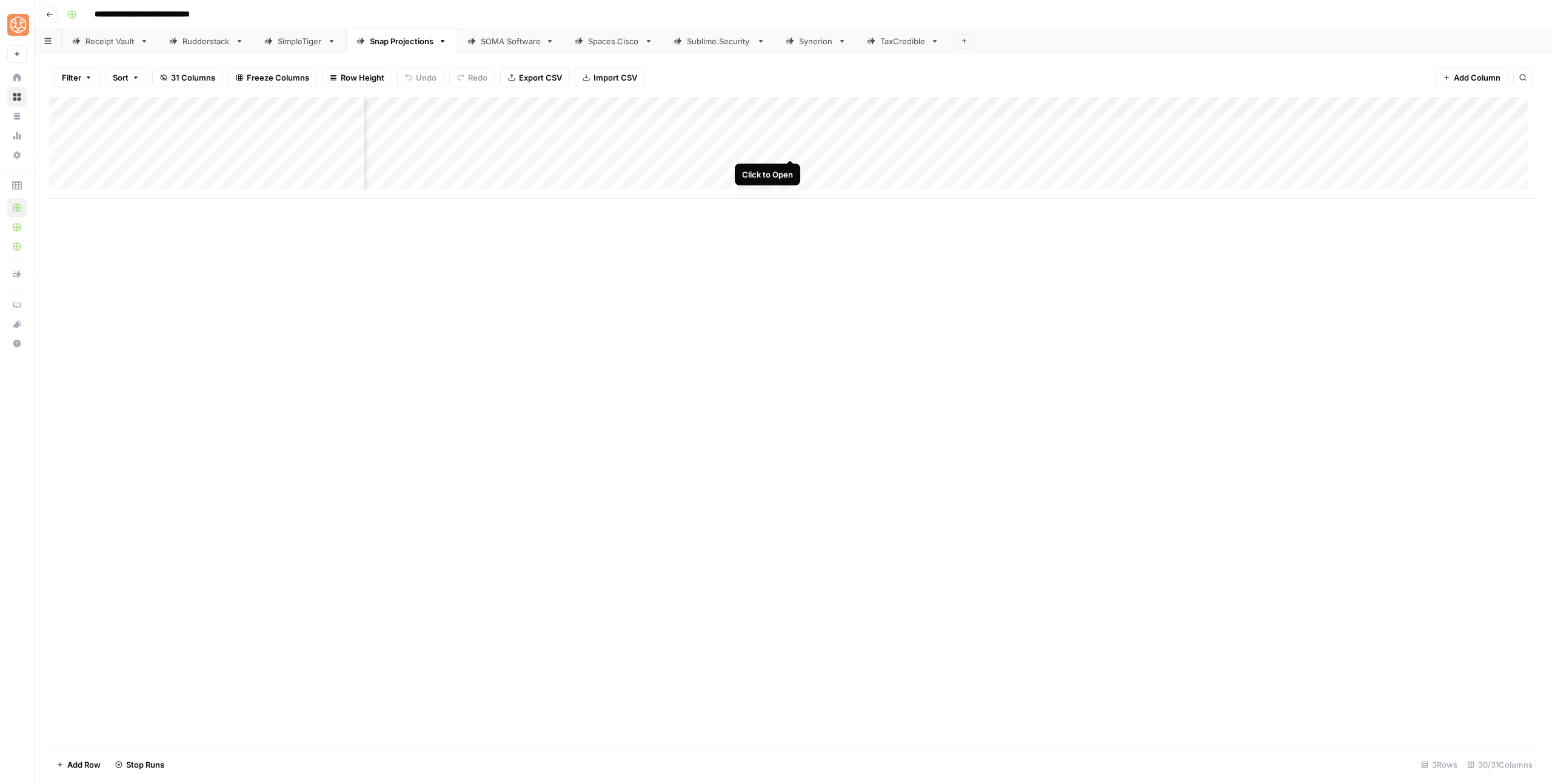 click on "Add Column" at bounding box center (793, 148) 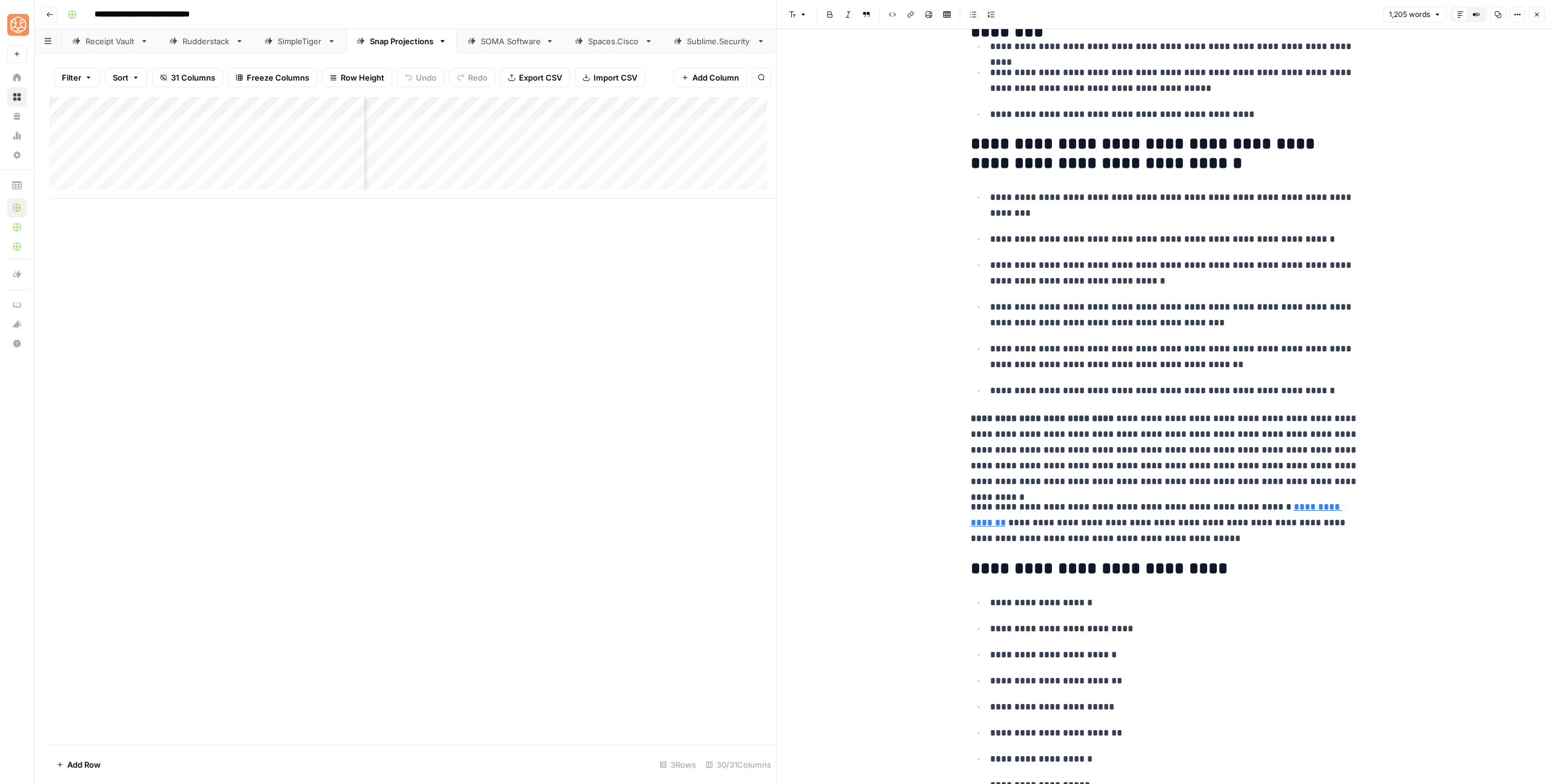 scroll, scrollTop: 3755, scrollLeft: 0, axis: vertical 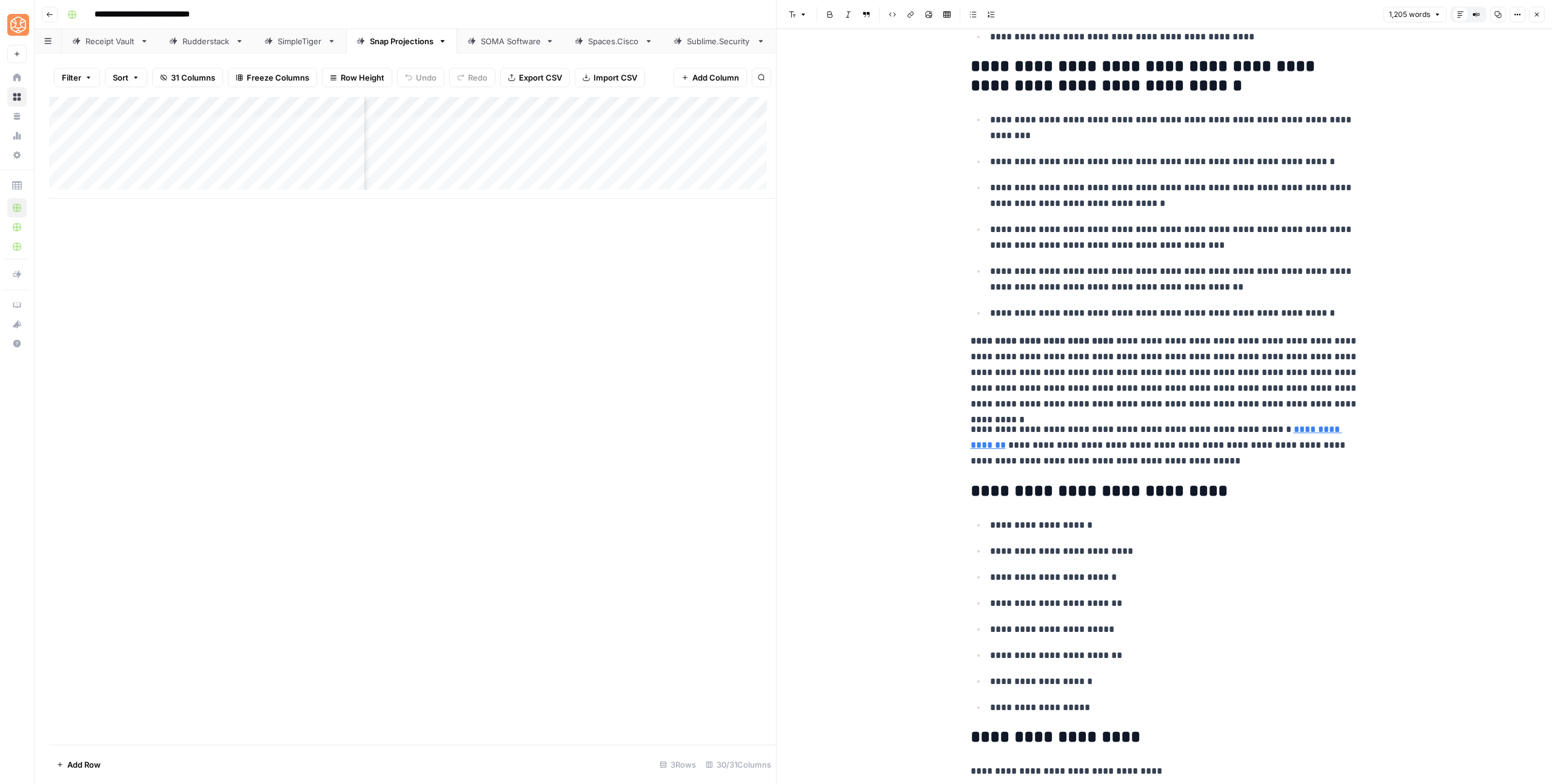 click 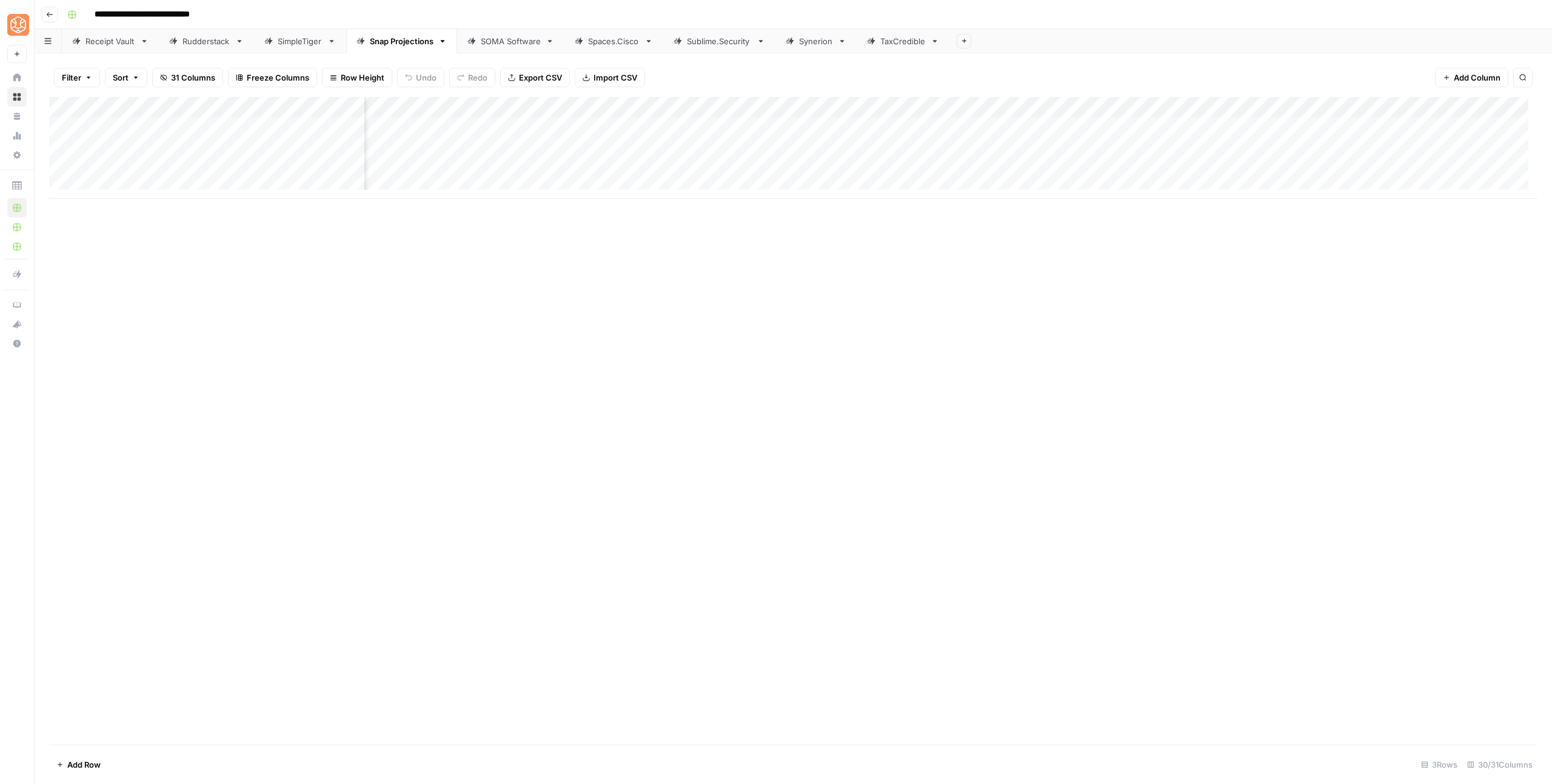 click on "Add Column" at bounding box center (793, 148) 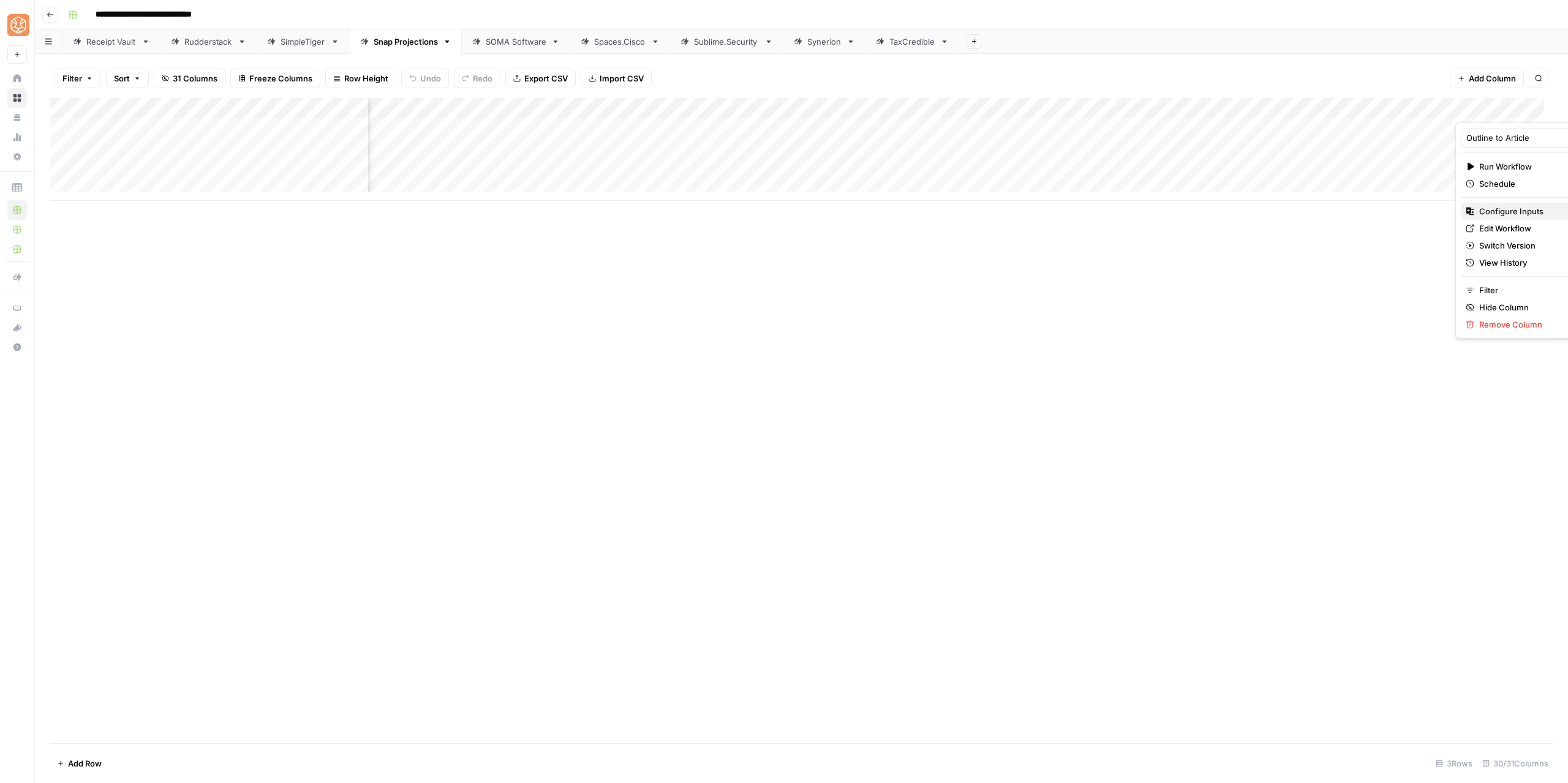 click on "Configure Inputs" at bounding box center (1511, 211) 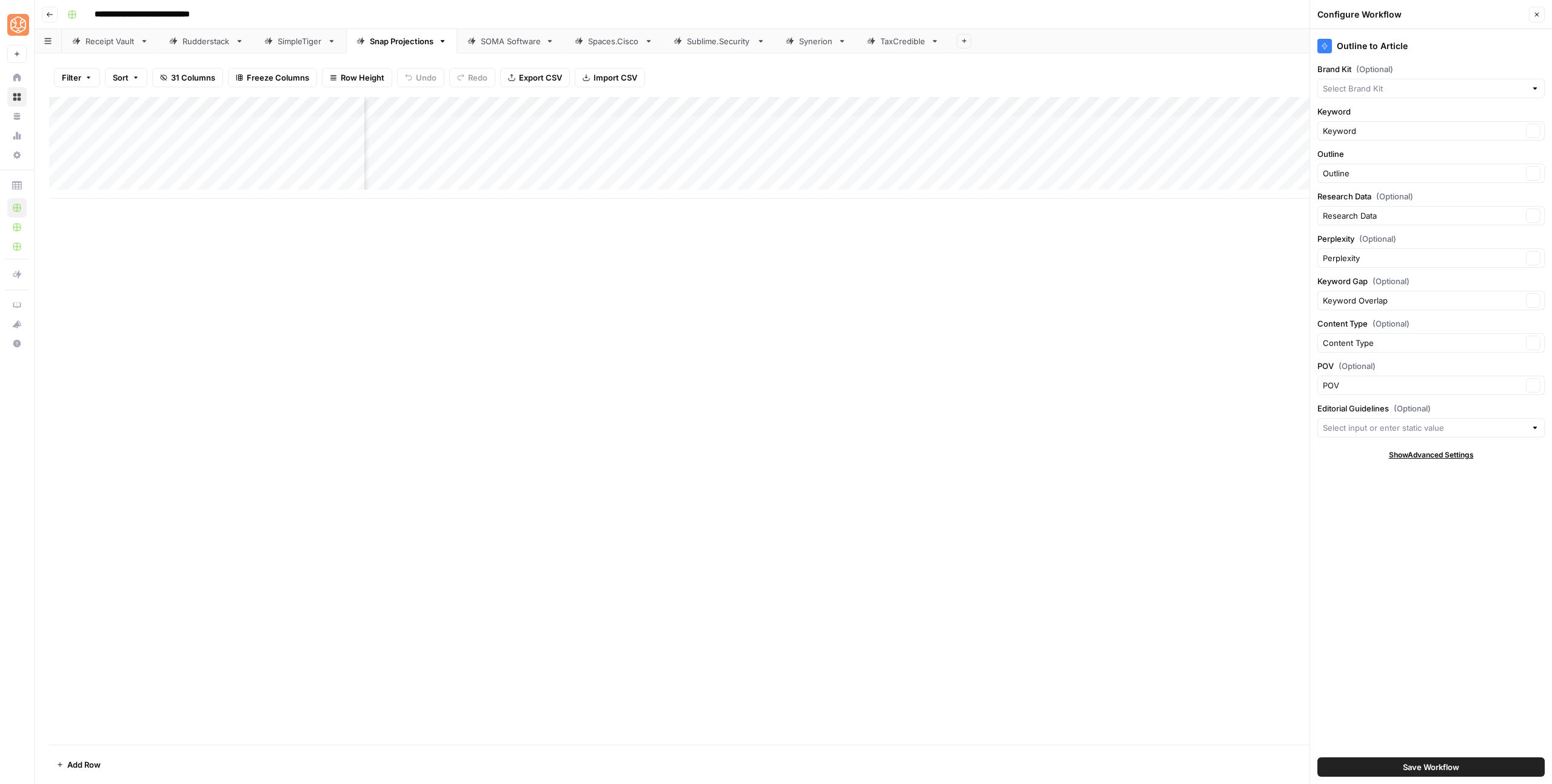 type on "Snap Projections" 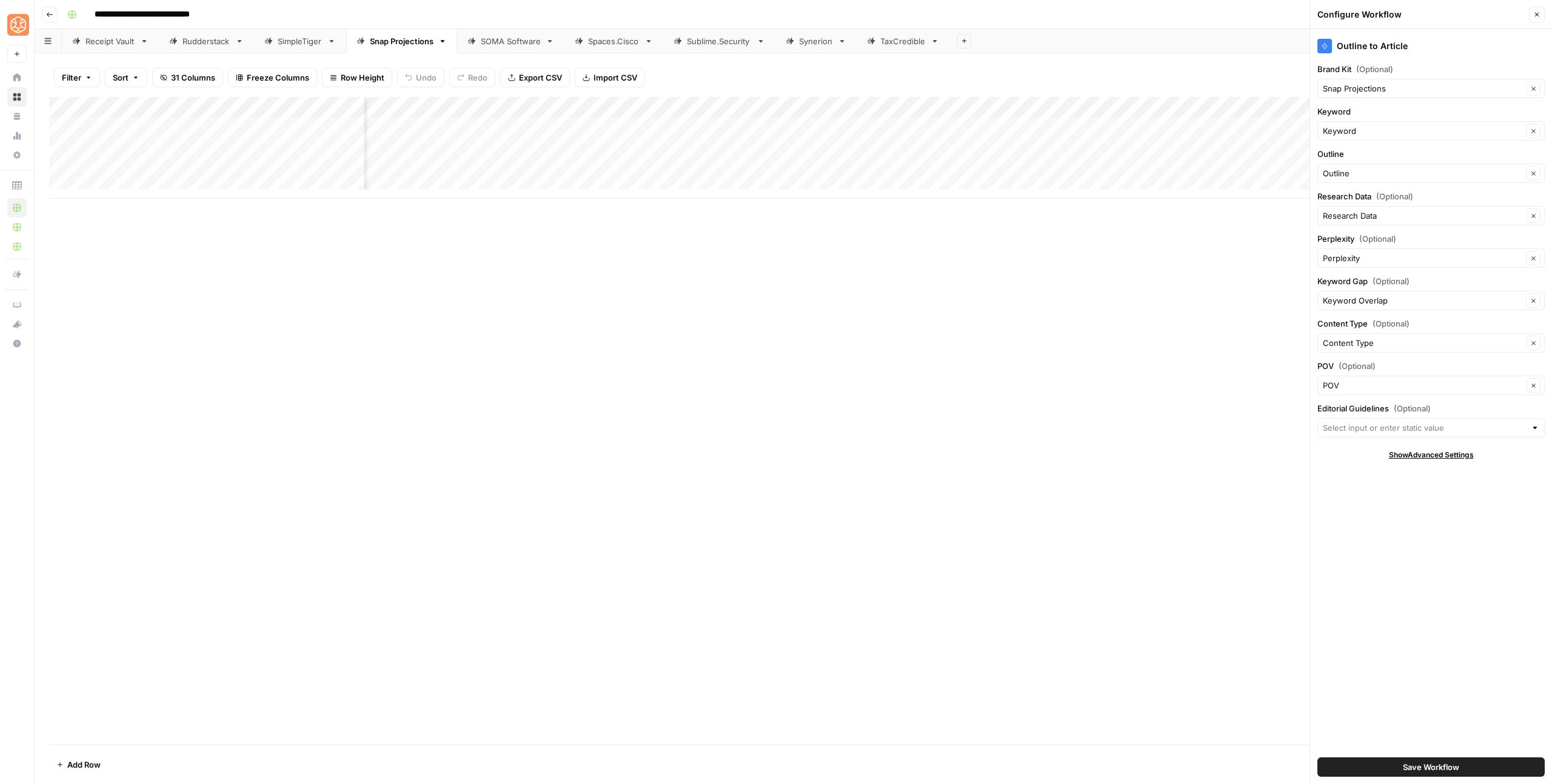 click on "Save Workflow" at bounding box center (1431, 767) 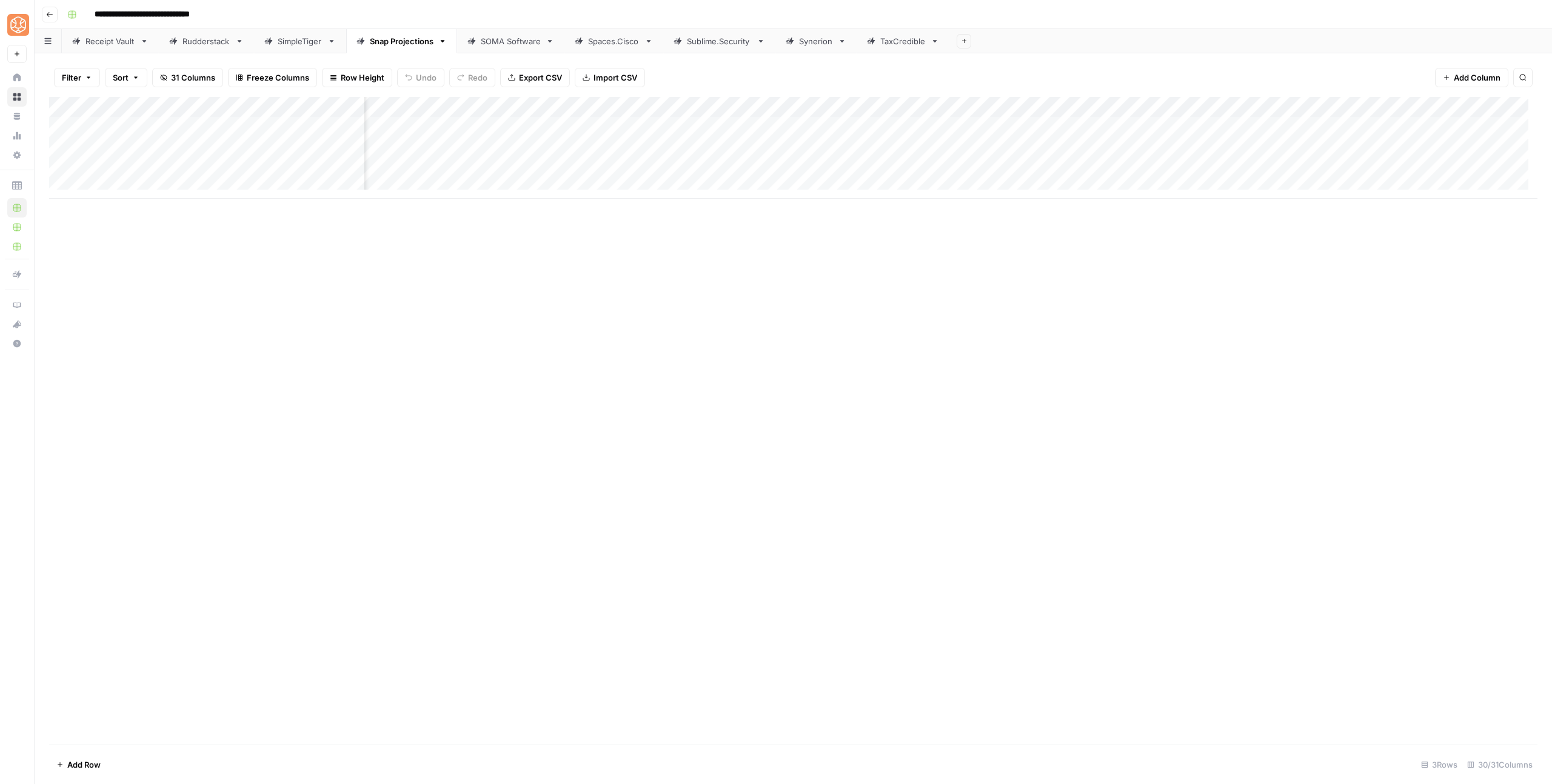 scroll, scrollTop: 0, scrollLeft: 563, axis: horizontal 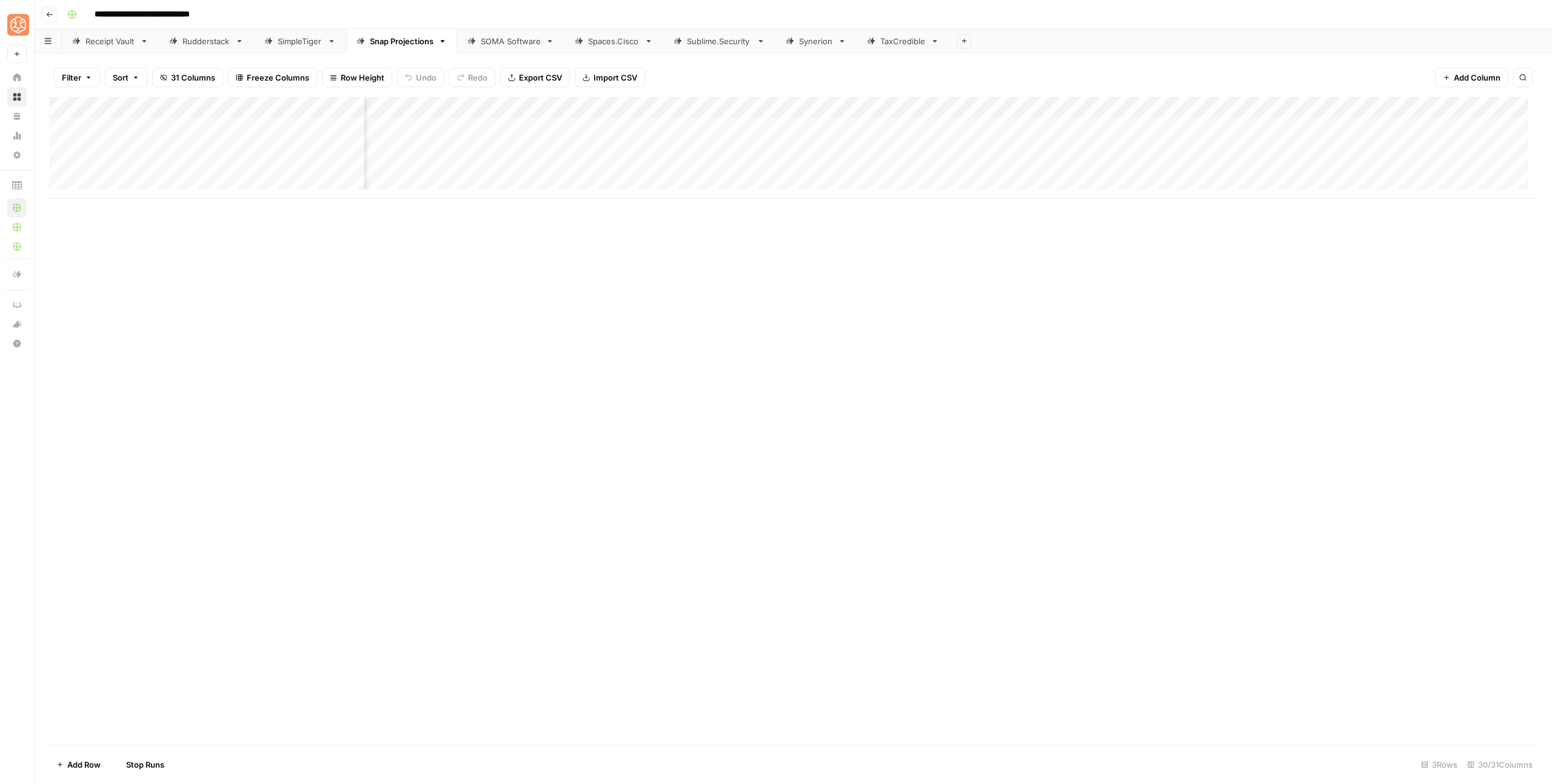 click on "Add Column" at bounding box center (793, 148) 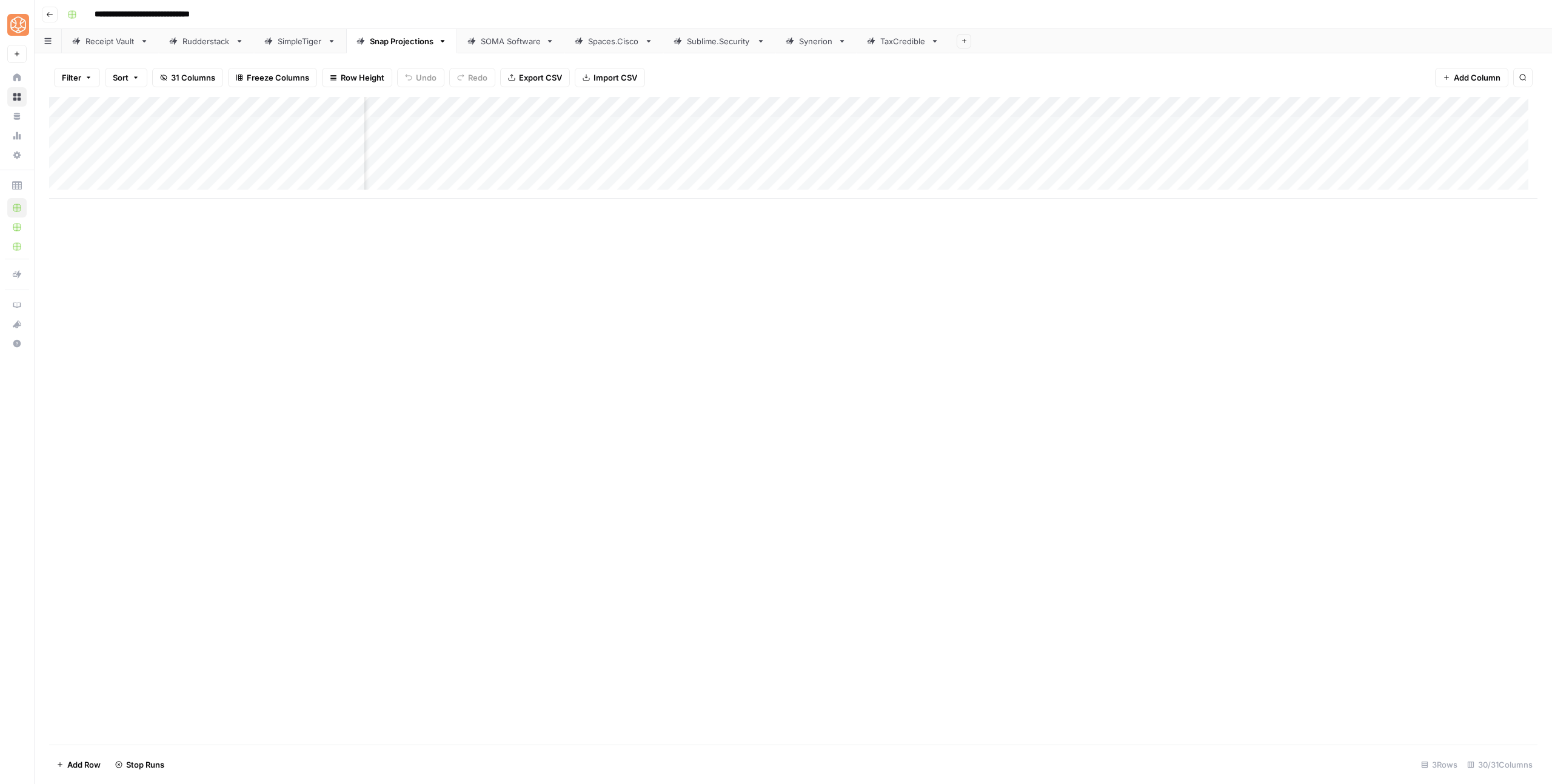 click on "Add Column" at bounding box center (793, 148) 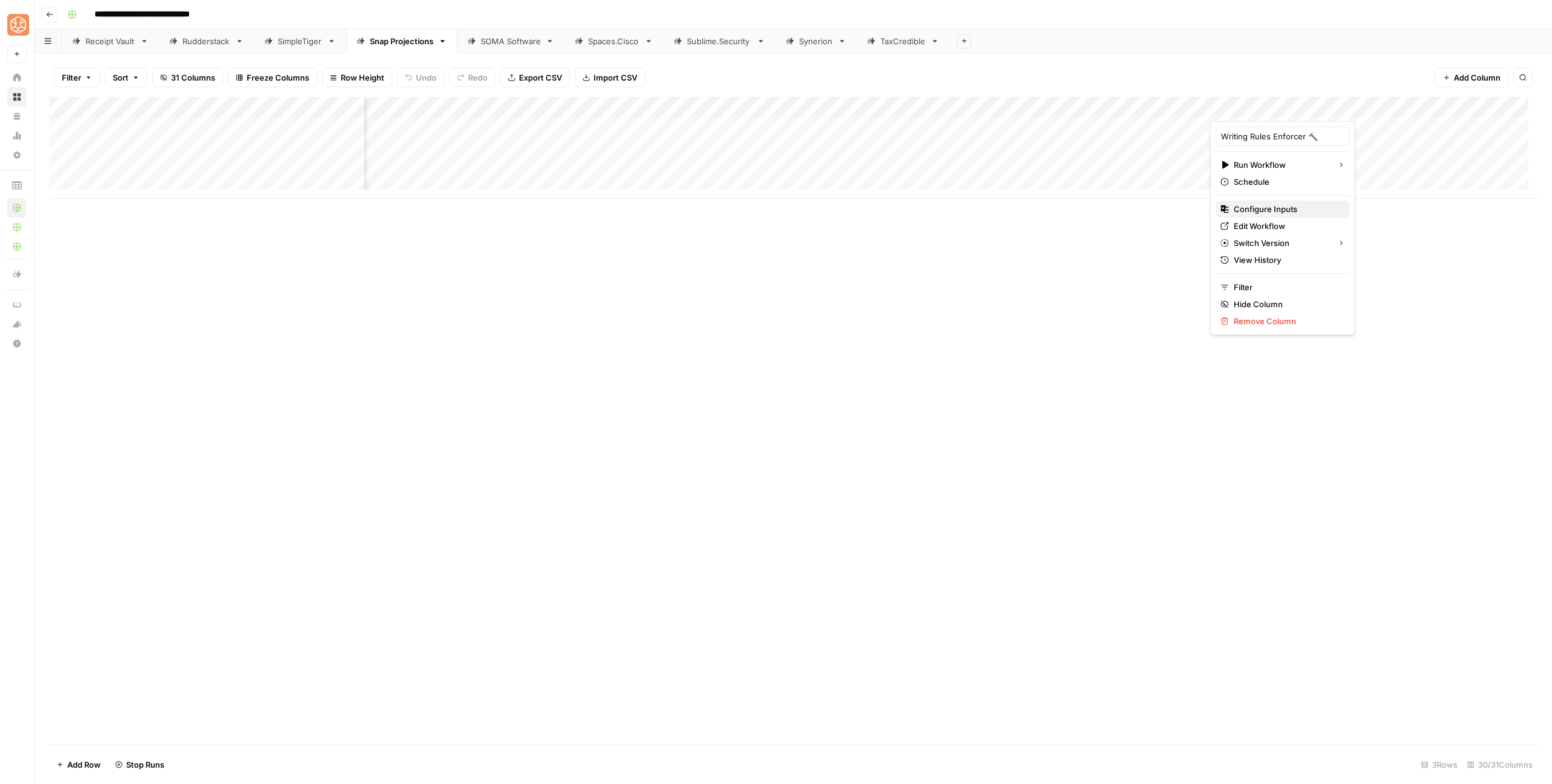 click on "Configure Inputs" at bounding box center (1265, 209) 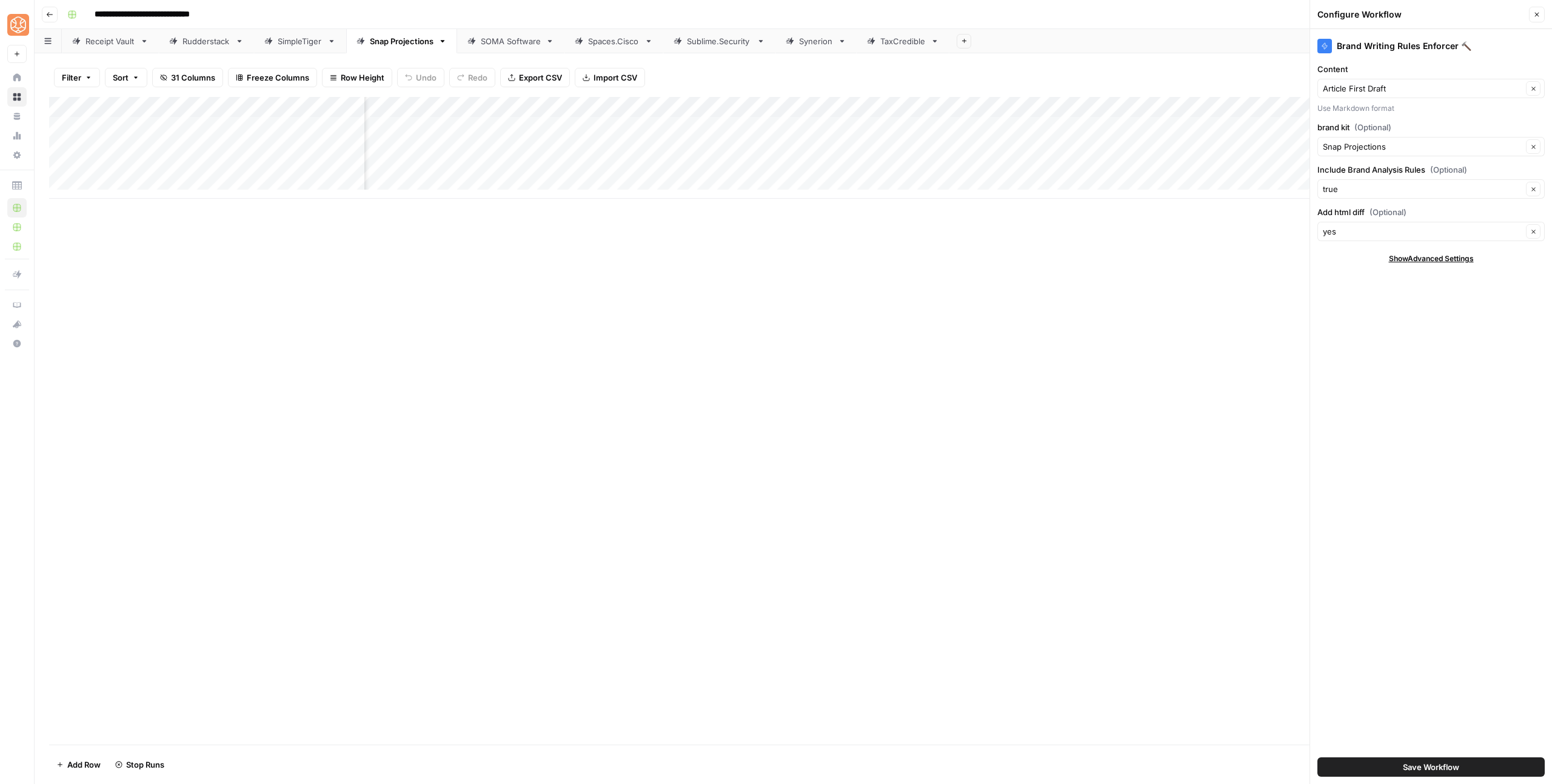 click on "Save Workflow" at bounding box center [1431, 767] 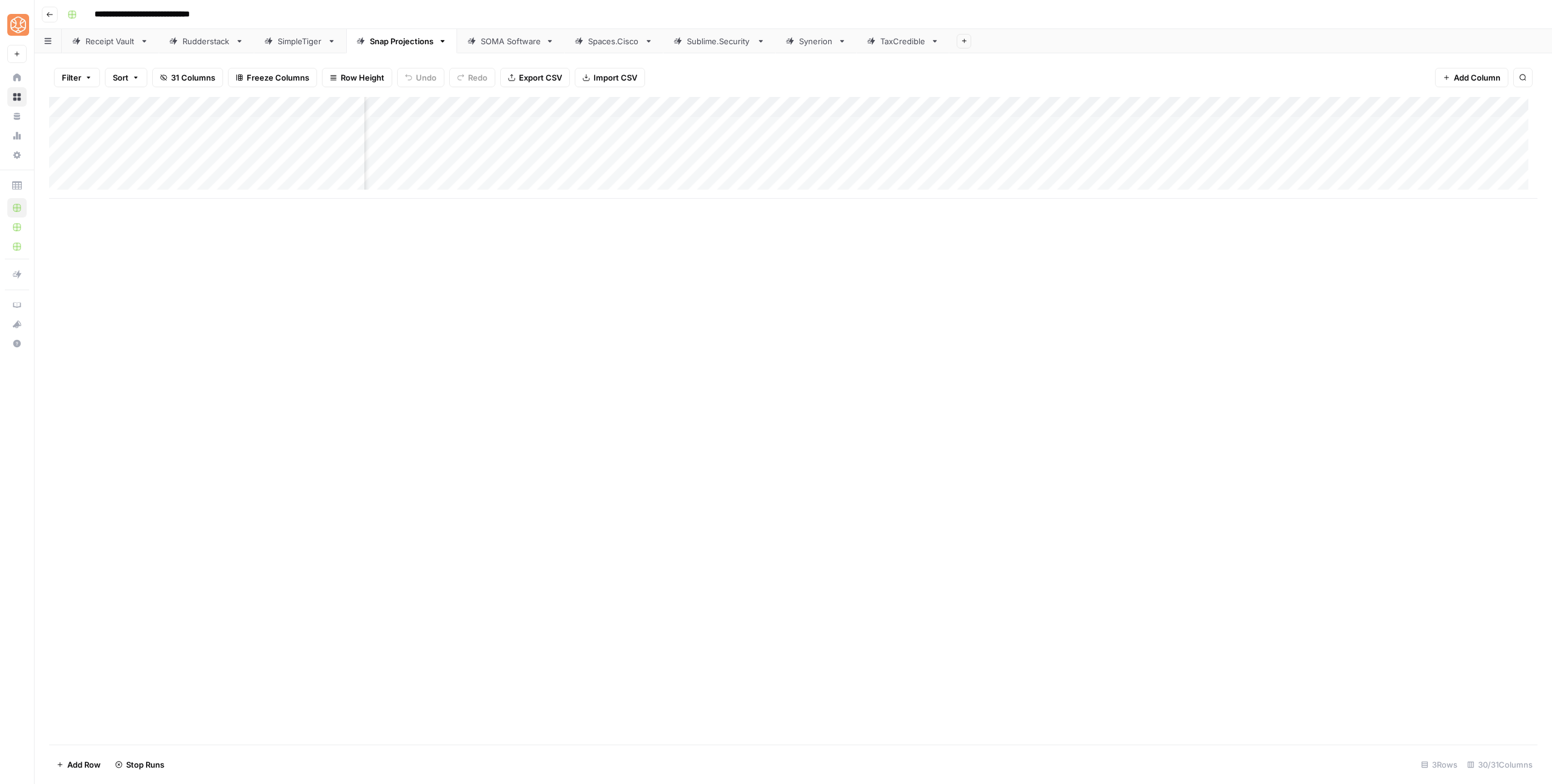 scroll, scrollTop: 0, scrollLeft: 0, axis: both 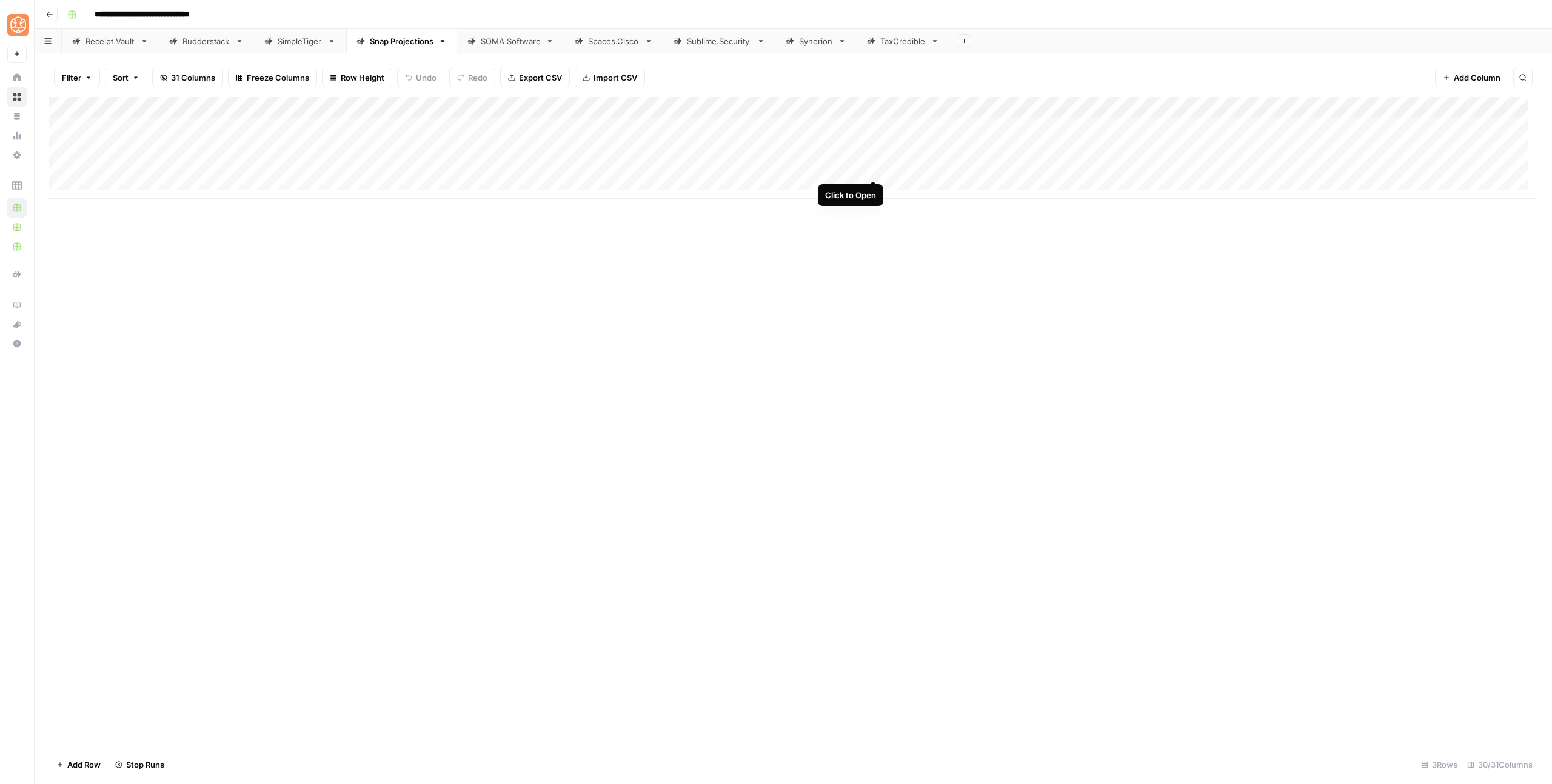 click on "Add Column" at bounding box center [793, 148] 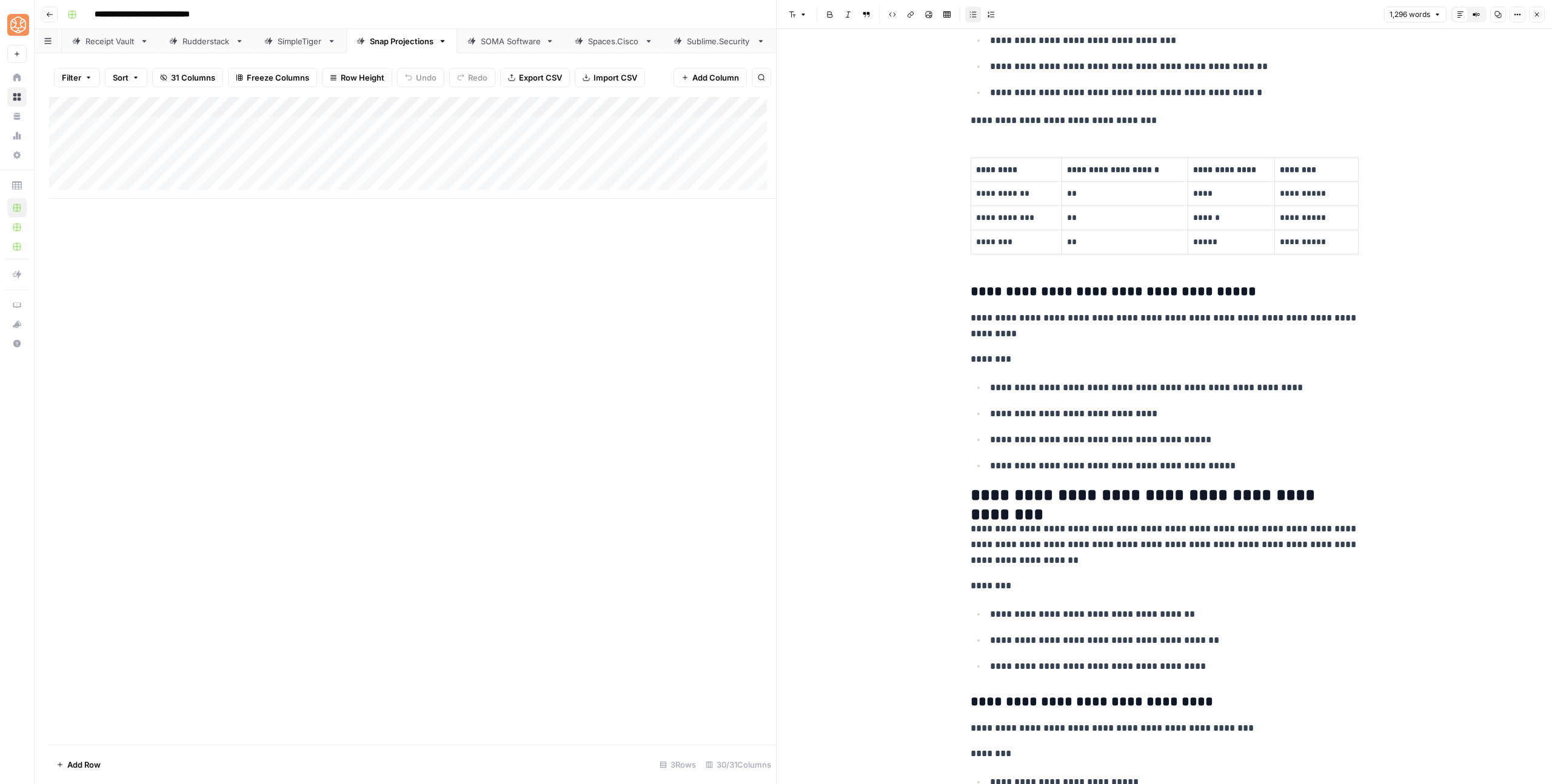 scroll, scrollTop: 1870, scrollLeft: 0, axis: vertical 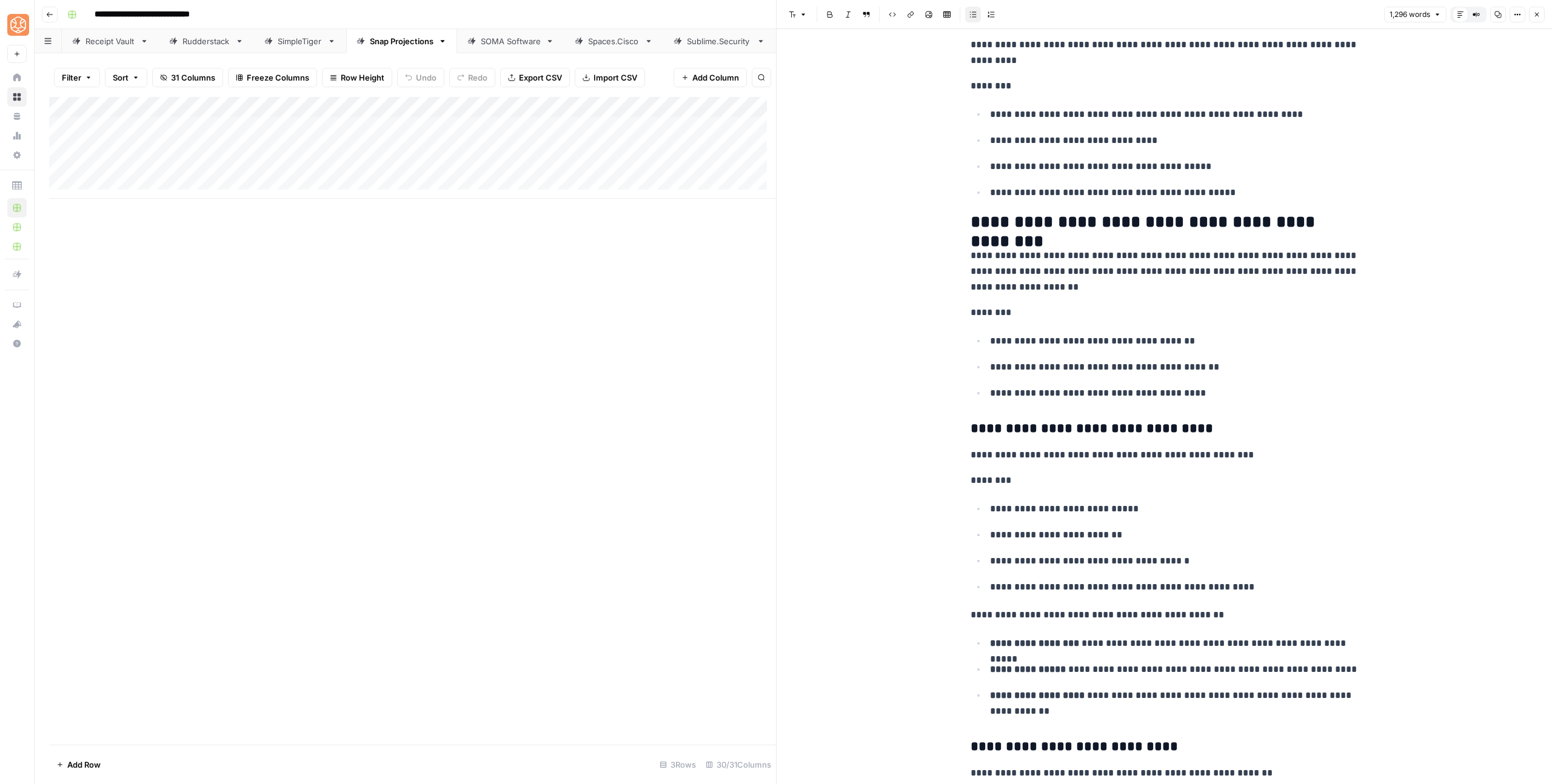 click on "Close" at bounding box center (1537, 15) 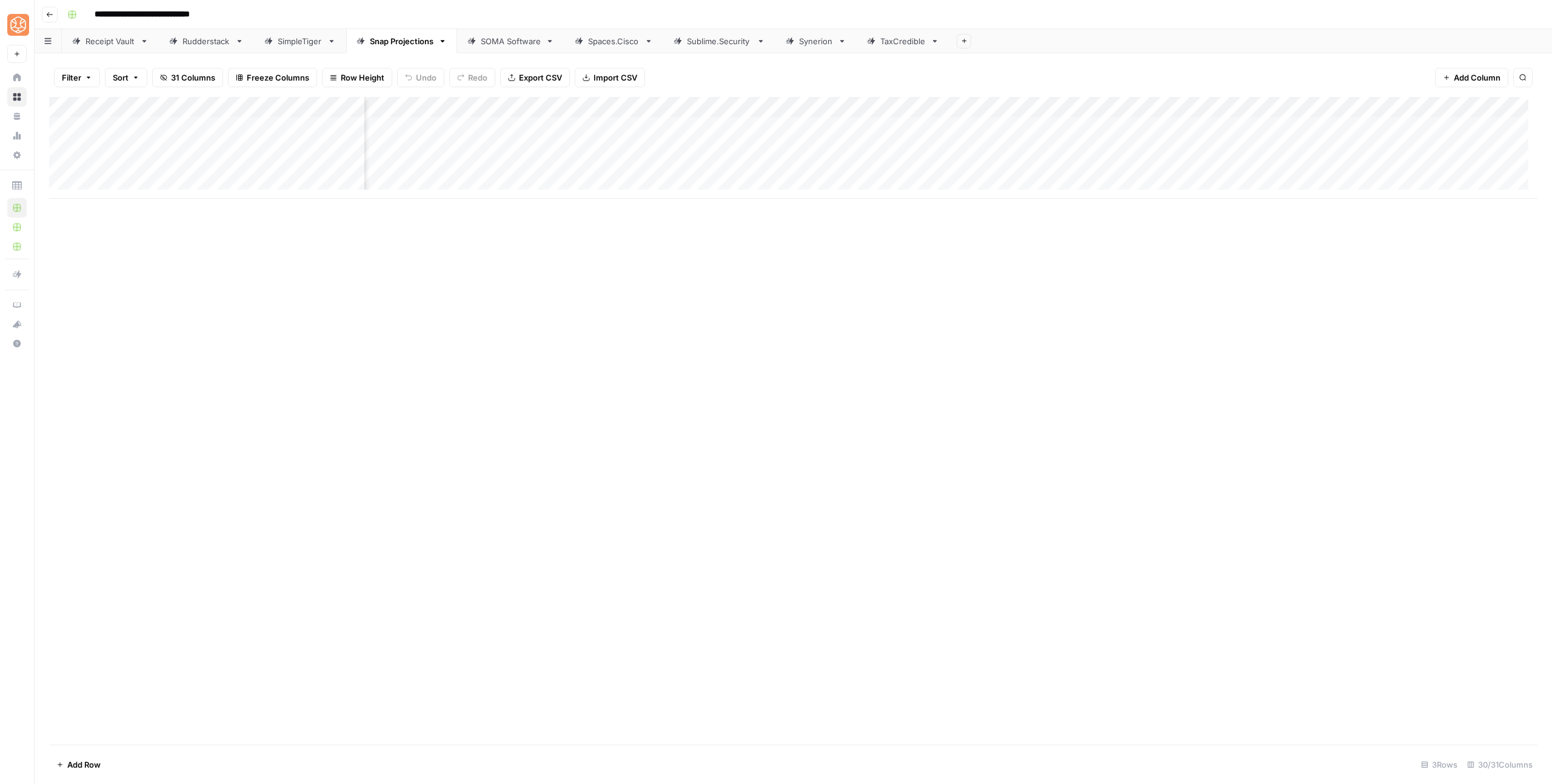 scroll, scrollTop: 0, scrollLeft: 664, axis: horizontal 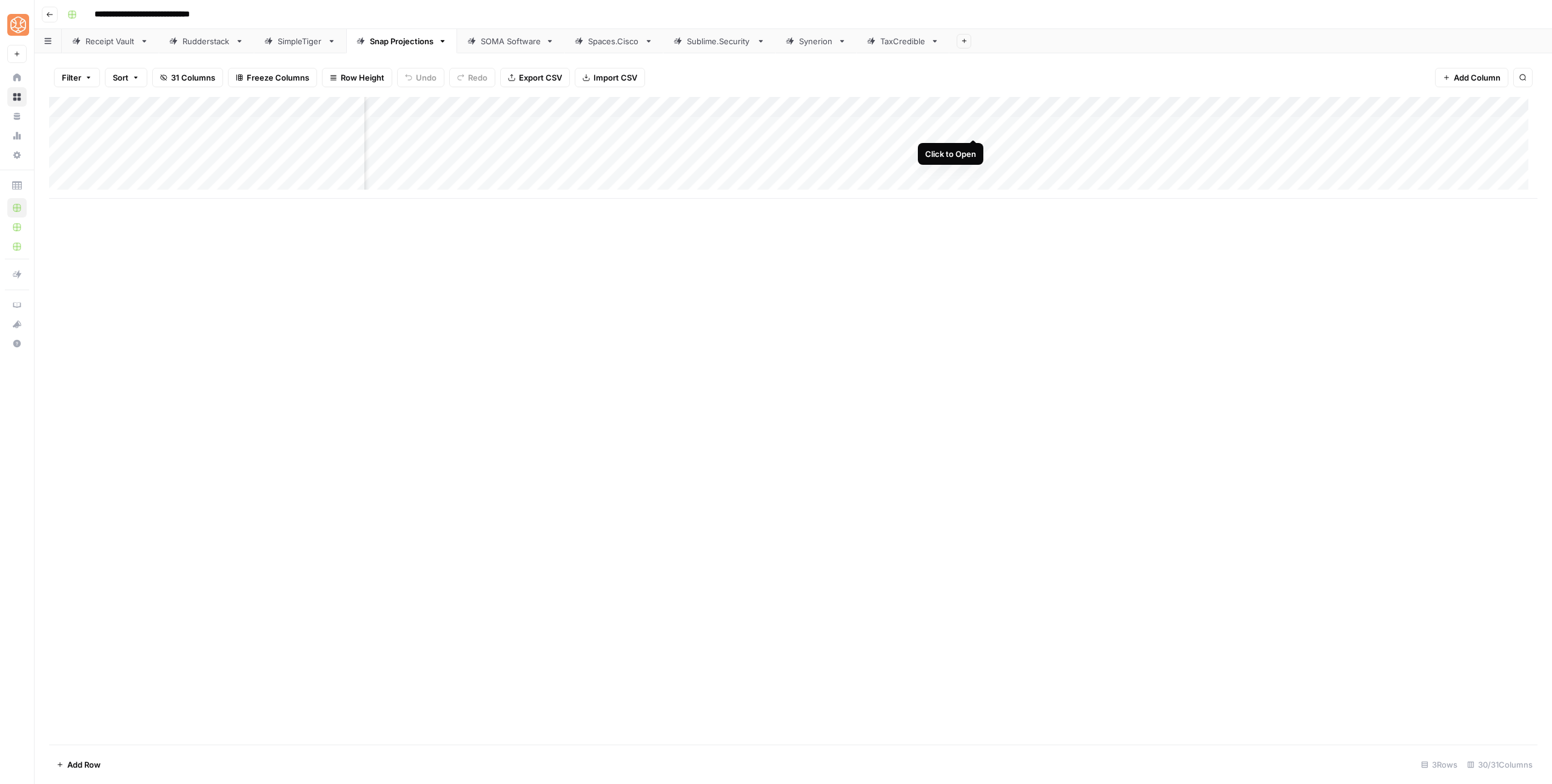 click on "Add Column" at bounding box center [793, 148] 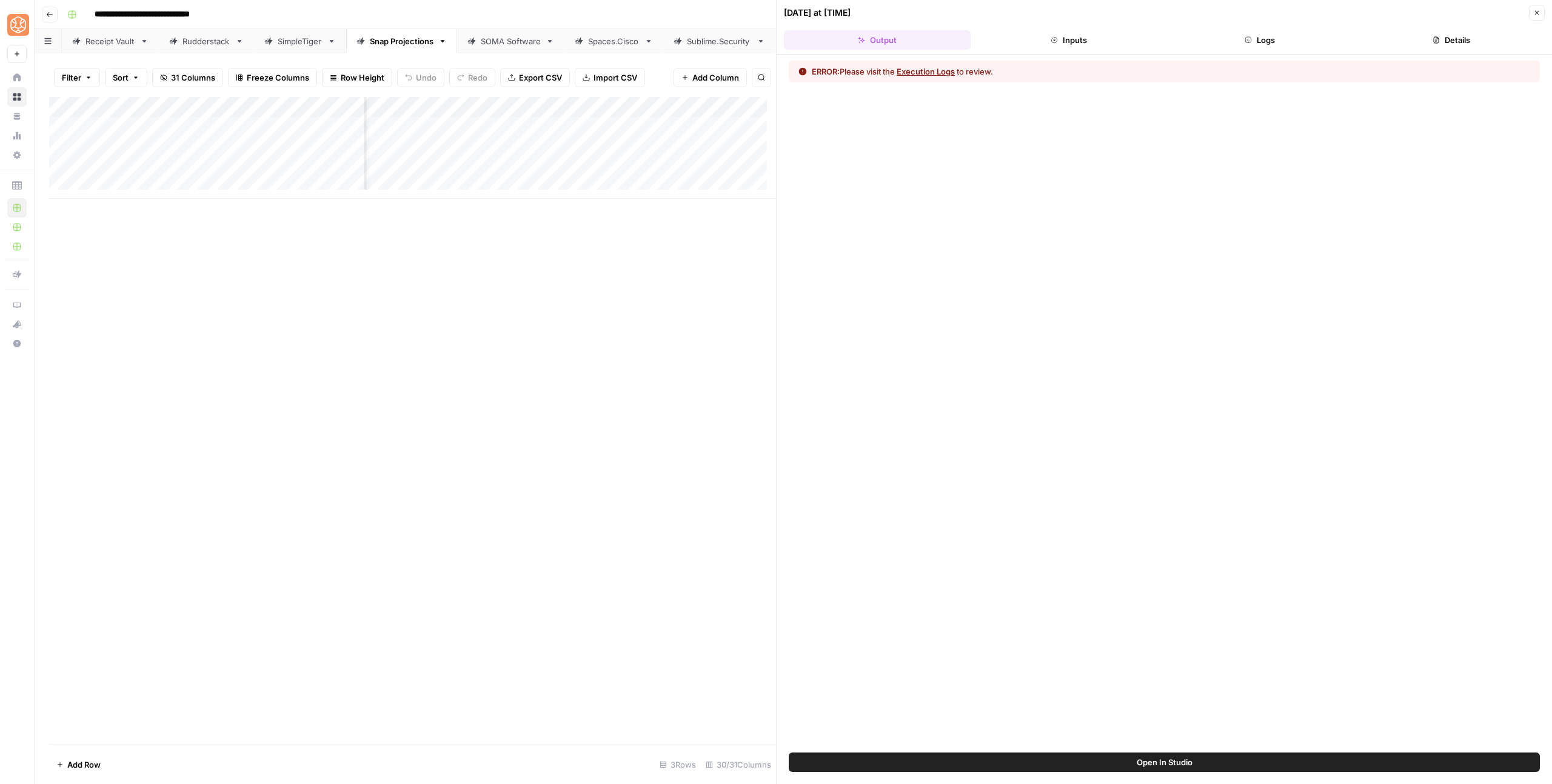 click on "Open In Studio" at bounding box center [1165, 762] 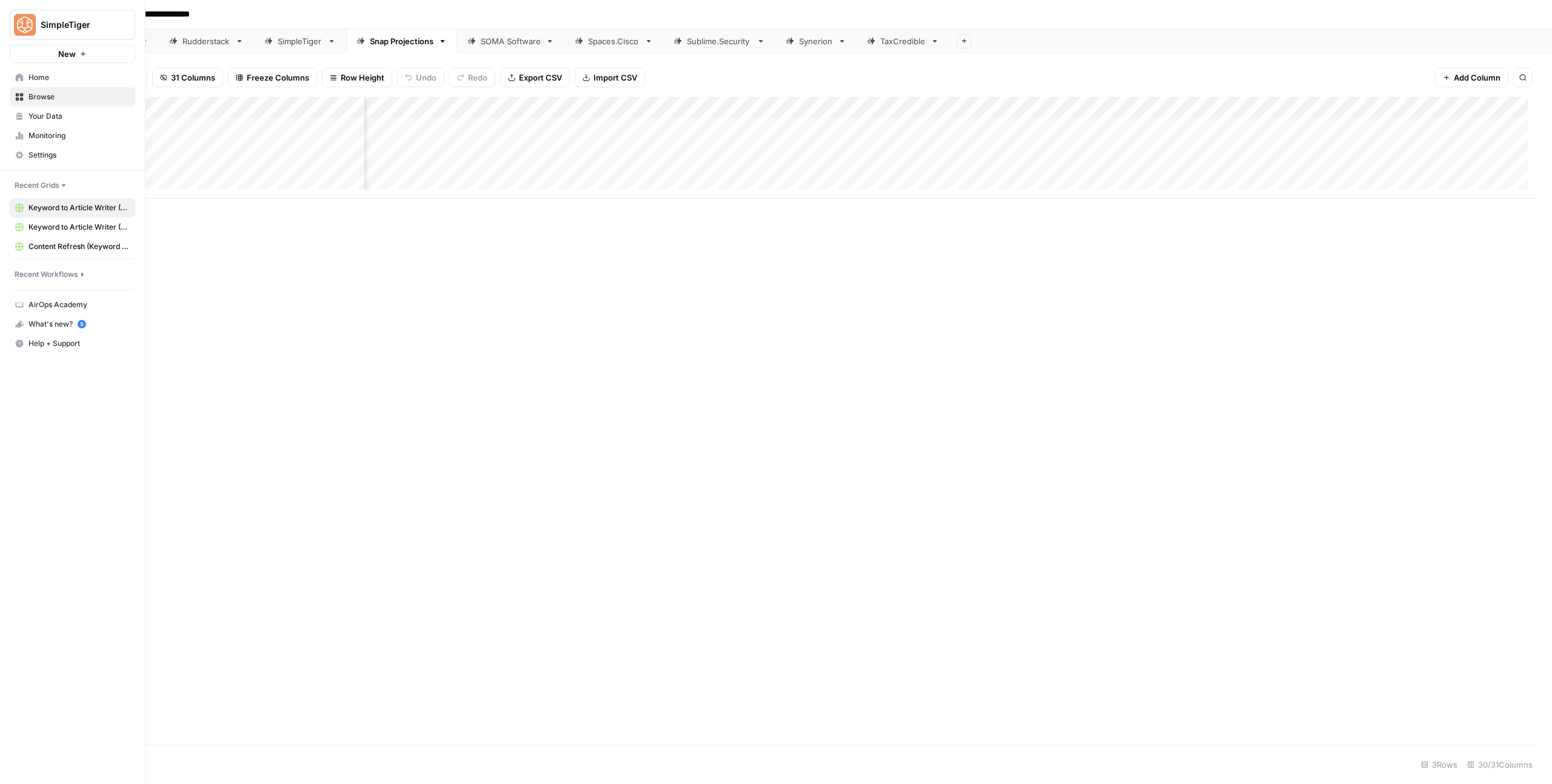 click on "Home" at bounding box center (72, 78) 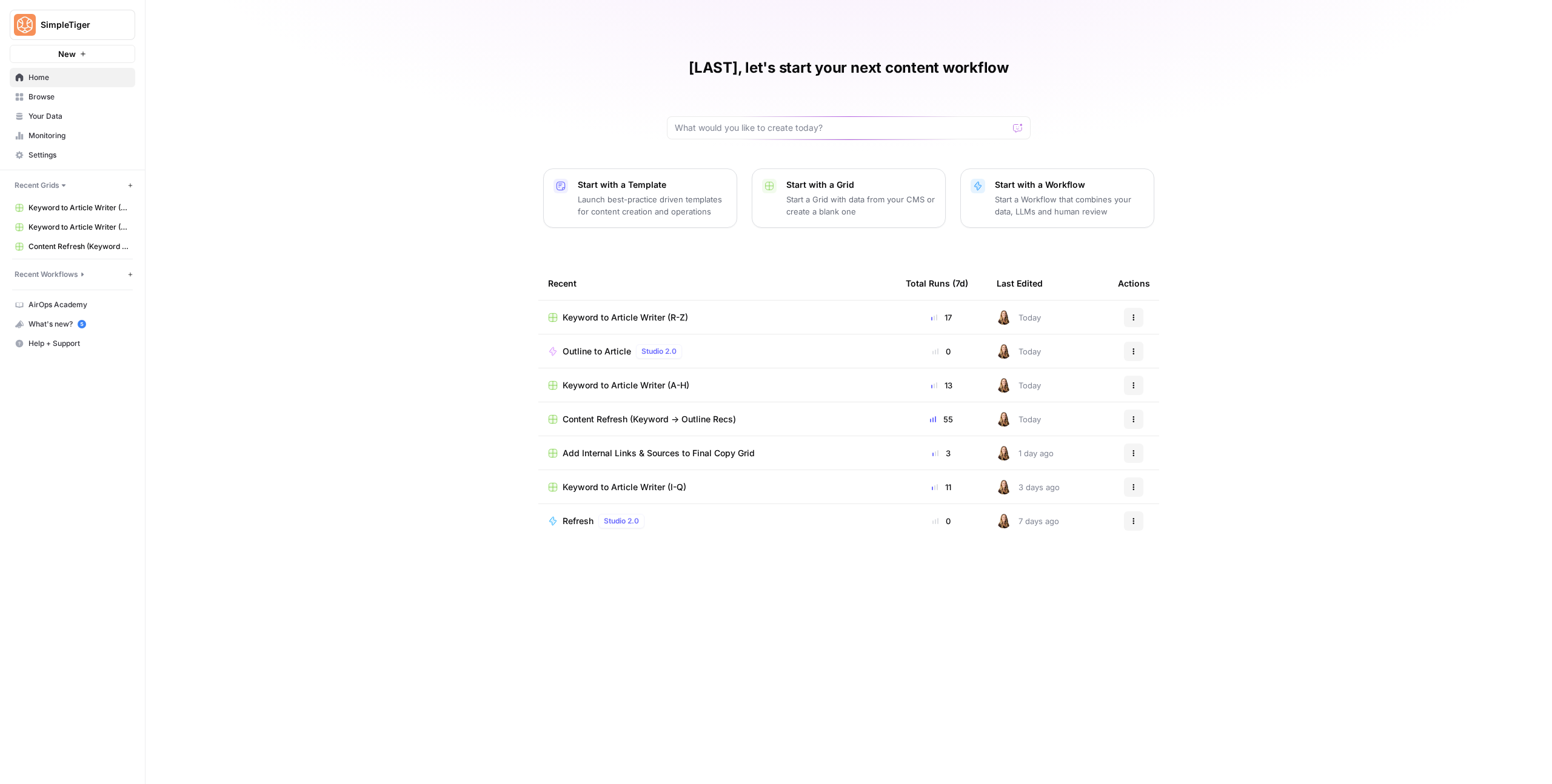 click on "Content Refresh (Keyword -> Outline Recs)" at bounding box center (649, 419) 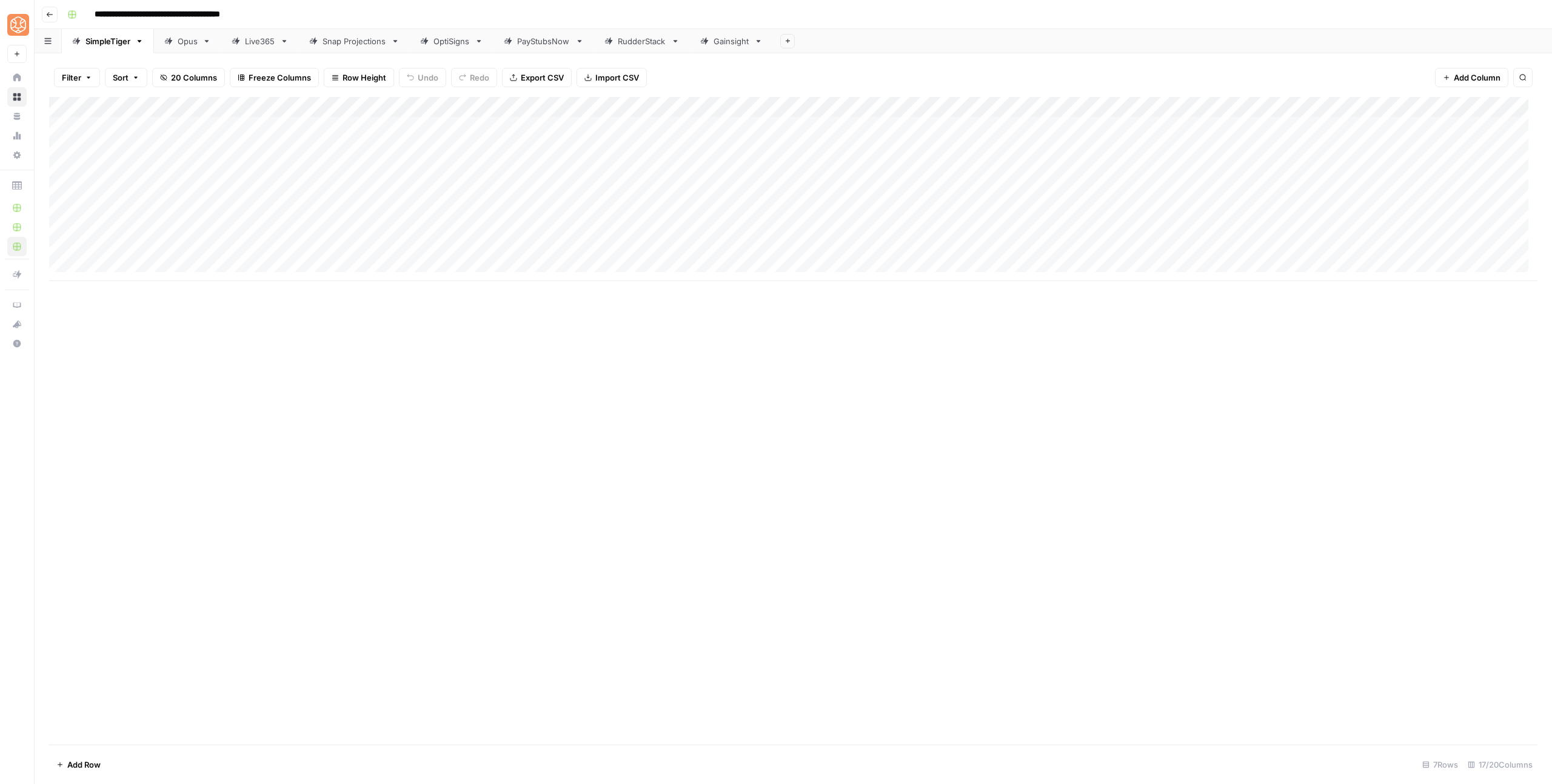 click on "Snap Projections" at bounding box center [354, 41] 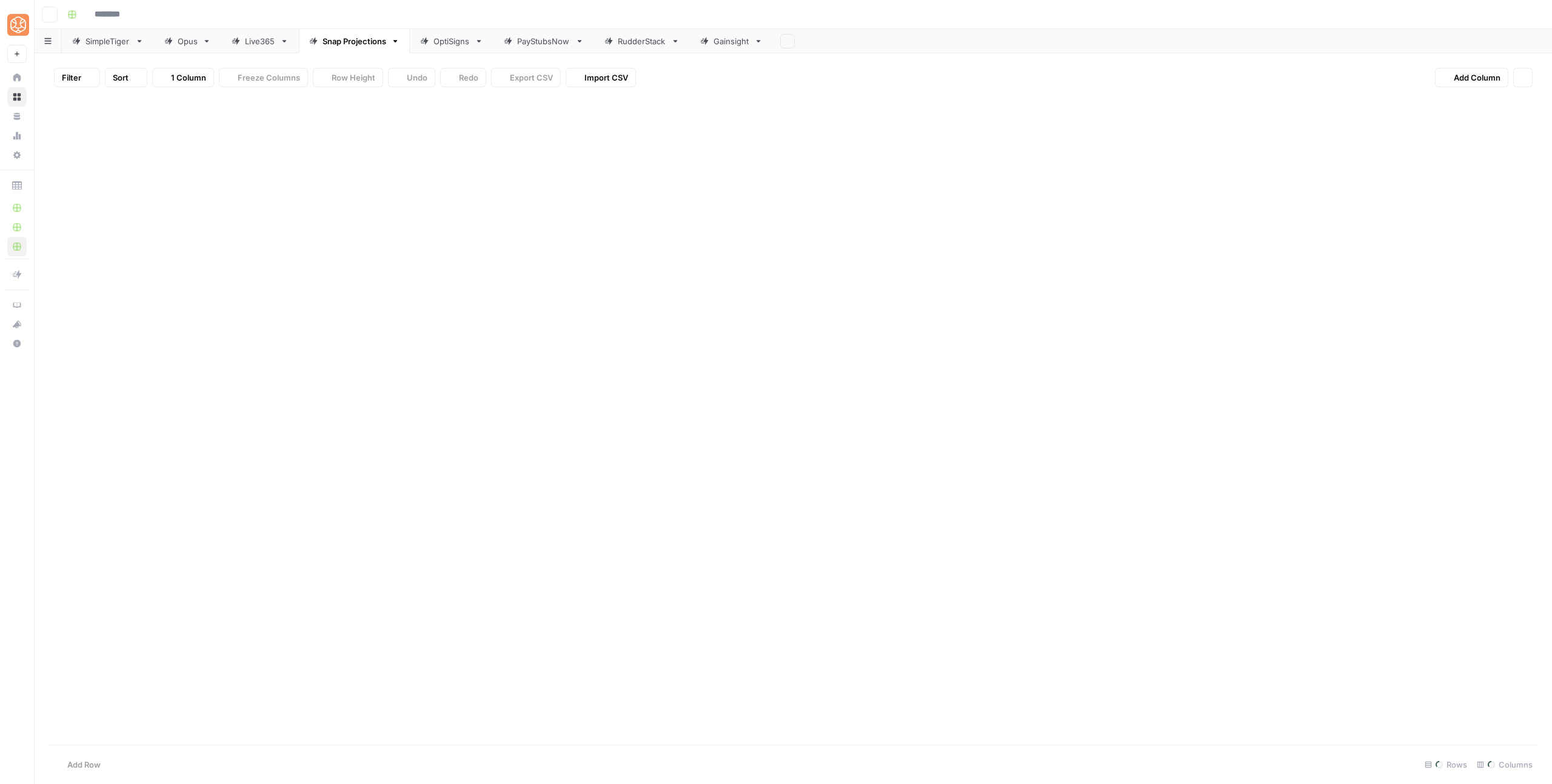 type on "**********" 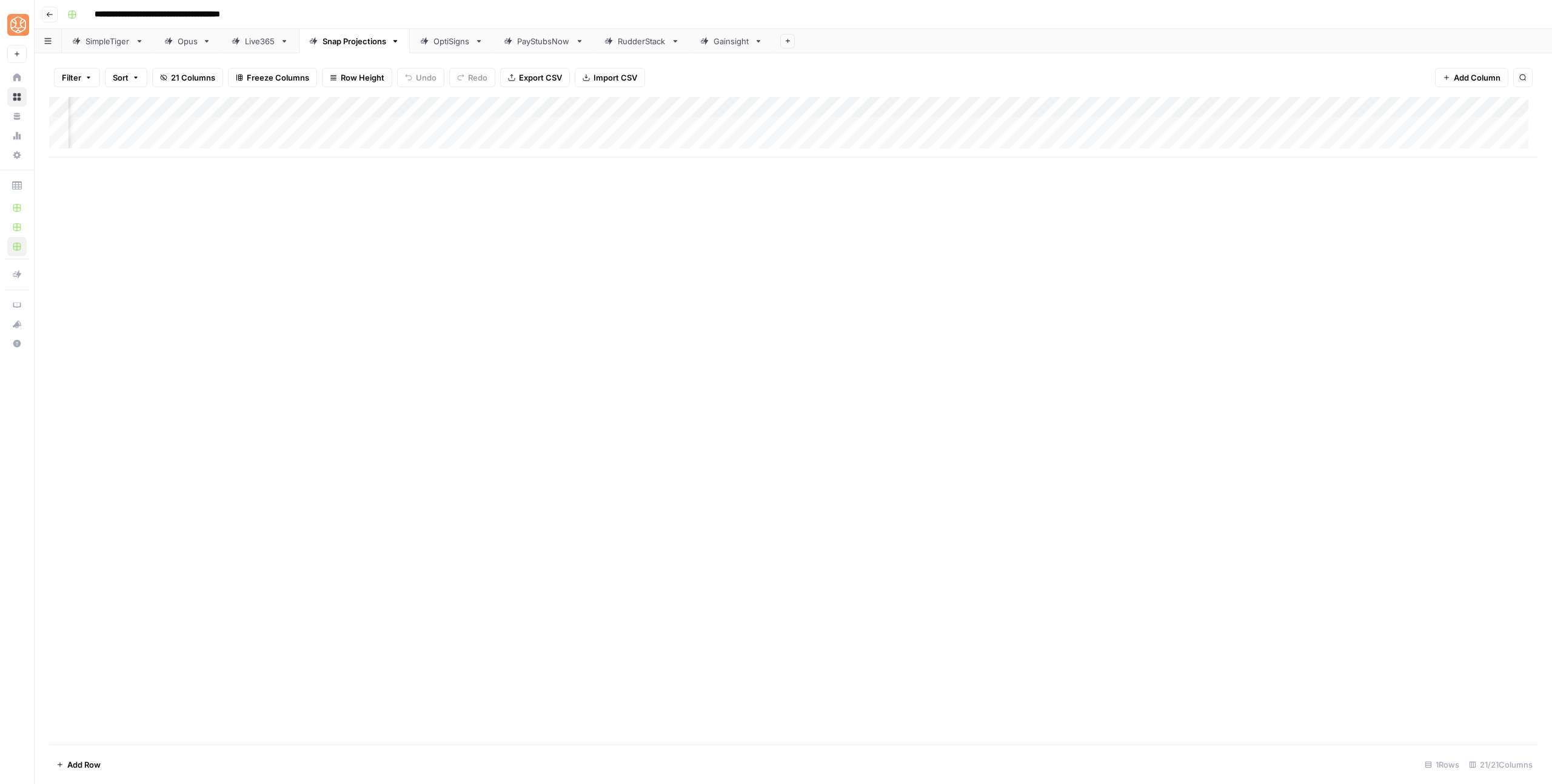 scroll, scrollTop: 0, scrollLeft: 477, axis: horizontal 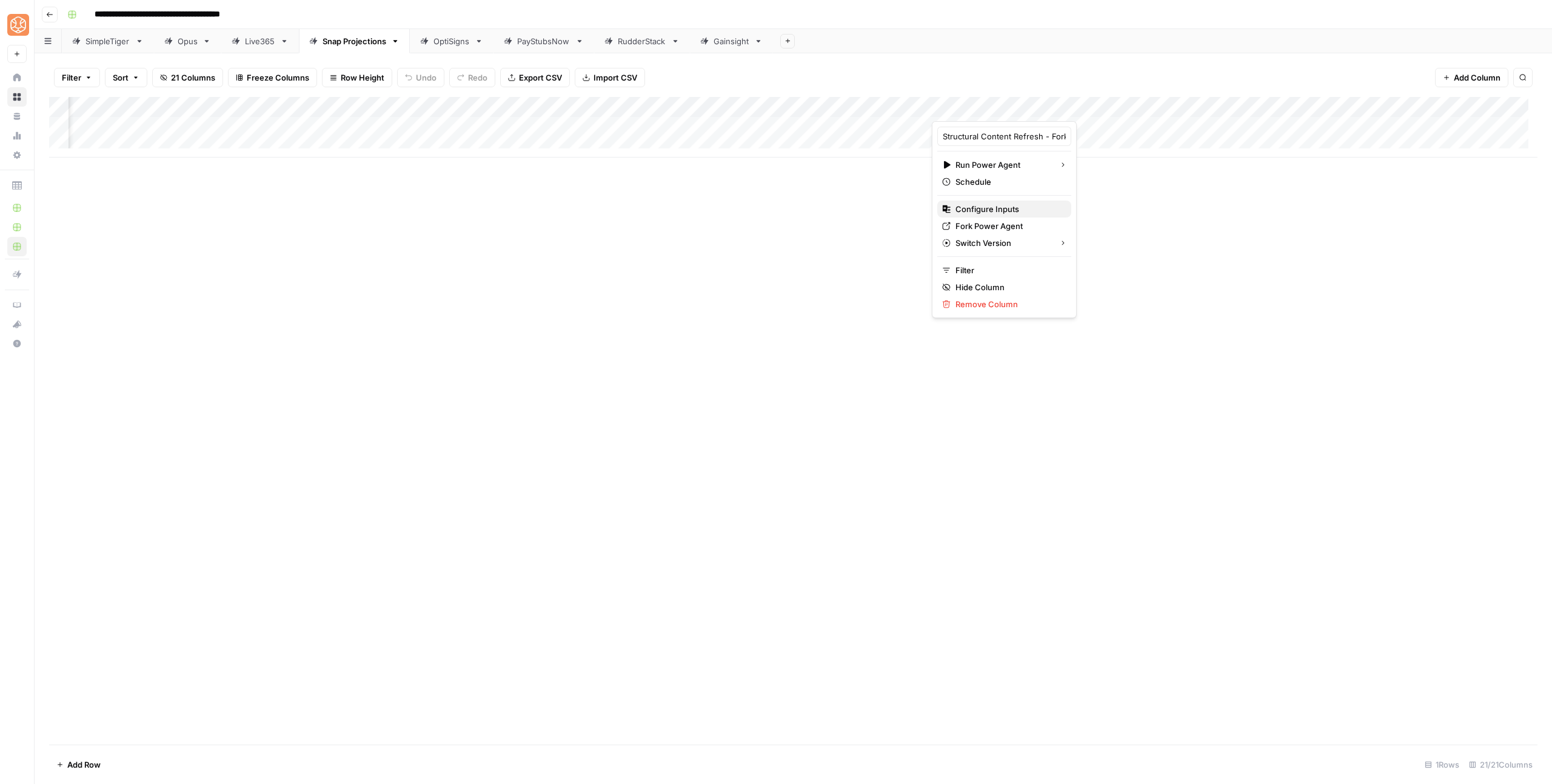 click on "Configure Inputs" at bounding box center [987, 209] 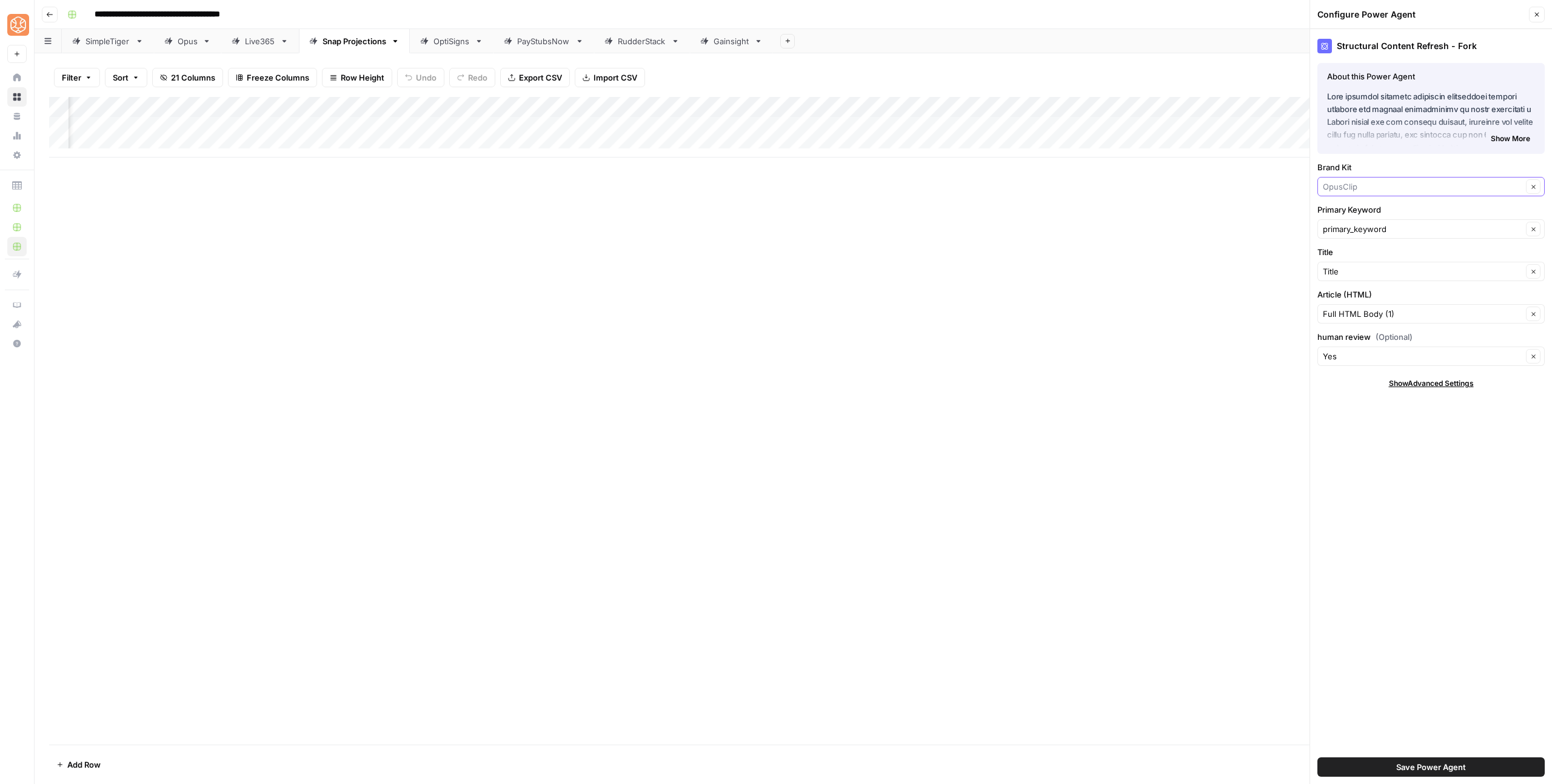 click on "Brand Kit" at bounding box center [1422, 187] 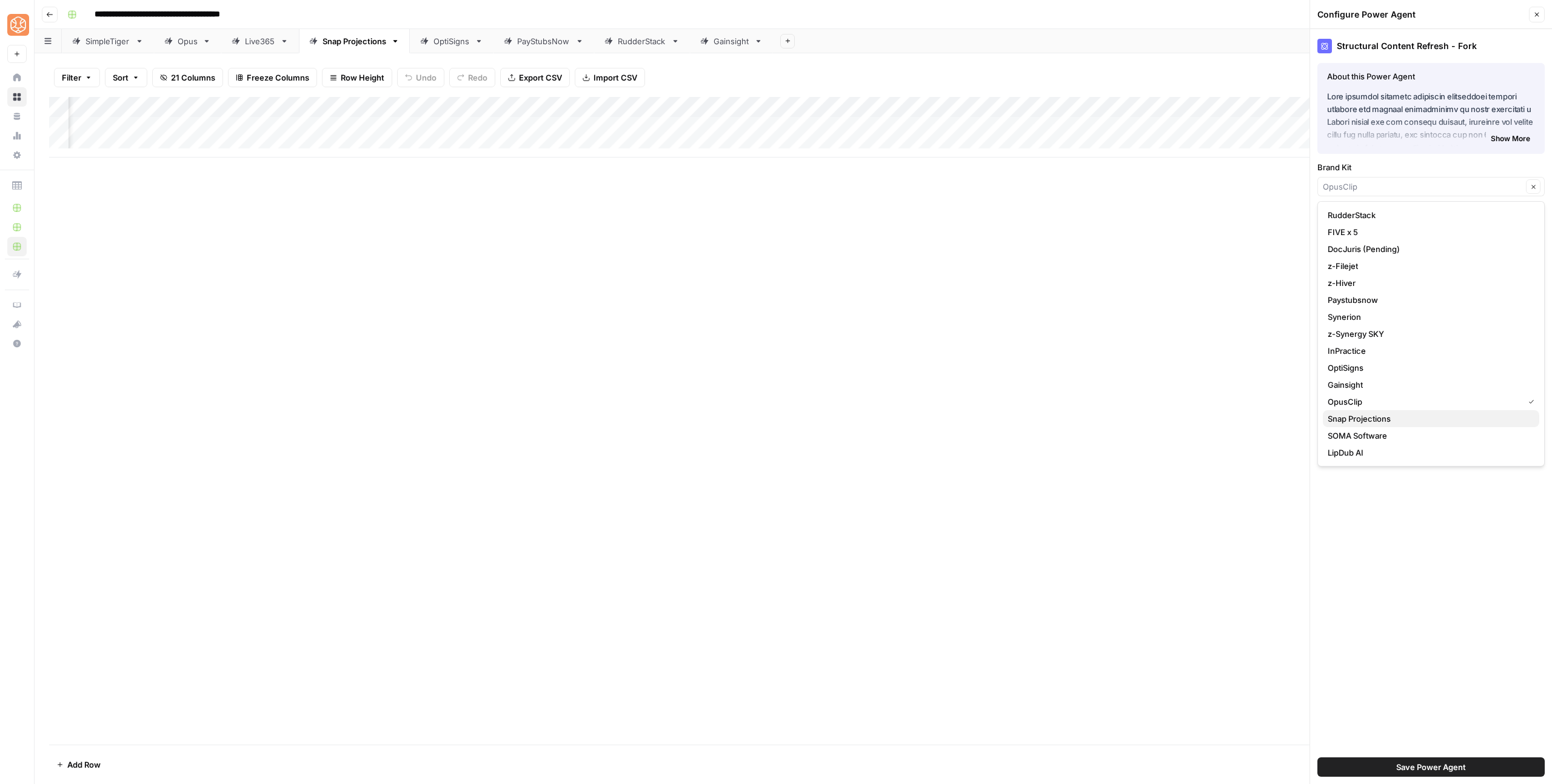 click on "Snap Projections" at bounding box center (1359, 419) 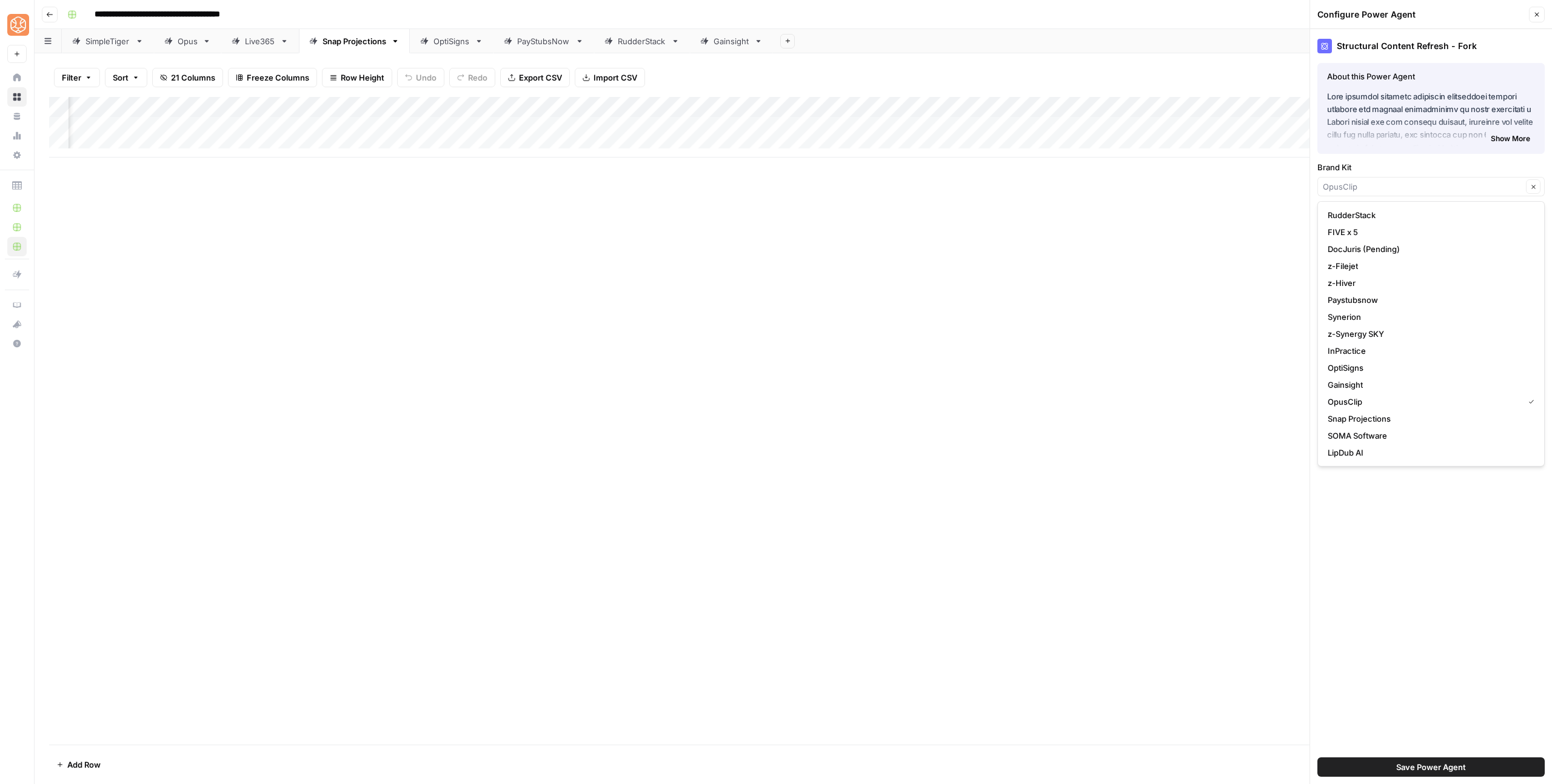 type on "Snap Projections" 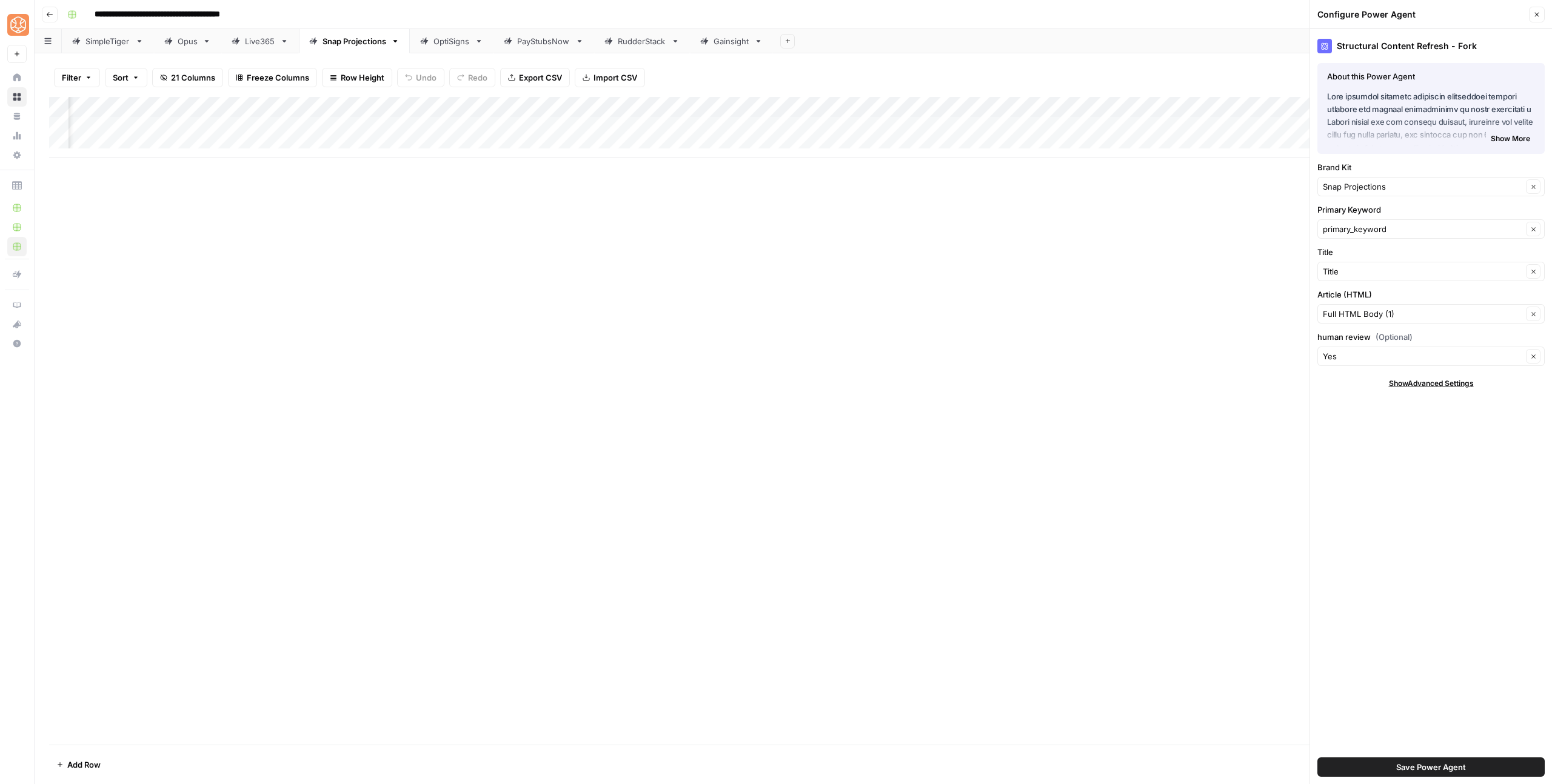 click on "Save Power Agent" at bounding box center (1431, 767) 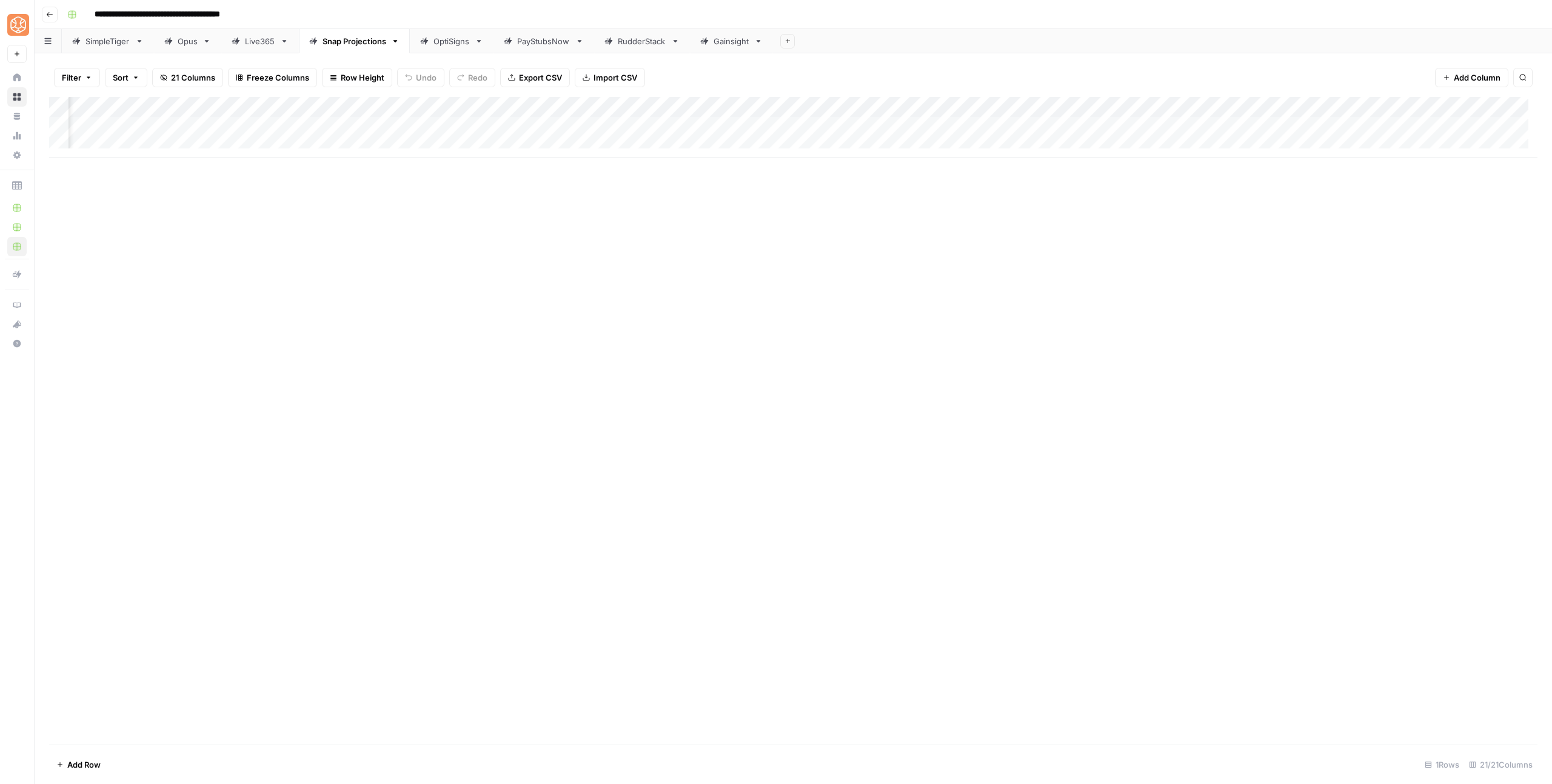 click on "Add Column" at bounding box center (793, 127) 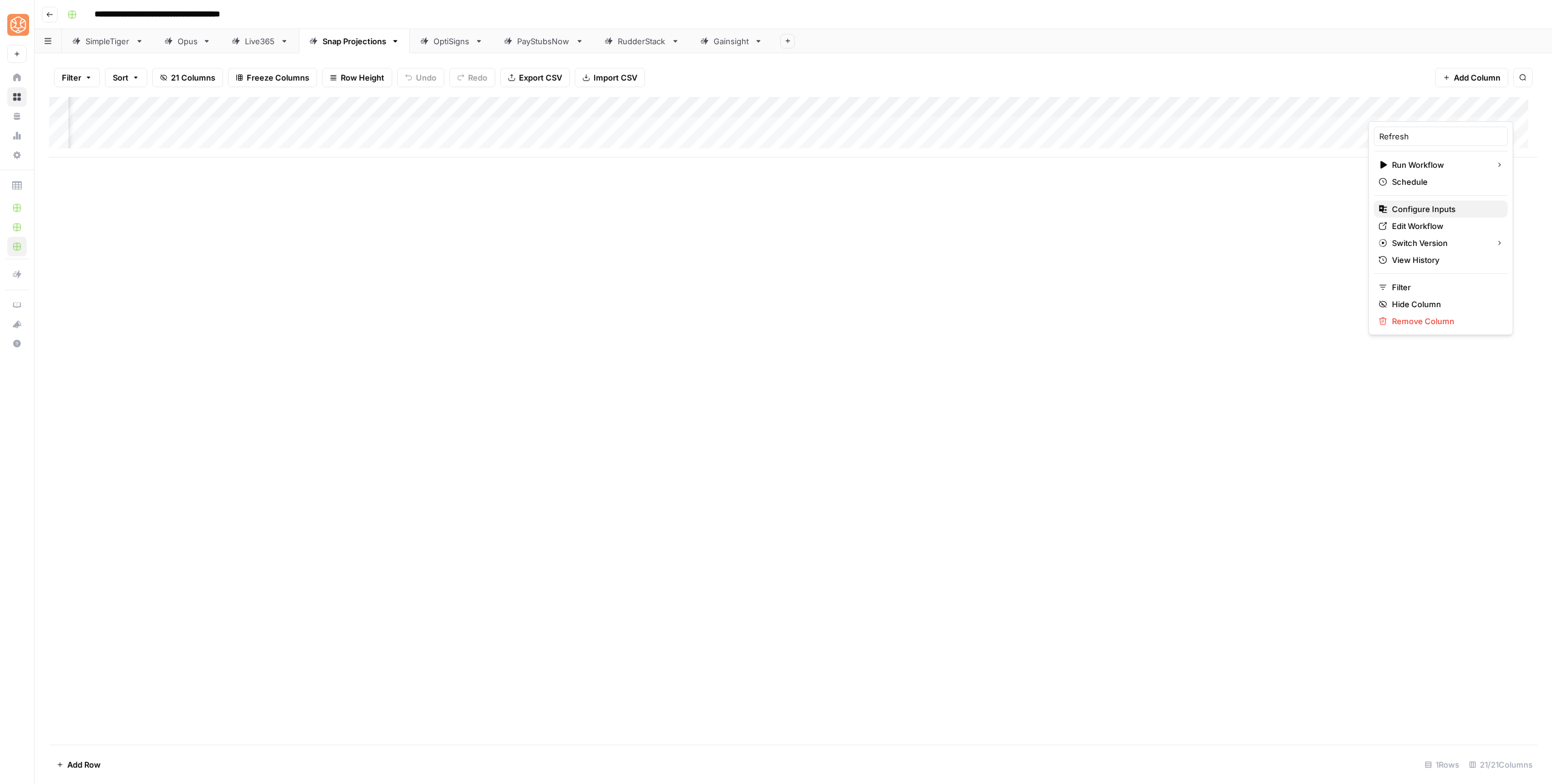 click on "Configure Inputs" at bounding box center (1423, 209) 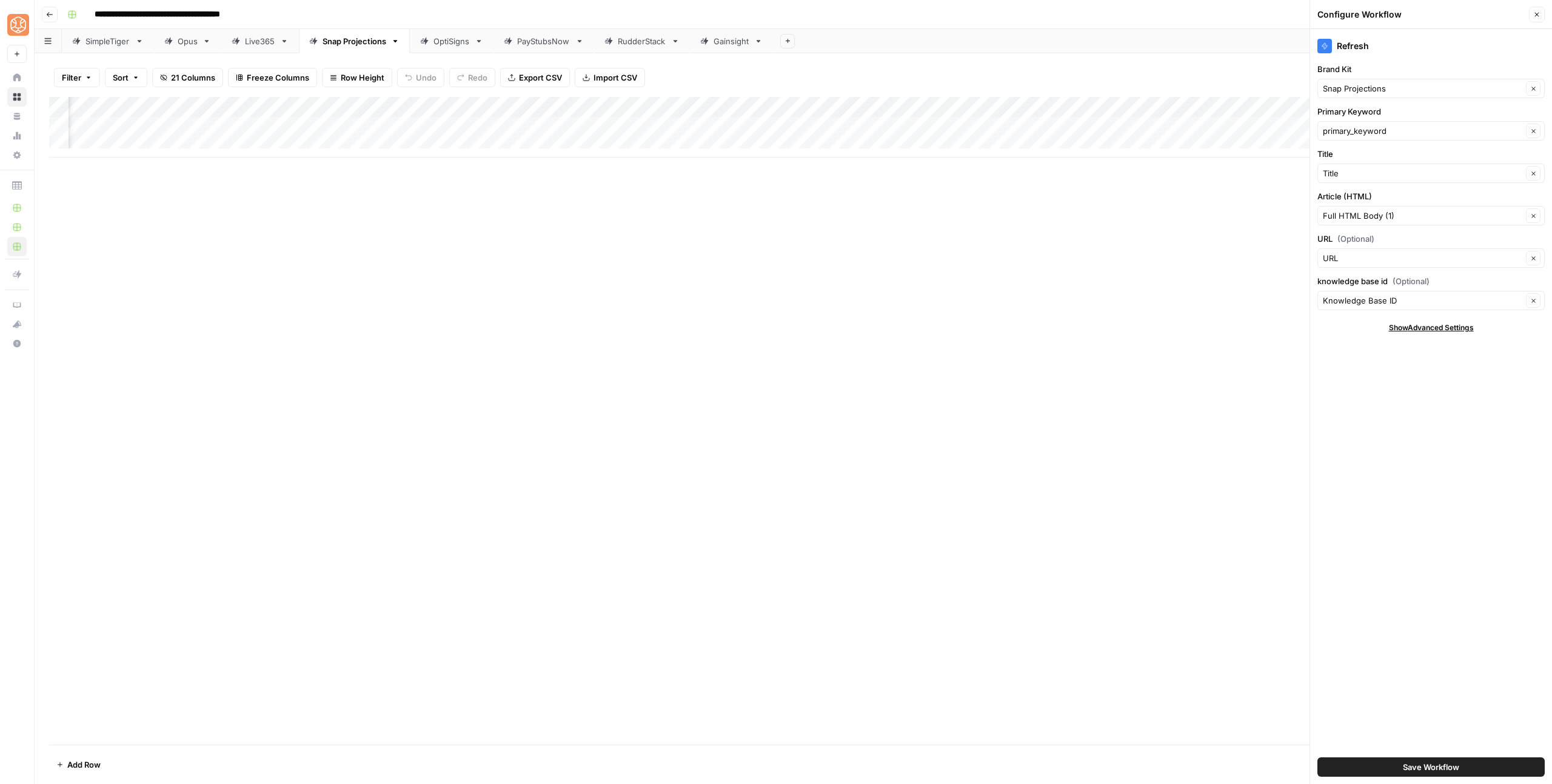 click on "Save Workflow" at bounding box center (1431, 767) 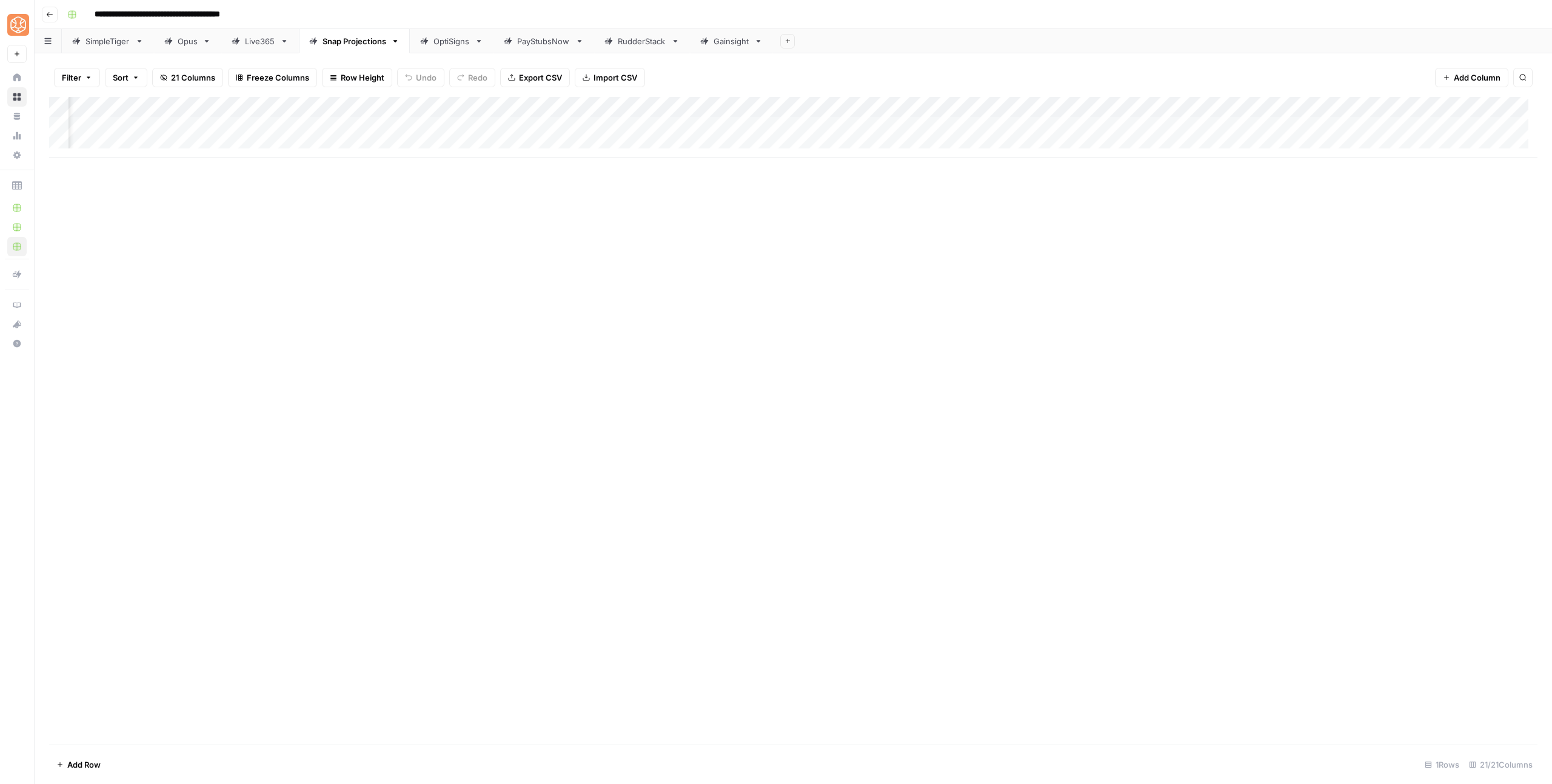scroll, scrollTop: 0, scrollLeft: 0, axis: both 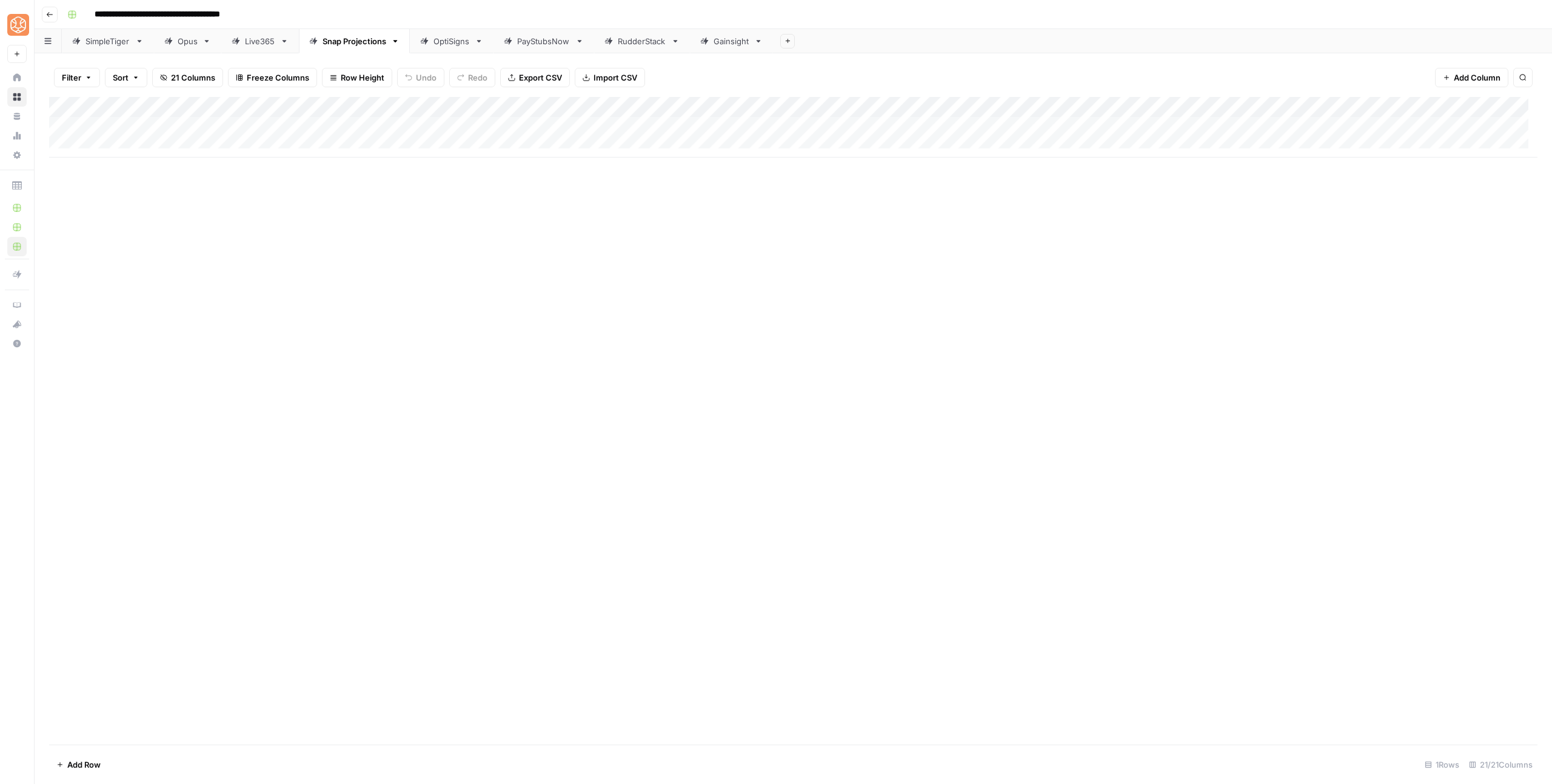 drag, startPoint x: 716, startPoint y: 160, endPoint x: 848, endPoint y: 158, distance: 132.01515 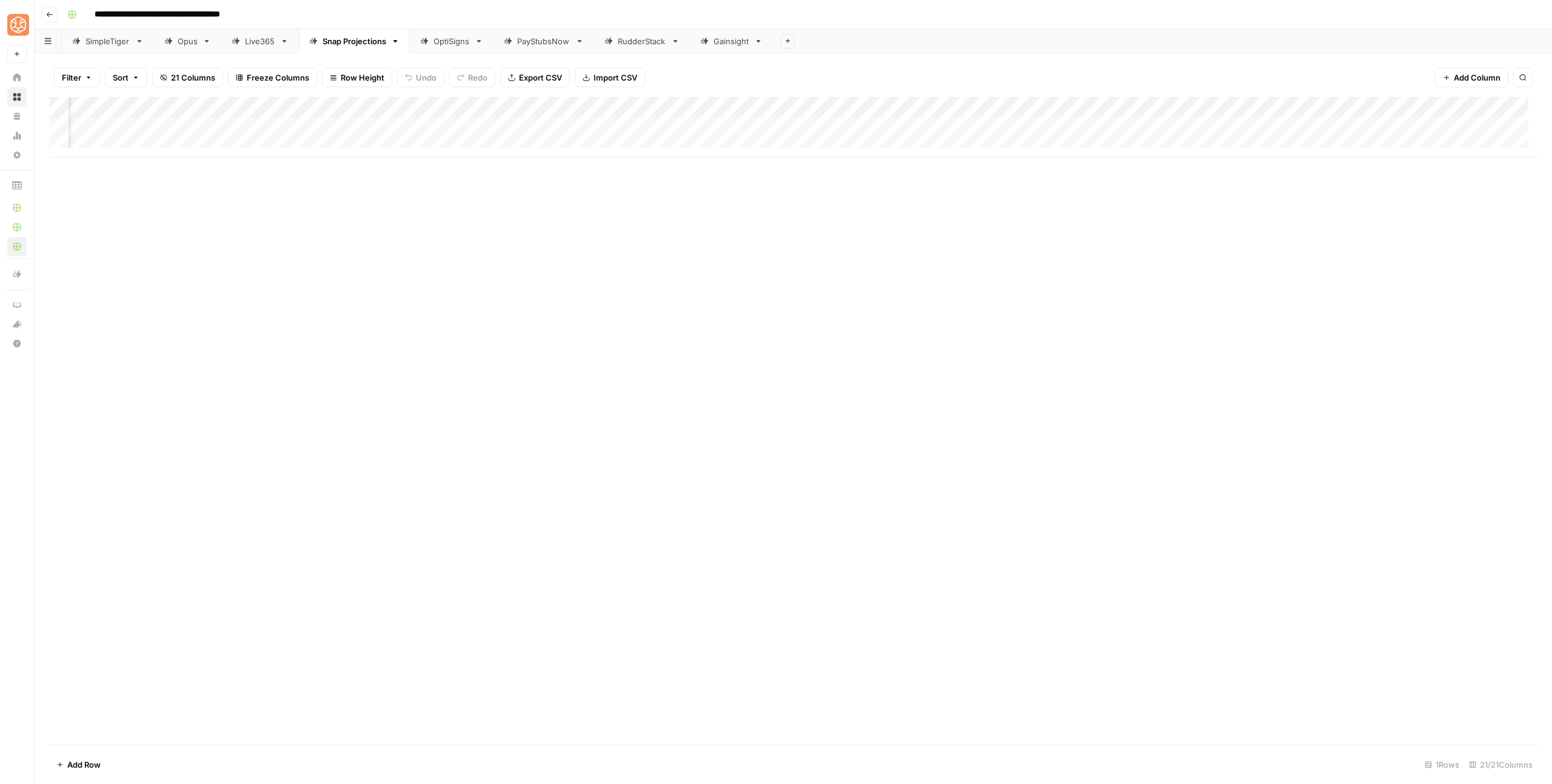 scroll, scrollTop: 0, scrollLeft: 483, axis: horizontal 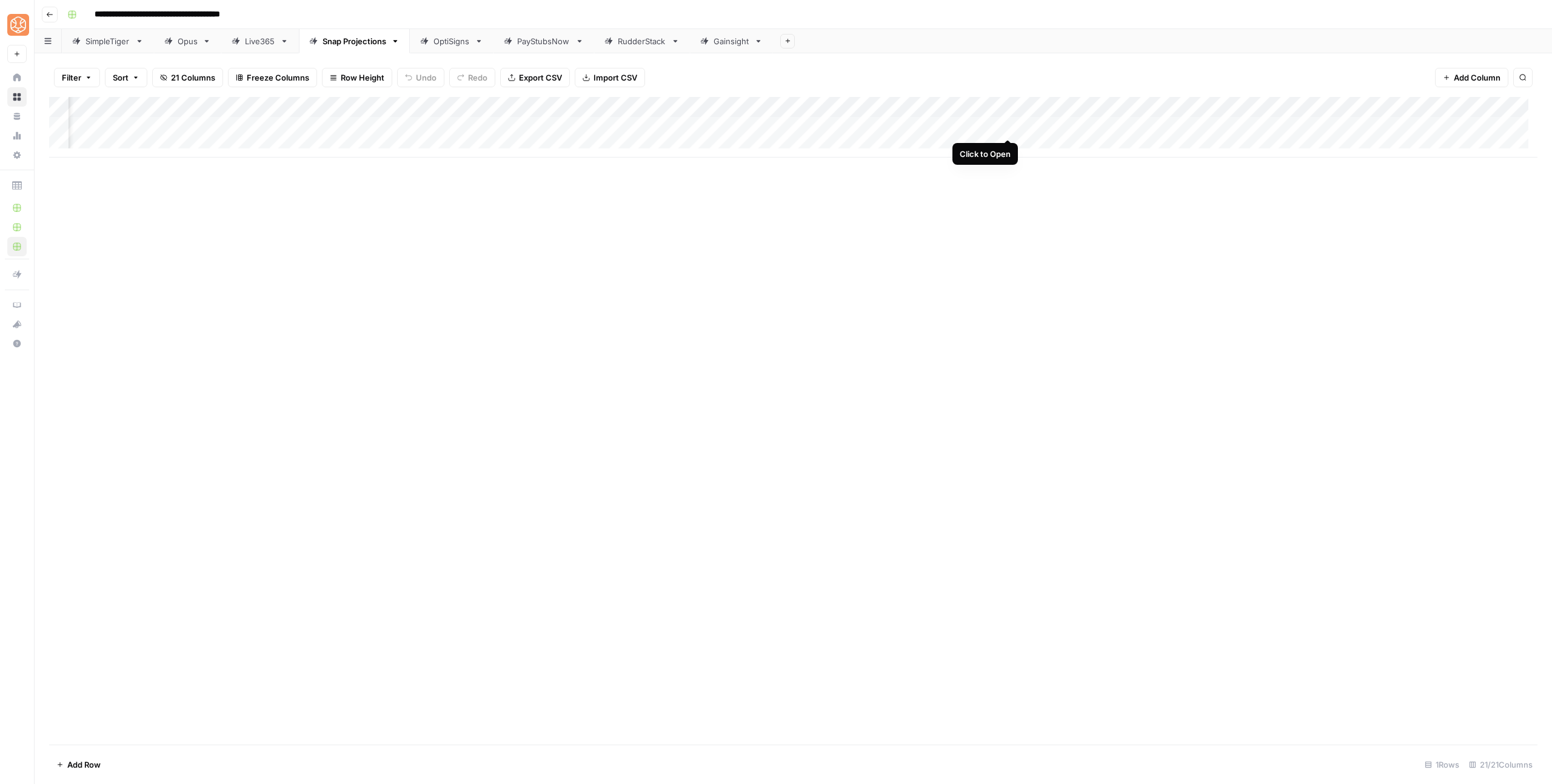 click on "Add Column" at bounding box center [793, 127] 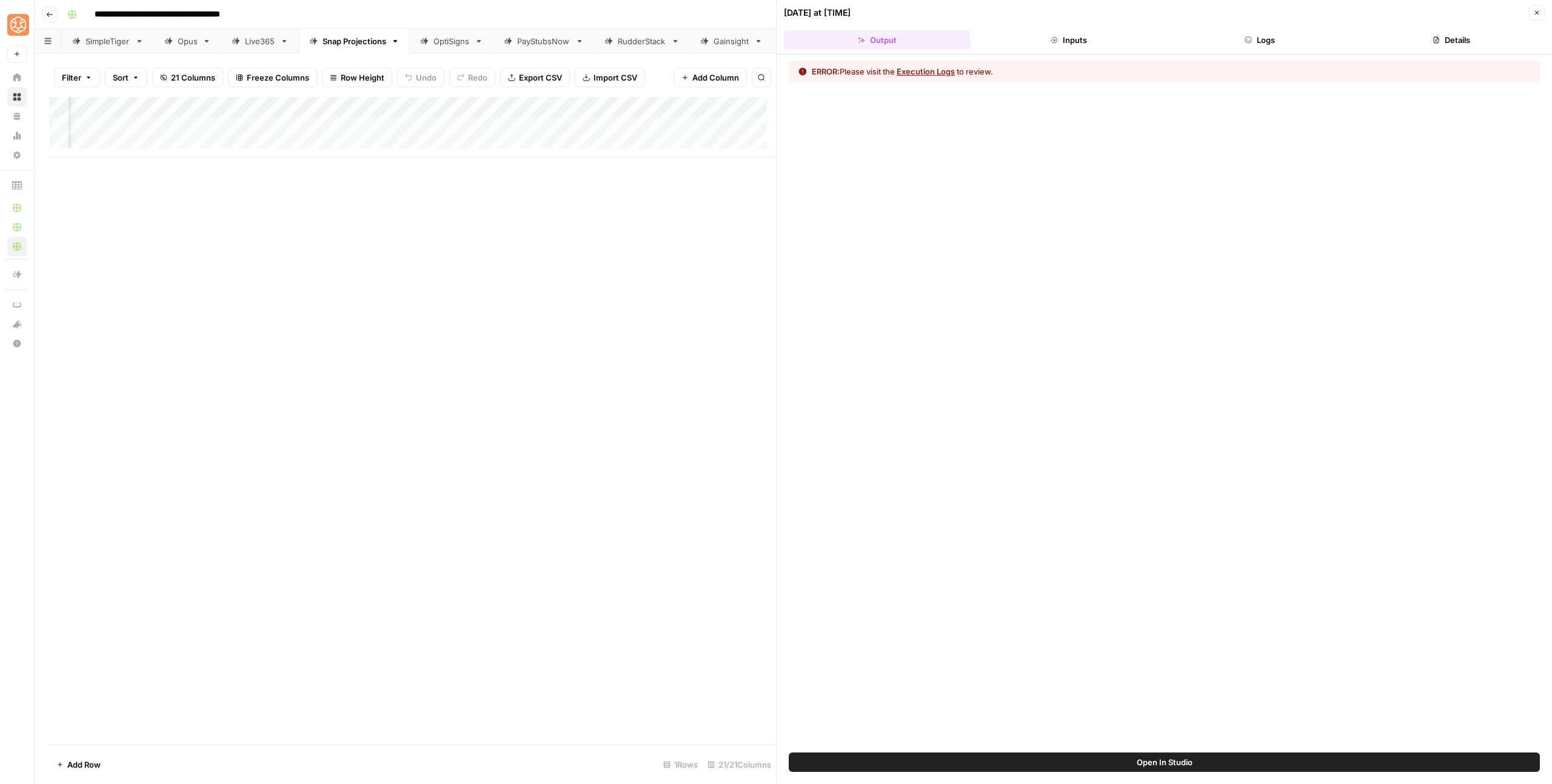 click on "Execution Logs" at bounding box center (926, 71) 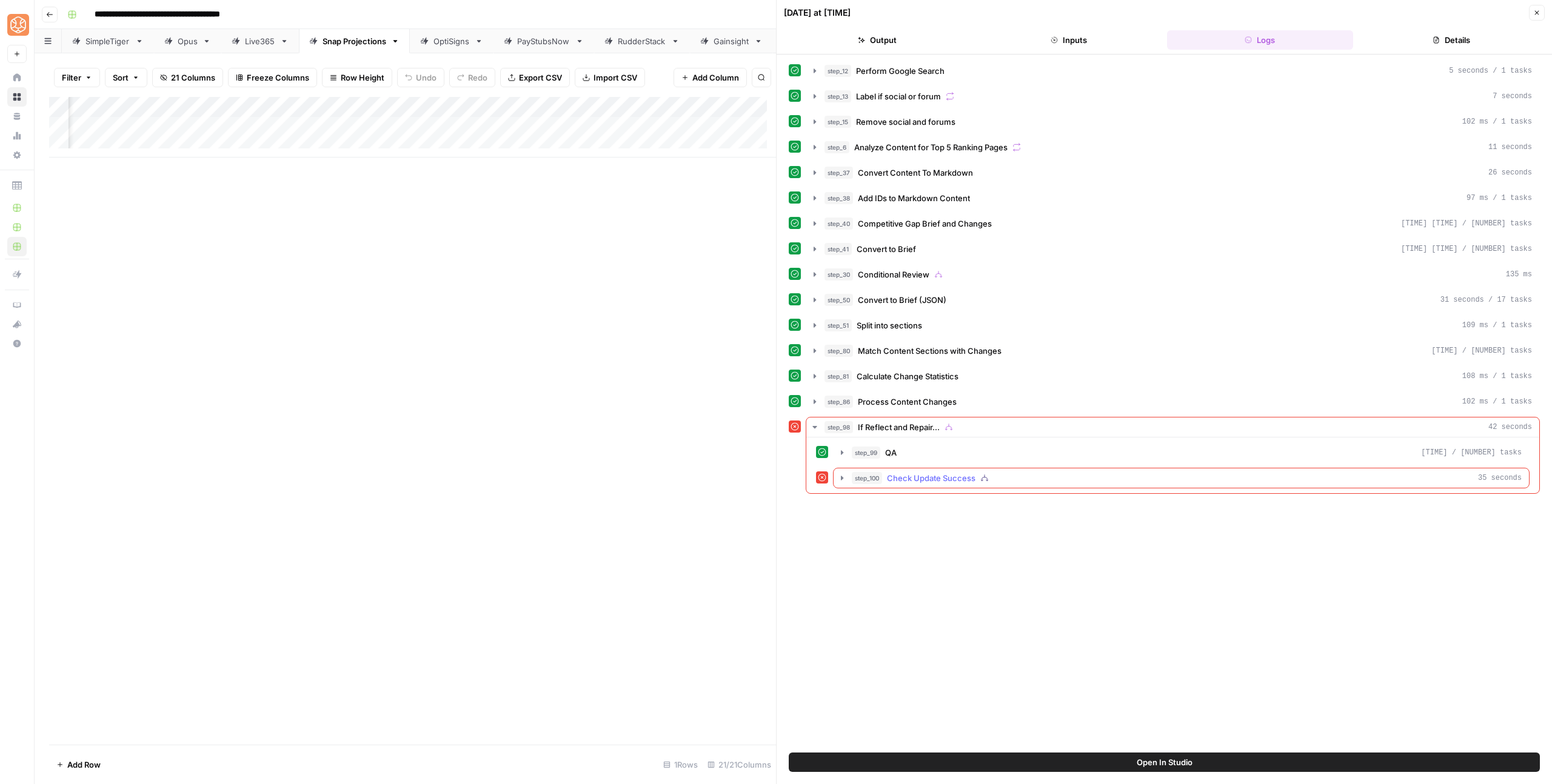click on "Check Update Success" at bounding box center [931, 478] 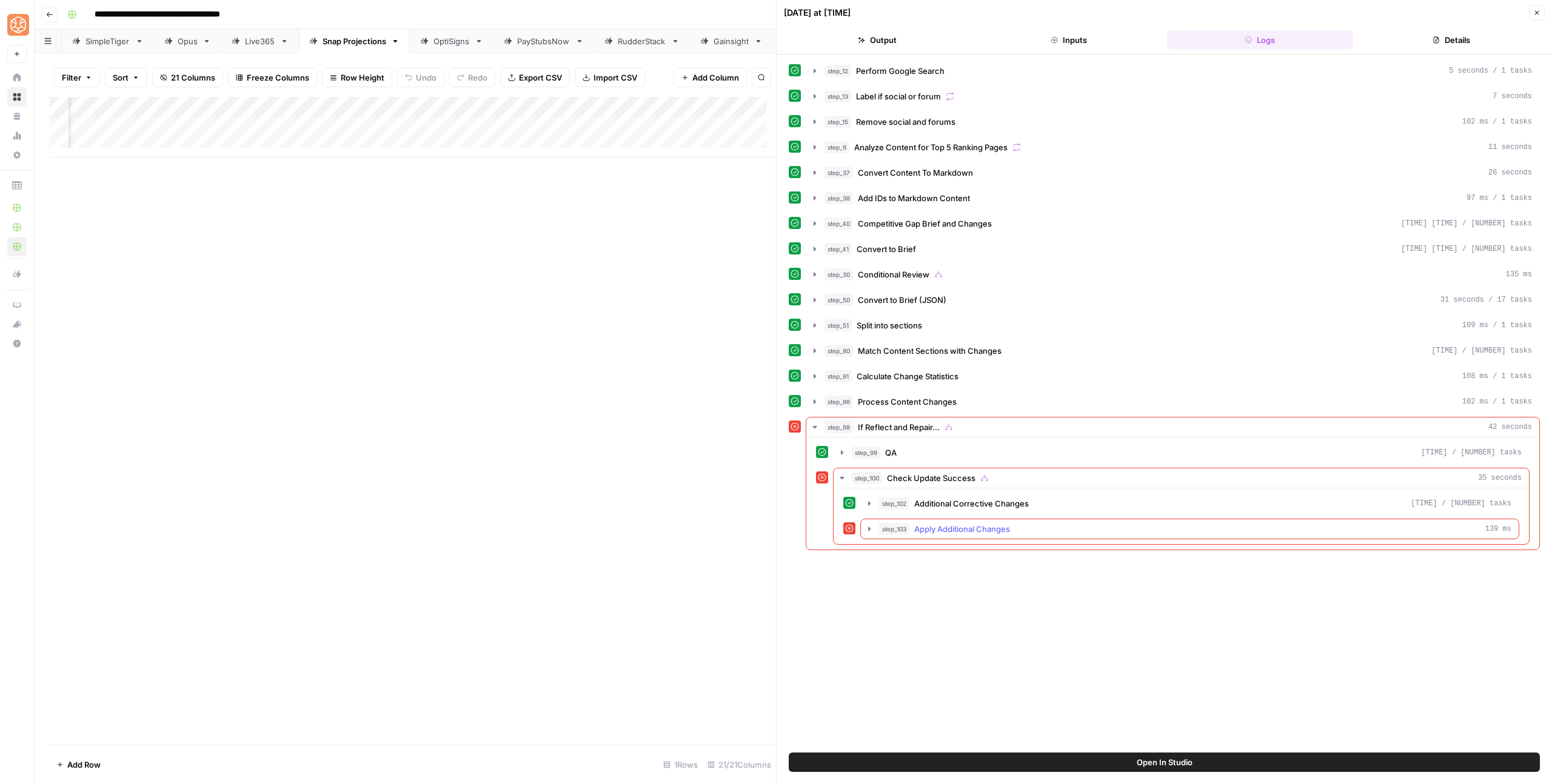 click on "step_103 Apply Additional Changes 139 ms" at bounding box center [1189, 529] 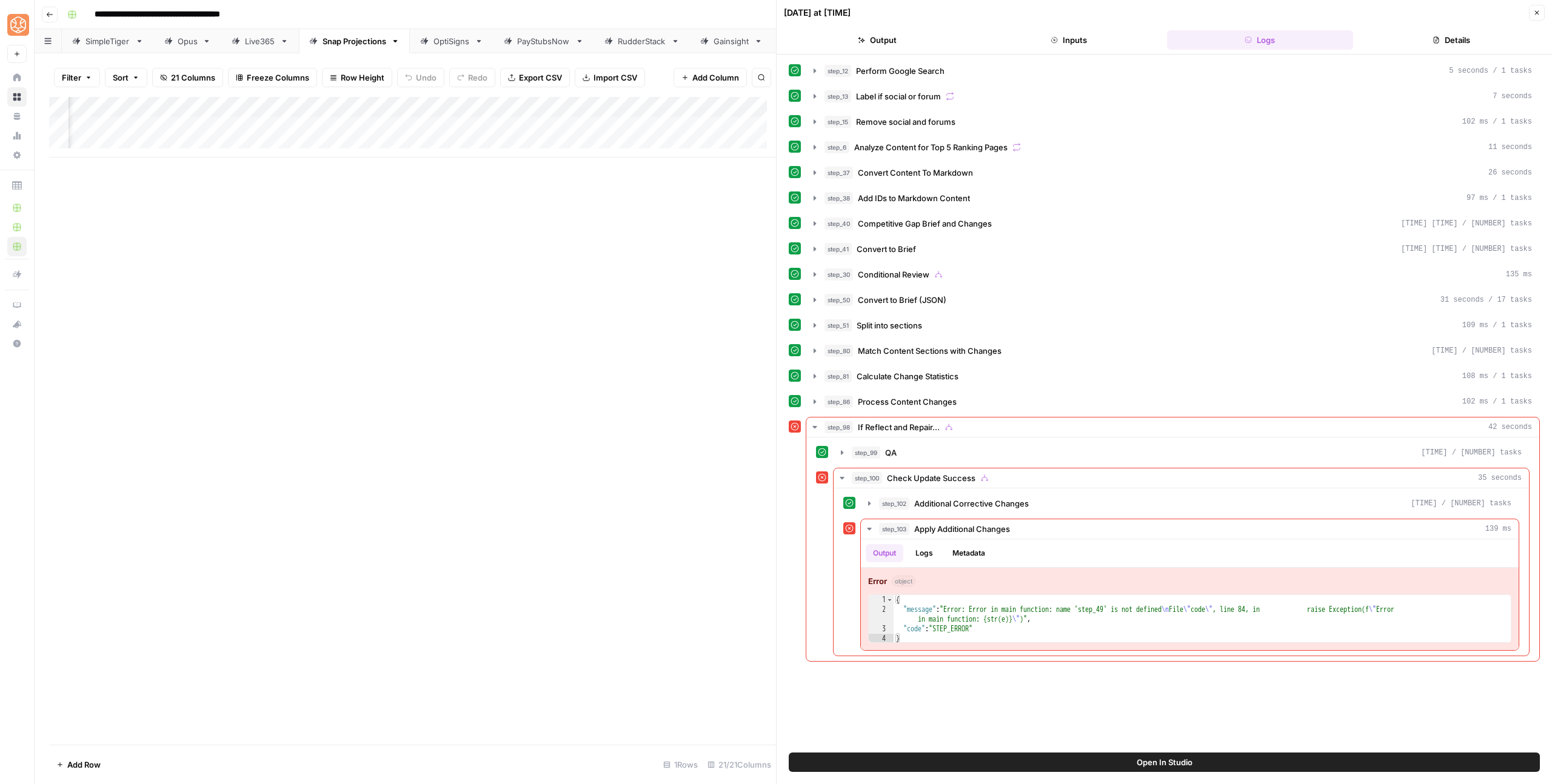 click on "Open In Studio" at bounding box center [1164, 762] 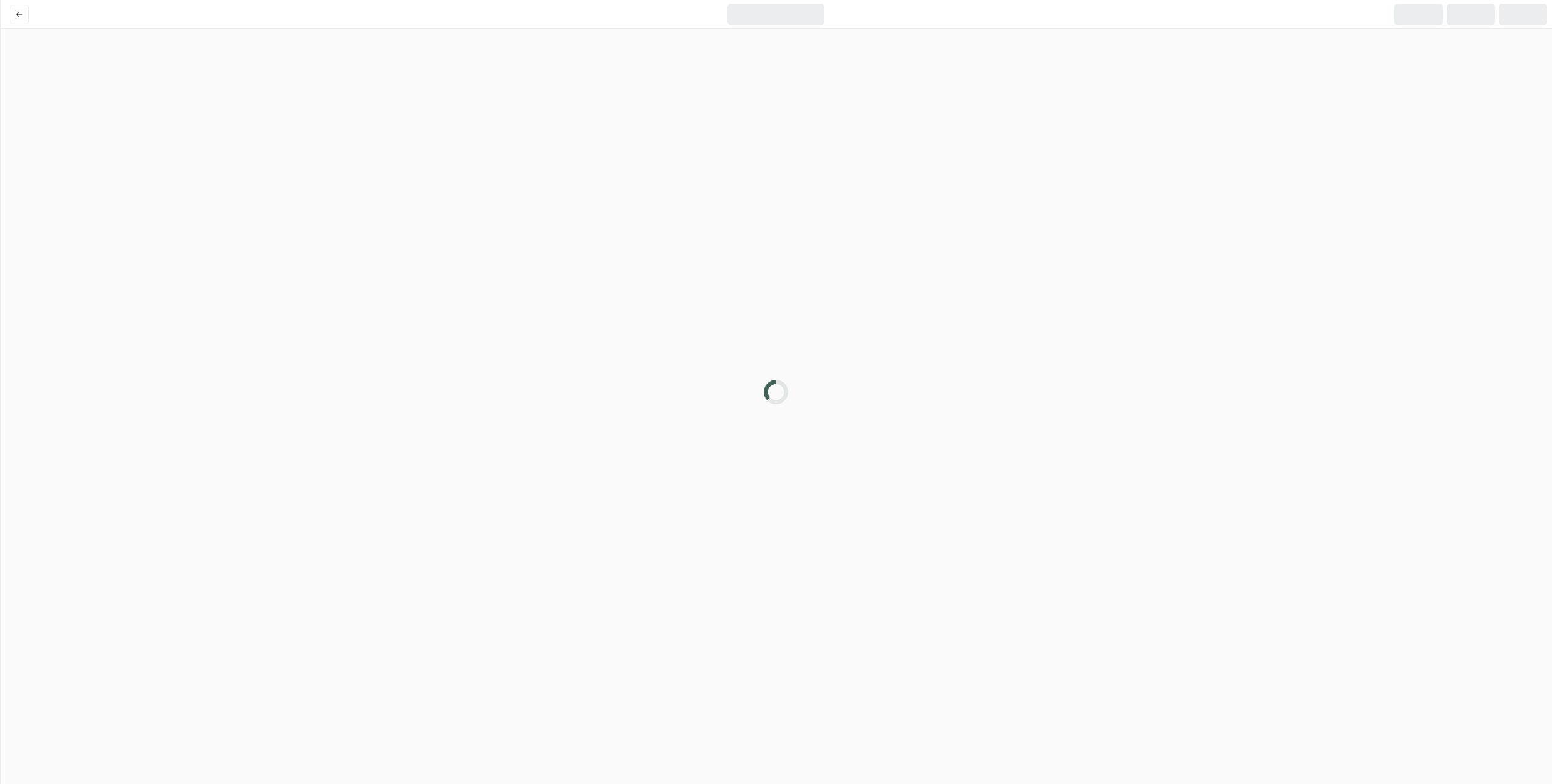 scroll, scrollTop: 0, scrollLeft: 0, axis: both 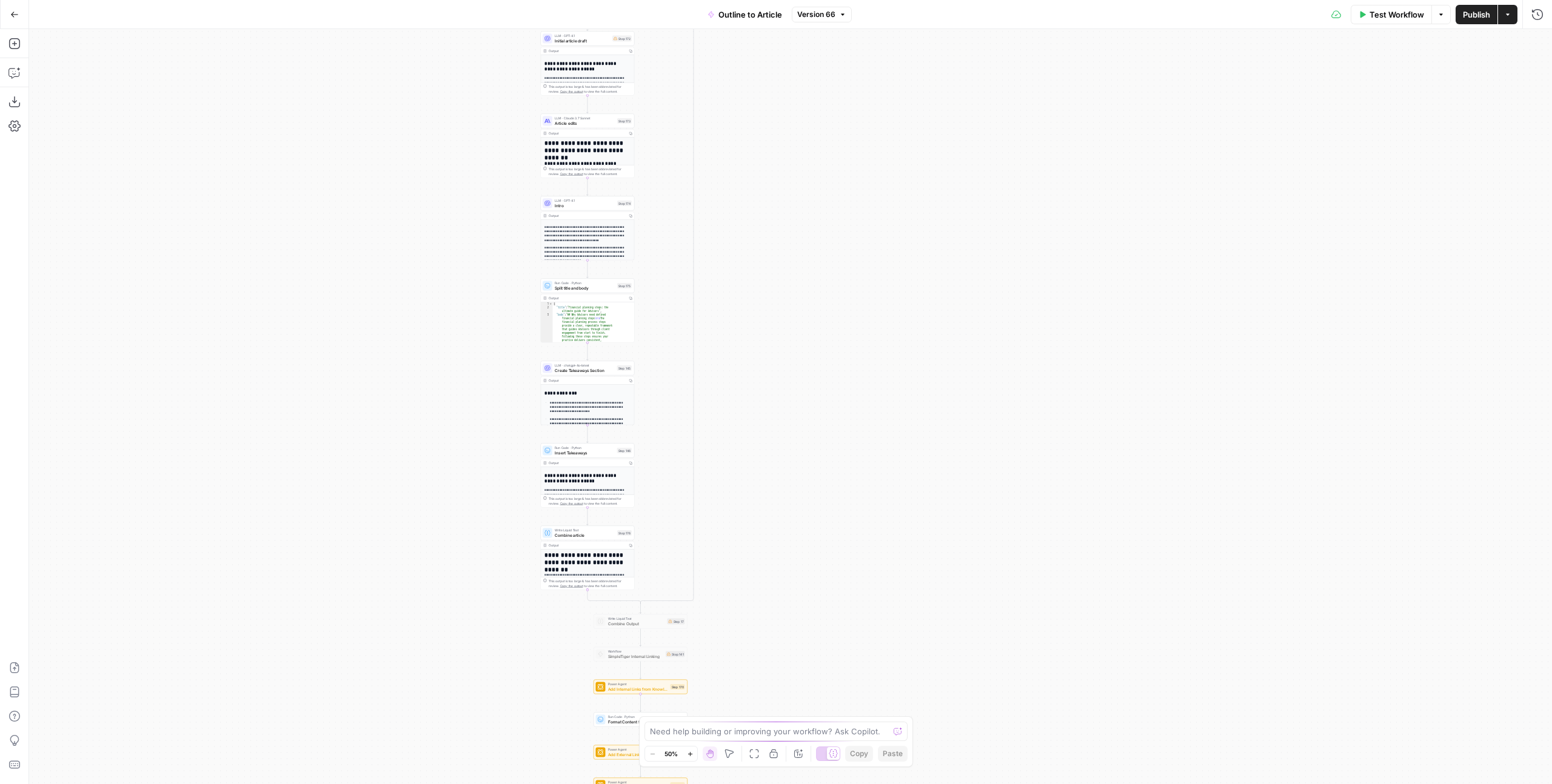 click 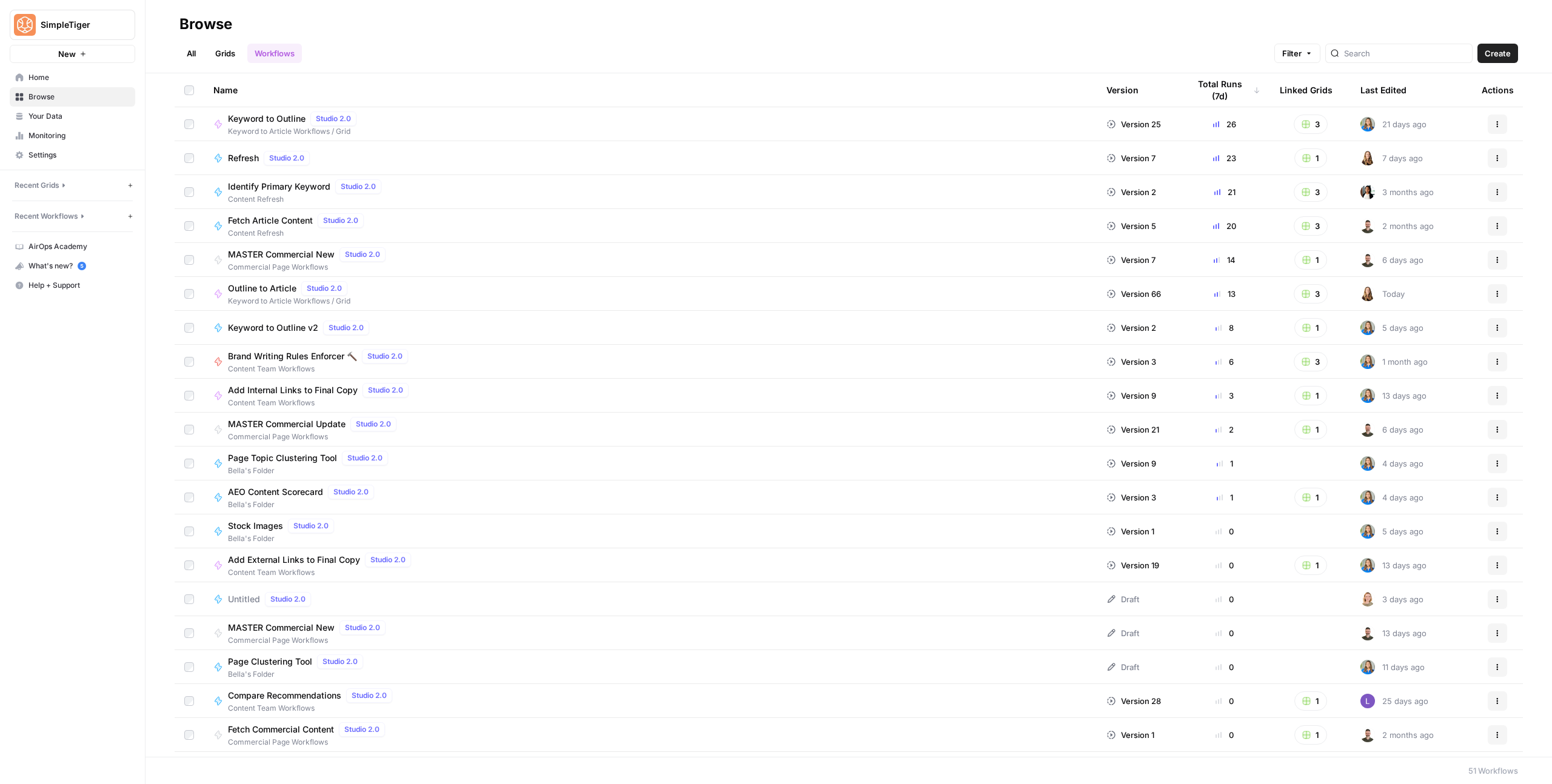 click on "Your Data" at bounding box center [79, 116] 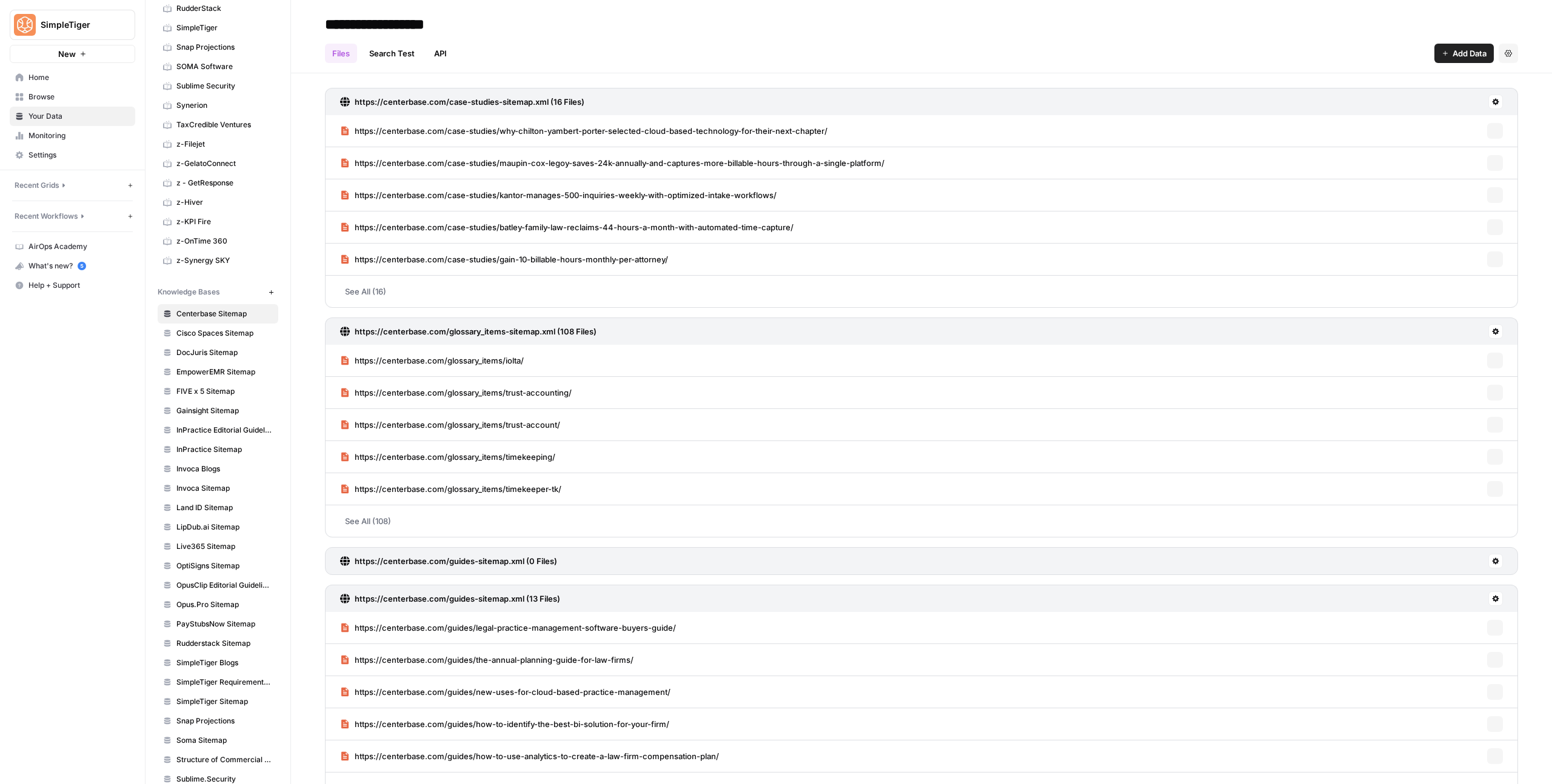 scroll, scrollTop: 534, scrollLeft: 0, axis: vertical 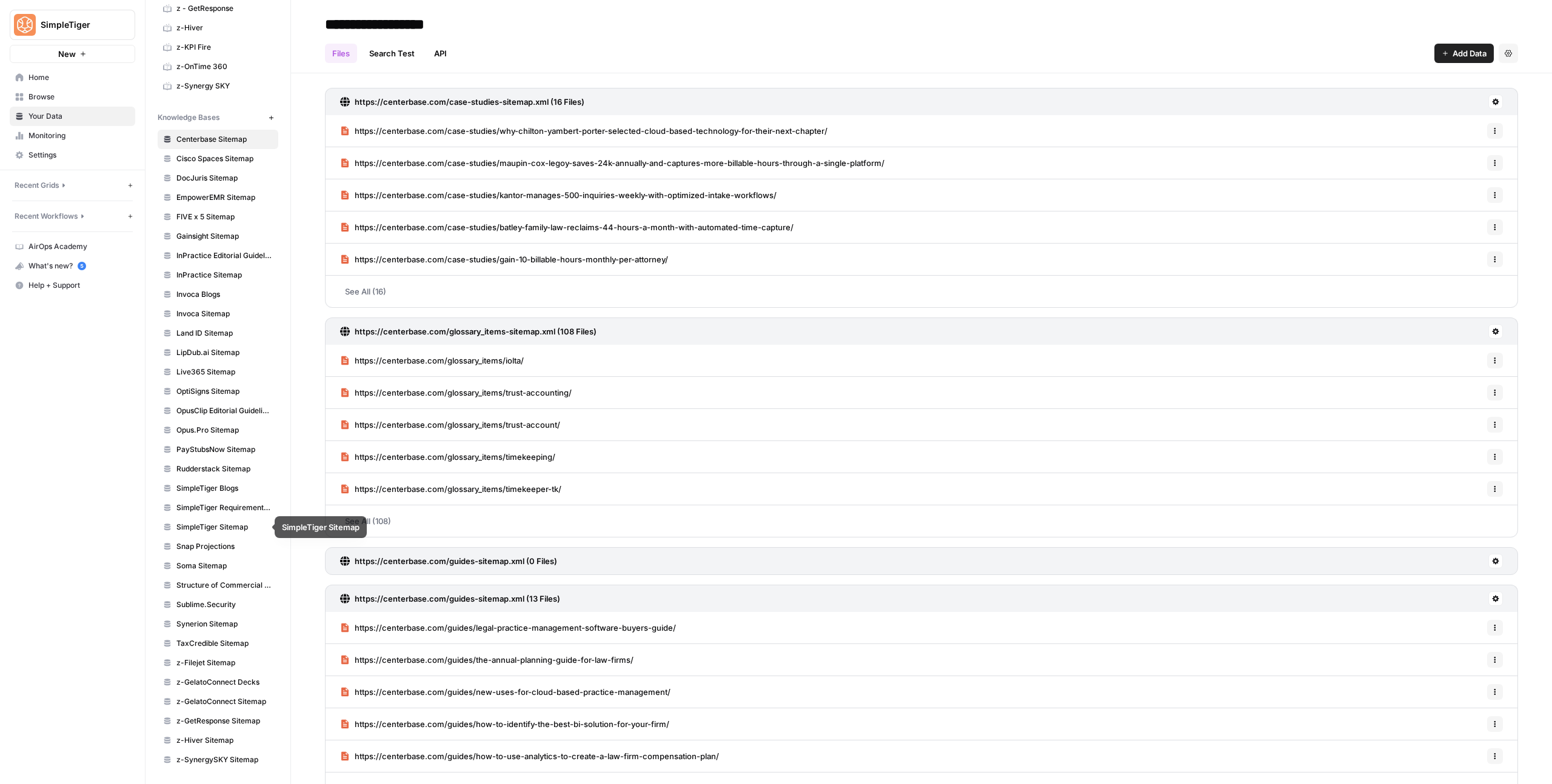 click on "Snap Projections" at bounding box center [224, 546] 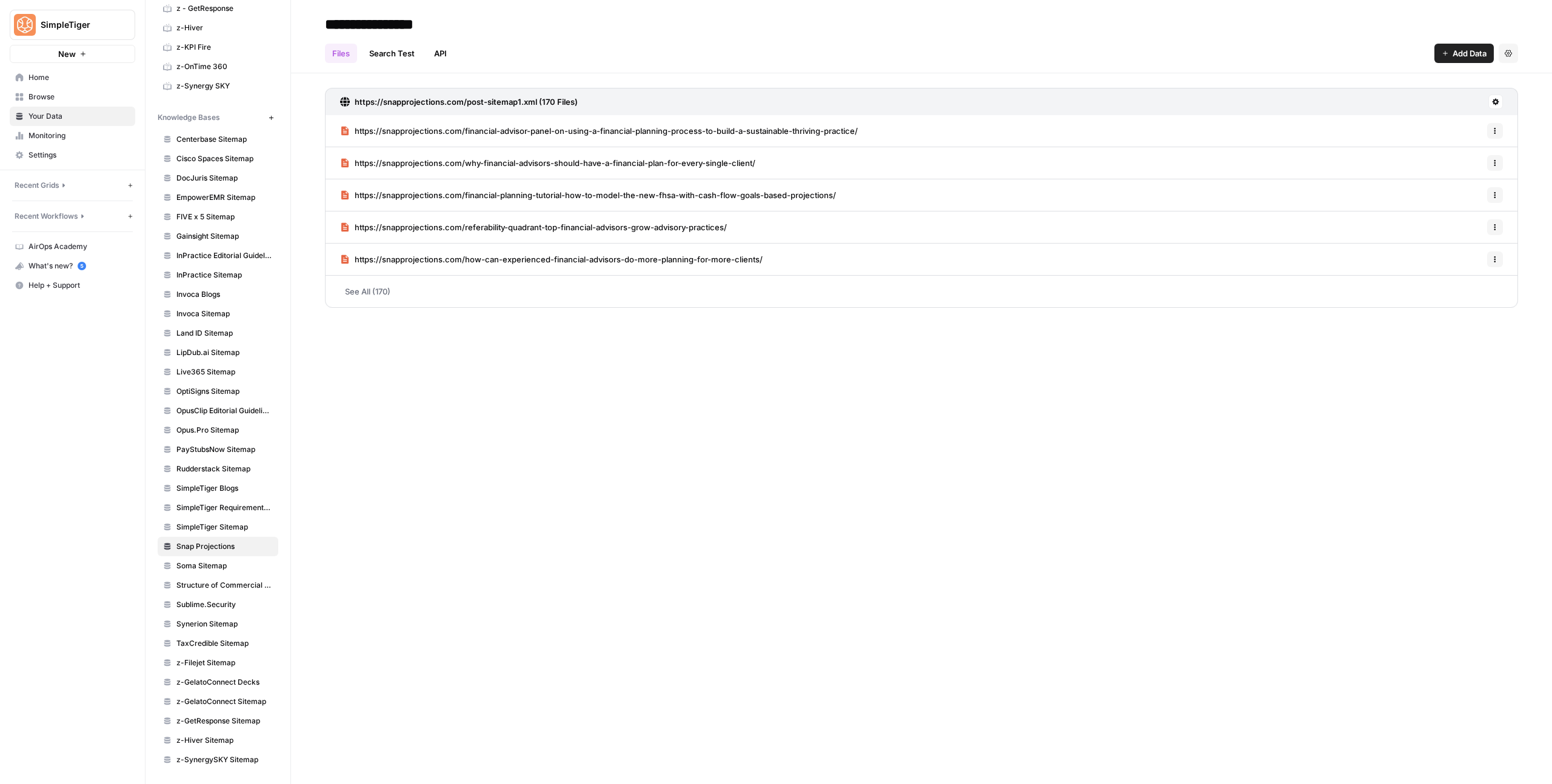 scroll, scrollTop: 0, scrollLeft: 0, axis: both 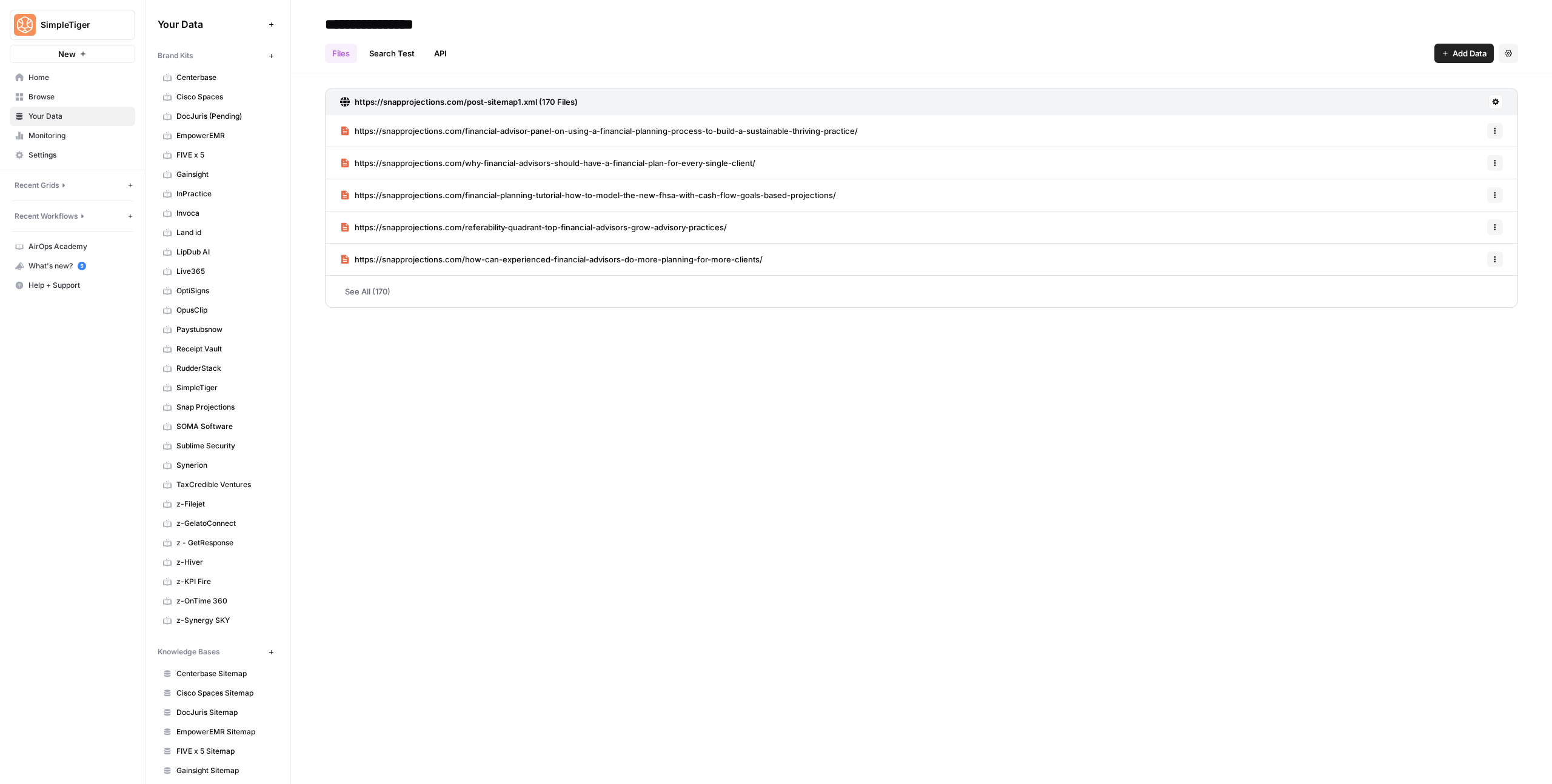 click on "Snap Projections" at bounding box center [218, 407] 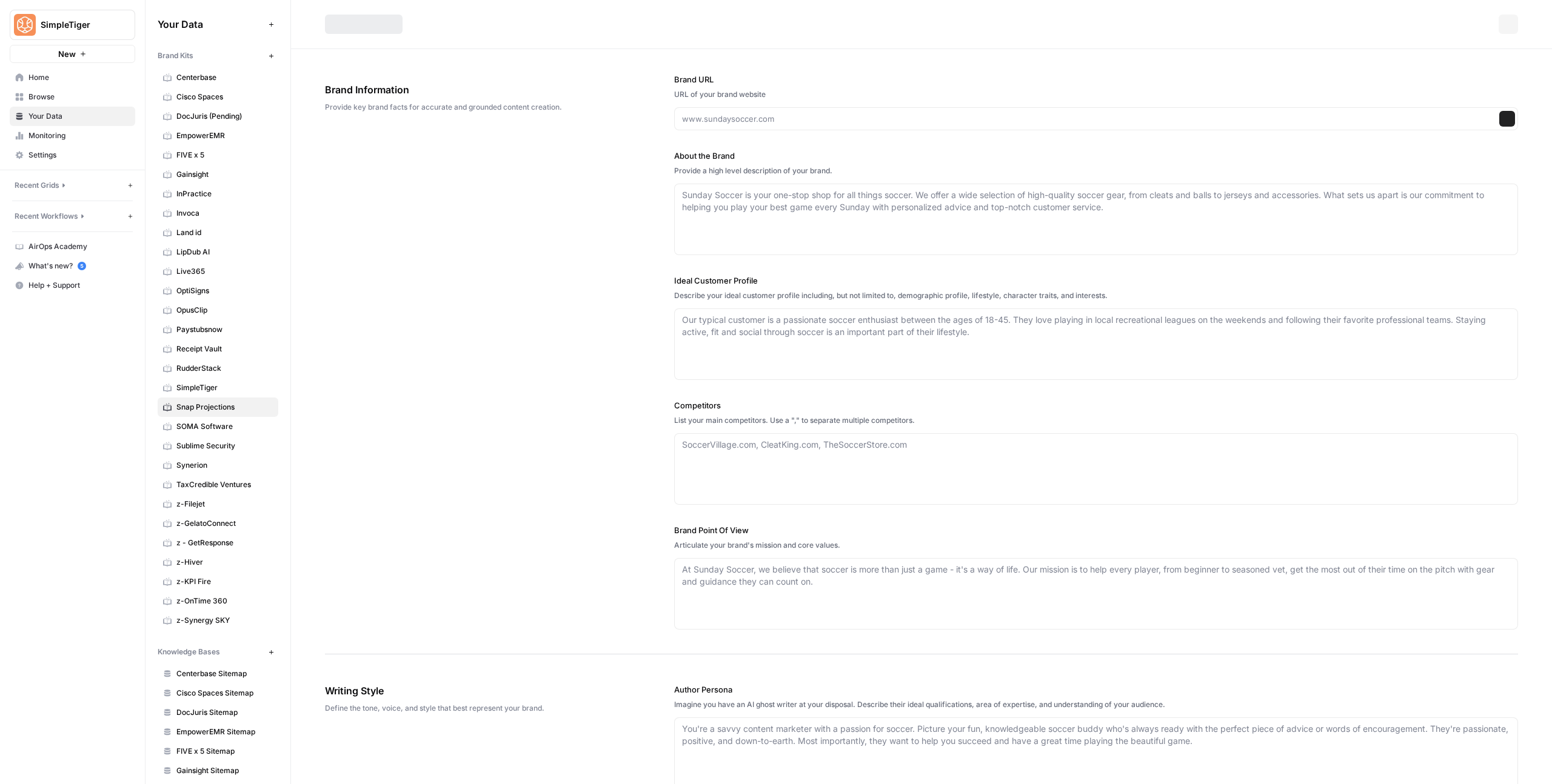 type on "https://snapprojections.com/" 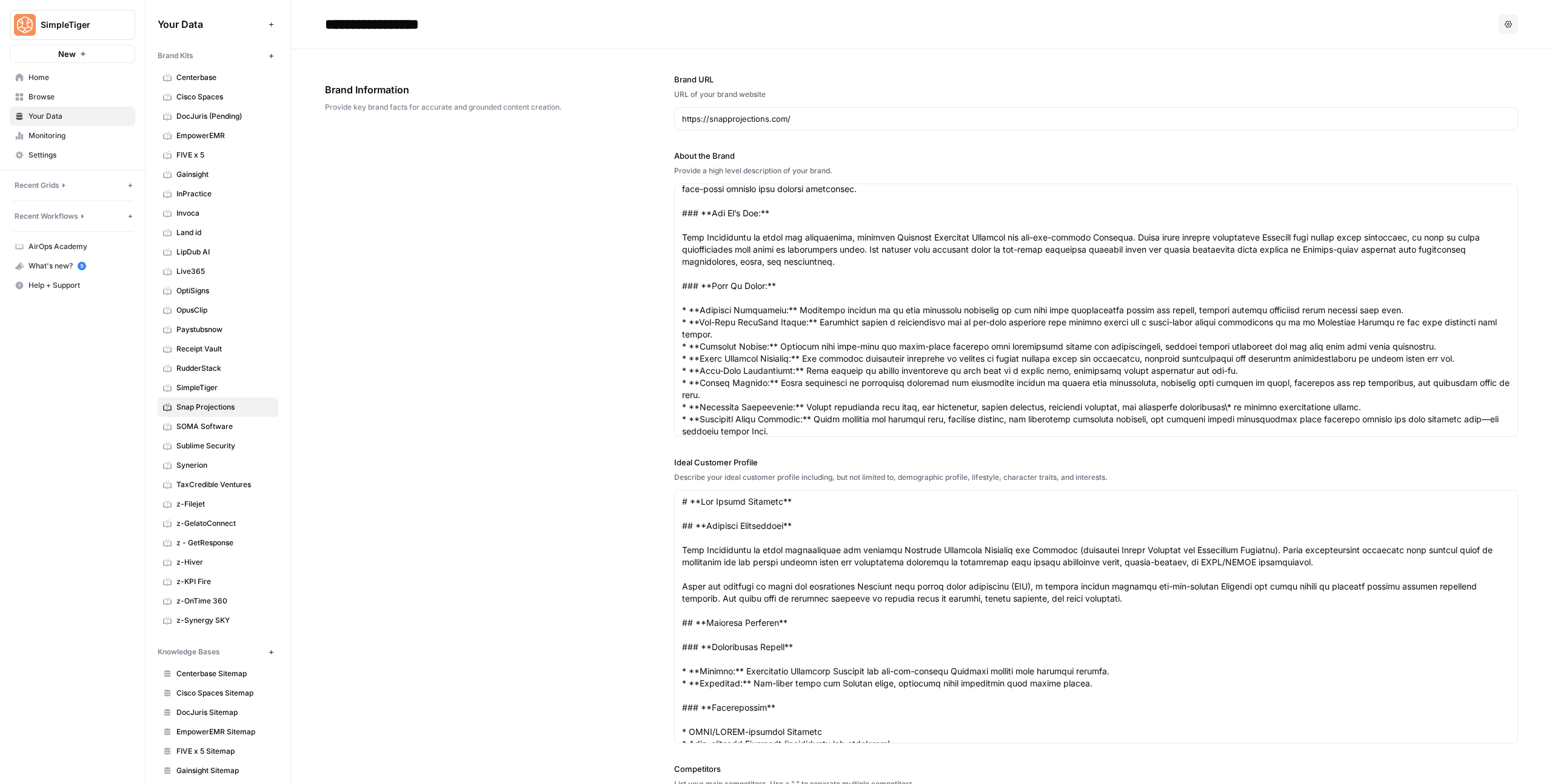 scroll, scrollTop: 739, scrollLeft: 0, axis: vertical 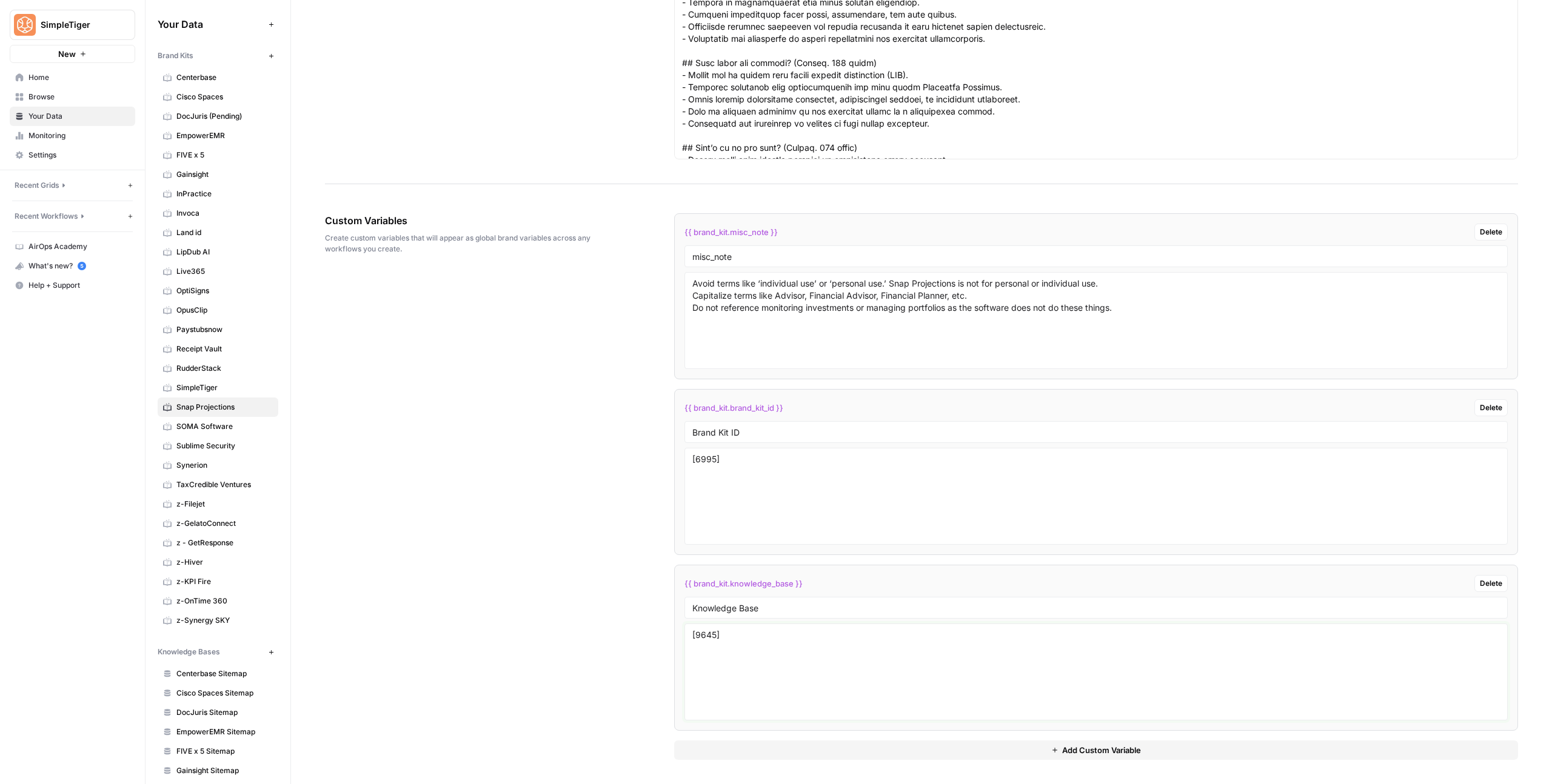 click on "9645" at bounding box center (1096, 672) 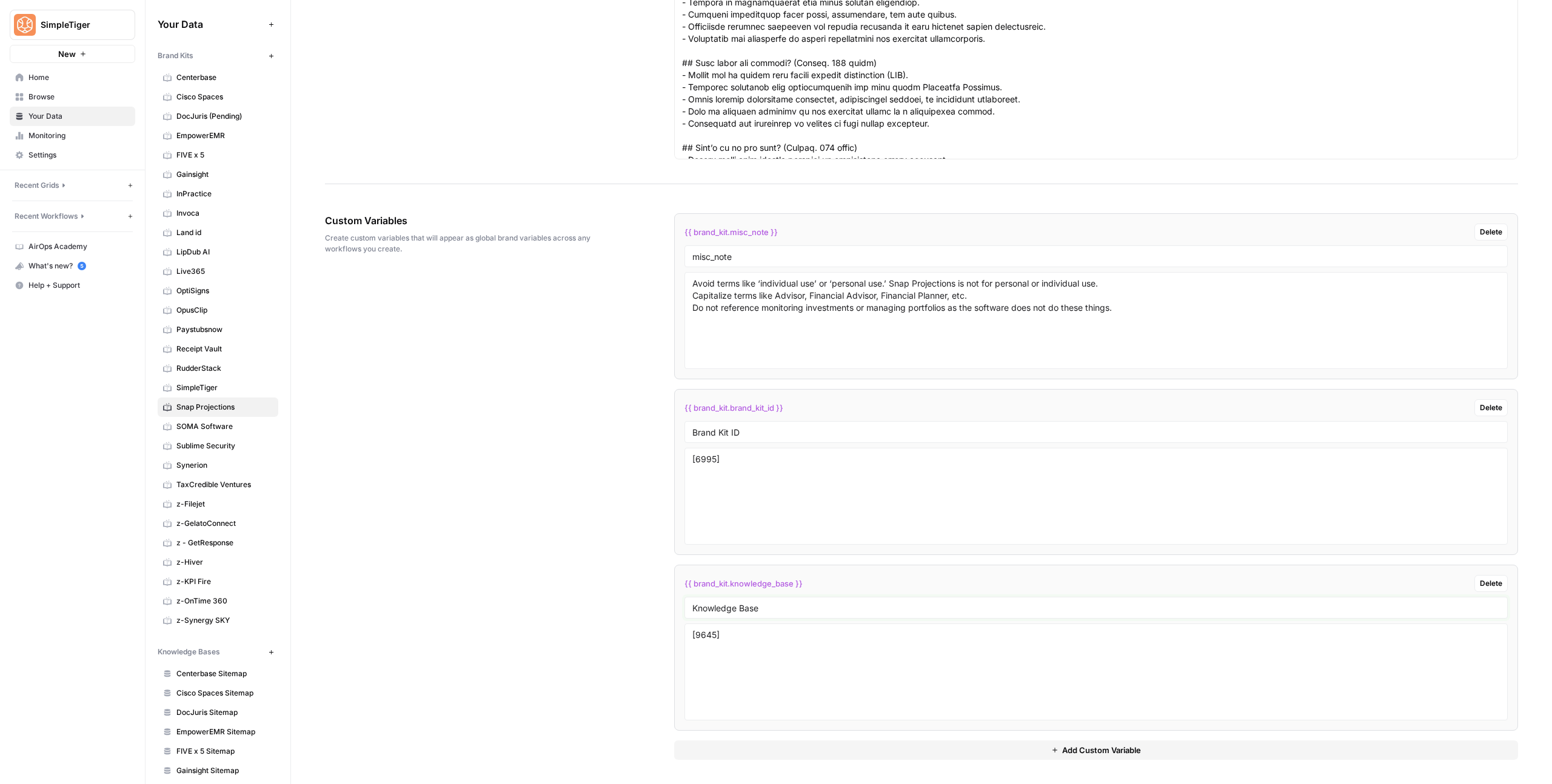 click on "Knowledge Base" at bounding box center [1096, 608] 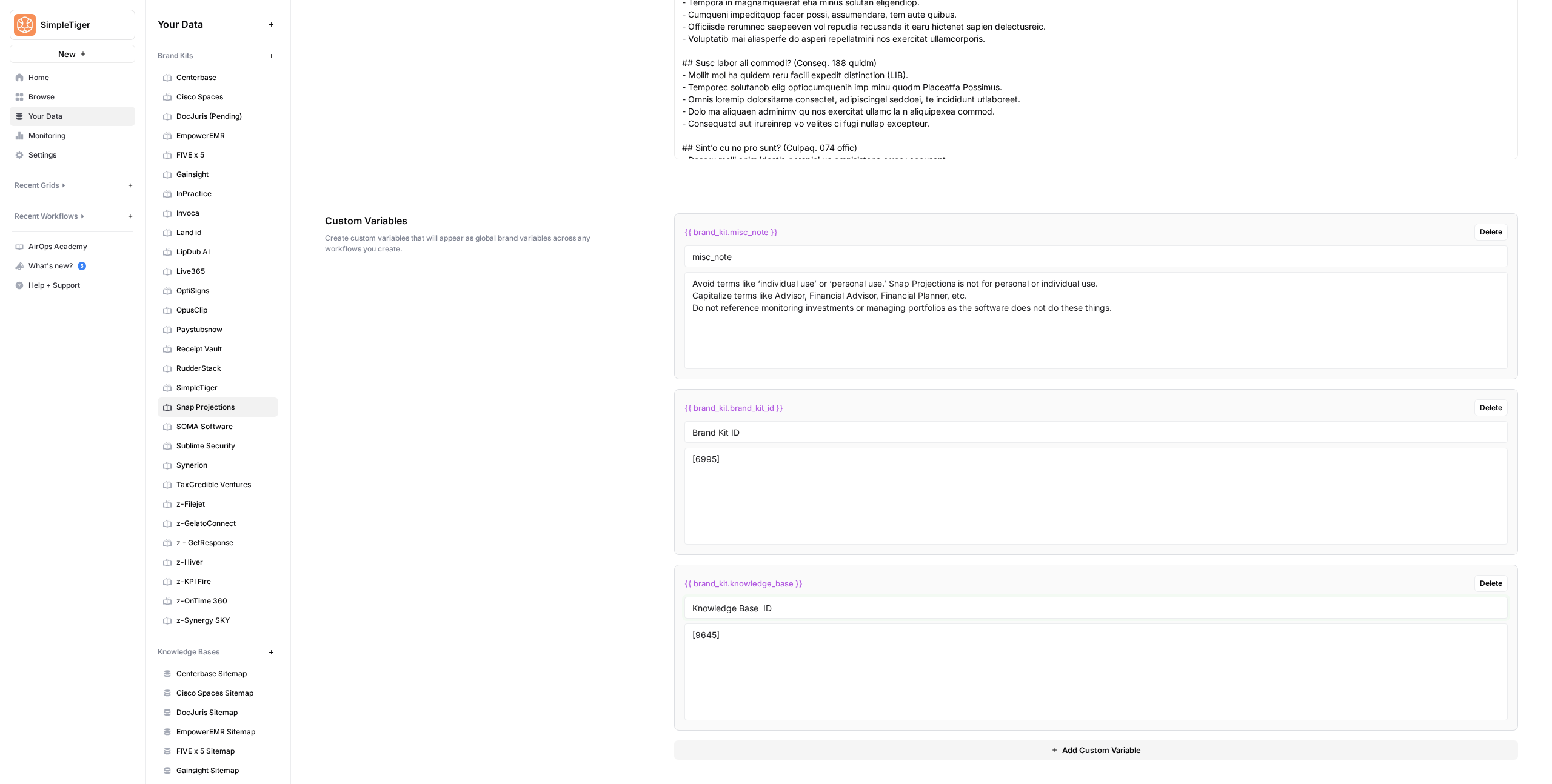 click on "Knowledge Base  ID" at bounding box center [1096, 608] 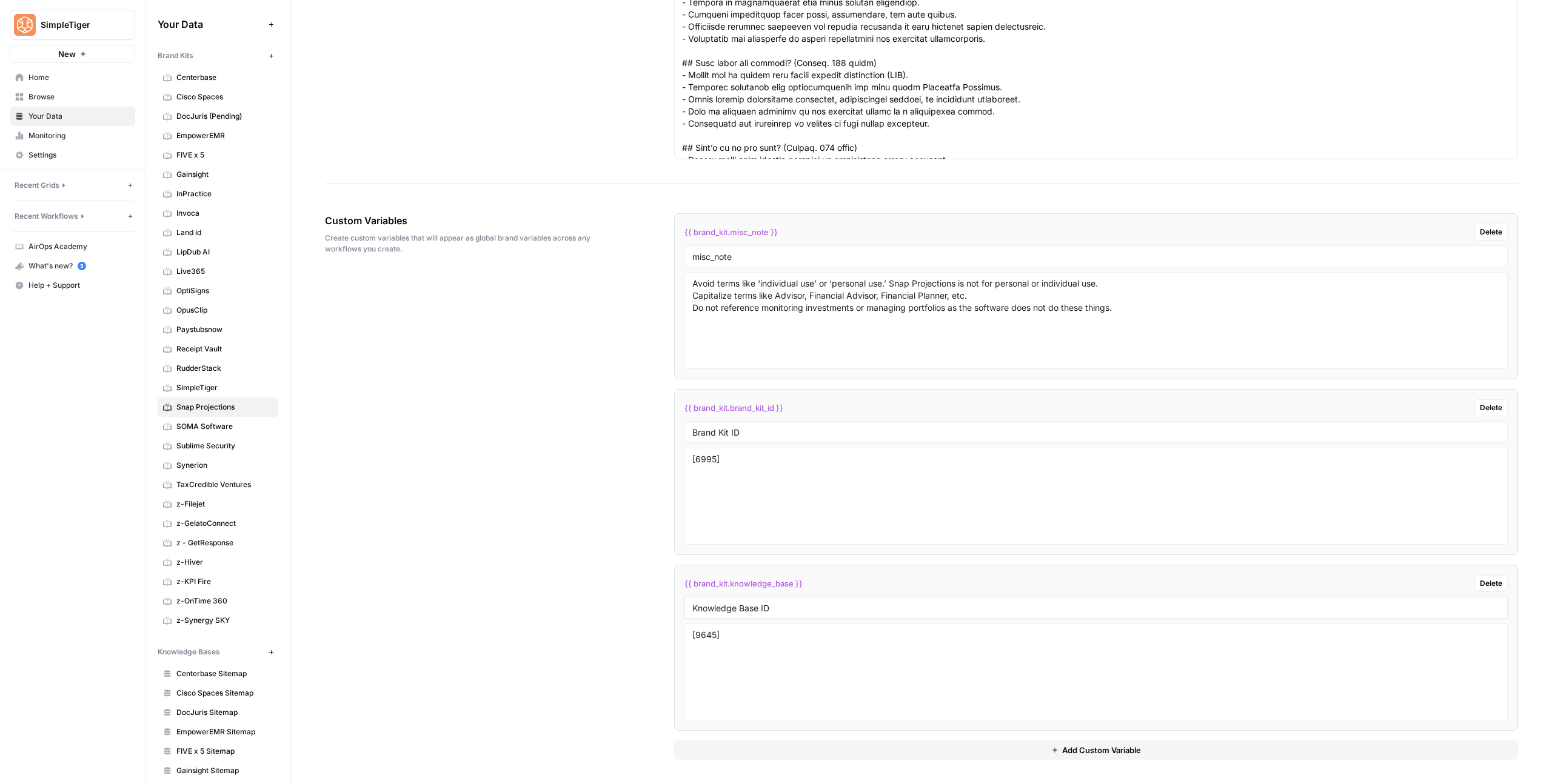 type on "Knowledge Base ID" 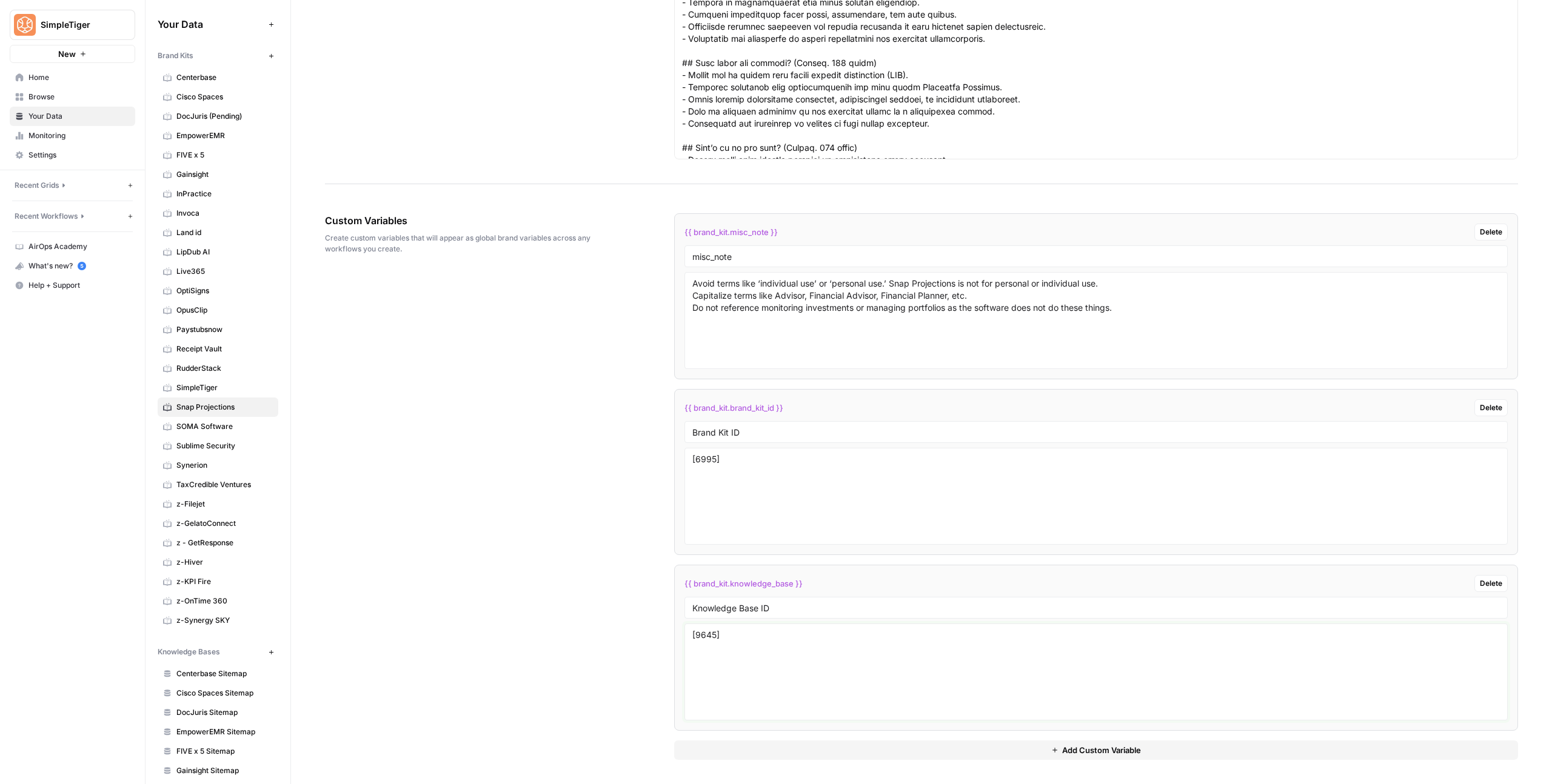 click on "9645" at bounding box center [1096, 672] 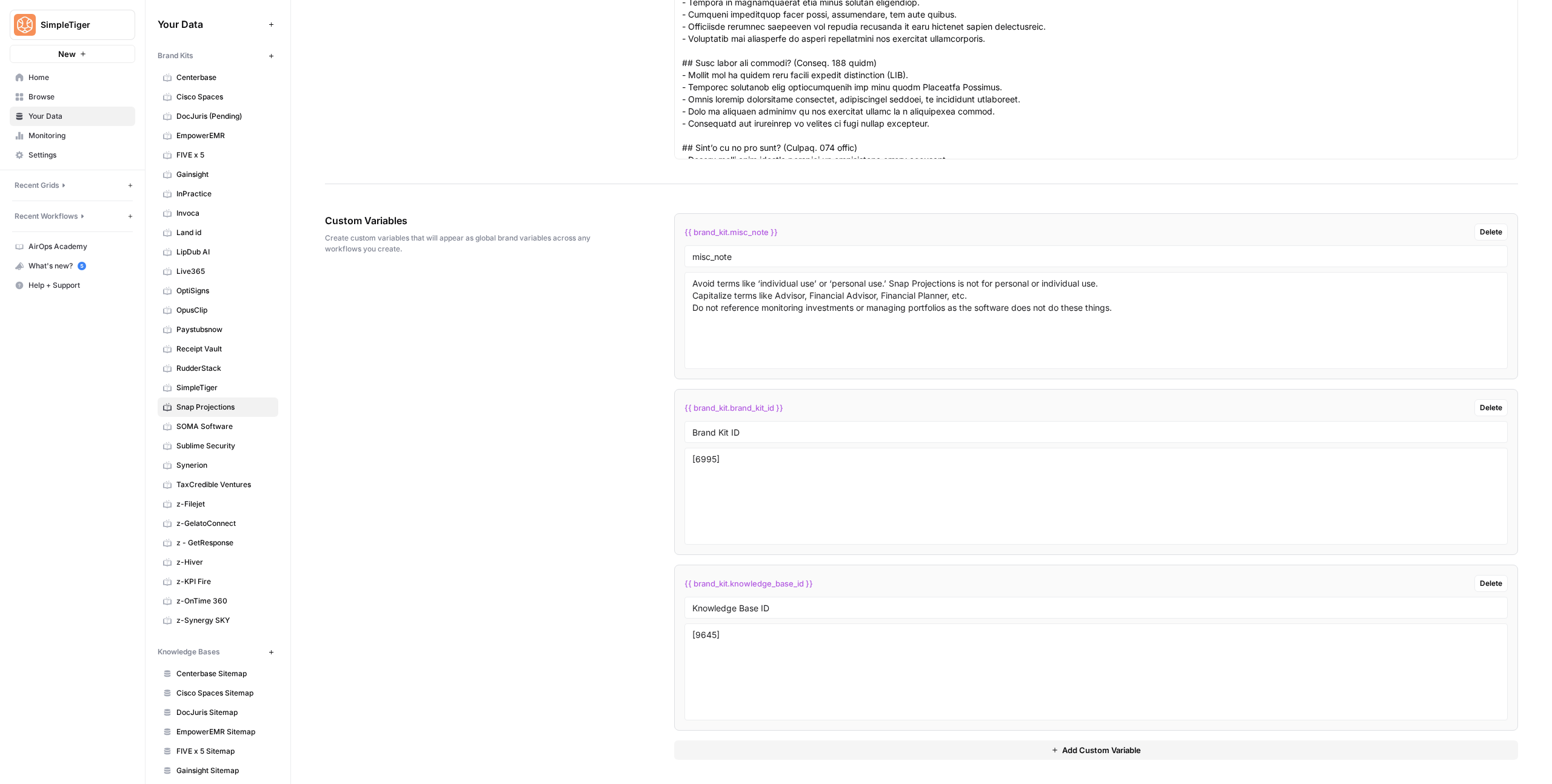 click on "Custom Variables Create custom variables that will appear as global brand variables across any workflows you create. {{ brand_kit.misc_note }} Delete misc_note Avoid terms like ‘individual use’ or ‘personal use.’ Snap Projections is not for personal or individual use.
Capitalize terms like Advisor, Financial Advisor, Financial Planner, etc.
Do not reference monitoring investments or managing portfolios as the software does not do these things.
{{ brand_kit.brand_kit_id }} Delete Brand Kit ID 6995 {{ brand_kit.knowledge_base_id }} Delete Knowledge Base ID 9645 Add Custom Variable" at bounding box center [921, 487] 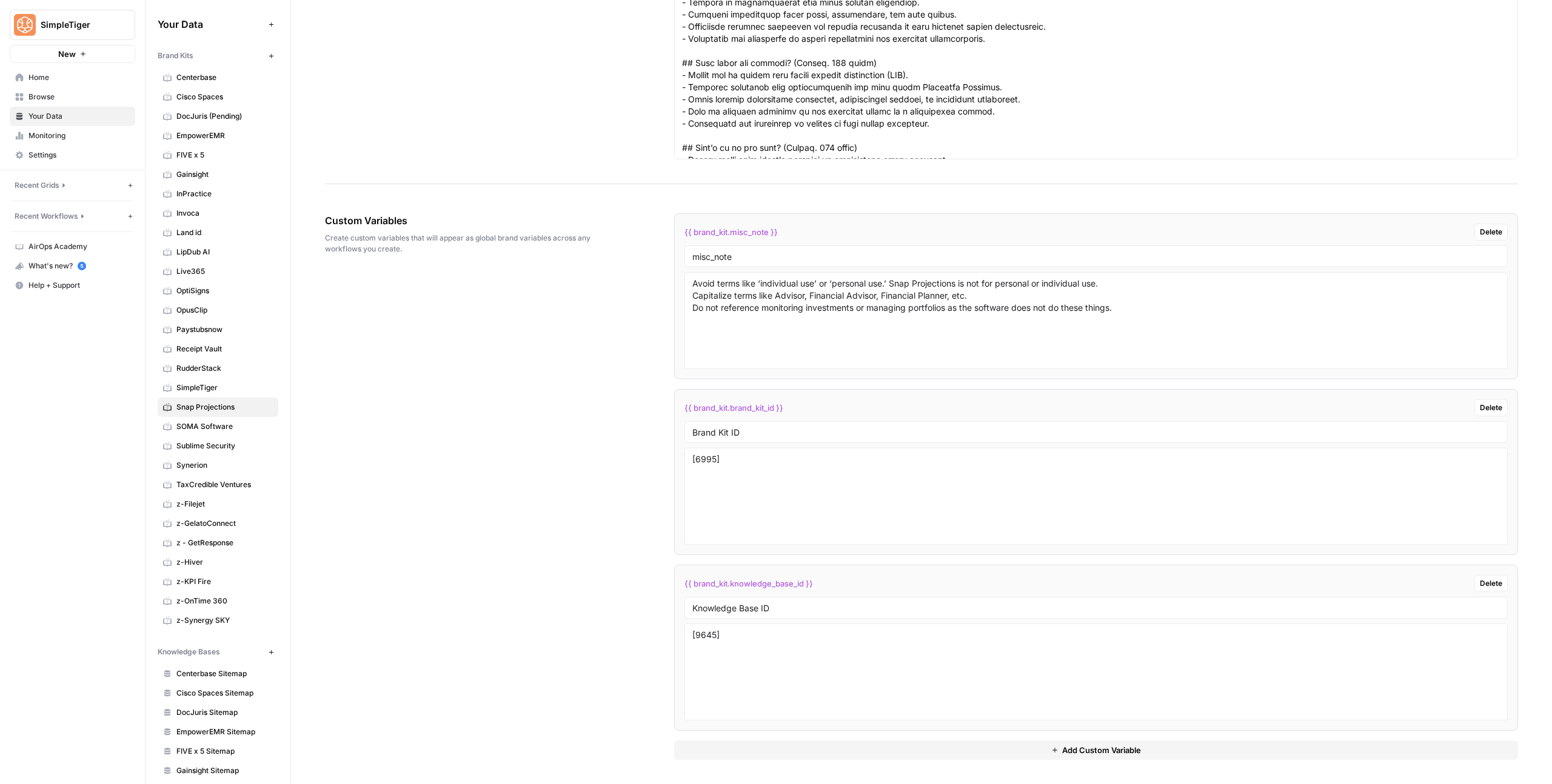 click on "FIVE x 5" at bounding box center [218, 155] 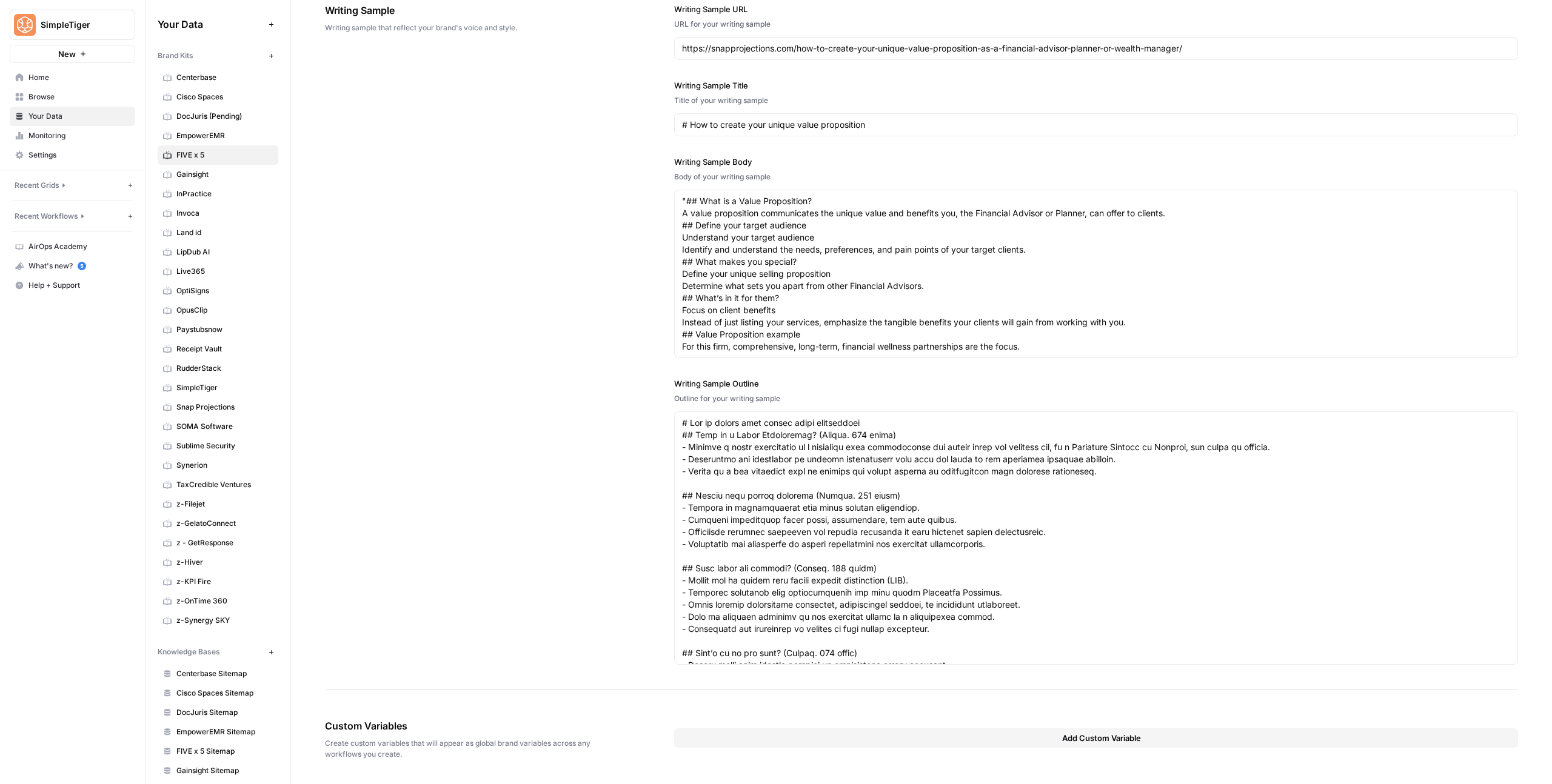 type 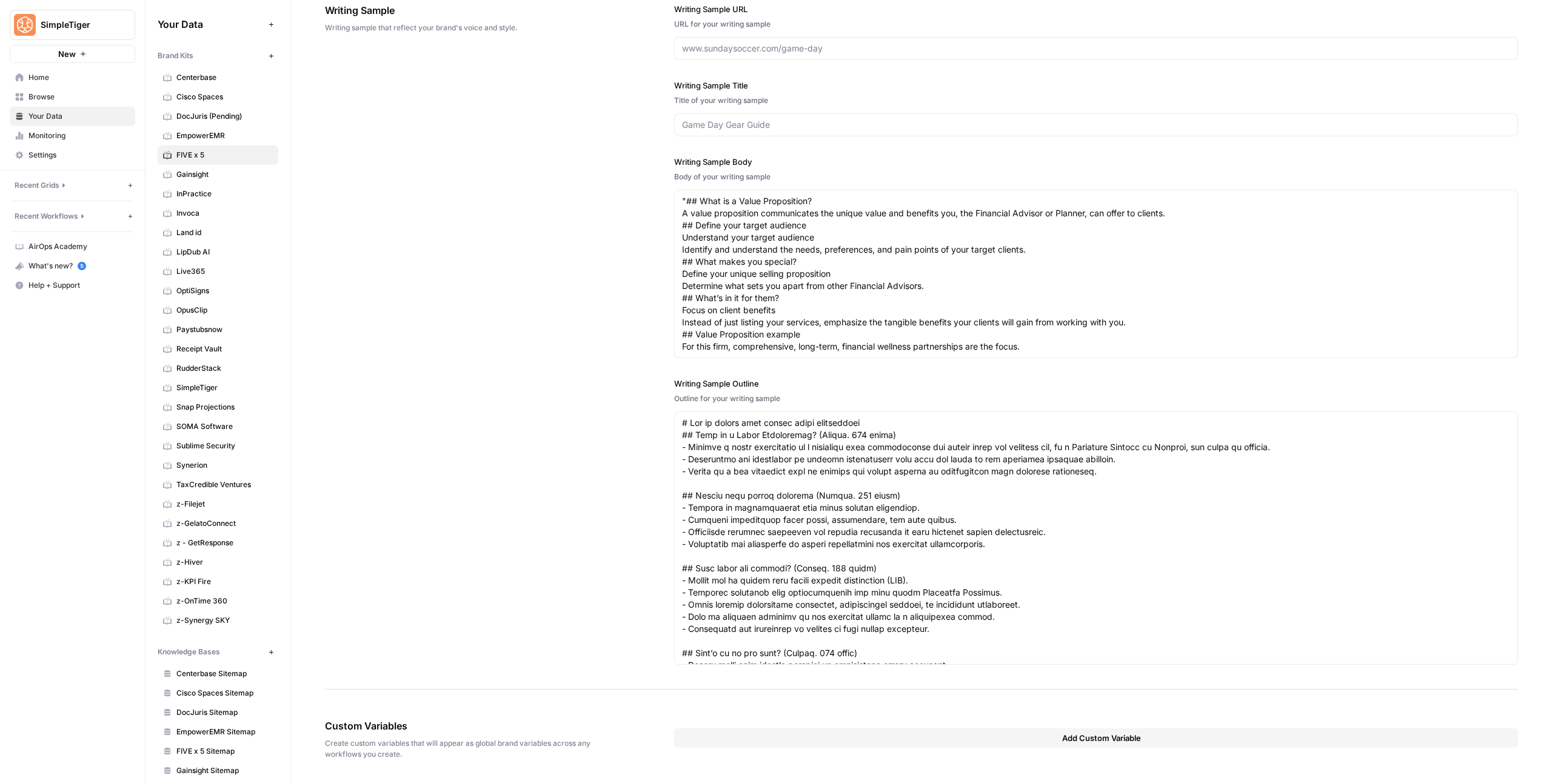type 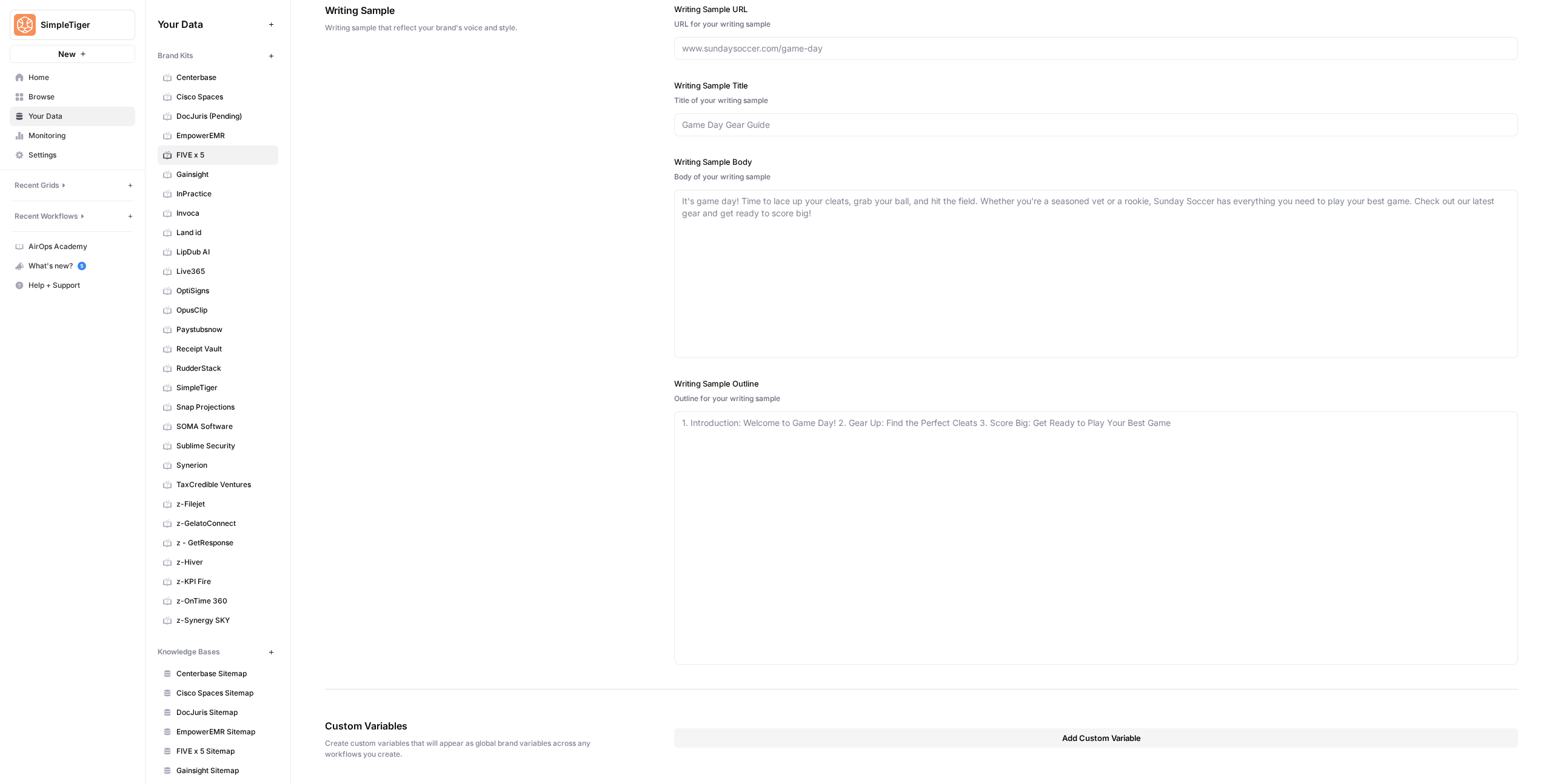 scroll, scrollTop: 1025, scrollLeft: 0, axis: vertical 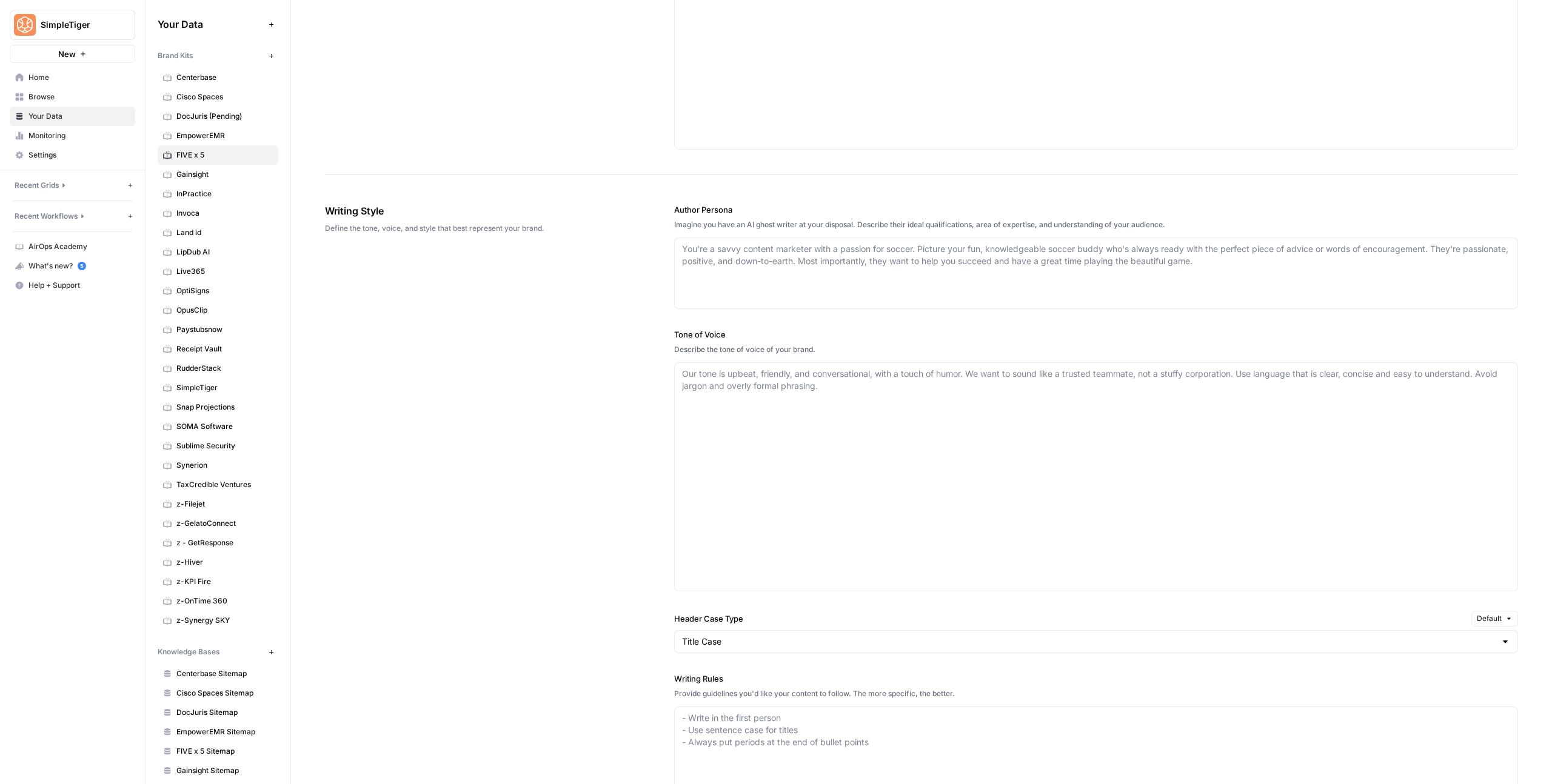 type on "https://fx5.com/" 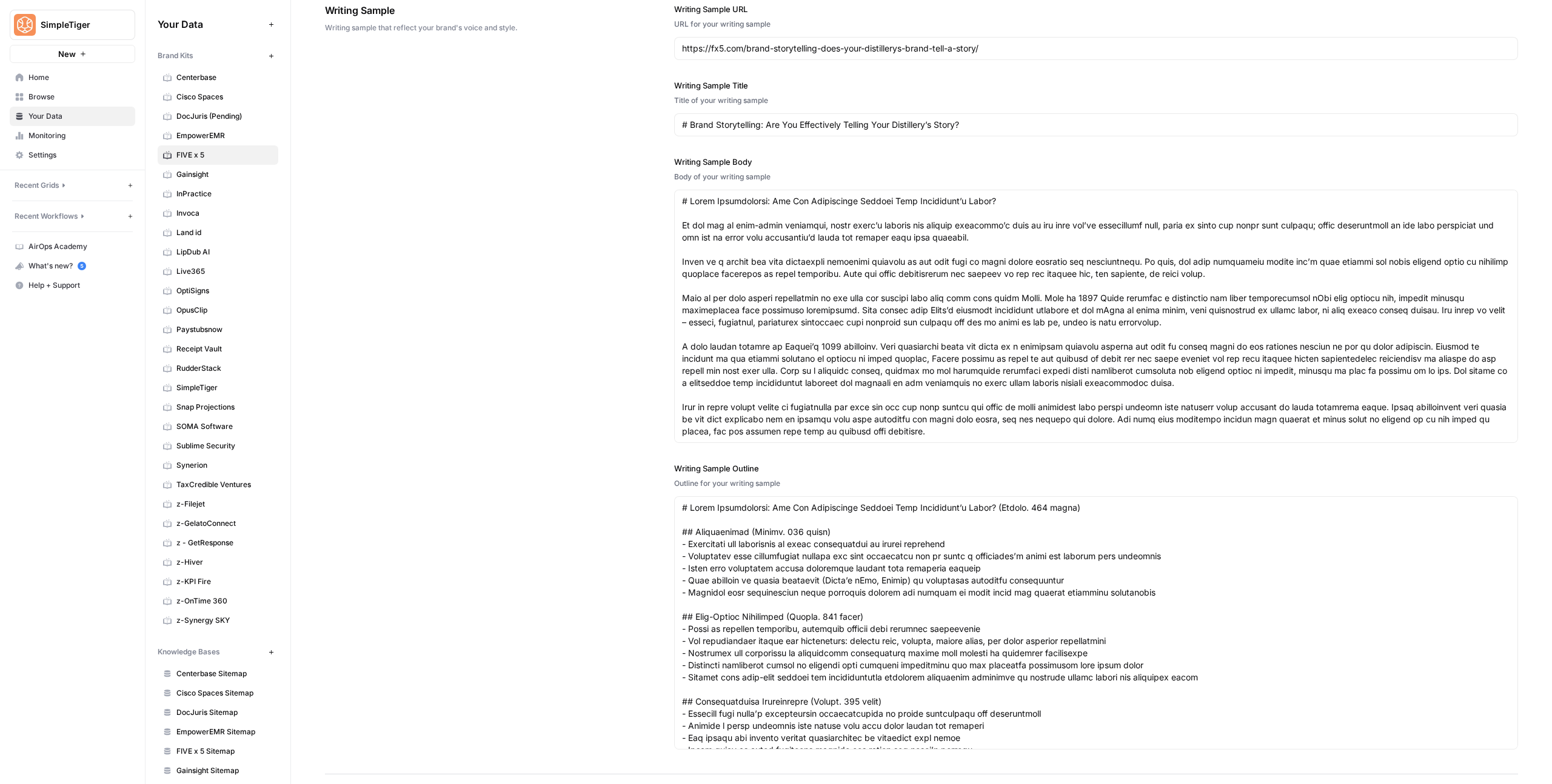 click on "Snap Projections" at bounding box center (224, 407) 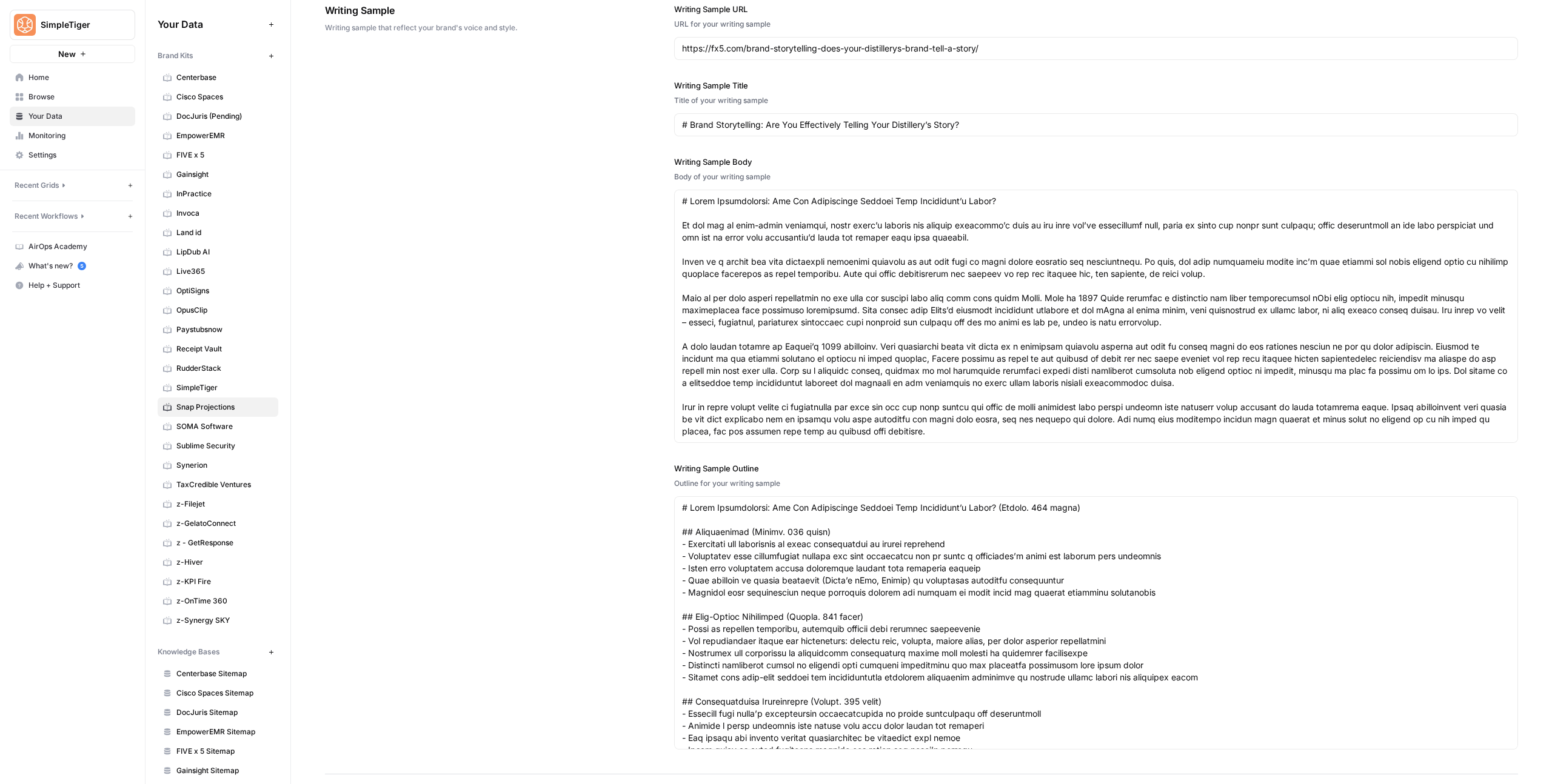type on "https://snapprojections.com/" 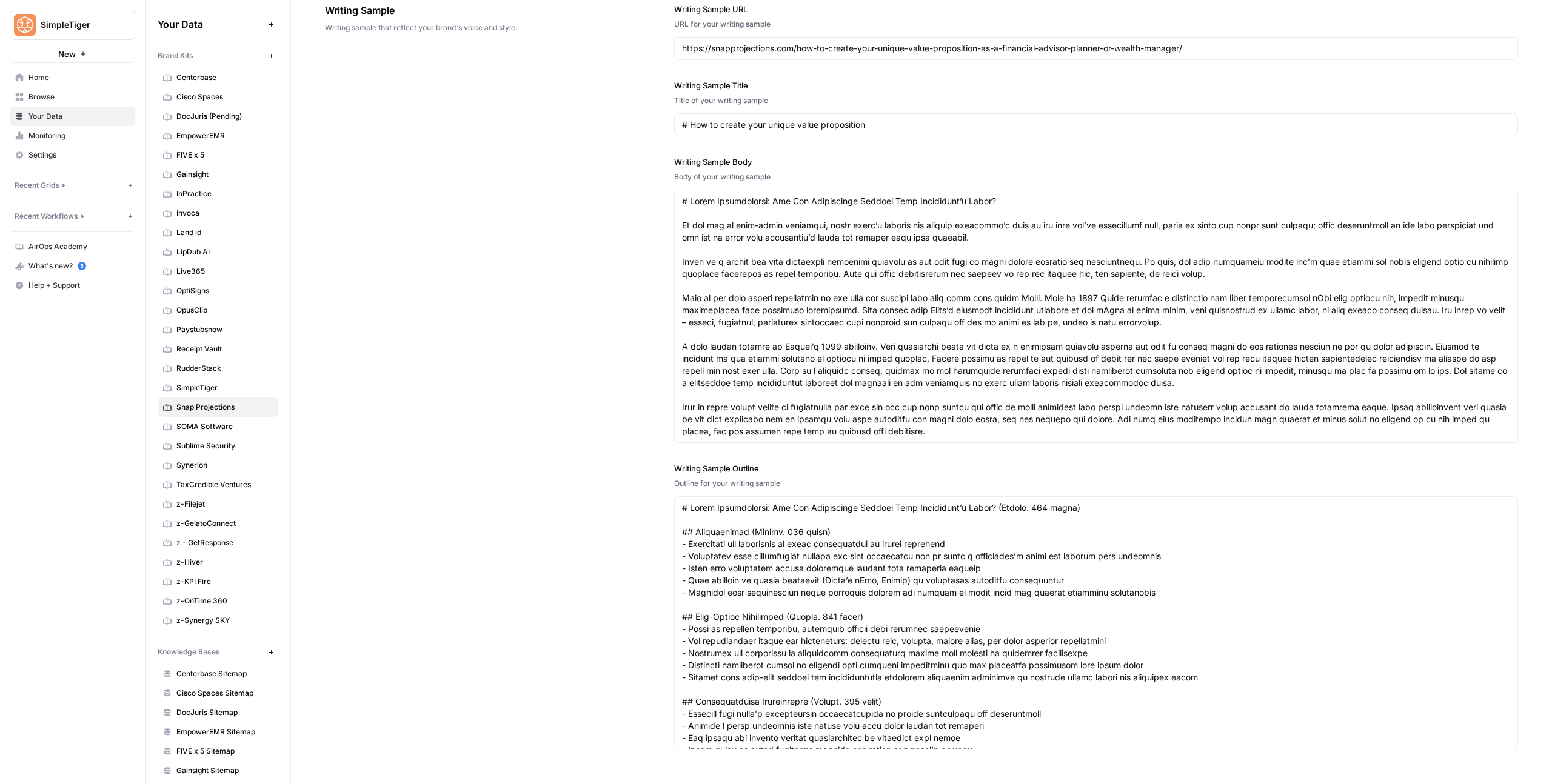 type on "# **About Snap Projections**
## **What We Do**
Snap Projections provides transparent, easy-to-use, and highly flexible financial and retirement planning software designed exclusively for licensed Canadian Financial Advisors and Planners. Our platform enables Advisors to quickly build and adjust personalized financial plans, generate real-time projections, and create client-friendly visuals that drive understanding and trust.
## **Our Mission**
Snap Projections was created to simplify and improve the financial planning experience for both Advisors and their clients. We solve common pain points like clunky software, hard-to-understand outputs, and limited scenario flexibility. Our goal is to empower Advisors to deliver clear, compelling financial guidance while saving time and improving client relationships.
## **Brand Positioning**
We see ourselves not just as a software provider, but as a trusted partner to financial professionals across Canada. Snap Projections supports Advisors with tools, educatio..." 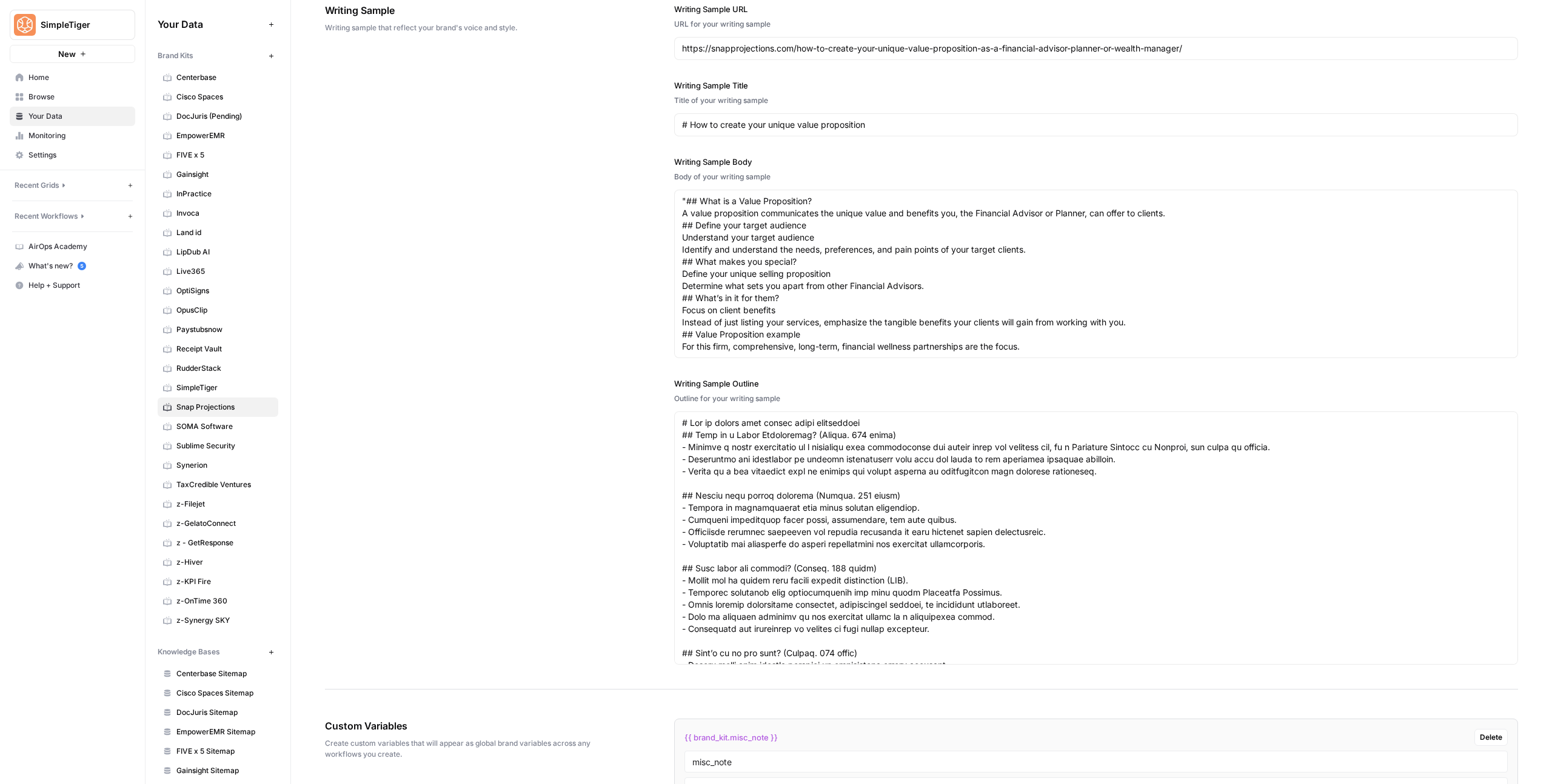 scroll, scrollTop: 2694, scrollLeft: 0, axis: vertical 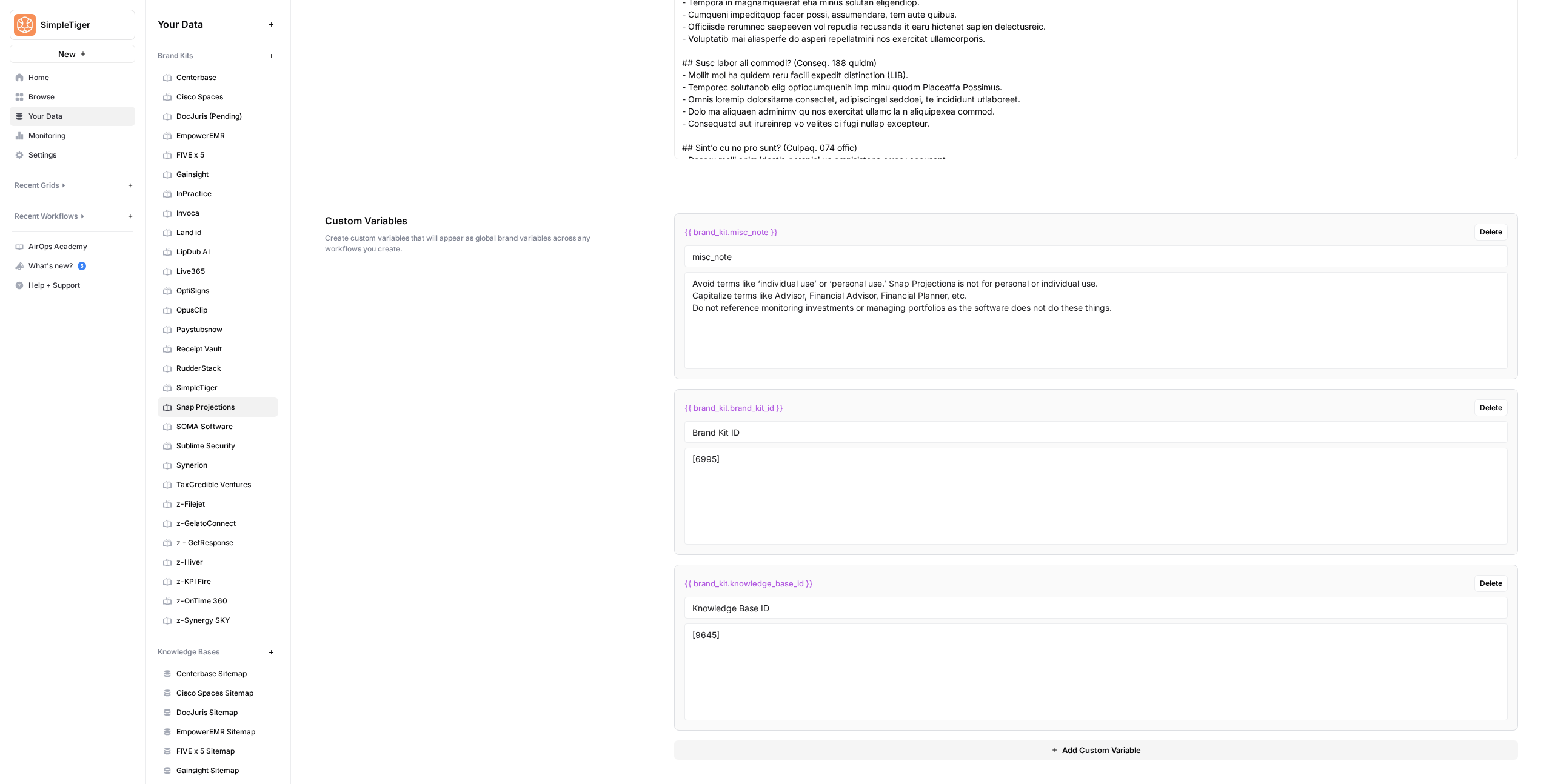 click on "{{ brand_kit.knowledge_base_id }} Delete Knowledge Base ID 9645" at bounding box center [1096, 648] 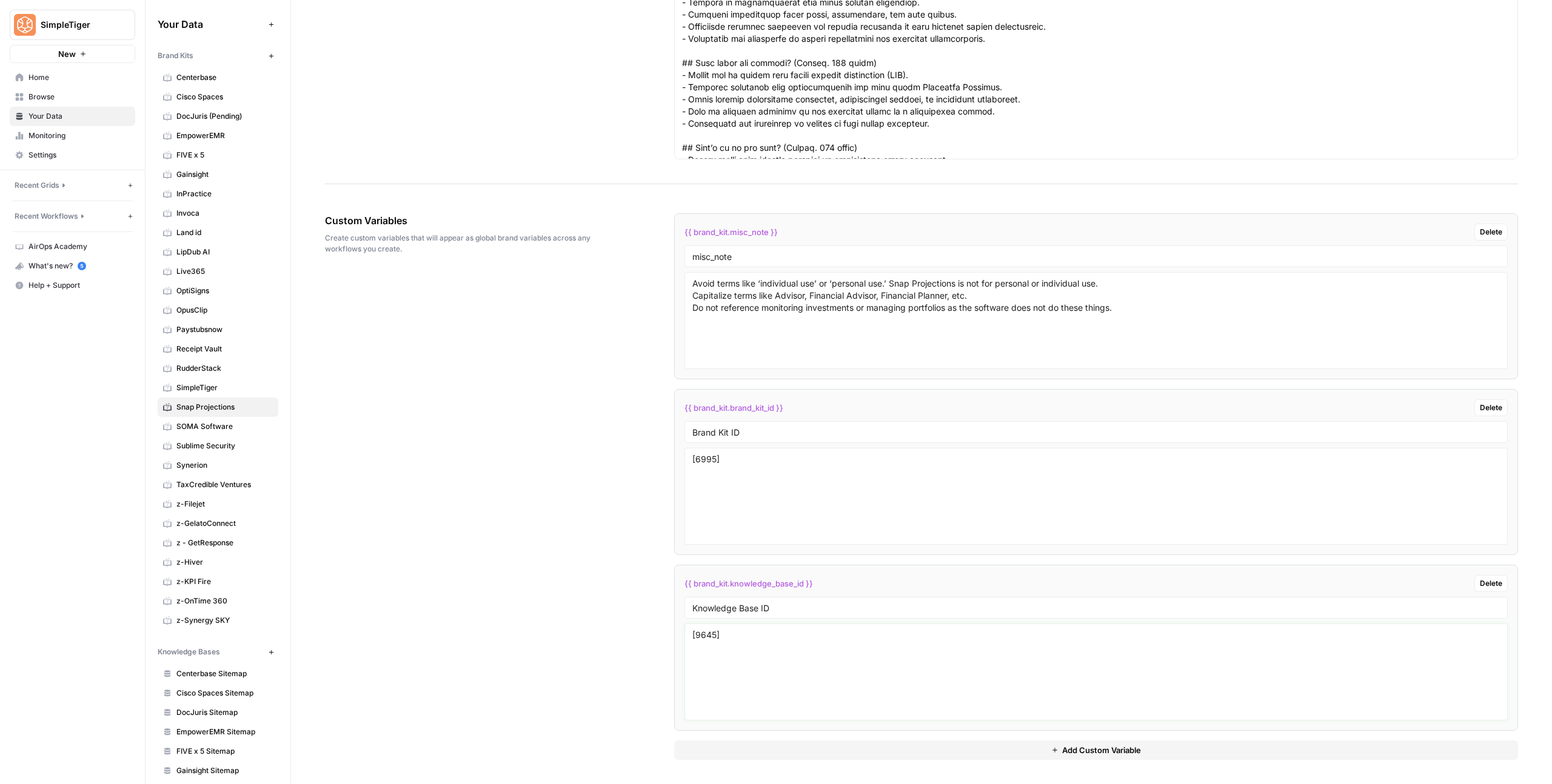 click on "9645" at bounding box center (1096, 672) 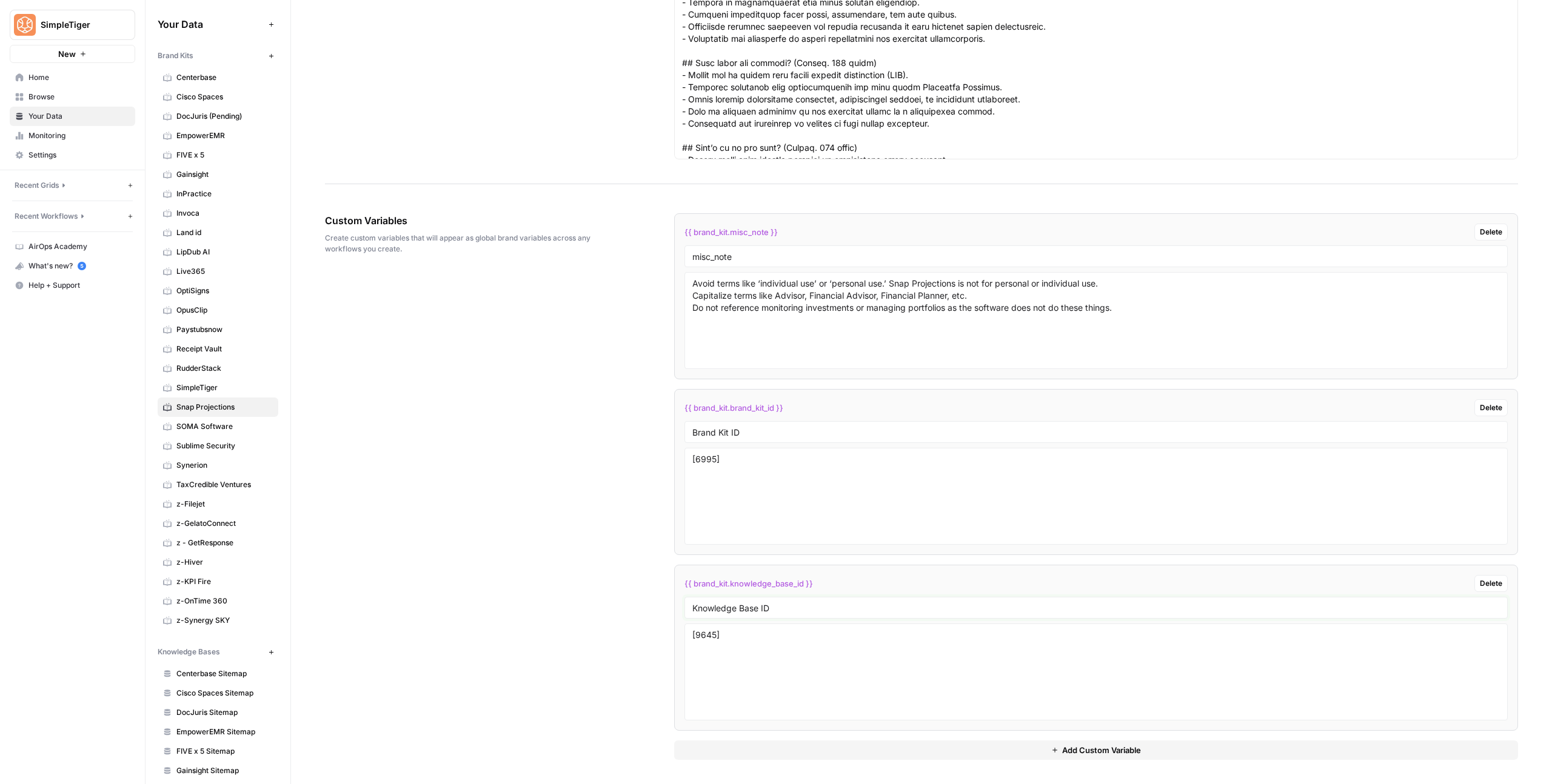 click on "Knowledge Base ID" at bounding box center [1096, 608] 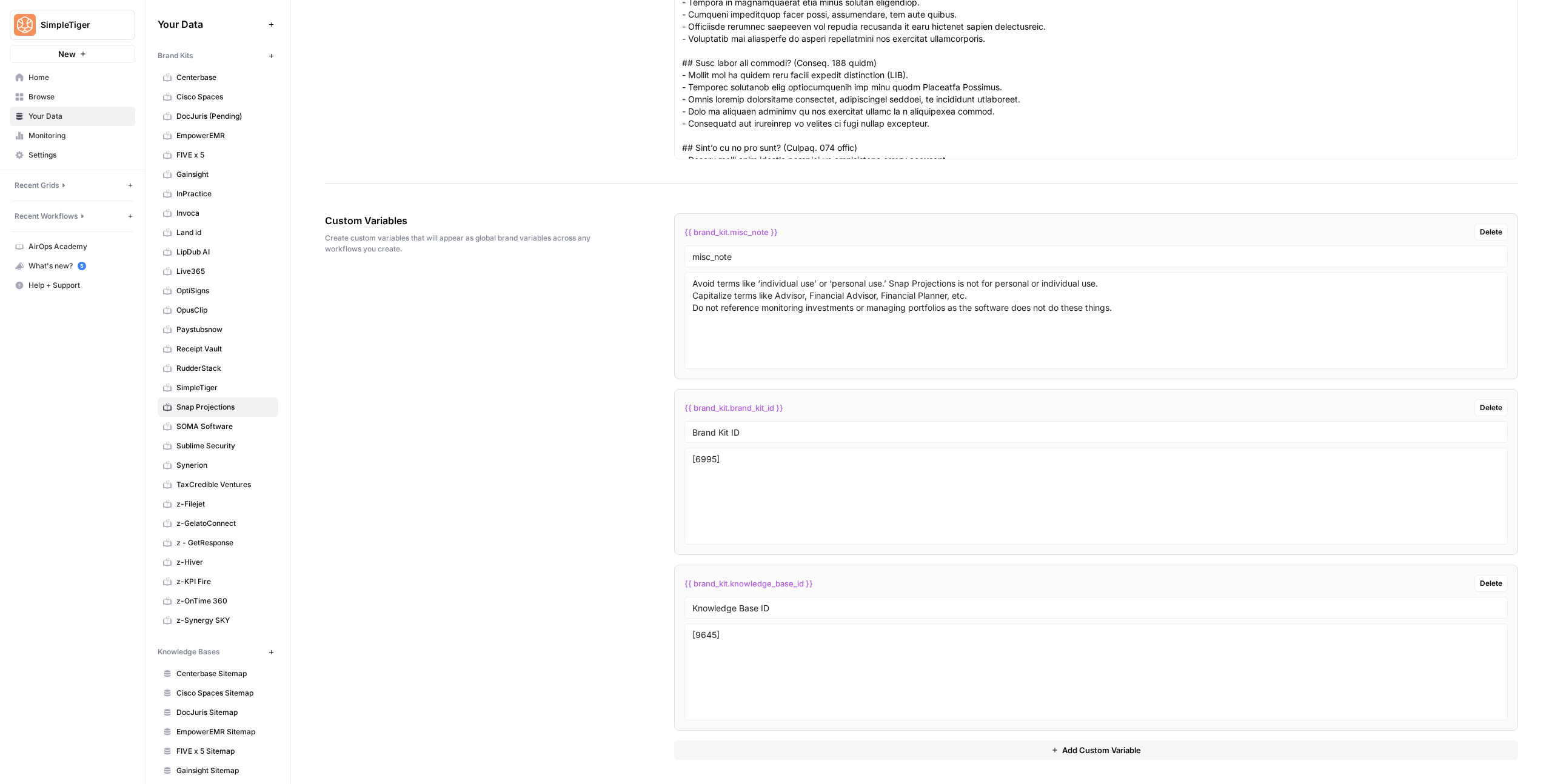 click on "Browse" at bounding box center (72, 97) 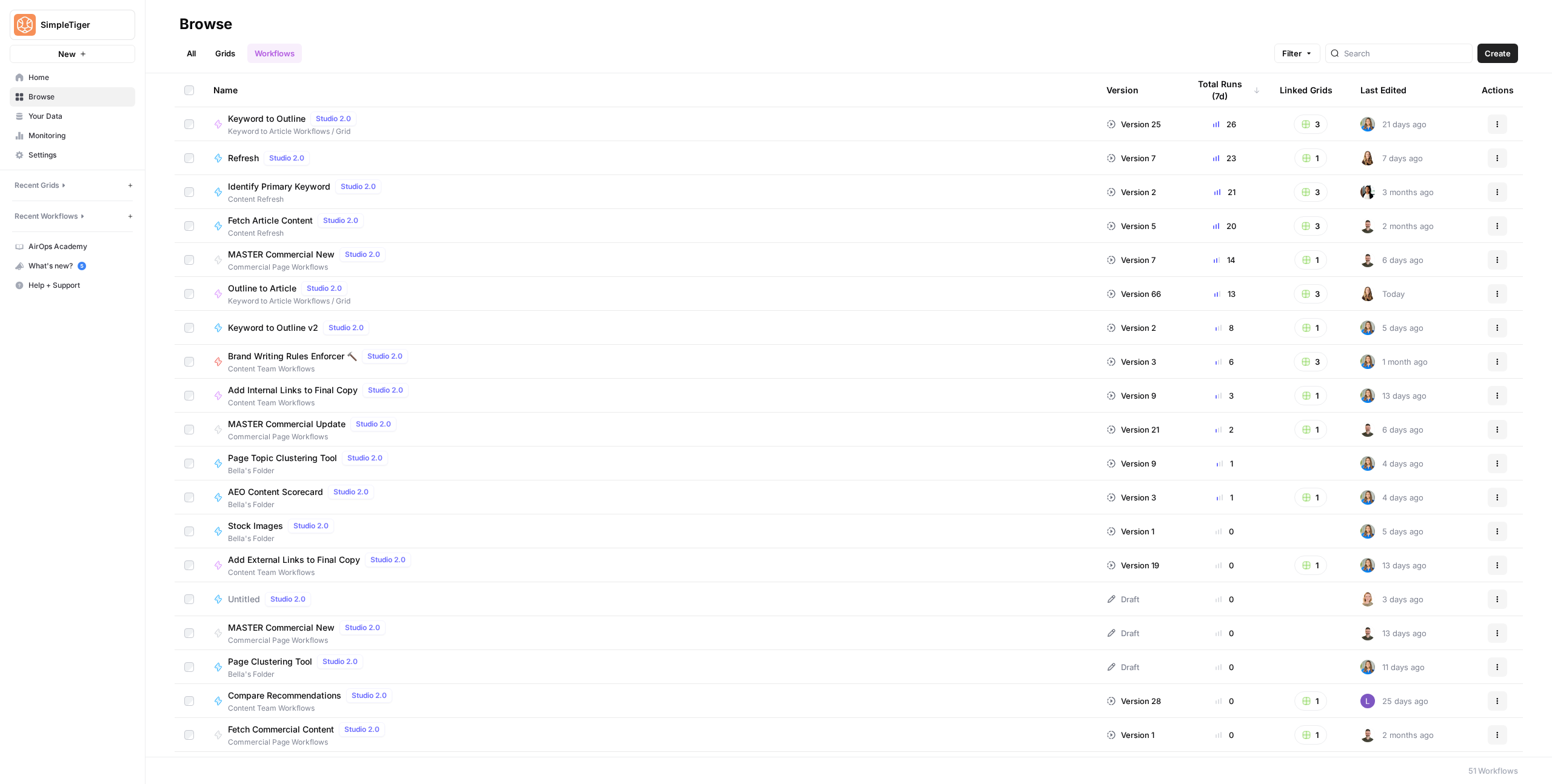 click on "Home" at bounding box center [79, 78] 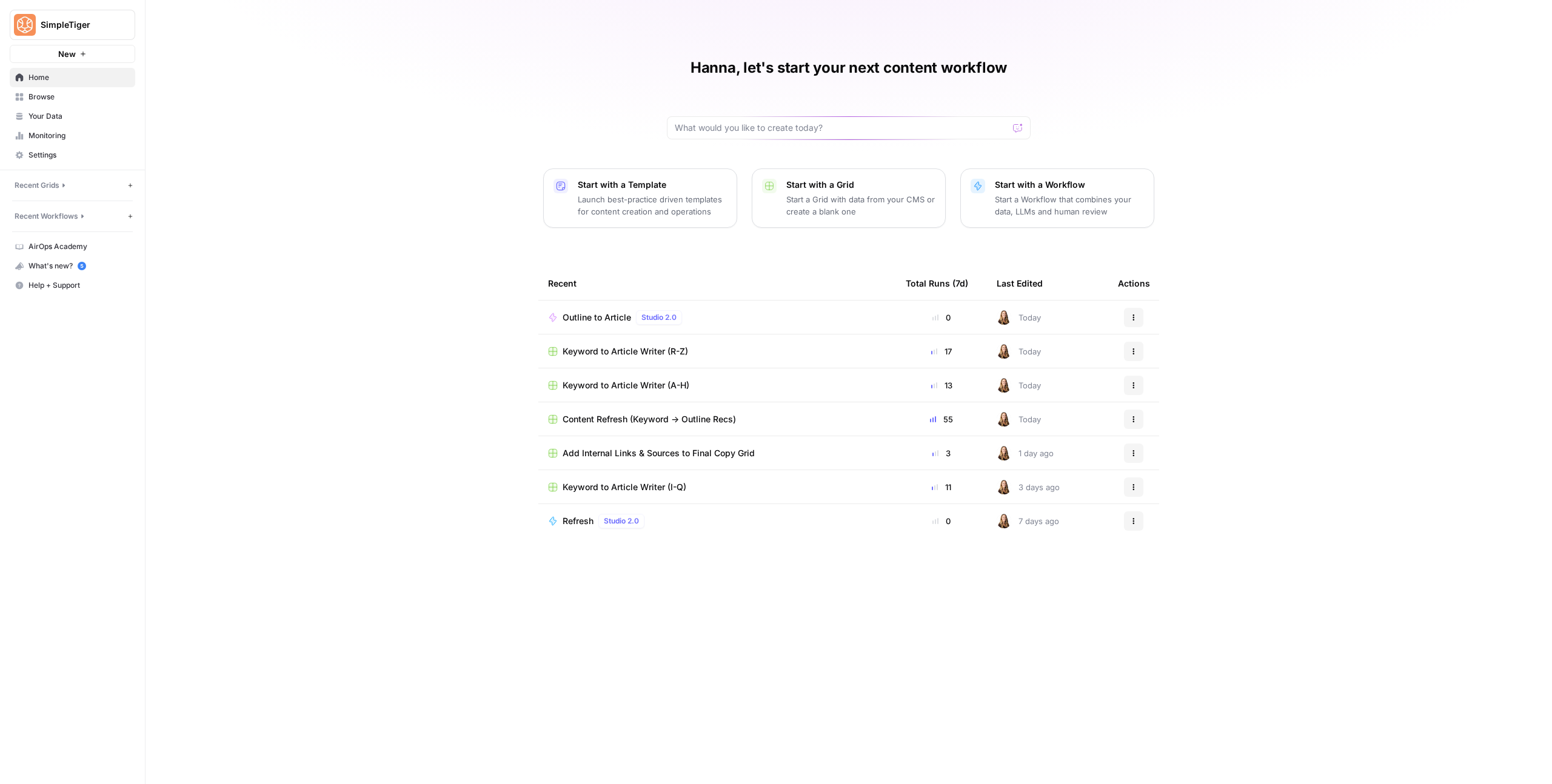 click on "Keyword to Article Writer (R-Z)" at bounding box center (625, 351) 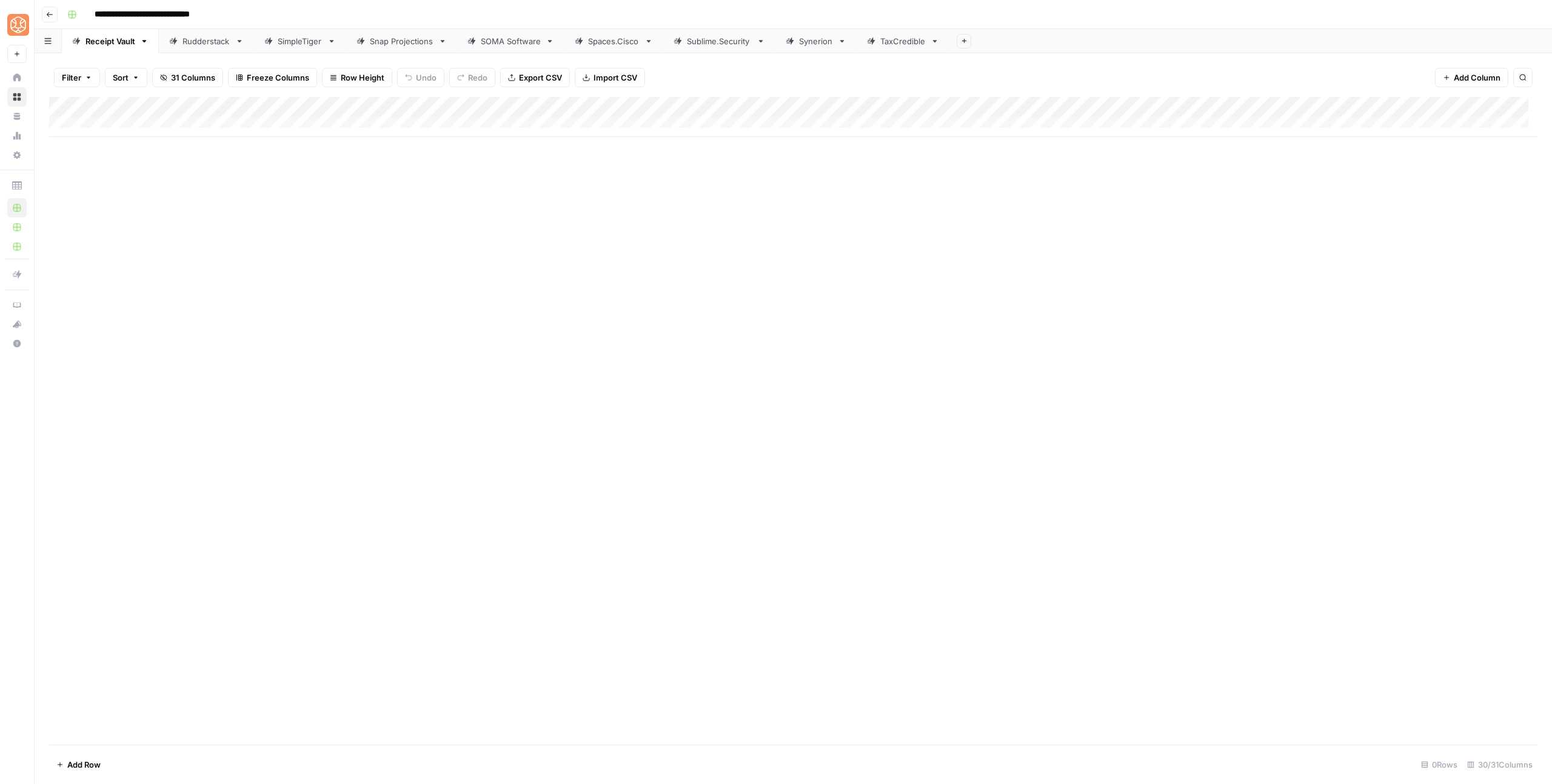 click on "Snap Projections" at bounding box center [401, 41] 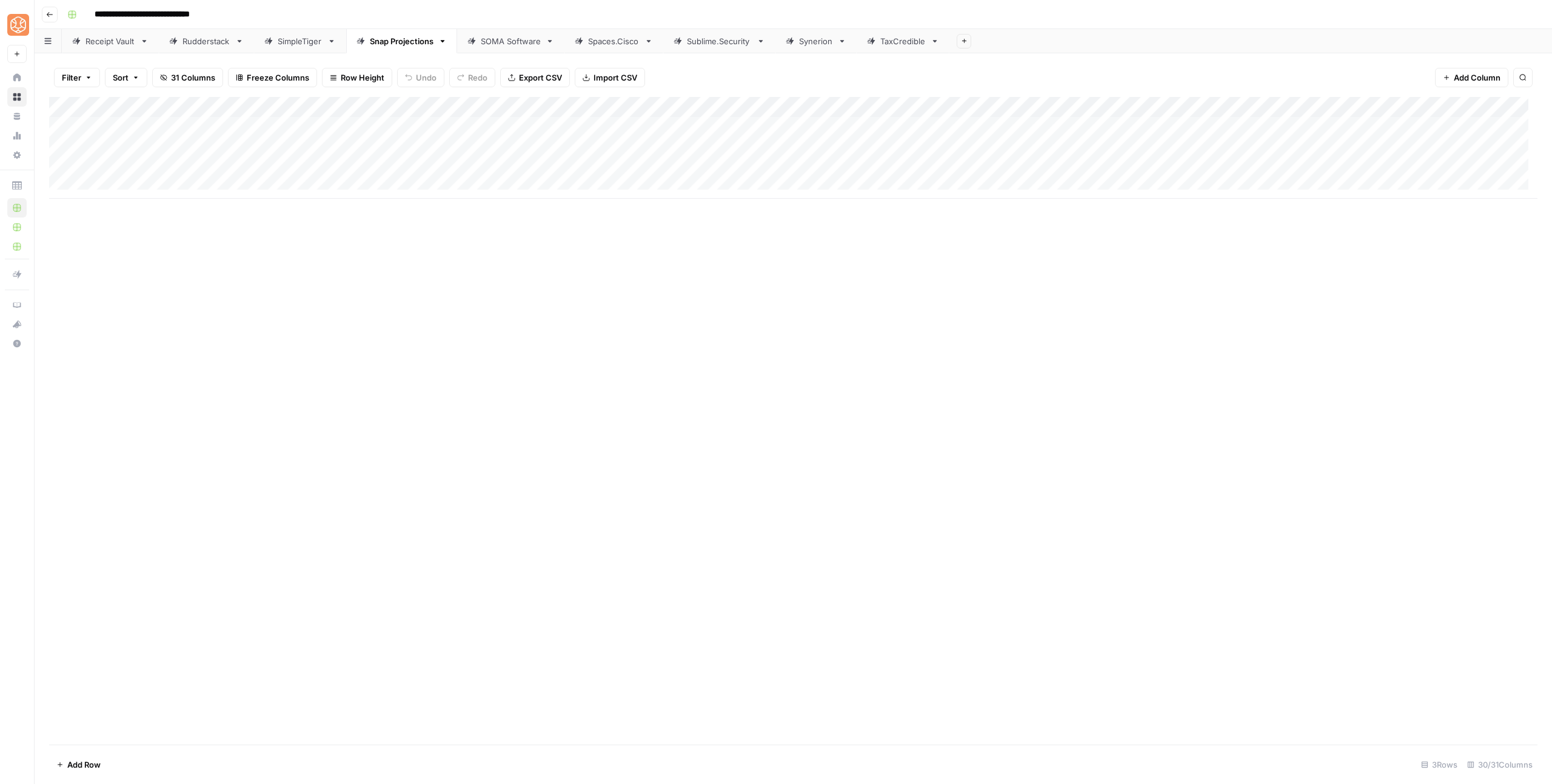 scroll, scrollTop: 0, scrollLeft: 0, axis: both 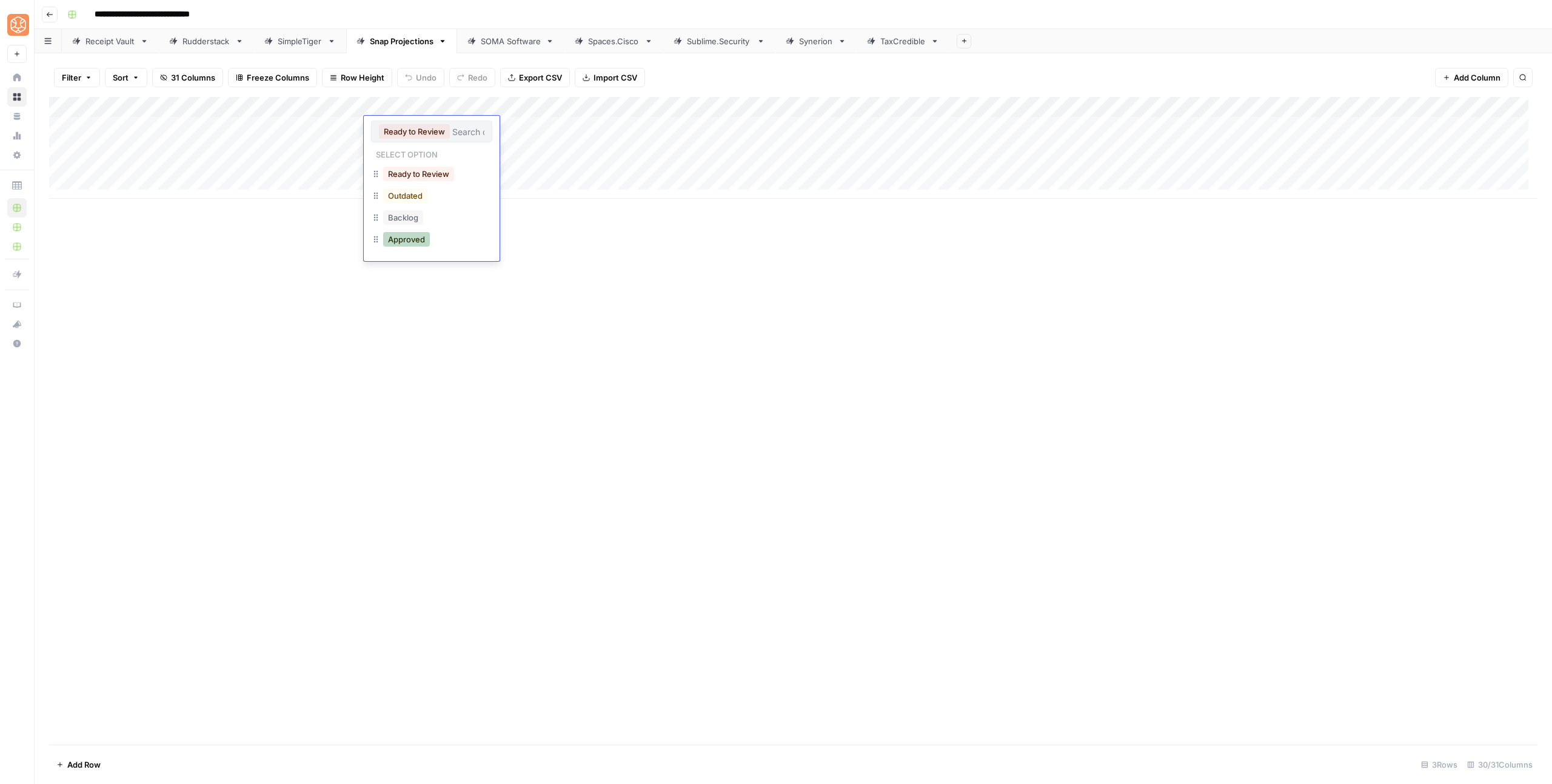 click on "Approved" at bounding box center (406, 239) 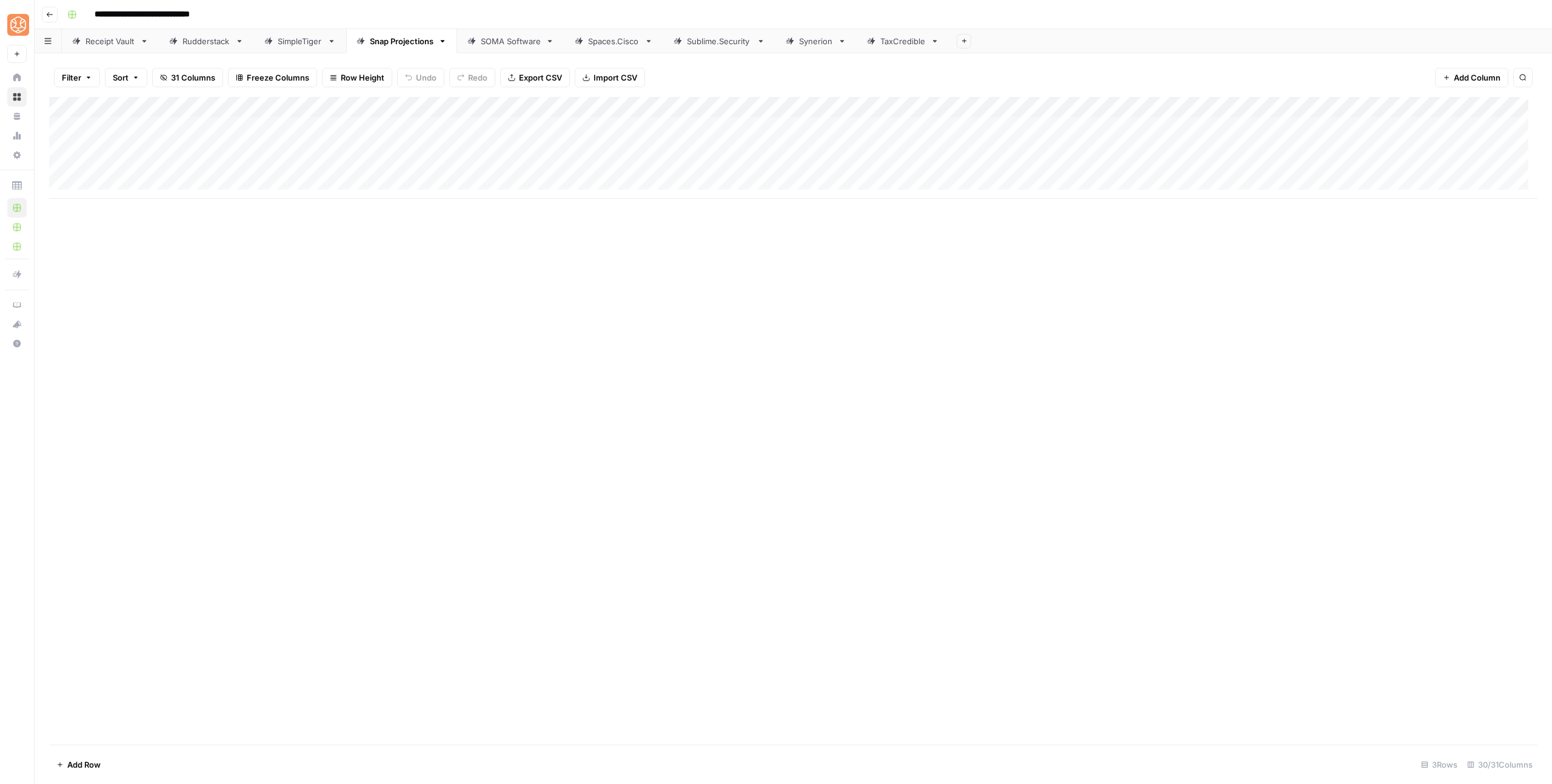 drag, startPoint x: 471, startPoint y: 139, endPoint x: 469, endPoint y: 165, distance: 26.07681 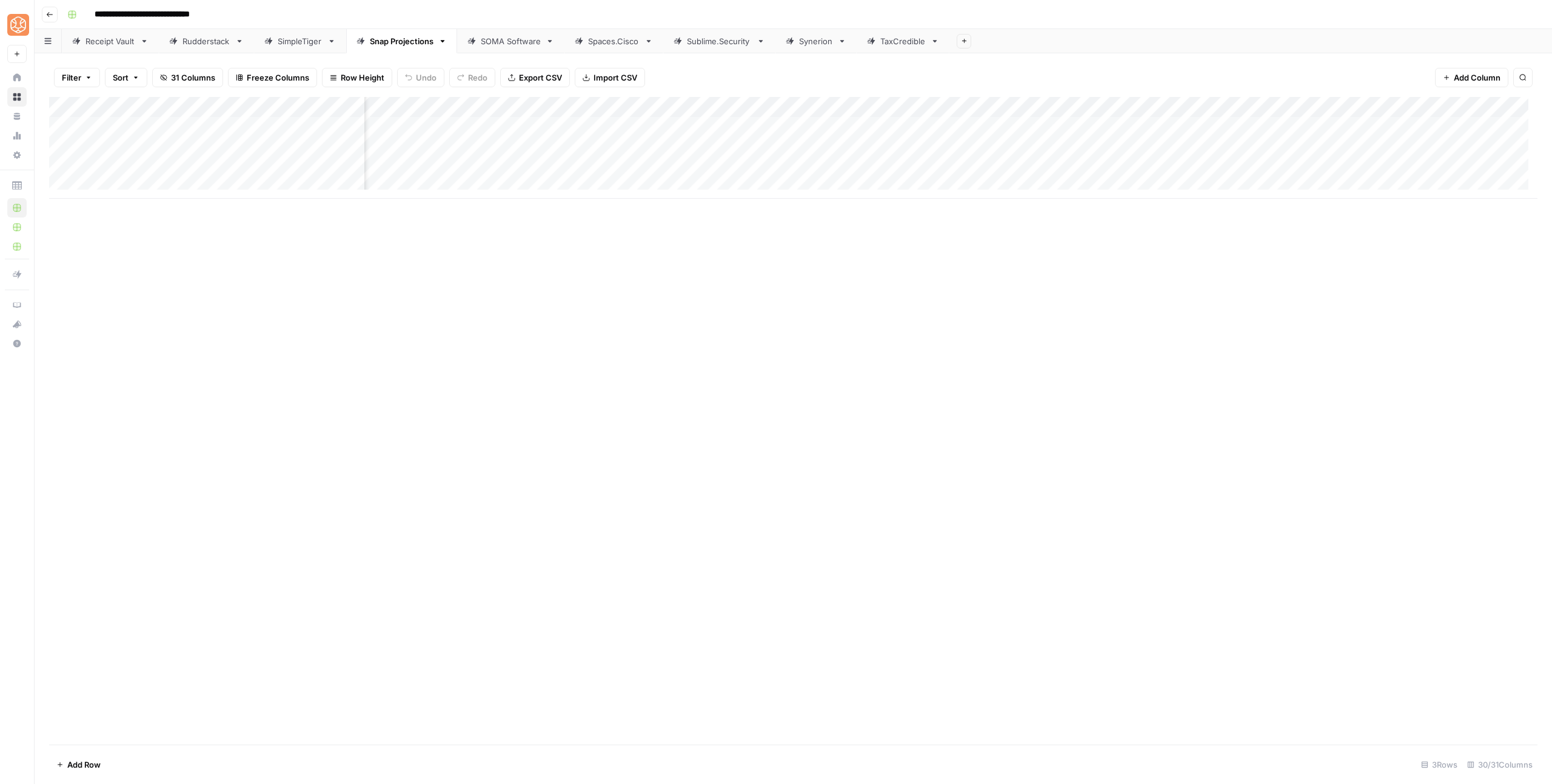 scroll, scrollTop: 0, scrollLeft: 932, axis: horizontal 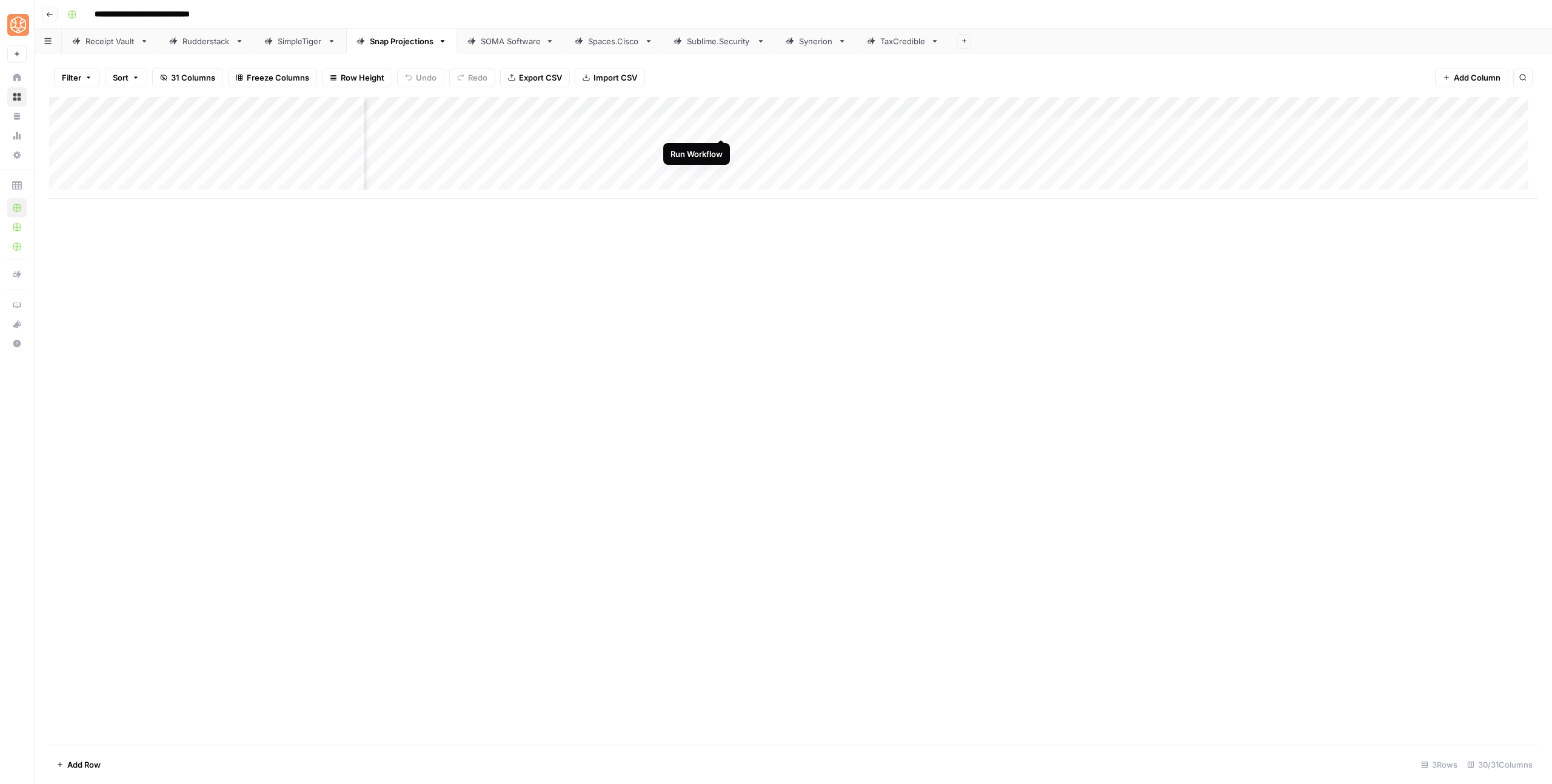 click on "Add Column" at bounding box center (793, 148) 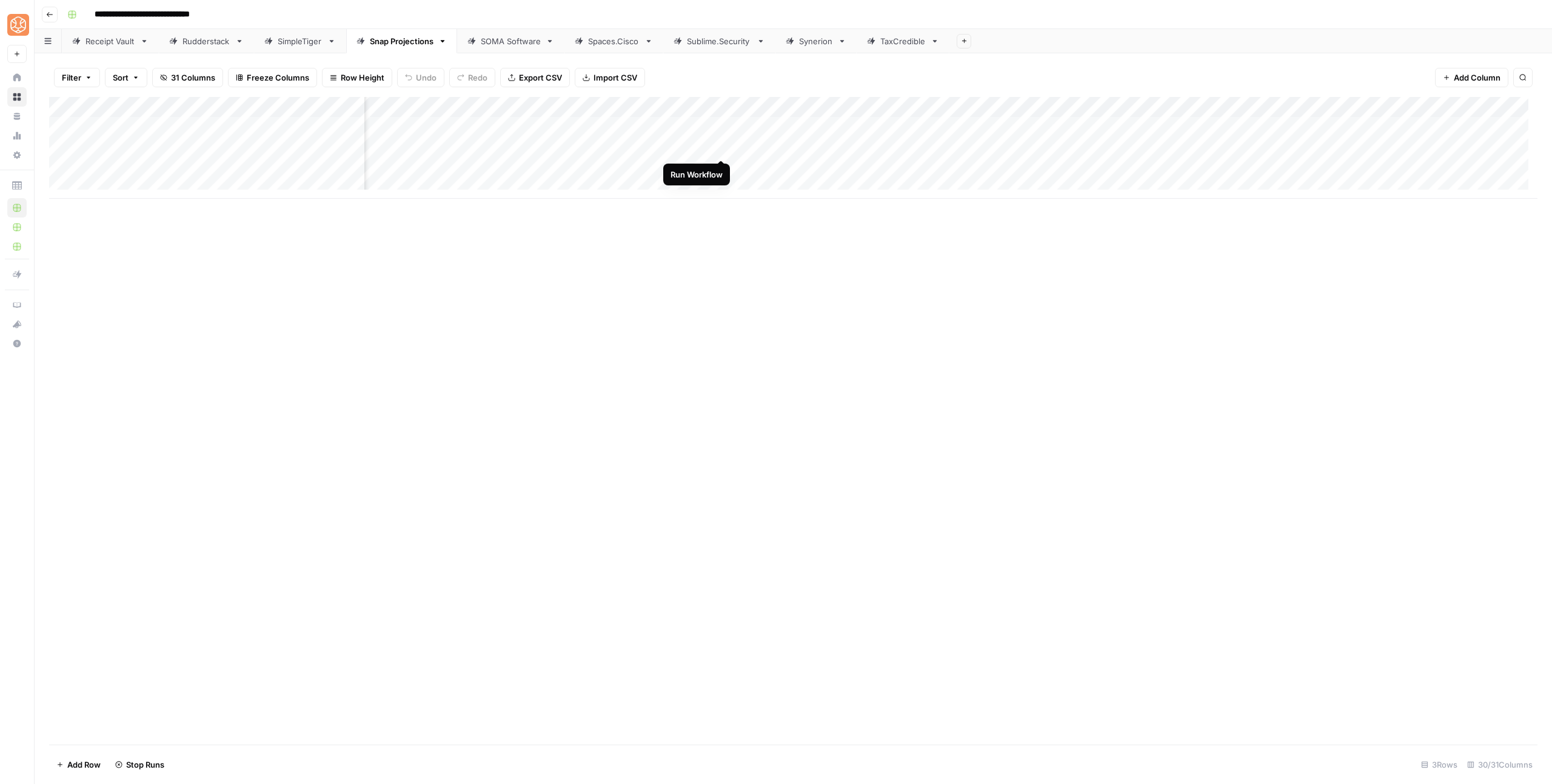 click on "Add Column" at bounding box center (793, 148) 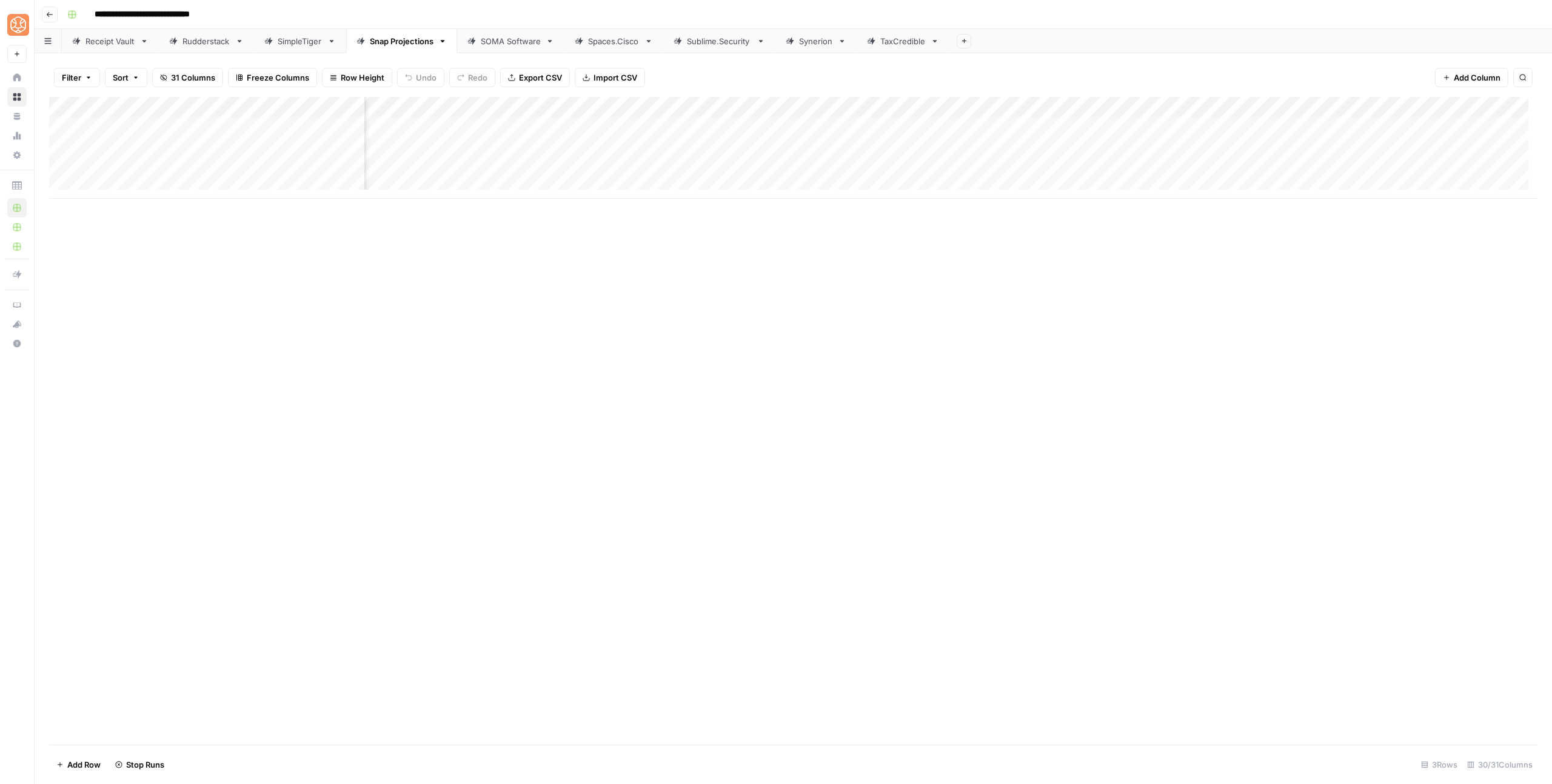 click on "Add Column" at bounding box center (793, 148) 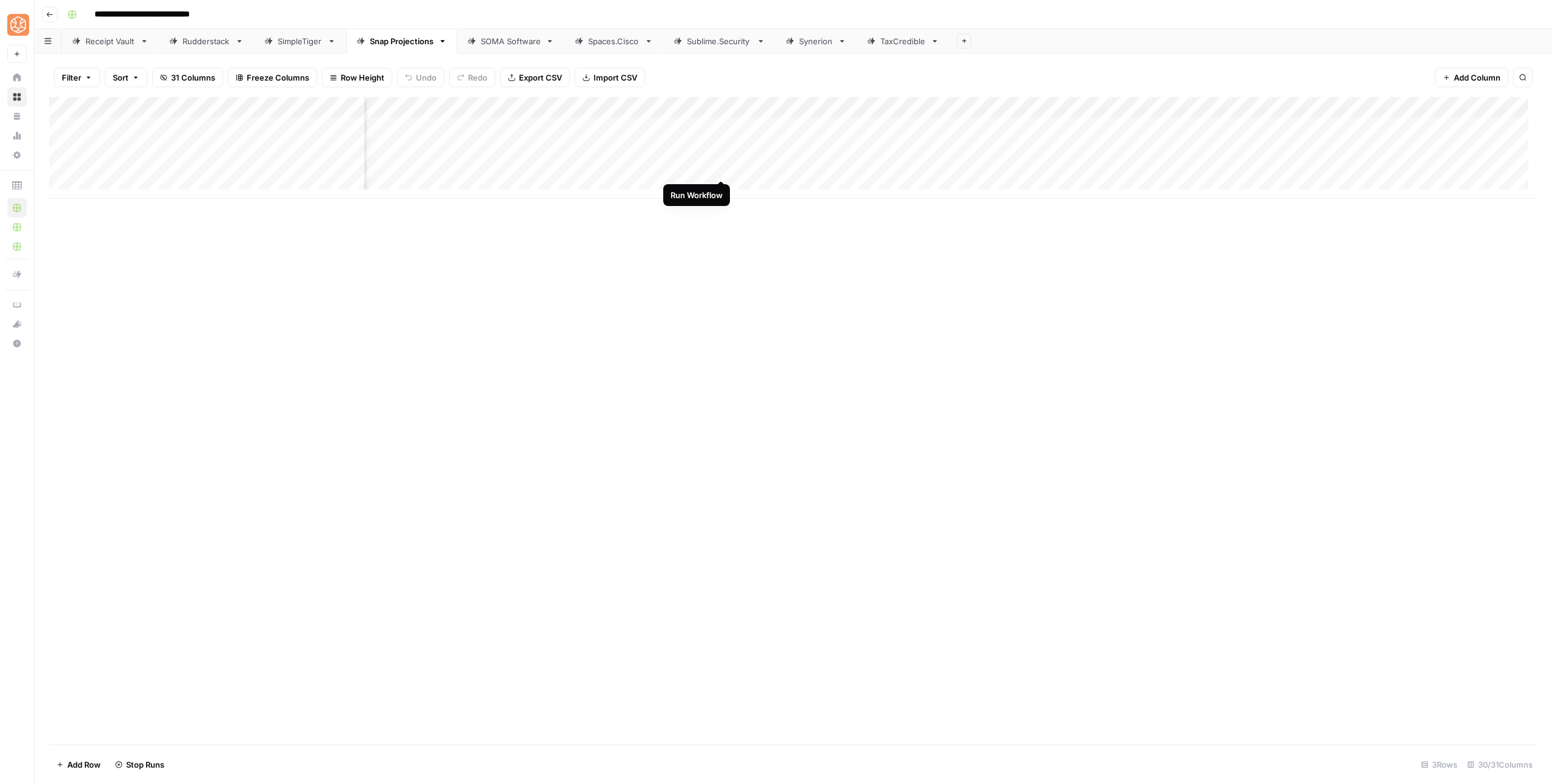 click on "Add Column" at bounding box center (793, 148) 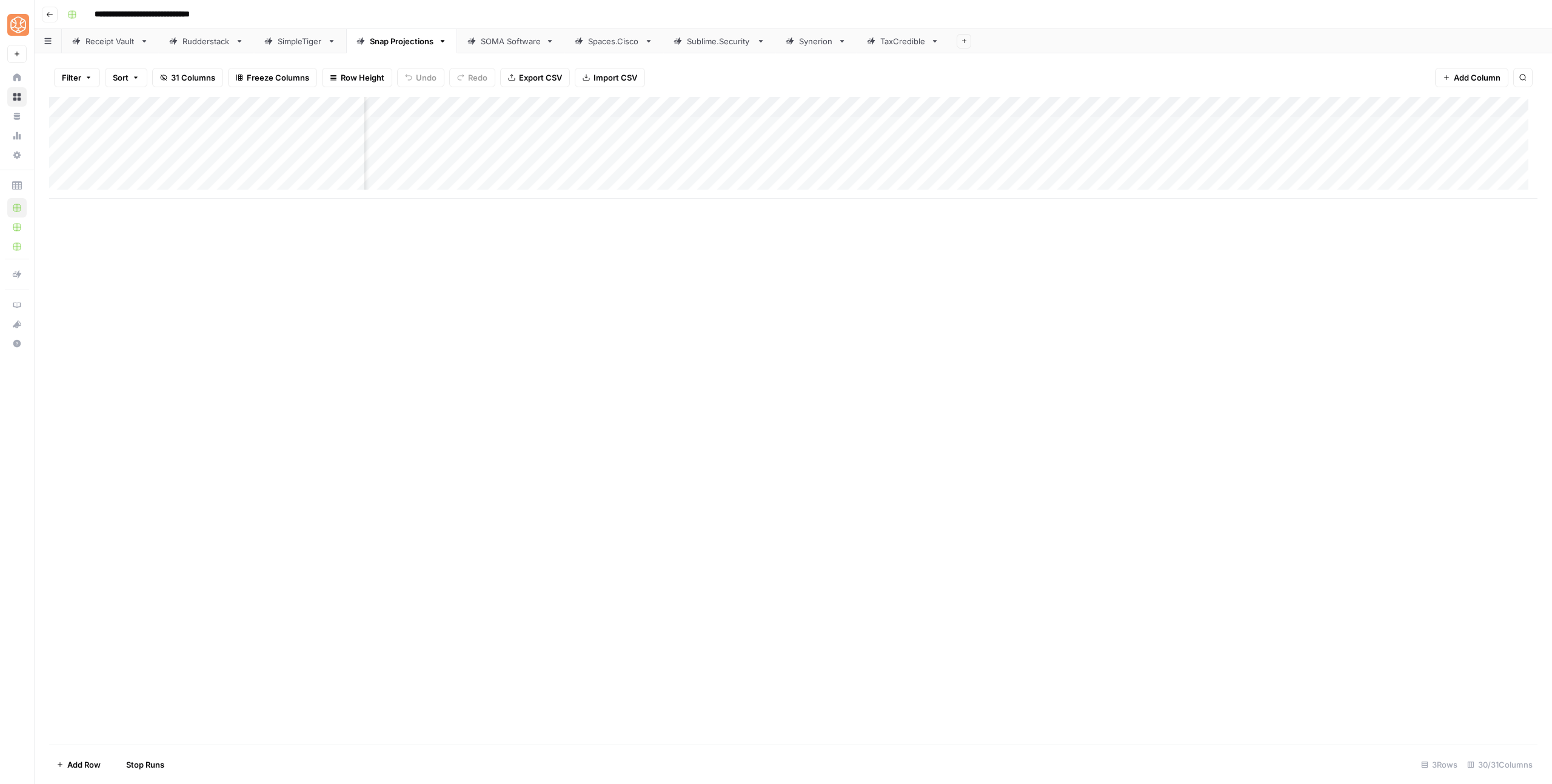 click on "Add Column" at bounding box center (793, 148) 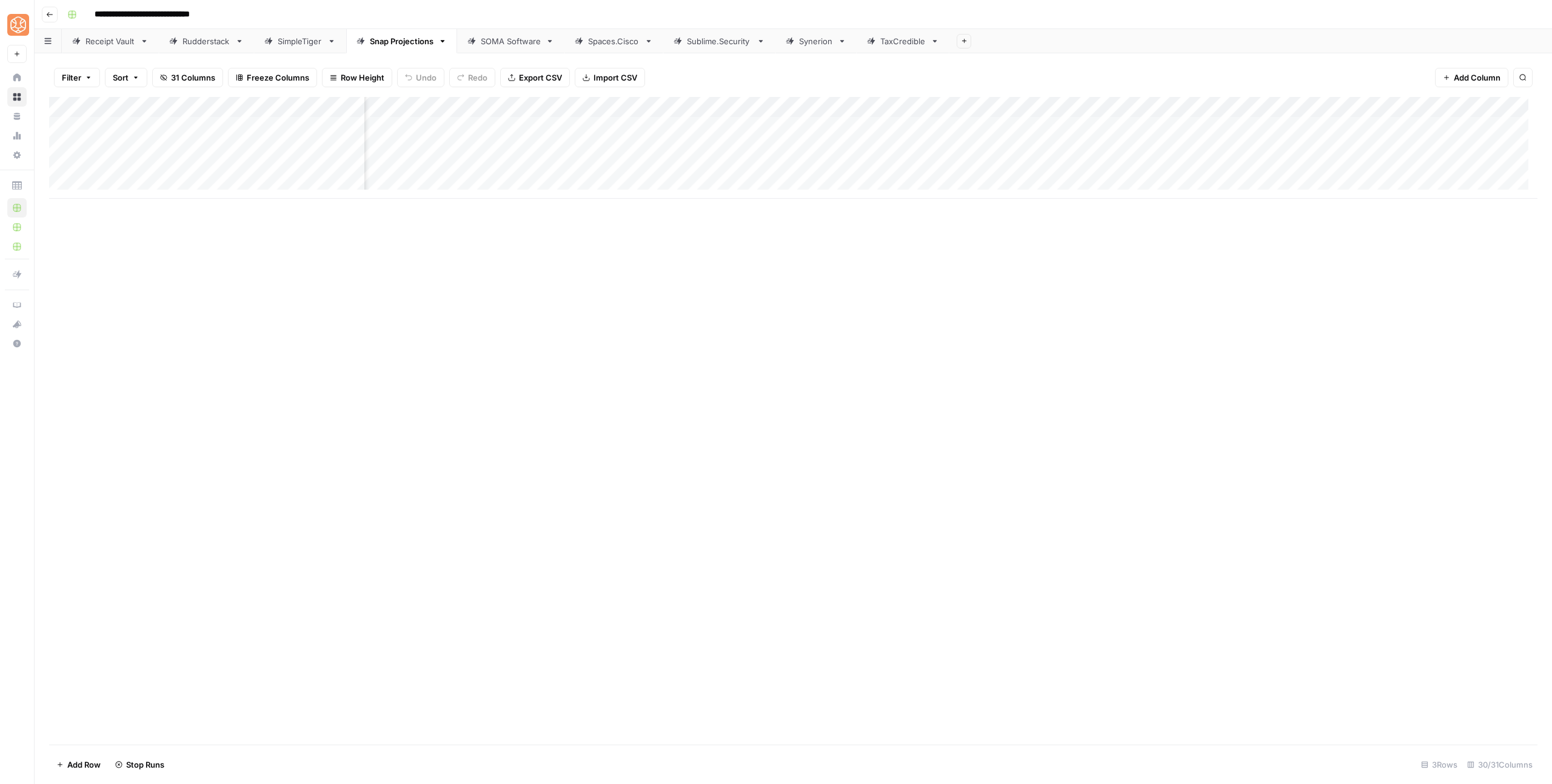 click on "Add Column" at bounding box center [793, 148] 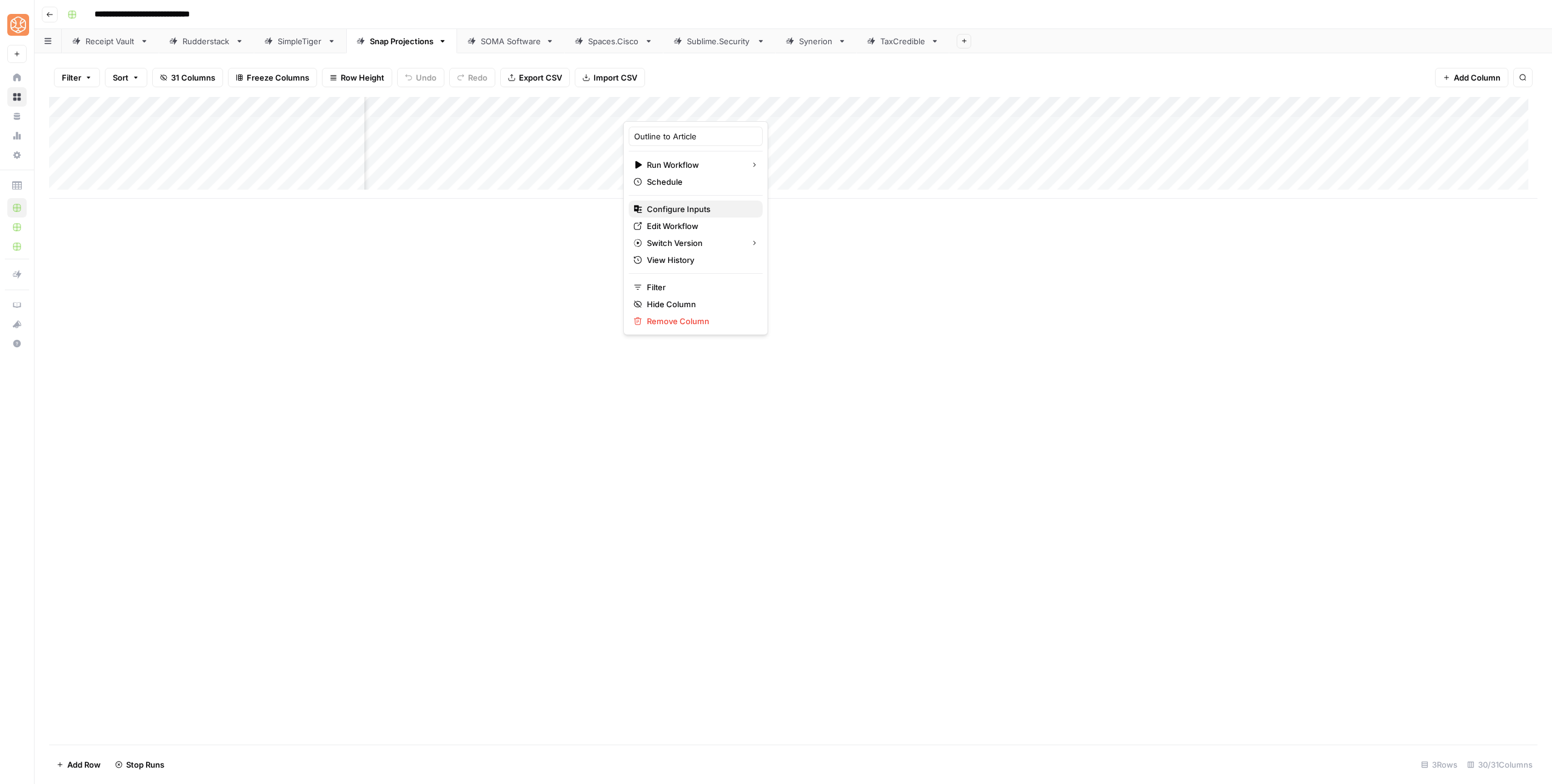 click on "Configure Inputs" at bounding box center (678, 209) 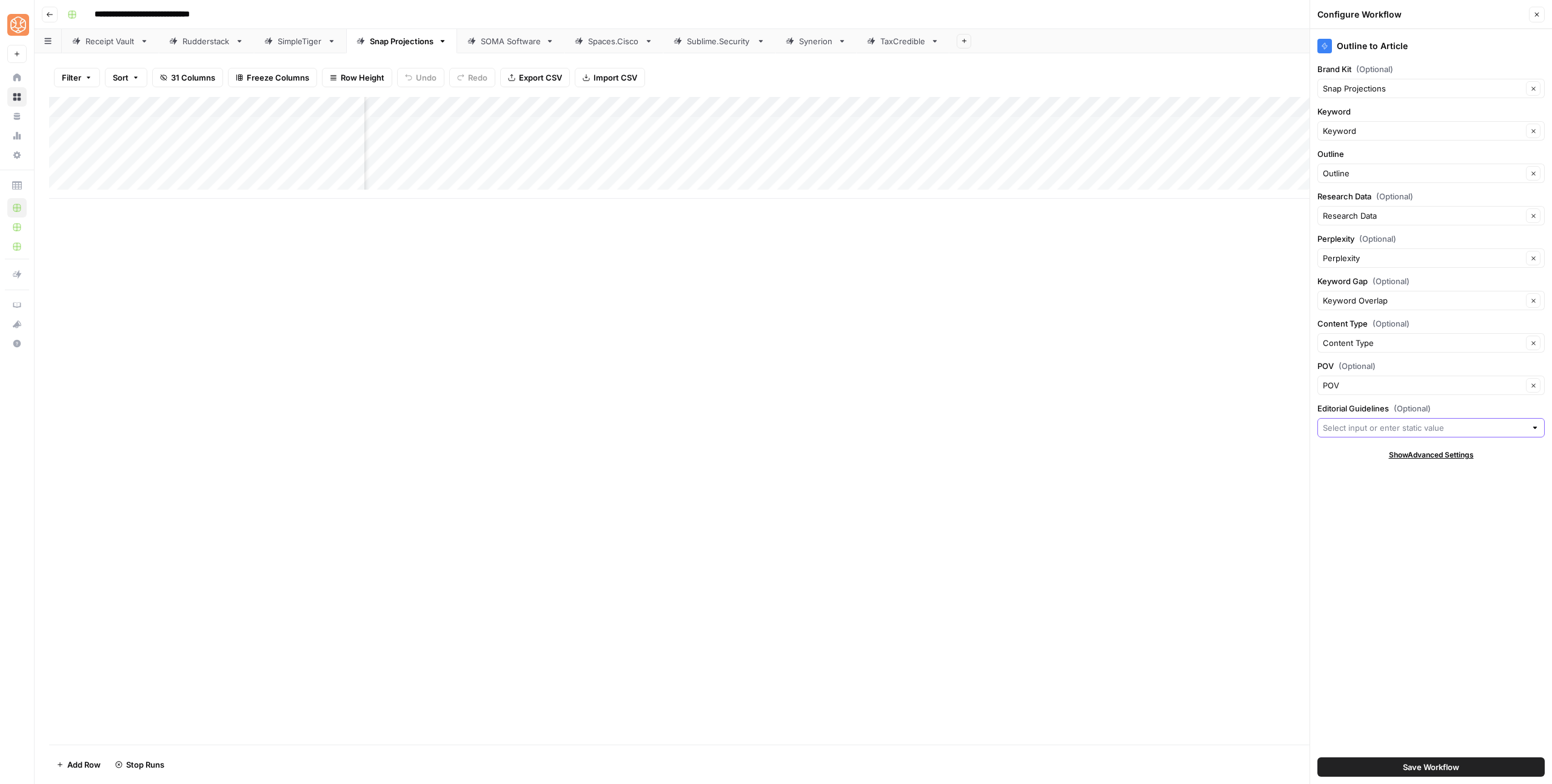 click on "Editorial Guidelines   (Optional)" at bounding box center [1424, 428] 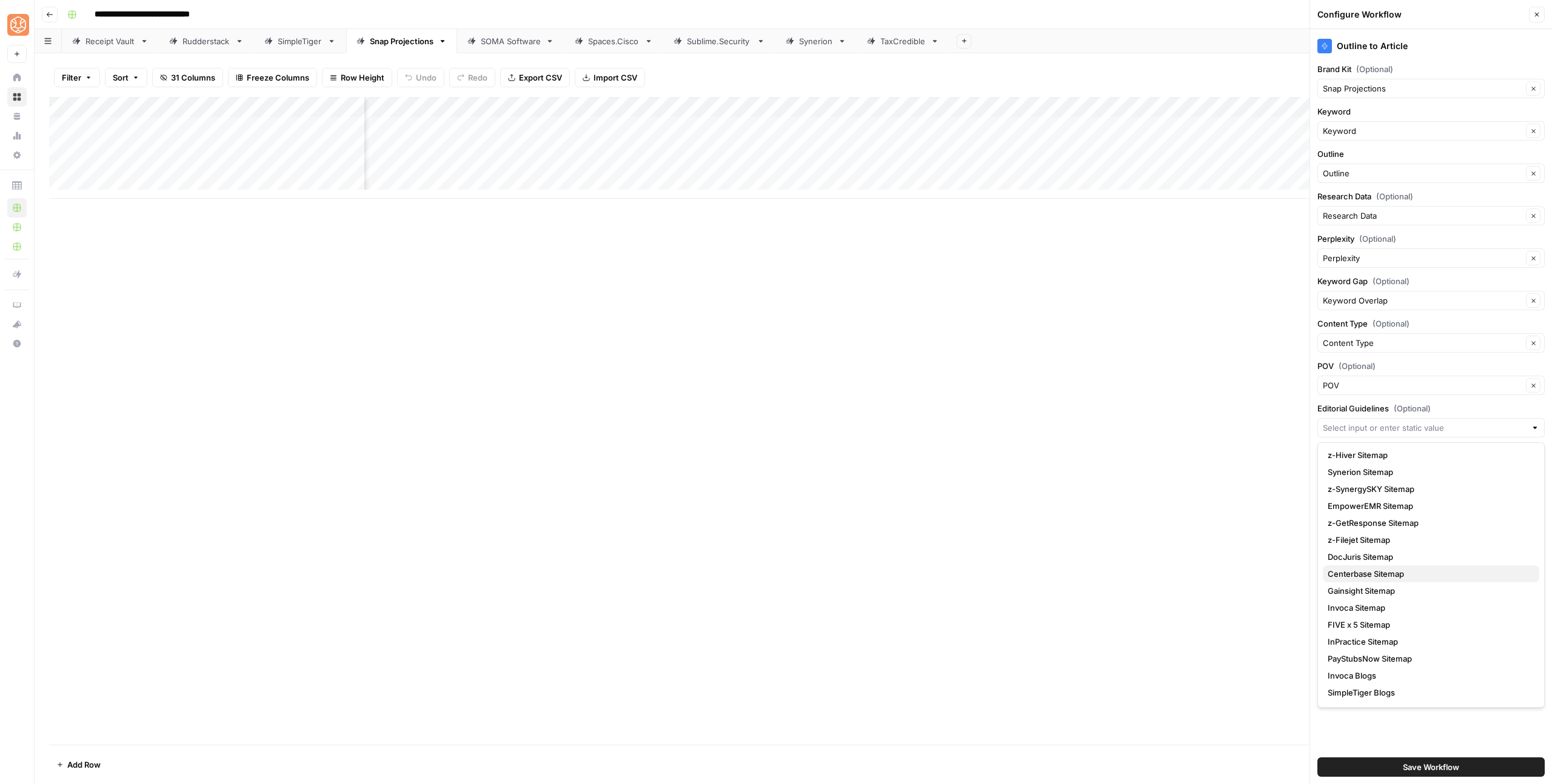 scroll, scrollTop: 123, scrollLeft: 0, axis: vertical 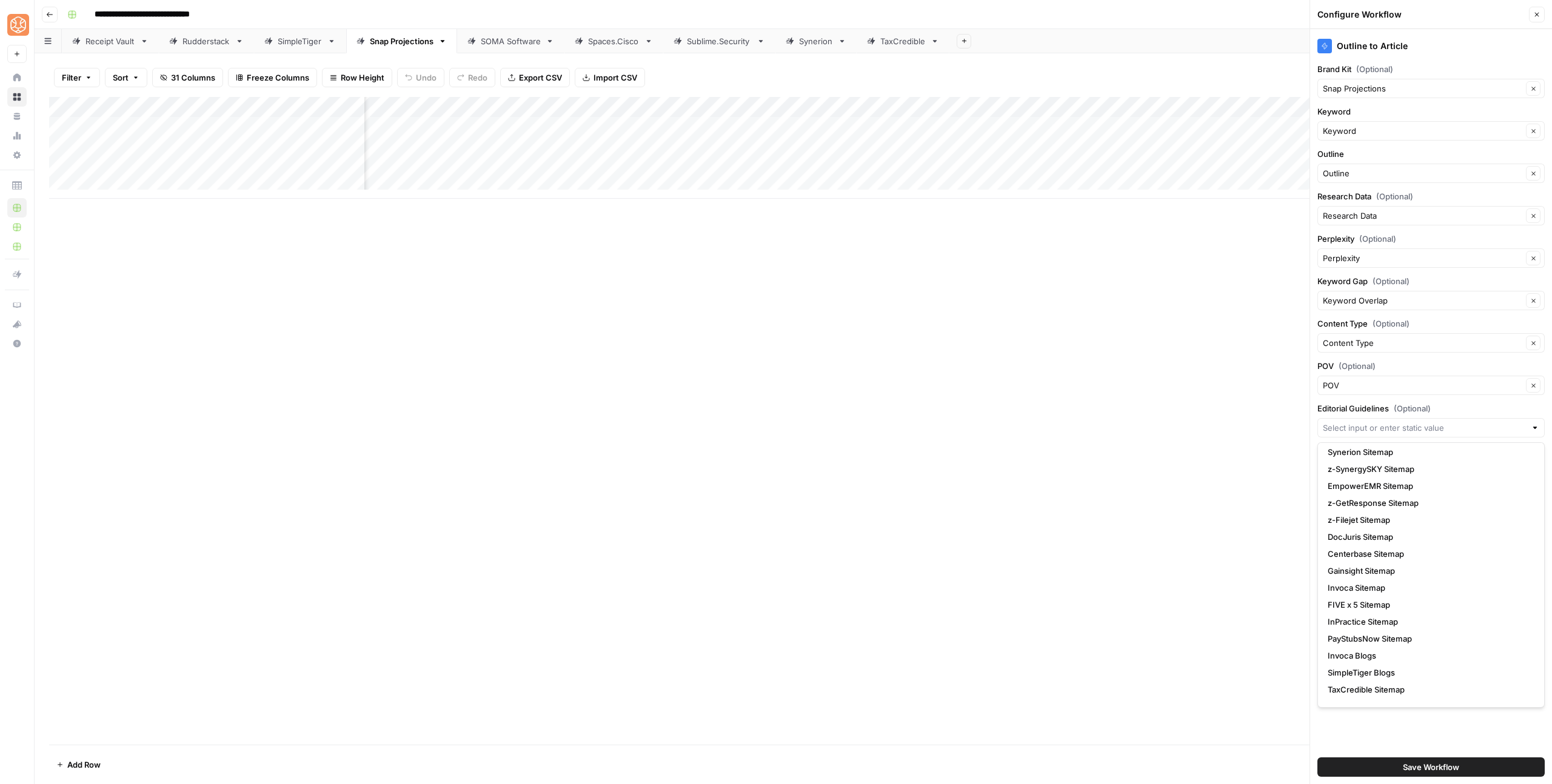 click on "Add Column" at bounding box center [793, 420] 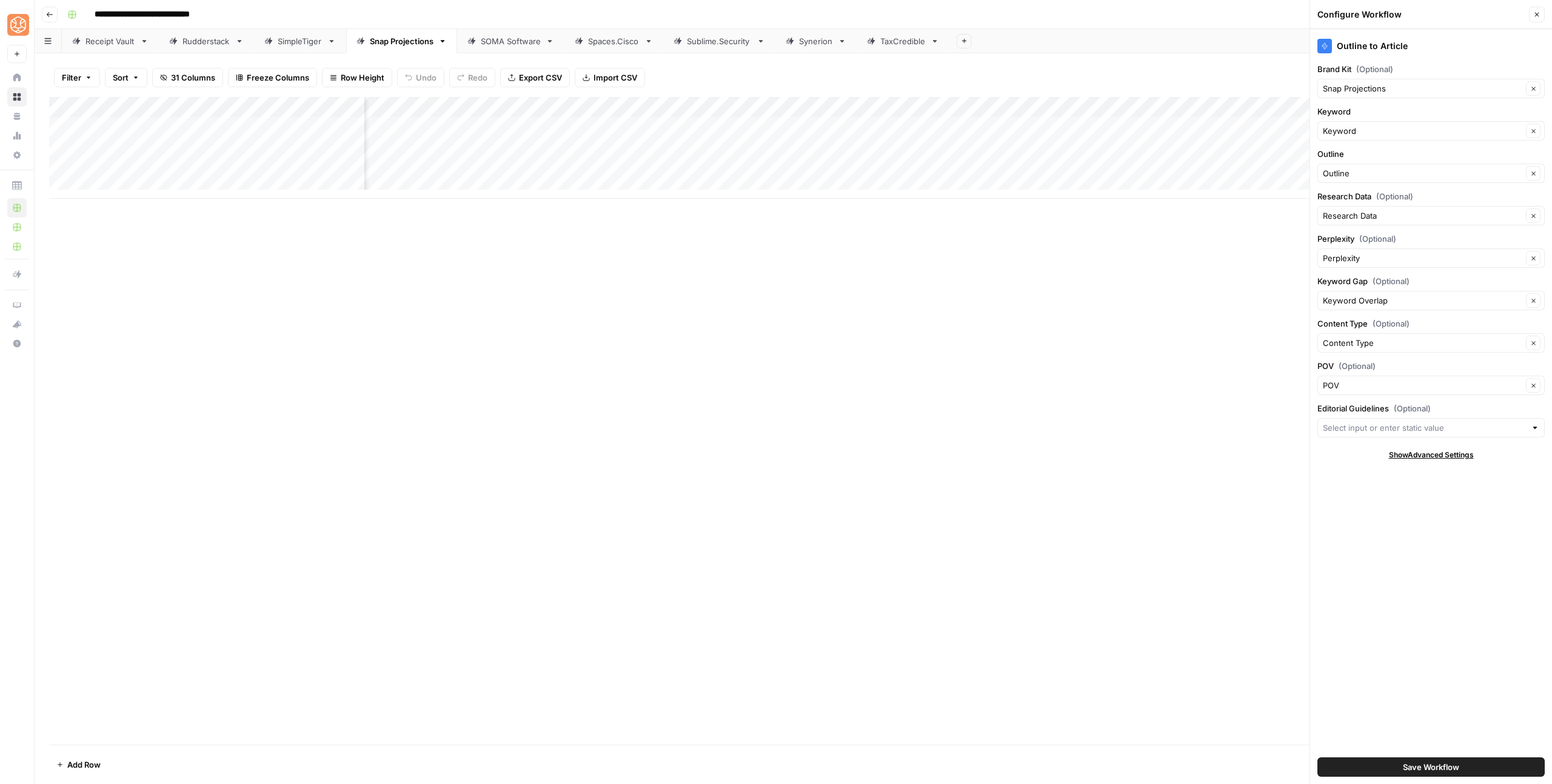 click on "Save Workflow" at bounding box center [1431, 767] 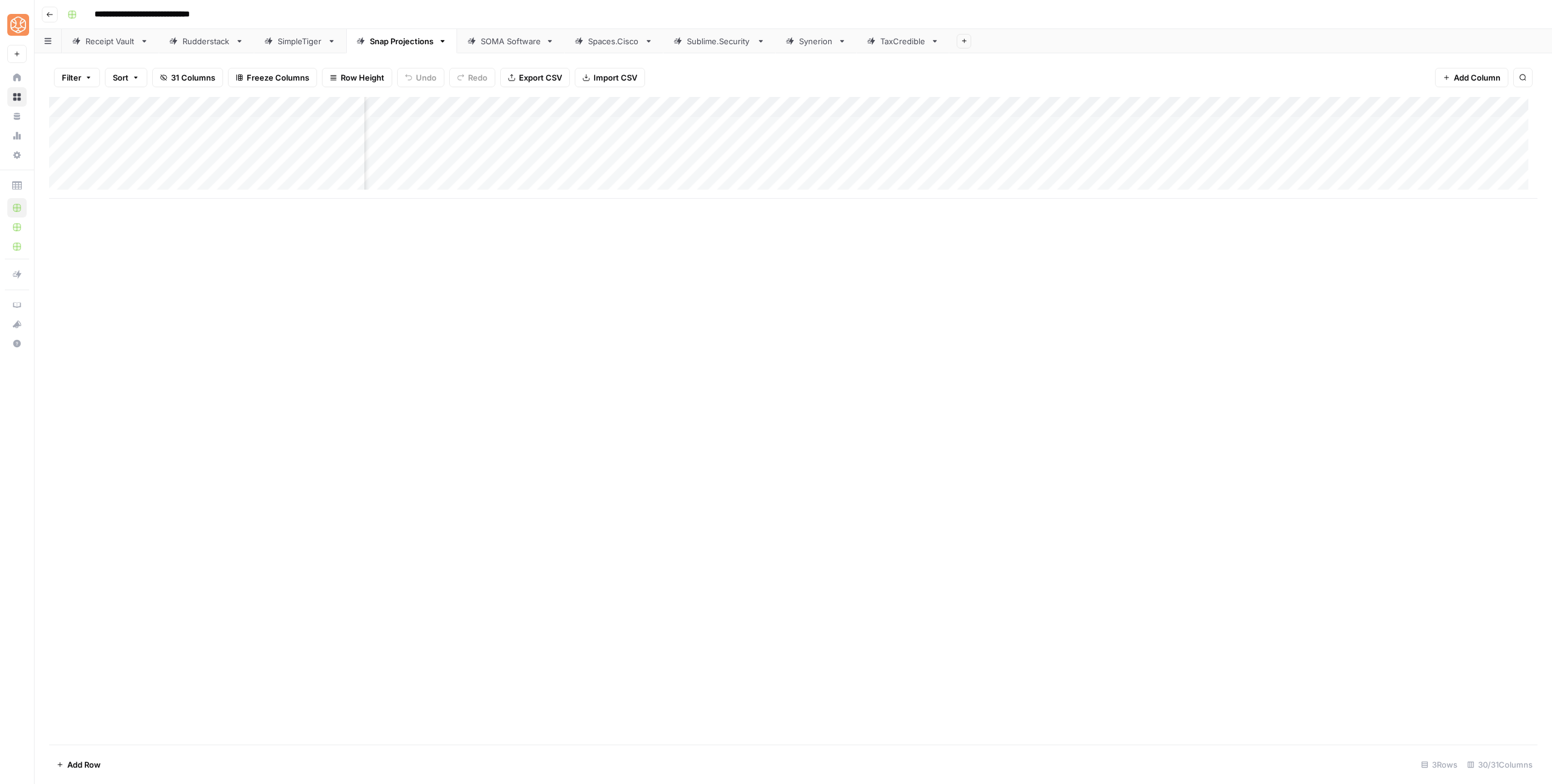 click on "Add Column" at bounding box center [793, 148] 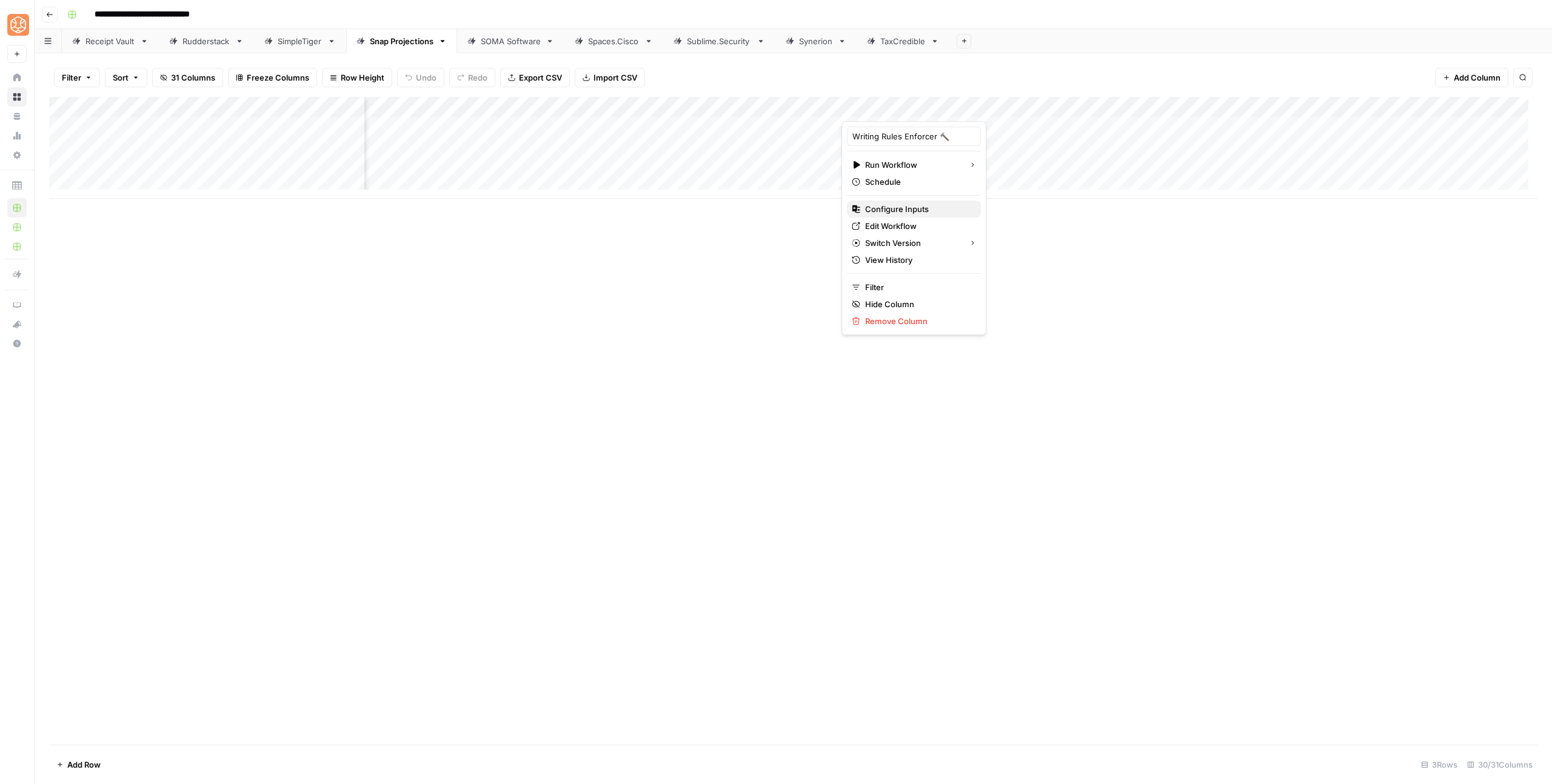 click on "Configure Inputs" at bounding box center (897, 209) 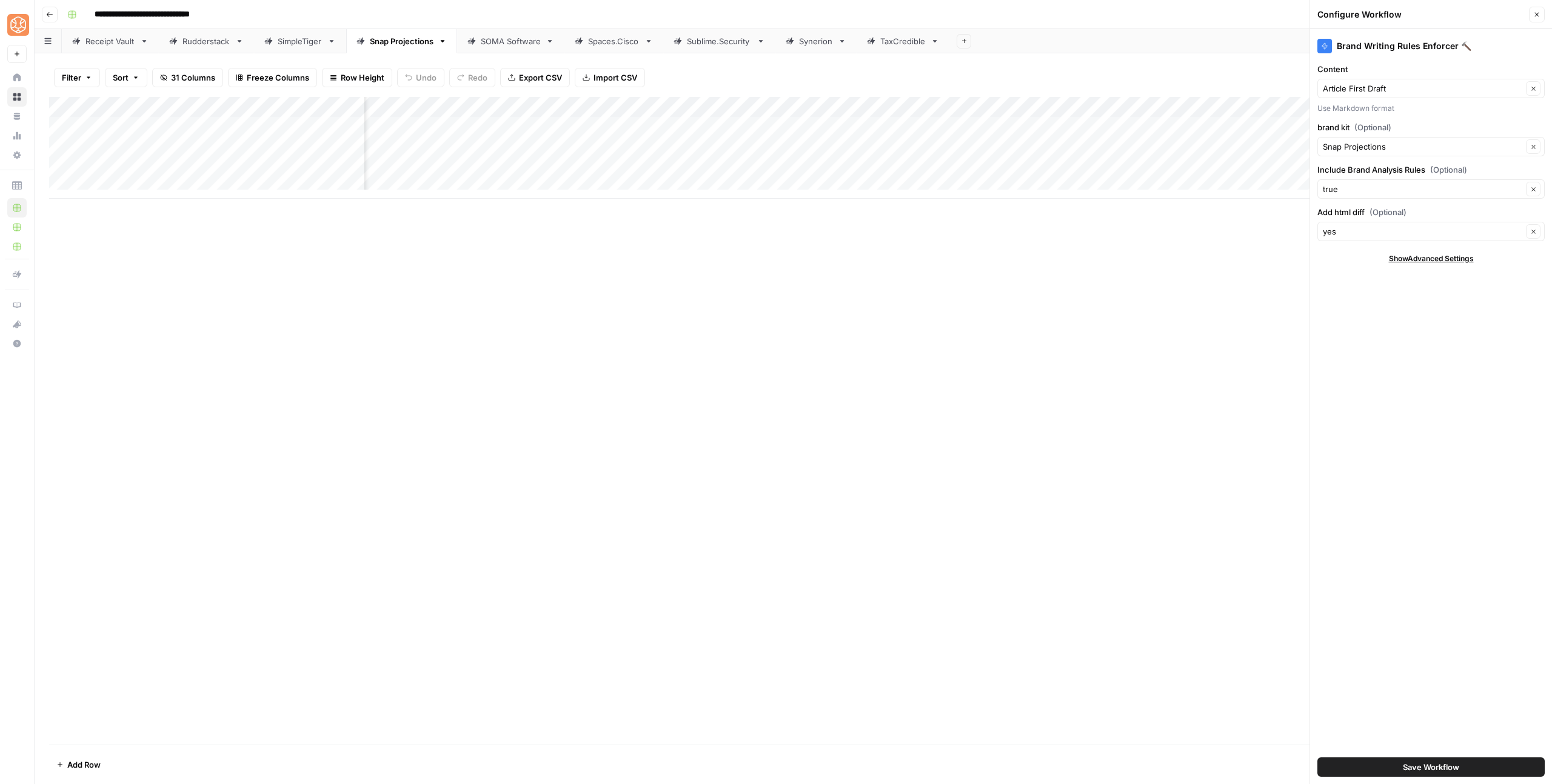 click on "Save Workflow" at bounding box center [1431, 767] 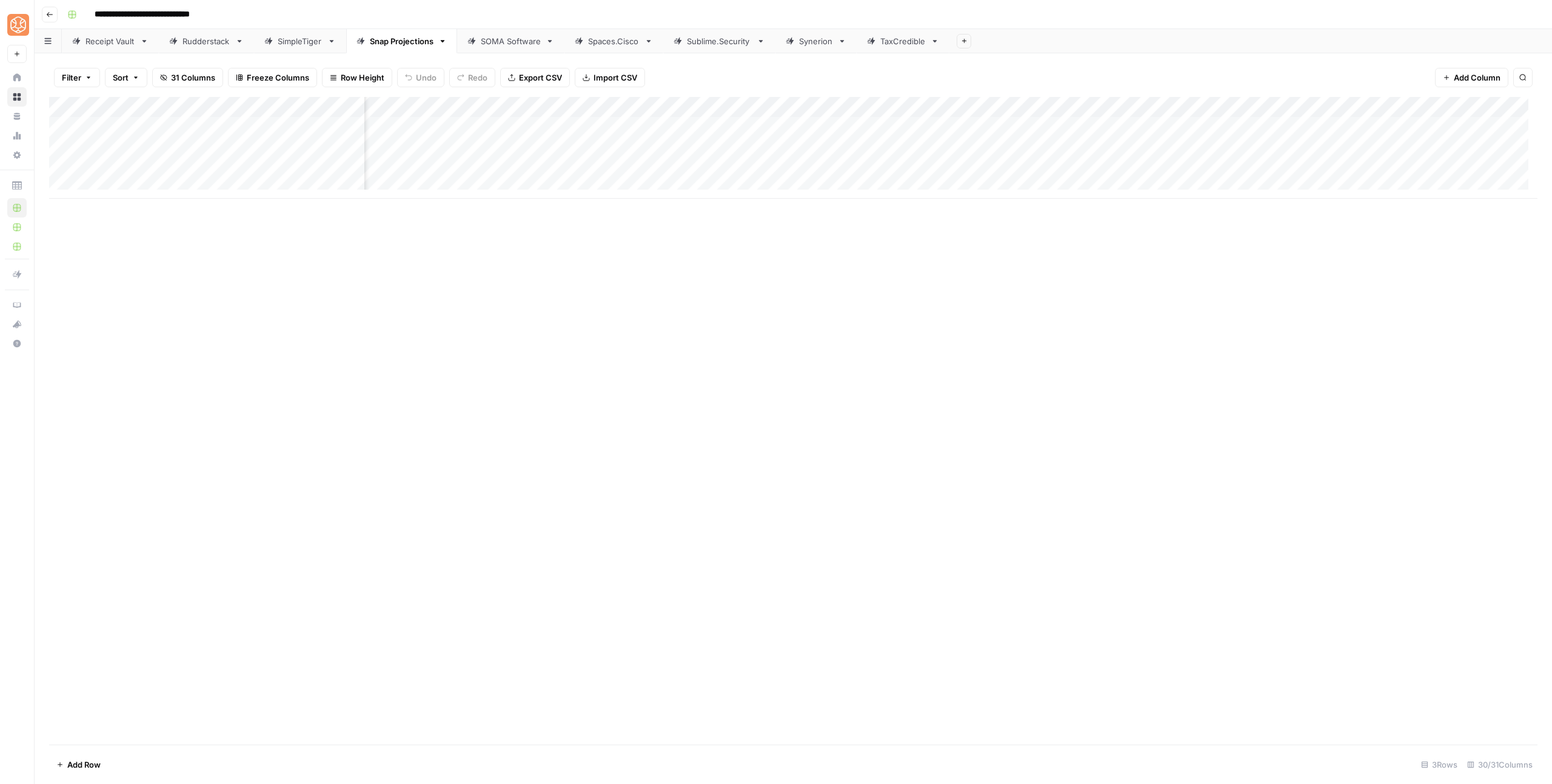 scroll, scrollTop: 0, scrollLeft: 564, axis: horizontal 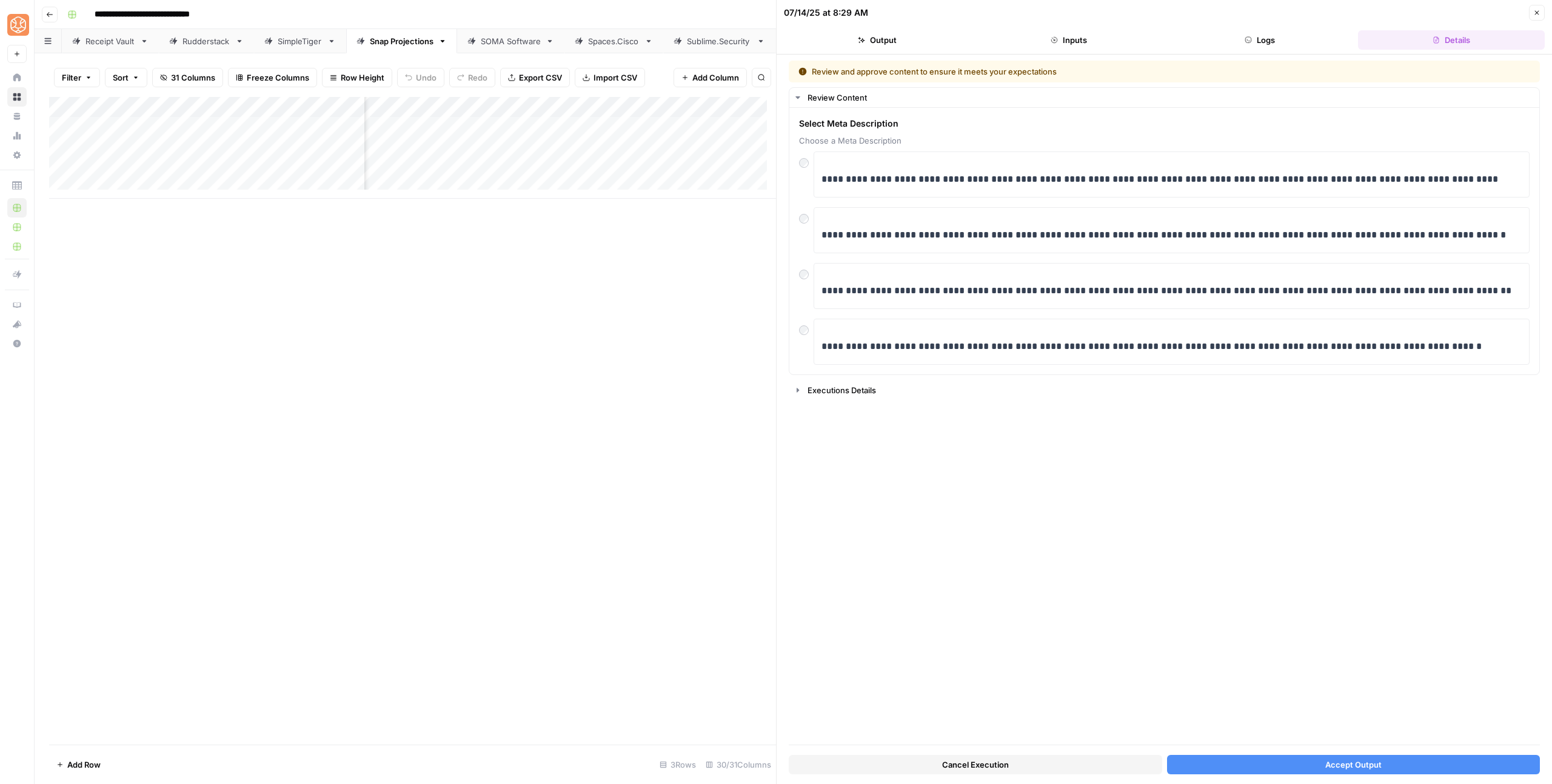 click on "Accept Output" at bounding box center [1354, 765] 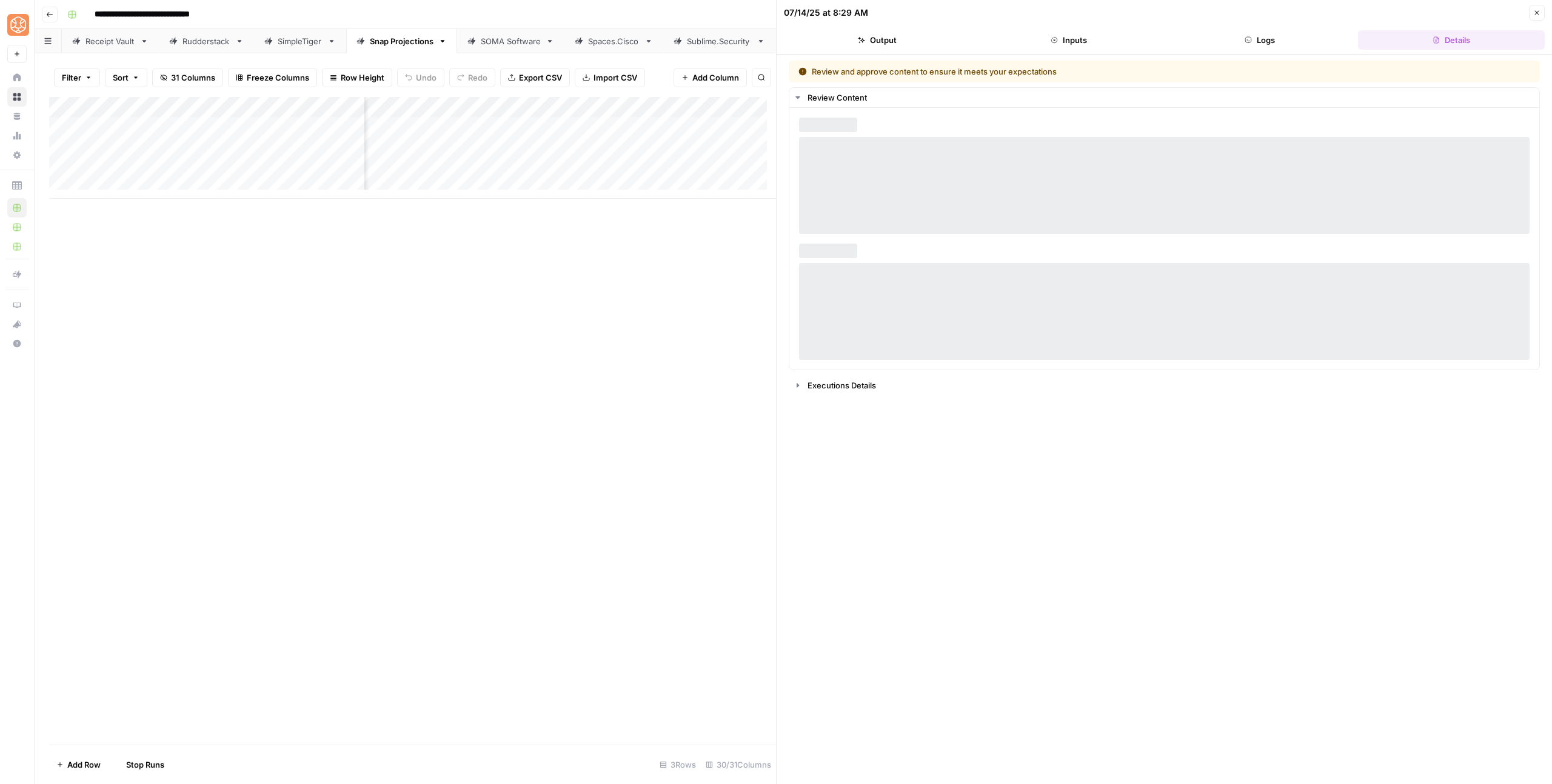 click 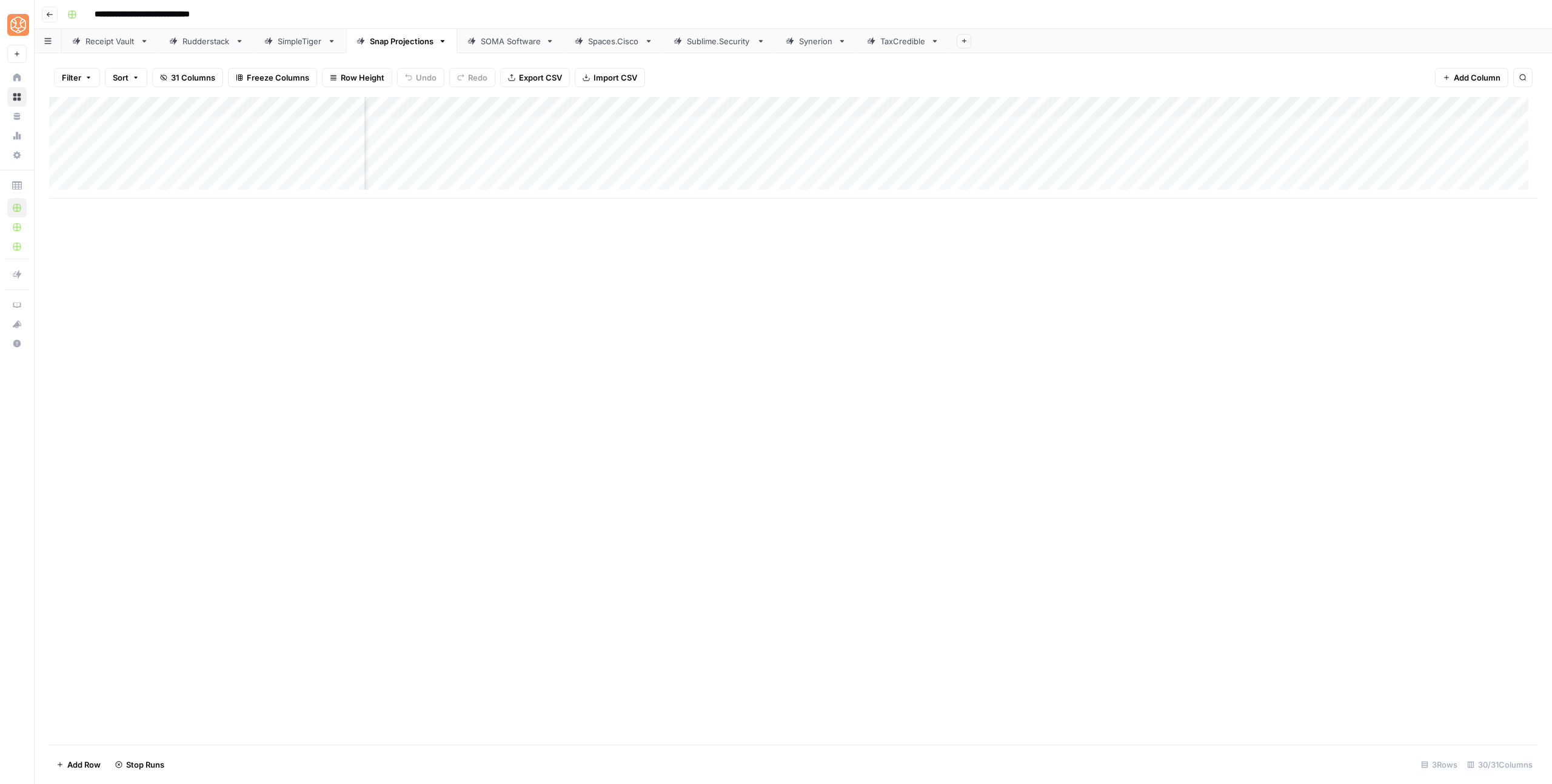 click on "Add Column" at bounding box center (793, 148) 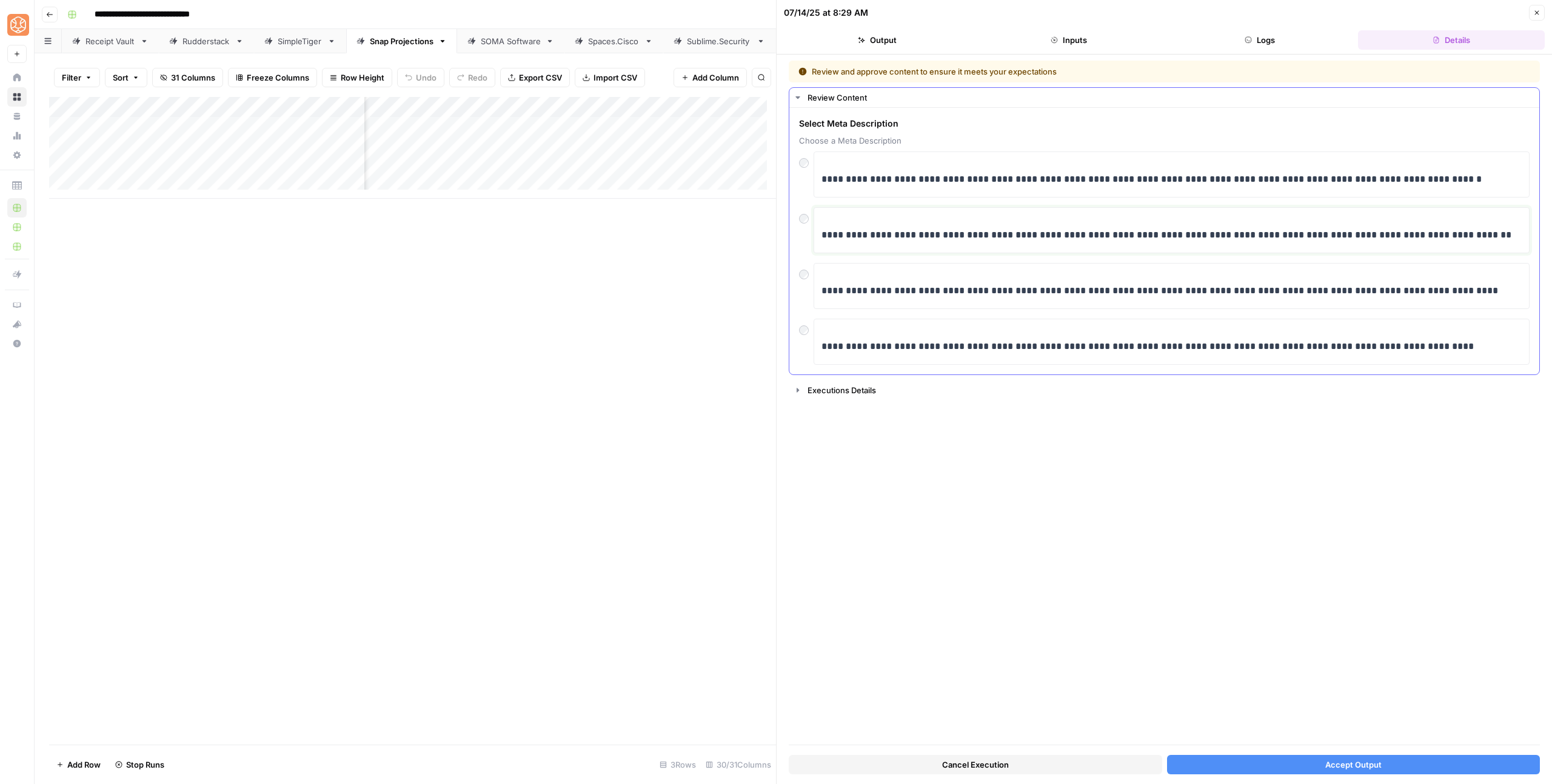 click on "**********" at bounding box center (1171, 235) 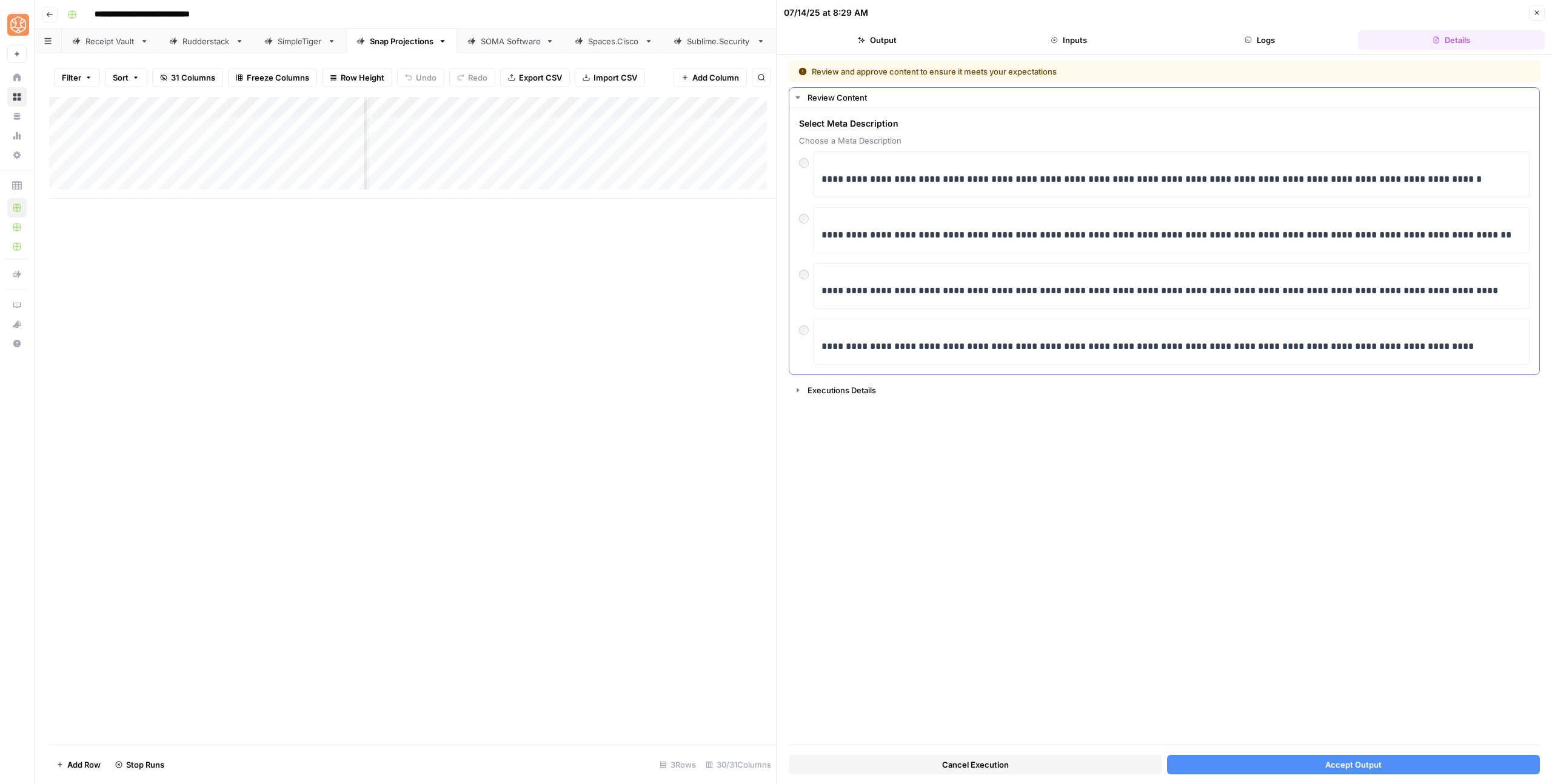 click on "**********" at bounding box center (1164, 241) 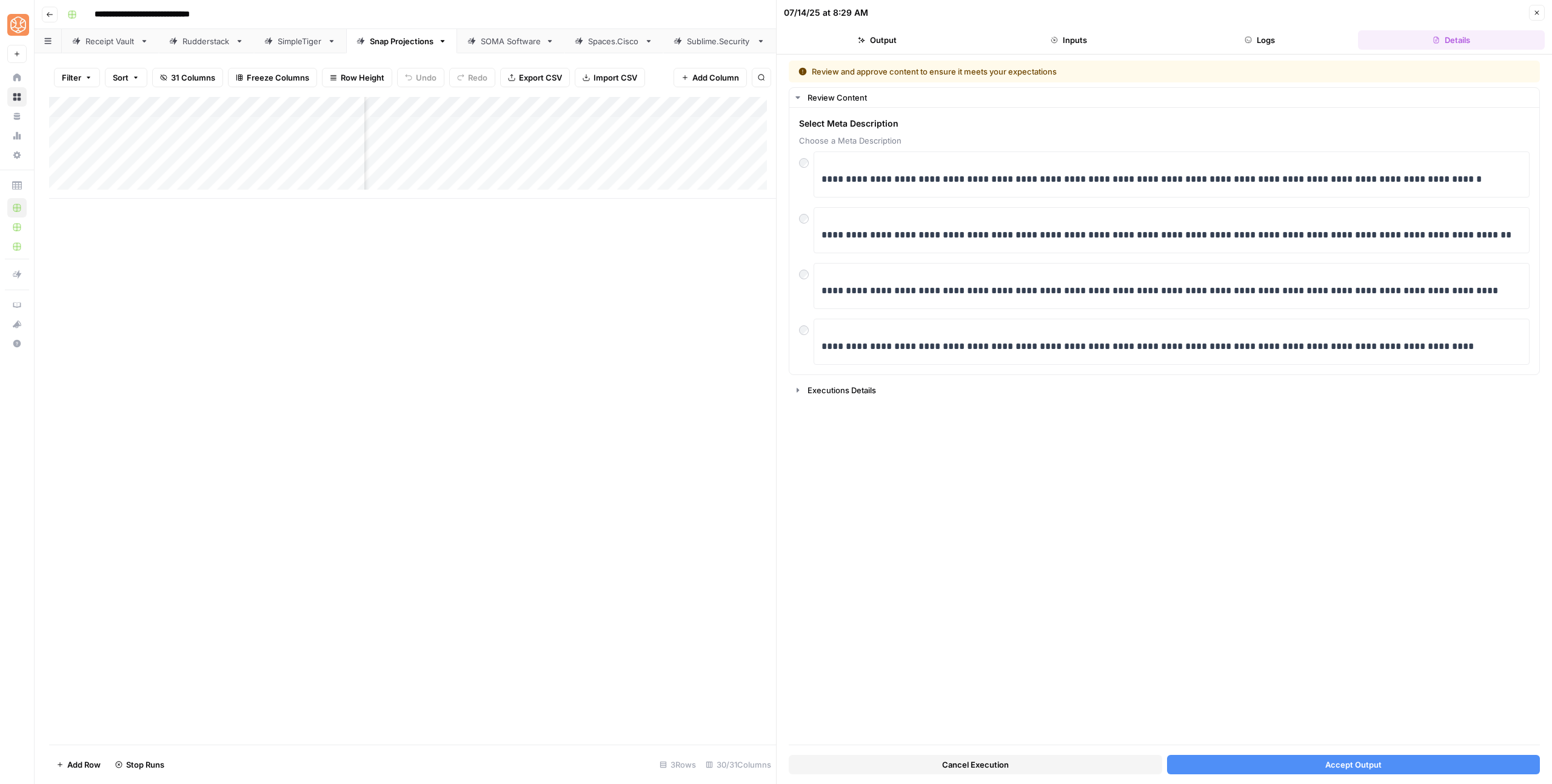 click on "Accept Output" at bounding box center [1354, 765] 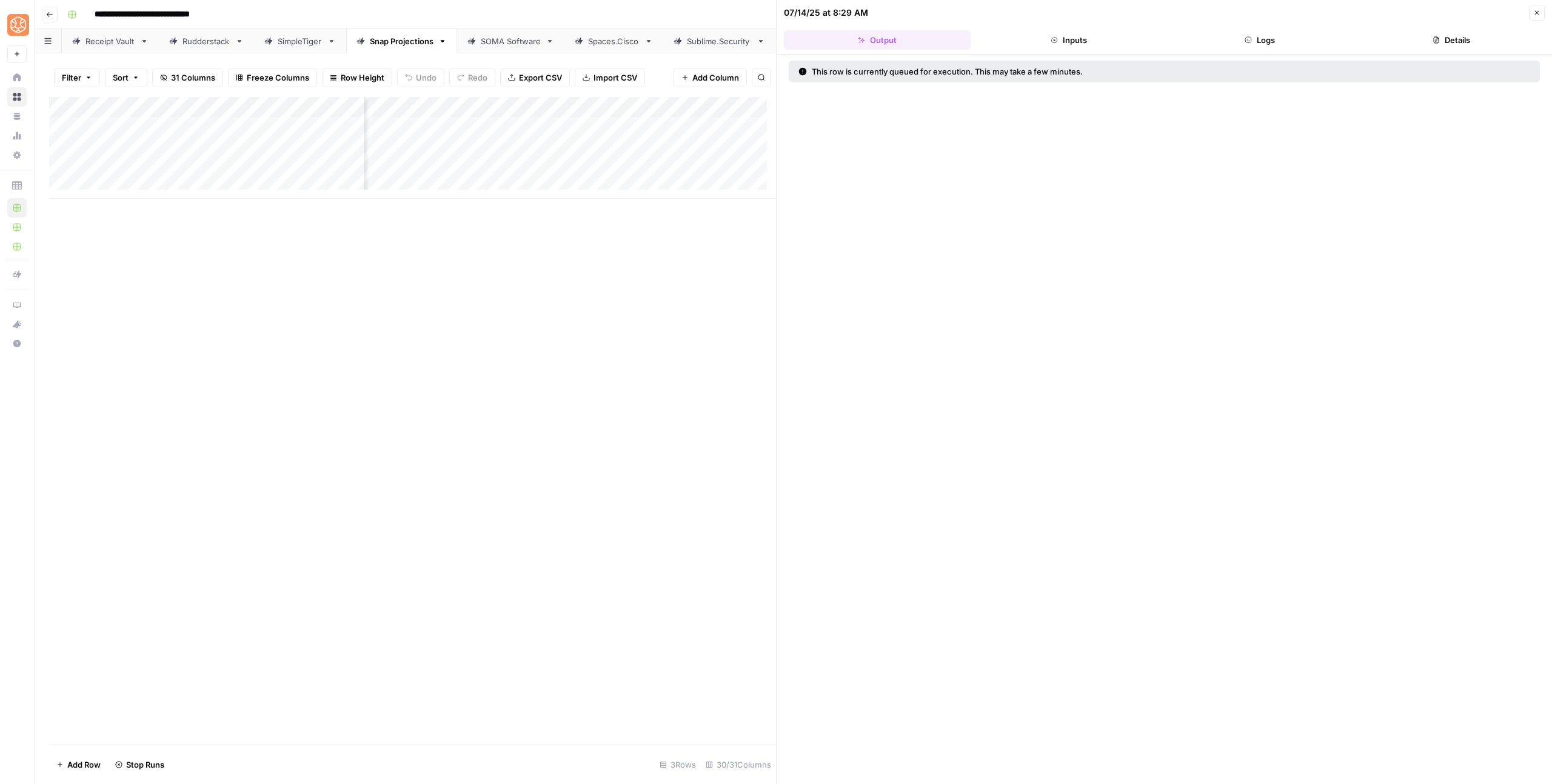 click on "Close" at bounding box center (1537, 13) 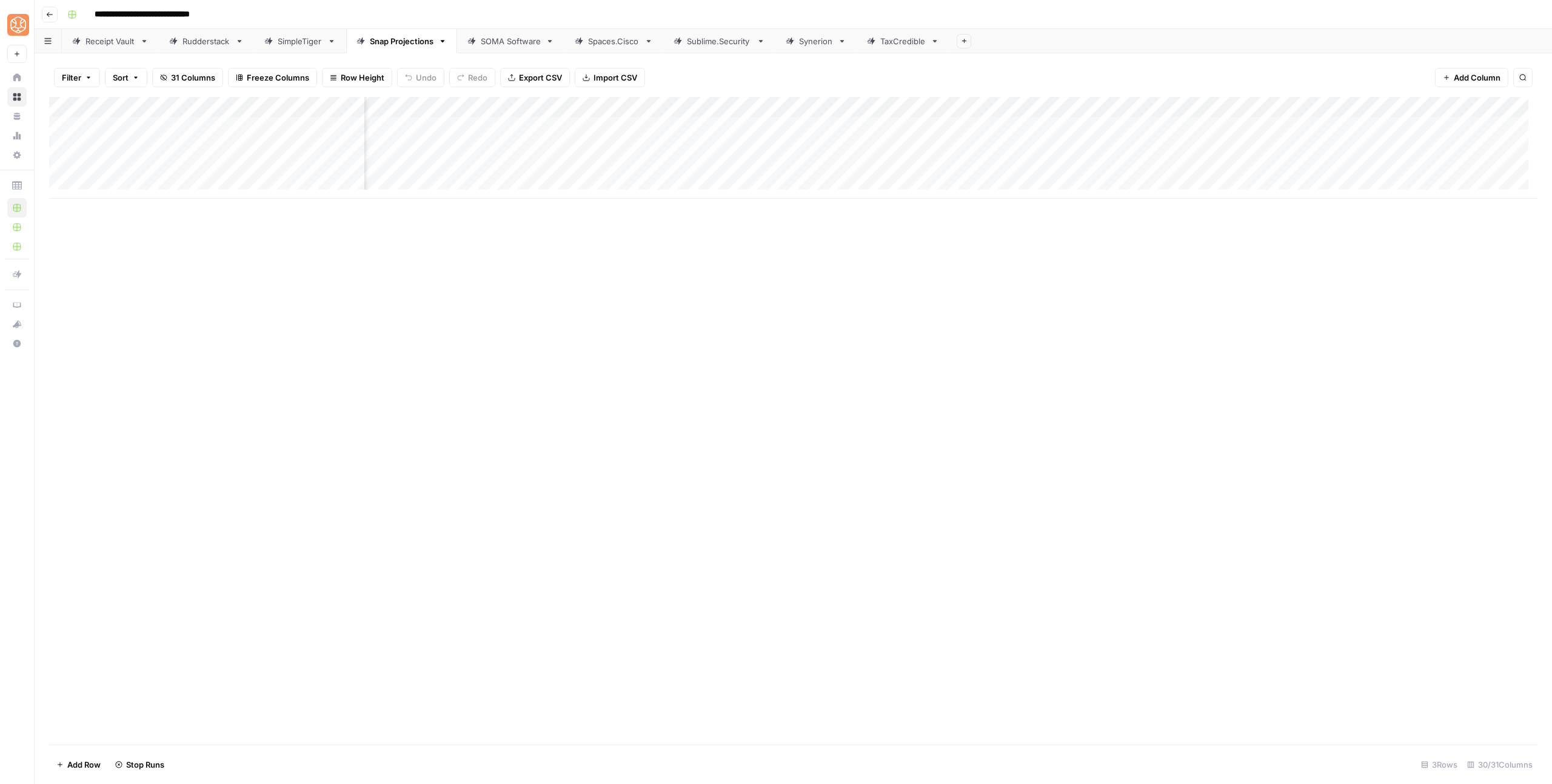 click on "Add Column" at bounding box center (793, 148) 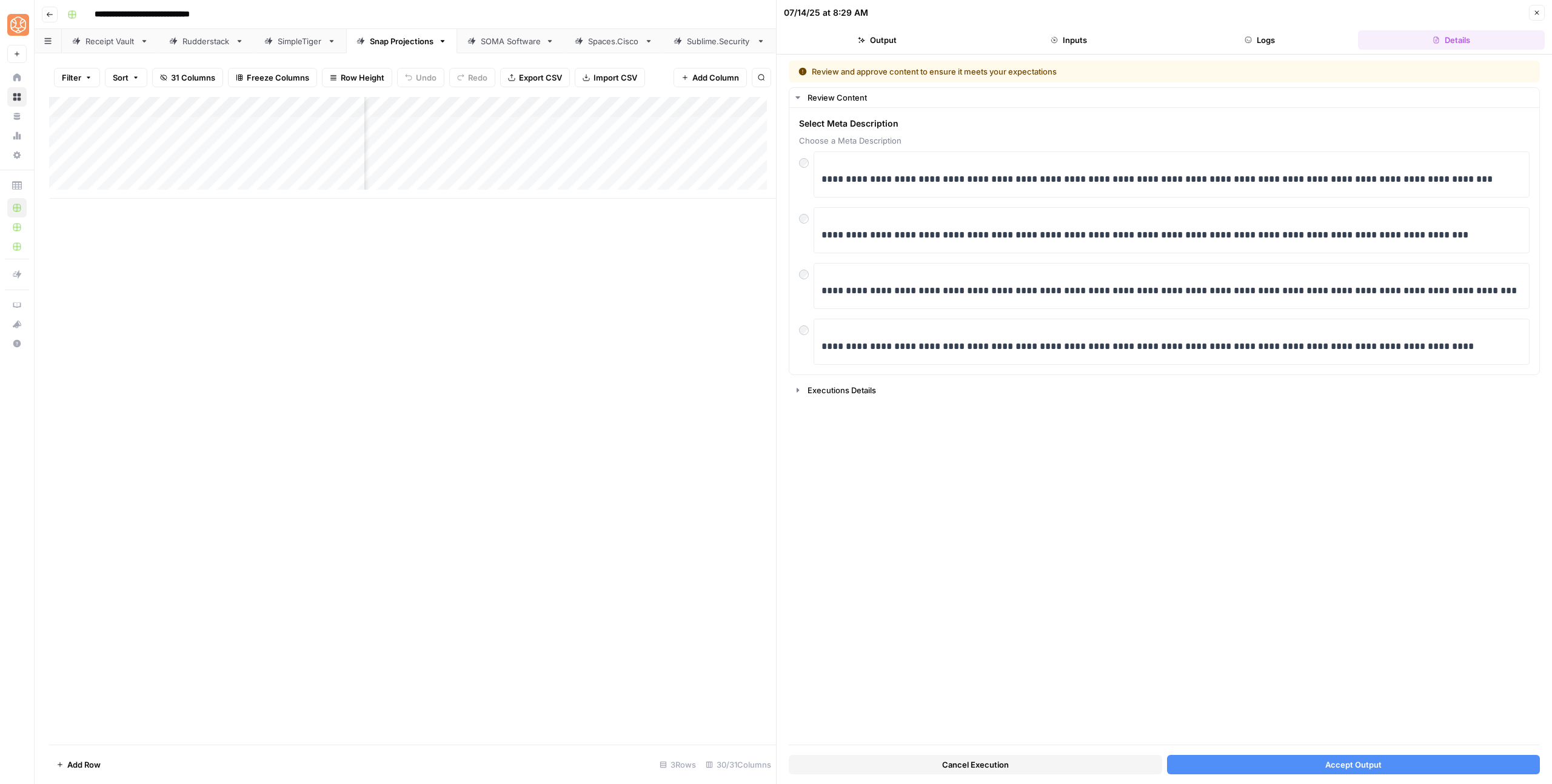 click on "Accept Output" at bounding box center (1354, 765) 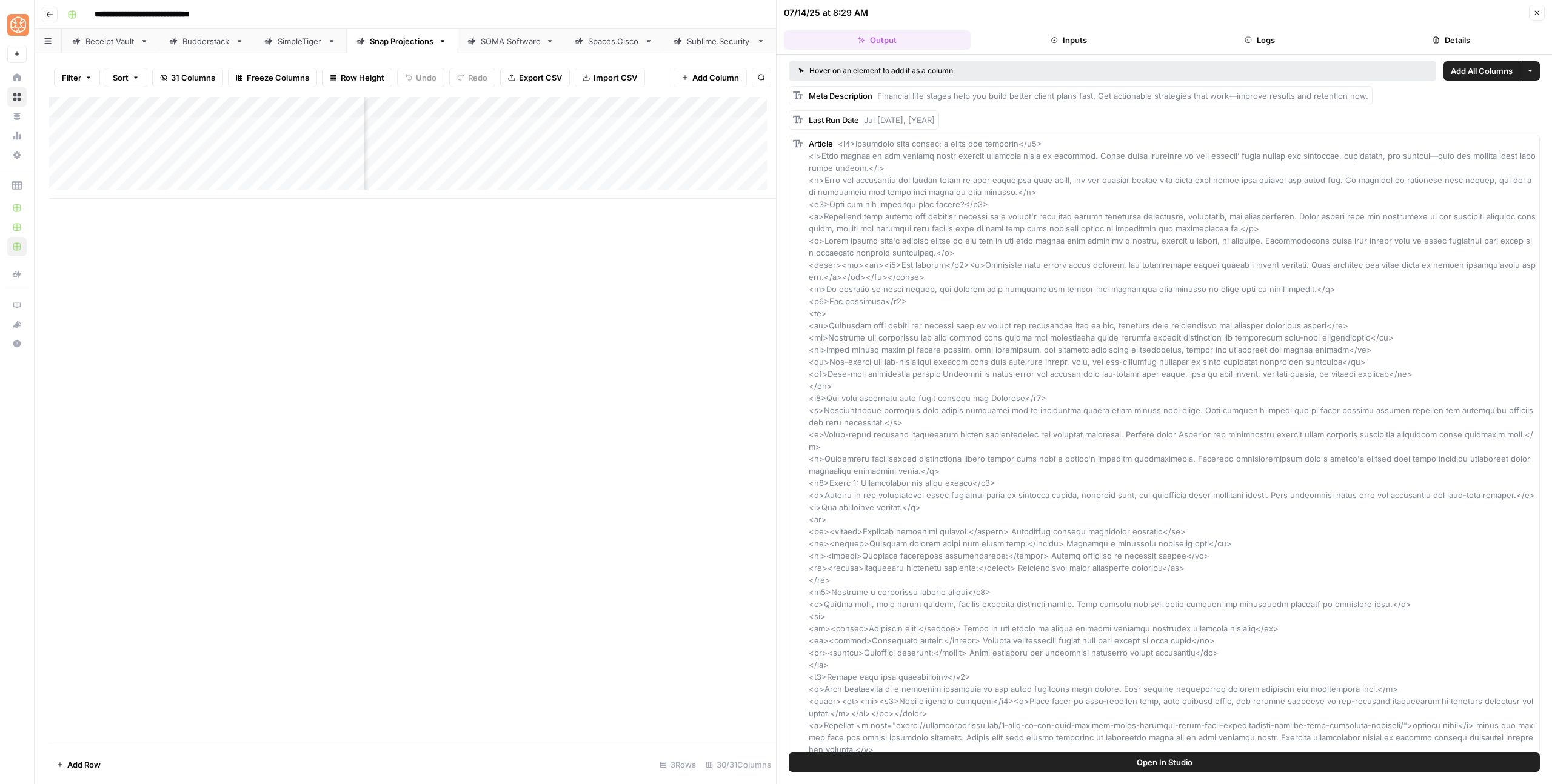 scroll, scrollTop: 0, scrollLeft: 665, axis: horizontal 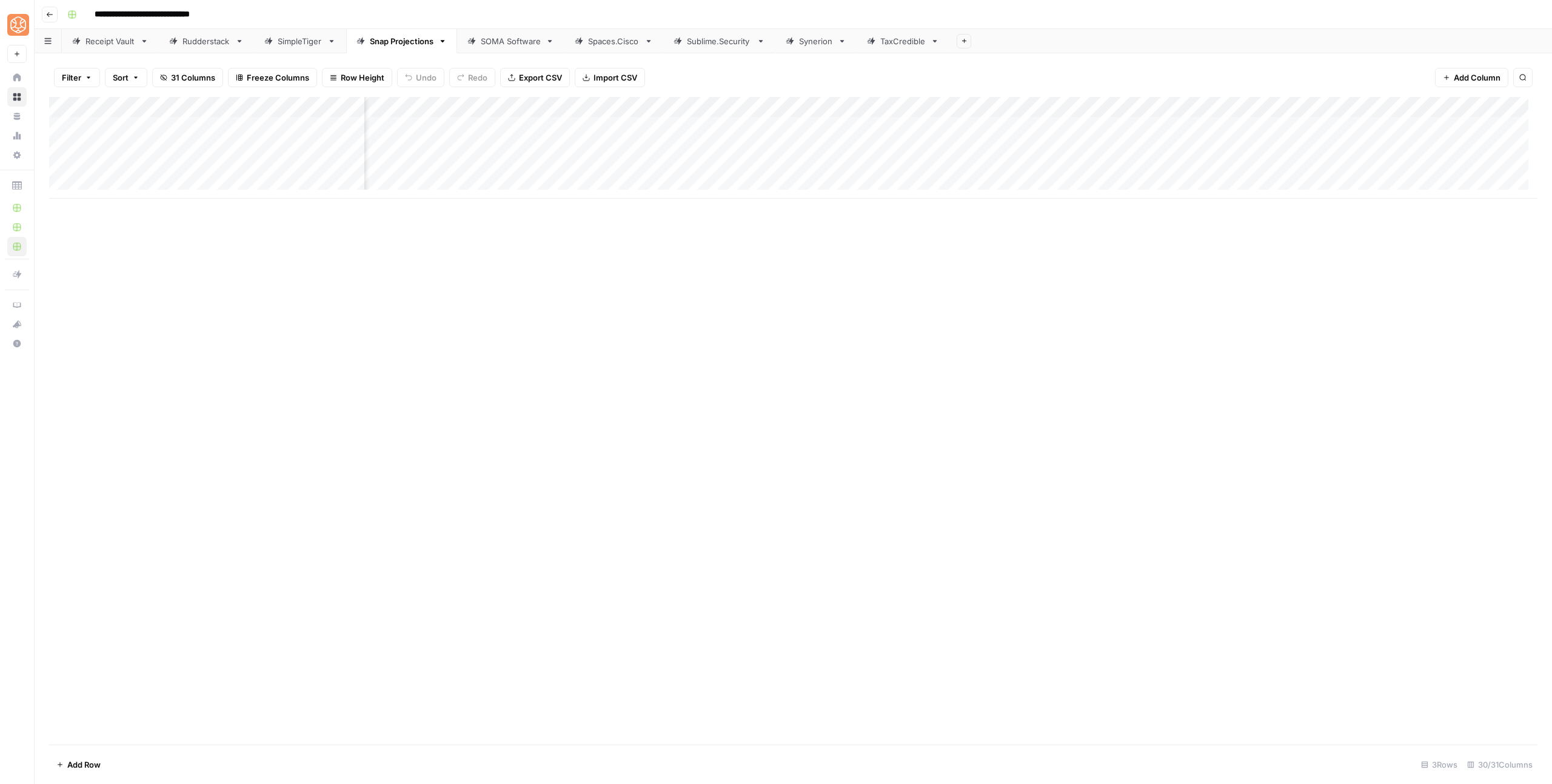 click on "Add Column" at bounding box center (793, 148) 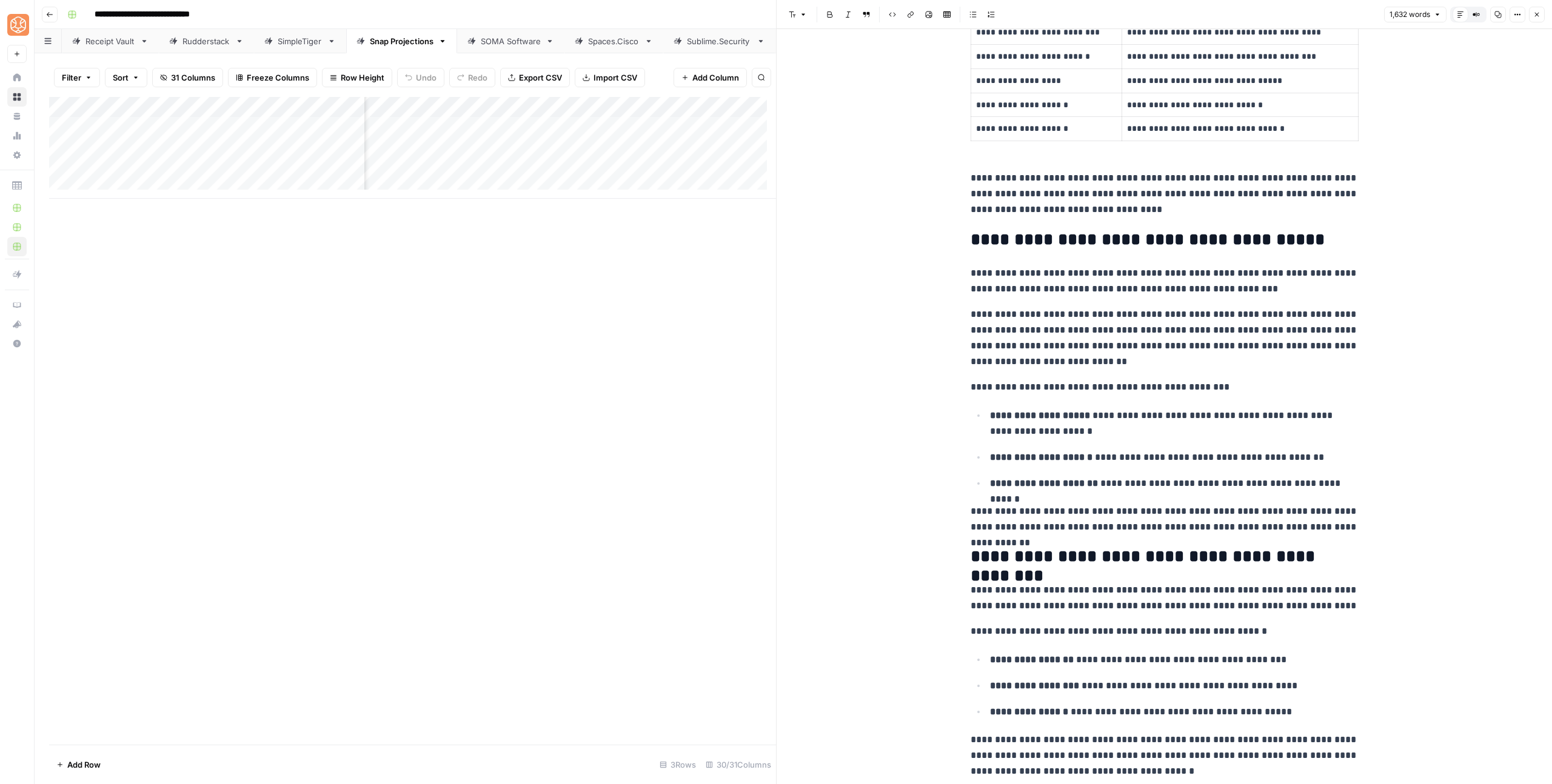 scroll, scrollTop: 1077, scrollLeft: 0, axis: vertical 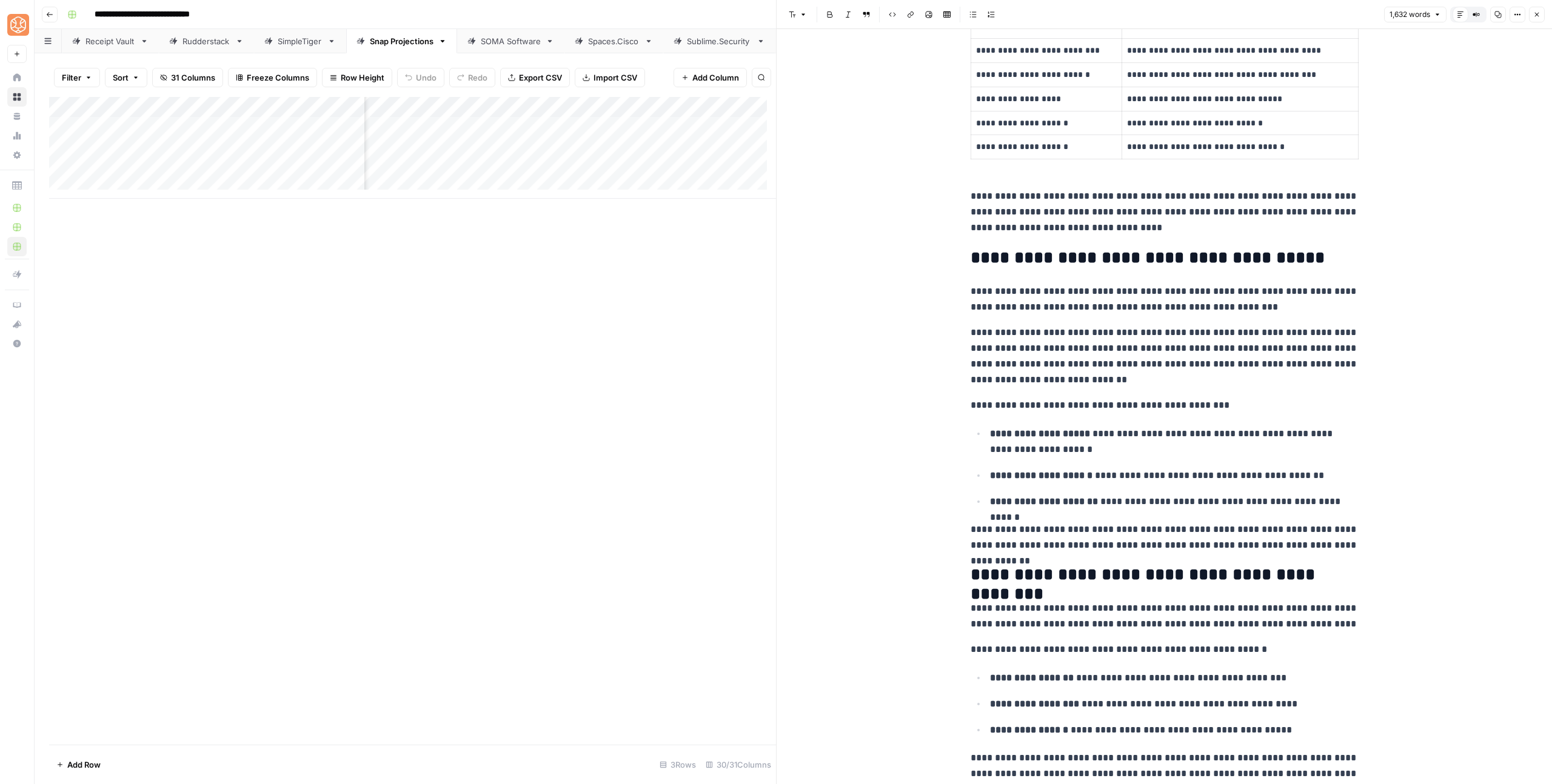 click on "**********" at bounding box center [1165, 258] 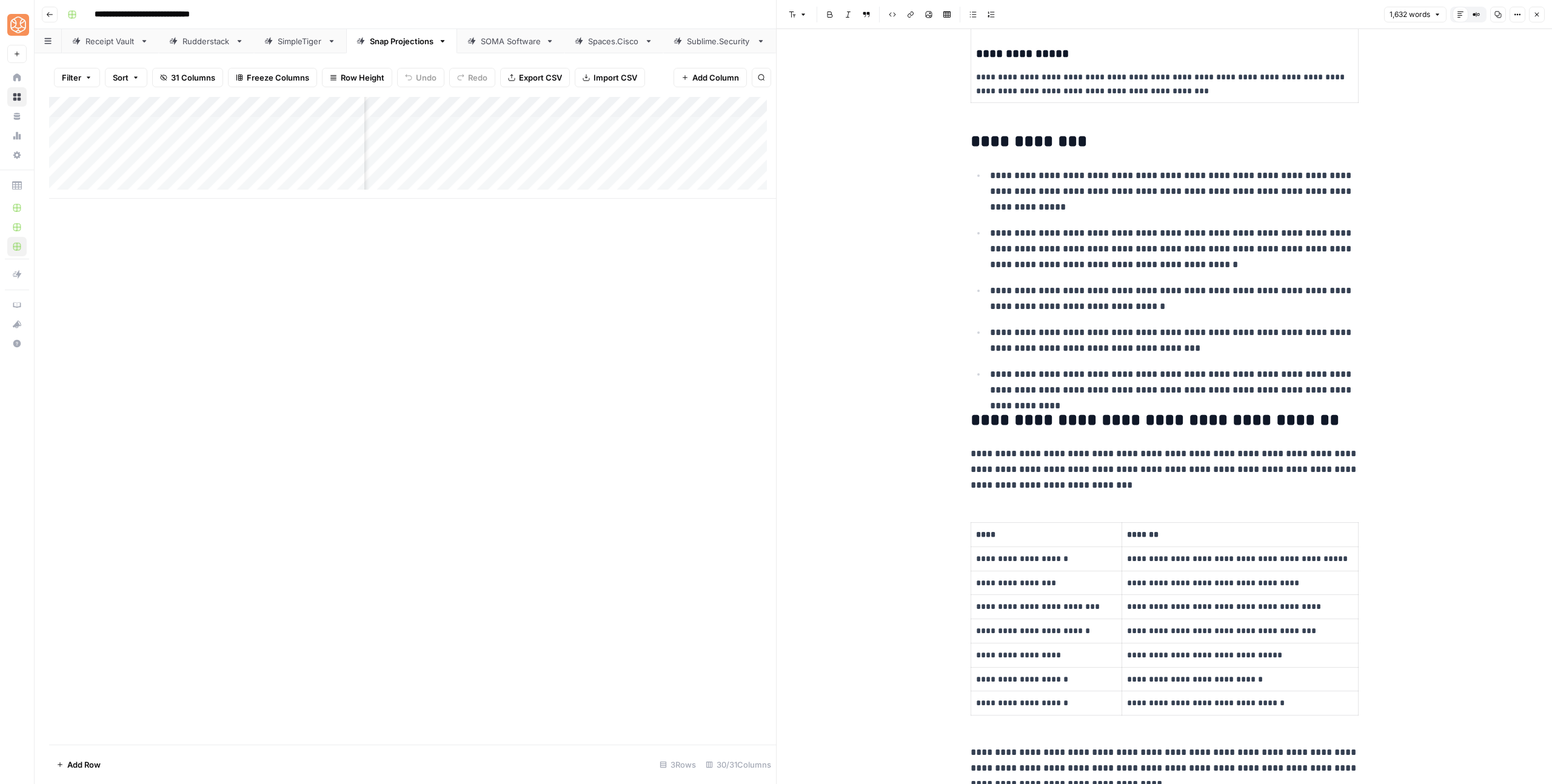 scroll, scrollTop: 509, scrollLeft: 0, axis: vertical 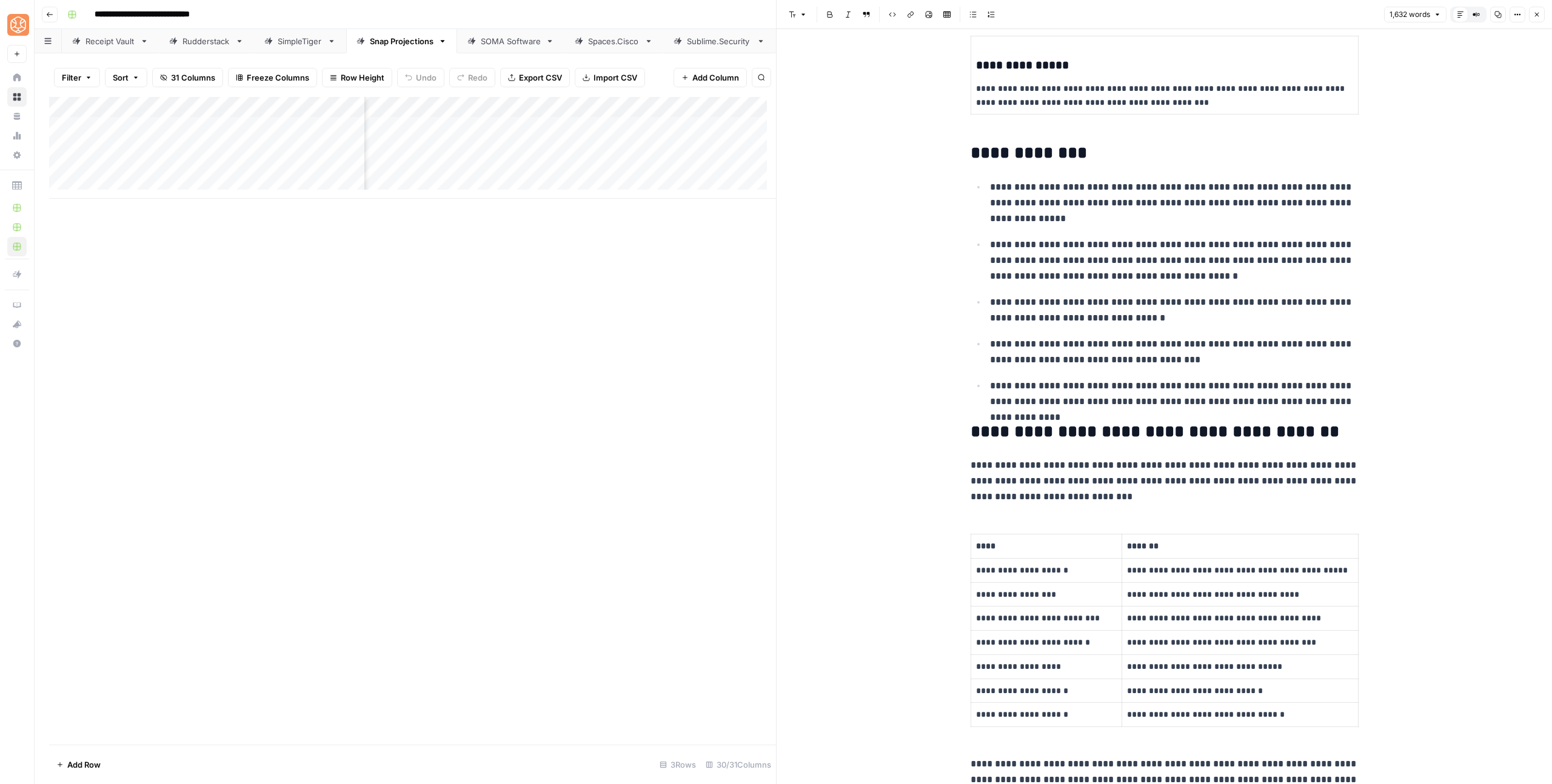 click on "**********" at bounding box center (1165, 432) 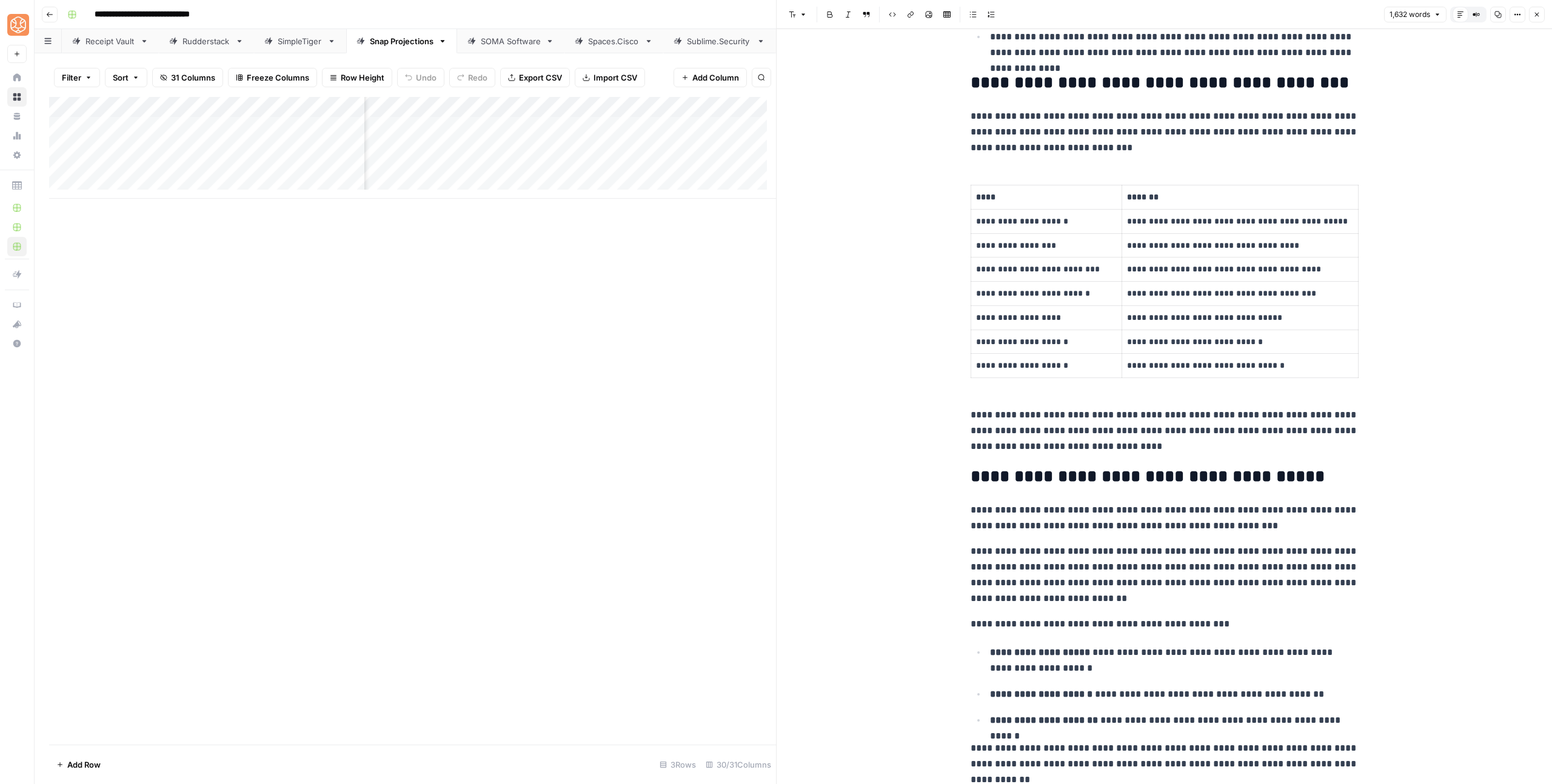 scroll, scrollTop: 871, scrollLeft: 0, axis: vertical 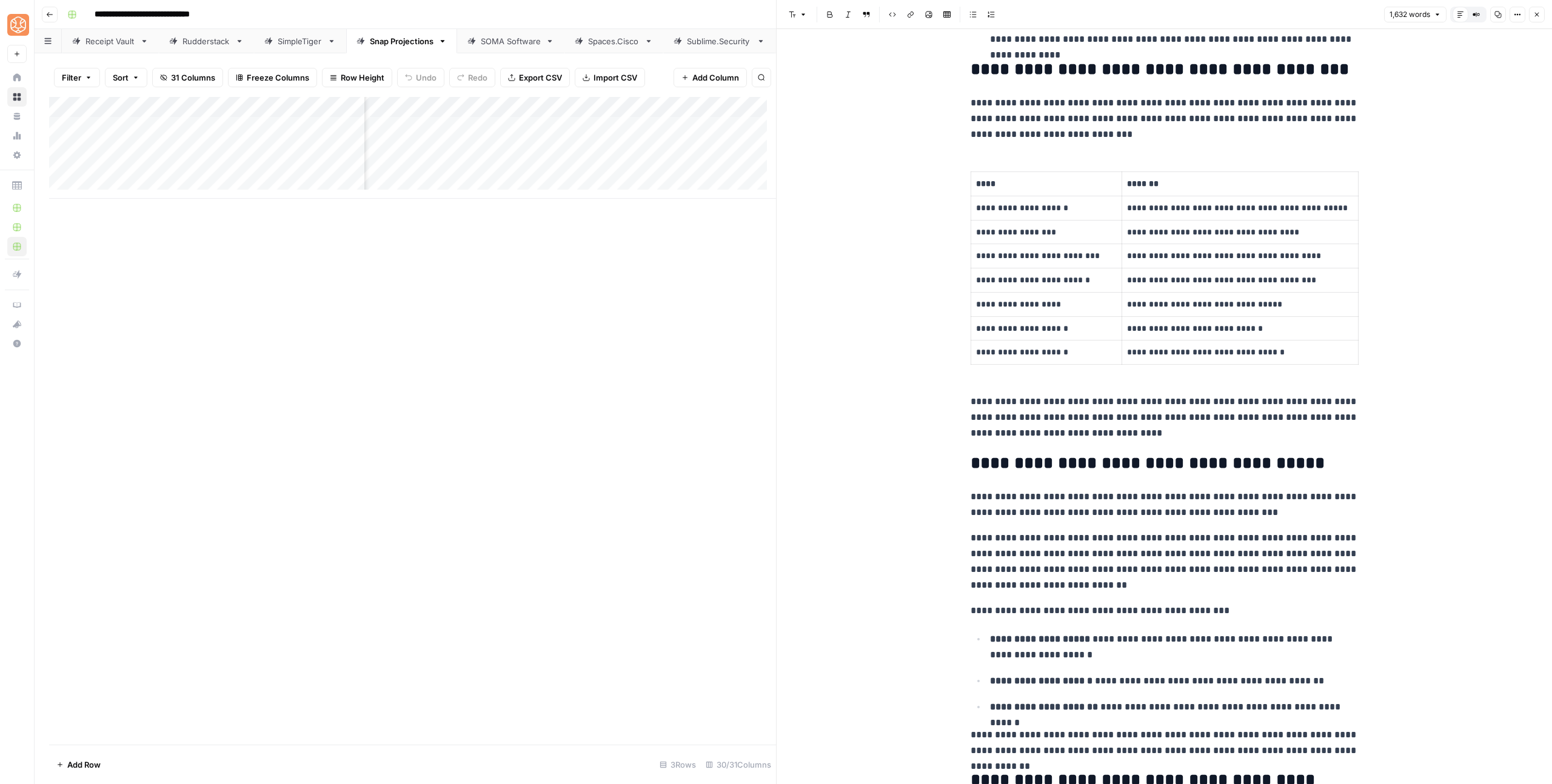 click on "**********" at bounding box center (1165, 1686) 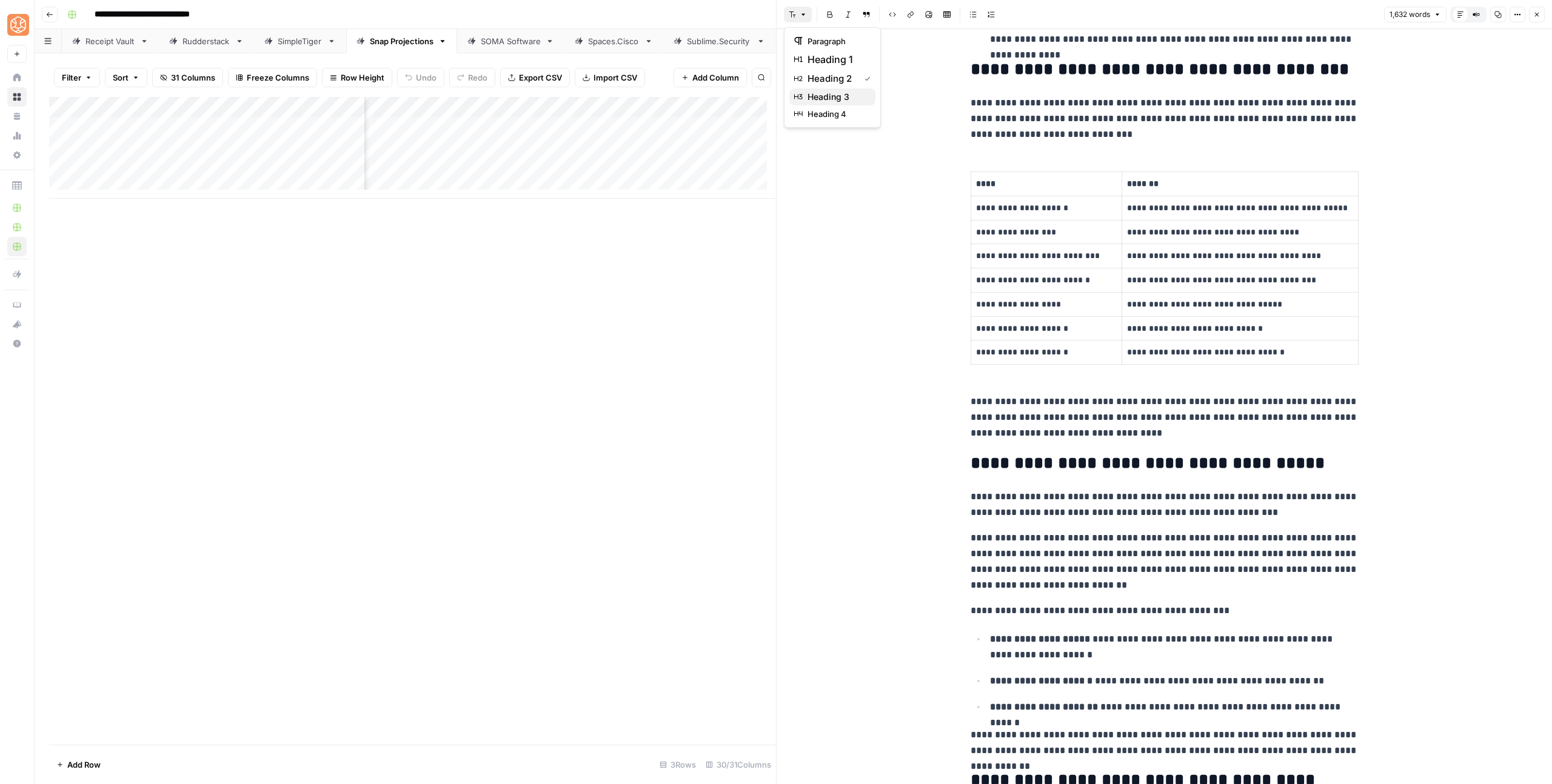 click on "heading 3" at bounding box center (828, 97) 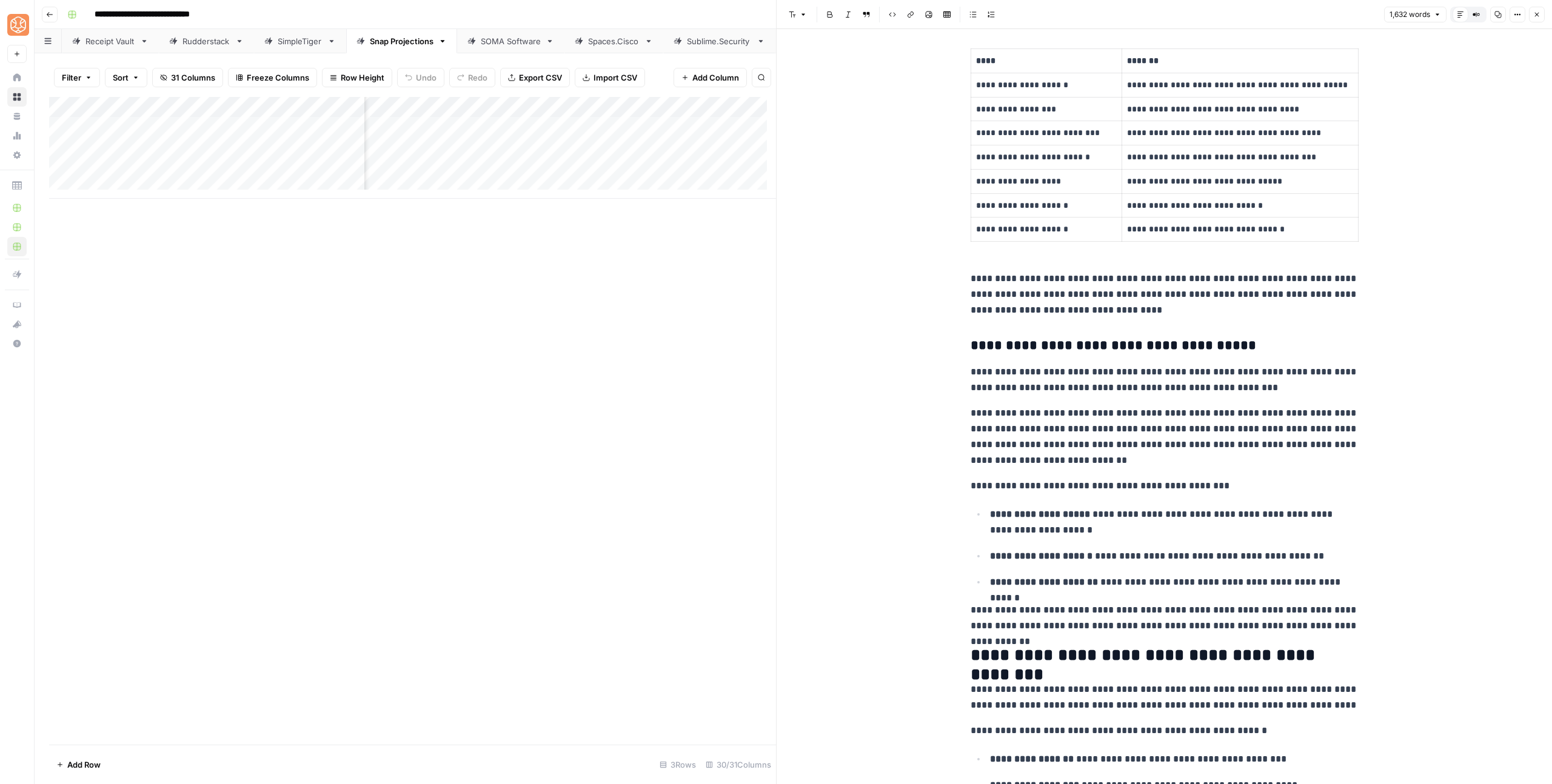 scroll, scrollTop: 1277, scrollLeft: 0, axis: vertical 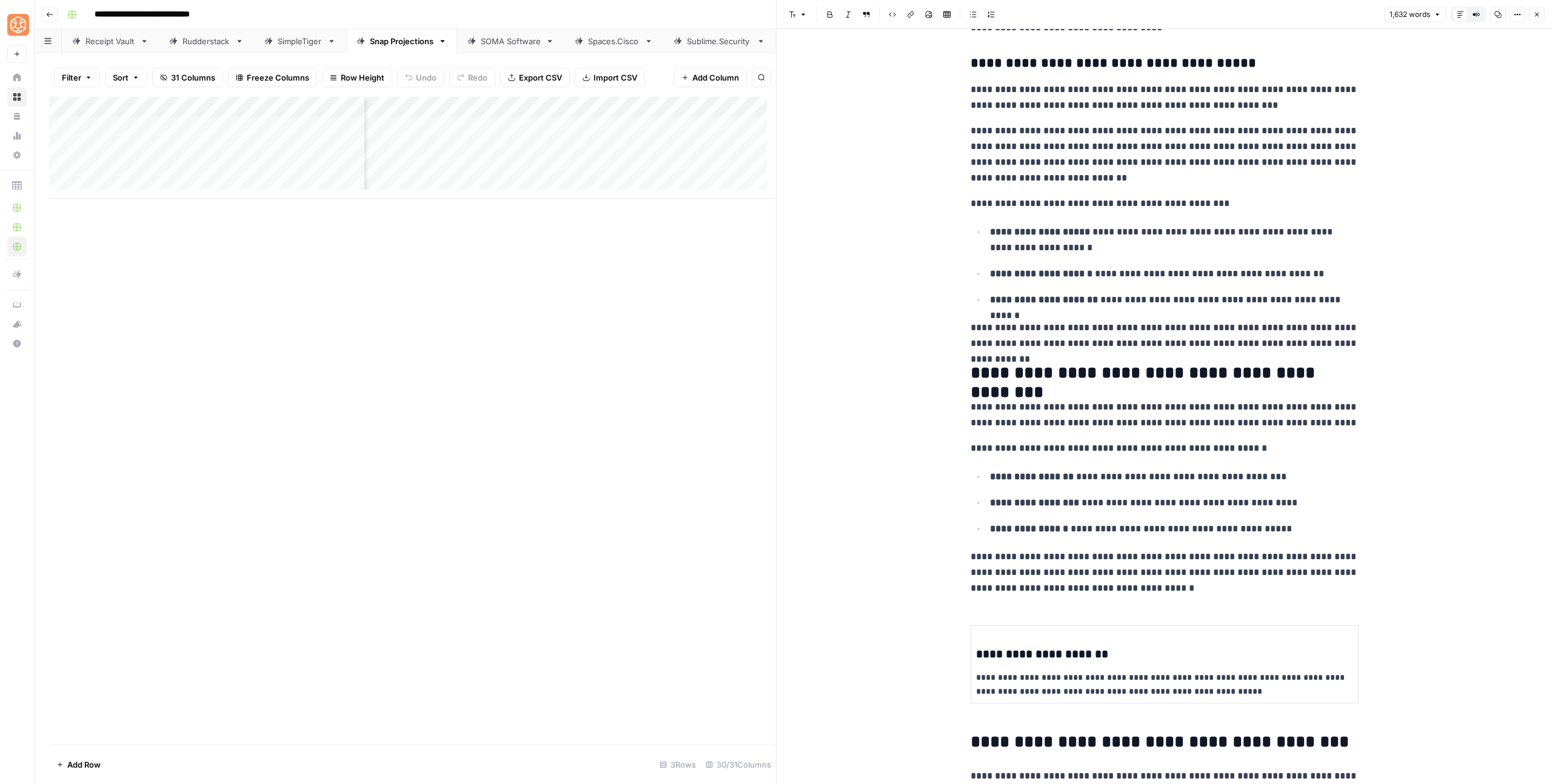 click on "**********" at bounding box center (1165, 373) 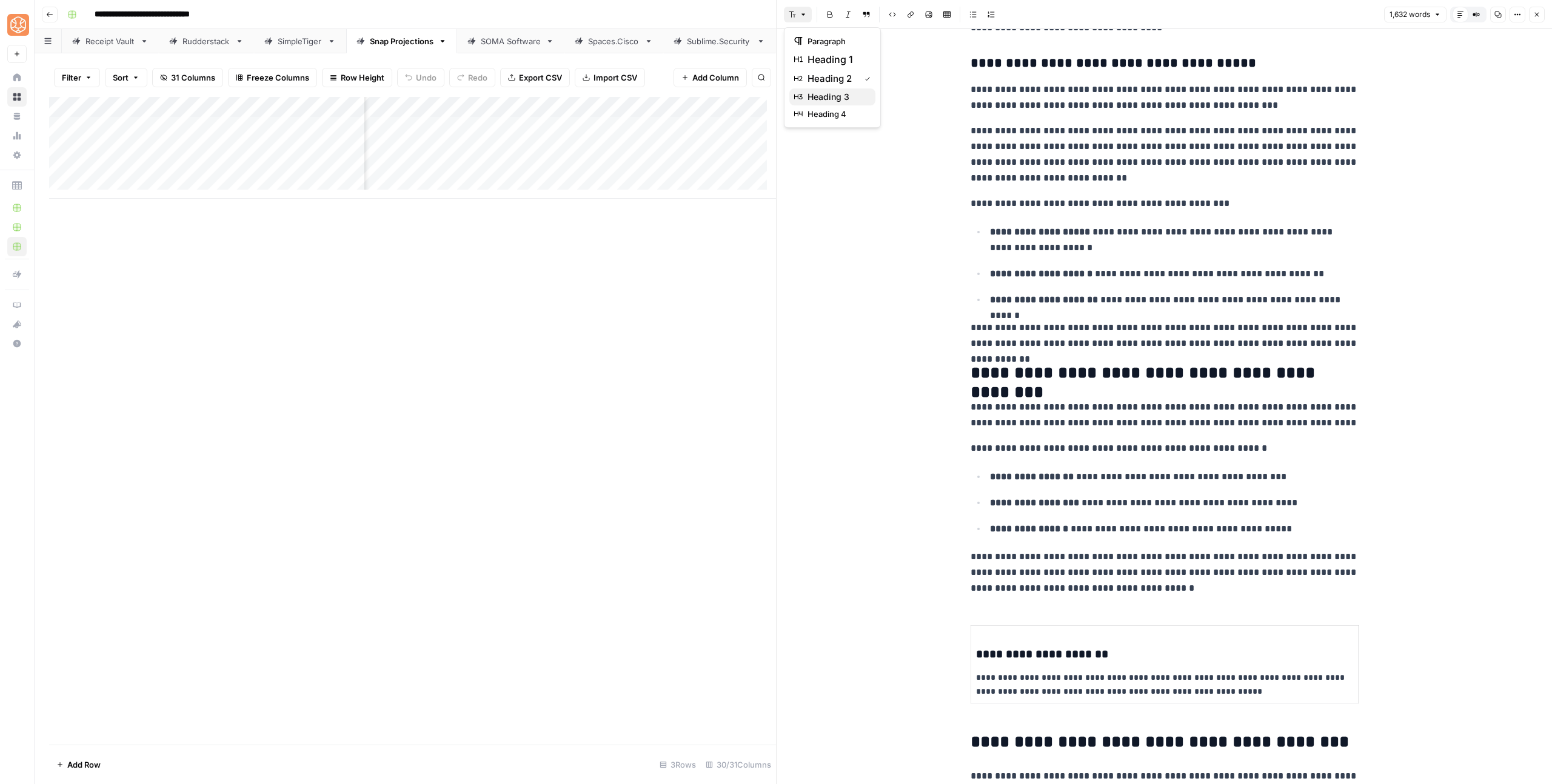 click on "heading 3" at bounding box center (828, 97) 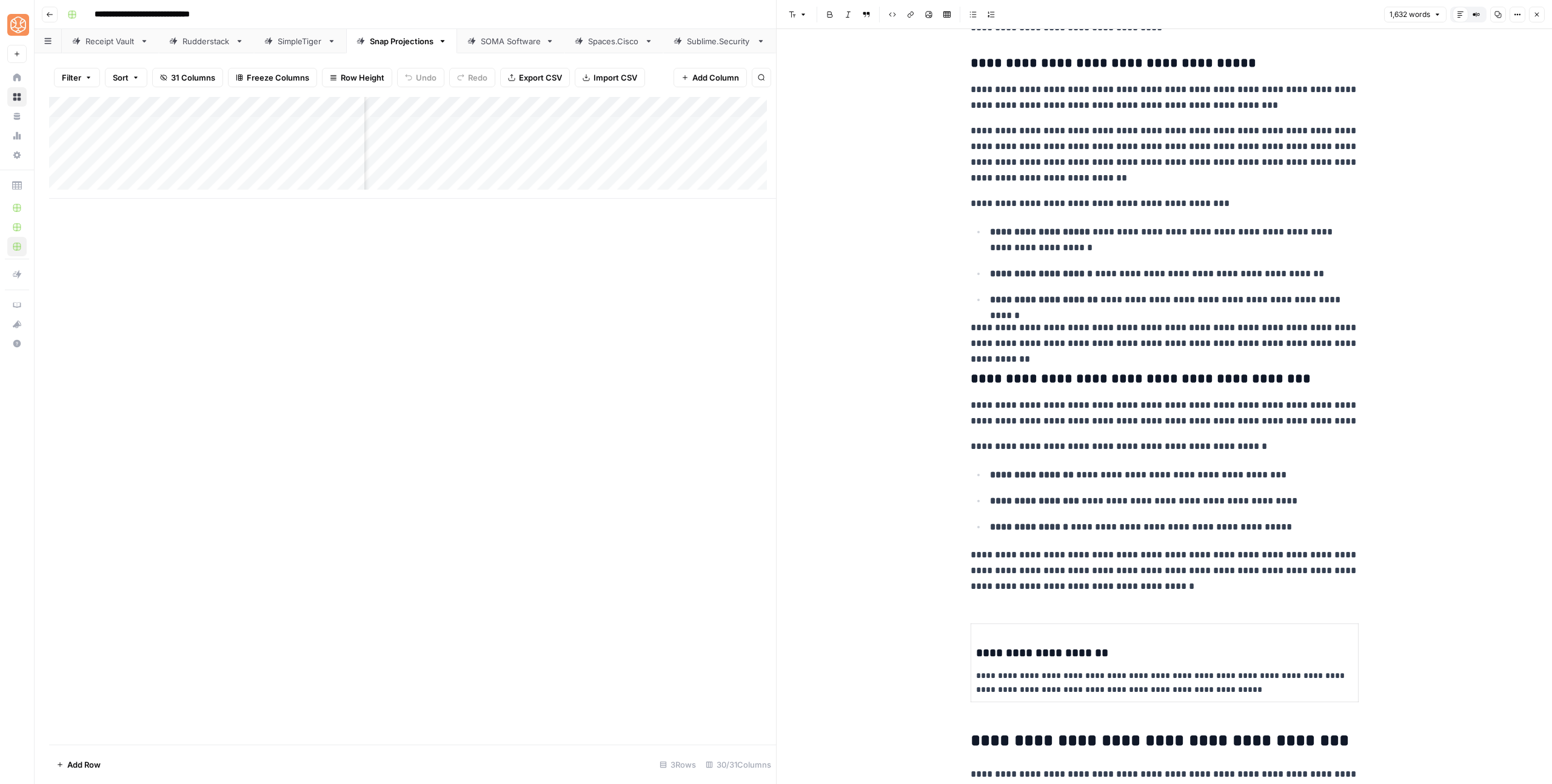 click on "**********" at bounding box center (1165, 741) 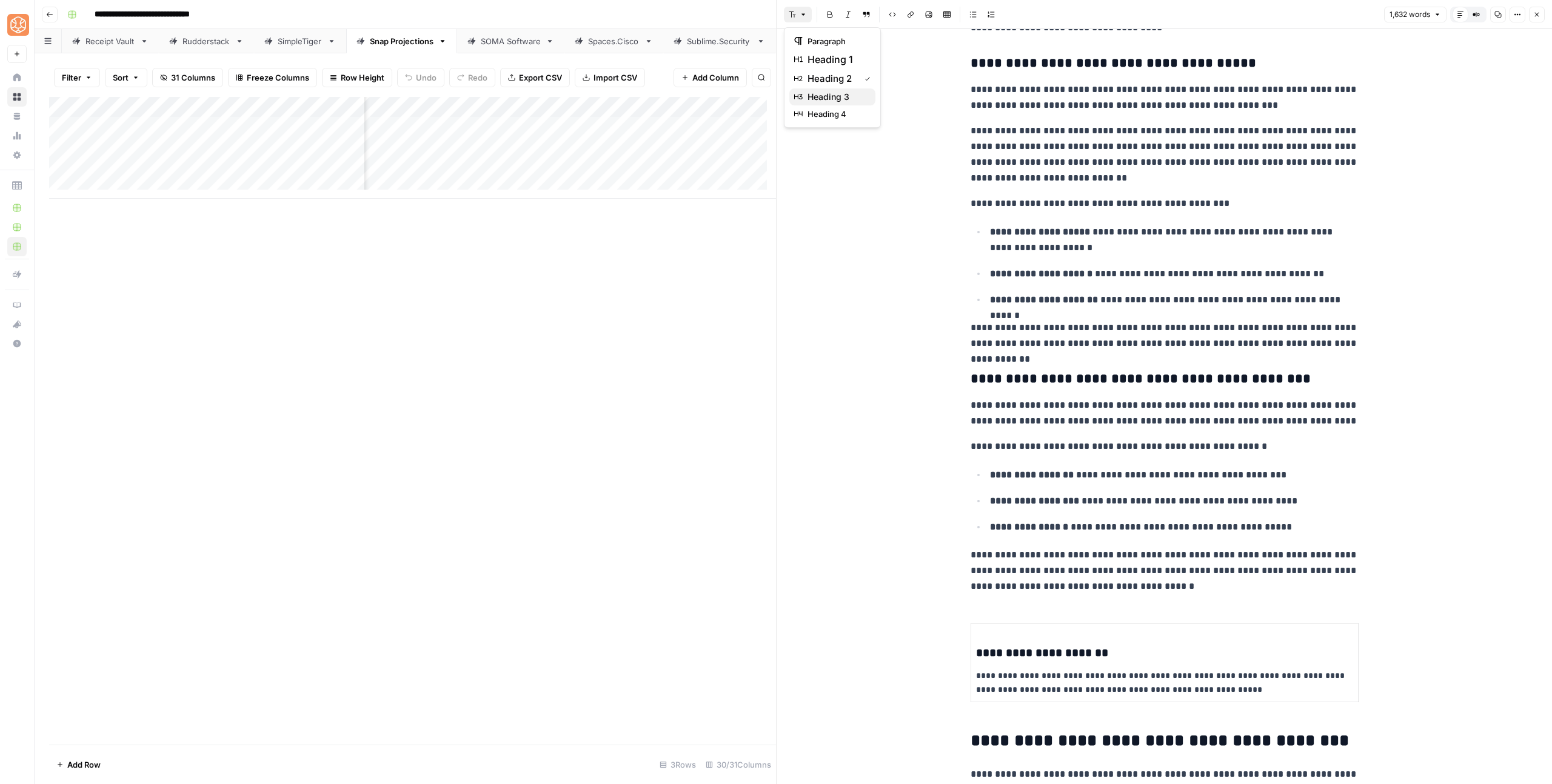 click on "heading 3" at bounding box center [828, 97] 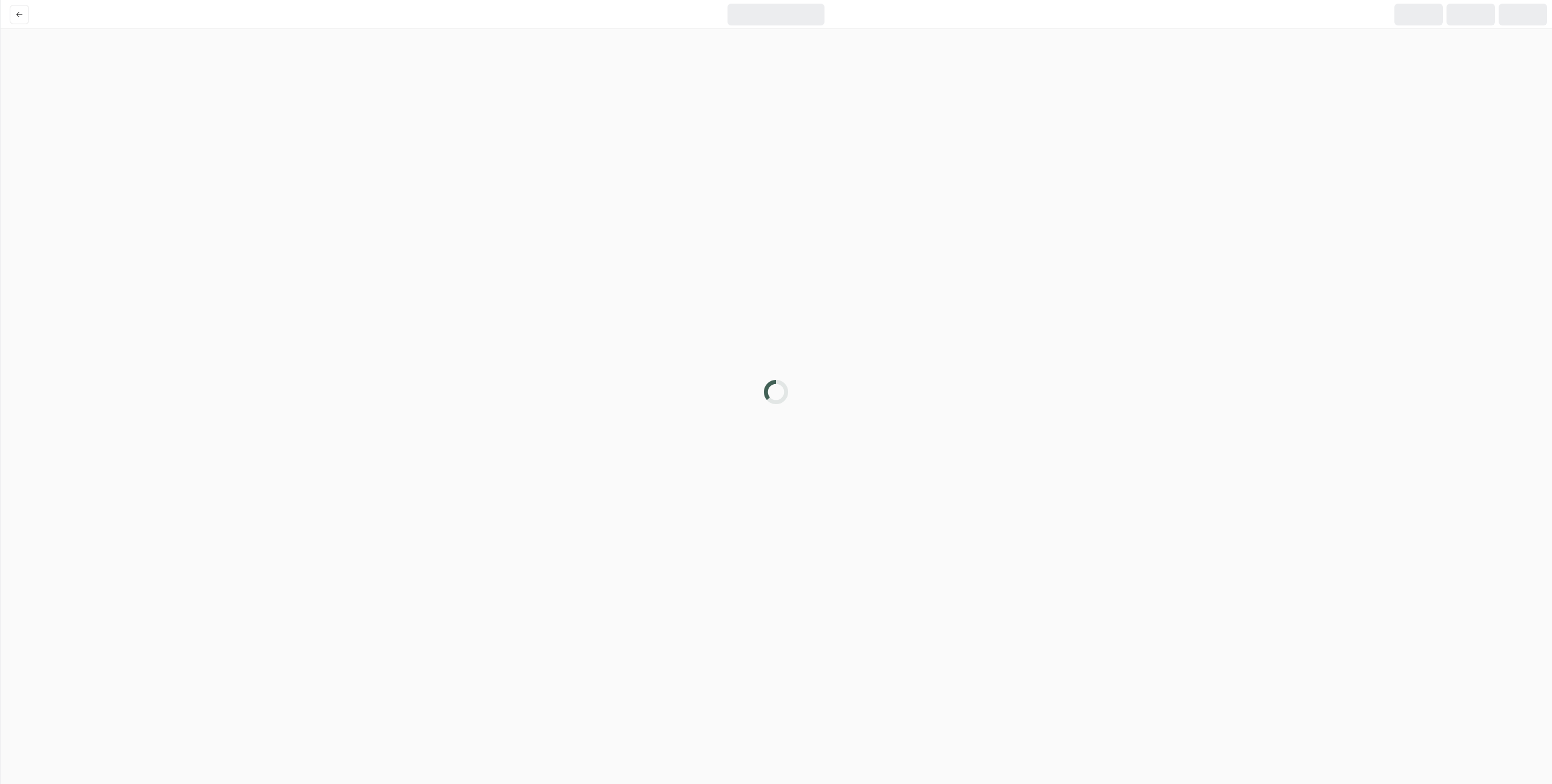scroll, scrollTop: 0, scrollLeft: 0, axis: both 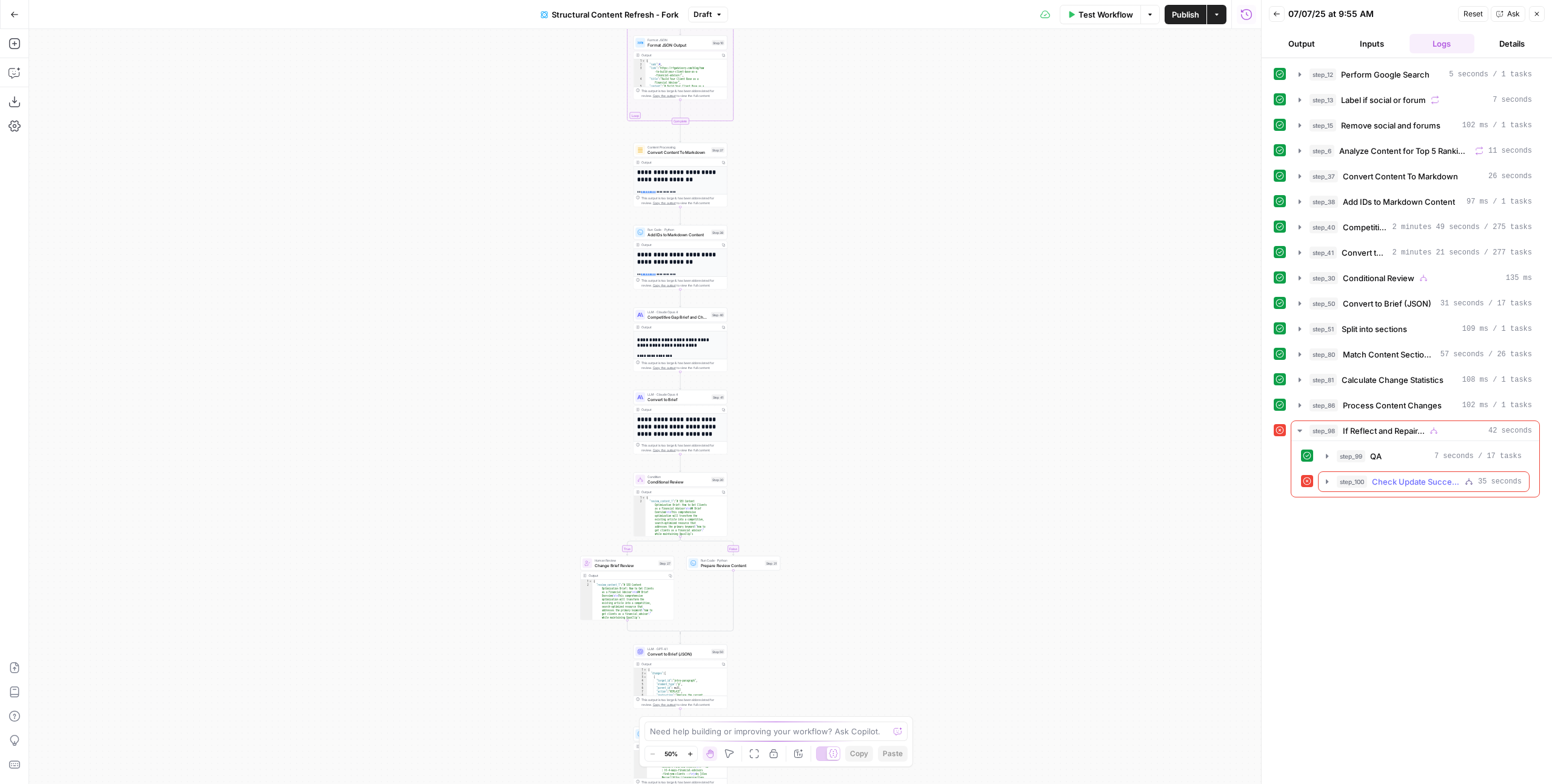 click on "Check Update Success" at bounding box center (1416, 482) 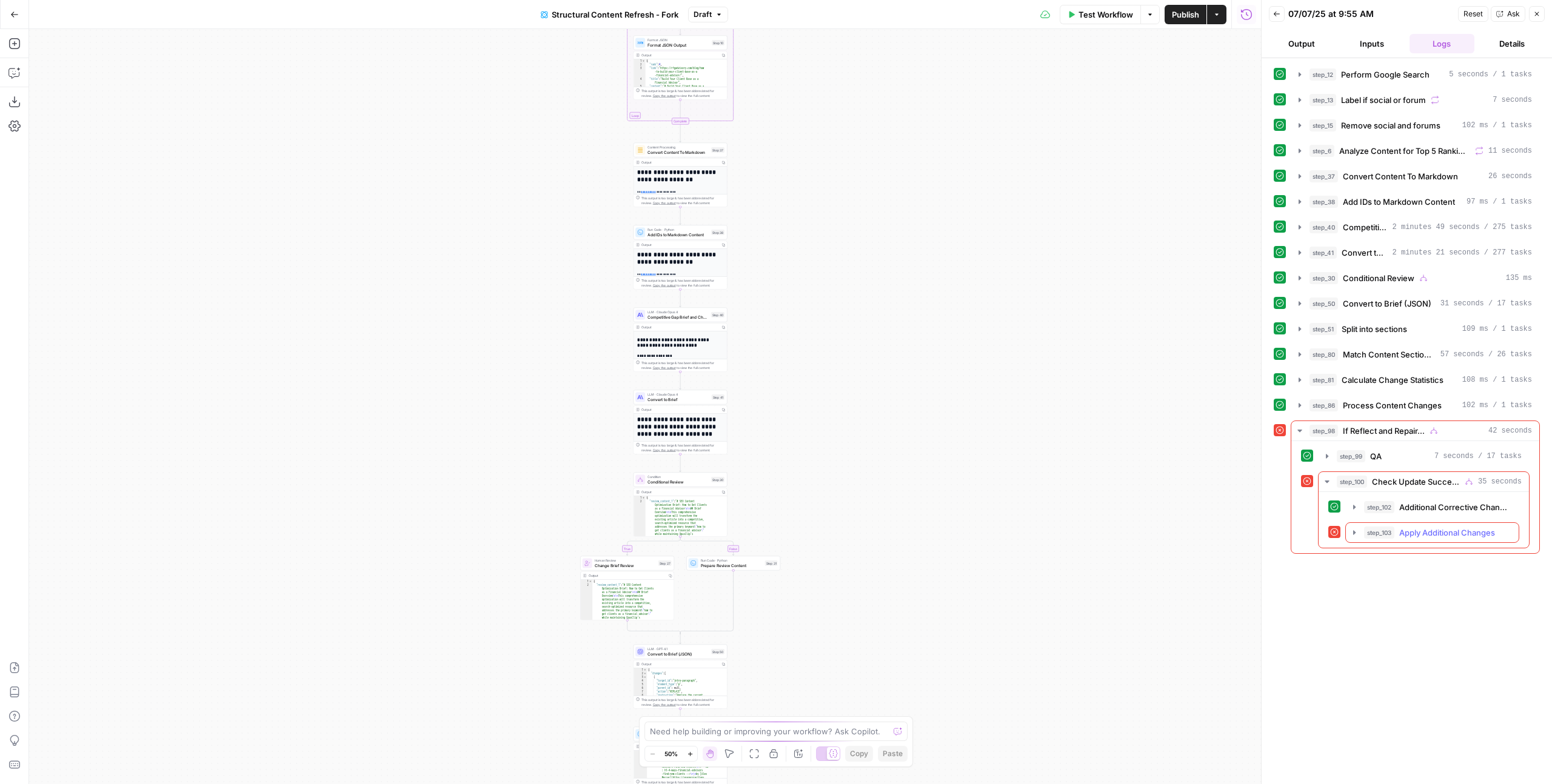 click on "Apply Additional Changes" at bounding box center (1447, 533) 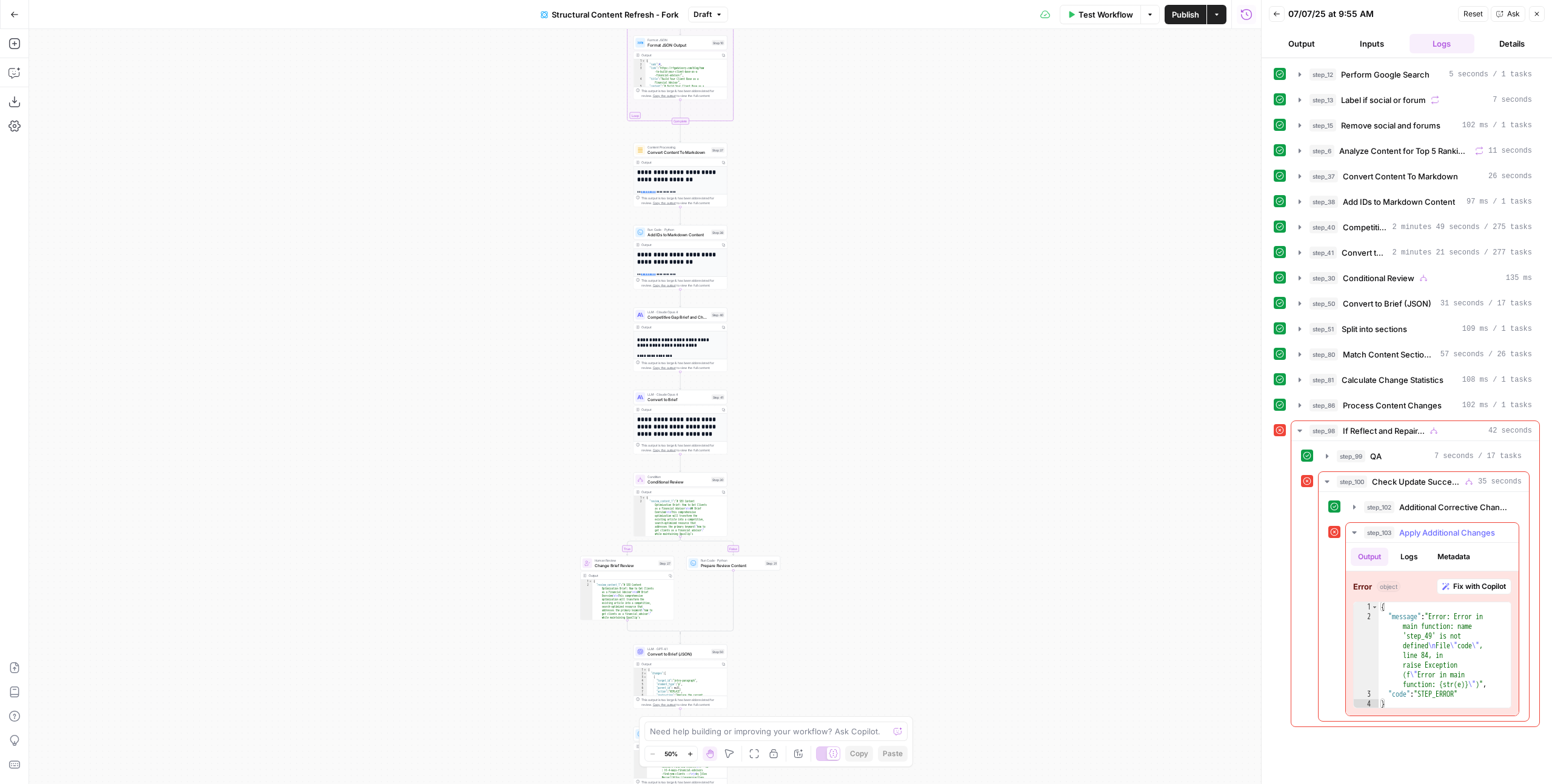 click on "Fix with Copilot" at bounding box center [1474, 586] 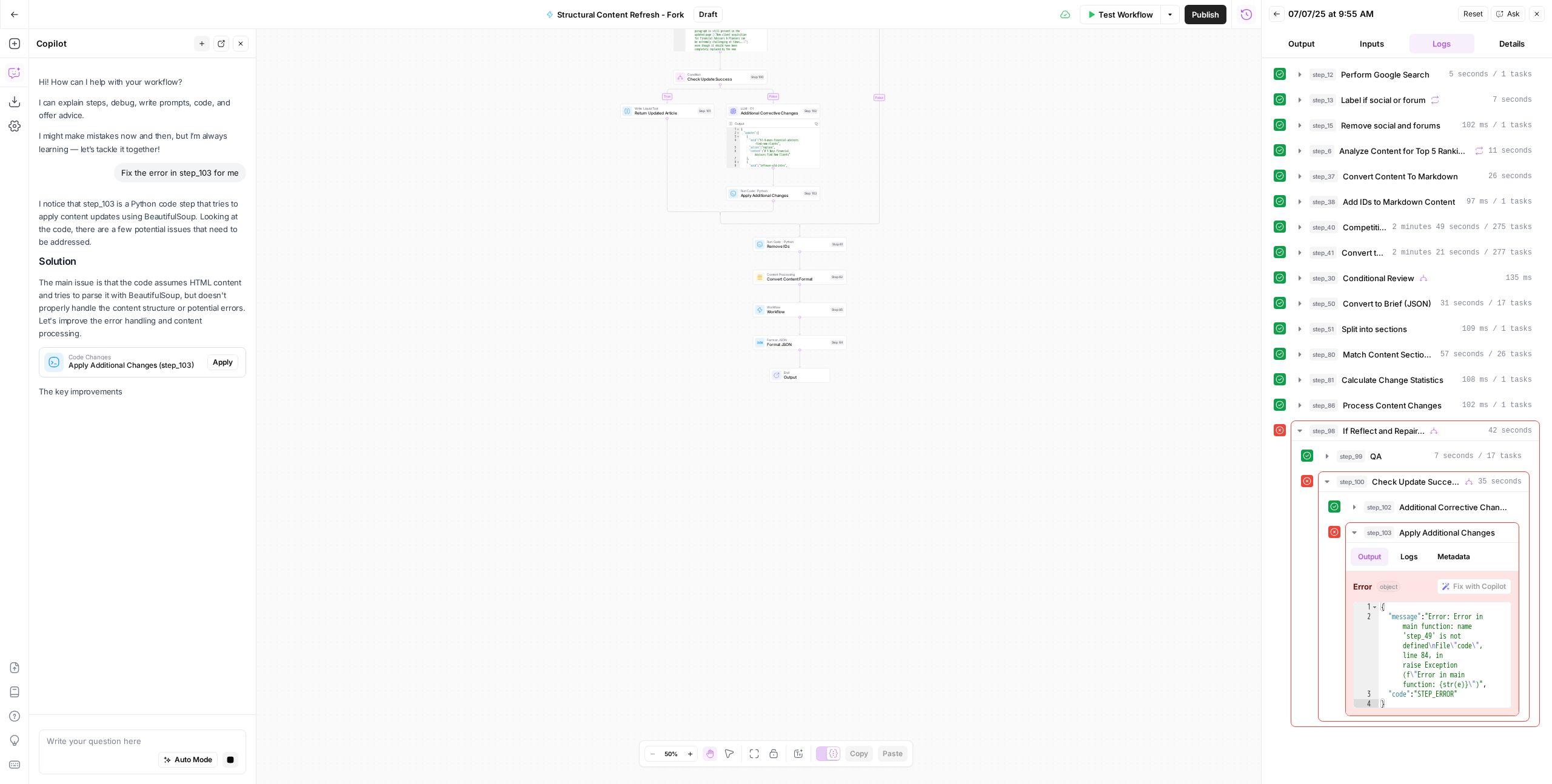 scroll, scrollTop: 0, scrollLeft: 0, axis: both 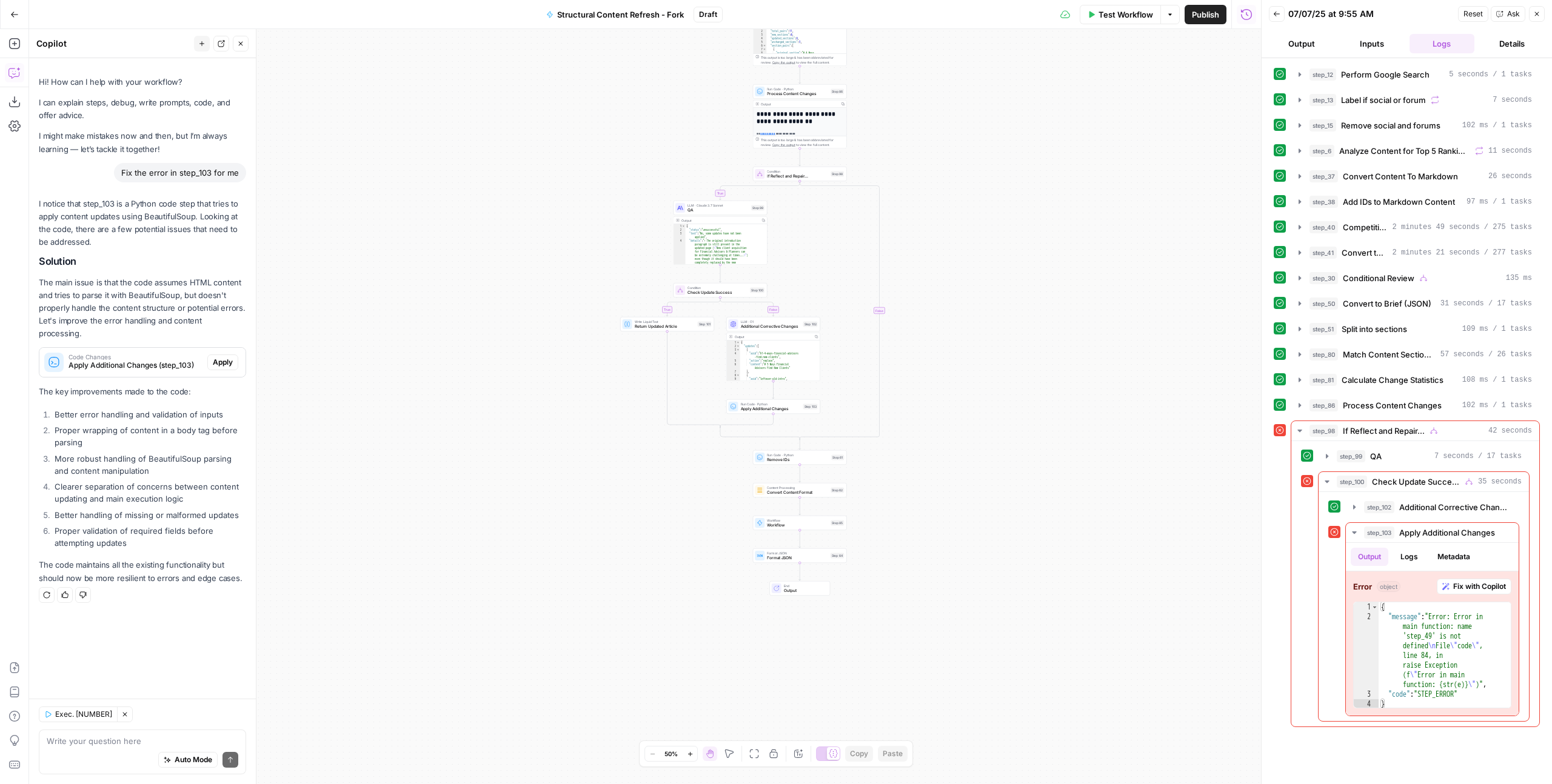 click on "Publish" at bounding box center (1205, 15) 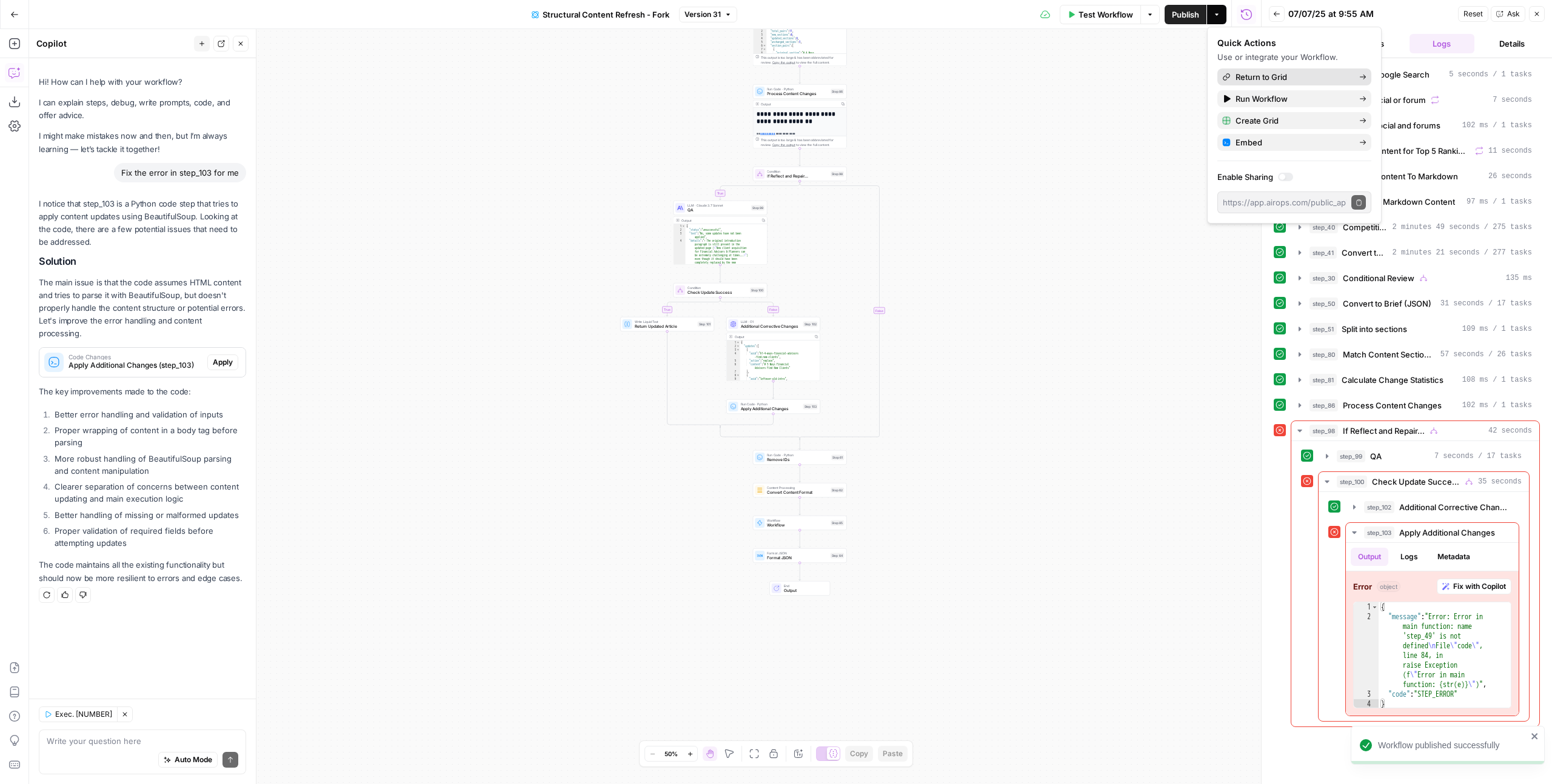 click on "Return to Grid" at bounding box center [1261, 77] 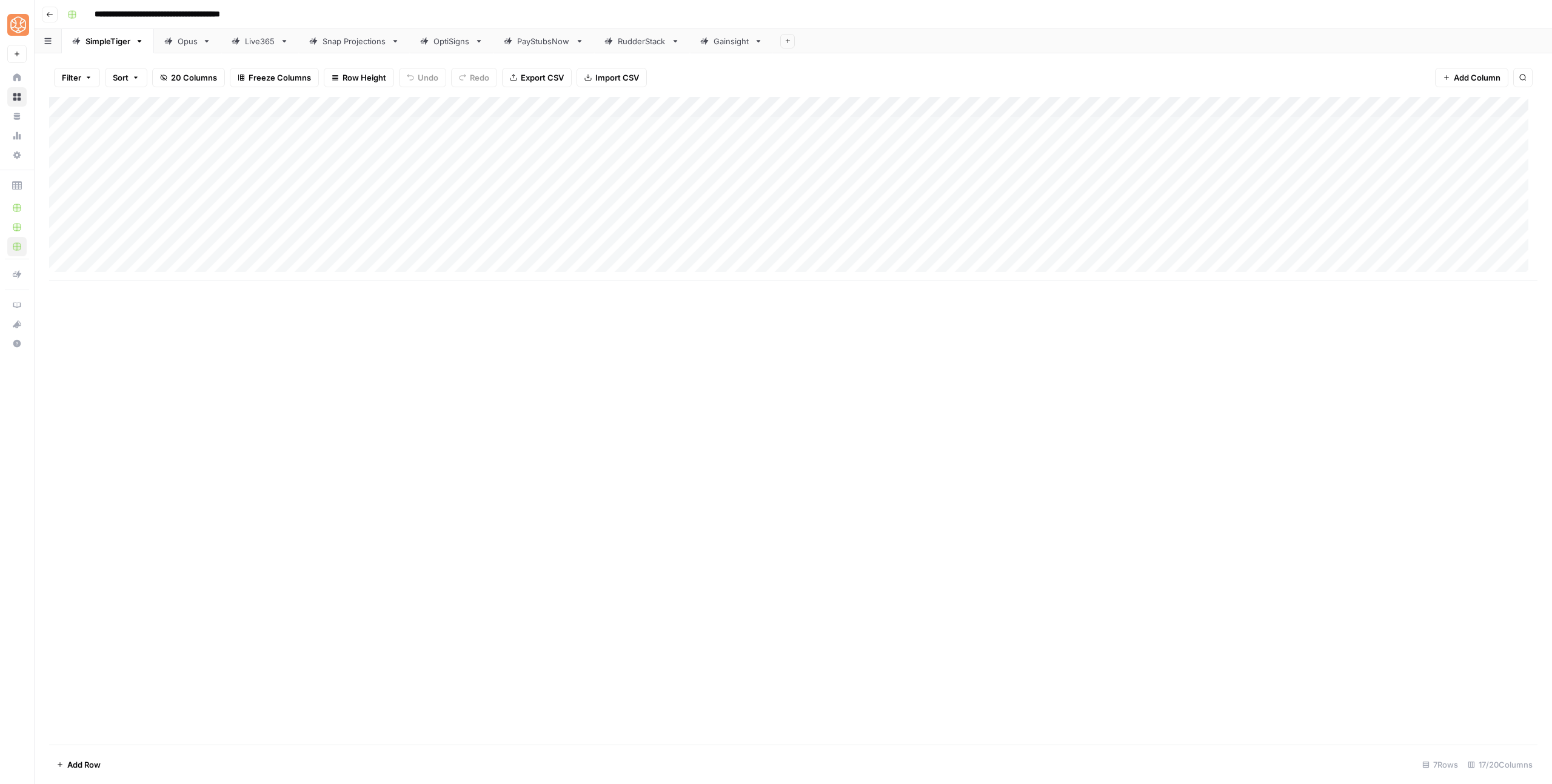 click on "Snap Projections" at bounding box center (354, 41) 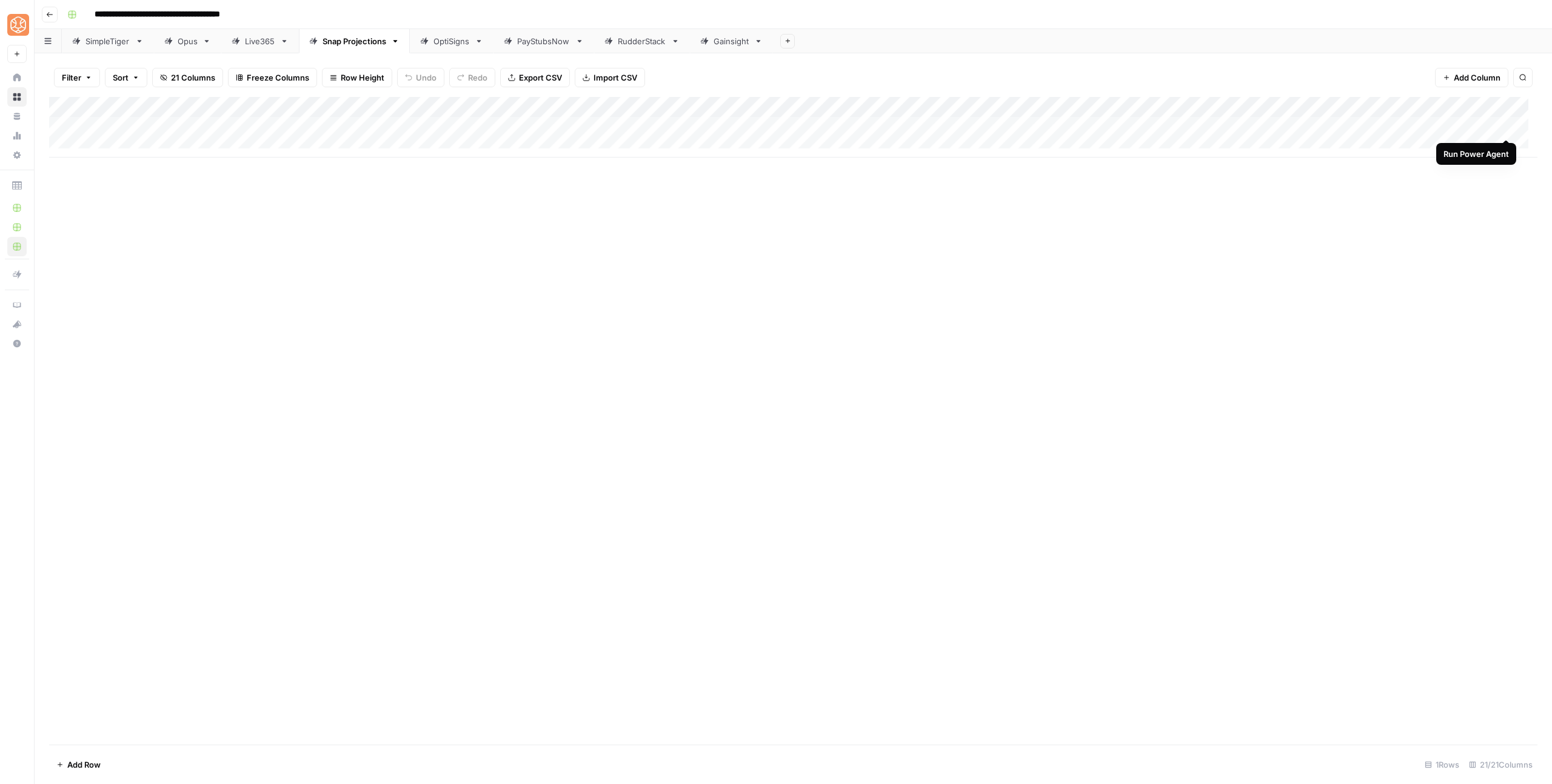 click on "Add Column" at bounding box center (793, 127) 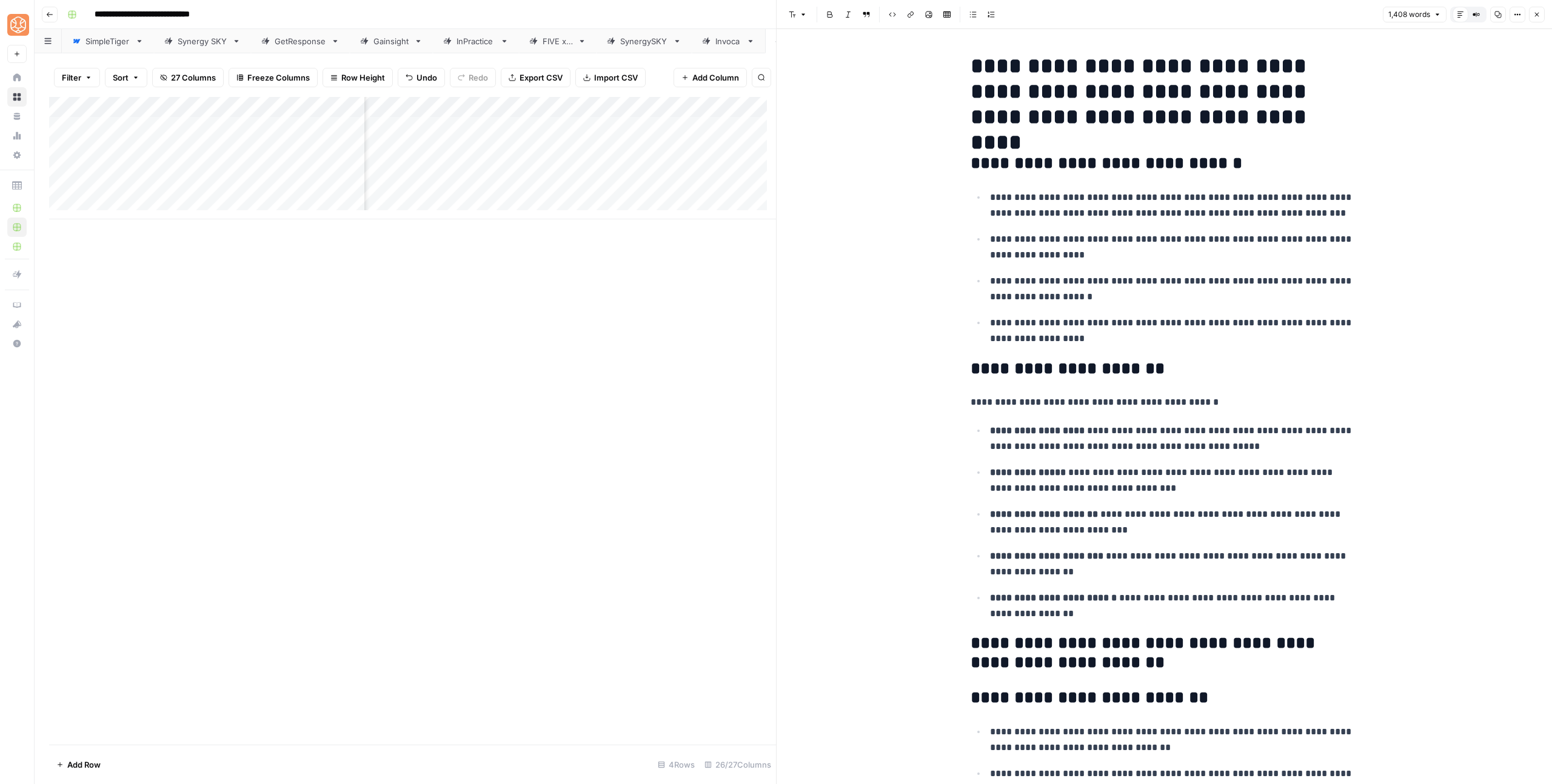 scroll, scrollTop: 0, scrollLeft: 0, axis: both 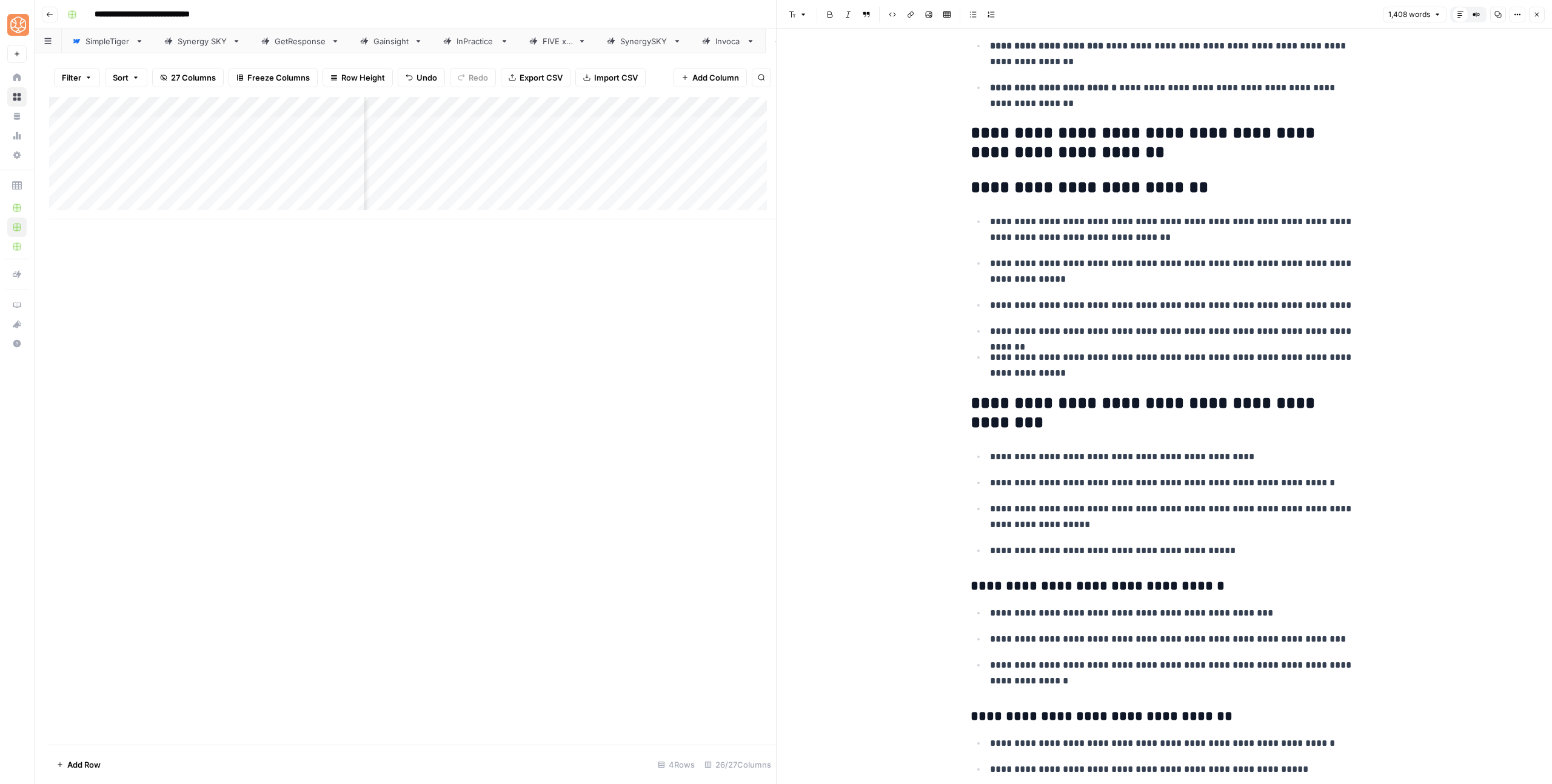 click on "**********" at bounding box center [1165, 143] 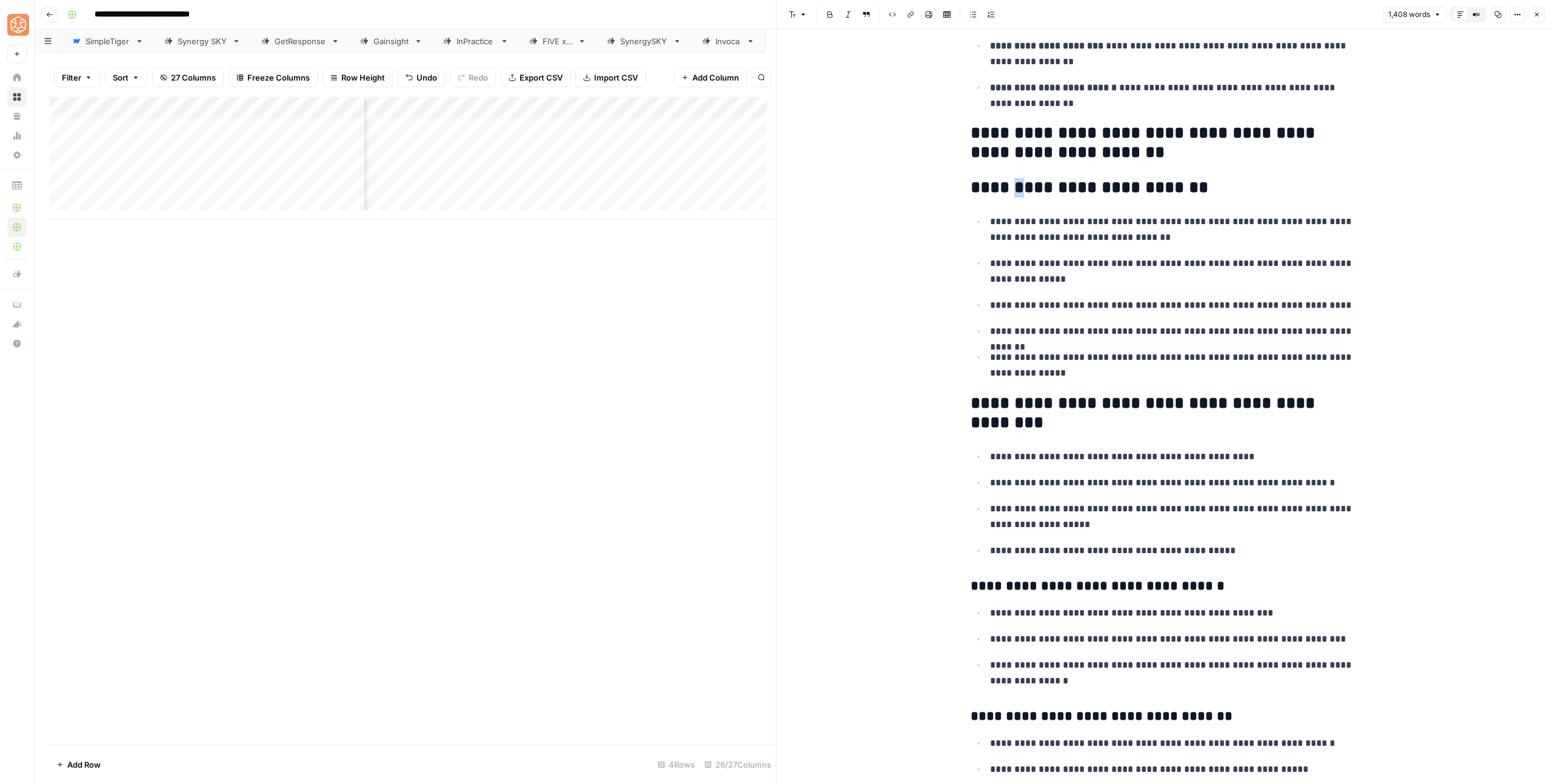 drag, startPoint x: 1019, startPoint y: 188, endPoint x: 1026, endPoint y: 186, distance: 7.28011 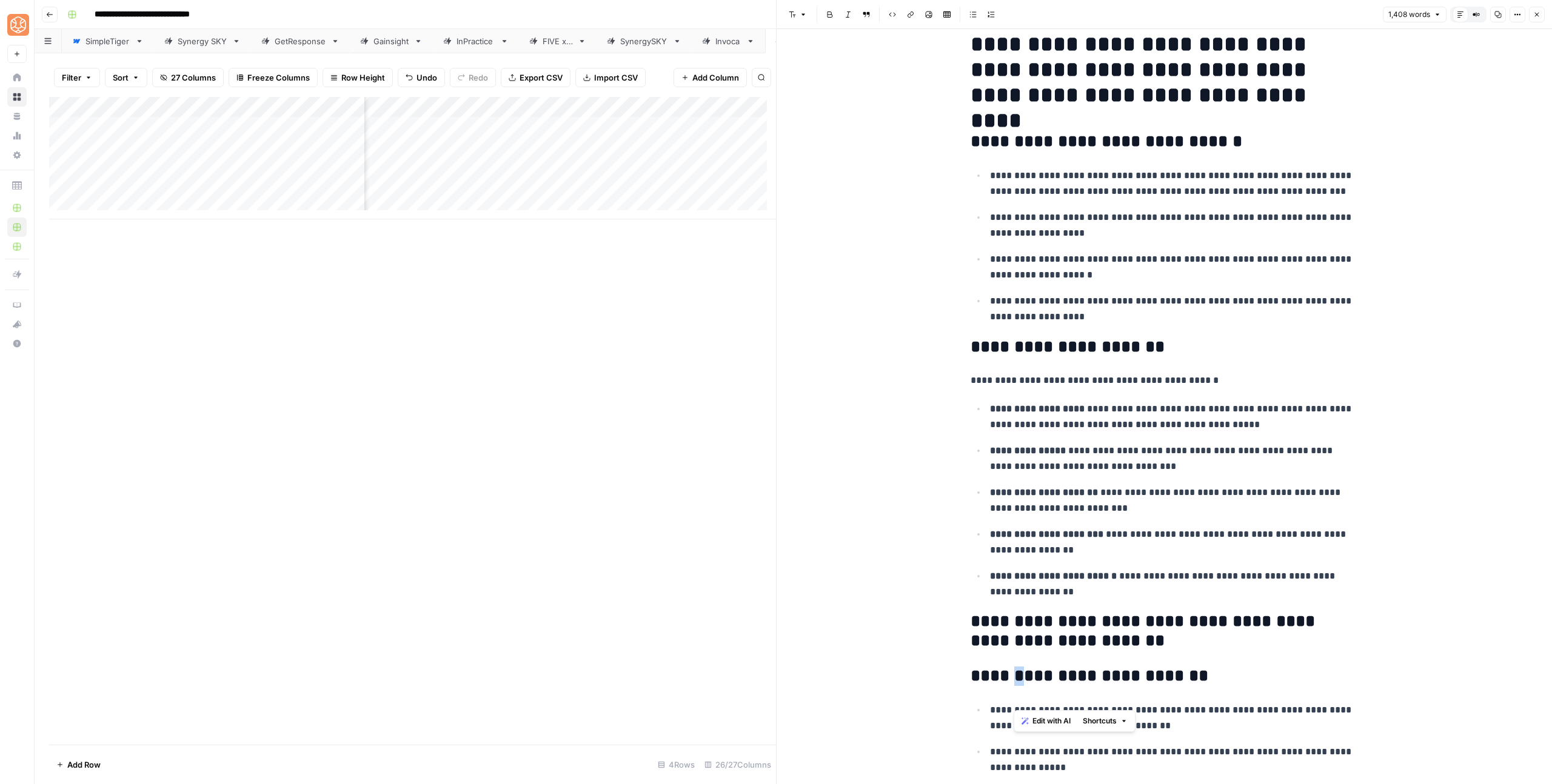 scroll, scrollTop: 104, scrollLeft: 0, axis: vertical 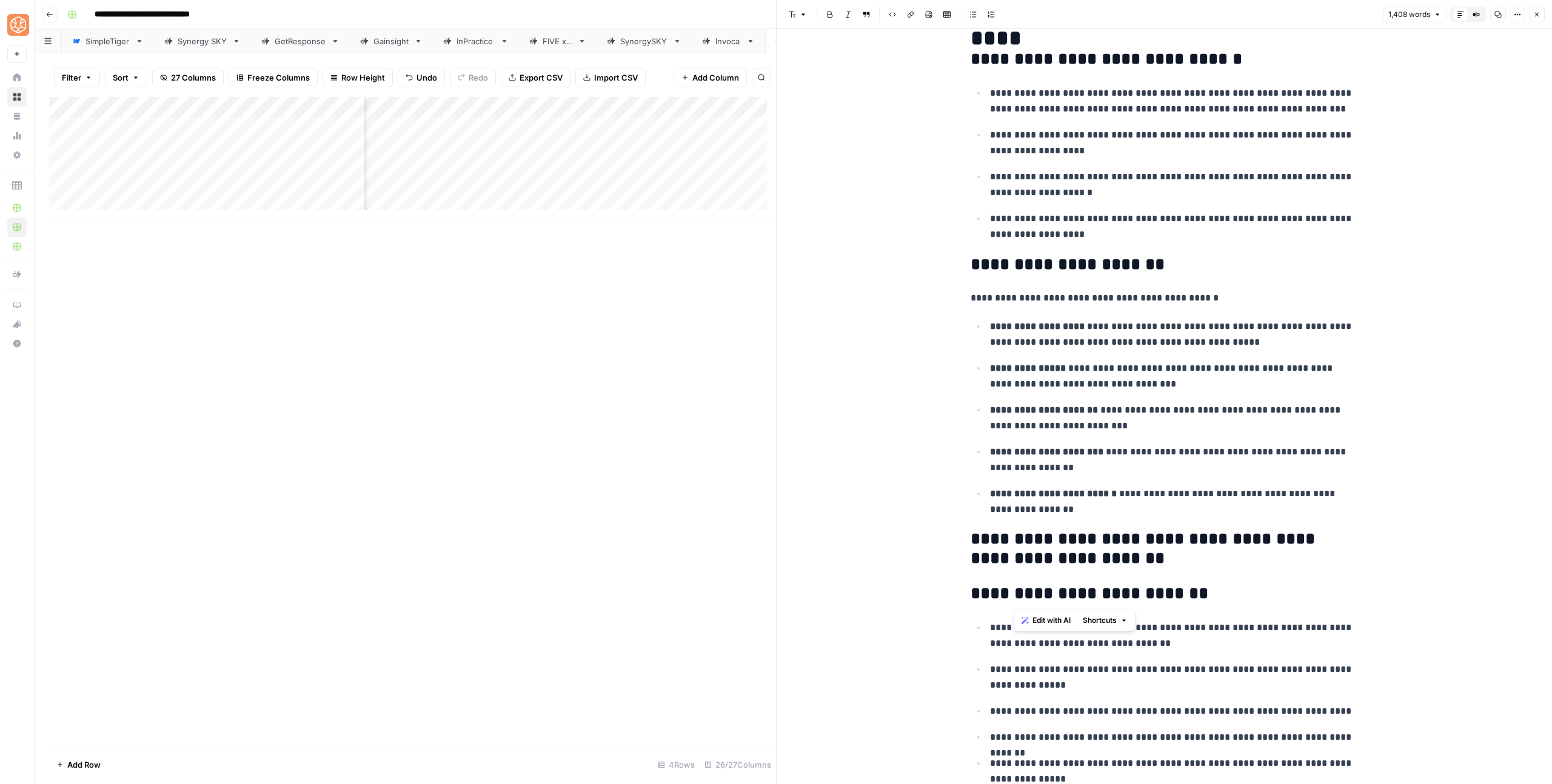click on "**********" at bounding box center (1165, 549) 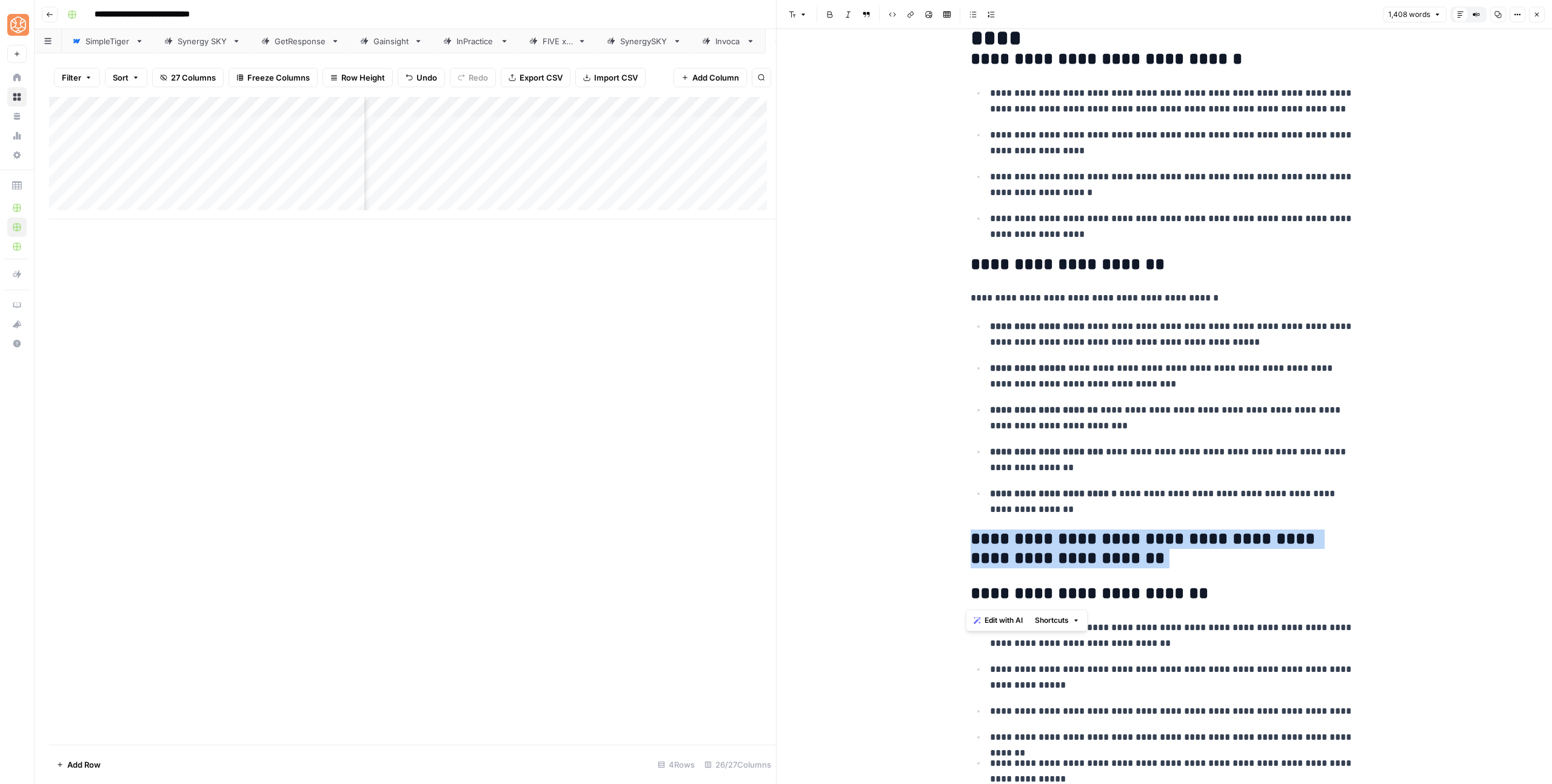 drag, startPoint x: 1117, startPoint y: 567, endPoint x: 969, endPoint y: 531, distance: 152.31546 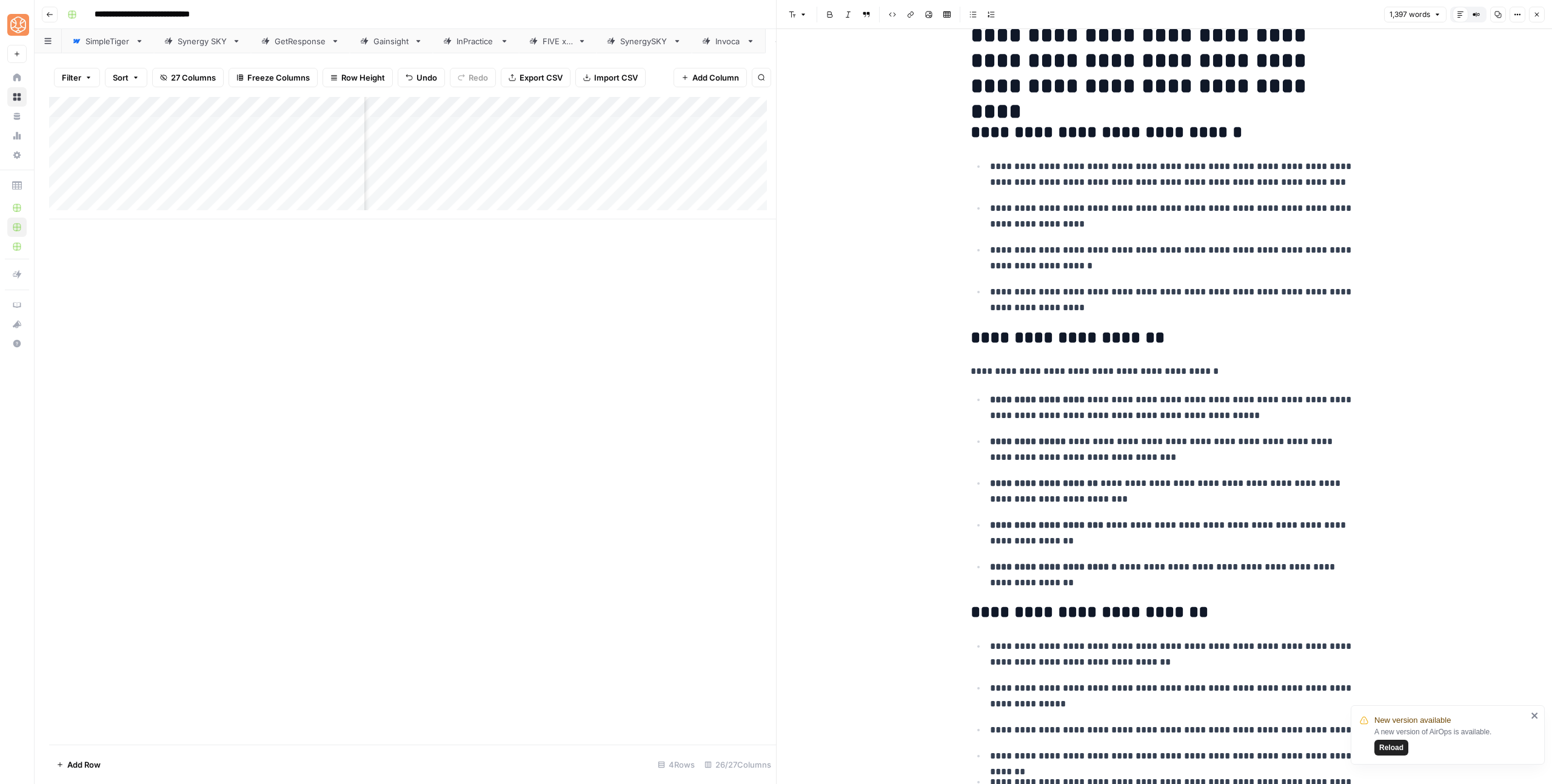 scroll, scrollTop: 0, scrollLeft: 0, axis: both 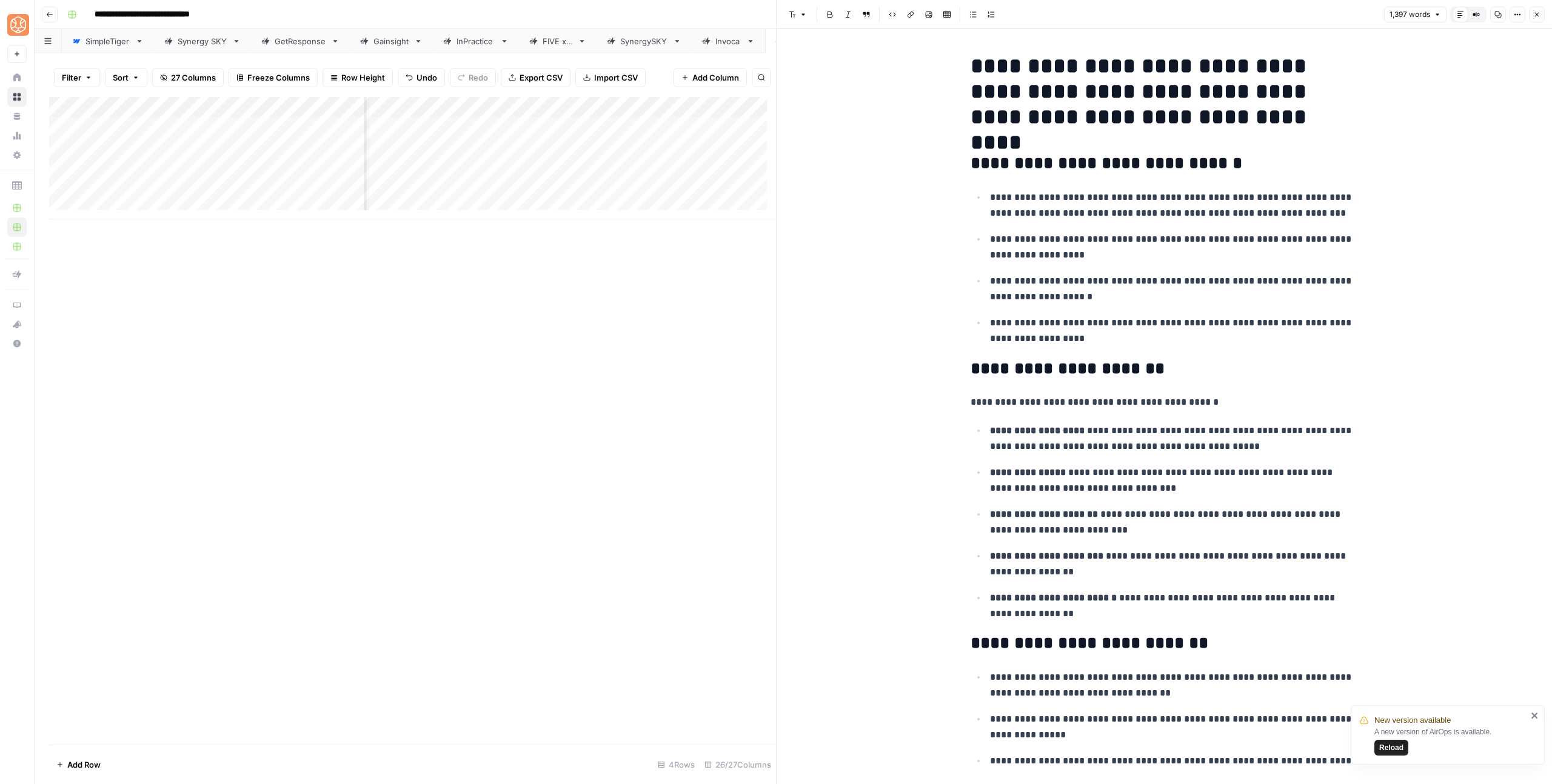 click on "**********" at bounding box center (1165, 91) 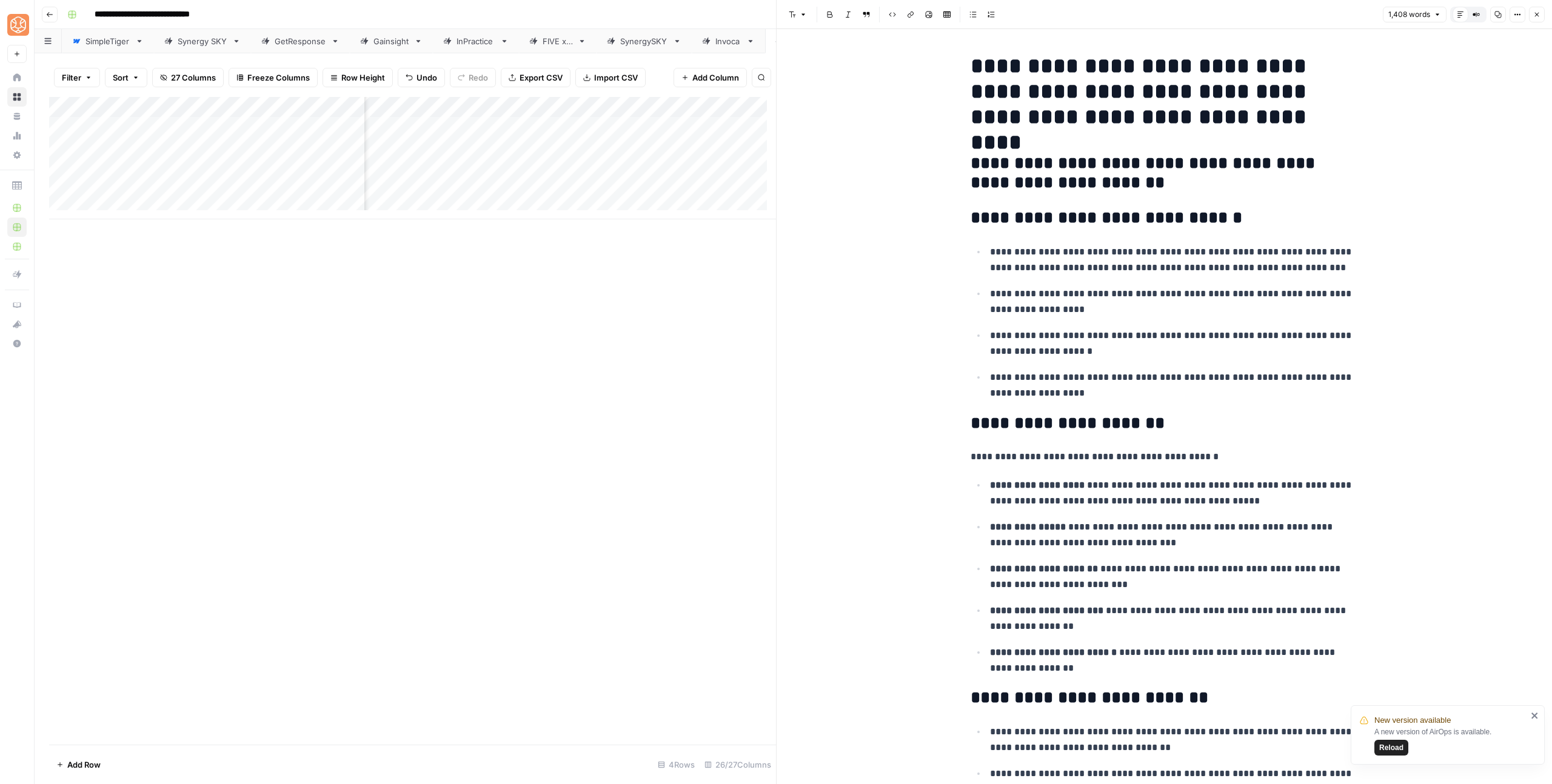 click 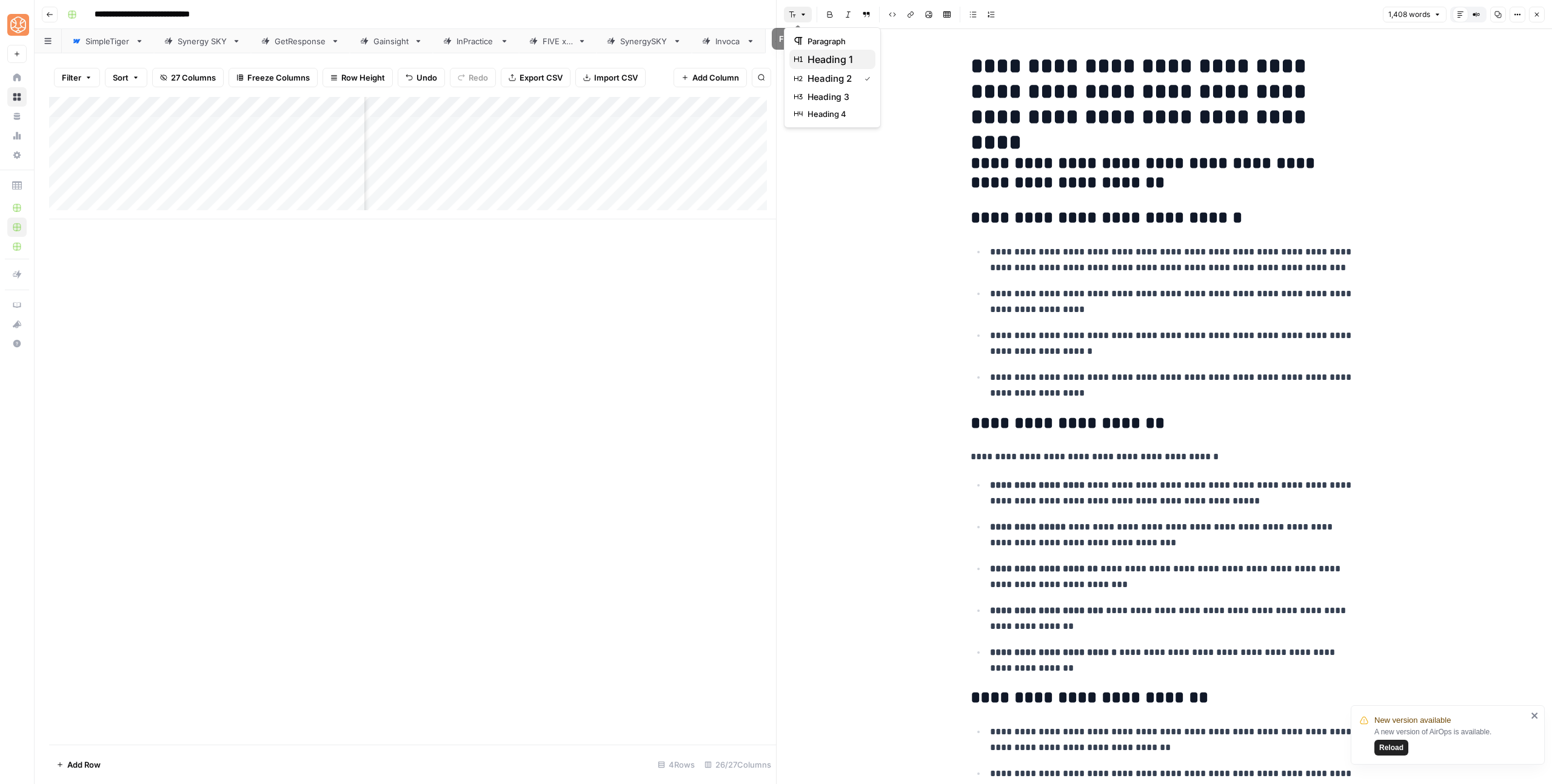 click on "heading 1" at bounding box center (832, 59) 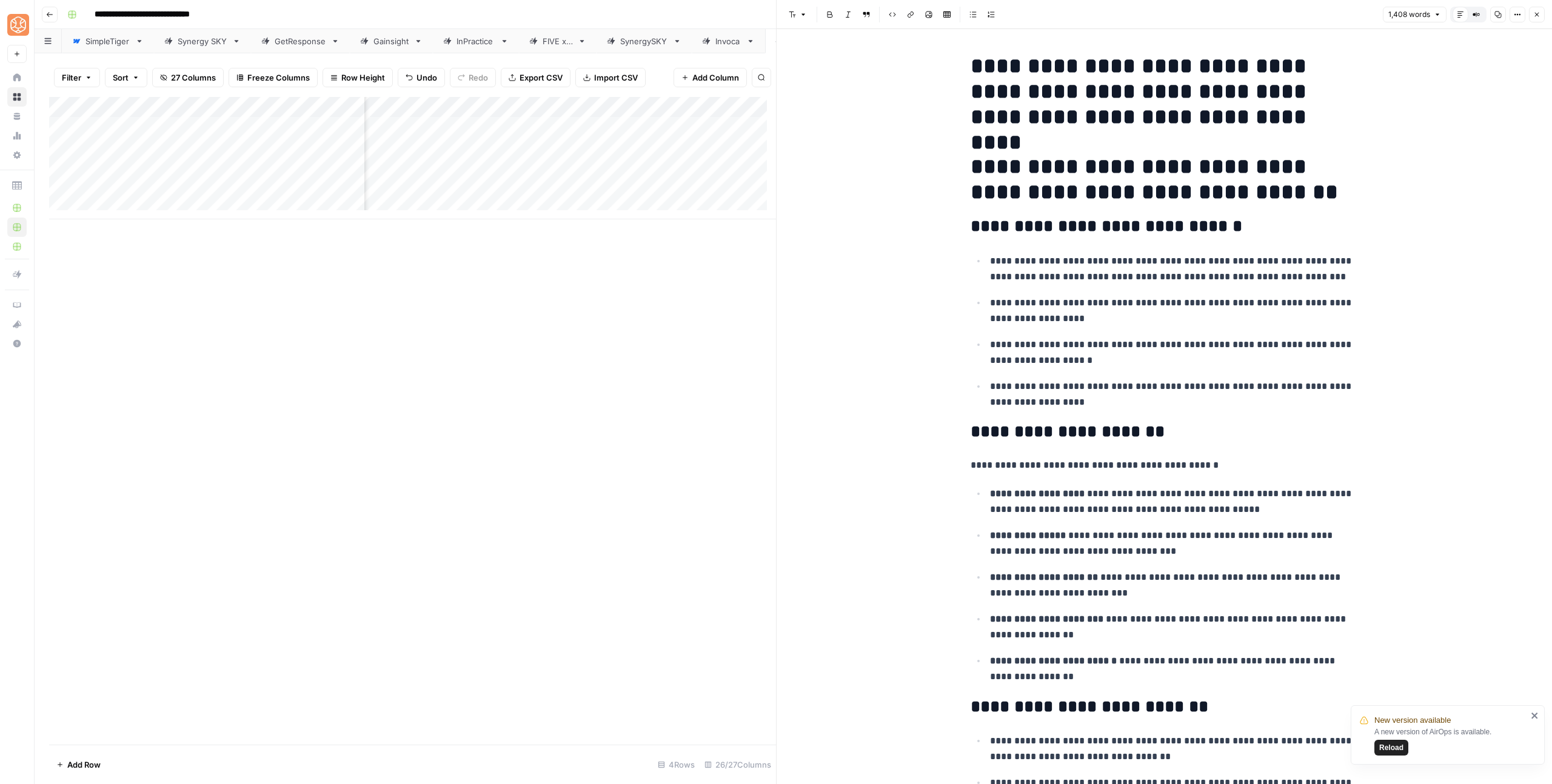 click on "Reload" at bounding box center (1391, 748) 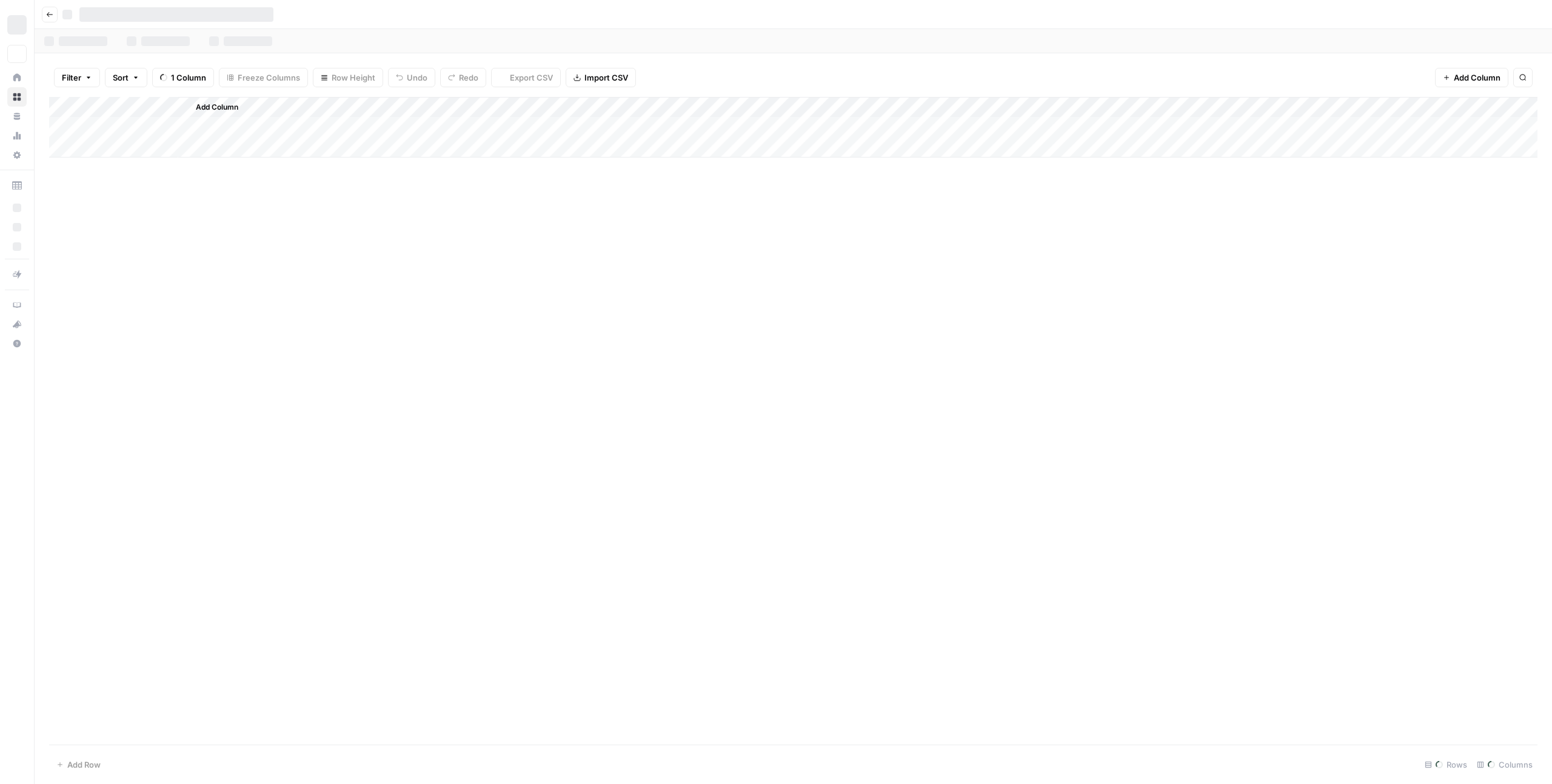 scroll, scrollTop: 0, scrollLeft: 0, axis: both 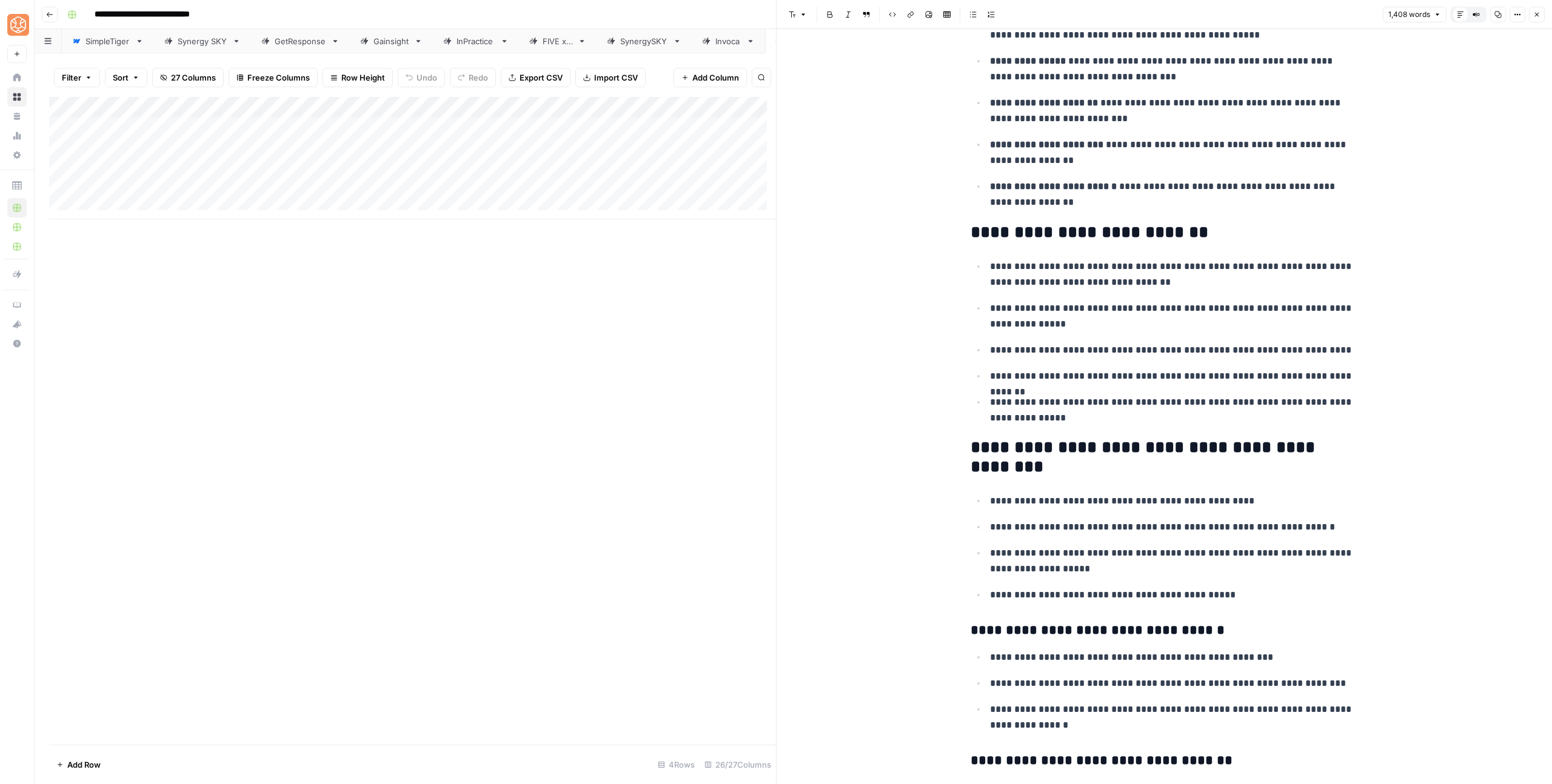 click on "**********" at bounding box center (1165, 457) 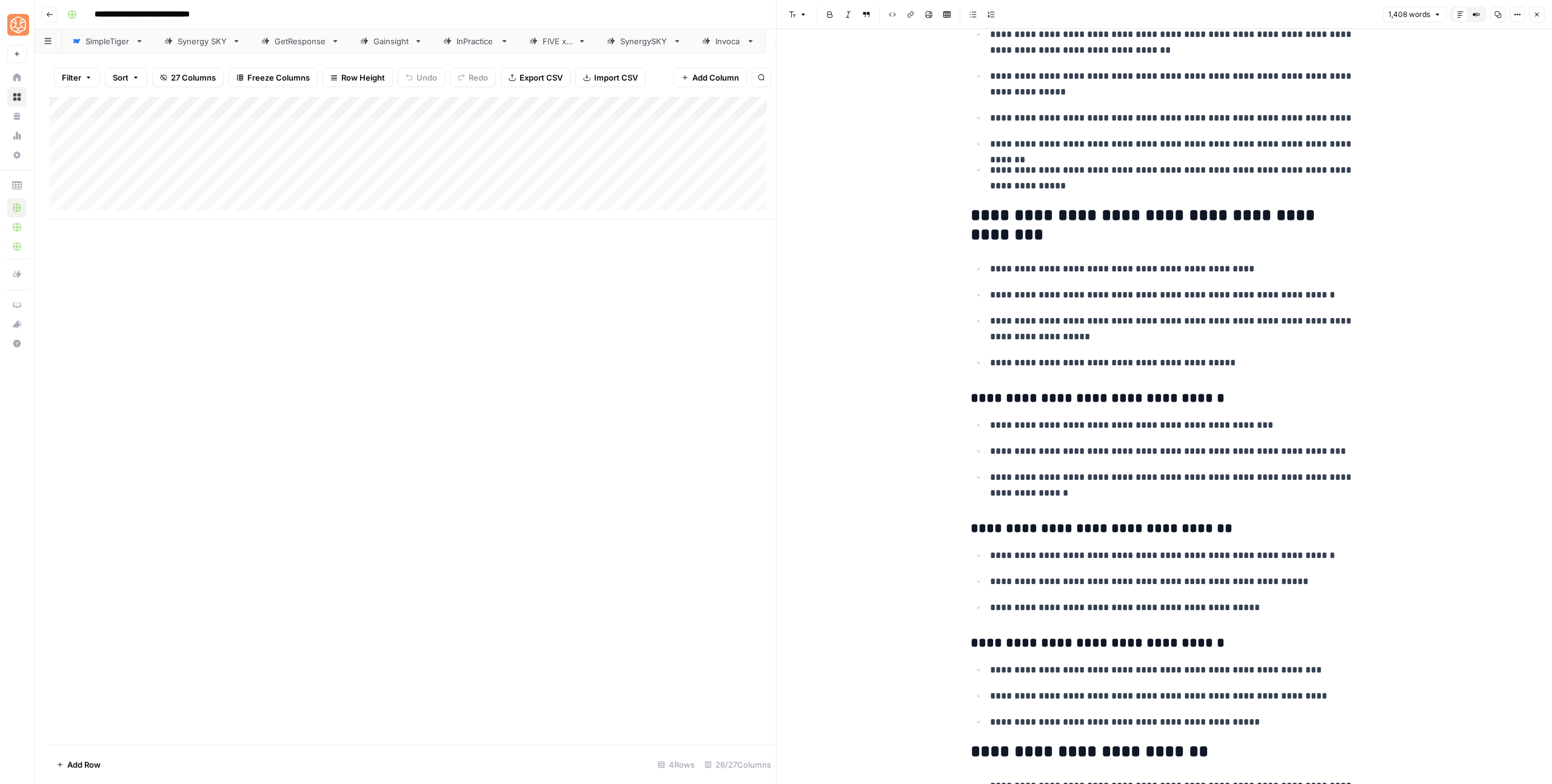 scroll, scrollTop: 963, scrollLeft: 0, axis: vertical 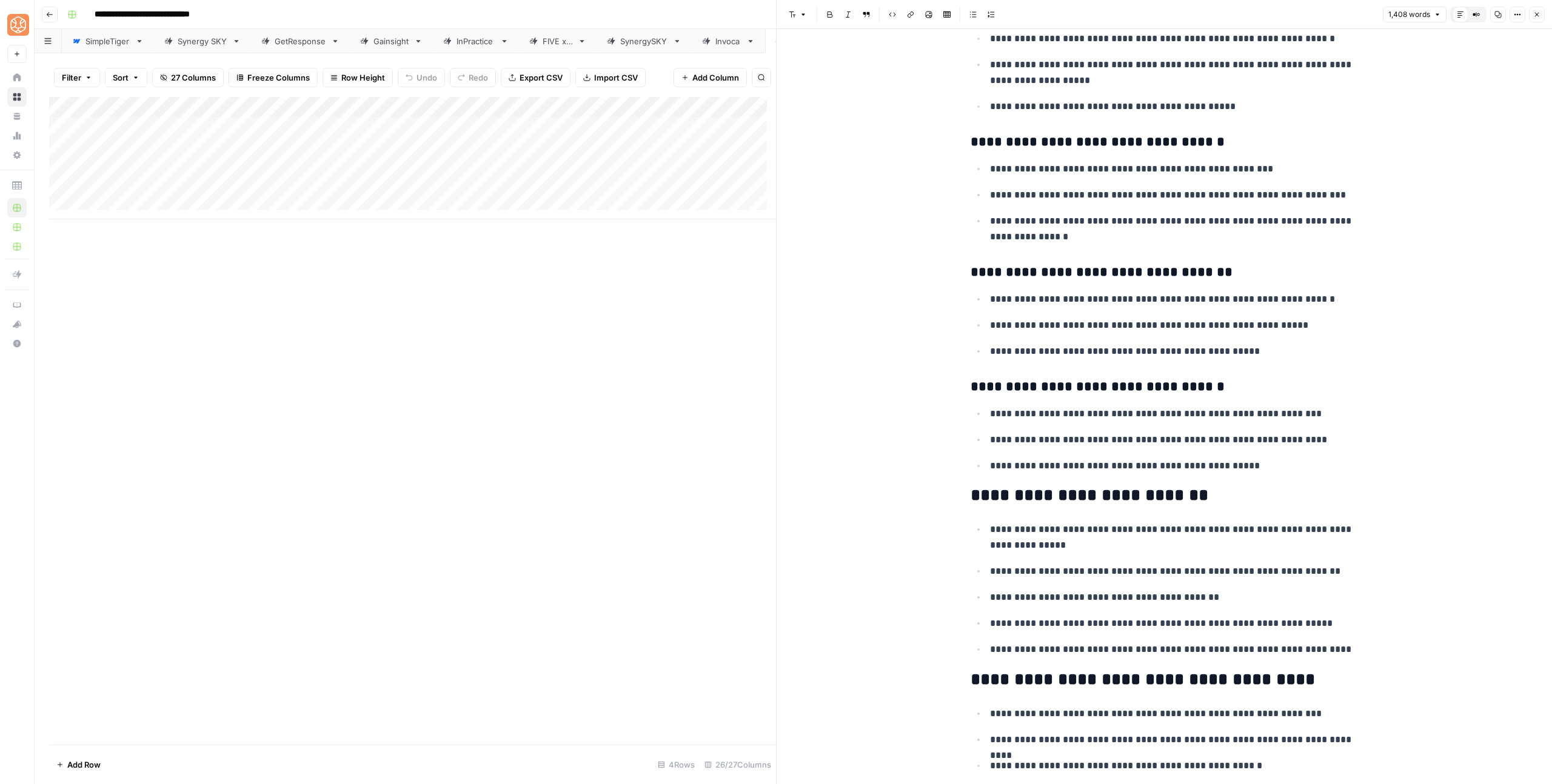 click on "**********" at bounding box center (1165, 496) 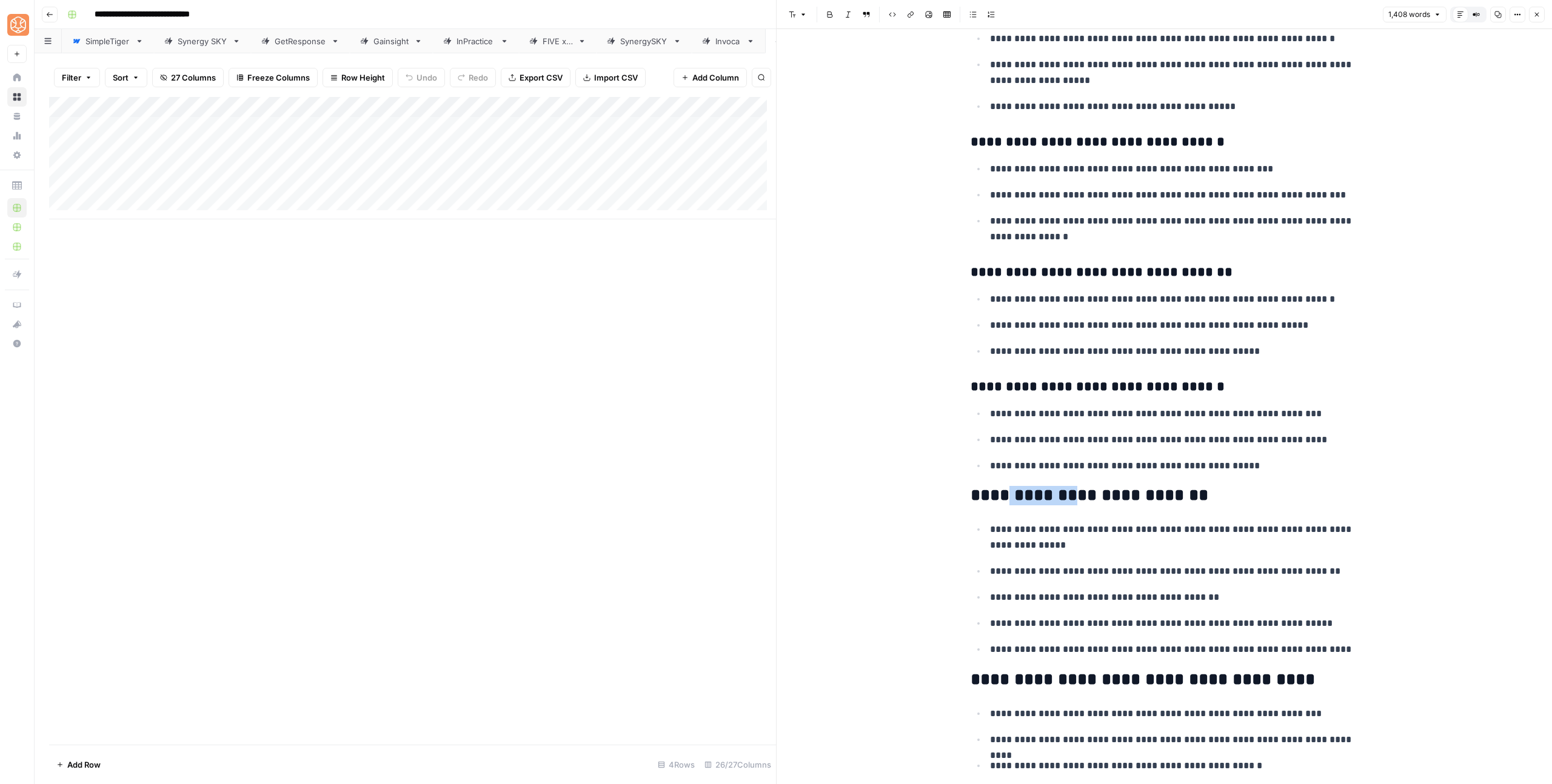 click on "**********" at bounding box center [1165, 496] 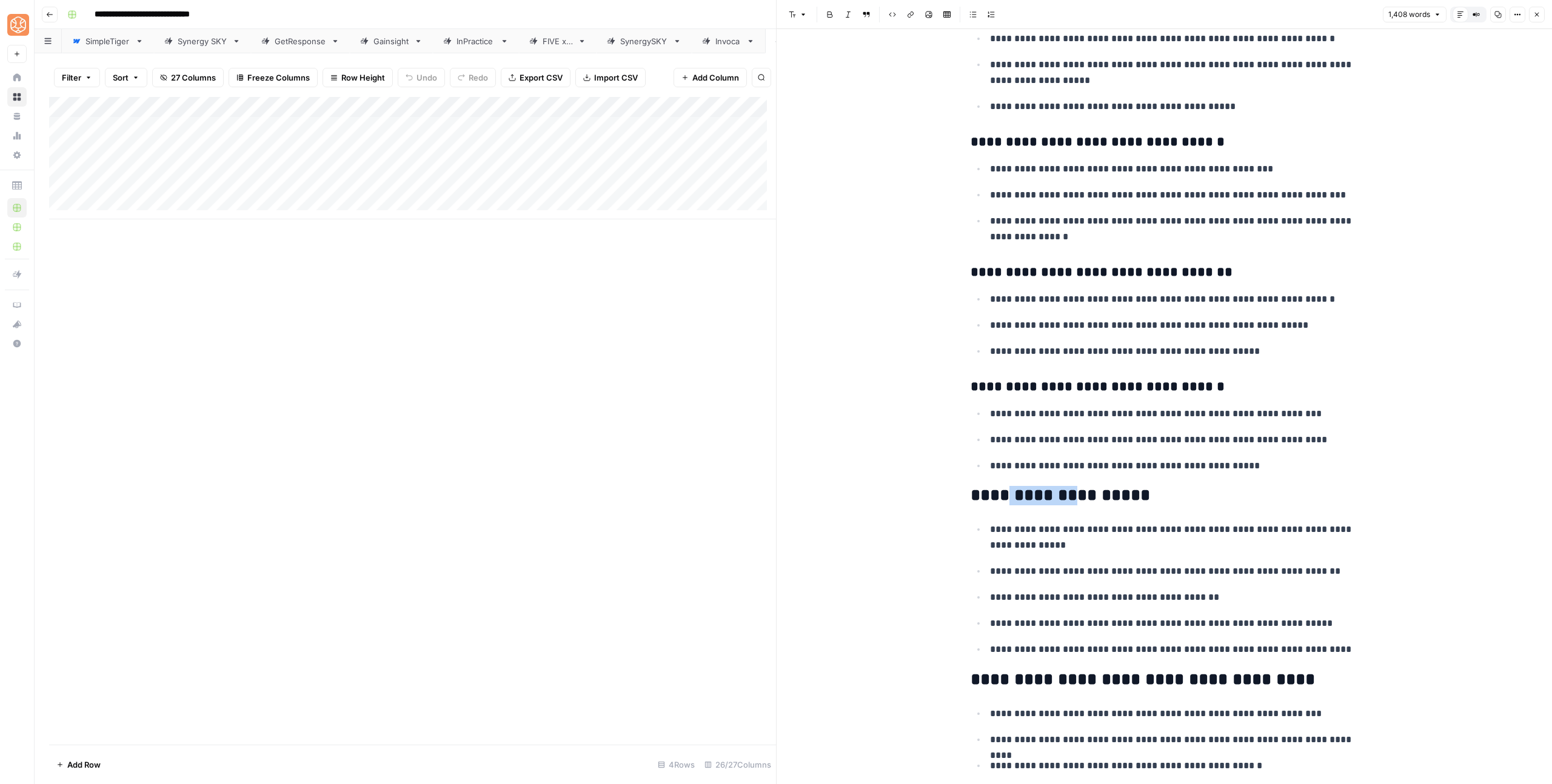 type 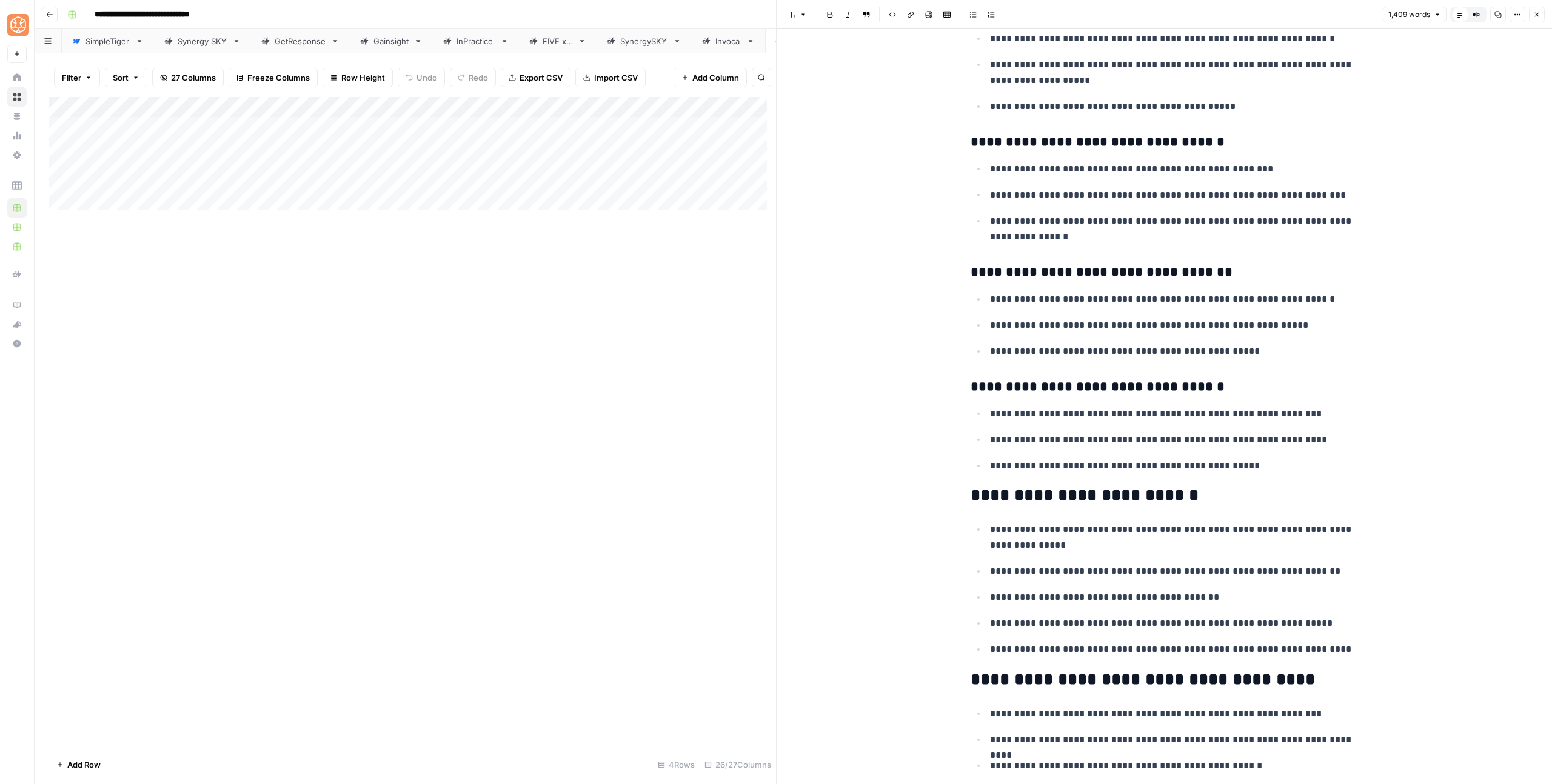 click on "**********" at bounding box center [1165, 496] 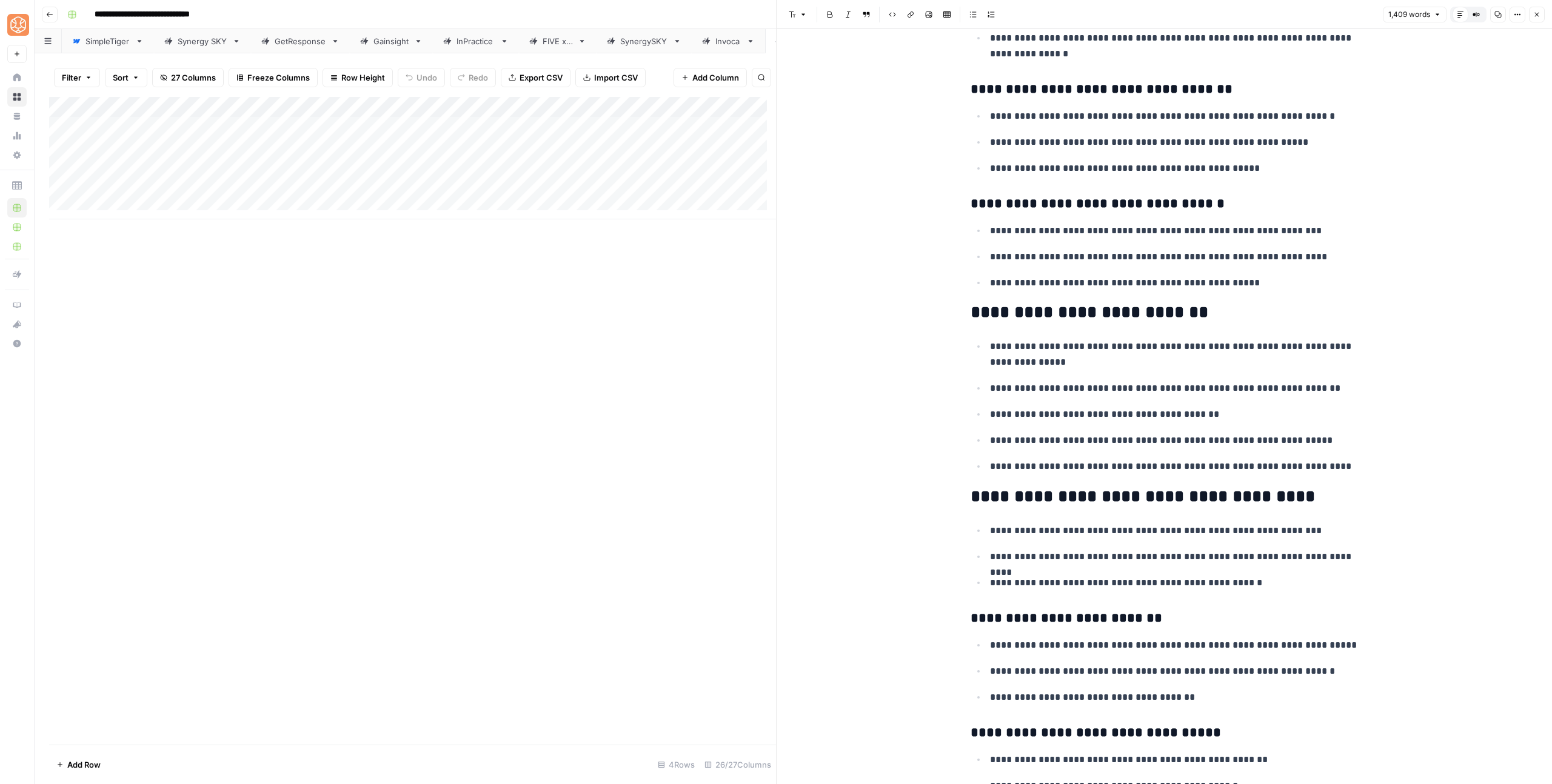 scroll, scrollTop: 1161, scrollLeft: 0, axis: vertical 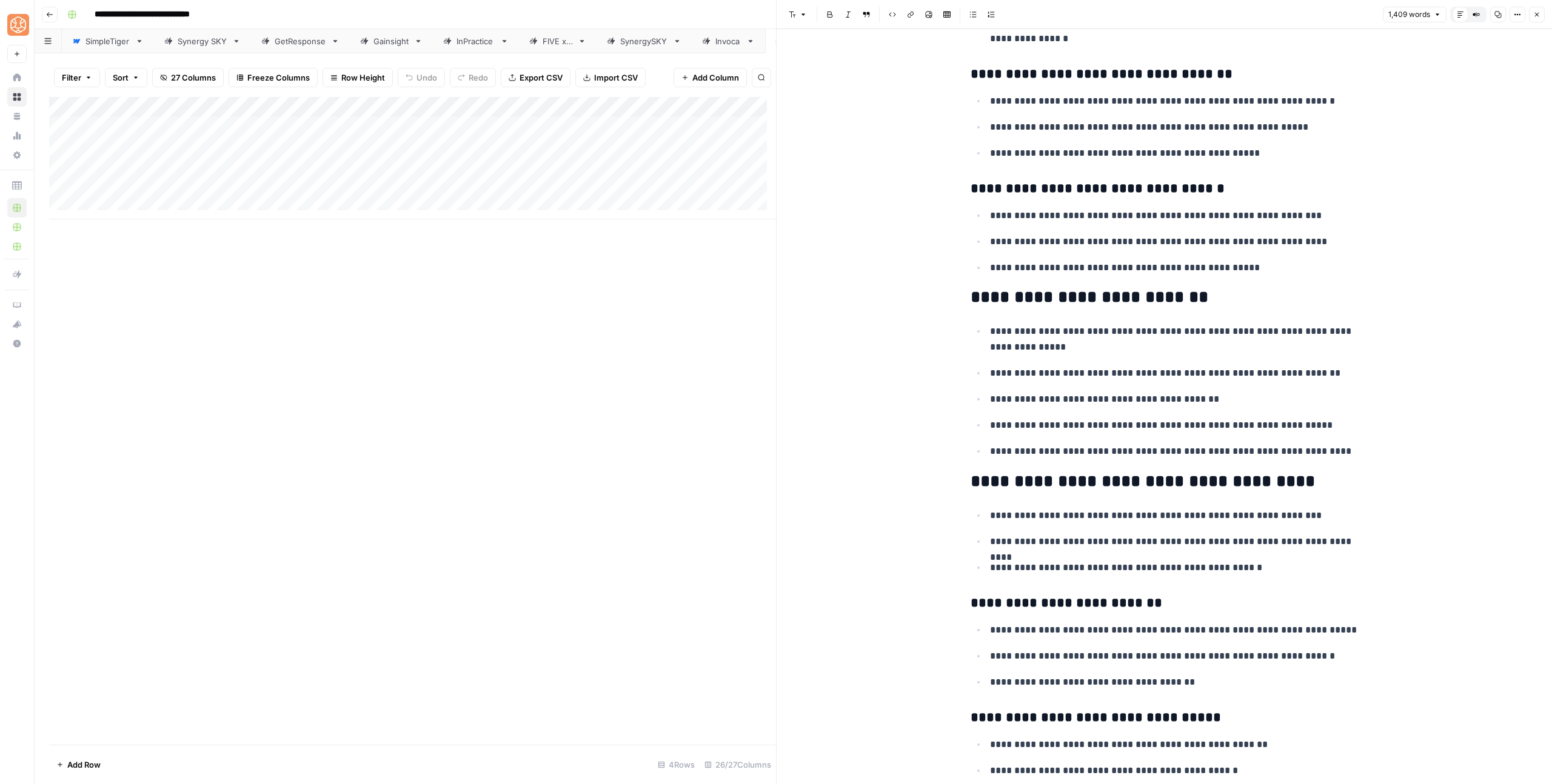 click on "**********" at bounding box center [1165, 482] 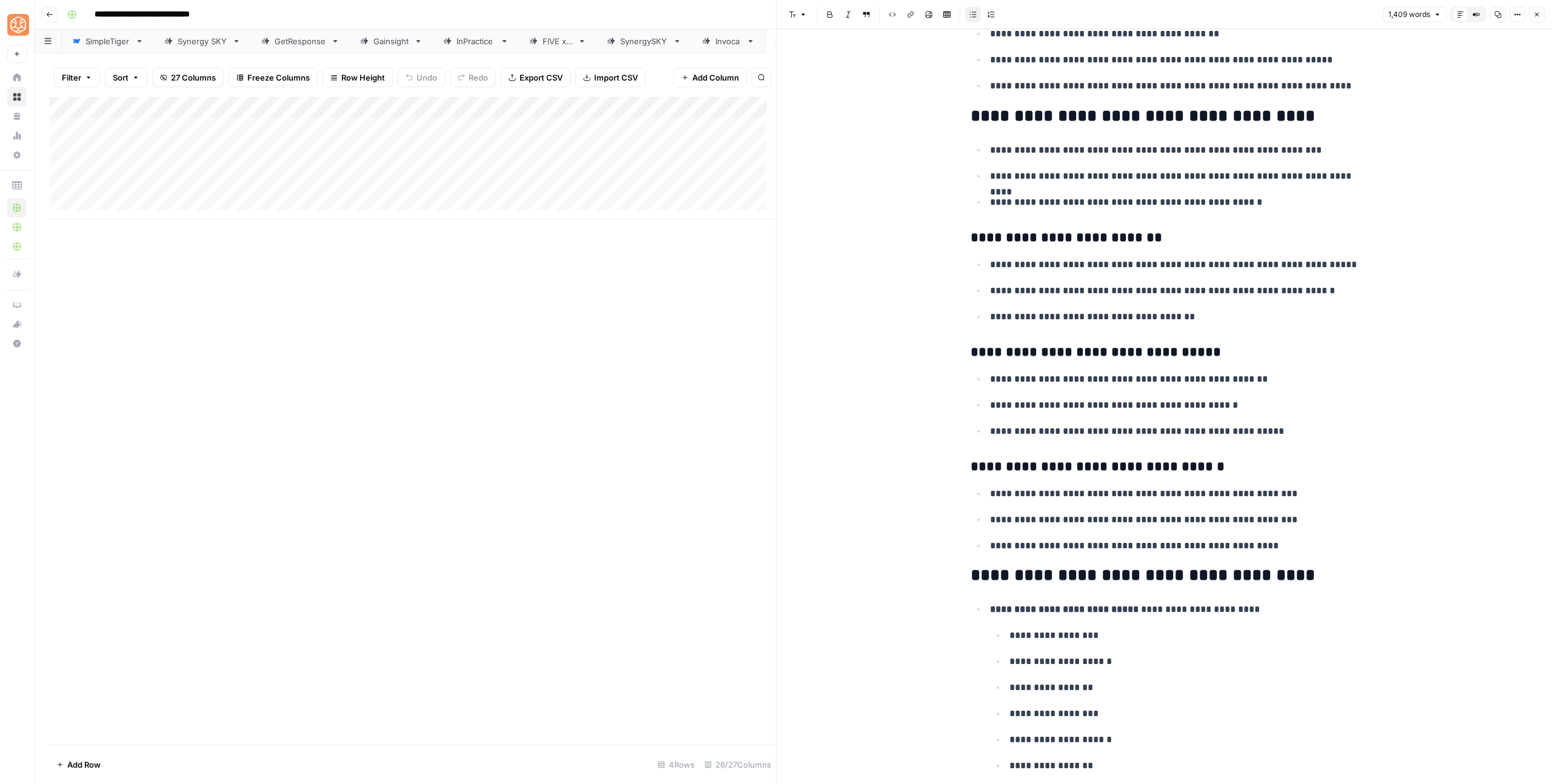 scroll, scrollTop: 1594, scrollLeft: 0, axis: vertical 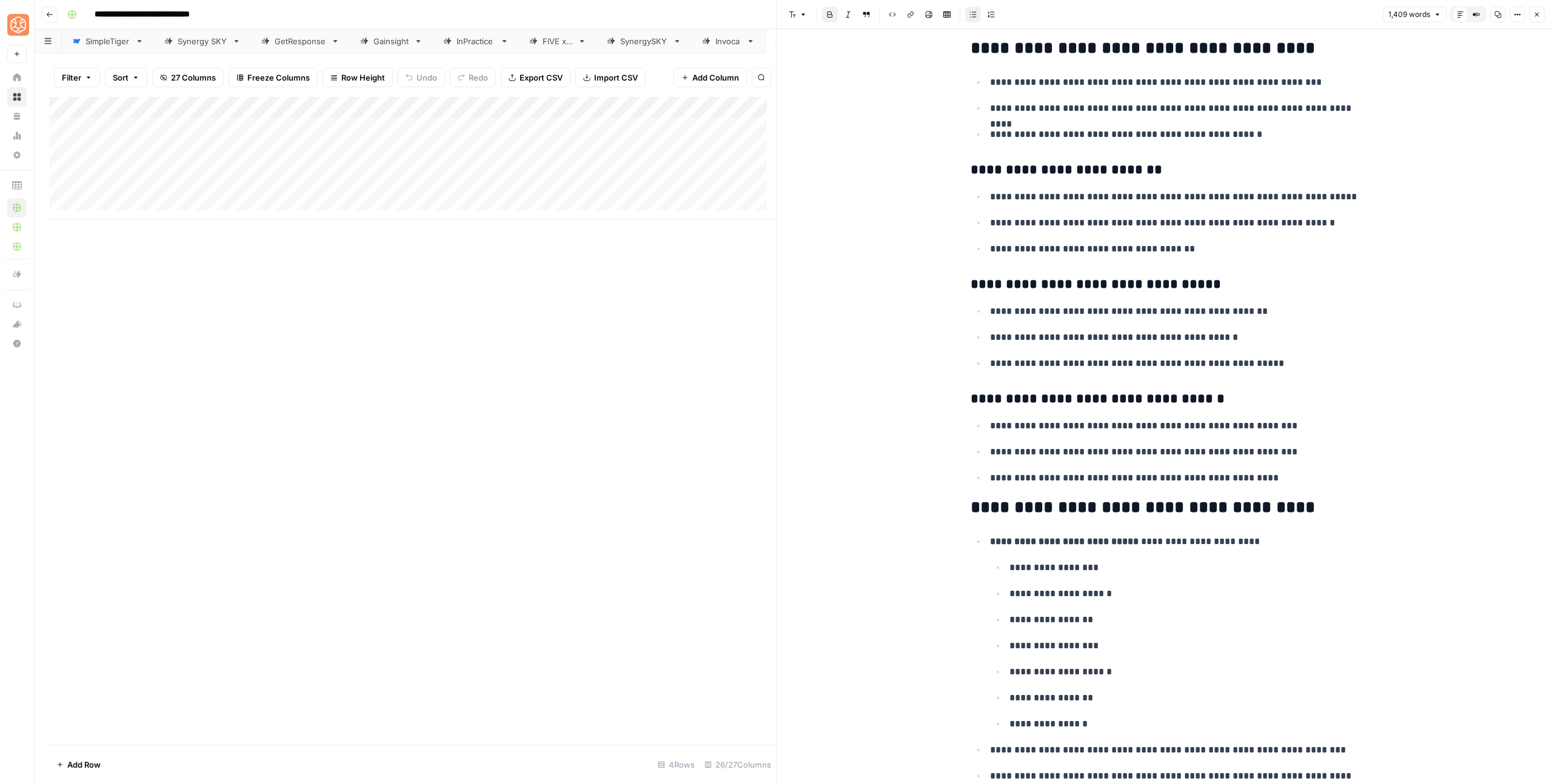 click on "**********" at bounding box center (1165, 1229) 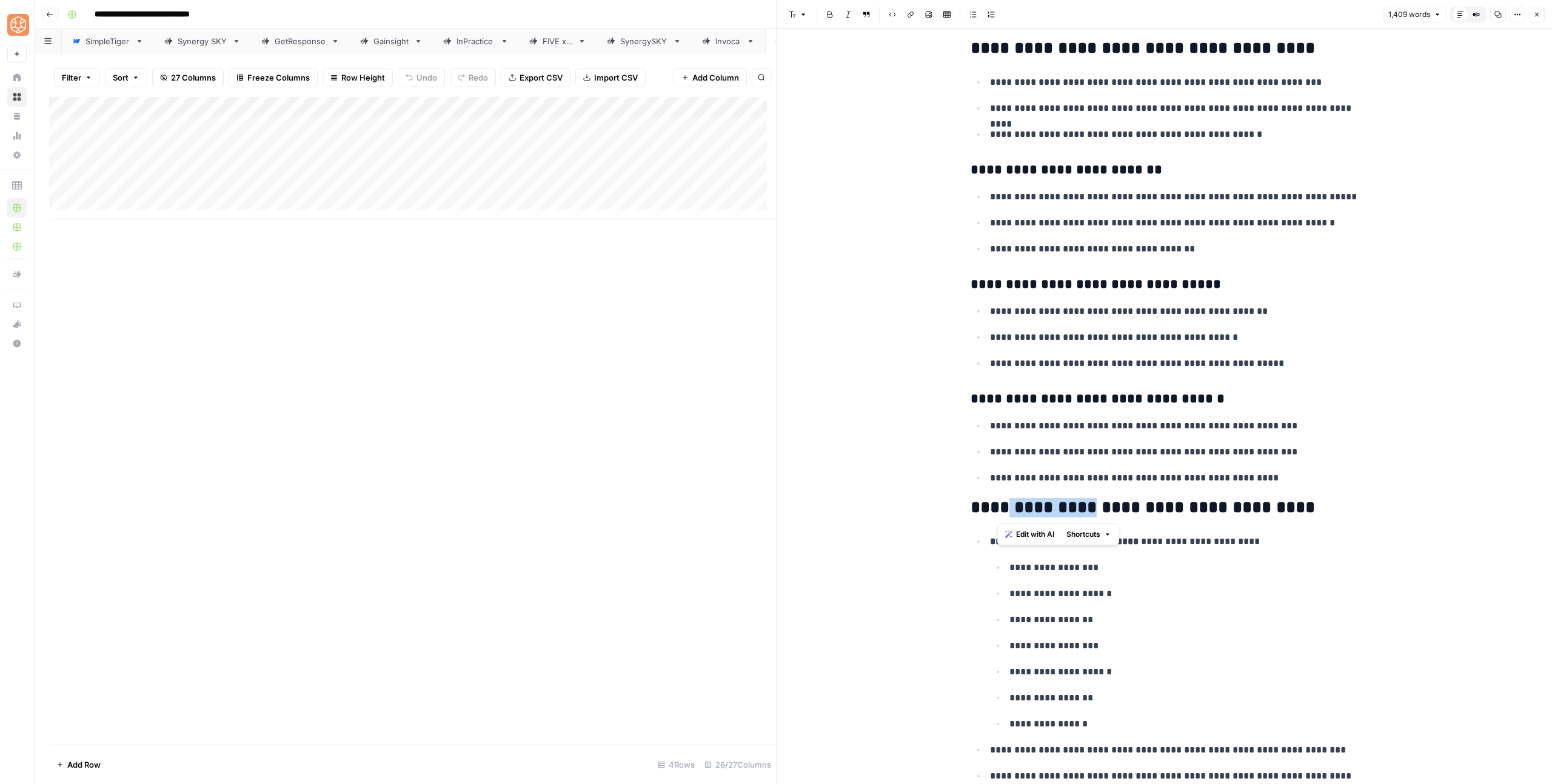 drag, startPoint x: 1088, startPoint y: 508, endPoint x: 1002, endPoint y: 505, distance: 86.05231 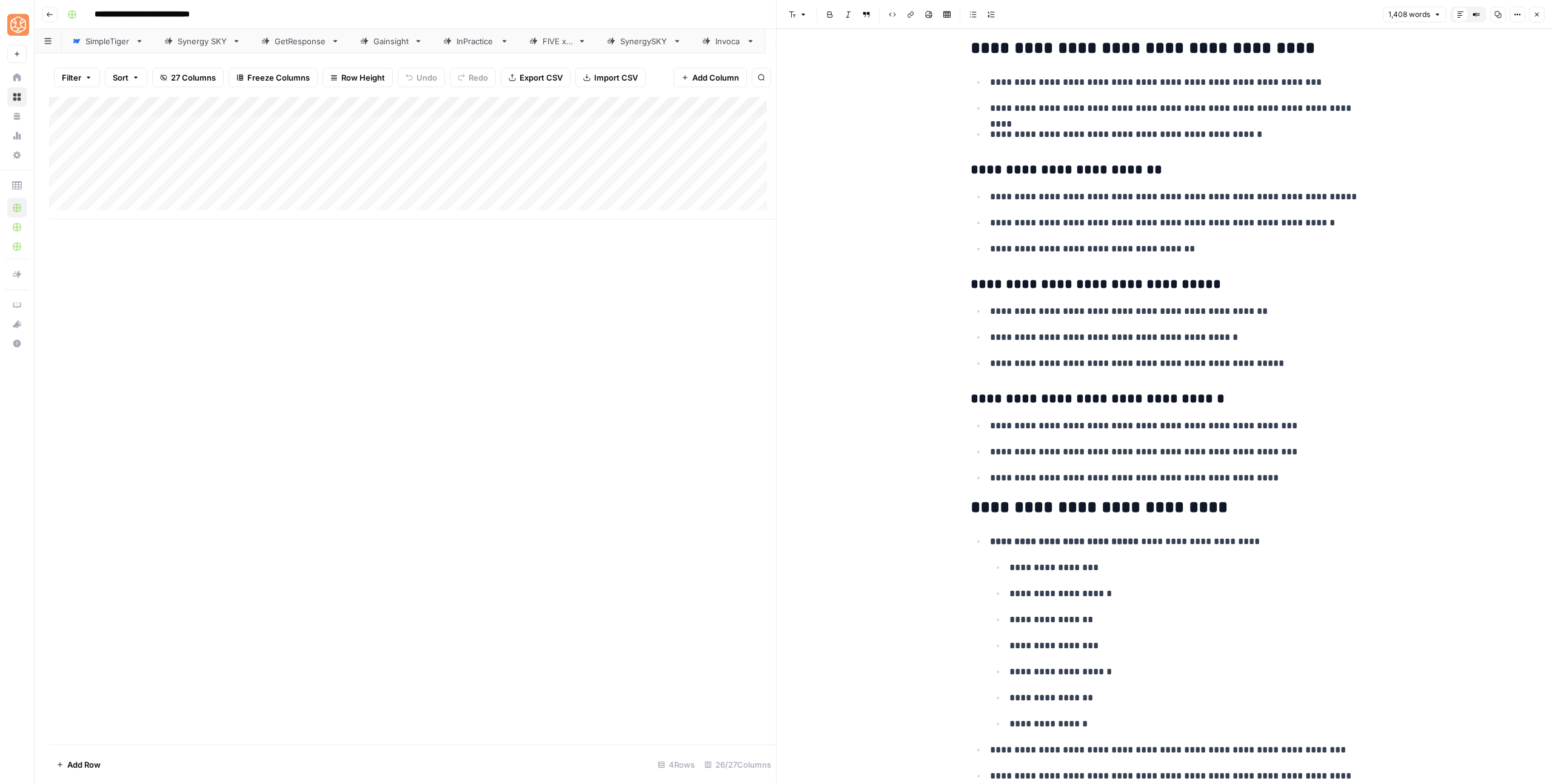 click on "**********" at bounding box center (1165, 508) 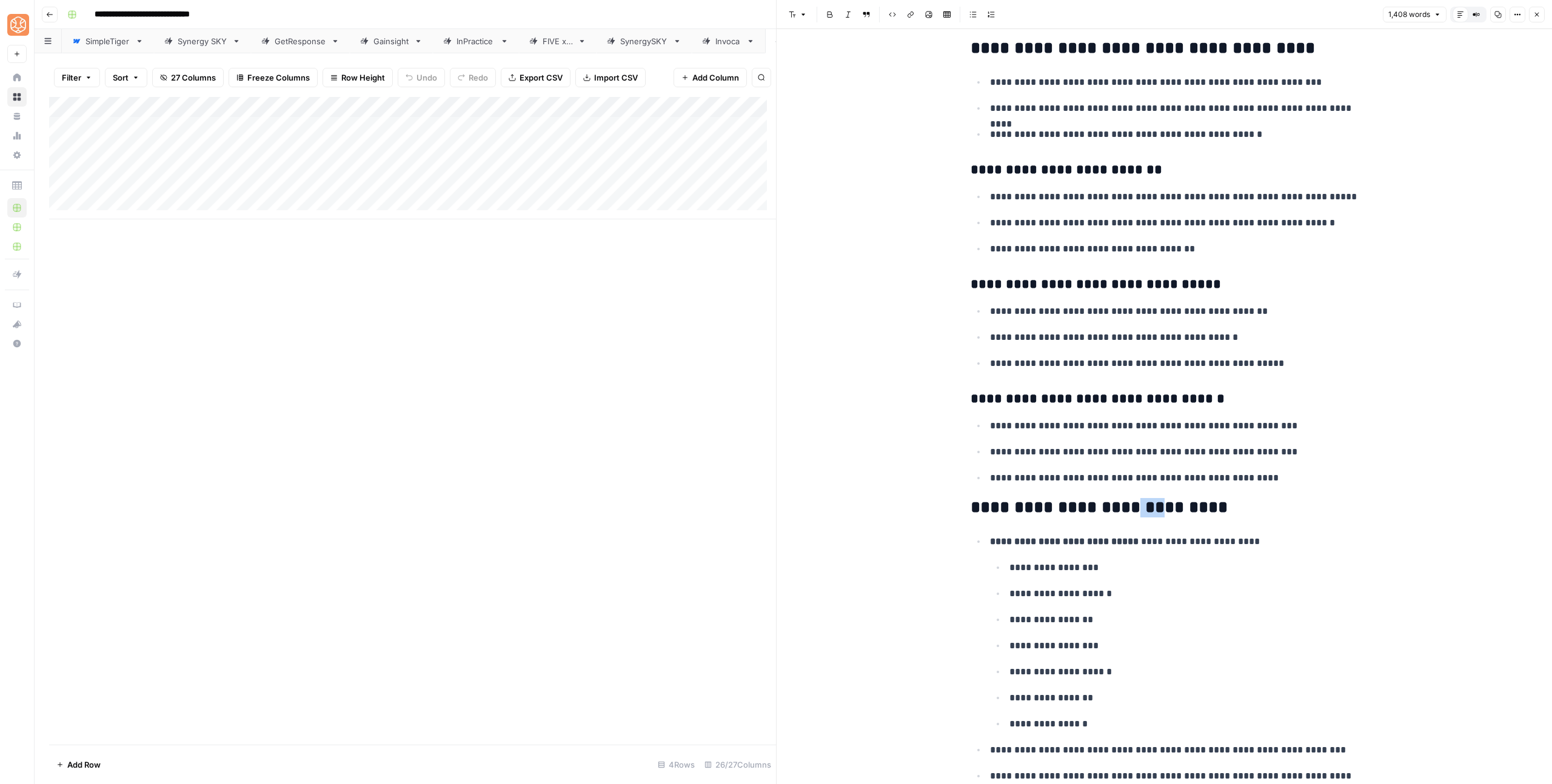 click on "**********" at bounding box center (1165, 508) 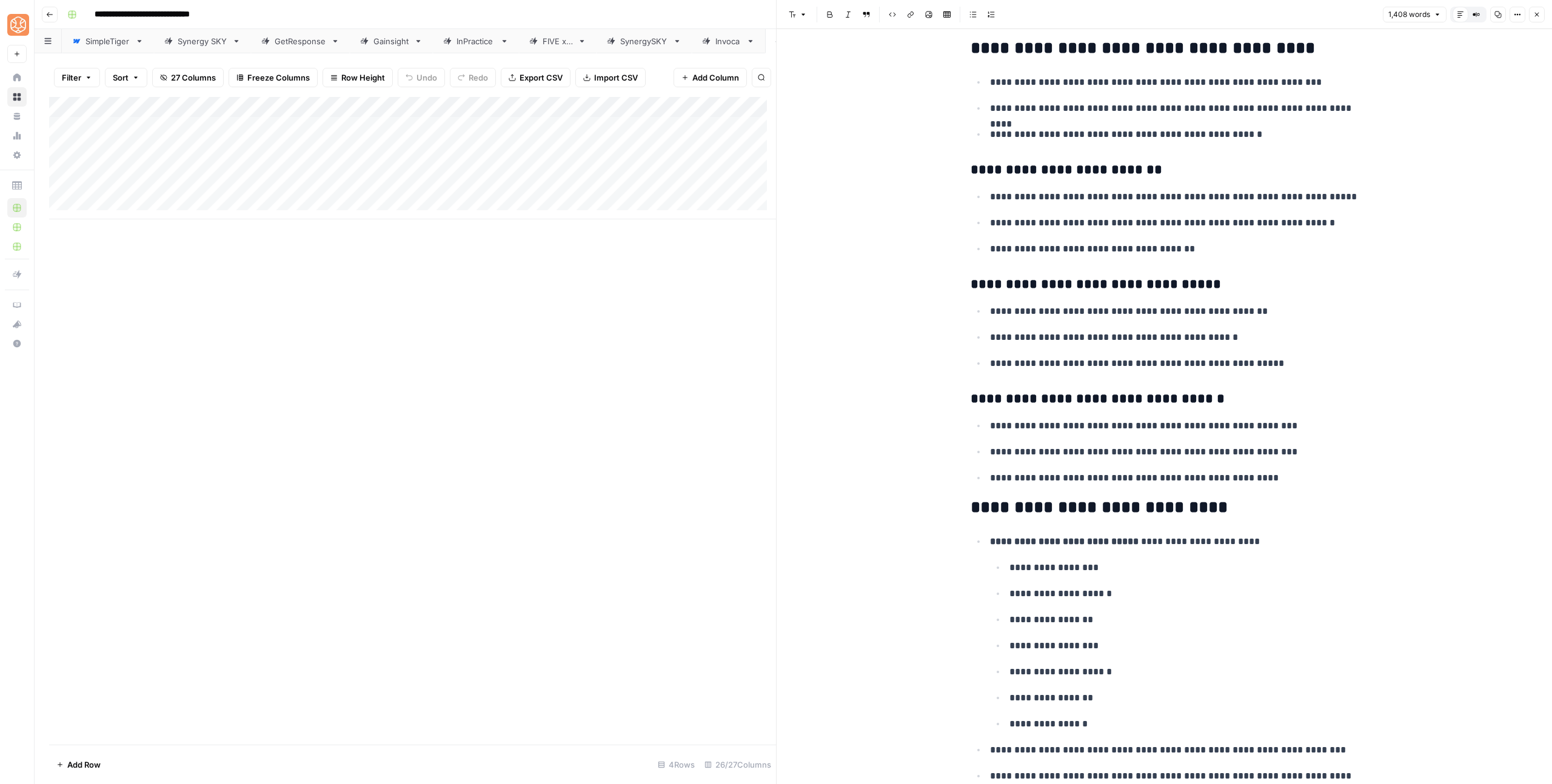 click on "**********" at bounding box center (1165, 1229) 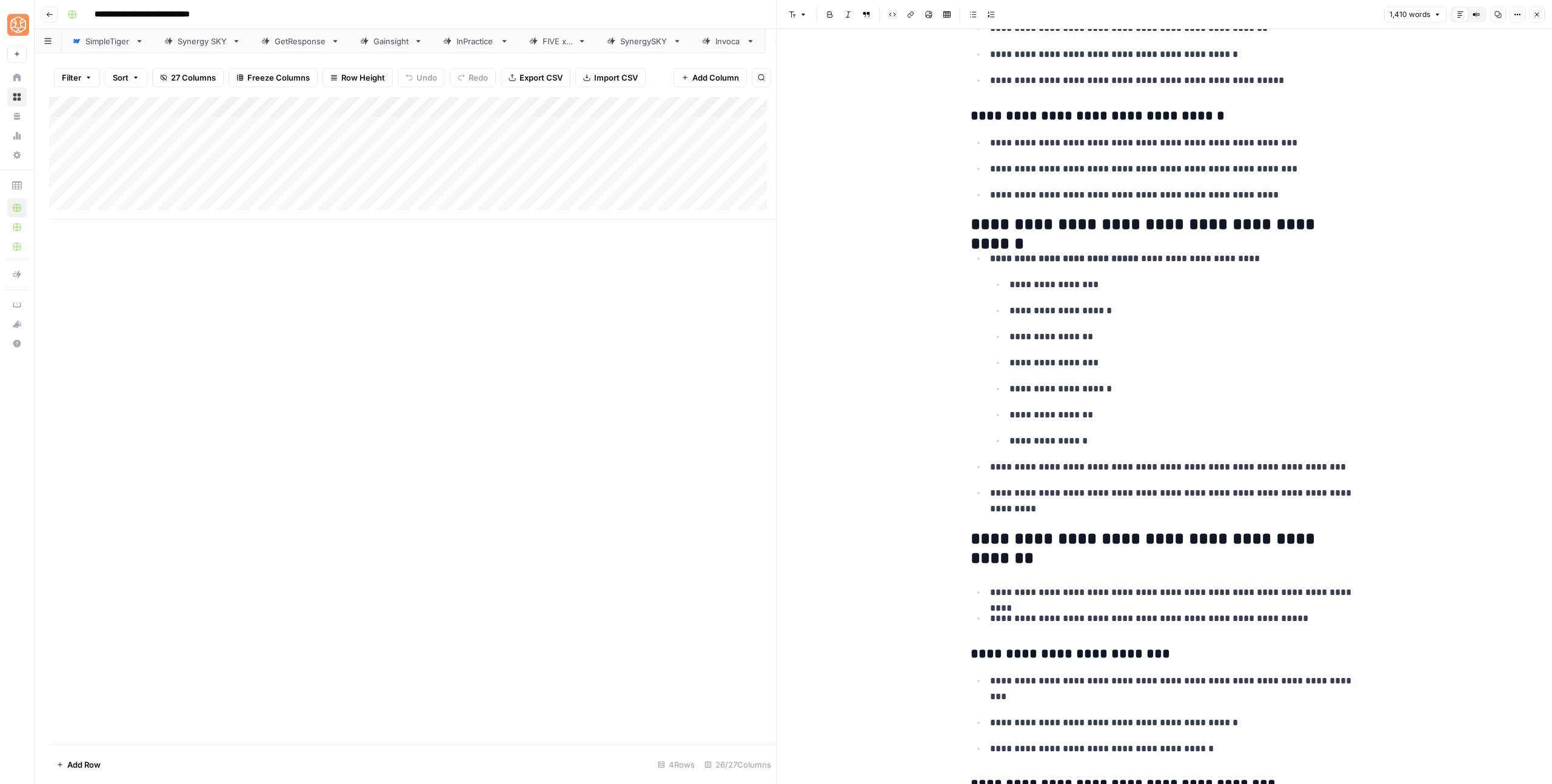 scroll, scrollTop: 1950, scrollLeft: 0, axis: vertical 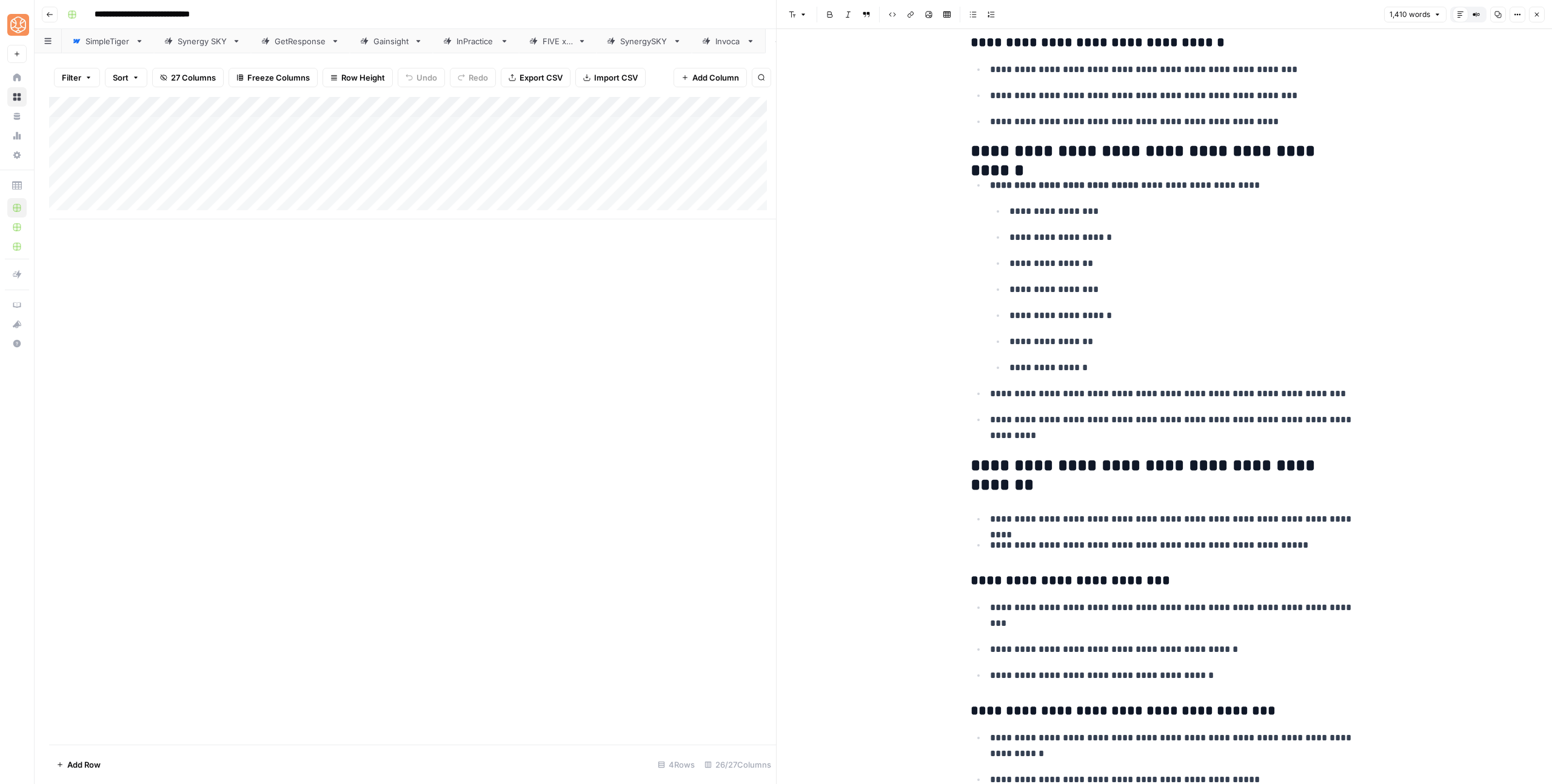 click on "**********" at bounding box center [1165, 476] 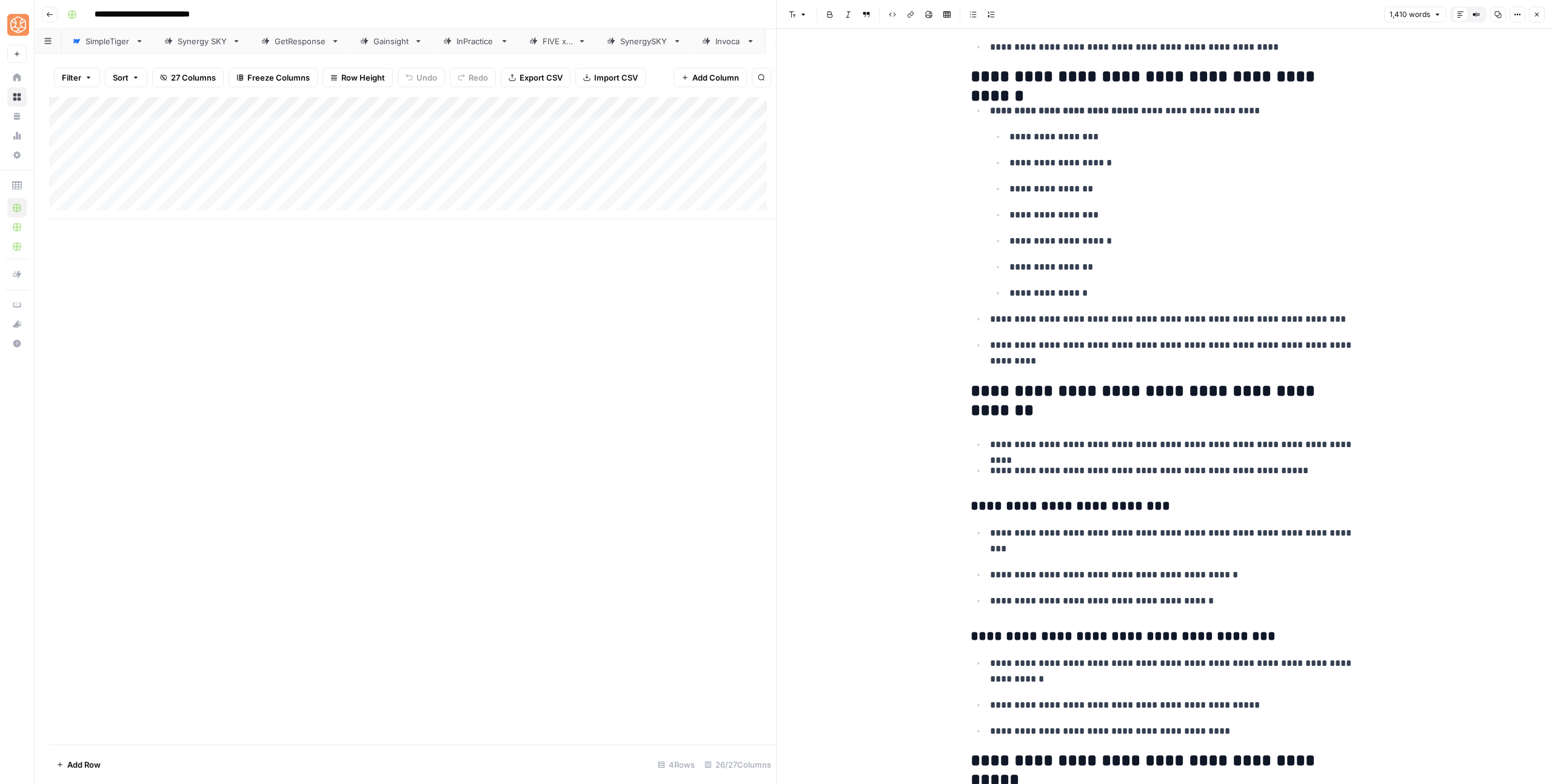 scroll, scrollTop: 2039, scrollLeft: 0, axis: vertical 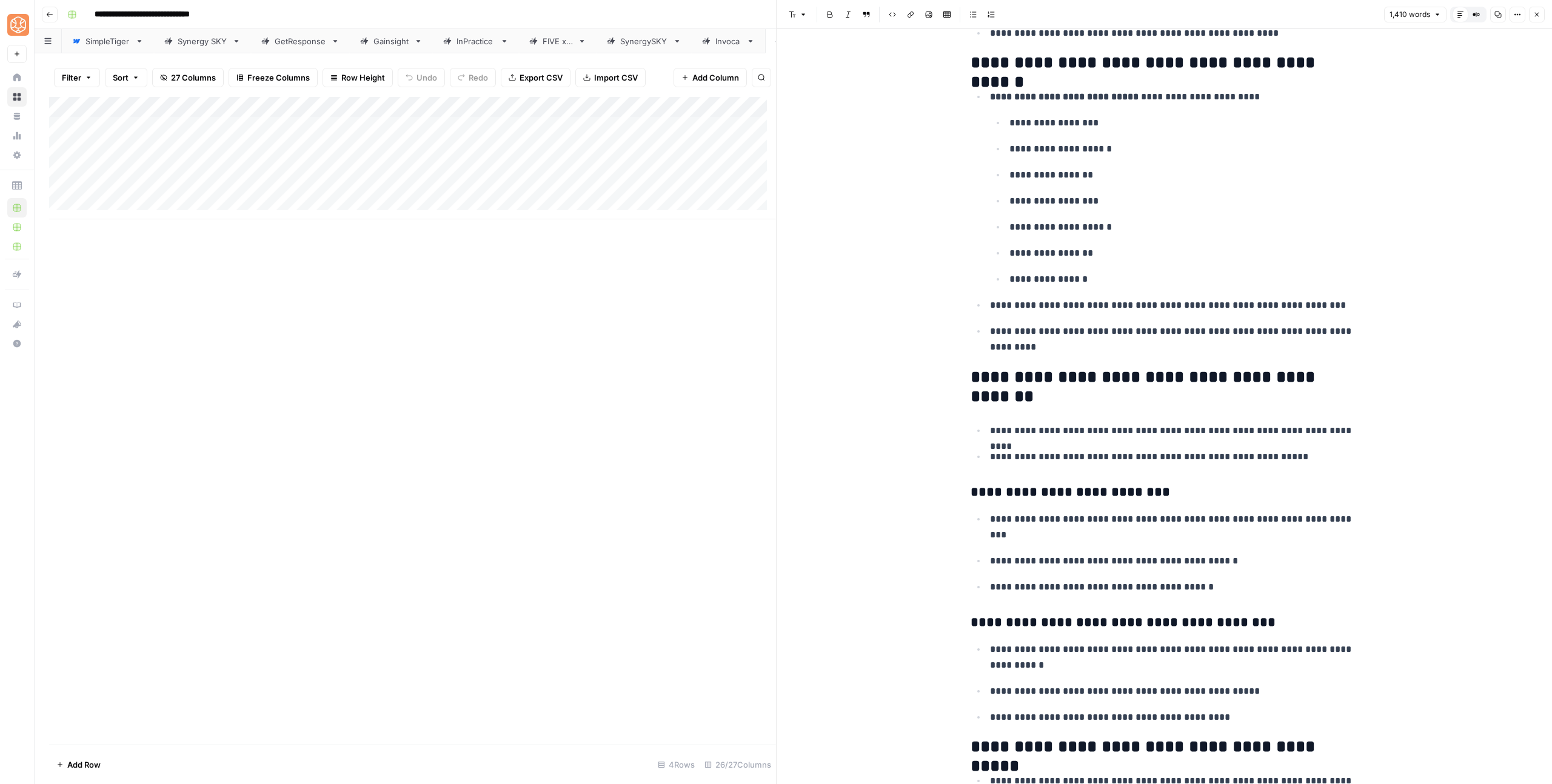 click on "**********" at bounding box center [1165, 387] 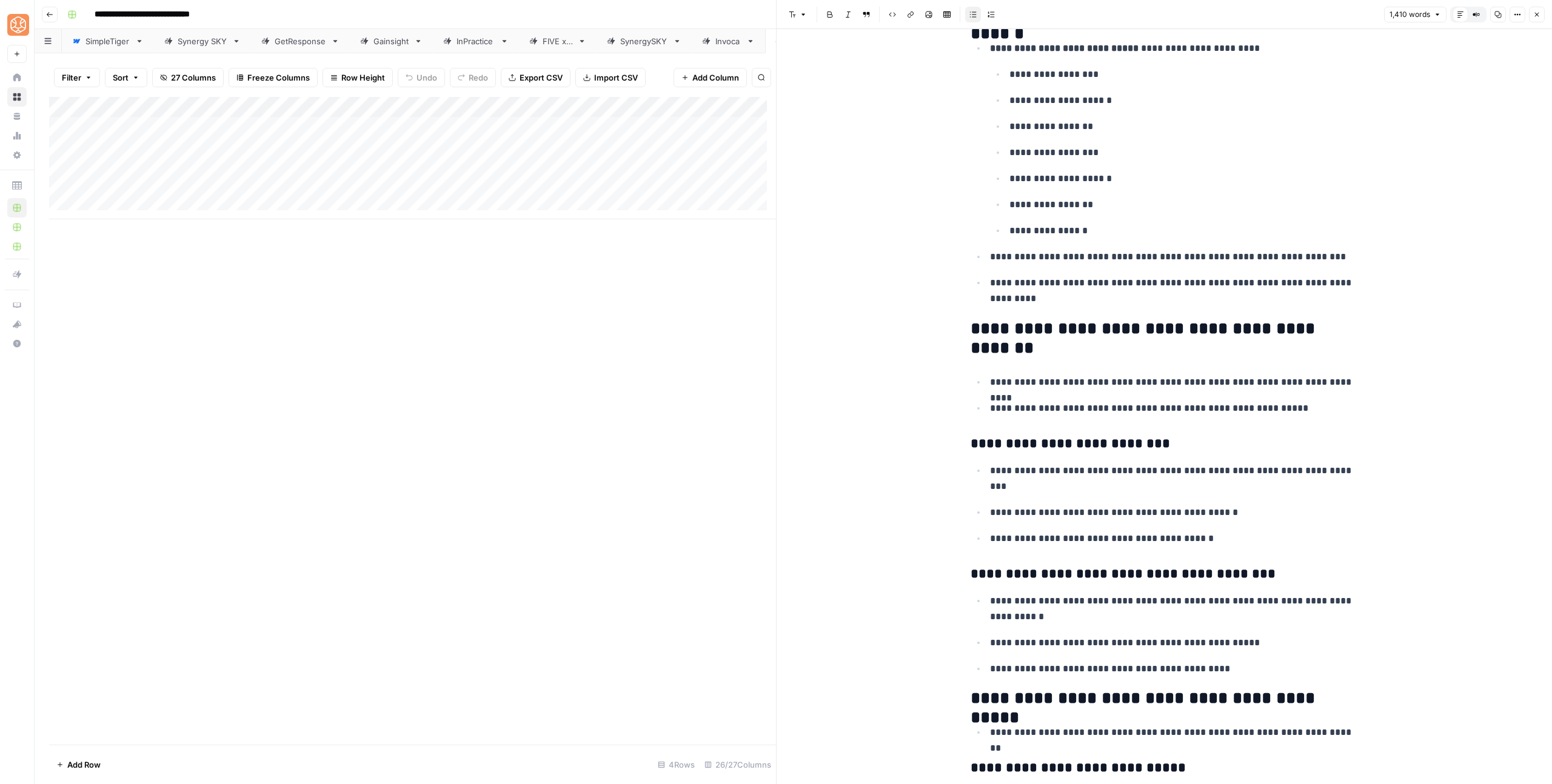 scroll, scrollTop: 2301, scrollLeft: 0, axis: vertical 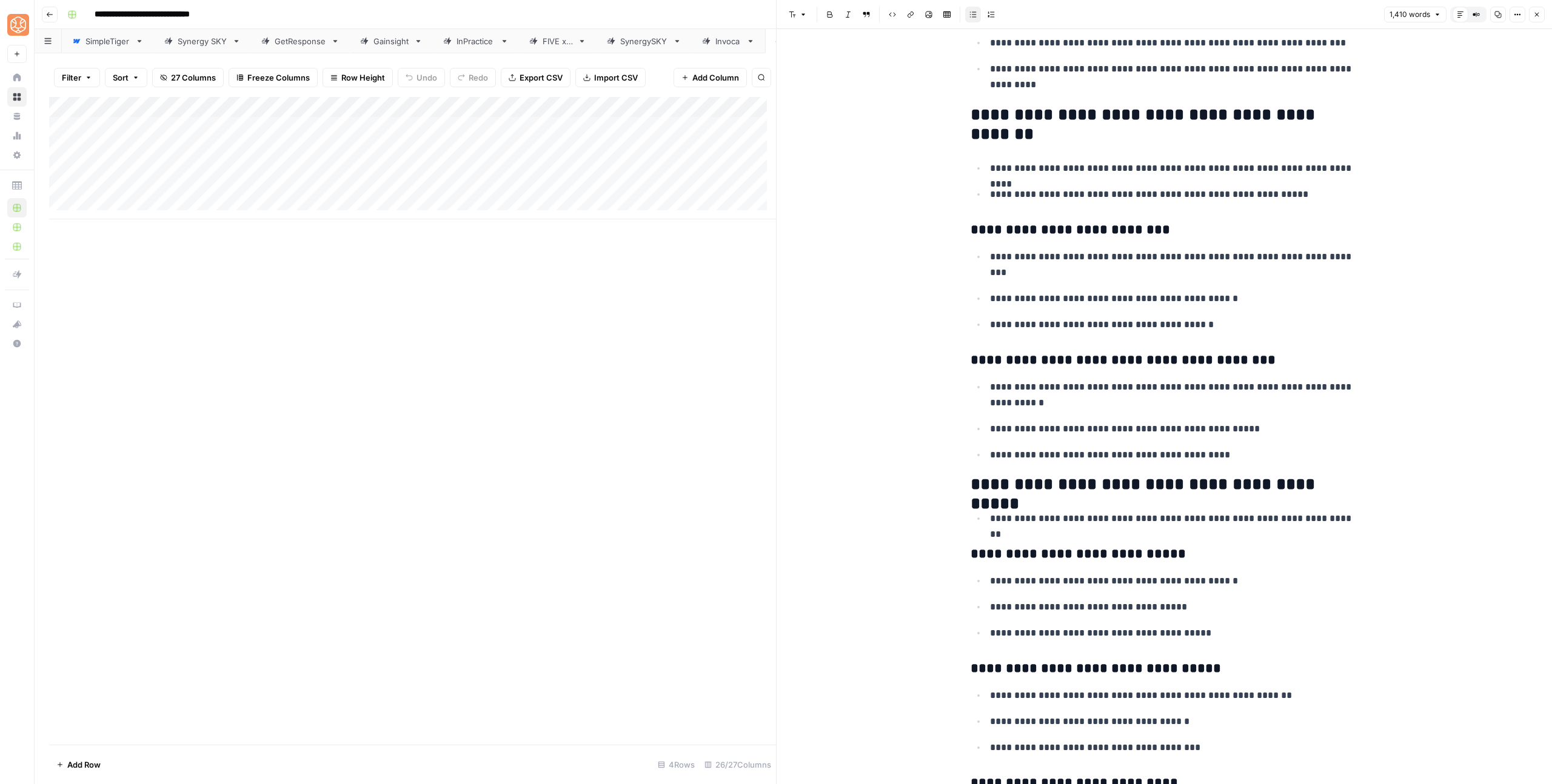 click on "**********" at bounding box center [1165, 522] 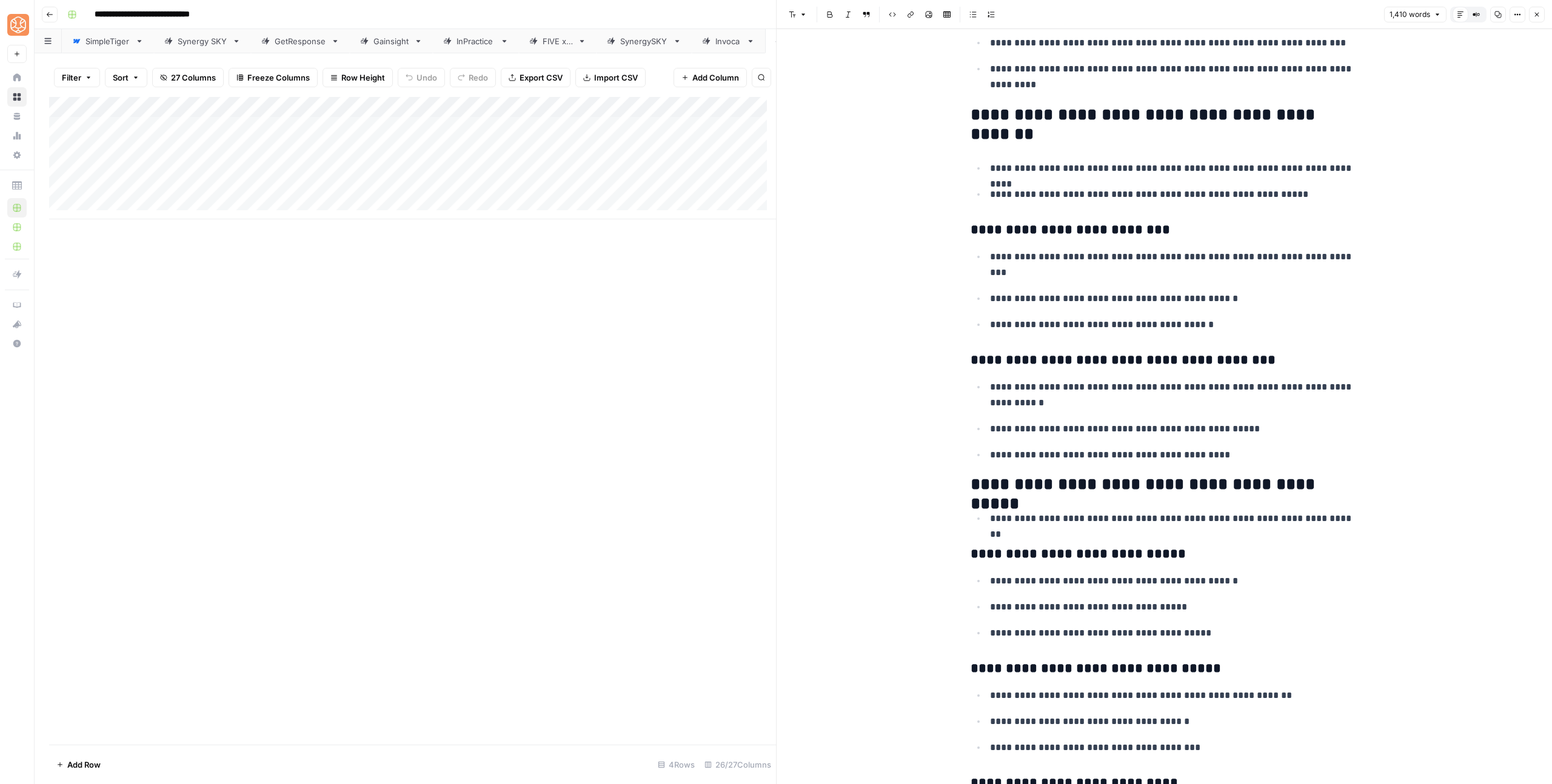 click on "[FIRST] [LAST]" at bounding box center (1164, 513) 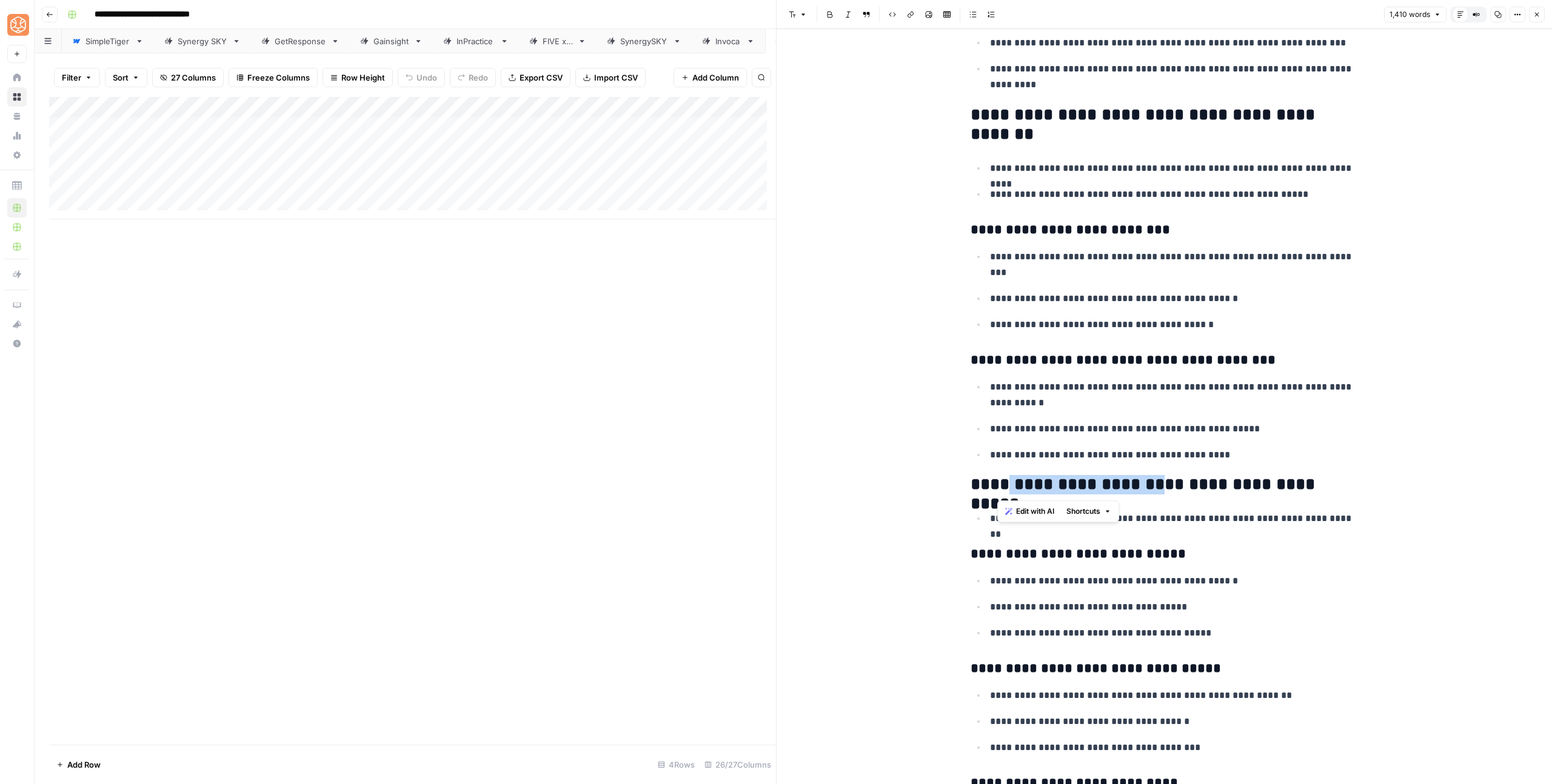 drag, startPoint x: 1136, startPoint y: 486, endPoint x: 997, endPoint y: 486, distance: 139 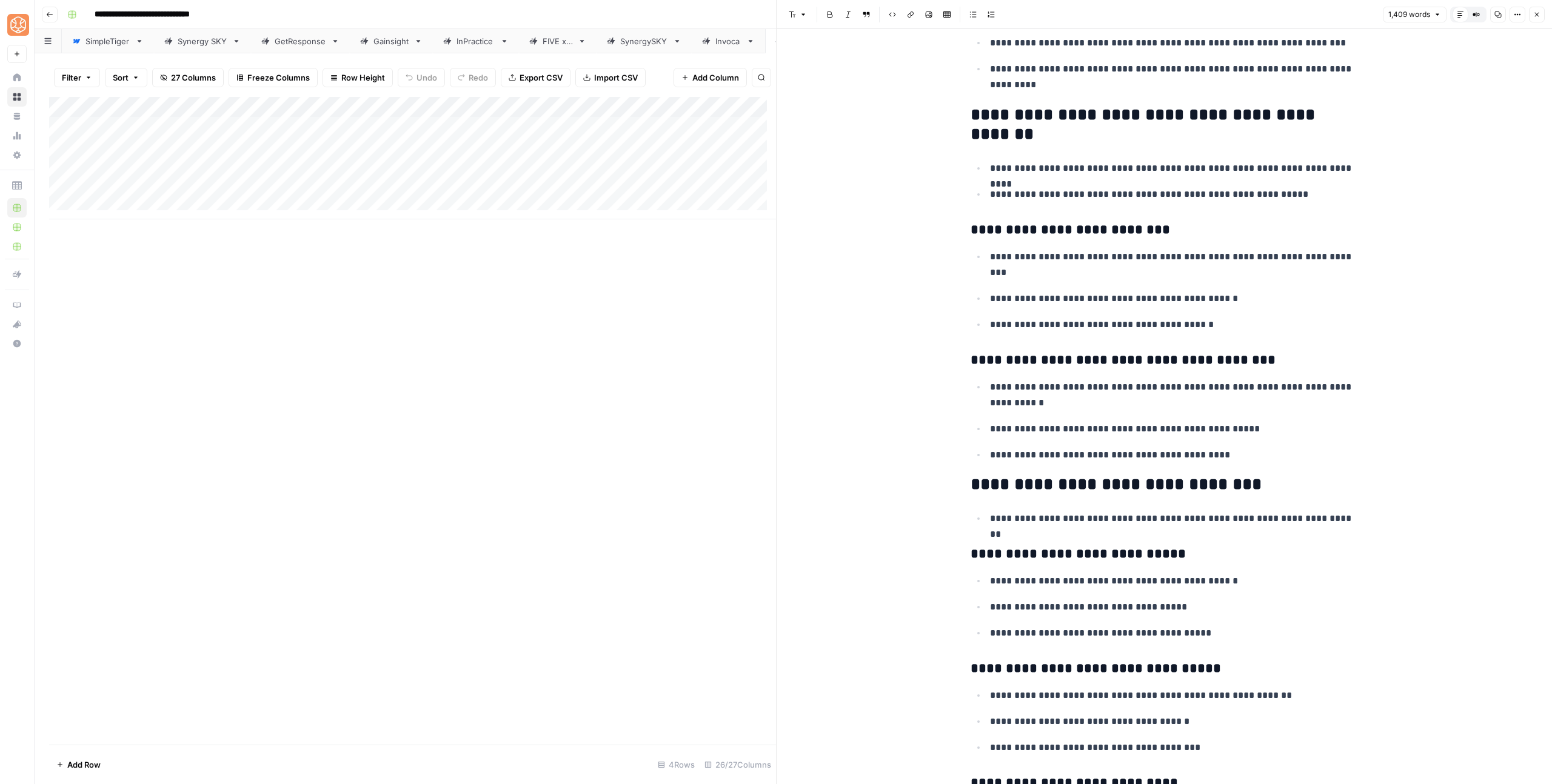 click on "**********" at bounding box center (1165, 485) 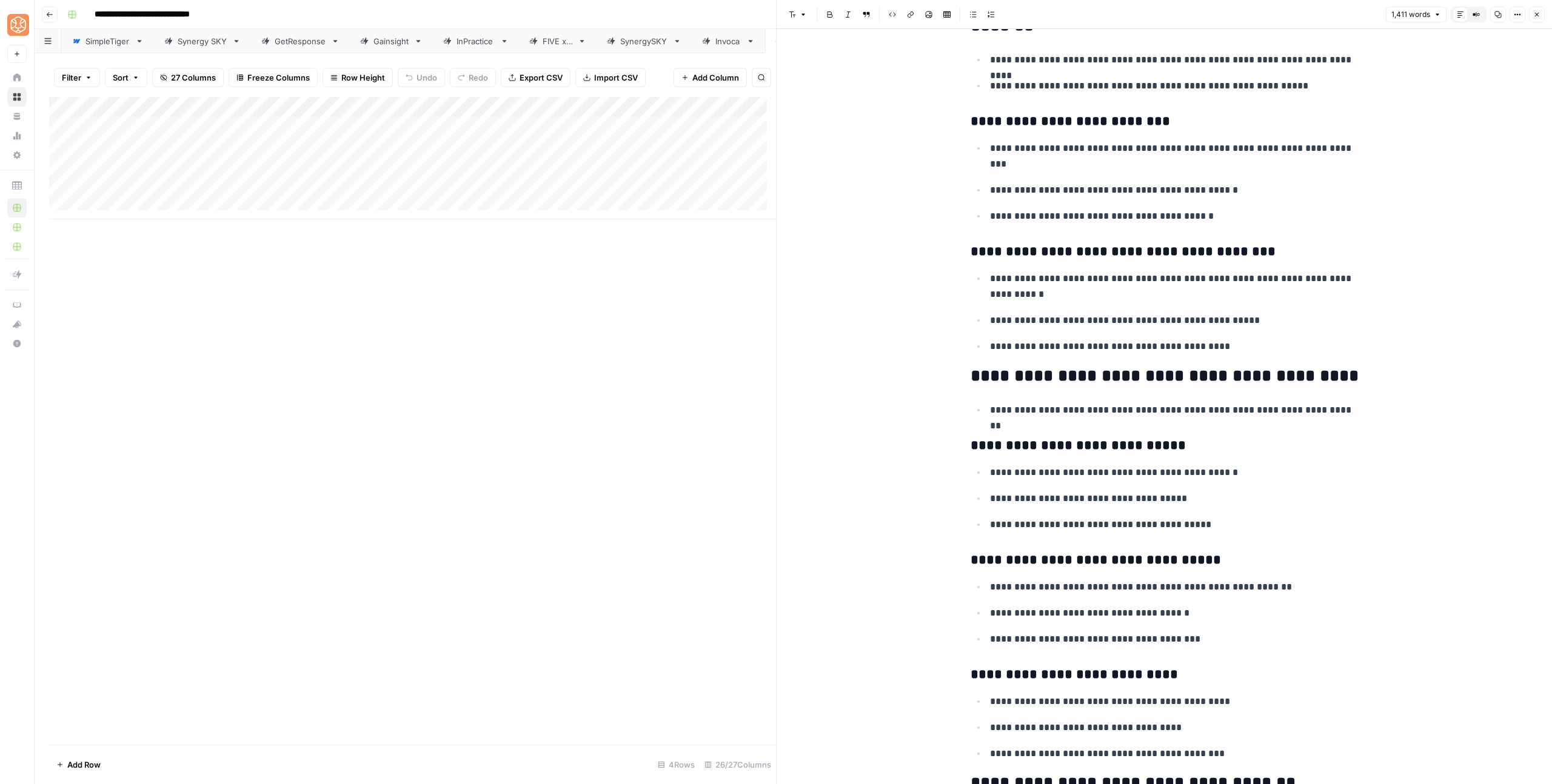 scroll, scrollTop: 2661, scrollLeft: 0, axis: vertical 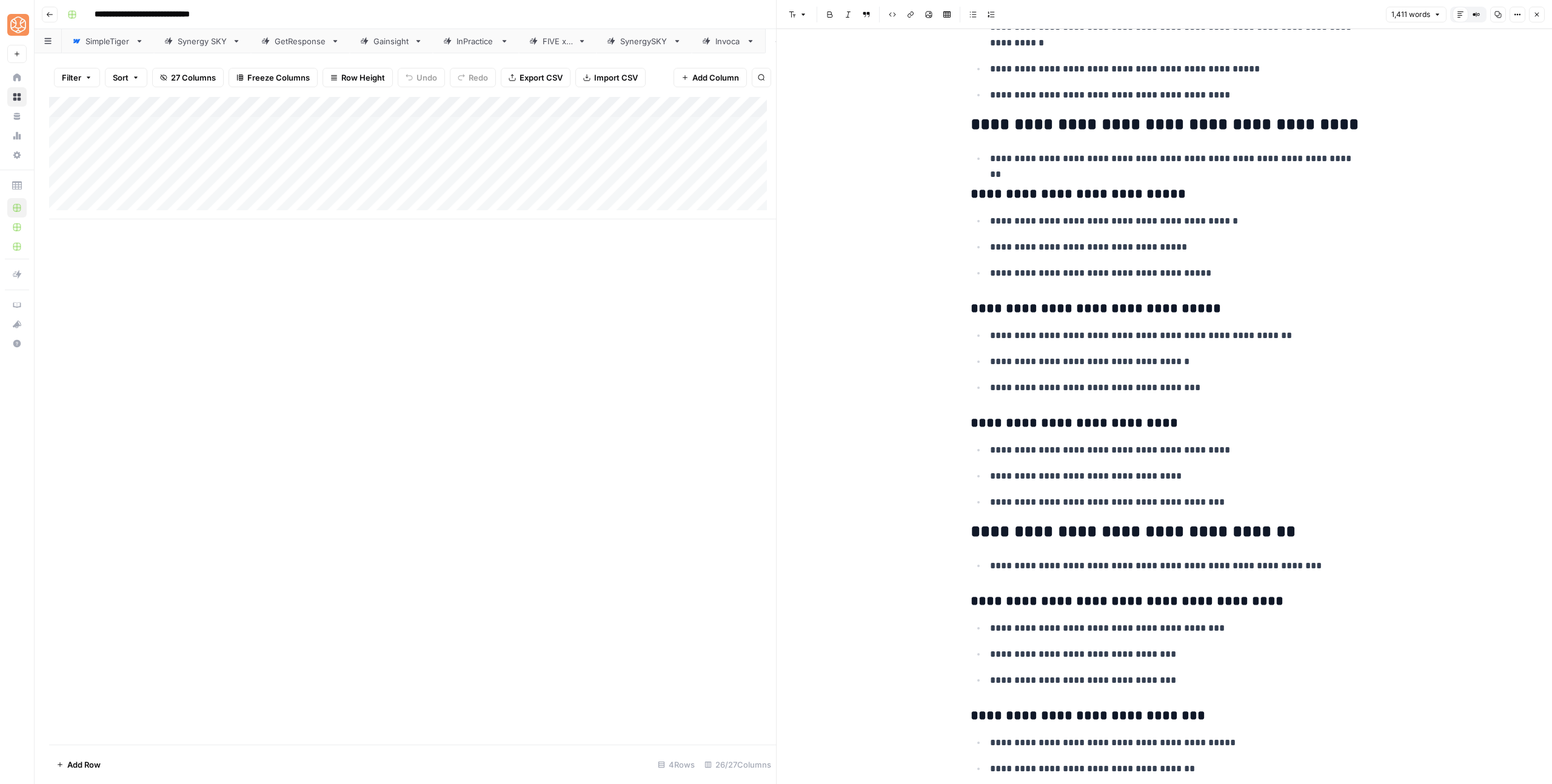 click on "**********" at bounding box center [1165, 125] 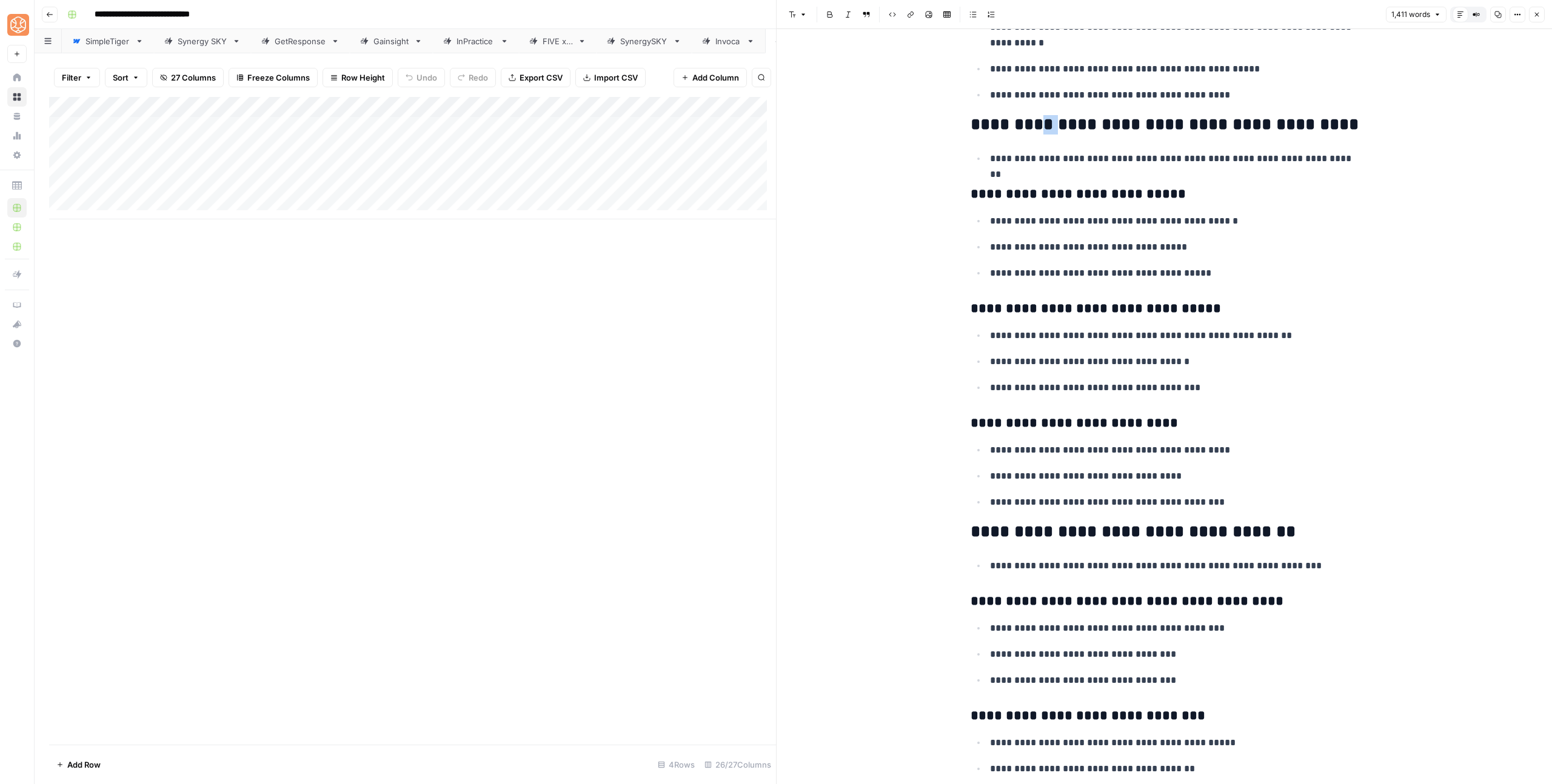 click on "**********" at bounding box center (1165, 125) 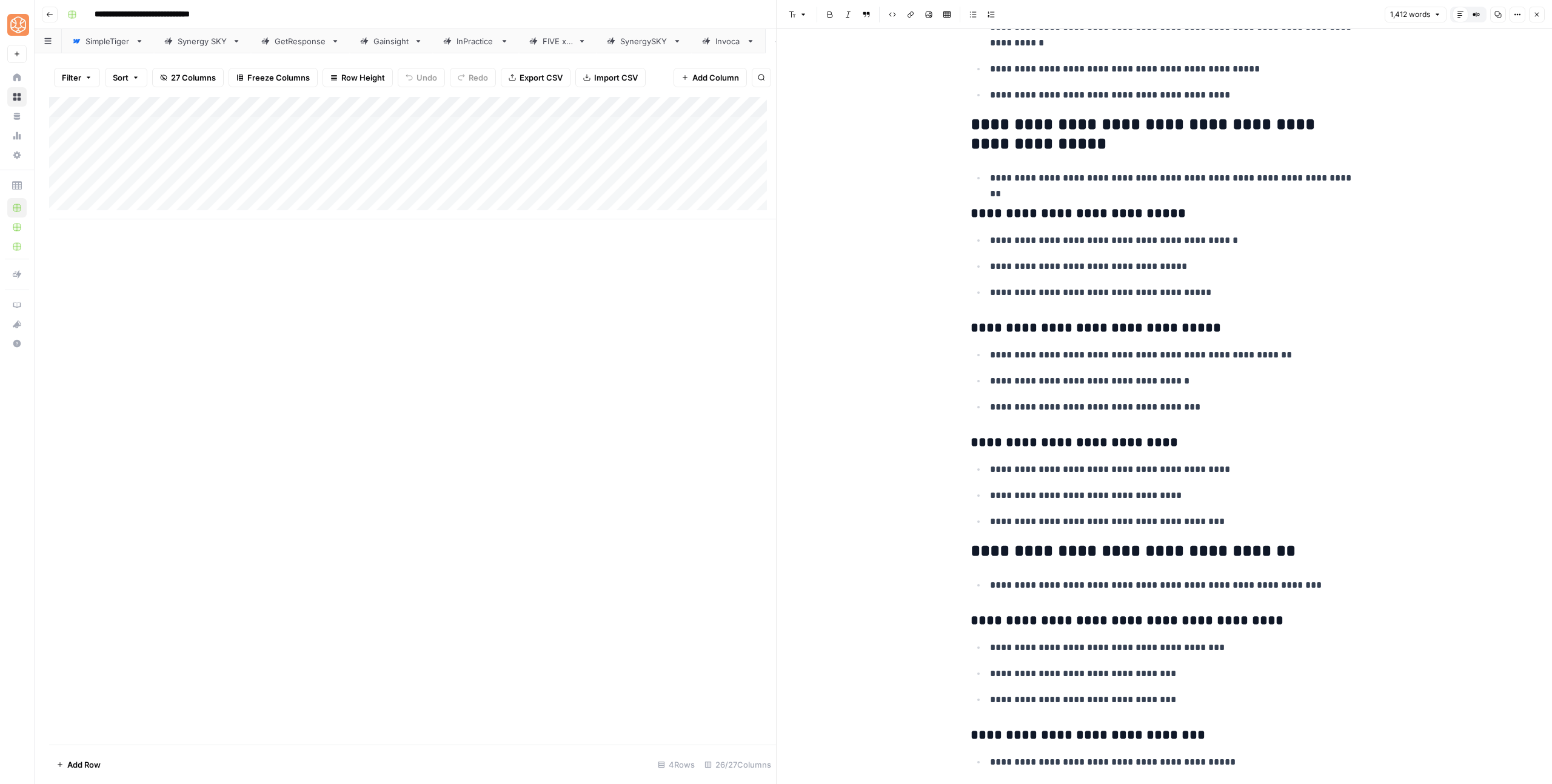 click on "**********" at bounding box center (1165, 135) 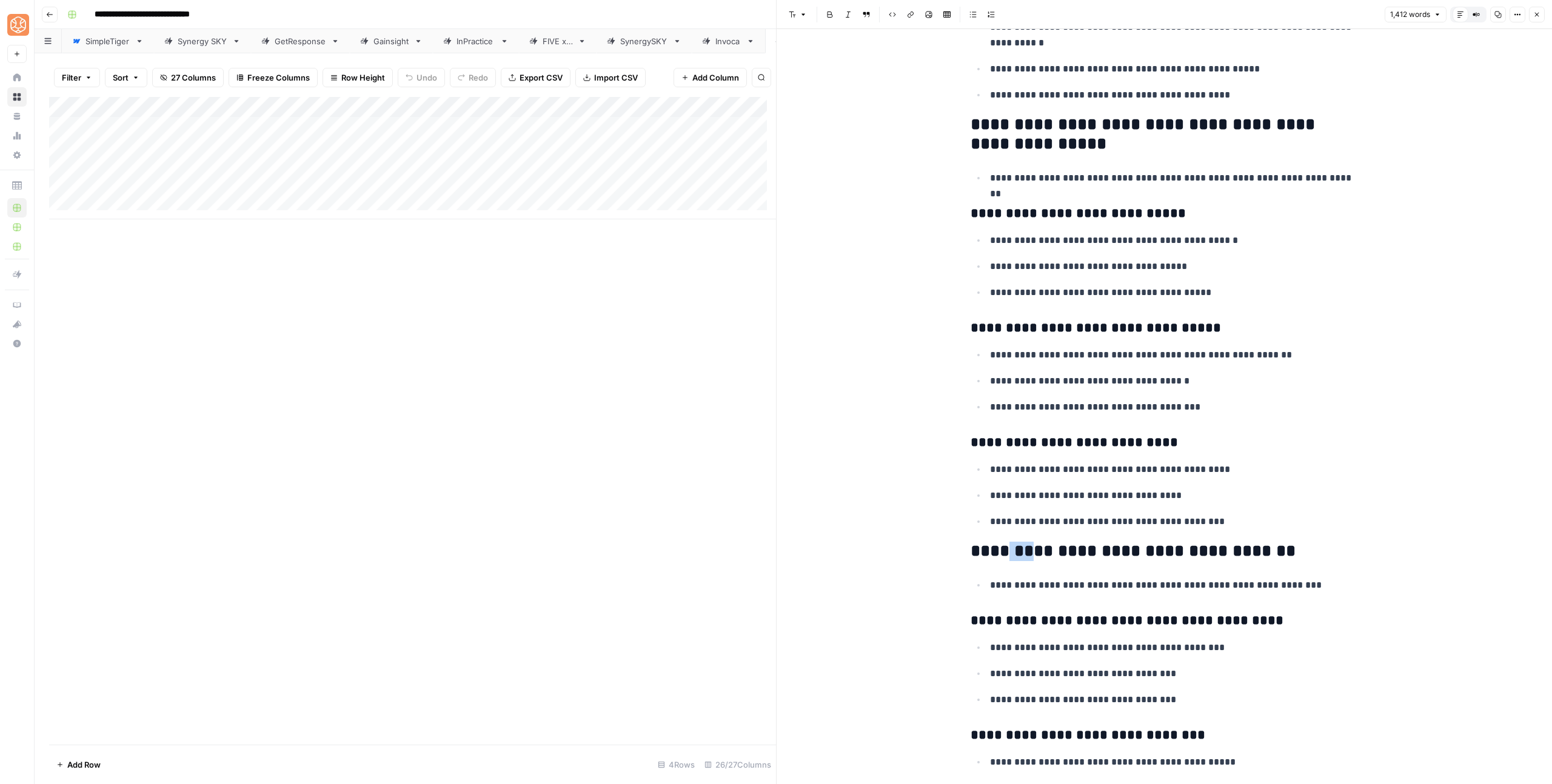 click on "**********" at bounding box center (1165, 551) 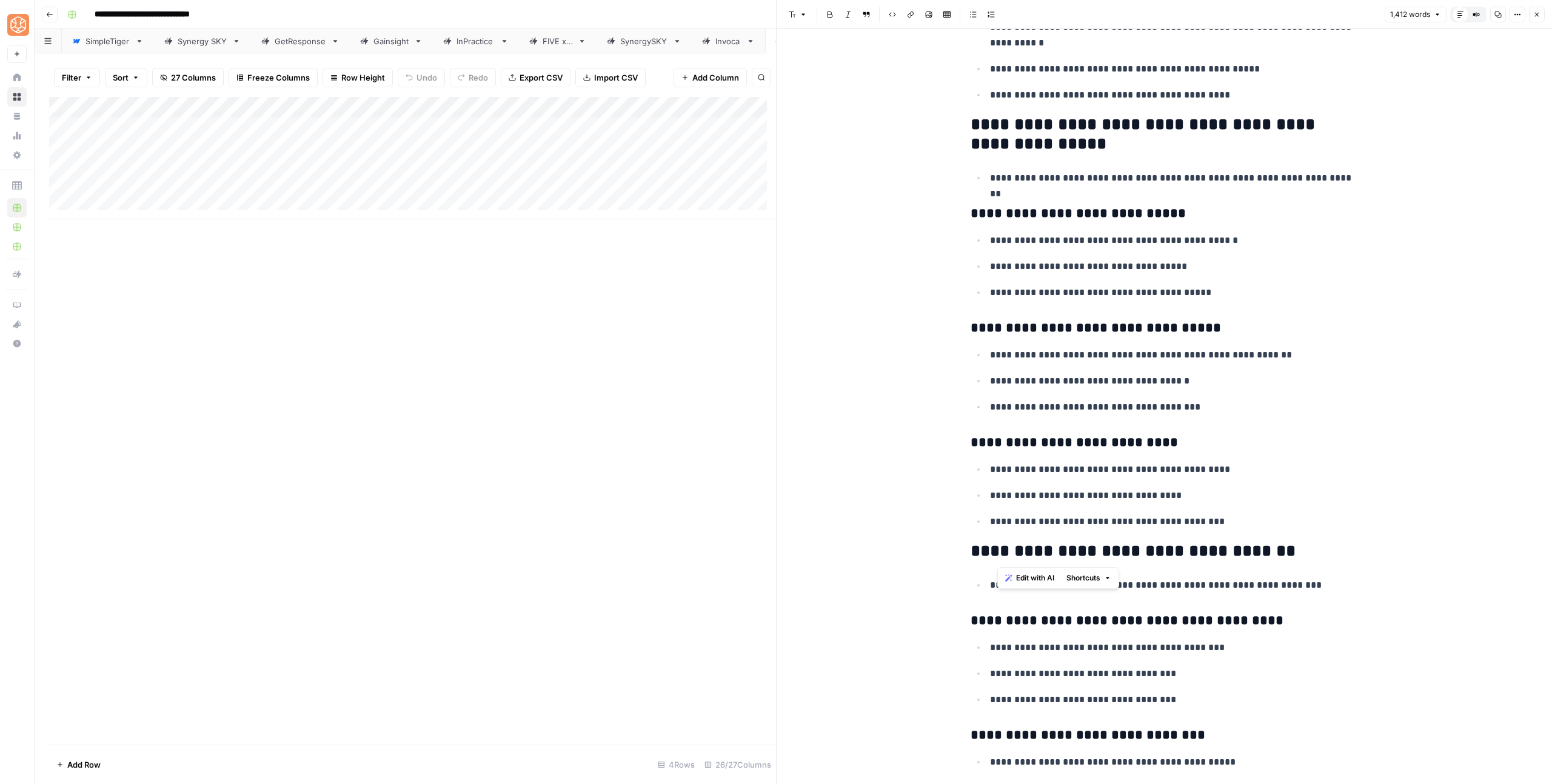 click on "**********" at bounding box center (1165, 551) 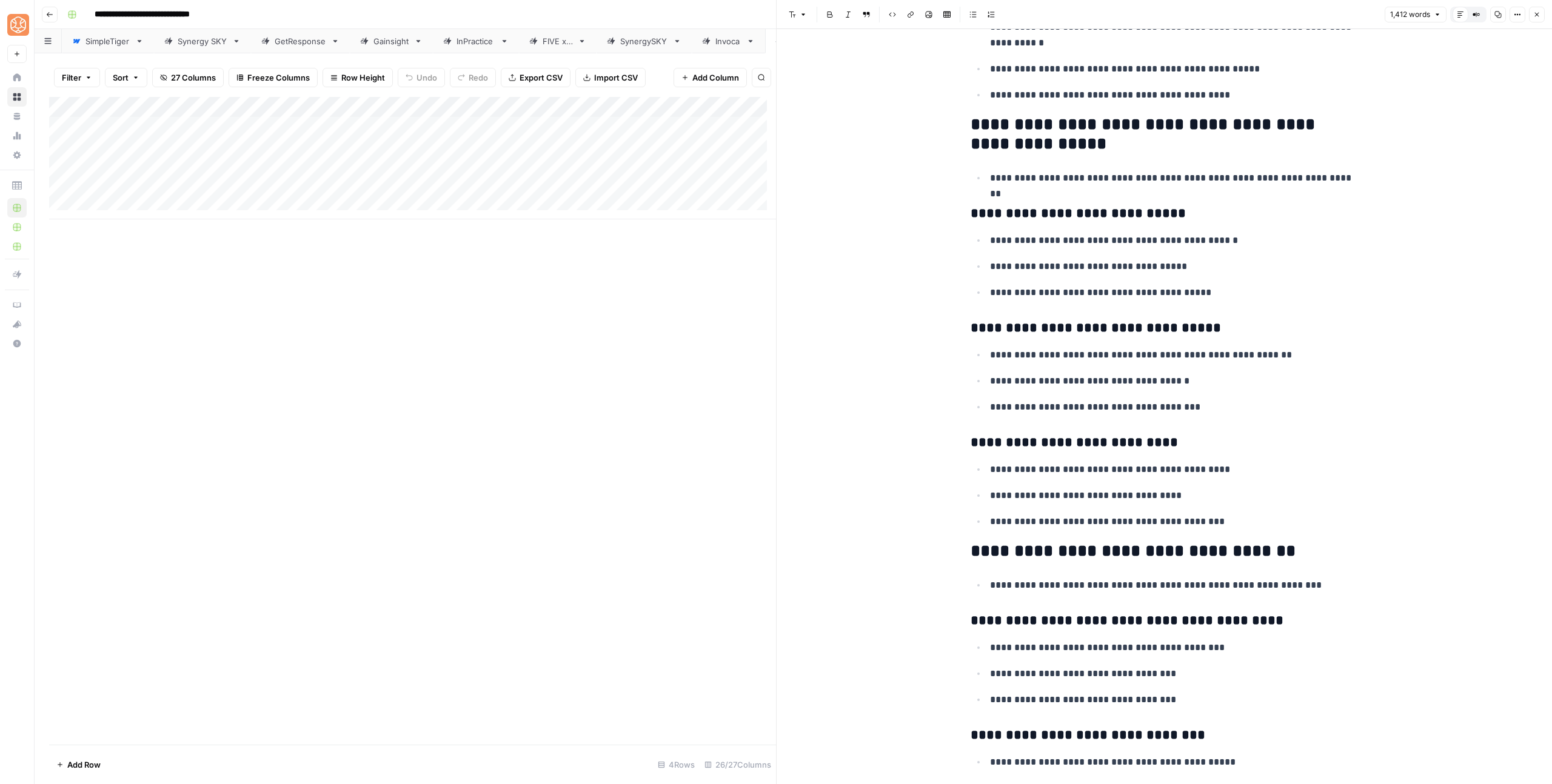 click on "**********" at bounding box center (1165, 551) 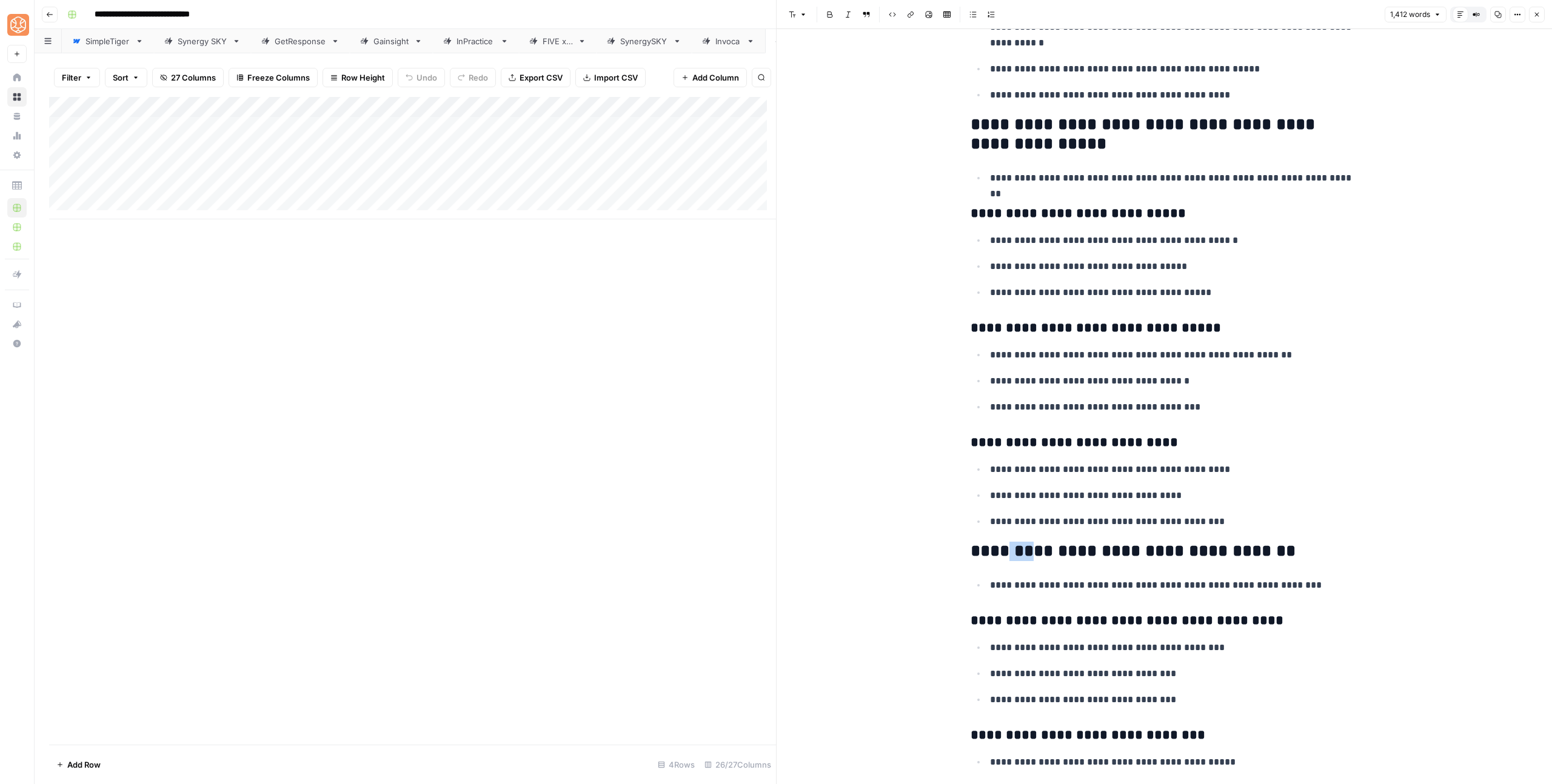 click on "**********" at bounding box center [1165, 551] 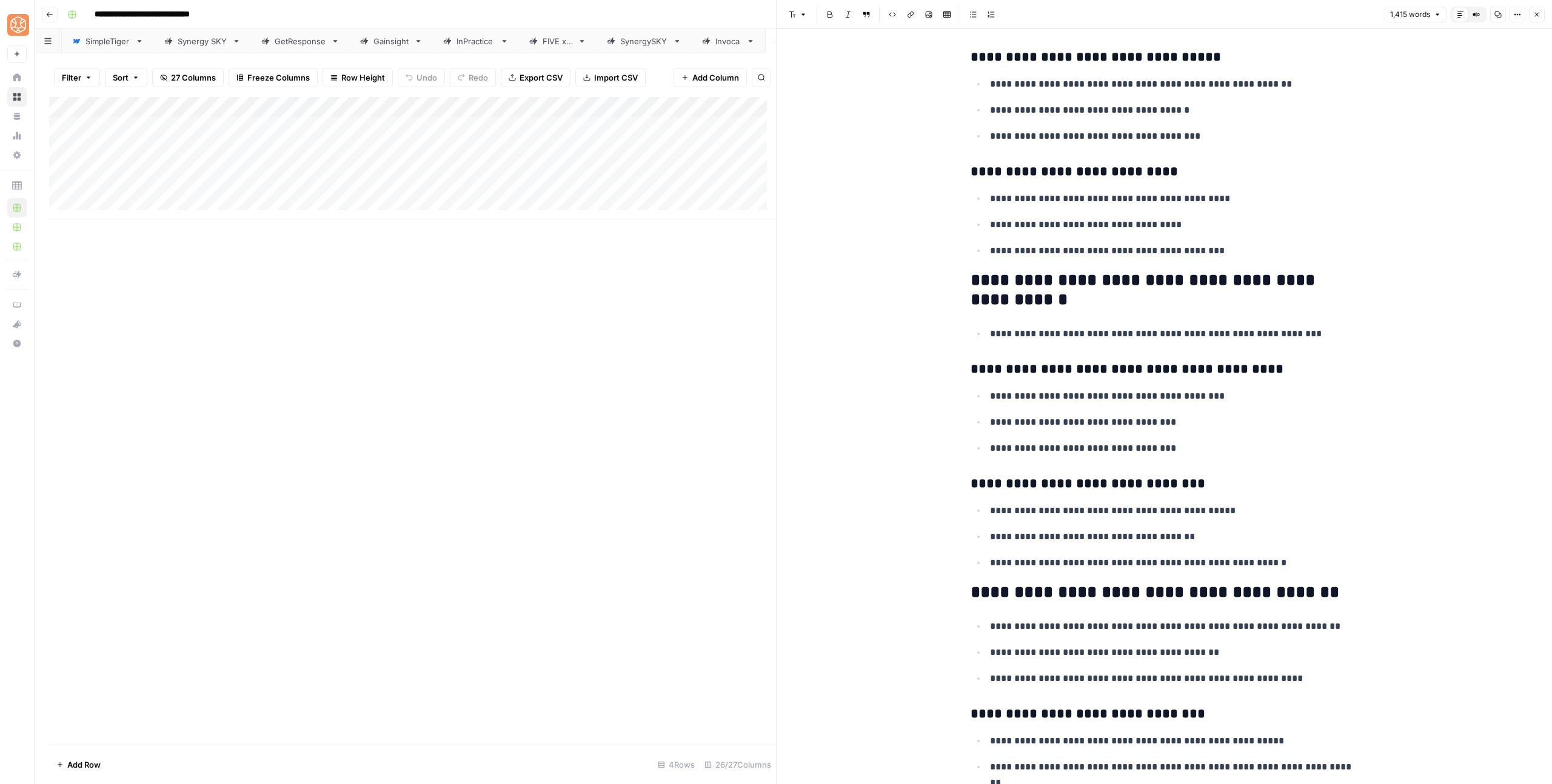 scroll, scrollTop: 2995, scrollLeft: 0, axis: vertical 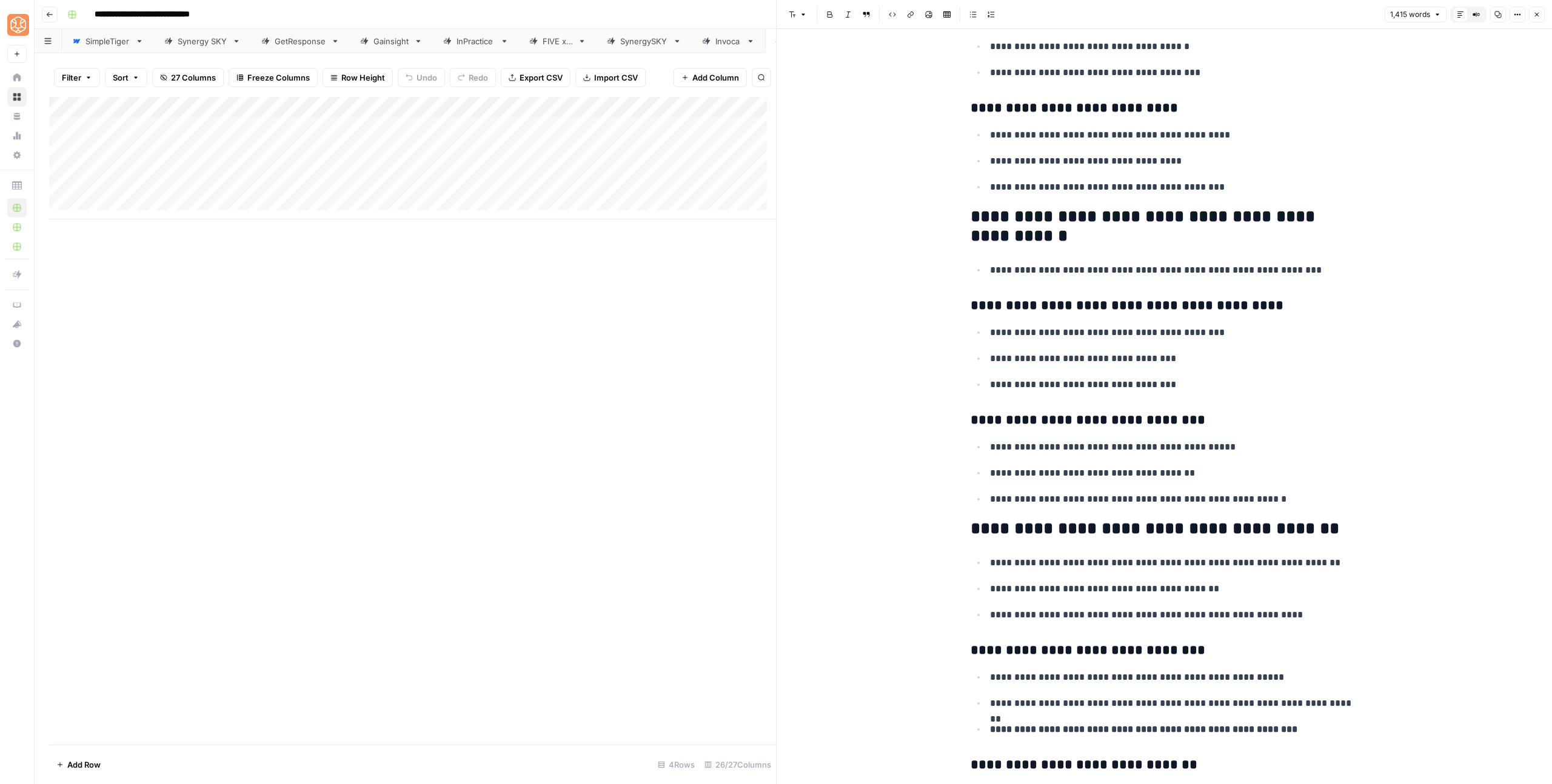 click on "**********" at bounding box center (1165, -153) 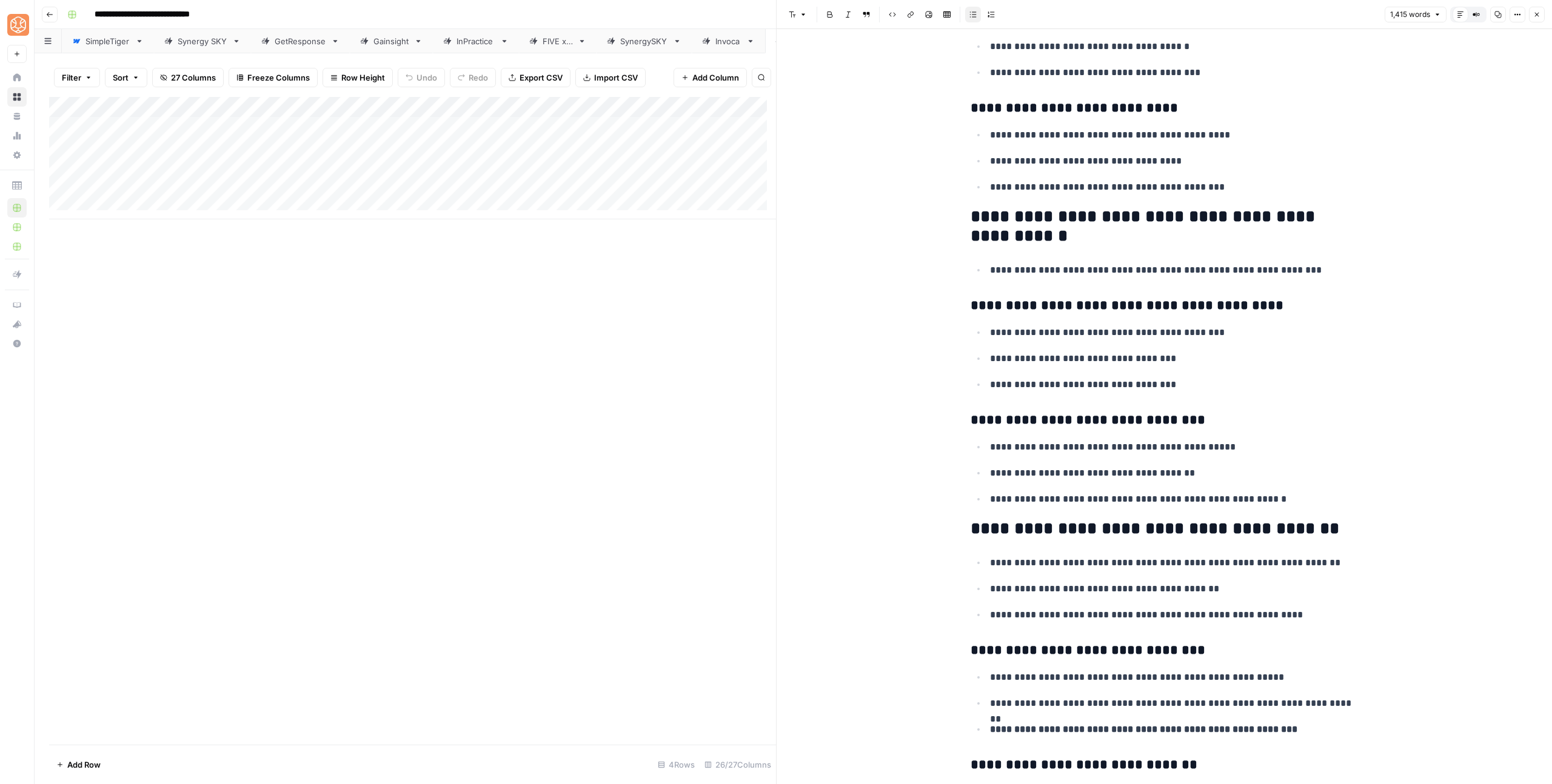 click on "**********" at bounding box center [1165, -153] 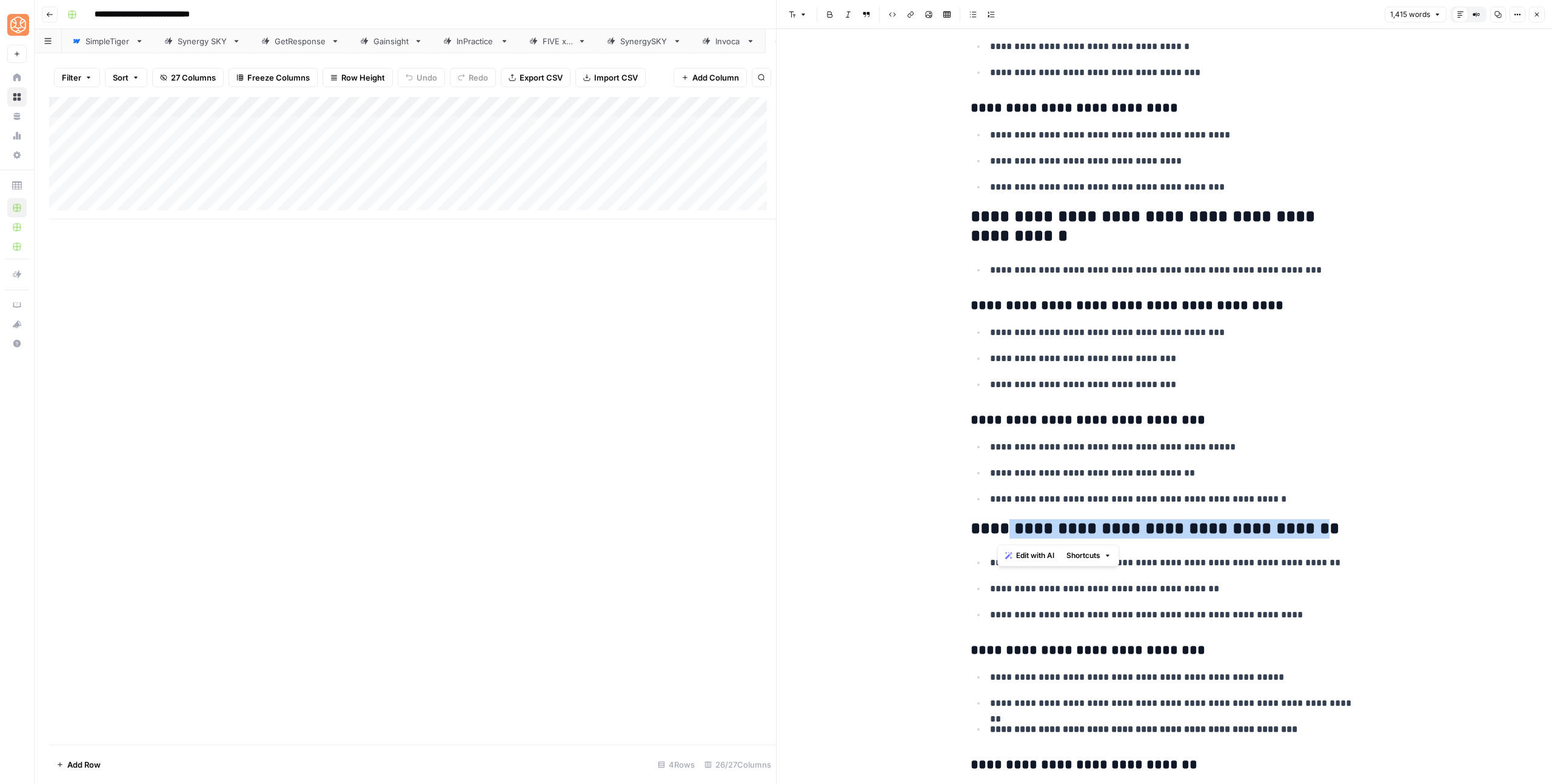 drag, startPoint x: 1000, startPoint y: 527, endPoint x: 1314, endPoint y: 526, distance: 314.002 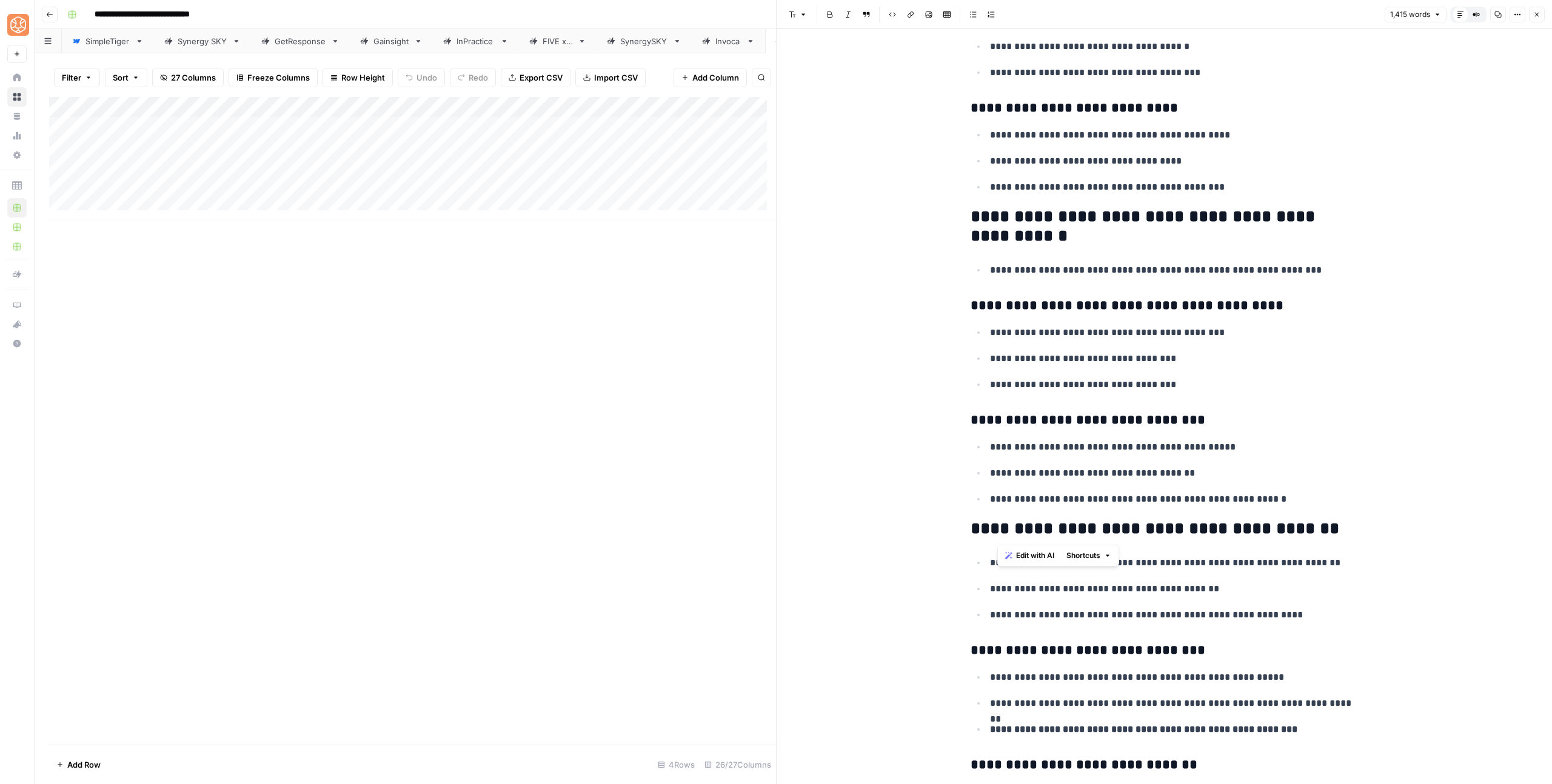 click on "**********" at bounding box center [1165, 529] 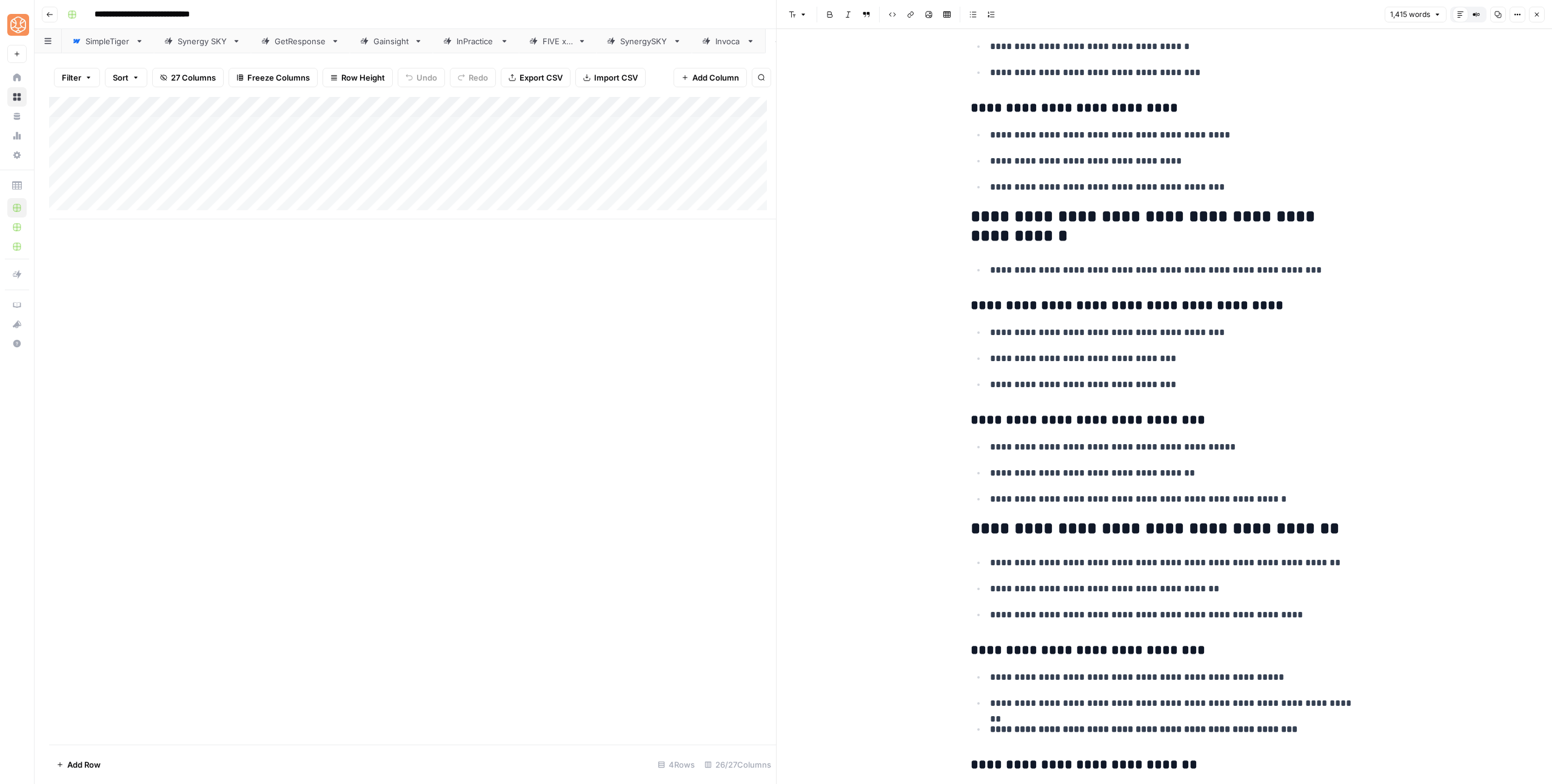 click on "**********" at bounding box center (1165, 227) 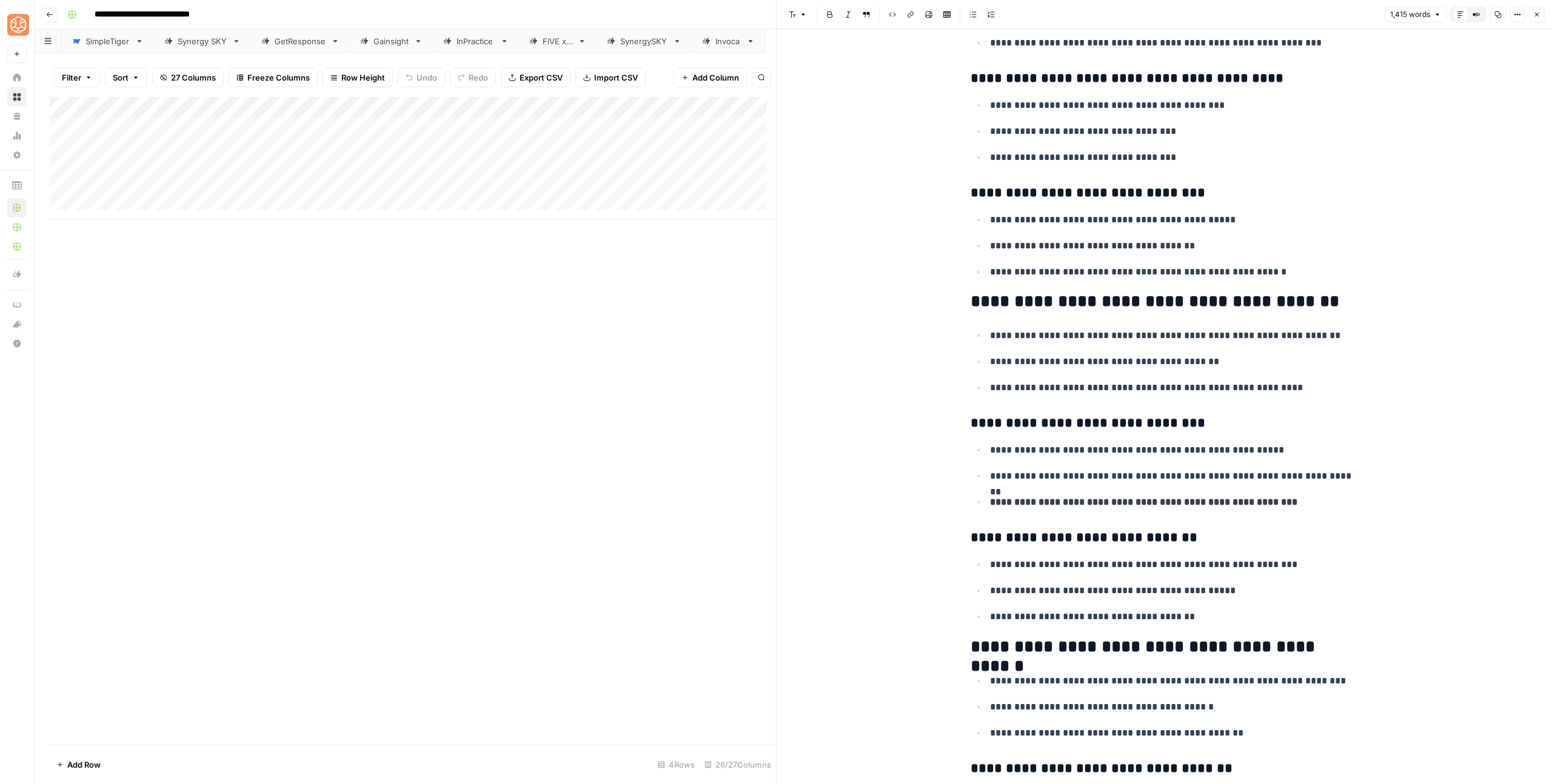 scroll, scrollTop: 3245, scrollLeft: 0, axis: vertical 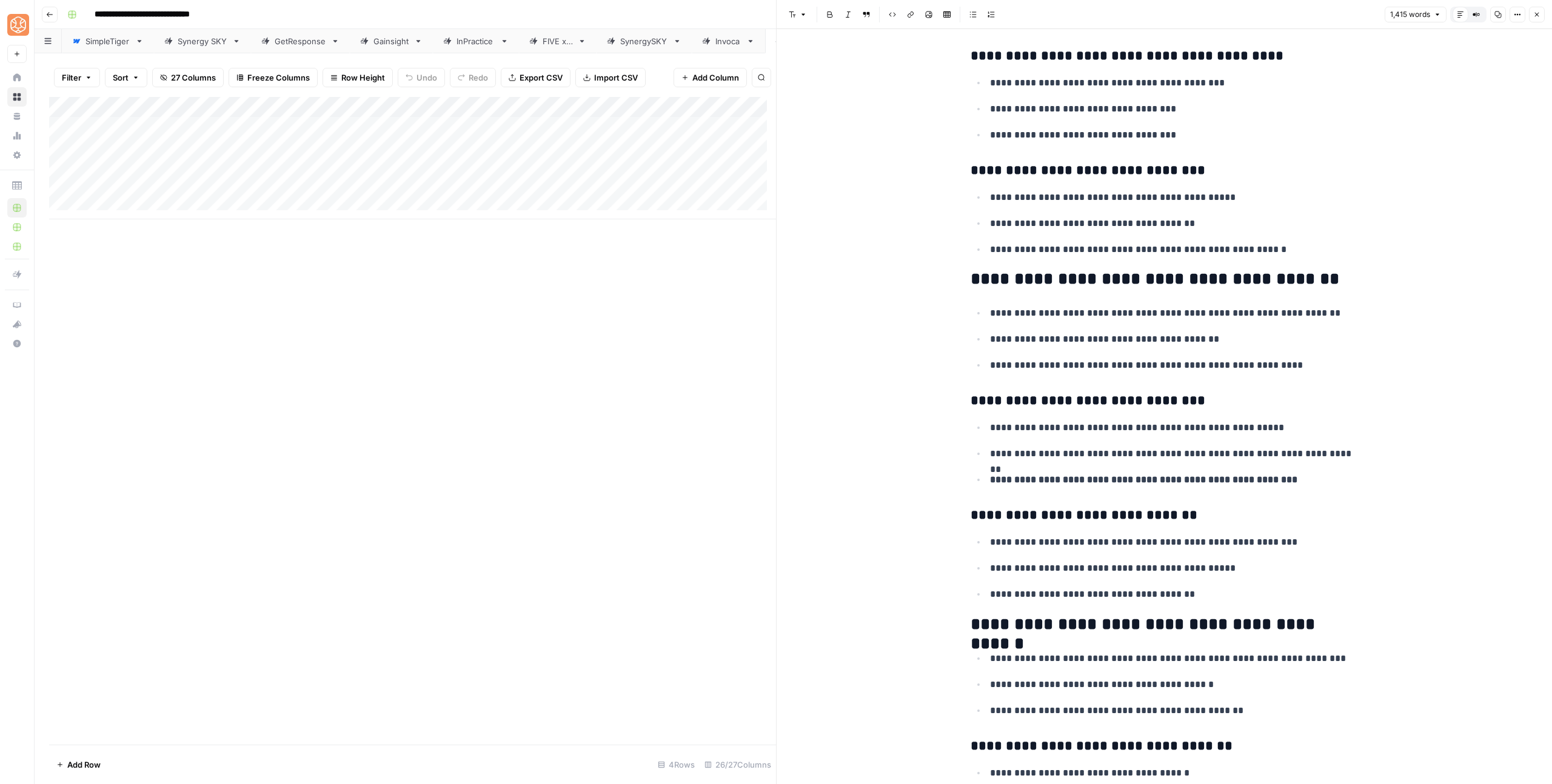 click on "**********" at bounding box center (1165, -402) 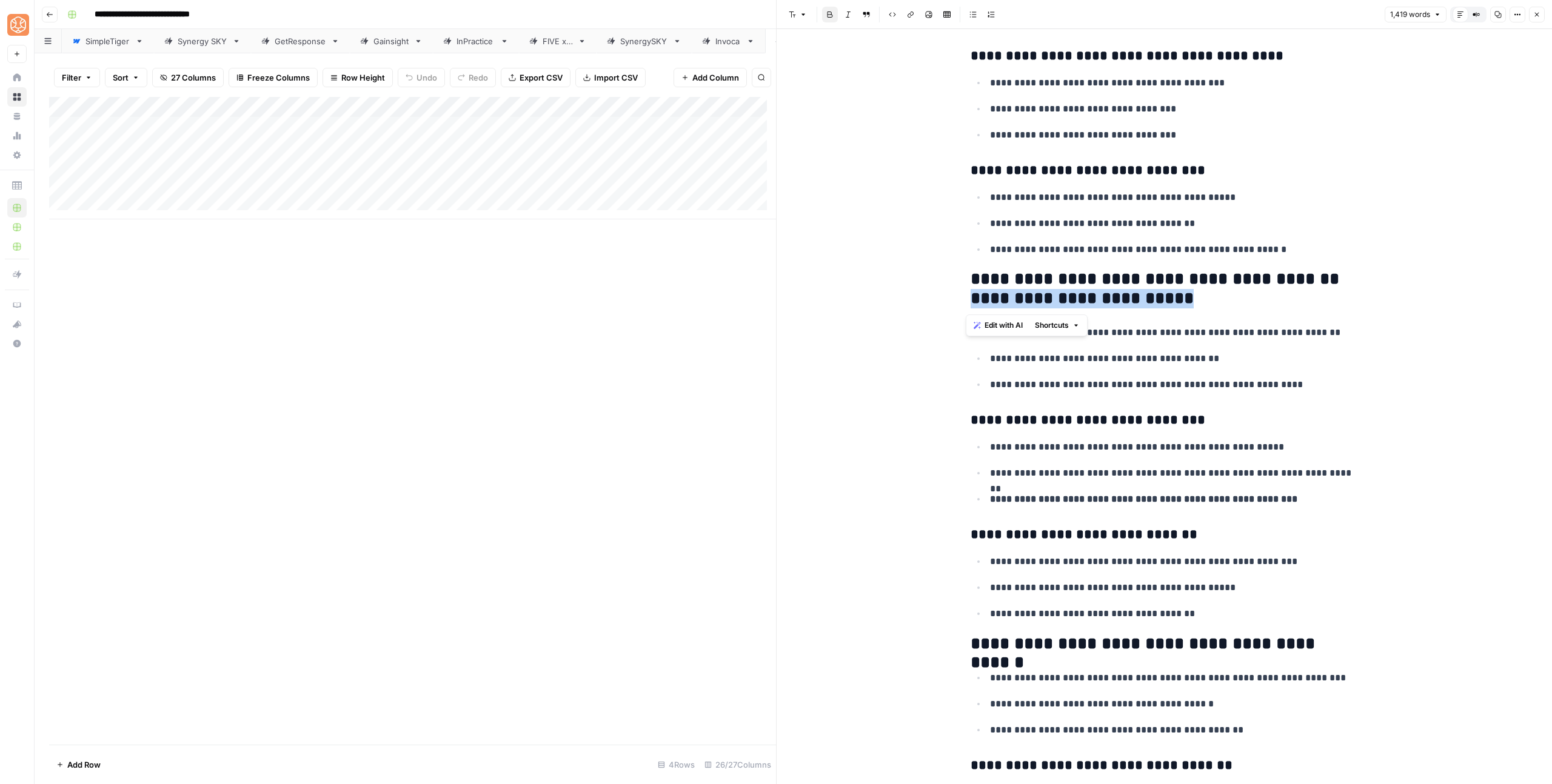 drag, startPoint x: 981, startPoint y: 297, endPoint x: 914, endPoint y: 297, distance: 67 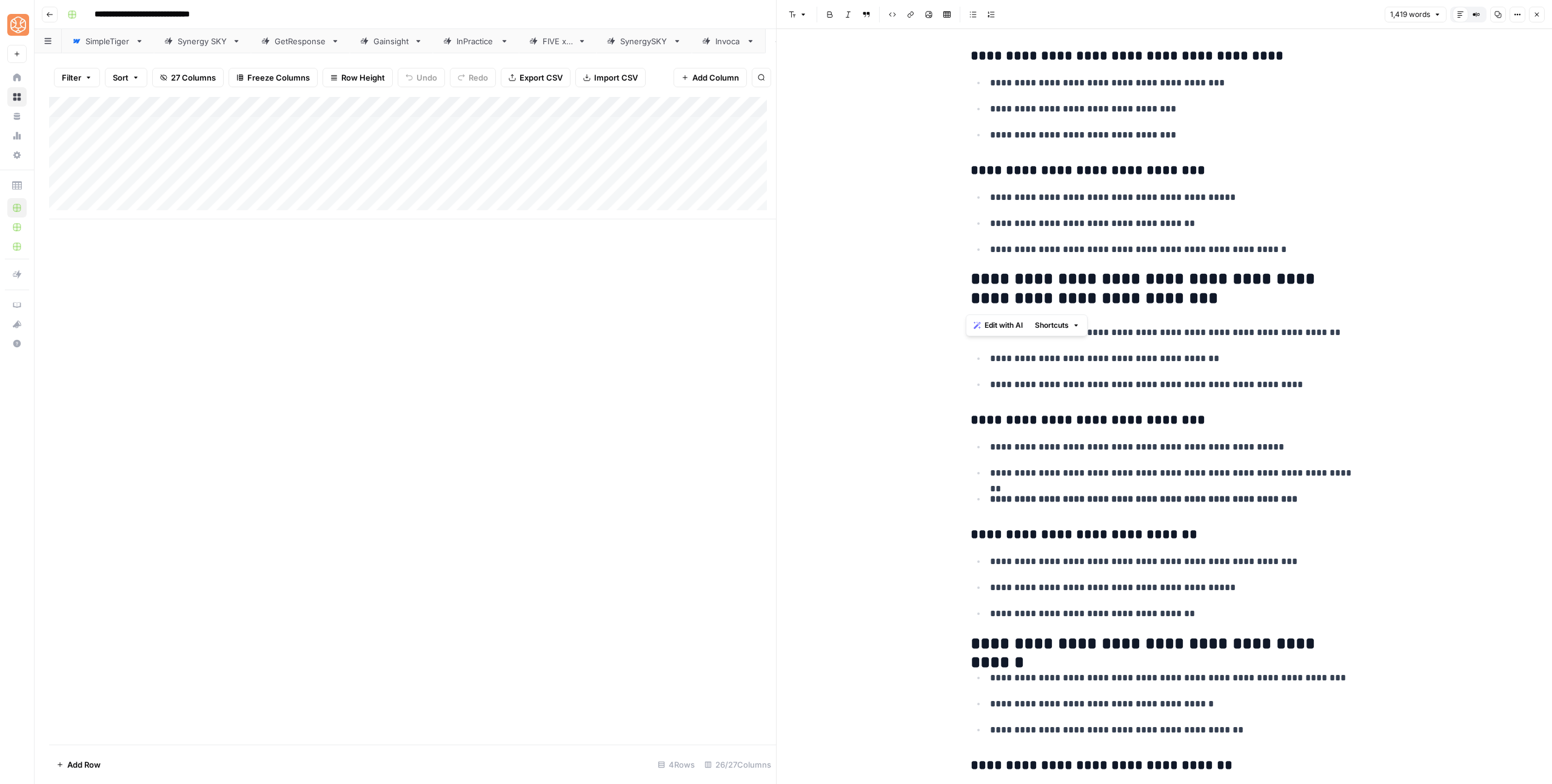 click on "**********" at bounding box center (1165, 289) 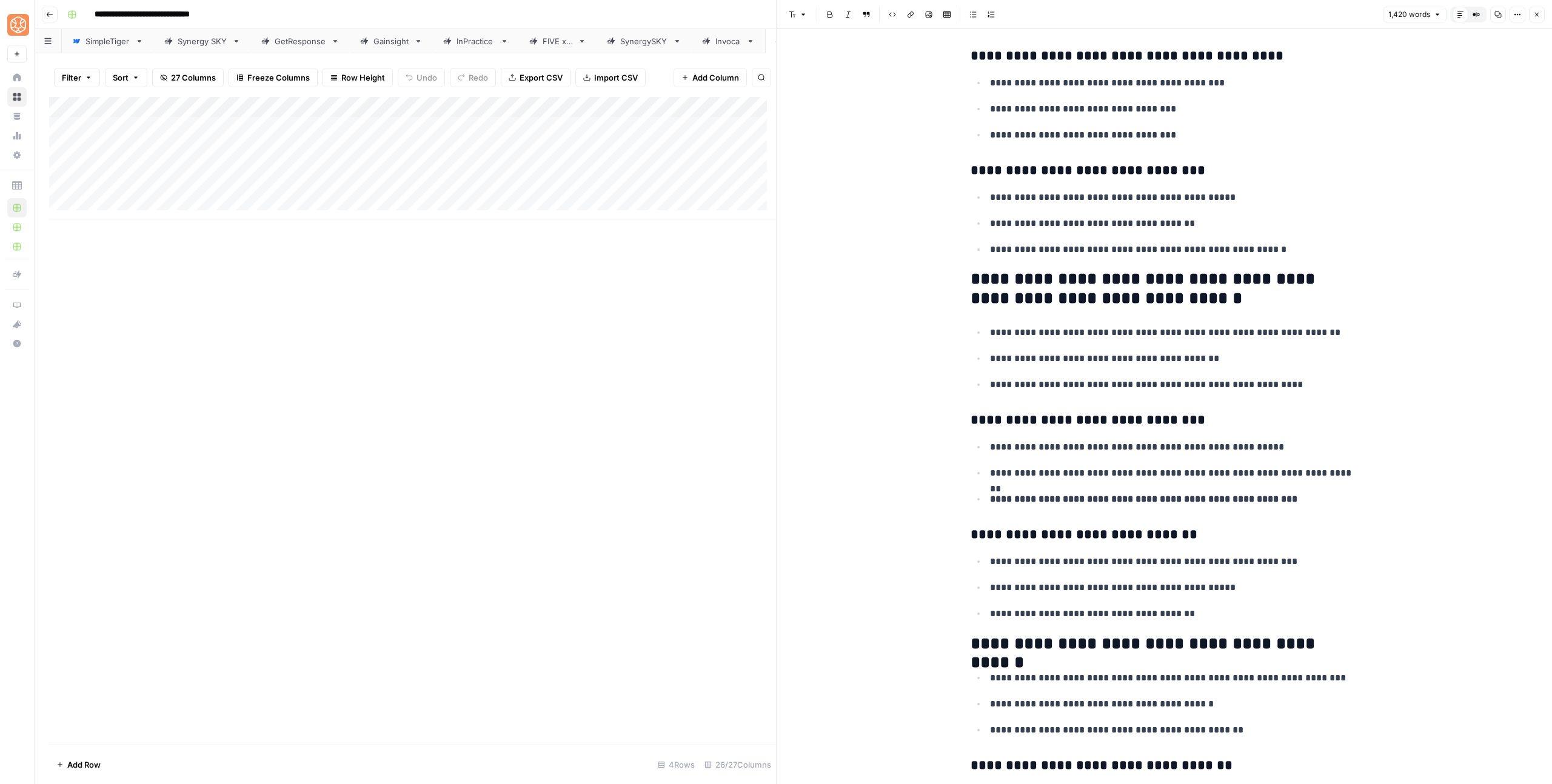 click on "**********" at bounding box center (1165, 420) 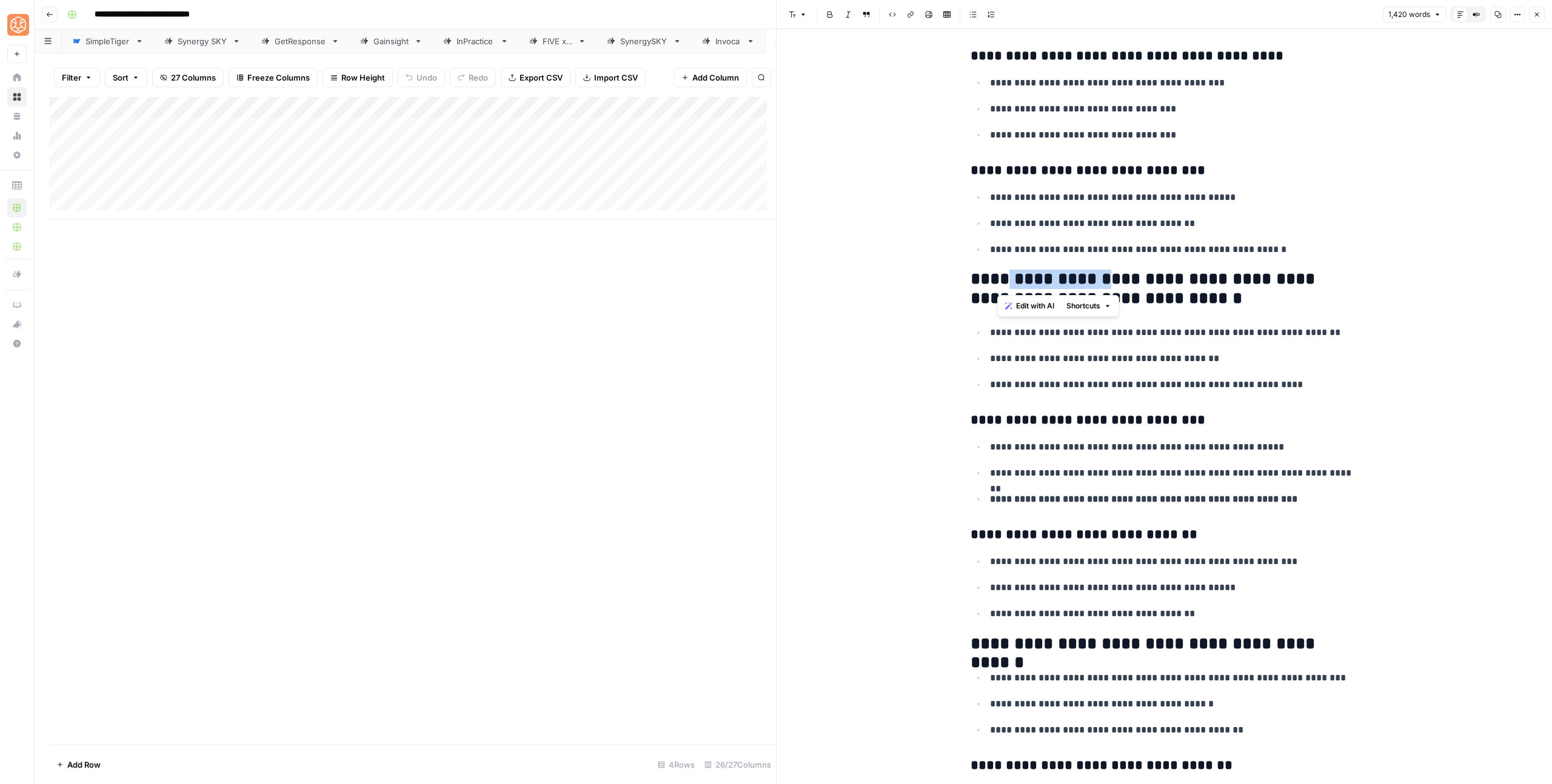 click on "**********" at bounding box center (1165, 289) 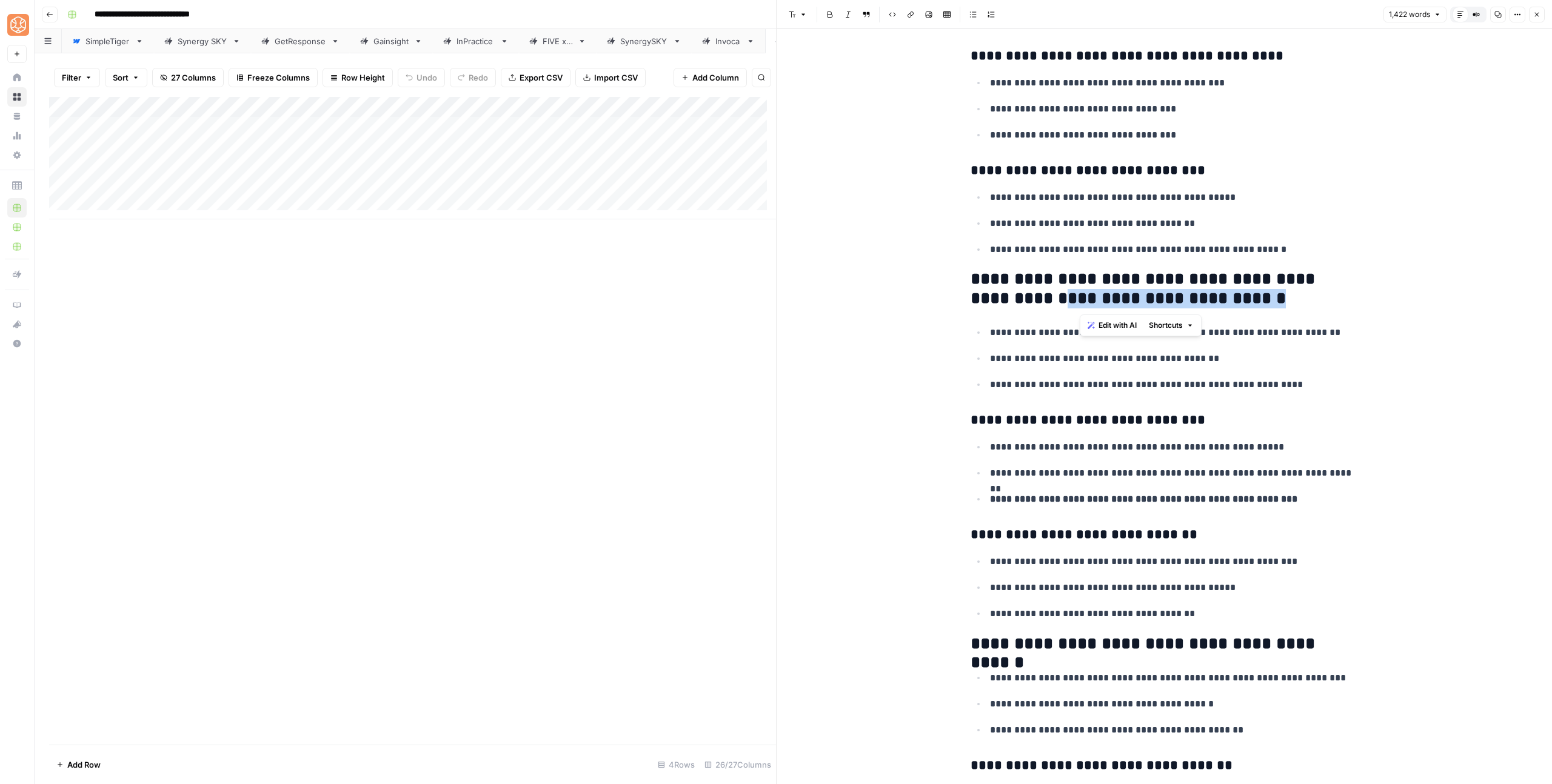drag, startPoint x: 1084, startPoint y: 298, endPoint x: 1301, endPoint y: 300, distance: 217.00922 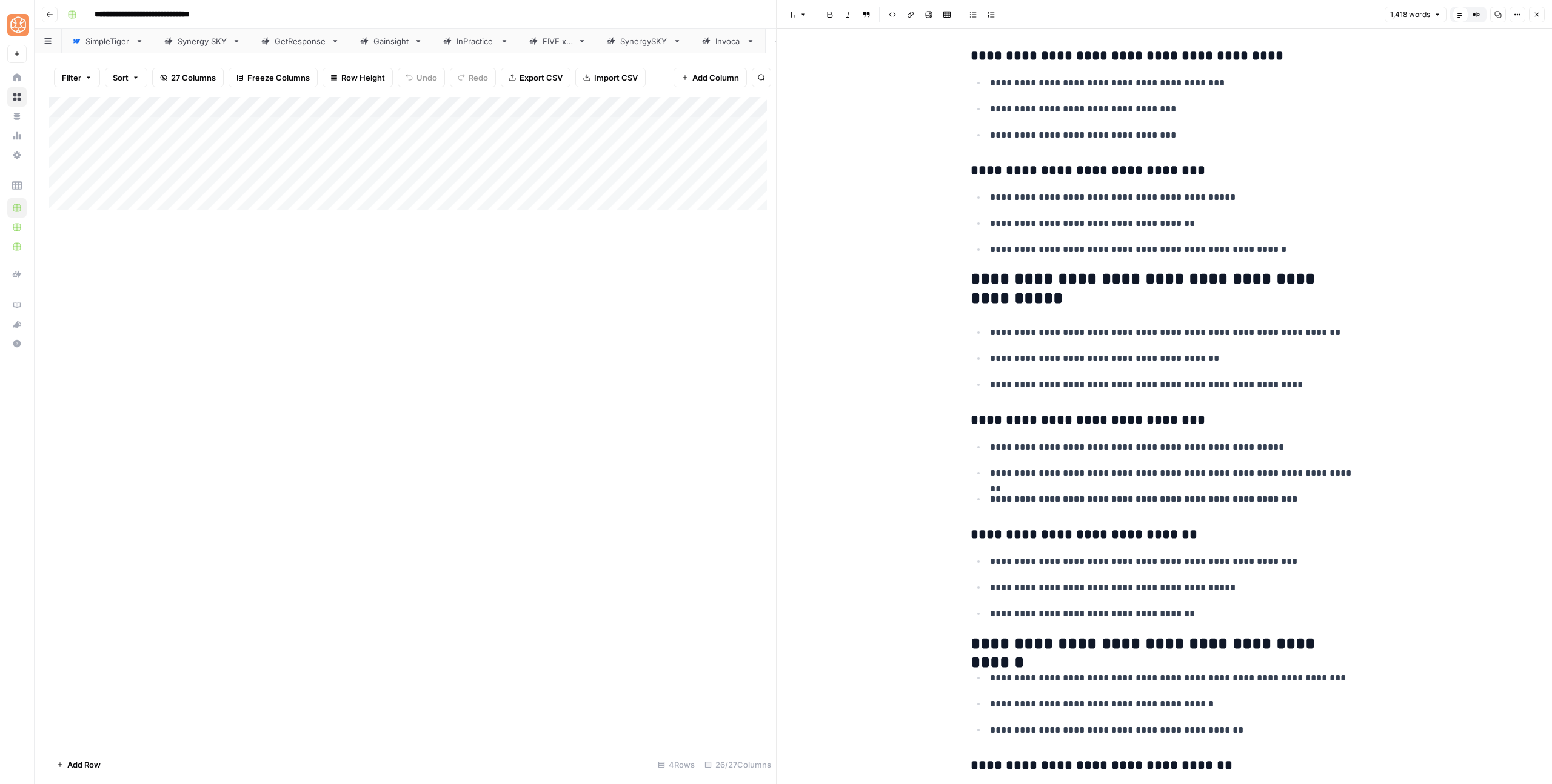 click on "**********" at bounding box center (1165, 289) 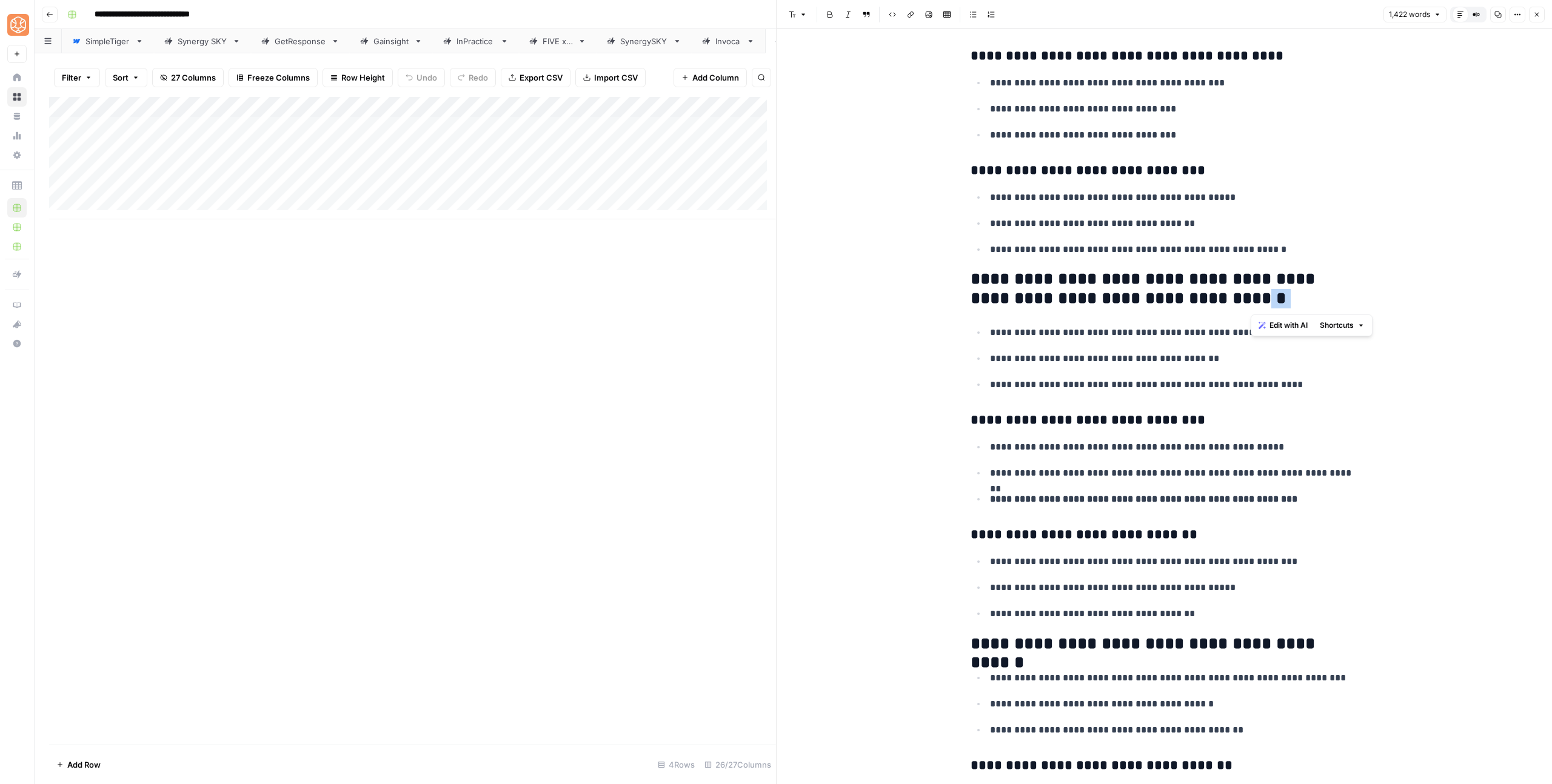 drag, startPoint x: 1276, startPoint y: 302, endPoint x: 1251, endPoint y: 302, distance: 25 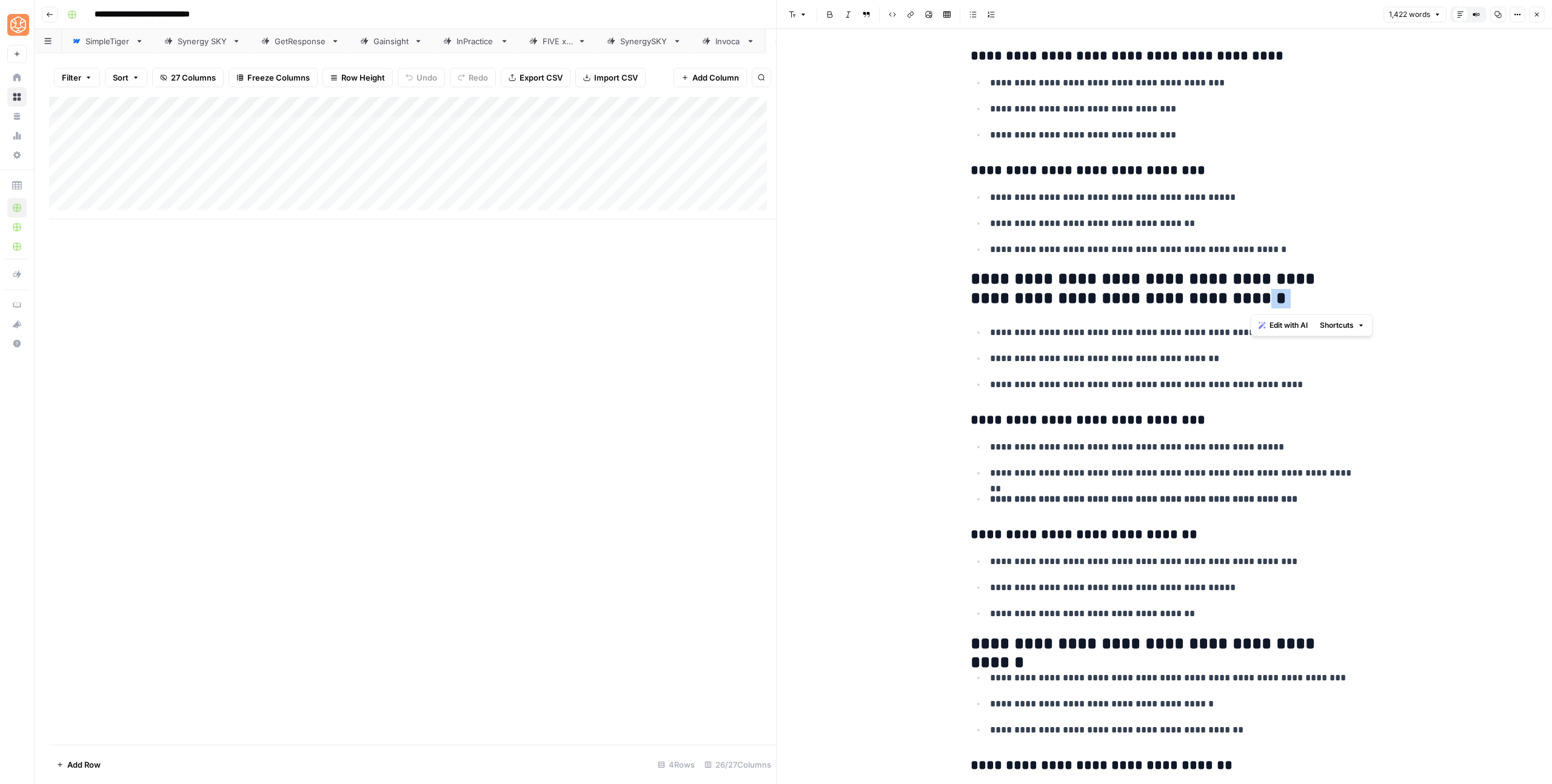 click on "**********" at bounding box center (1165, 289) 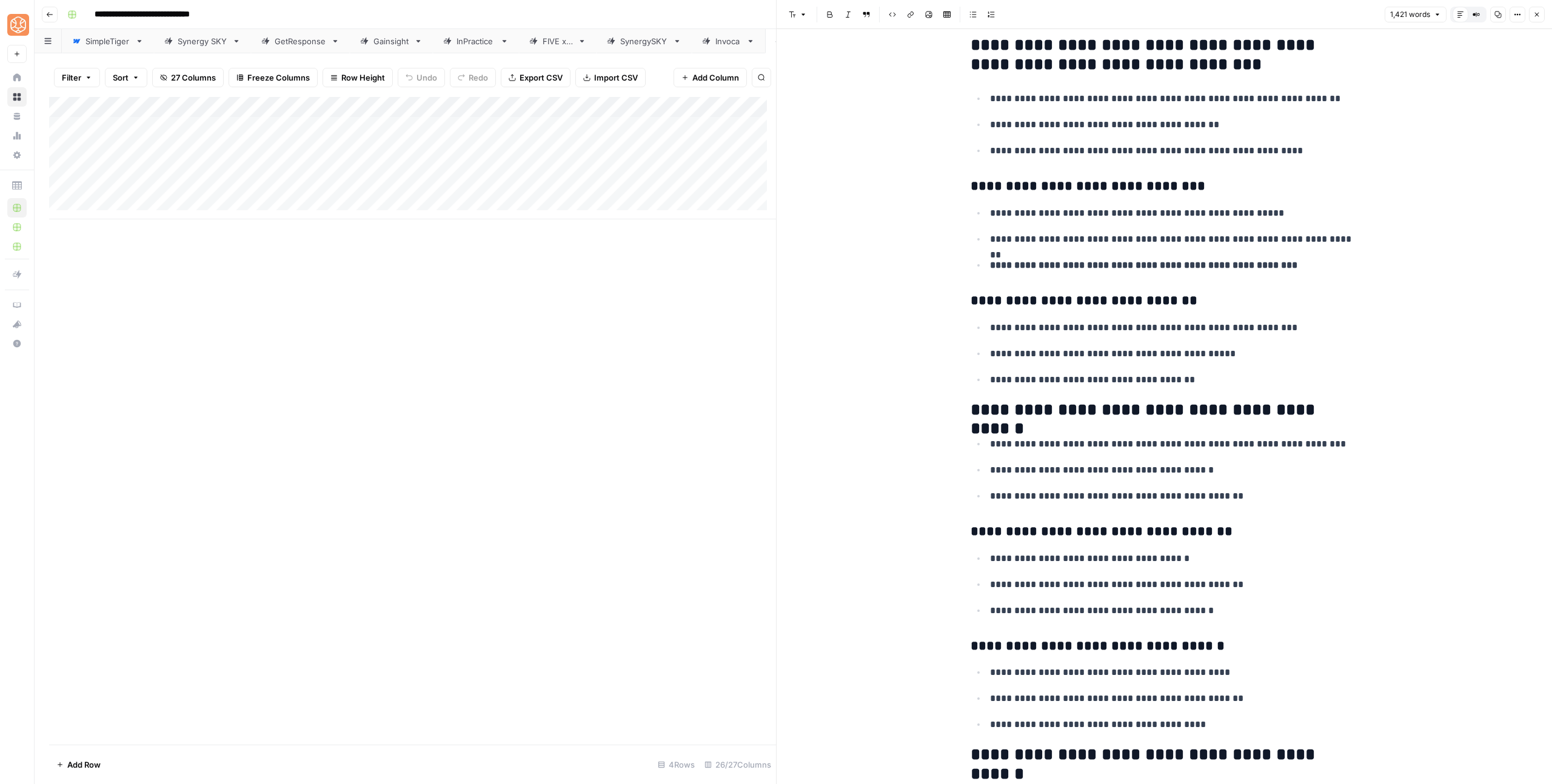 scroll, scrollTop: 3574, scrollLeft: 0, axis: vertical 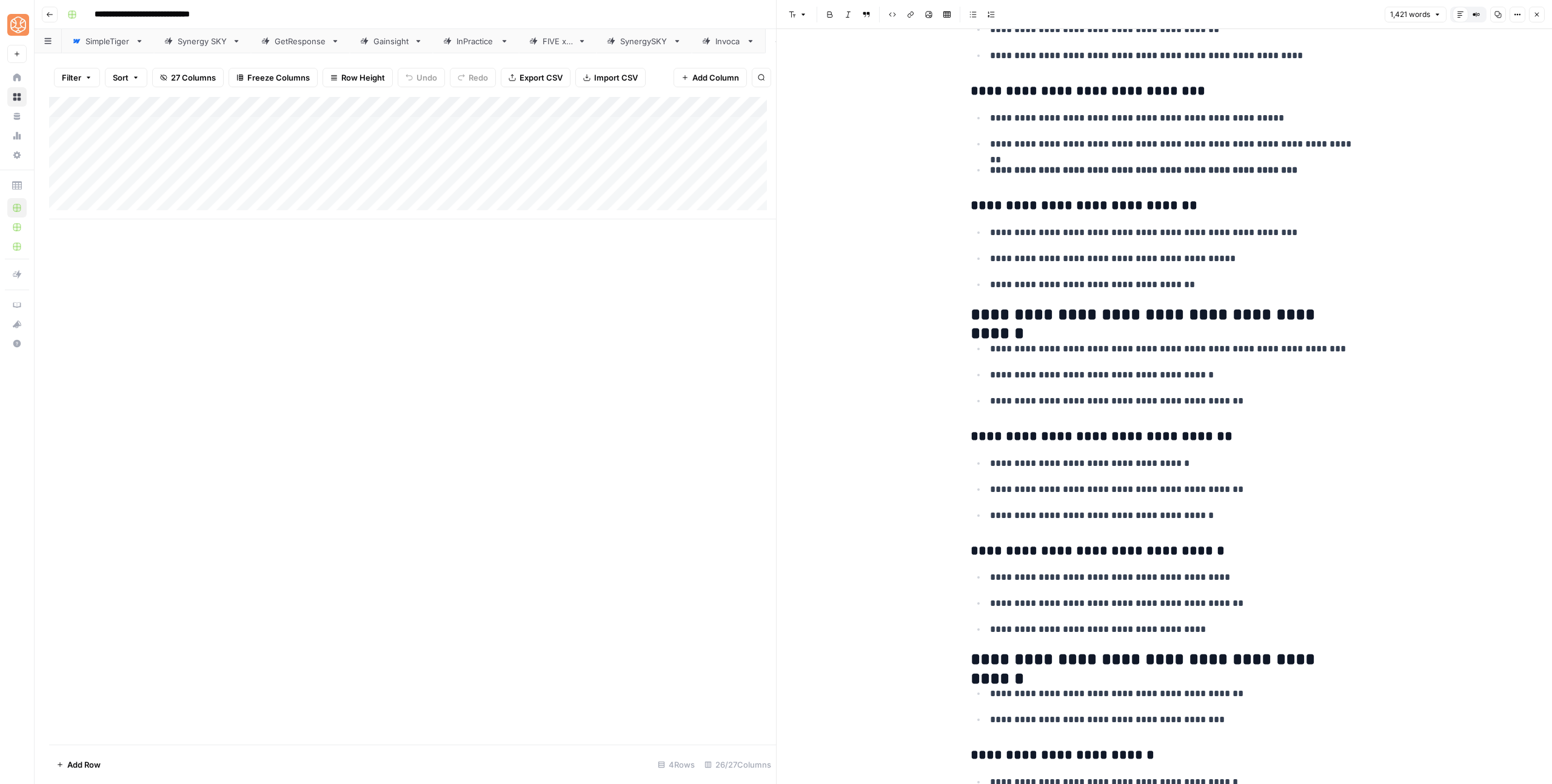 click on "**********" at bounding box center [1165, -722] 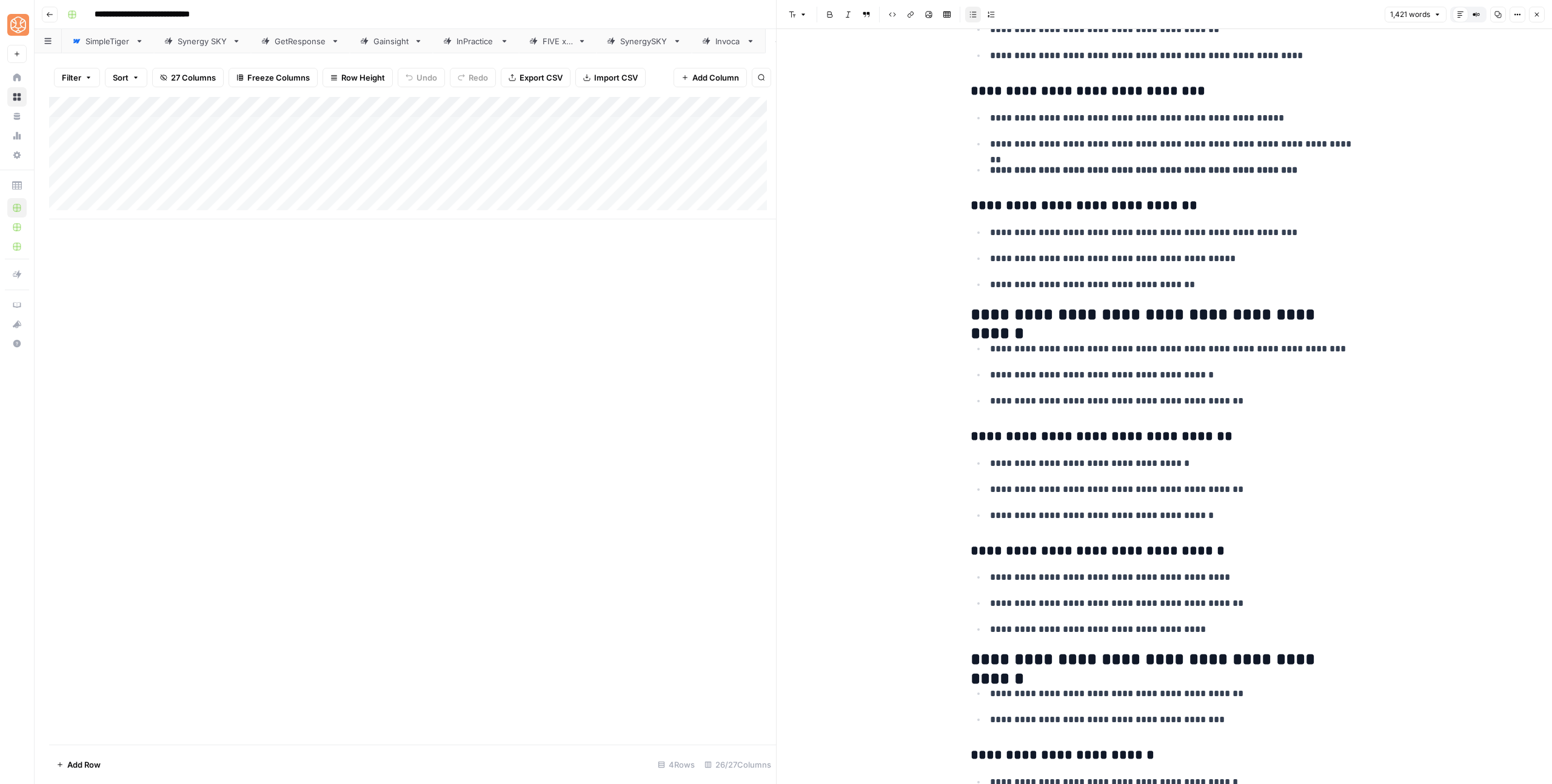click on "[FIRST] [LAST]" at bounding box center [1164, -731] 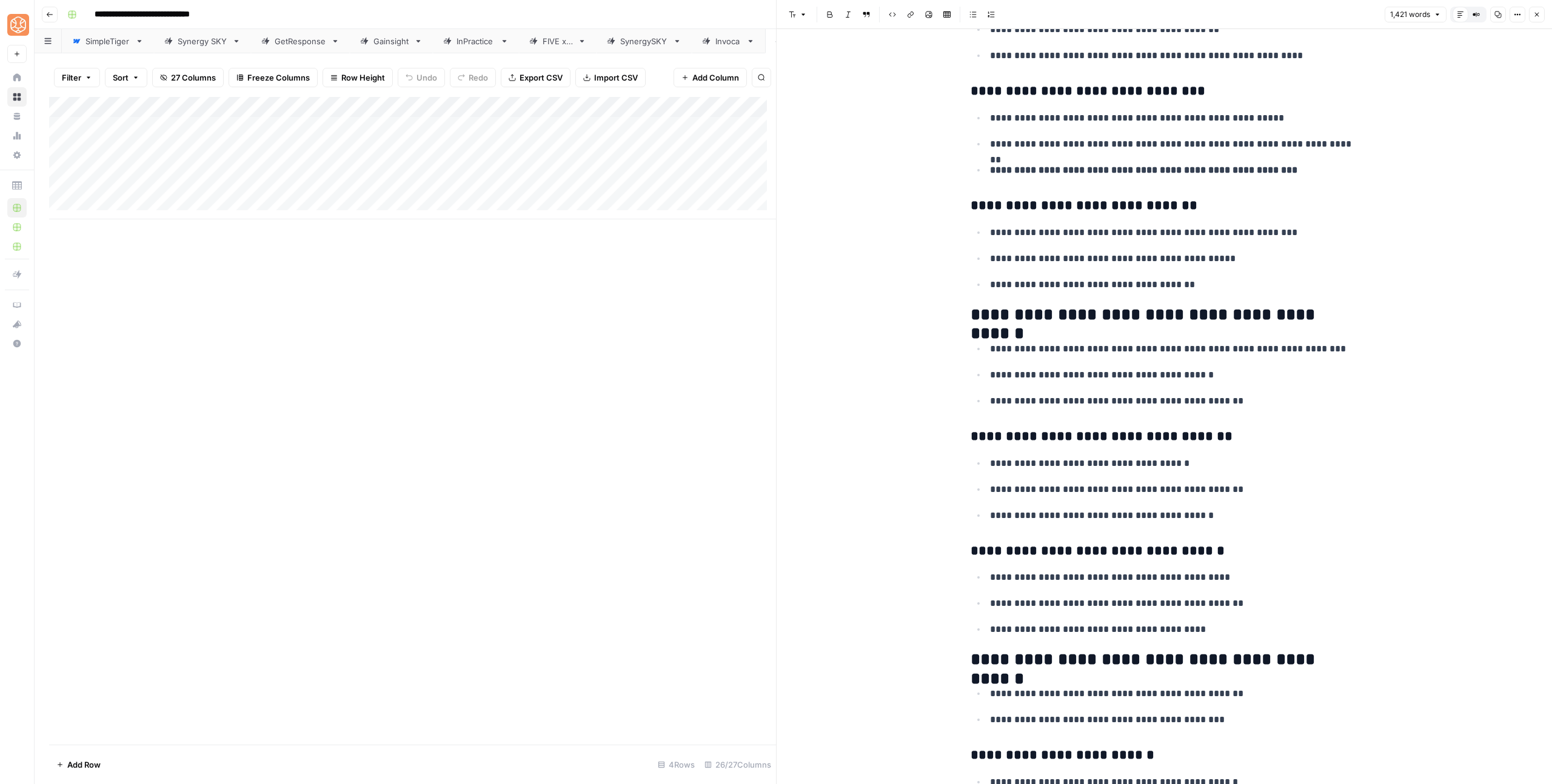 click on "**********" at bounding box center [1165, 315] 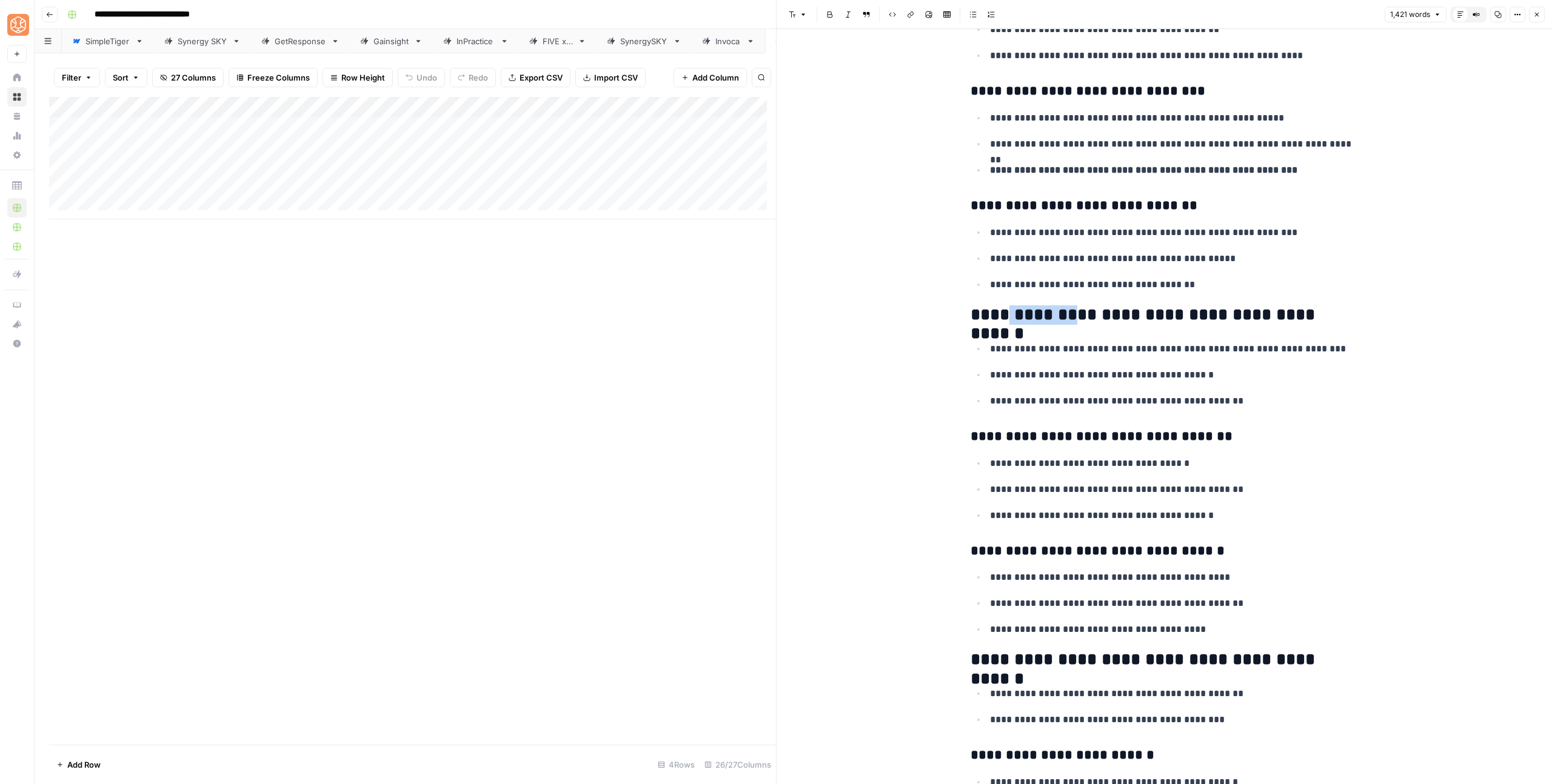 click on "**********" at bounding box center (1165, 315) 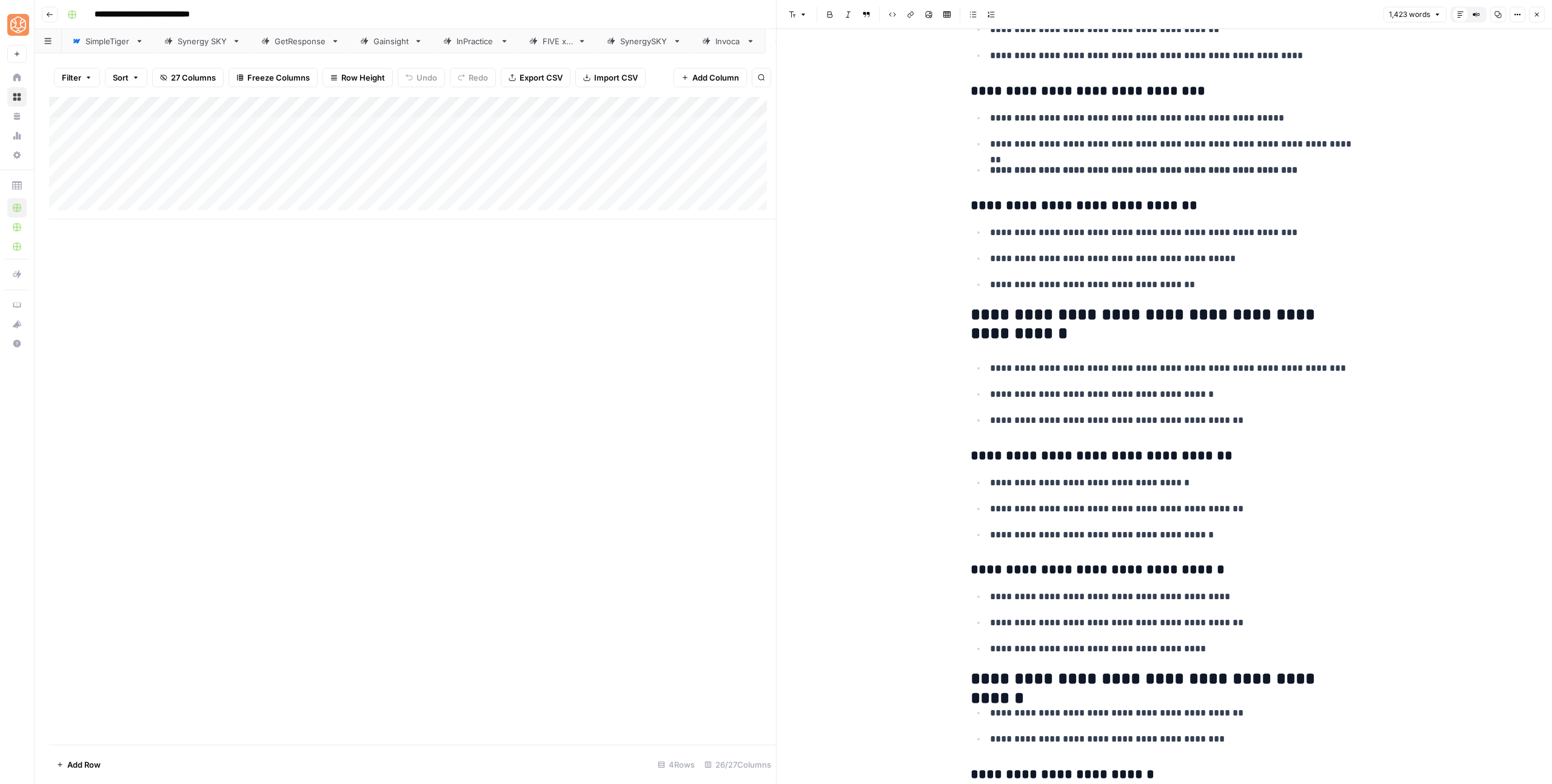 click on "**********" at bounding box center [1165, 325] 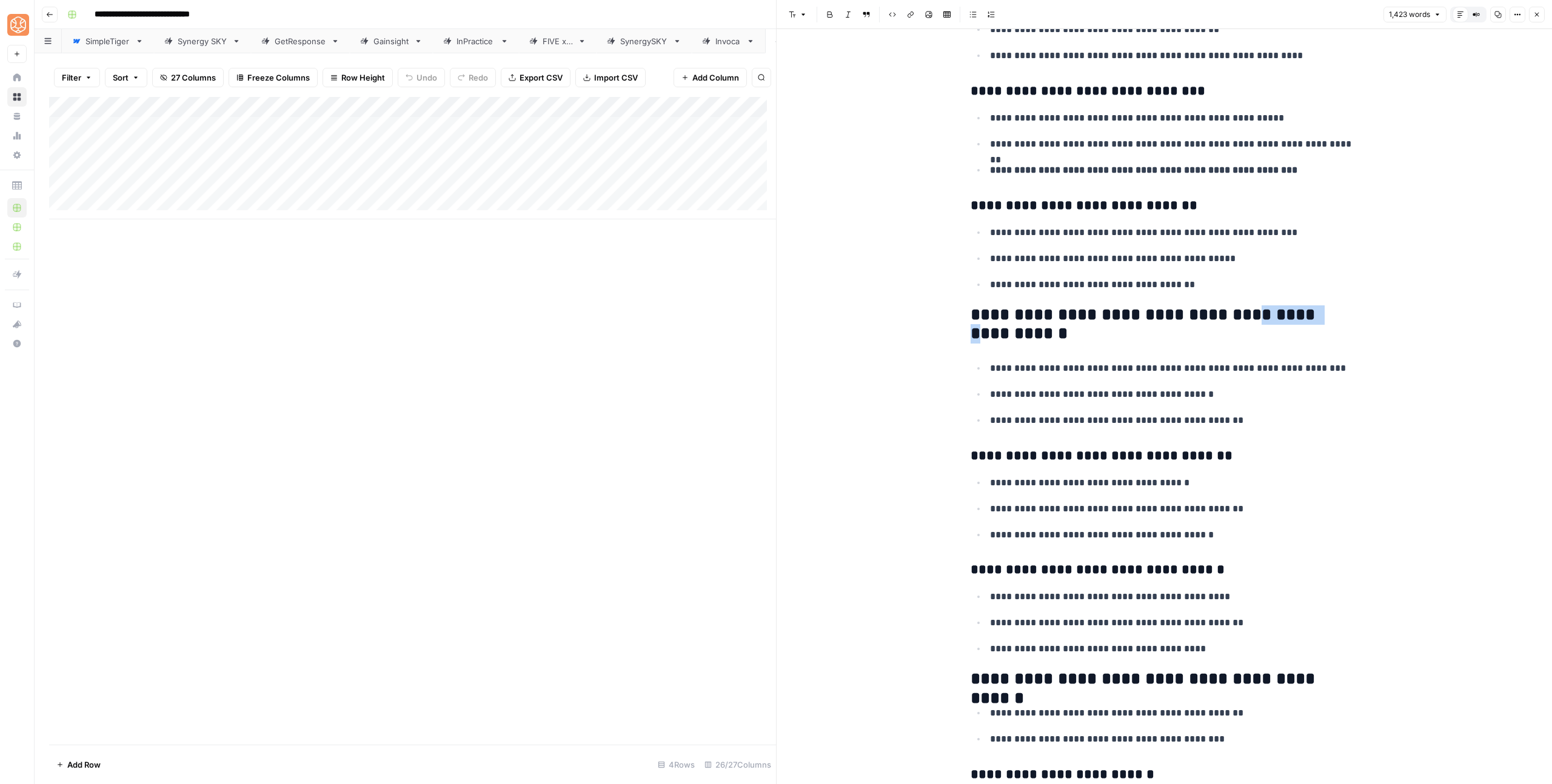 click on "**********" at bounding box center [1165, 325] 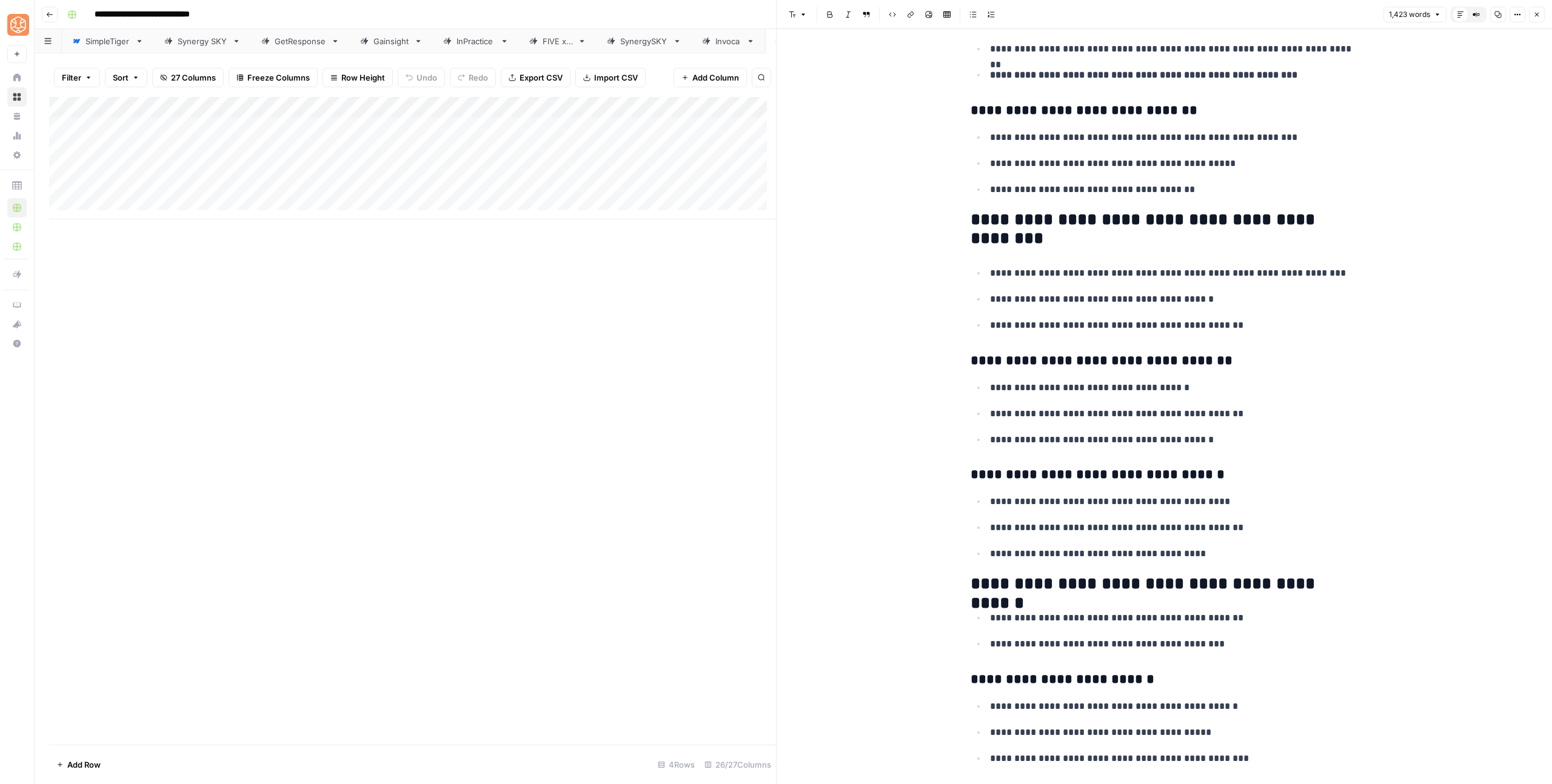 scroll, scrollTop: 3672, scrollLeft: 0, axis: vertical 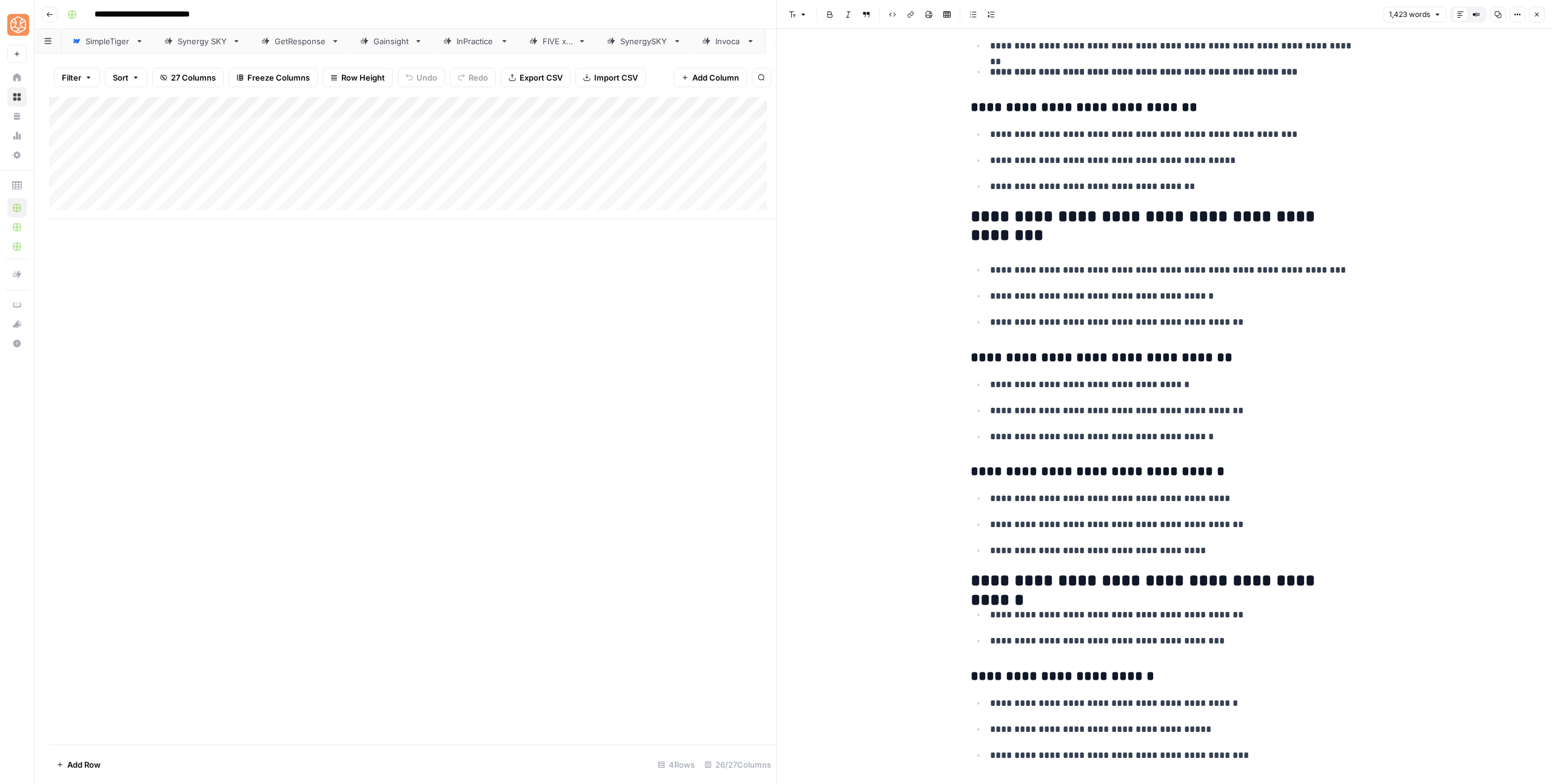 drag, startPoint x: 1087, startPoint y: 570, endPoint x: 1077, endPoint y: 565, distance: 11.18034 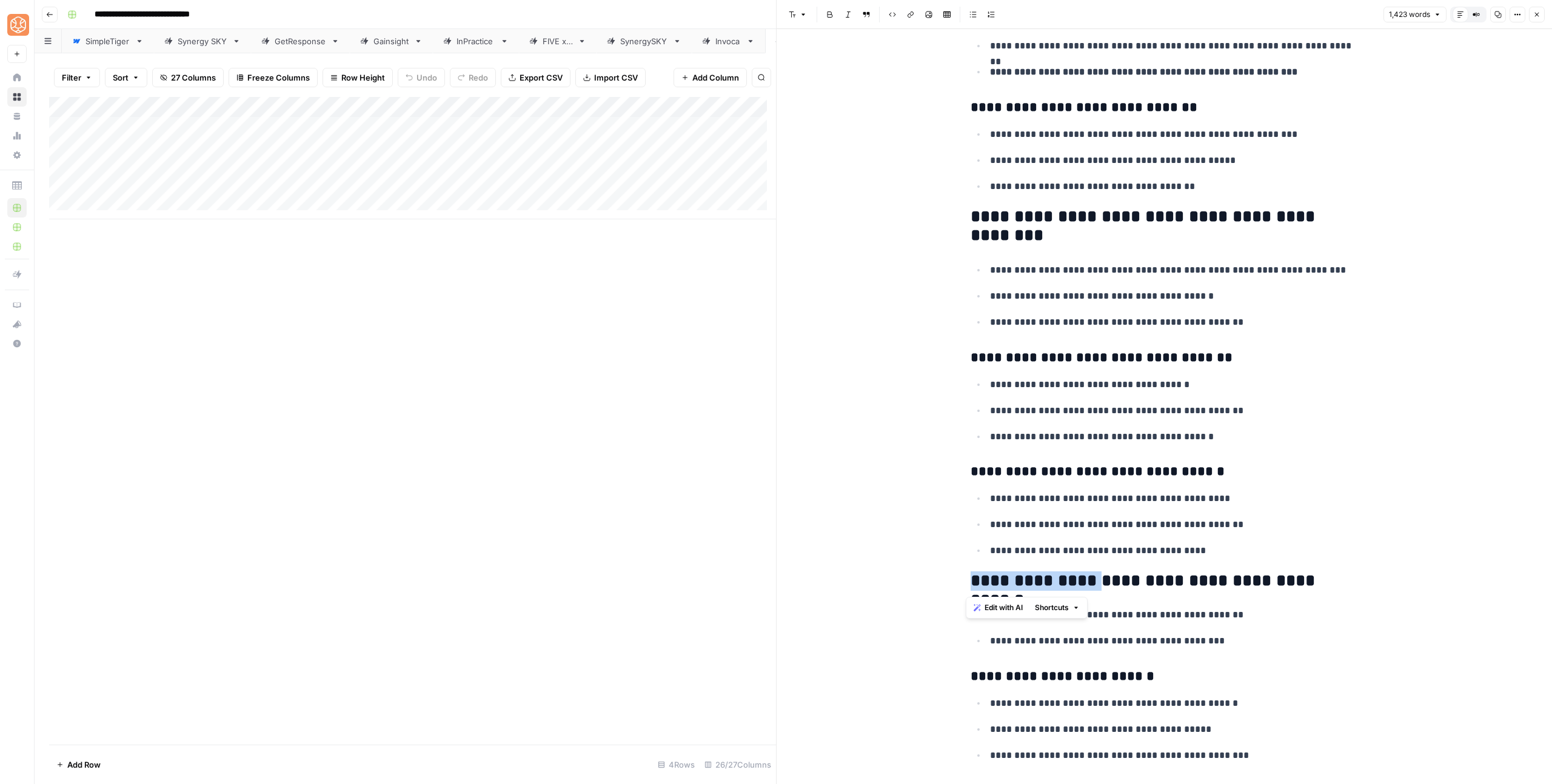 click on "**********" at bounding box center [1165, 581] 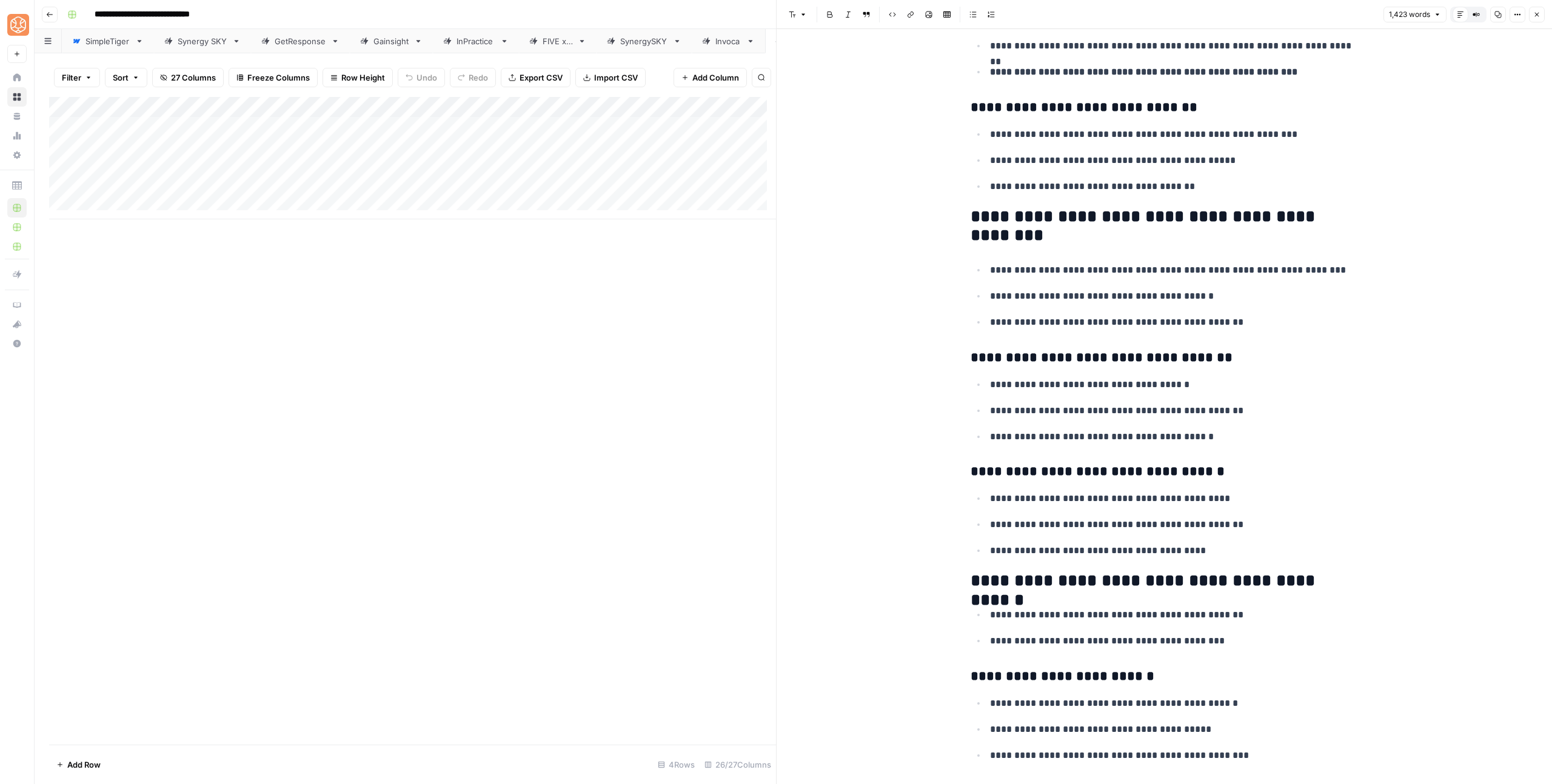 click on "**********" at bounding box center [1165, 581] 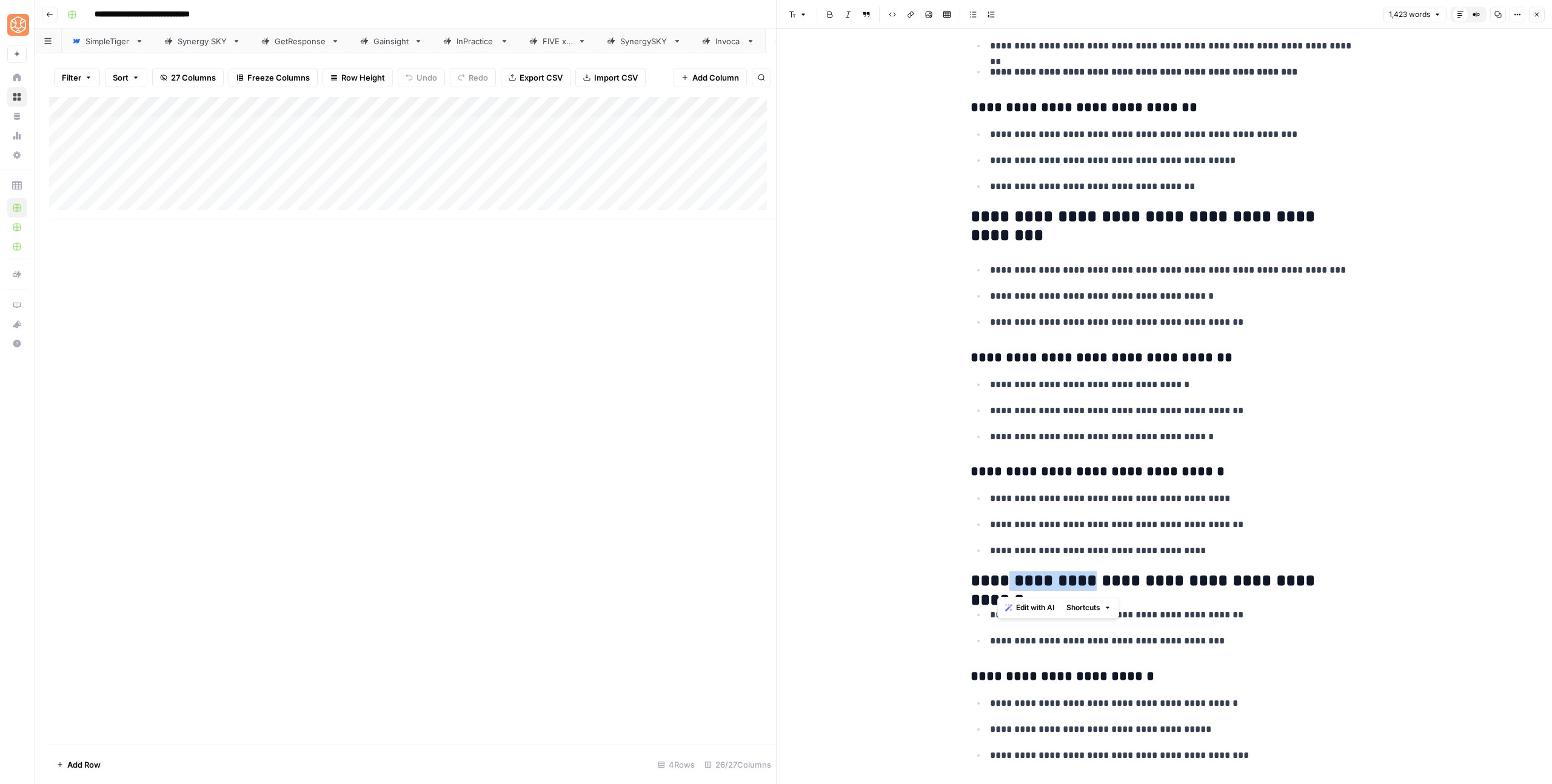 click on "**********" at bounding box center [1165, 581] 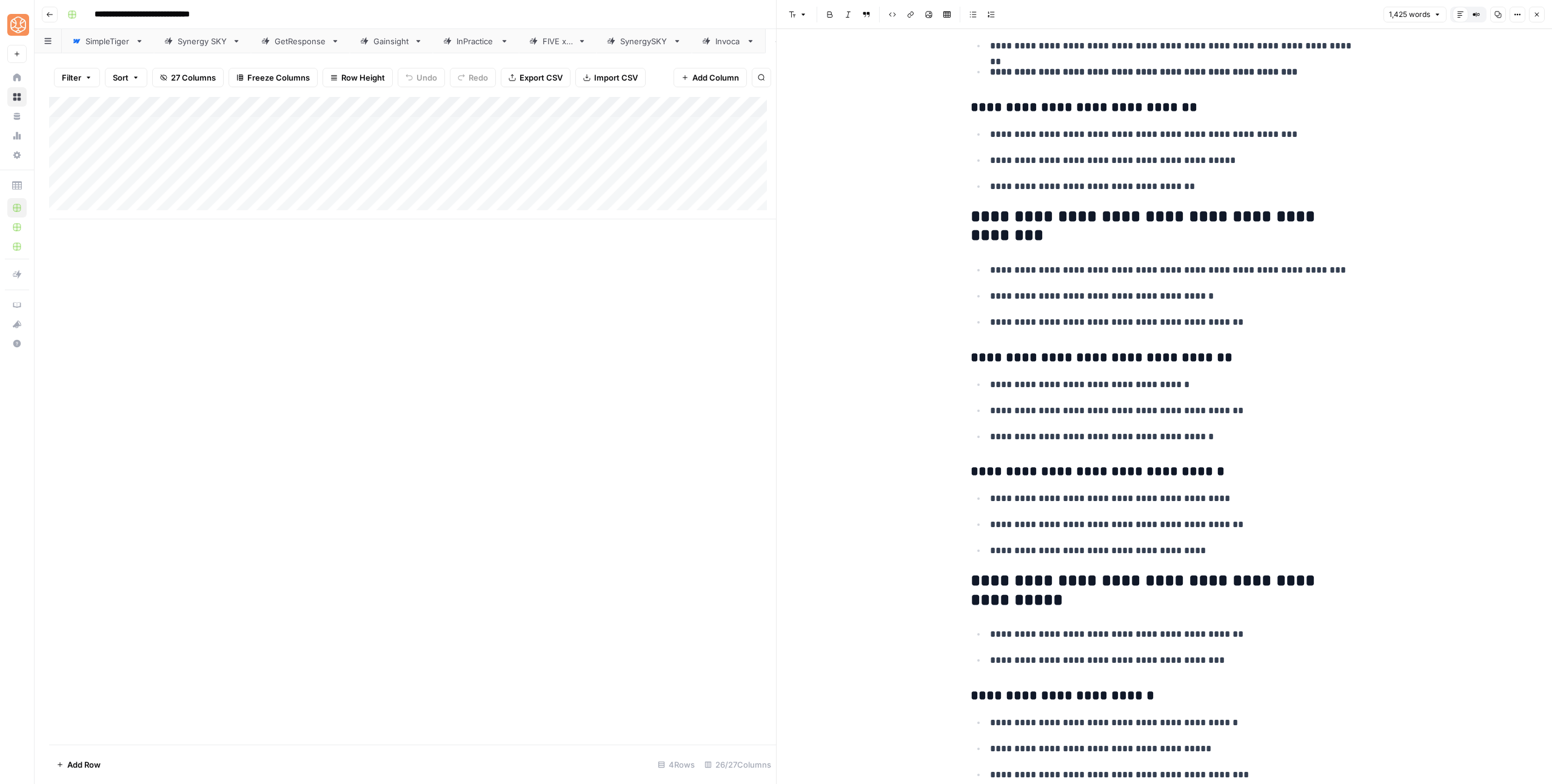 click on "**********" at bounding box center [1165, 591] 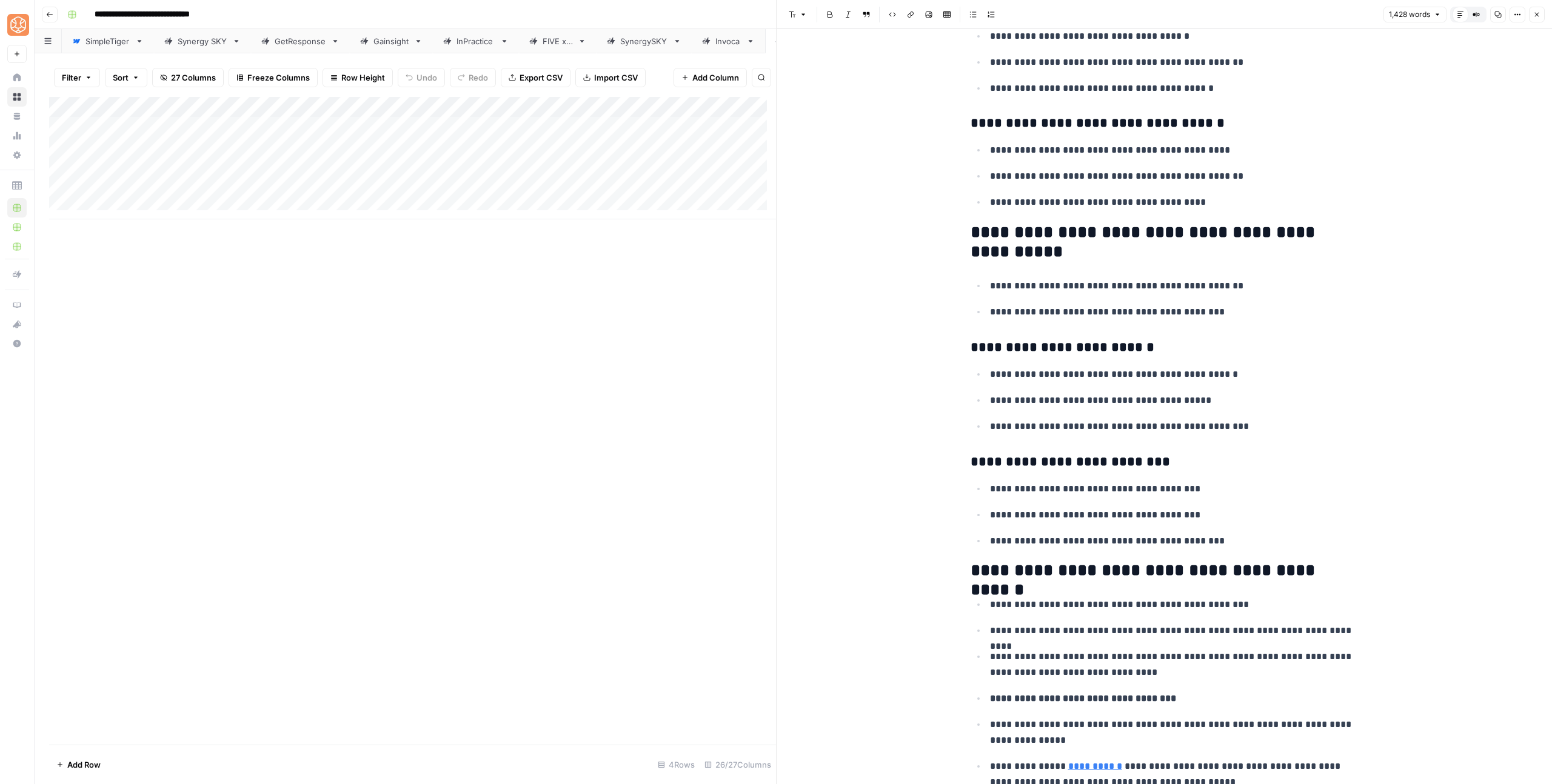 scroll, scrollTop: 4031, scrollLeft: 0, axis: vertical 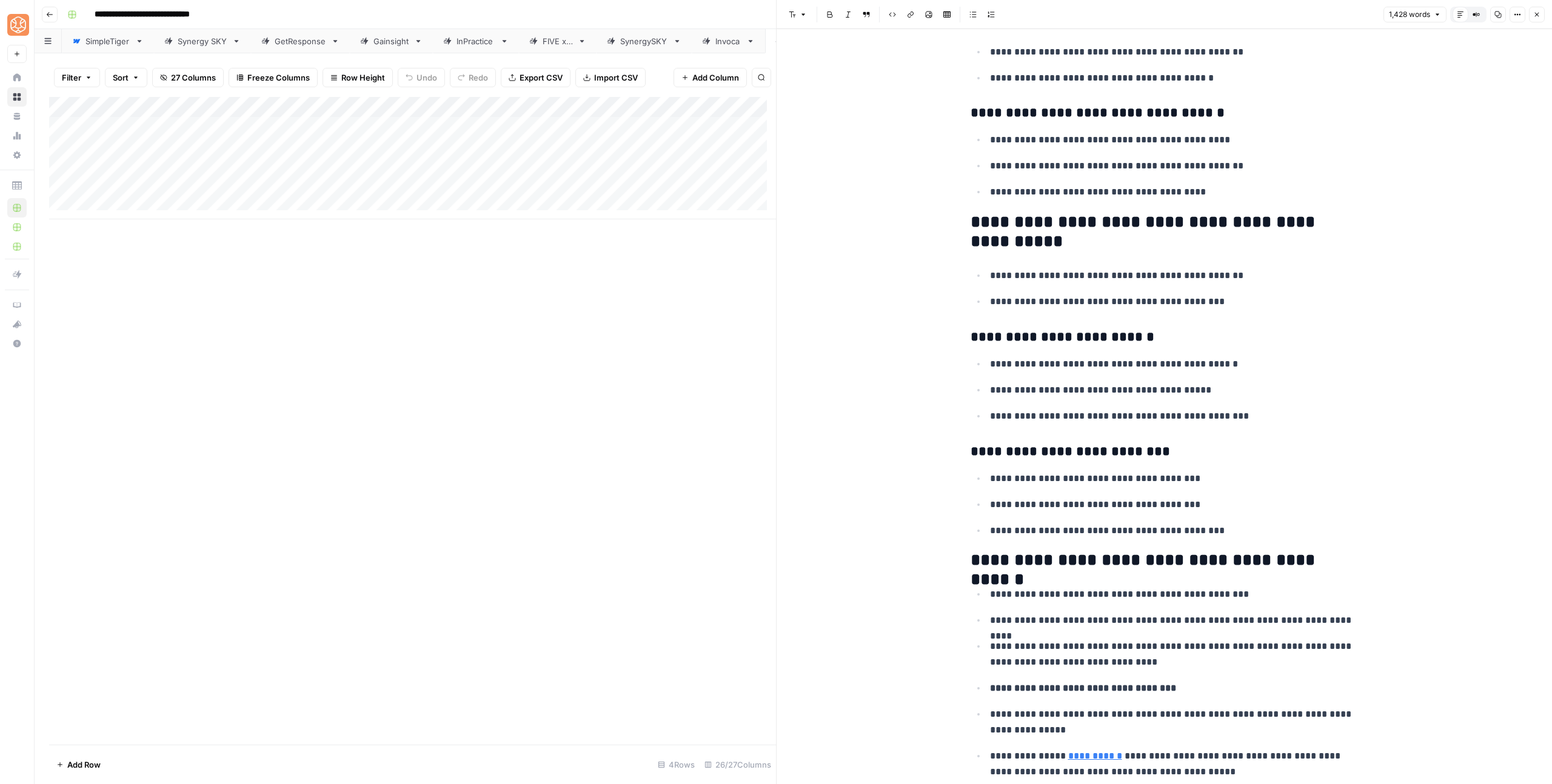 click on "**********" at bounding box center (1165, -1159) 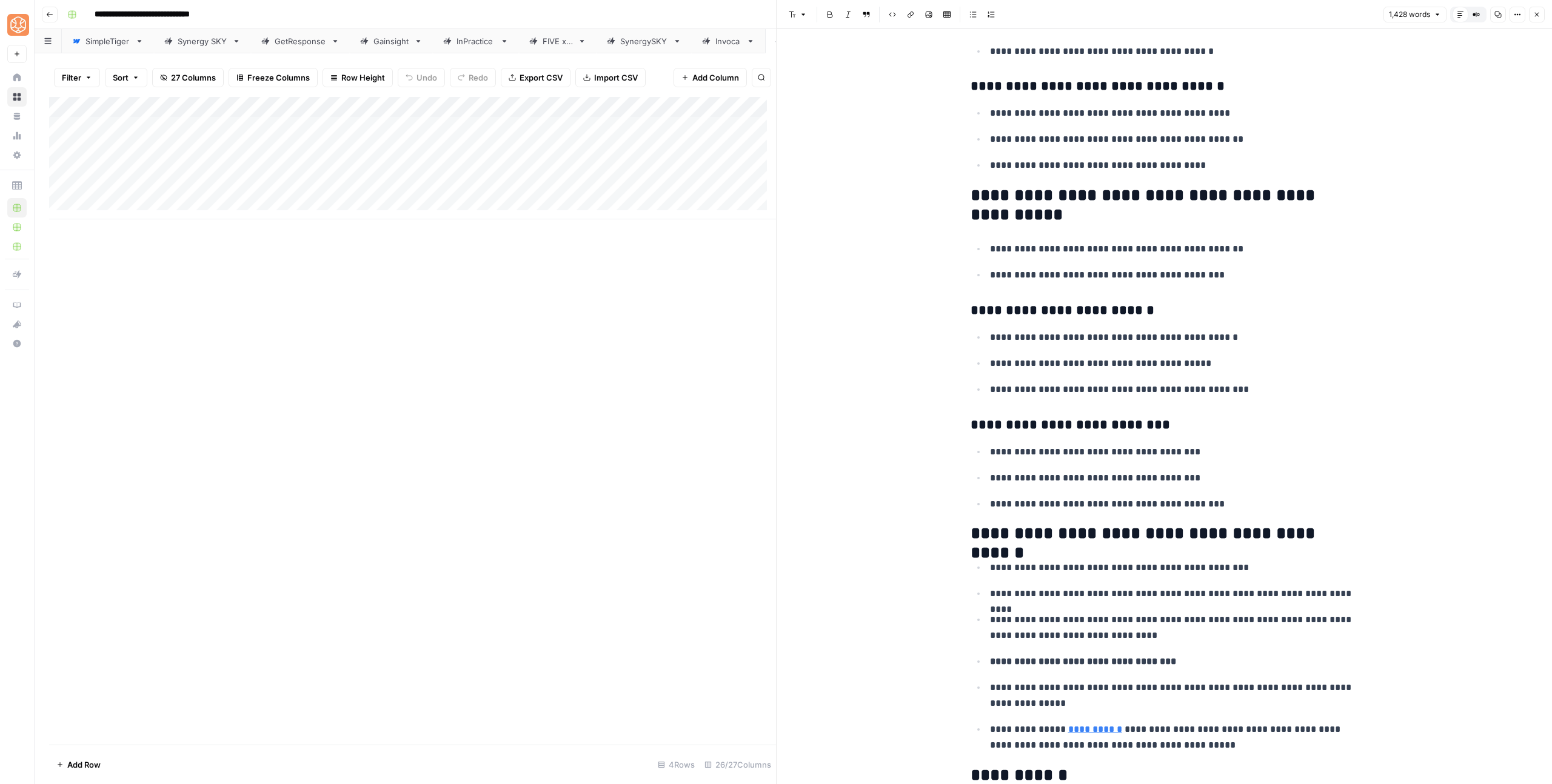scroll, scrollTop: 4167, scrollLeft: 0, axis: vertical 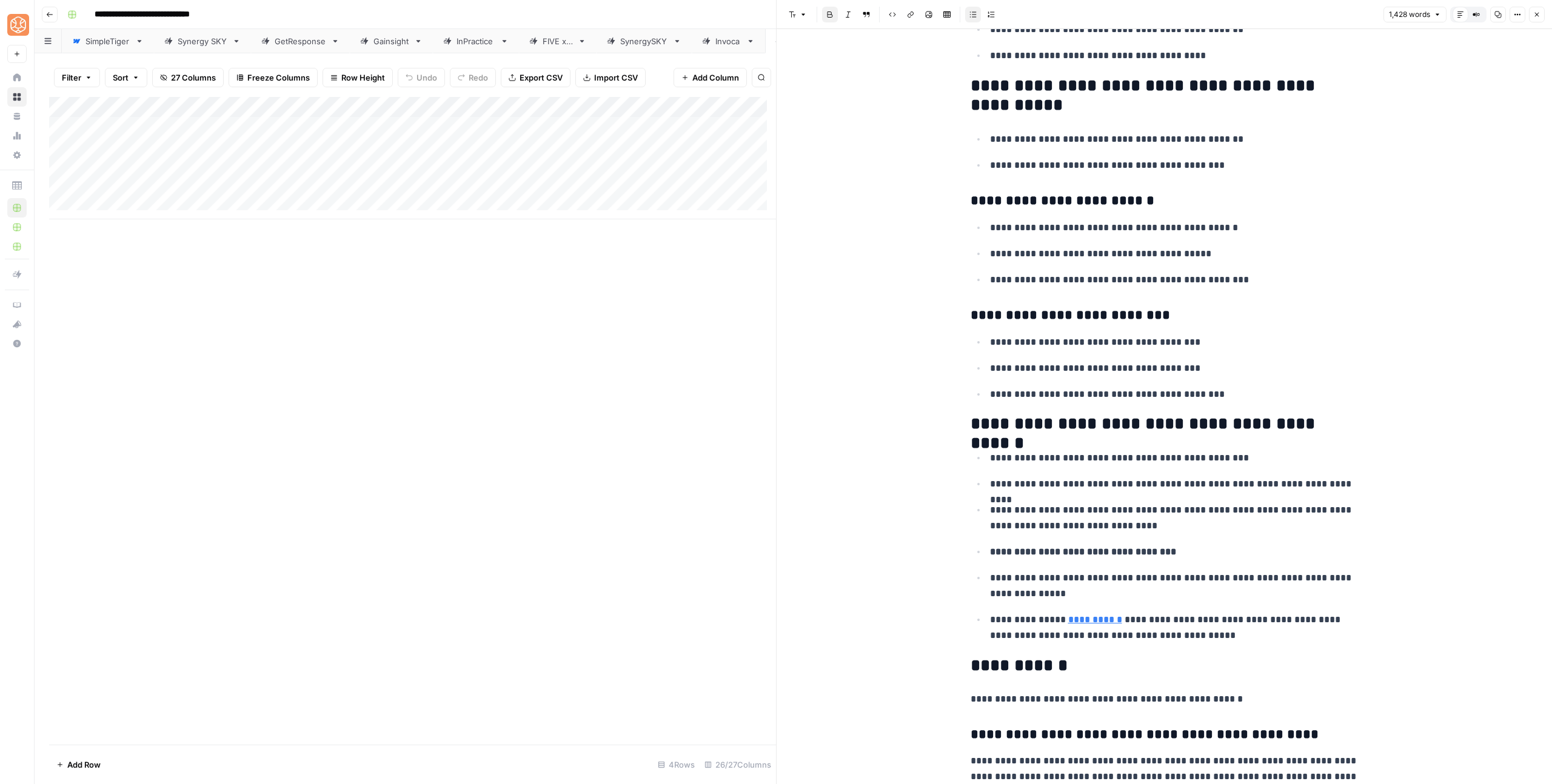 click on "[FIRST] [LAST]" at bounding box center (1083, 551) 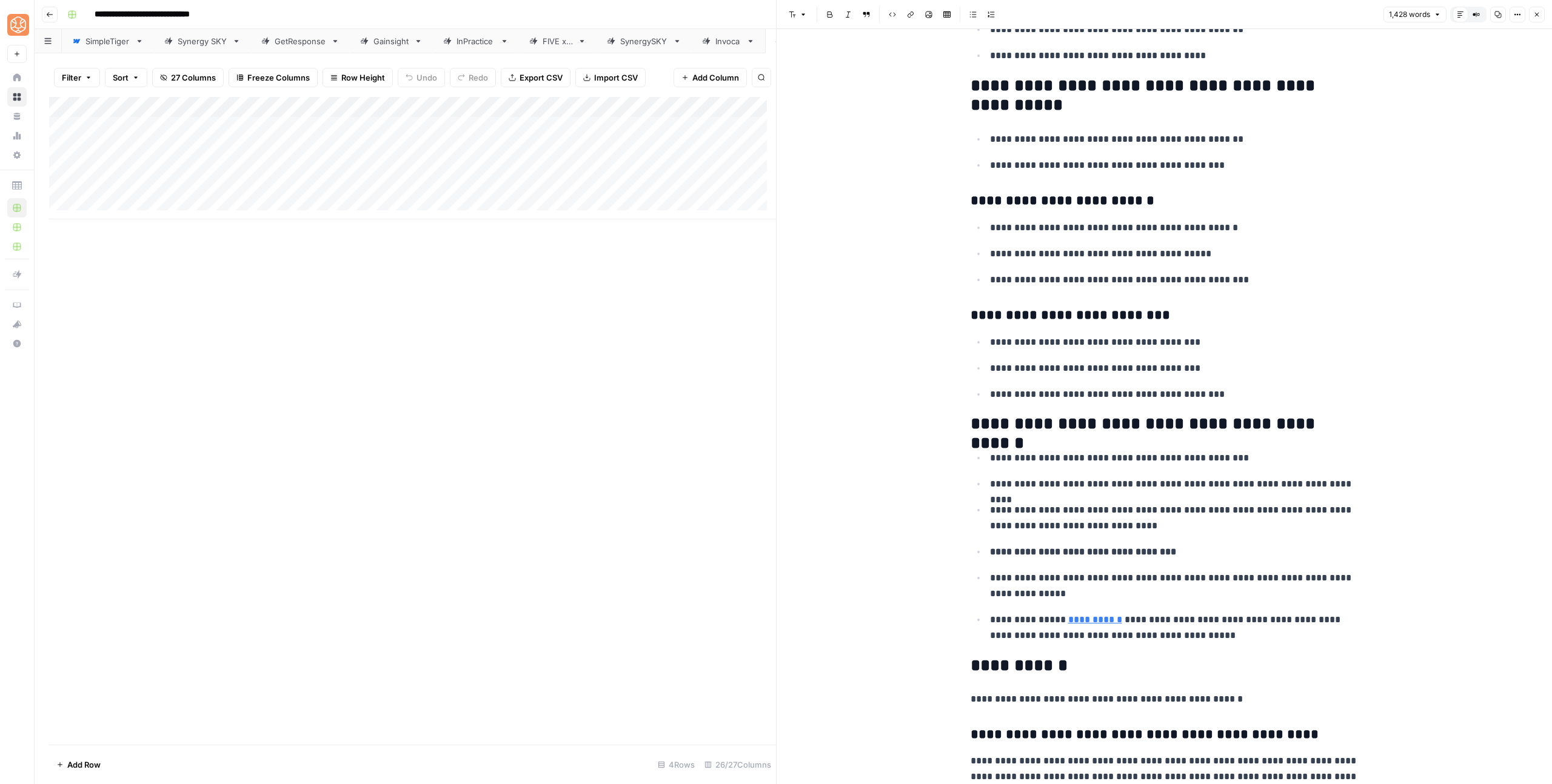click on "[FIRST] [LAST]" at bounding box center [1164, -1305] 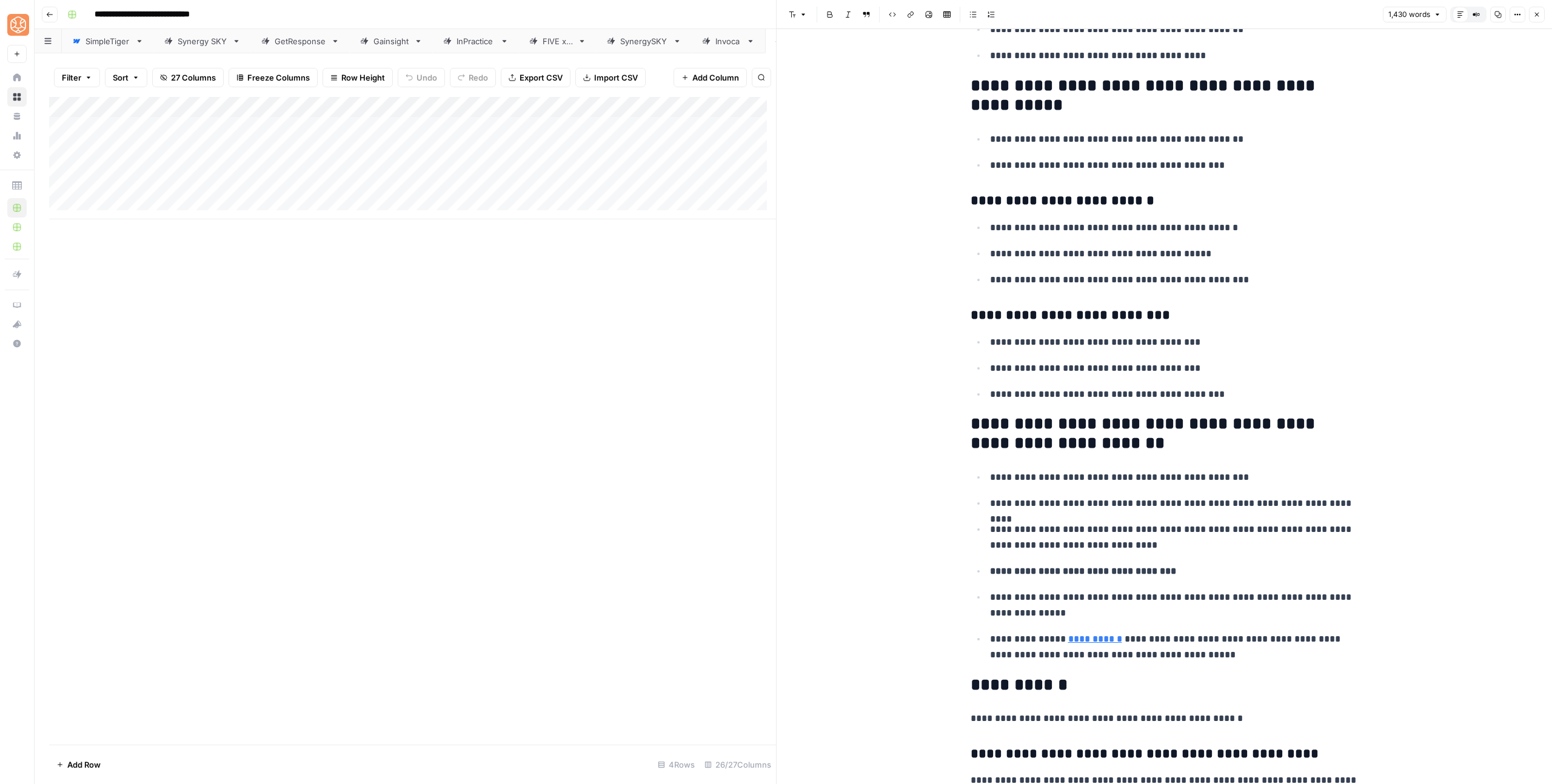 click on "**********" at bounding box center (1174, 537) 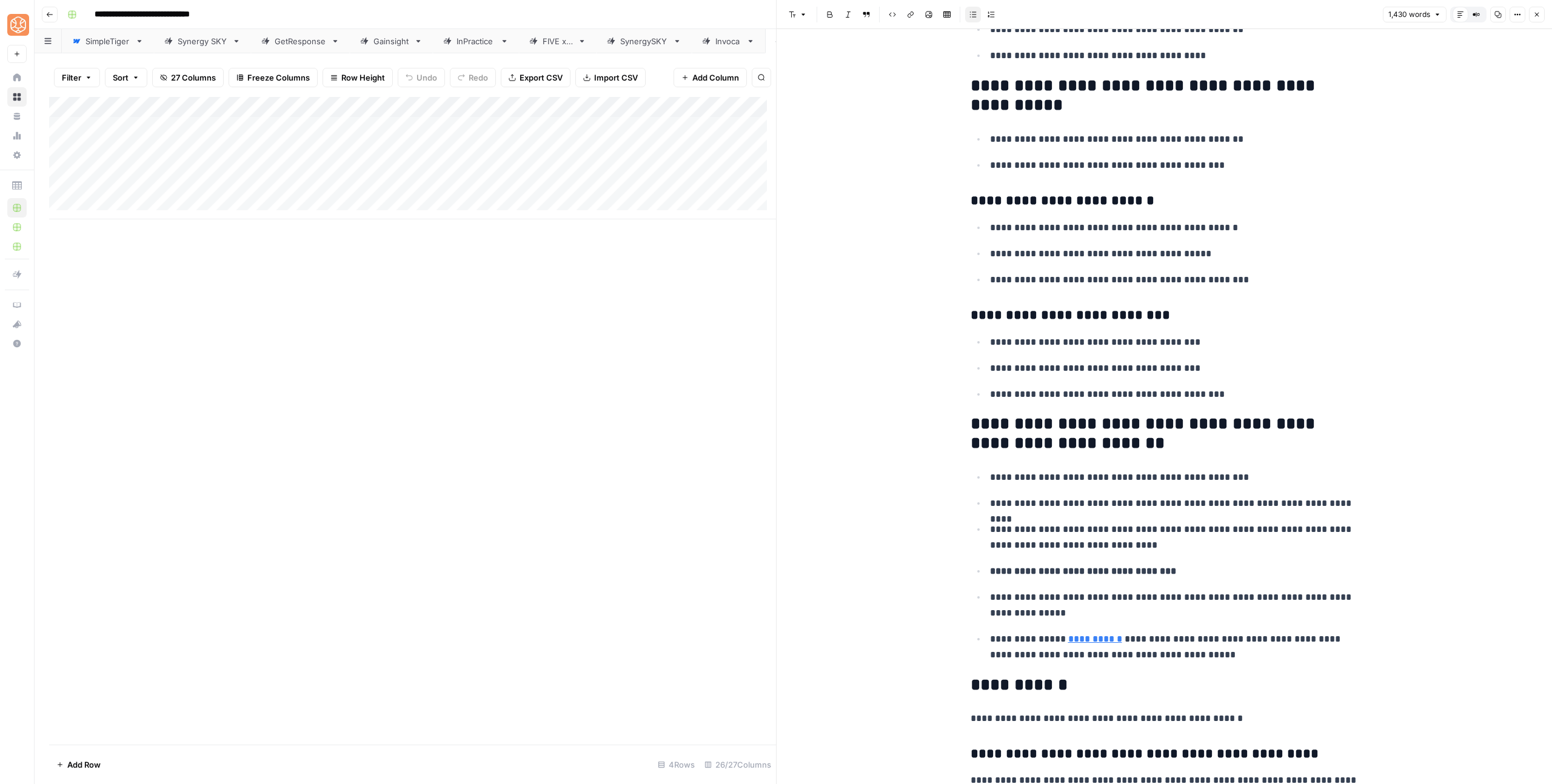 click on "[FIRST] [LAST]" at bounding box center [1083, 571] 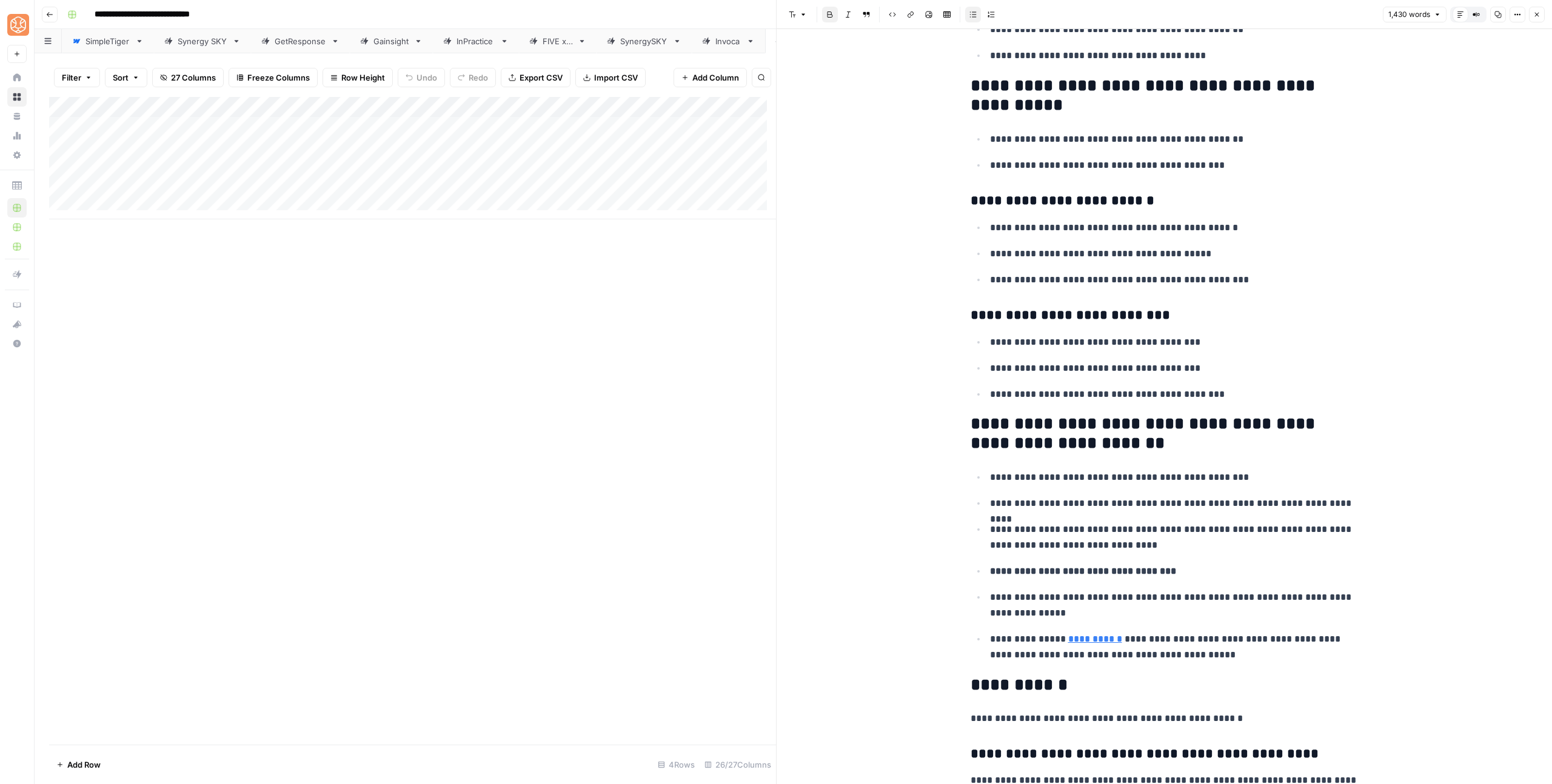 click on "[FIRST] [LAST]" at bounding box center (1174, 571) 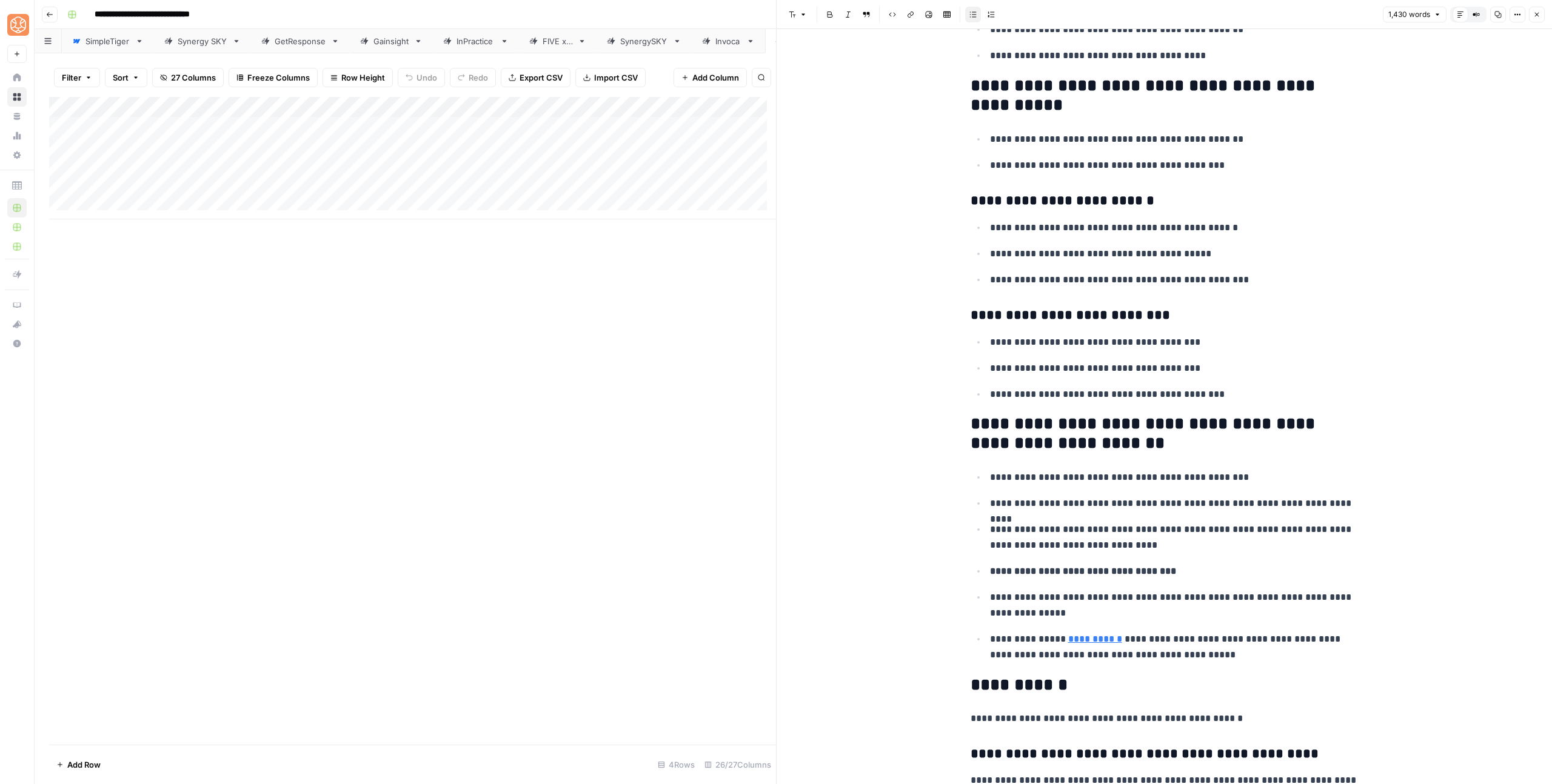 click on "**********" at bounding box center [1174, 605] 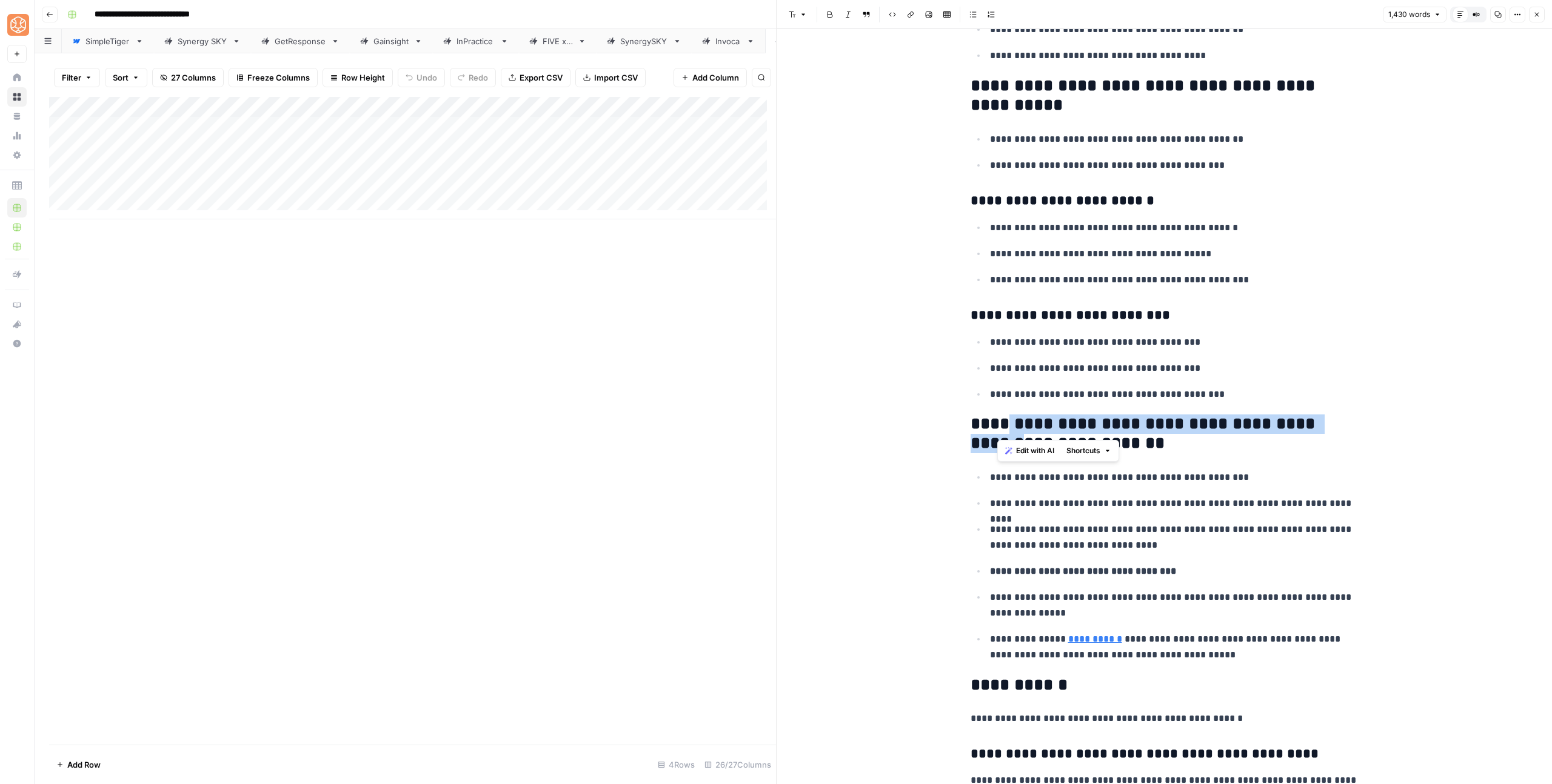 drag, startPoint x: 1343, startPoint y: 422, endPoint x: 1000, endPoint y: 424, distance: 343.00583 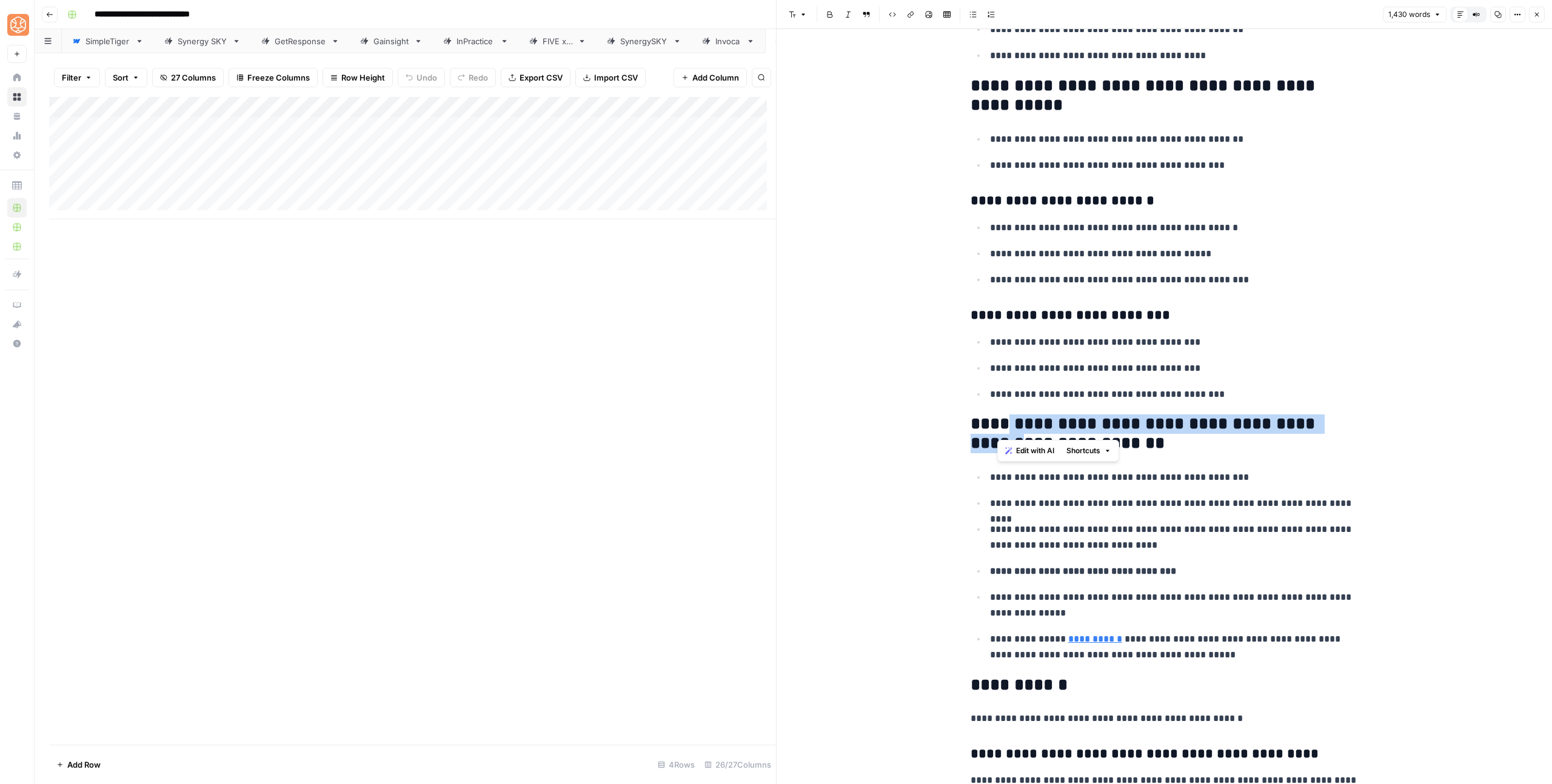 click on "**********" at bounding box center (1165, 434) 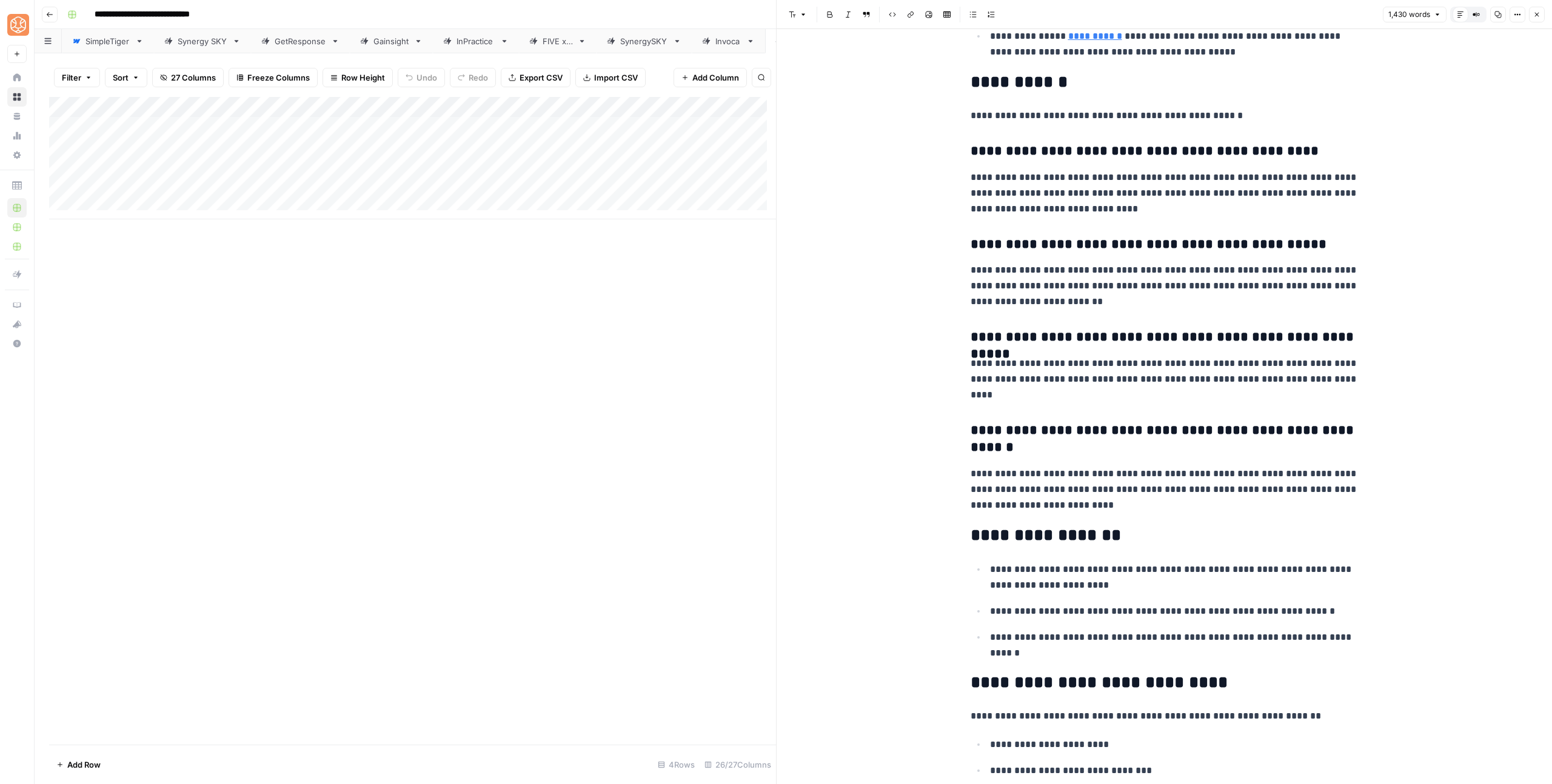 scroll, scrollTop: 4769, scrollLeft: 0, axis: vertical 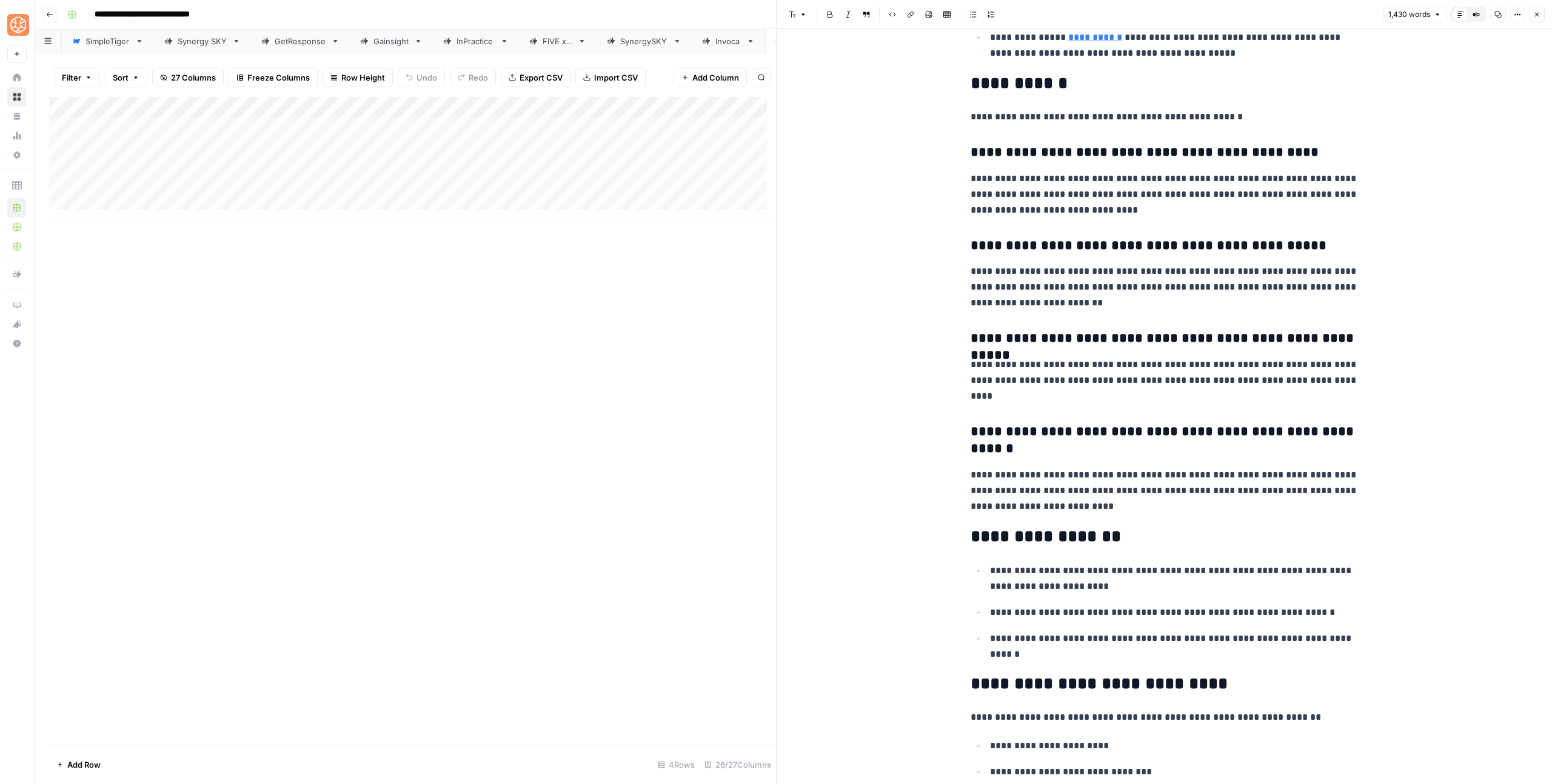 click on "**********" at bounding box center (1165, 537) 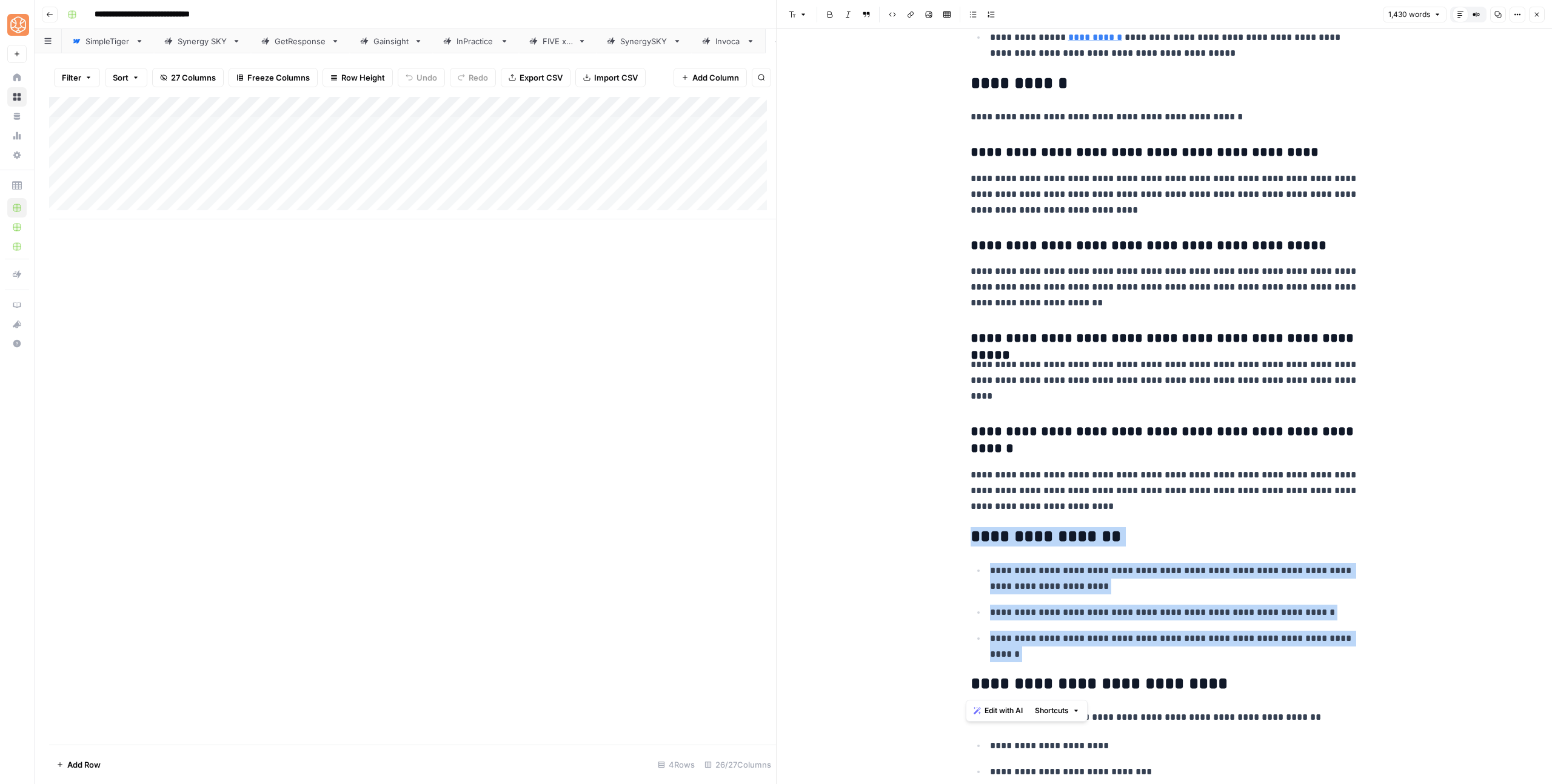 drag, startPoint x: 1031, startPoint y: 634, endPoint x: 965, endPoint y: 543, distance: 112.41441 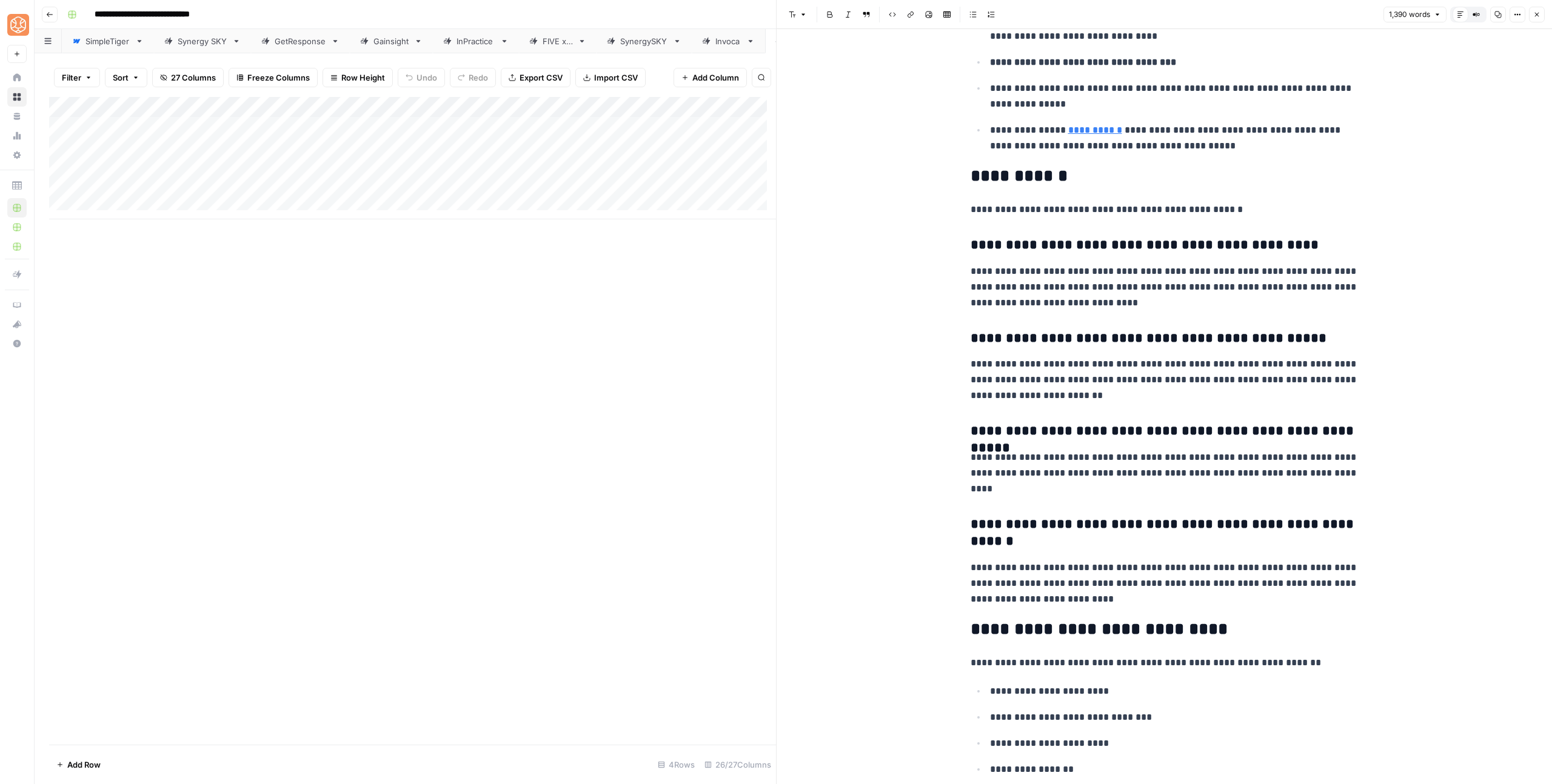 scroll, scrollTop: 4672, scrollLeft: 0, axis: vertical 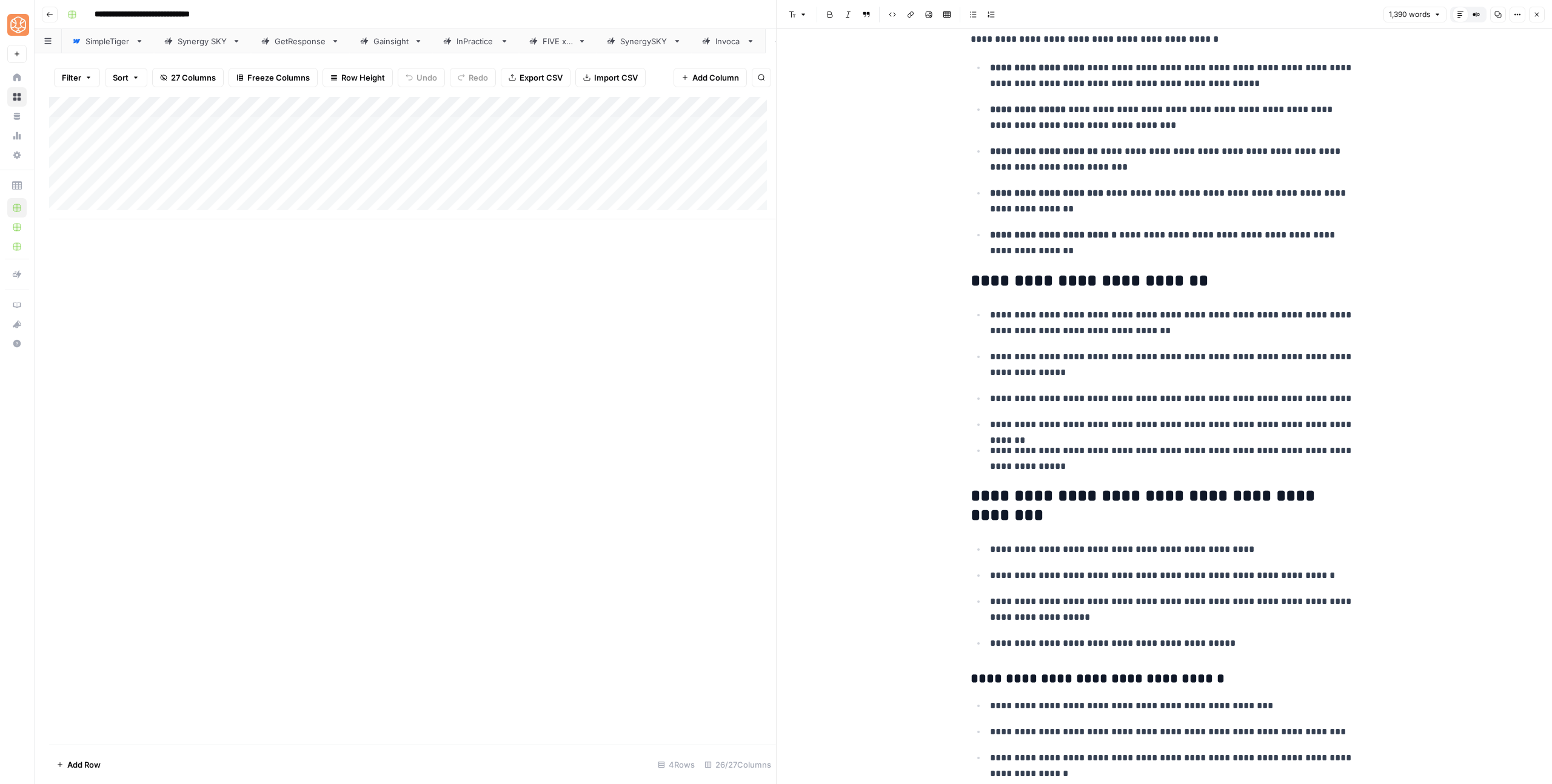 click on "**********" at bounding box center [1174, 323] 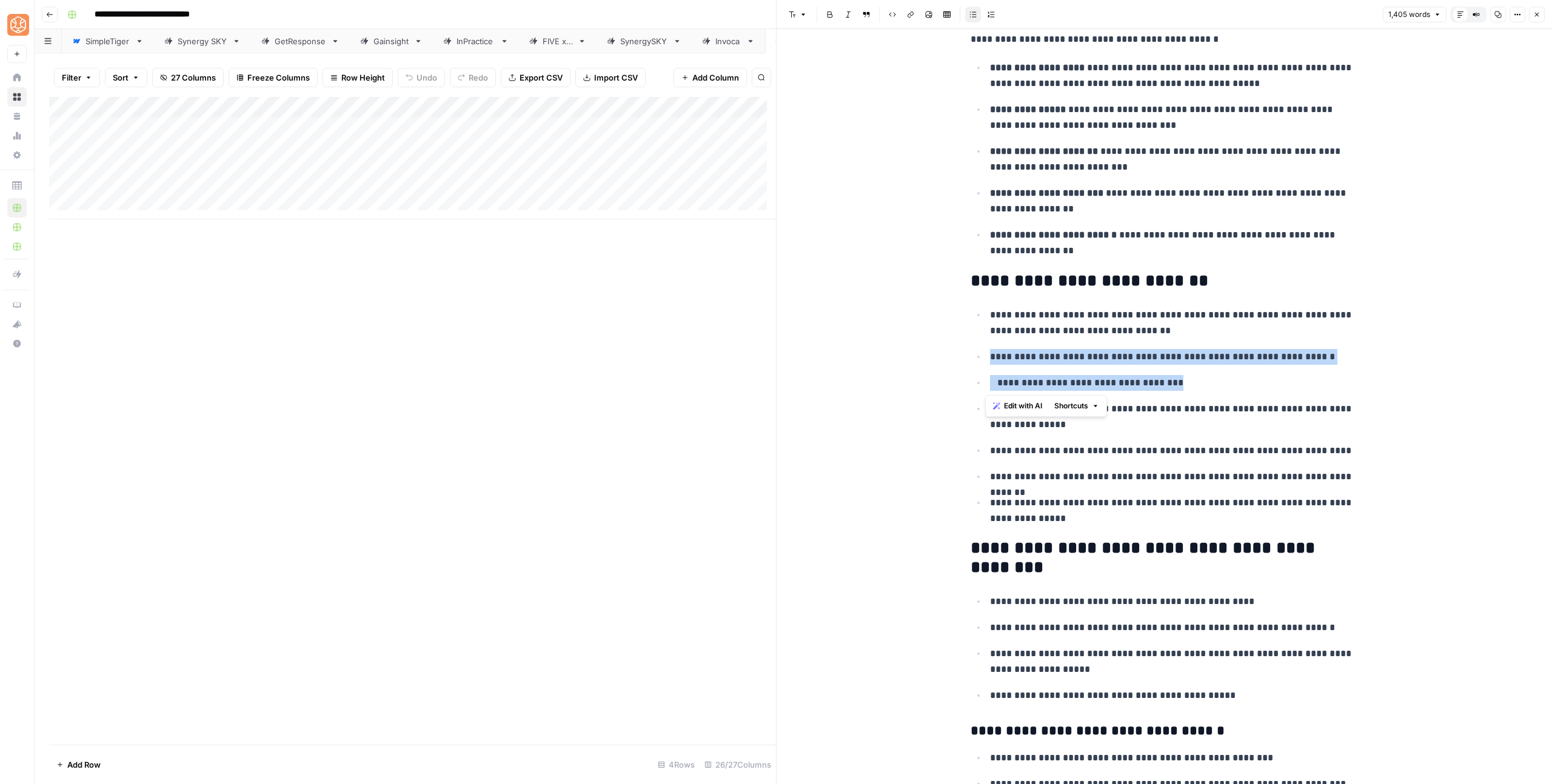 drag, startPoint x: 1193, startPoint y: 383, endPoint x: 986, endPoint y: 353, distance: 209.16262 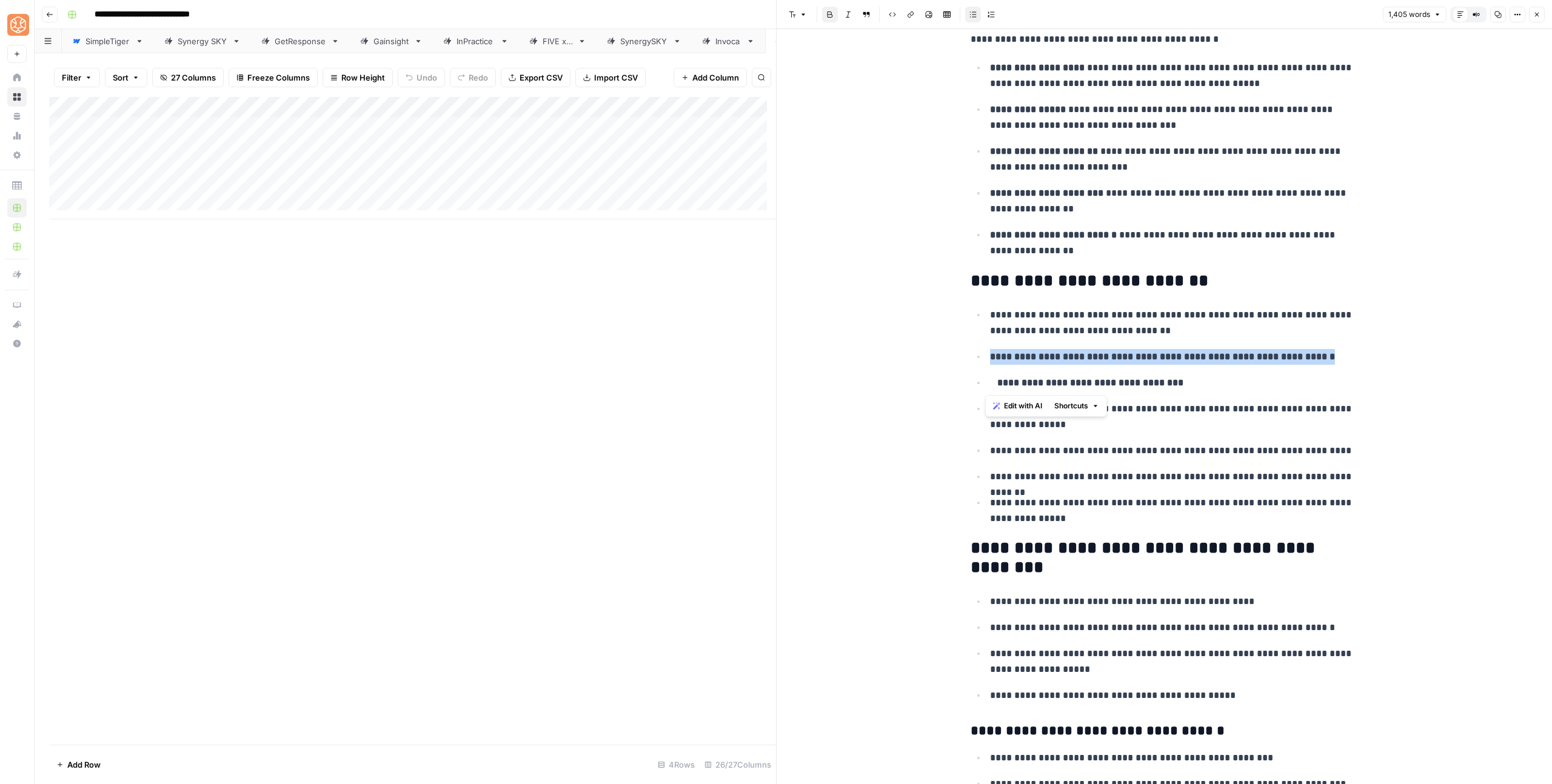 copy on "**********" 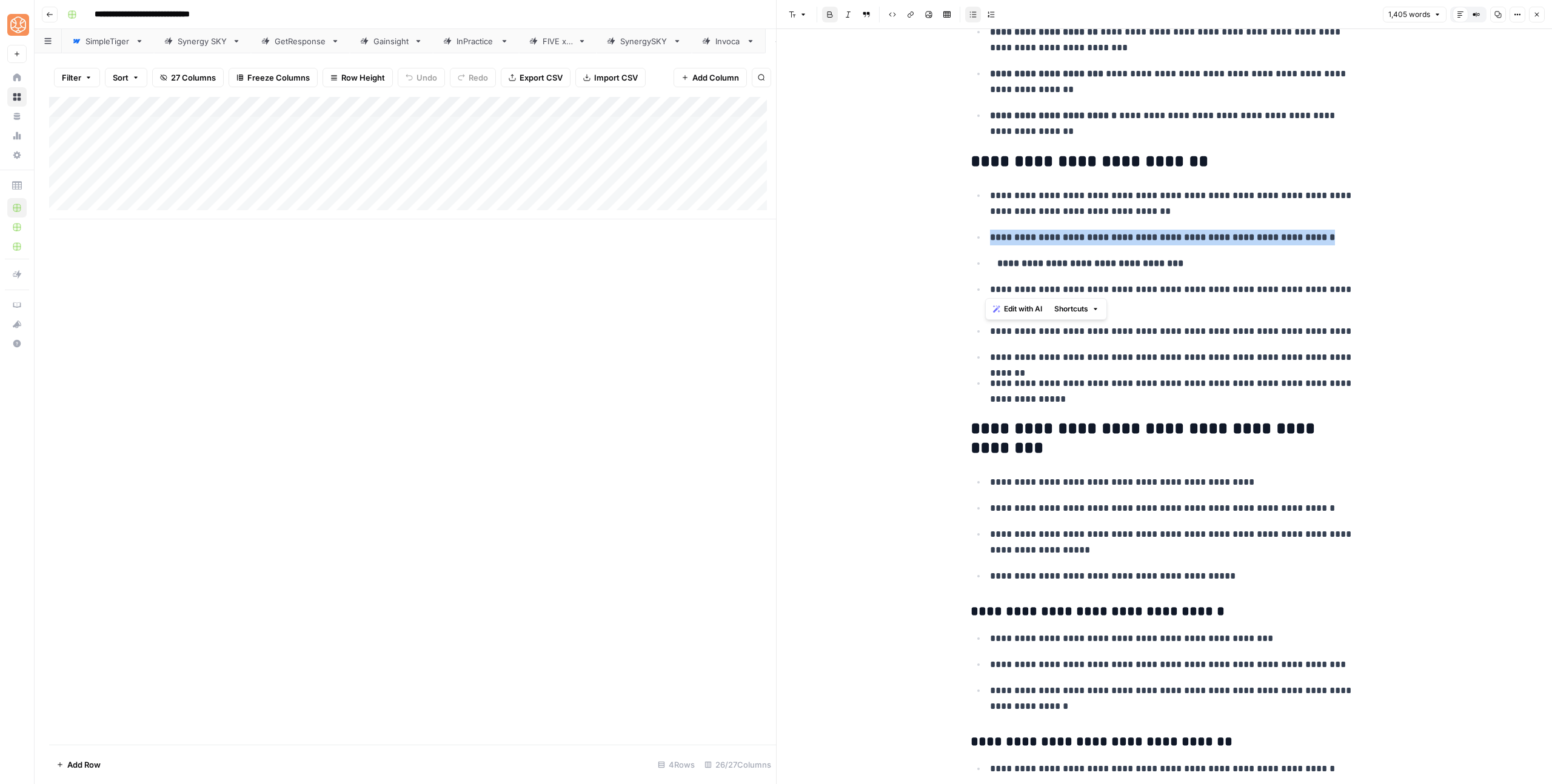 scroll, scrollTop: 547, scrollLeft: 0, axis: vertical 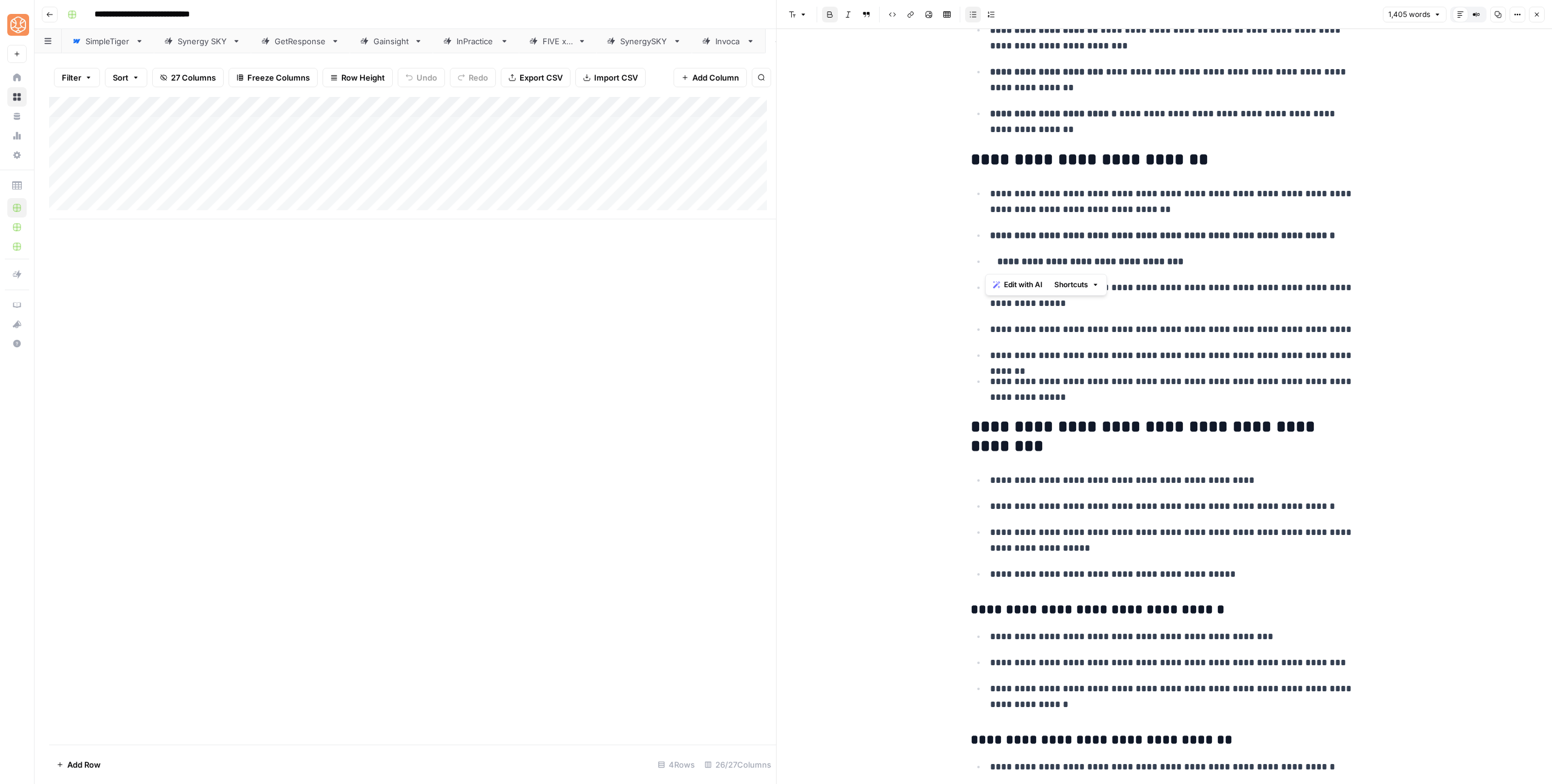click on "**********" at bounding box center (1174, 390) 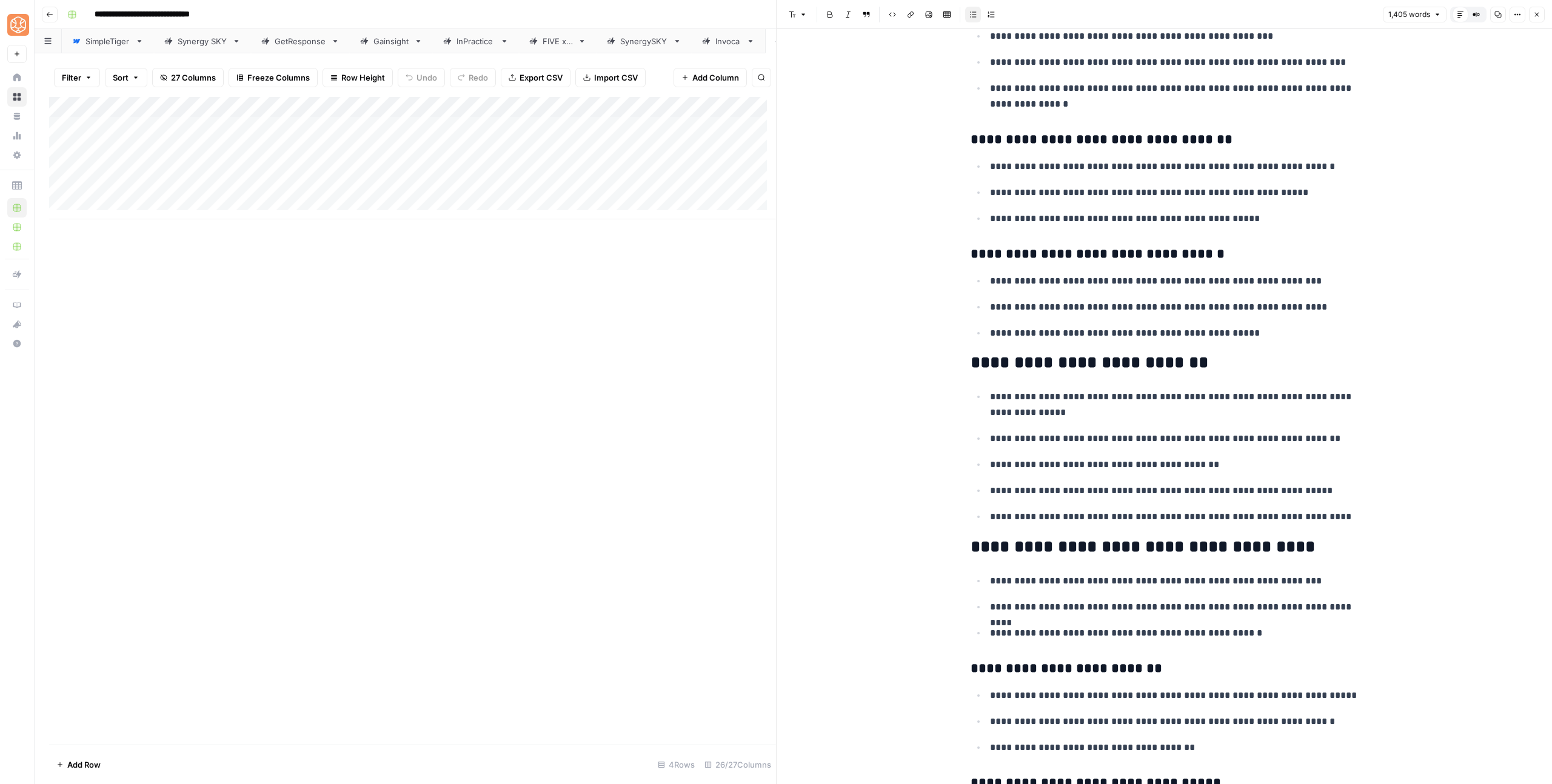scroll, scrollTop: 1148, scrollLeft: 0, axis: vertical 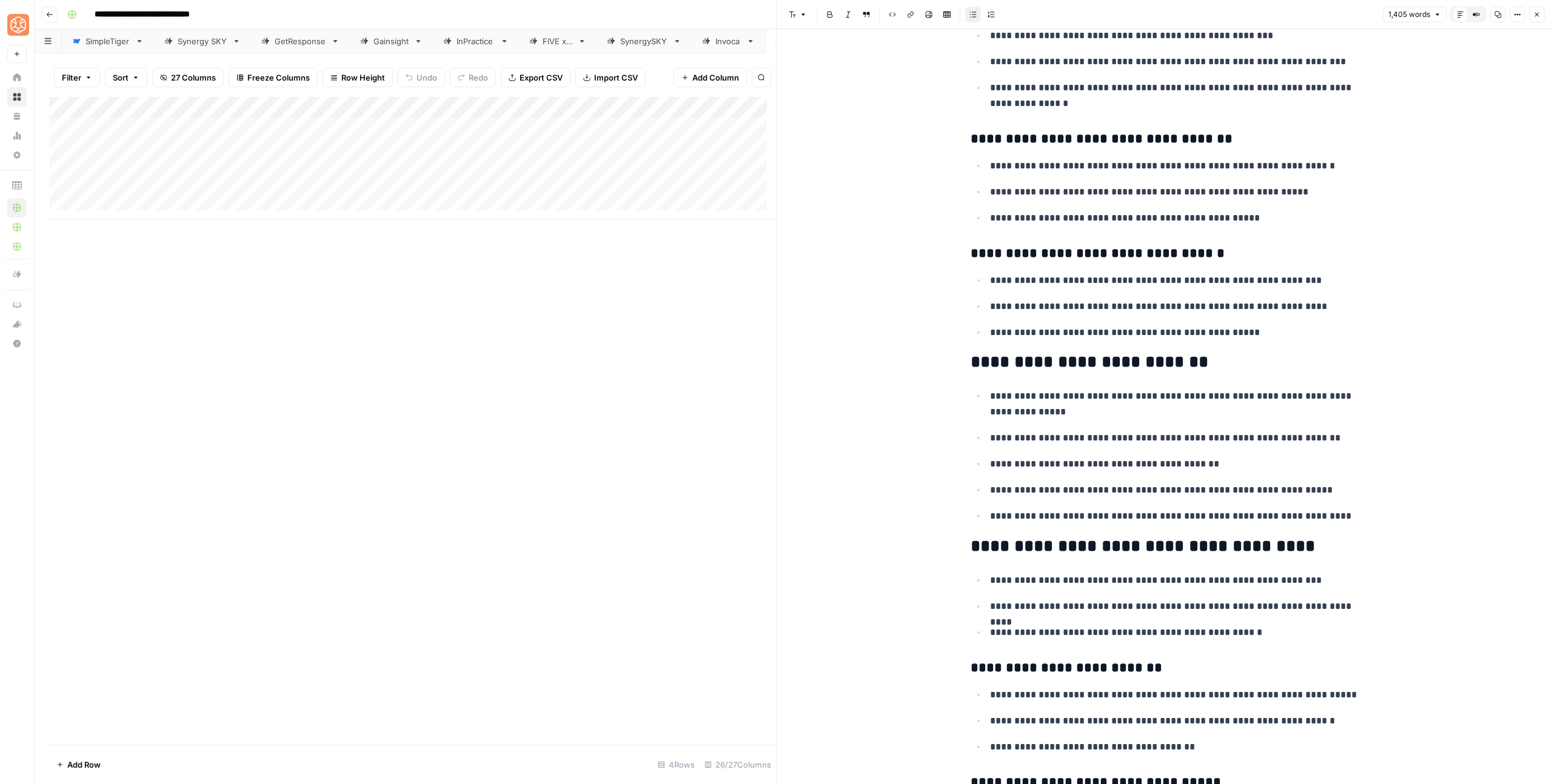 click on "[FIRST] [LAST] [STREET_NAME] [CITY] [STATE] [POSTAL_CODE]" at bounding box center (1165, 456) 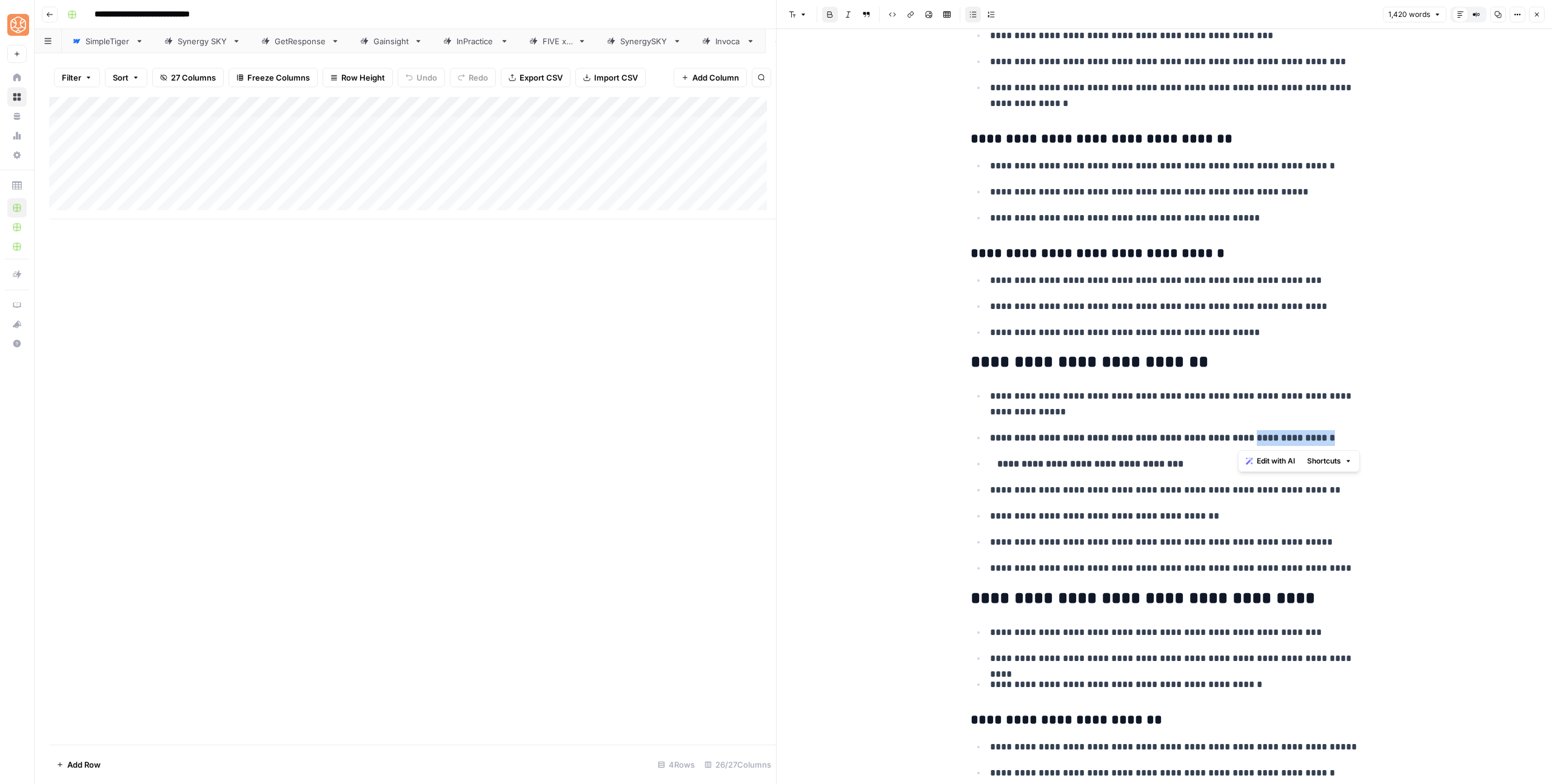 drag, startPoint x: 1313, startPoint y: 440, endPoint x: 1239, endPoint y: 442, distance: 74.02702 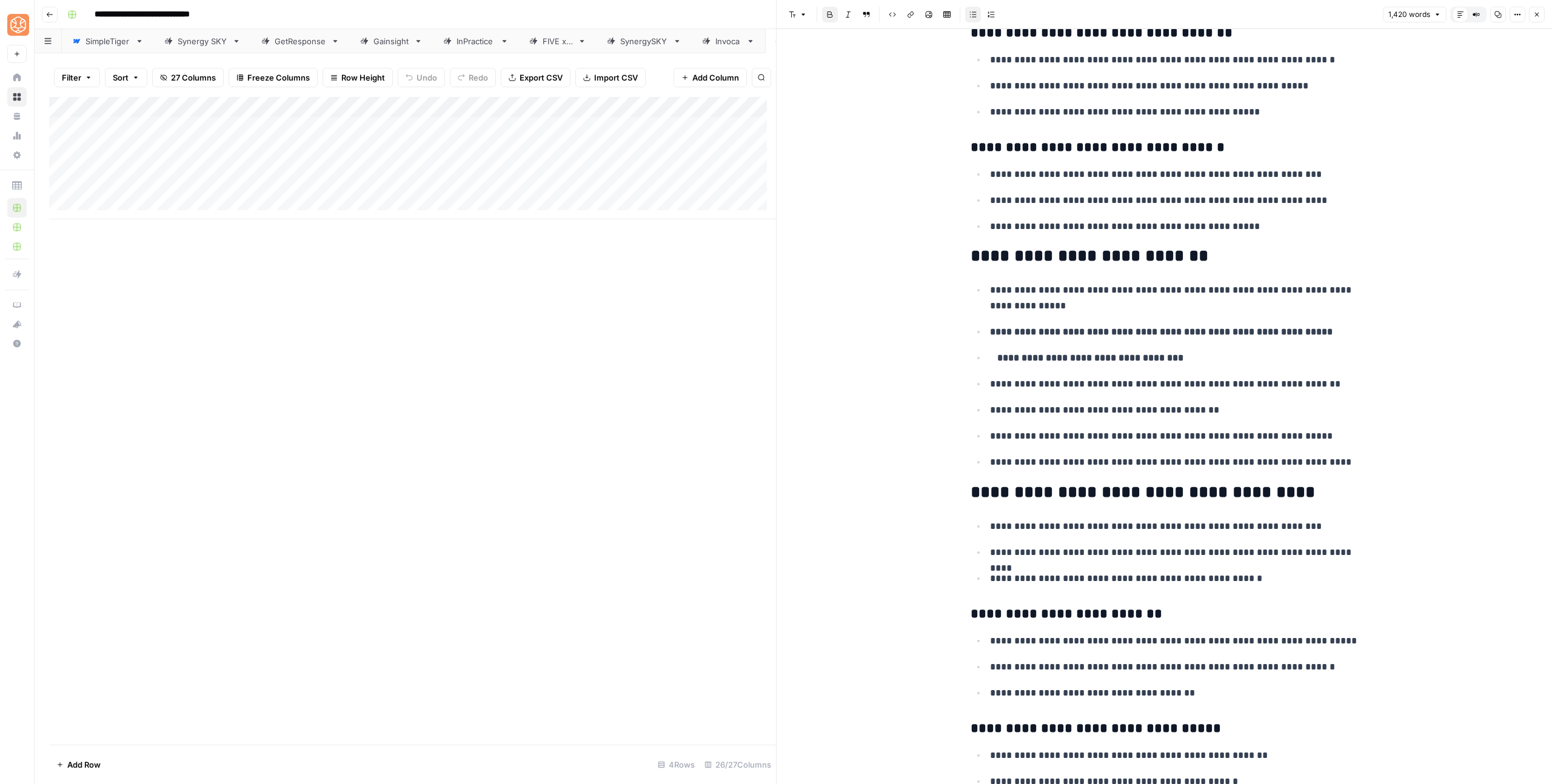scroll, scrollTop: 1255, scrollLeft: 0, axis: vertical 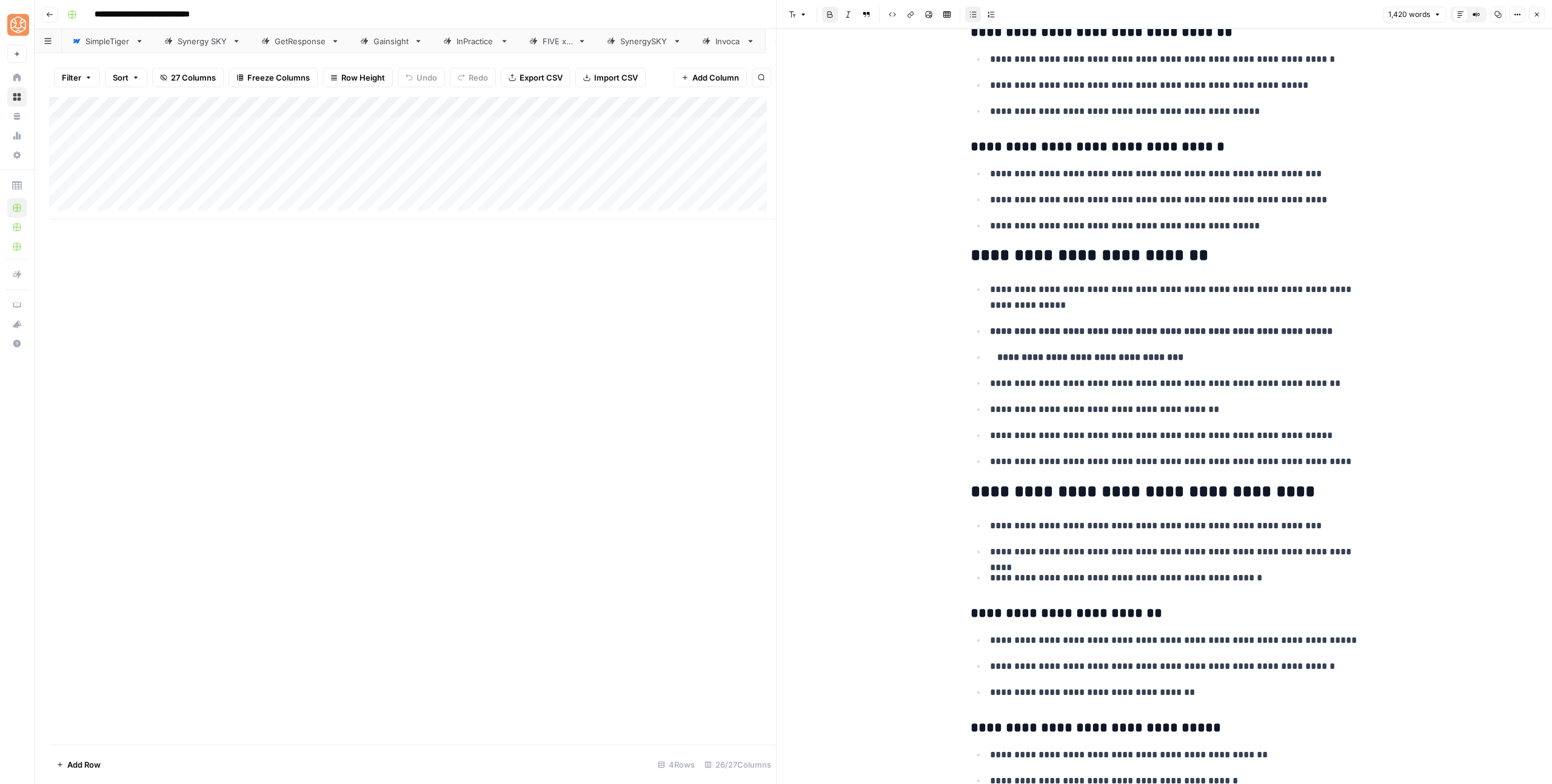 drag, startPoint x: 1194, startPoint y: 503, endPoint x: 1244, endPoint y: 497, distance: 50.35871 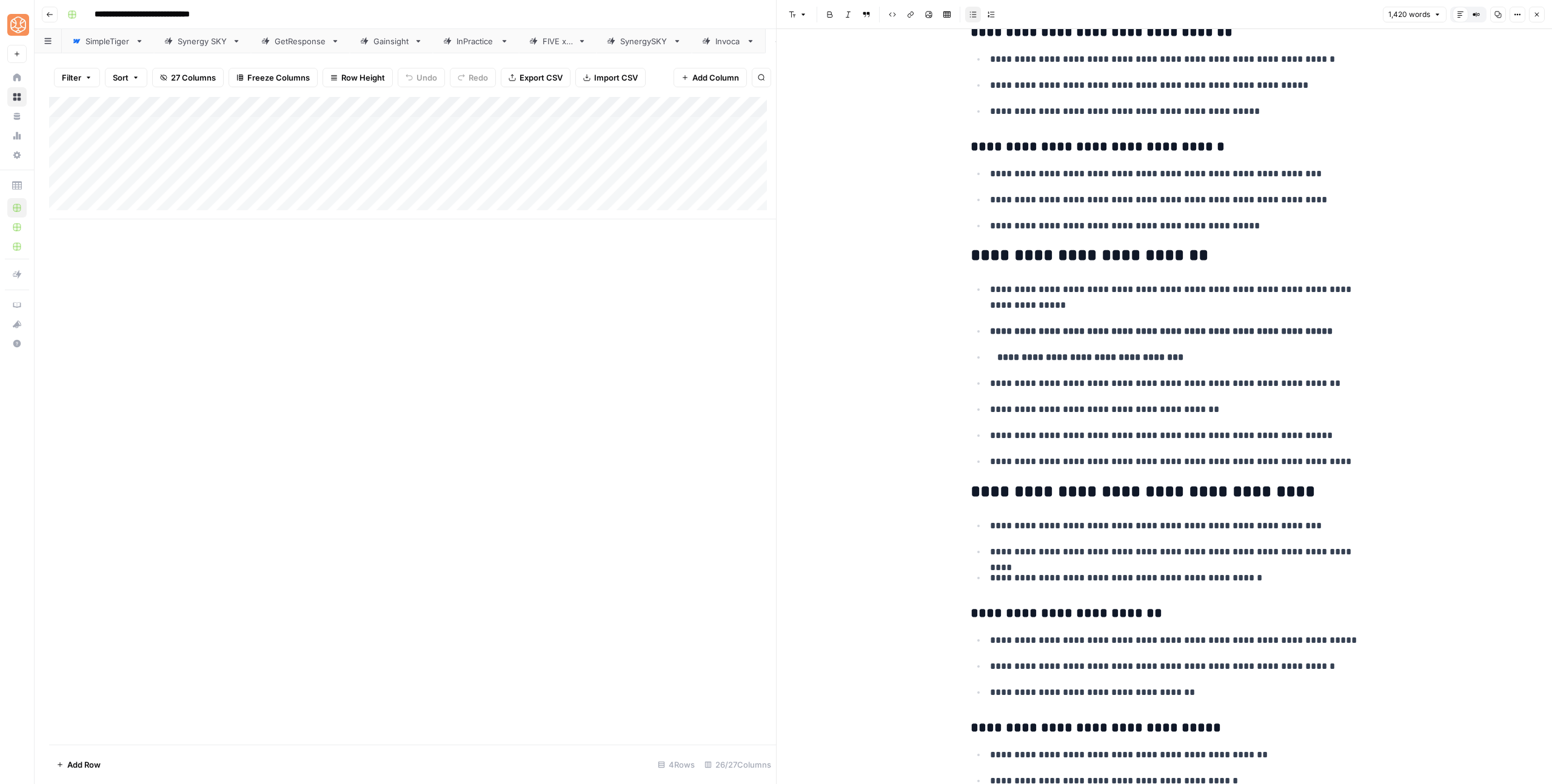 click on "**********" at bounding box center (1165, 492) 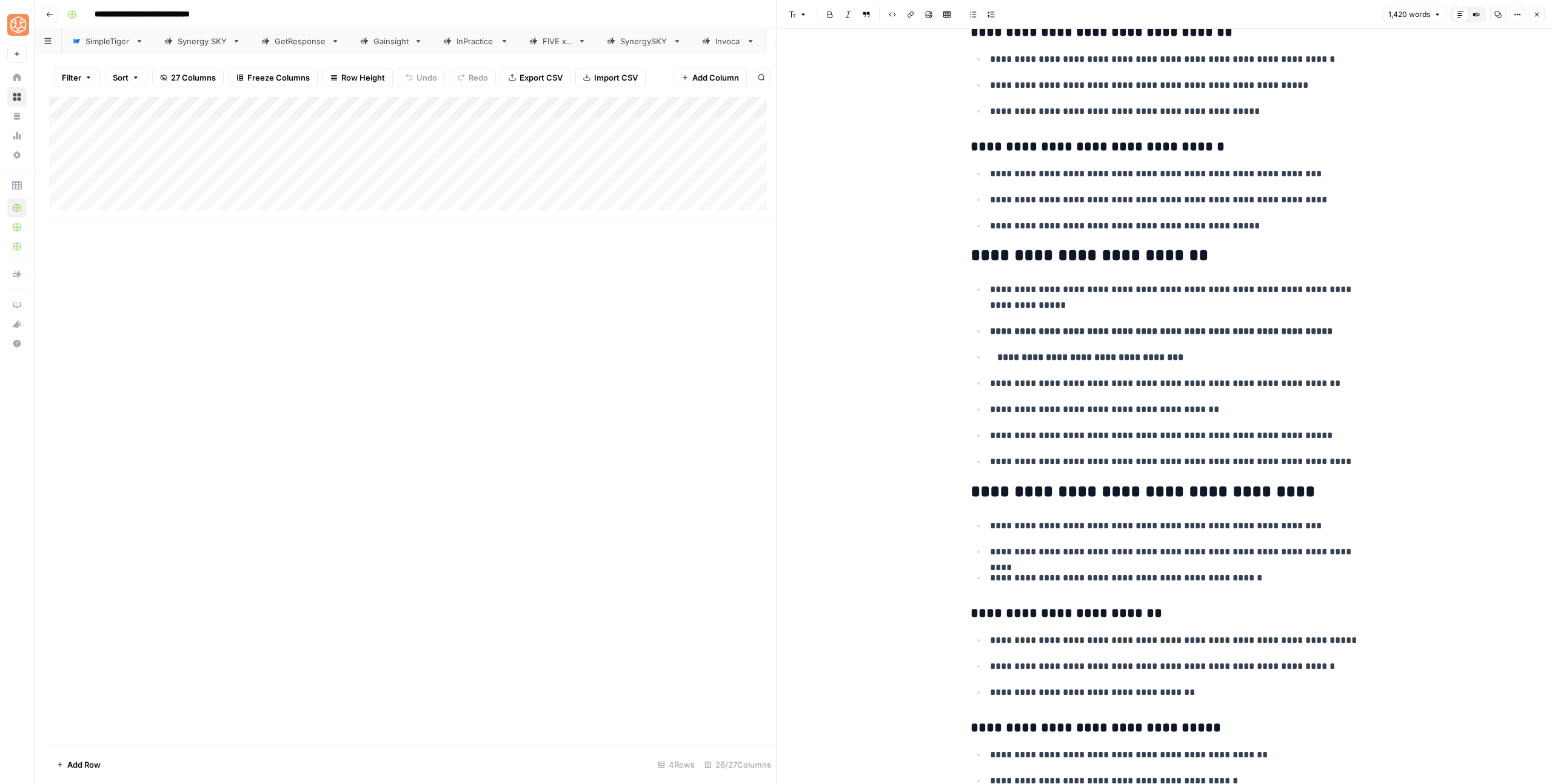 click on "[FIRST] [LAST]" at bounding box center (1164, 1595) 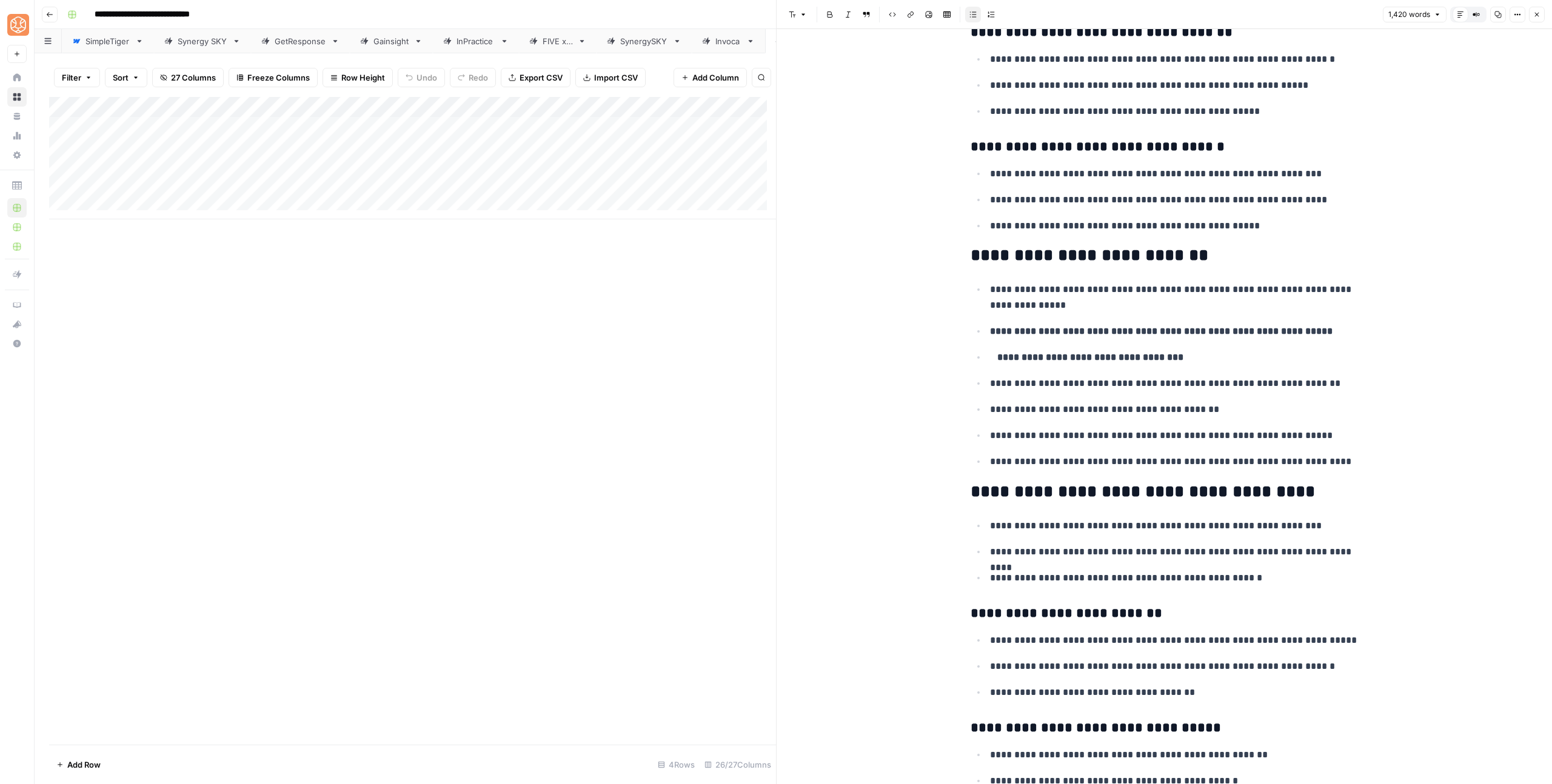 click on "**********" at bounding box center [1174, 462] 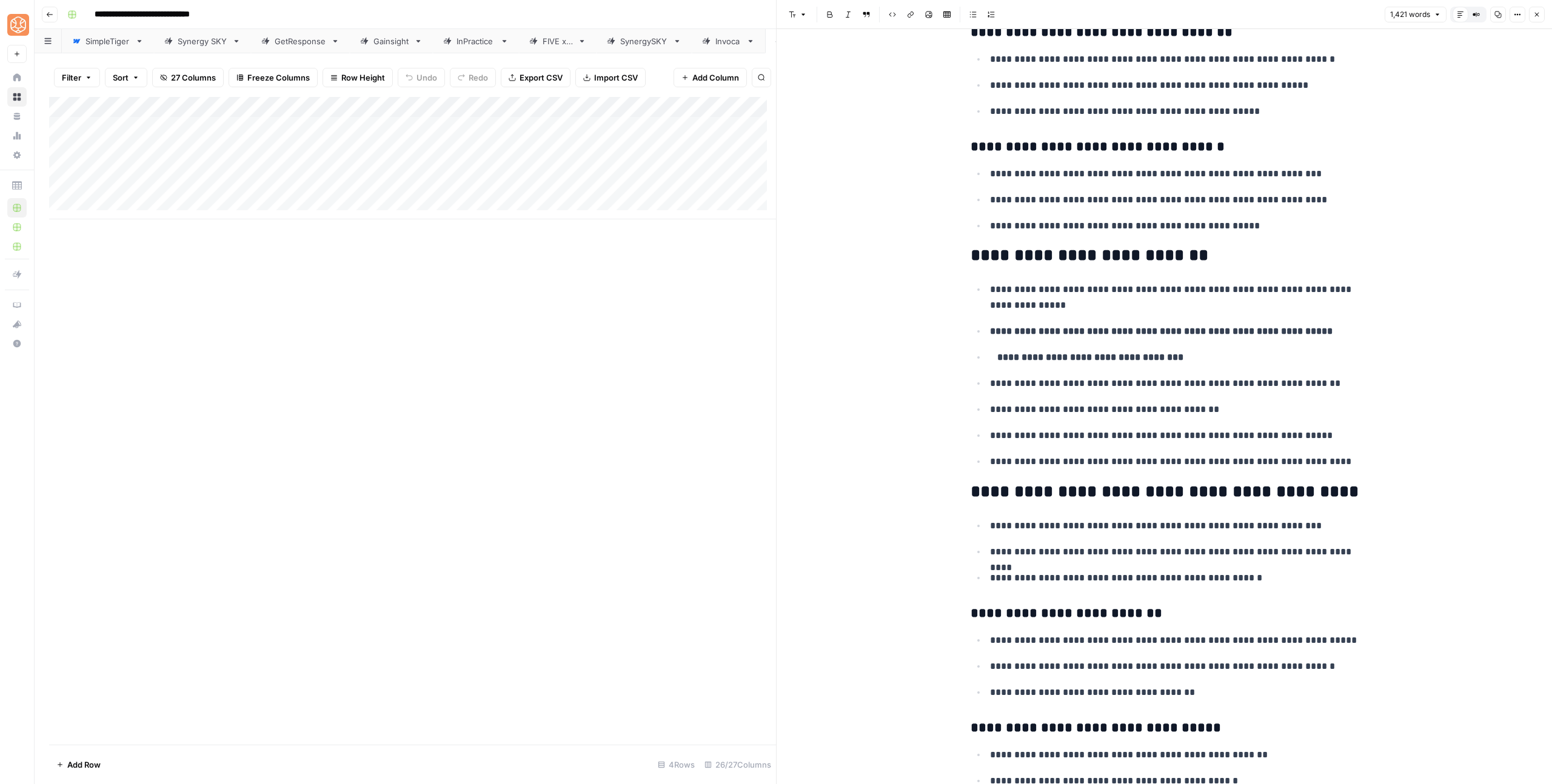 click on "**********" at bounding box center [1165, 492] 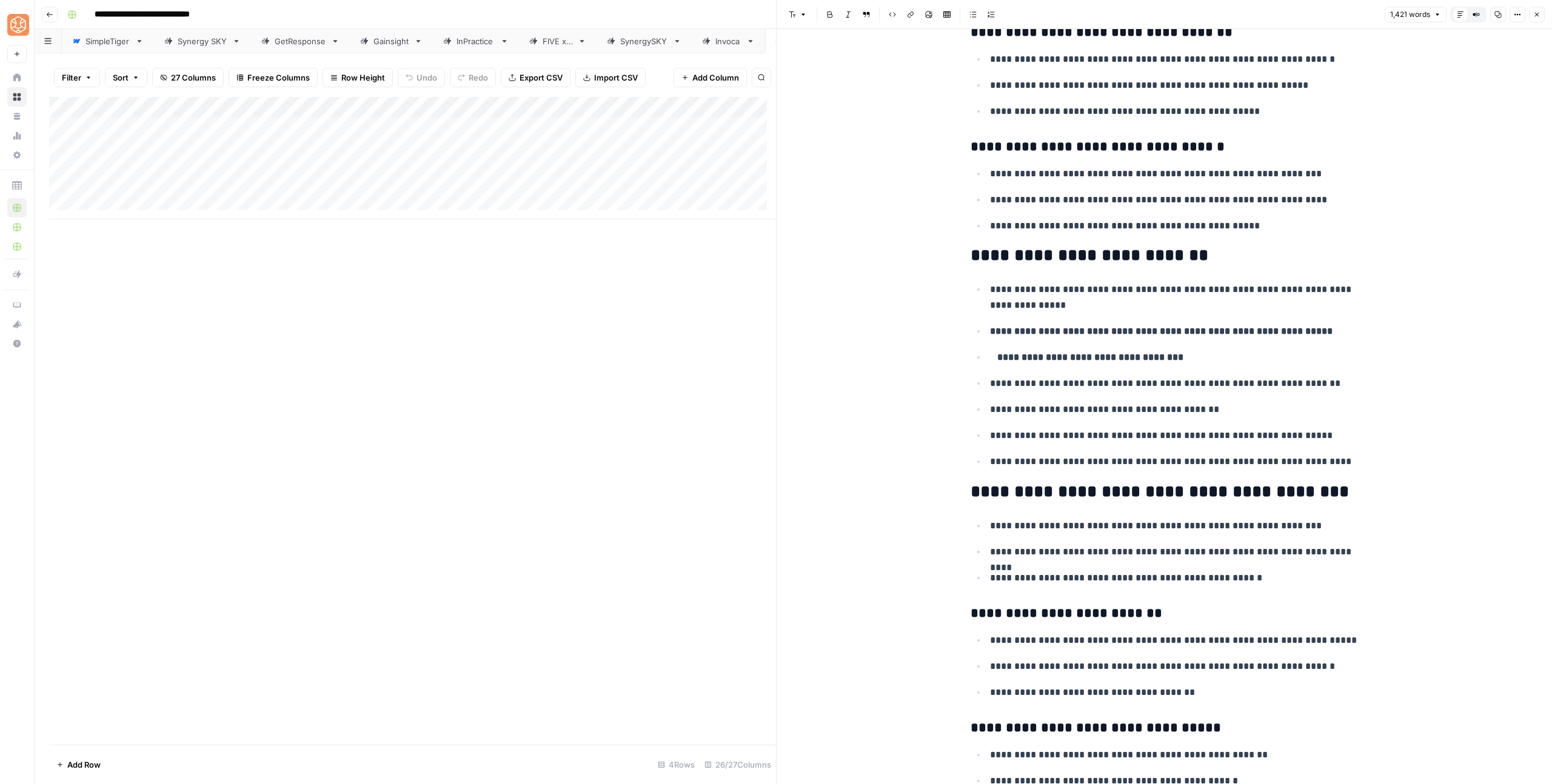 click on "[FIRST] [LAST]" at bounding box center [1164, 1595] 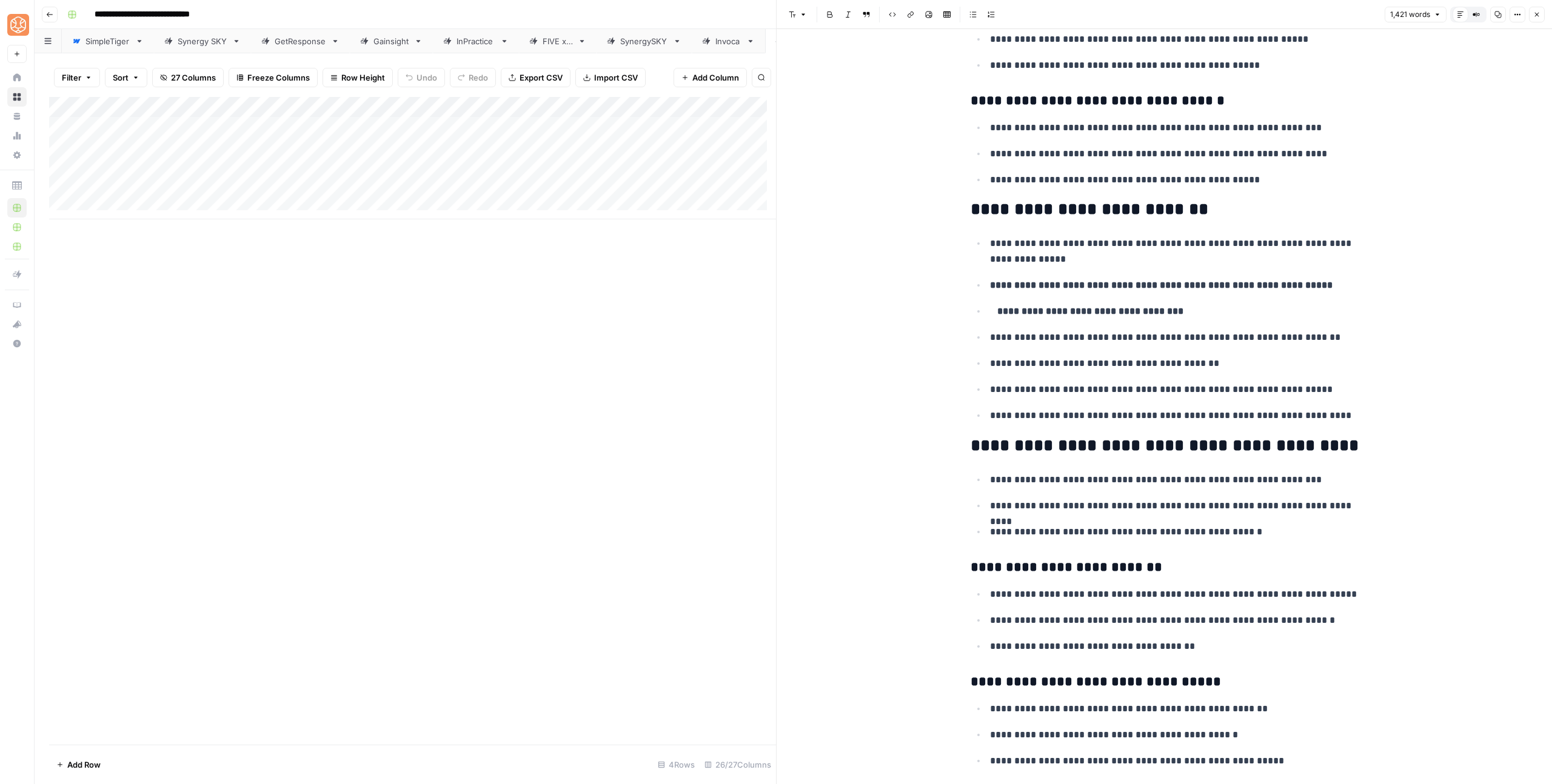 scroll, scrollTop: 1301, scrollLeft: 0, axis: vertical 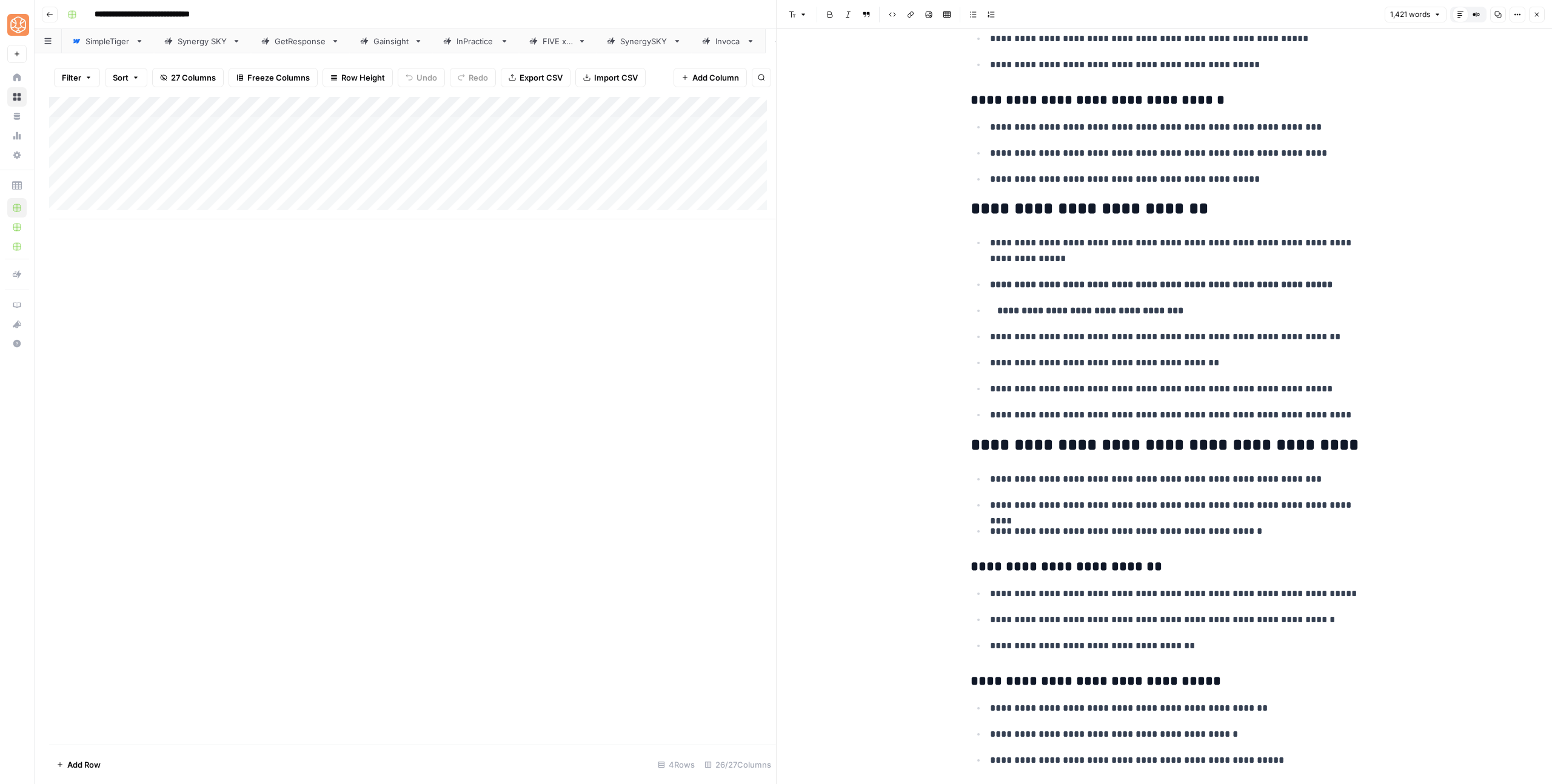 click on "**********" at bounding box center [1174, 479] 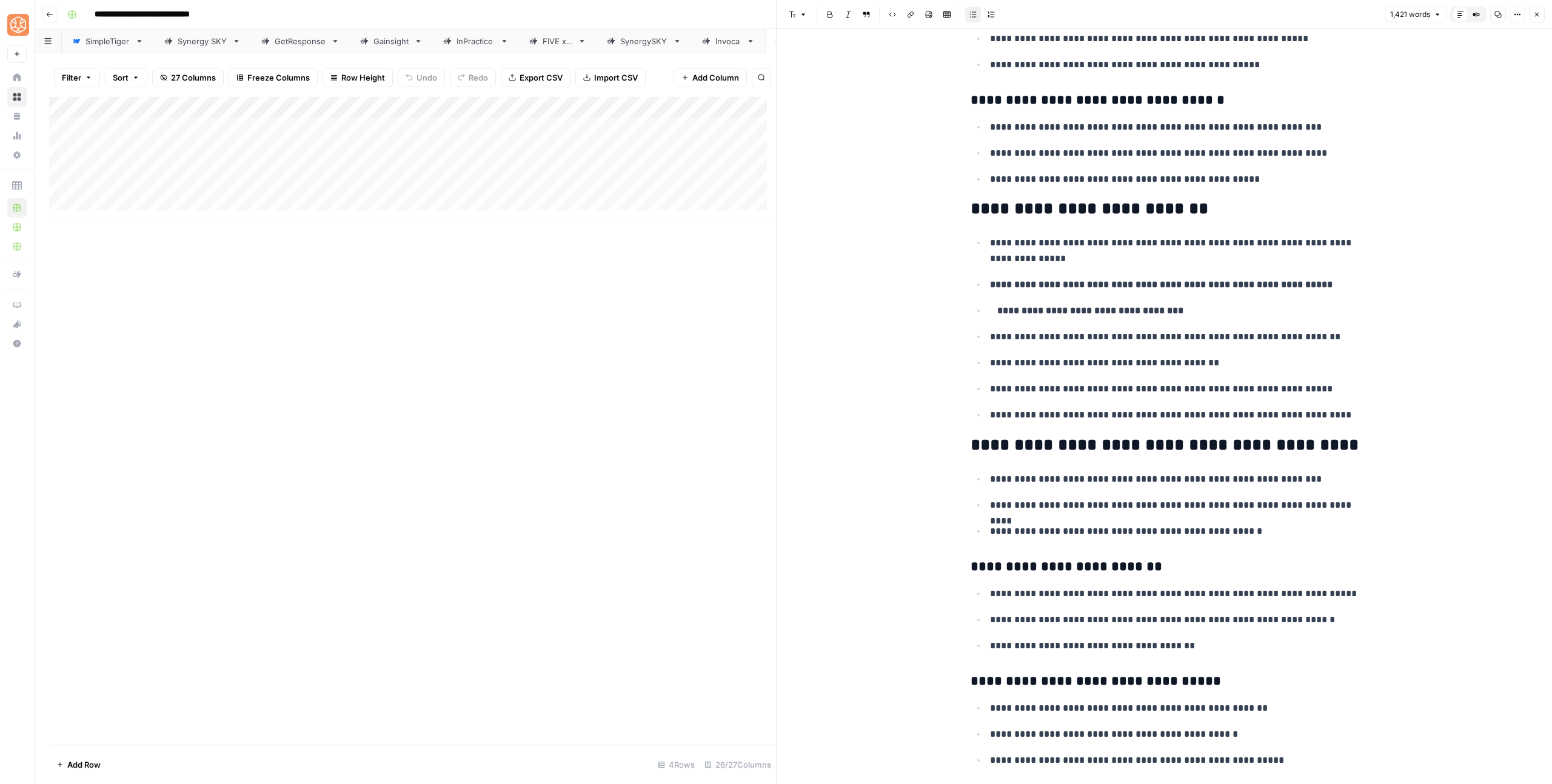 click on "[FIRST] [LAST]" at bounding box center (1165, 505) 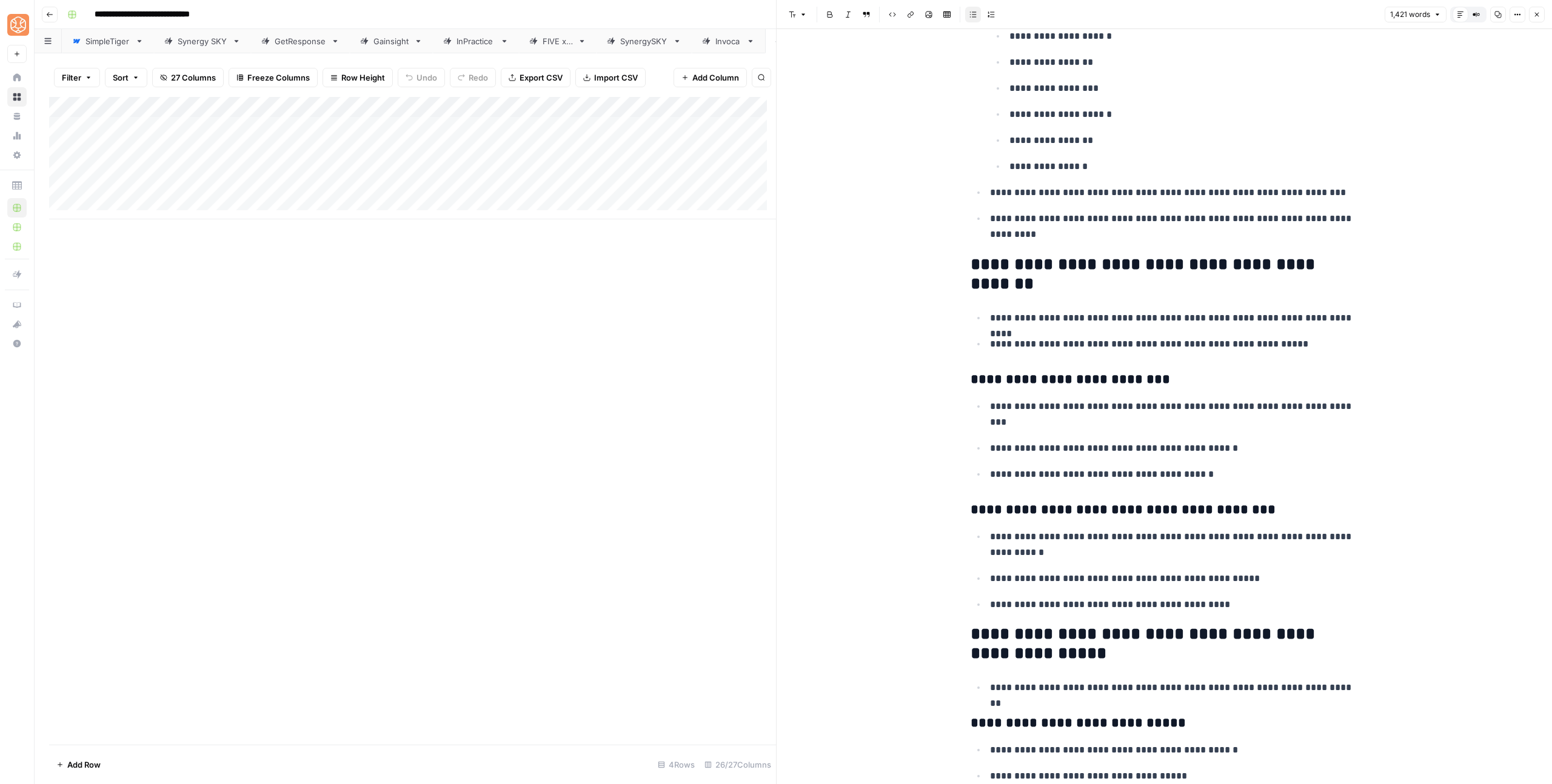 scroll, scrollTop: 2268, scrollLeft: 0, axis: vertical 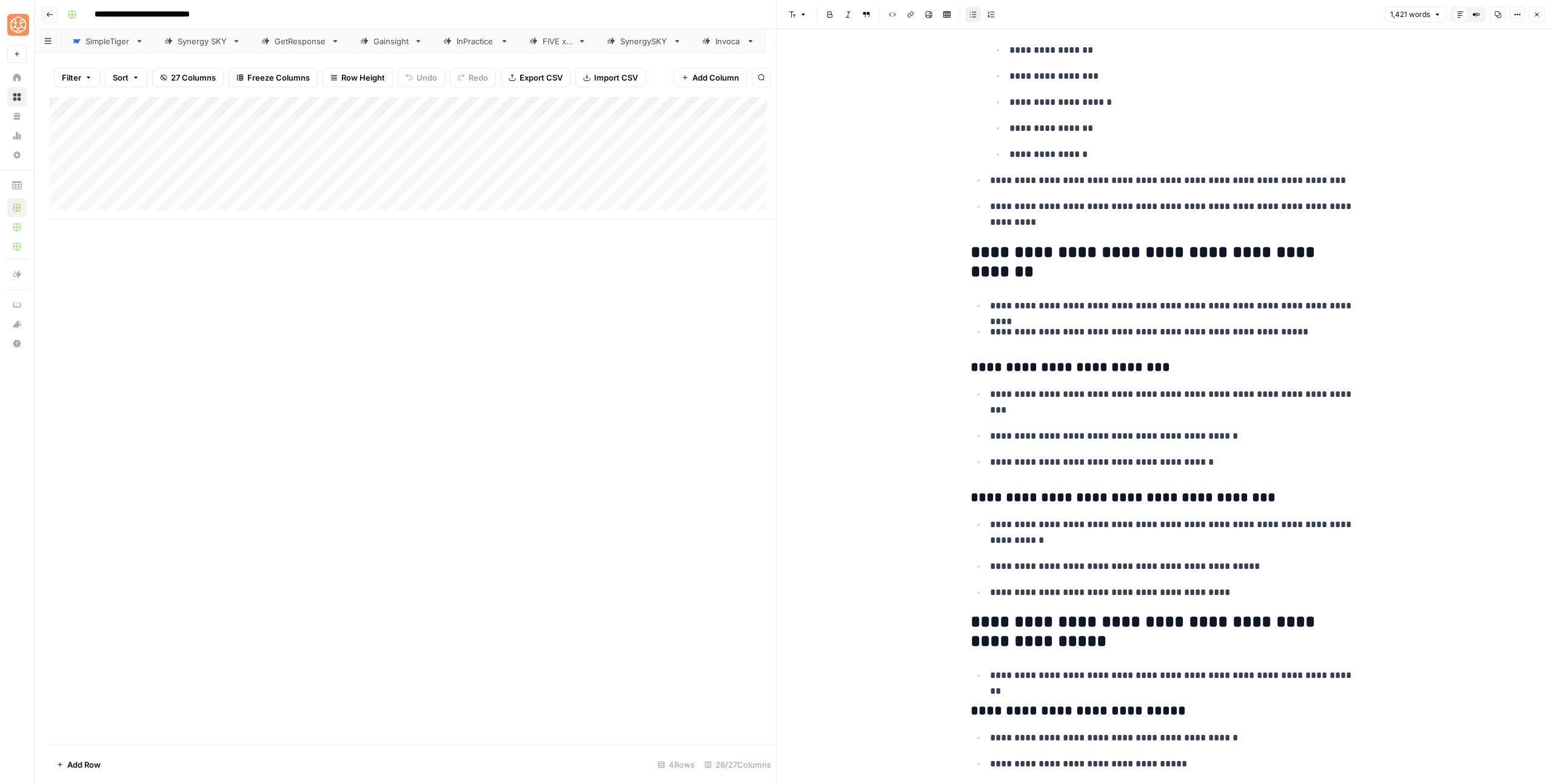 click on "**********" at bounding box center (1165, 262) 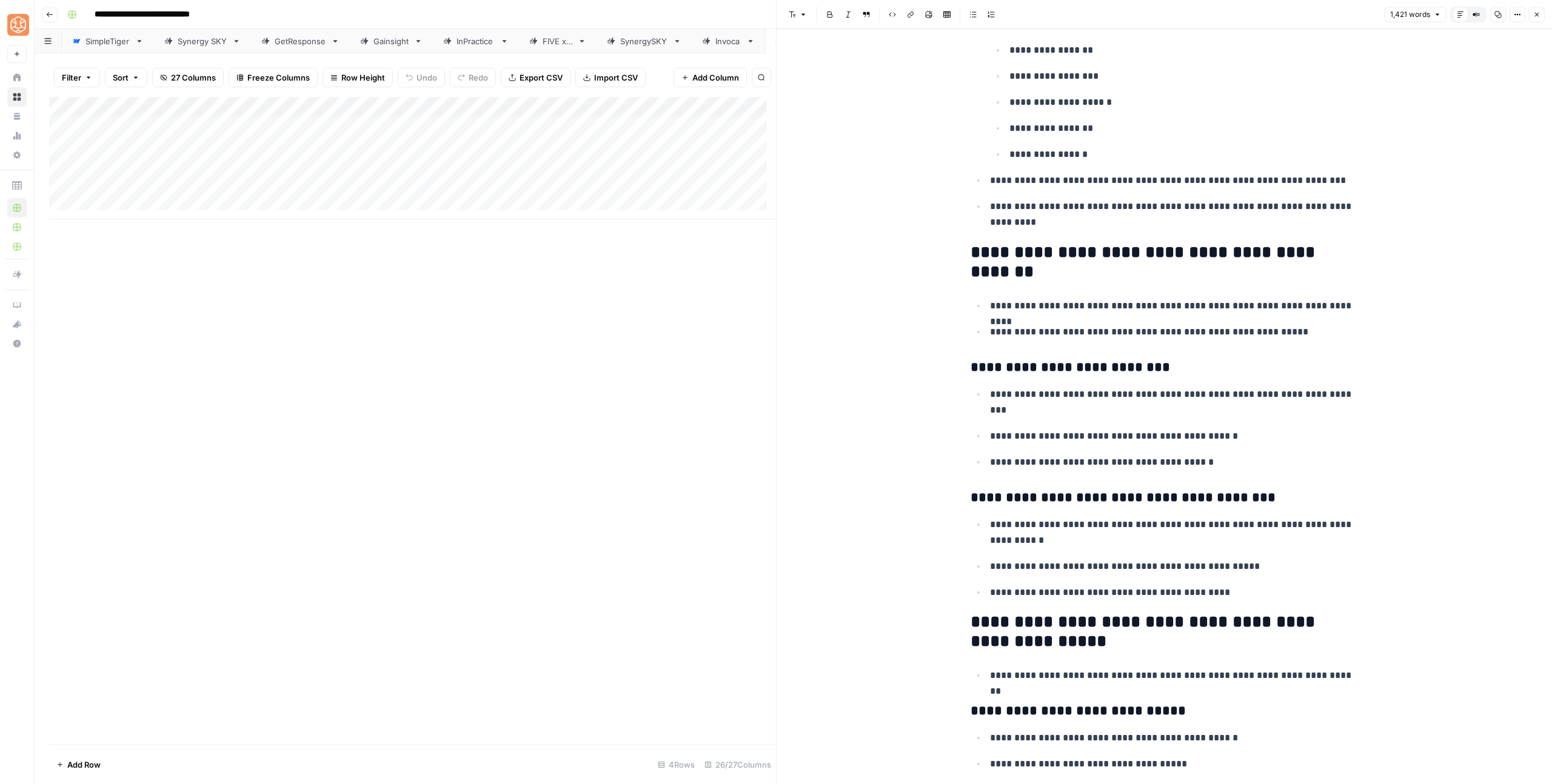 click on "**********" at bounding box center (1165, 262) 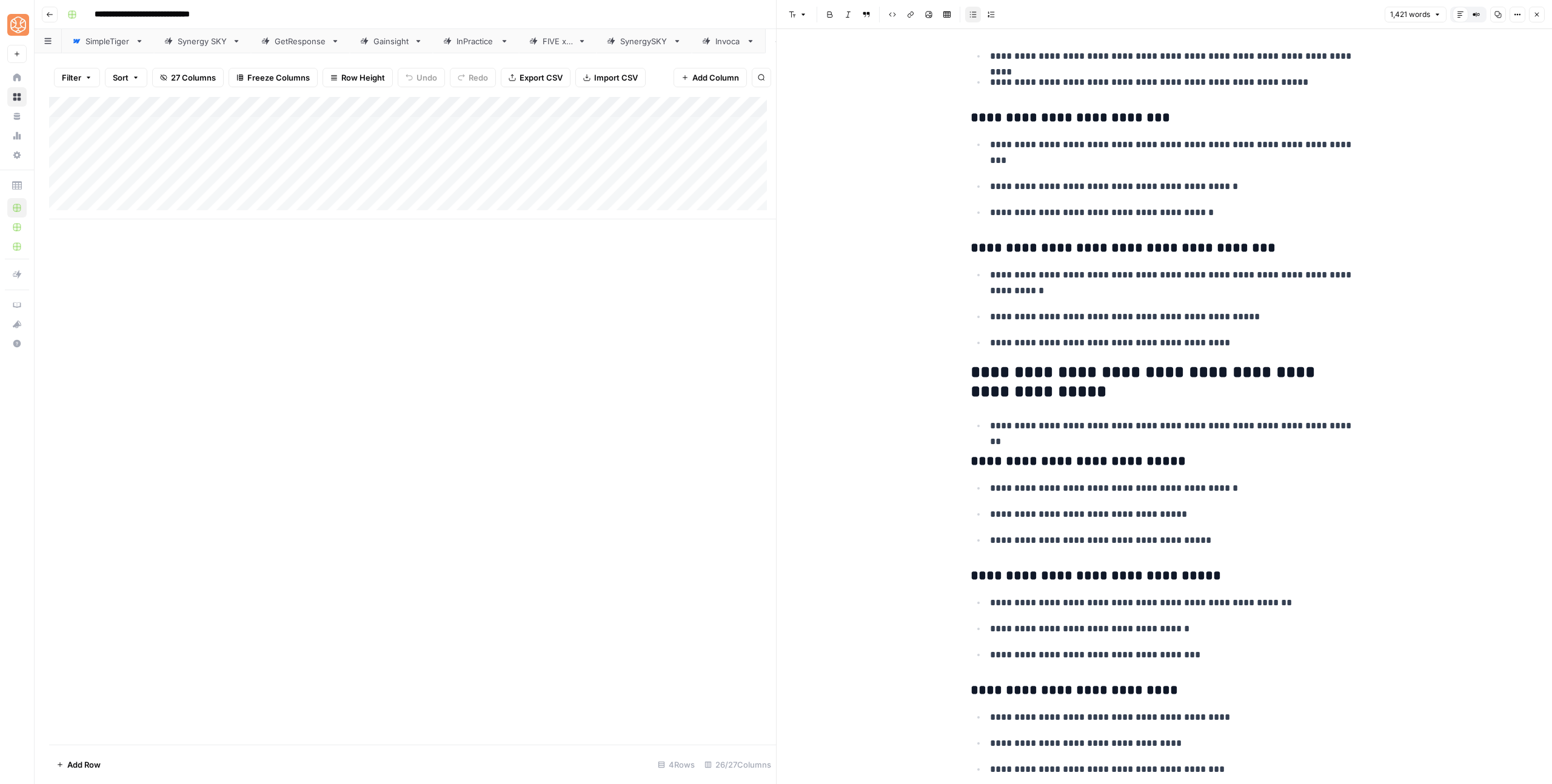 click on "**********" at bounding box center (1174, 213) 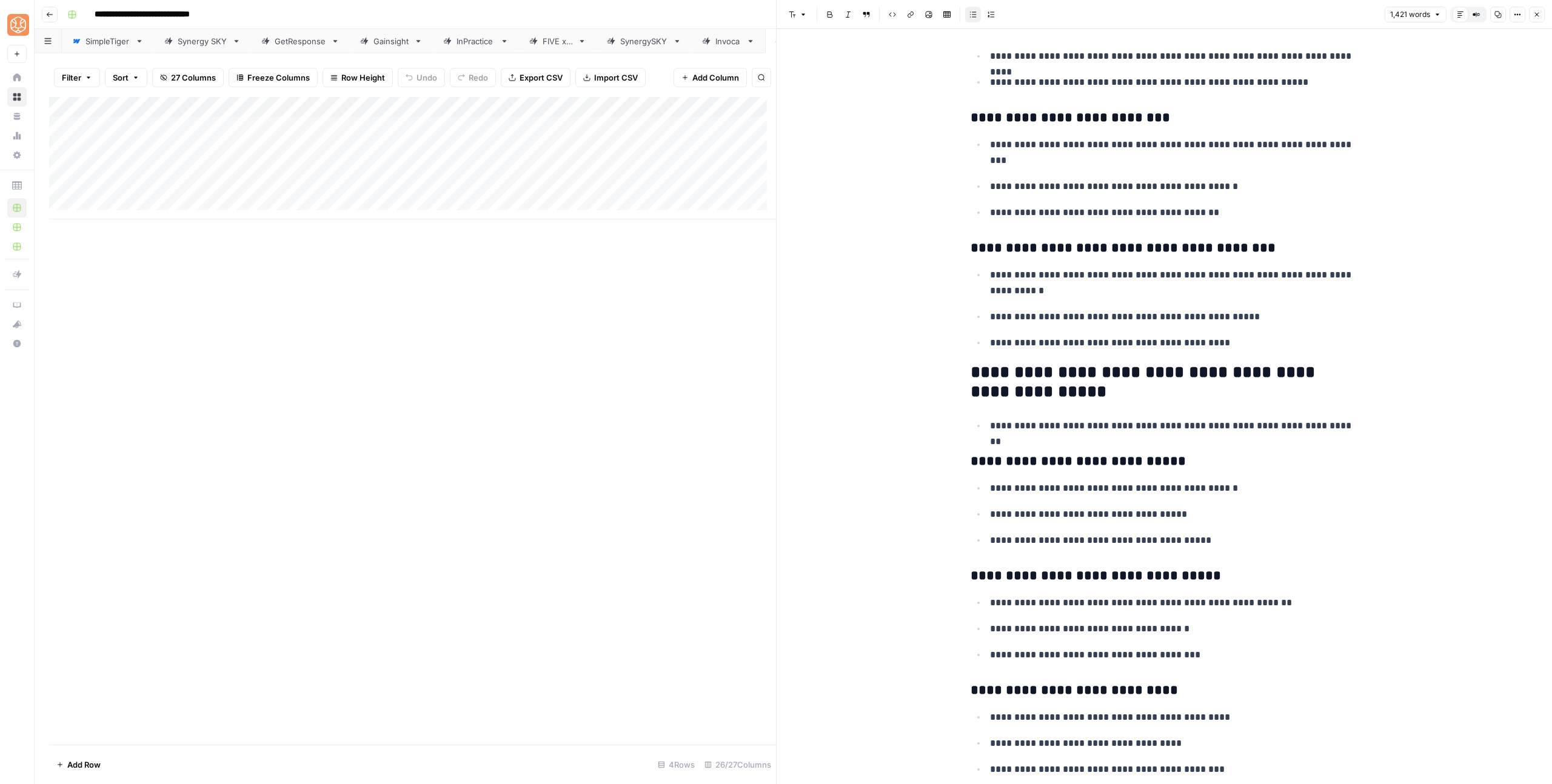 click on "**********" at bounding box center (1165, 342) 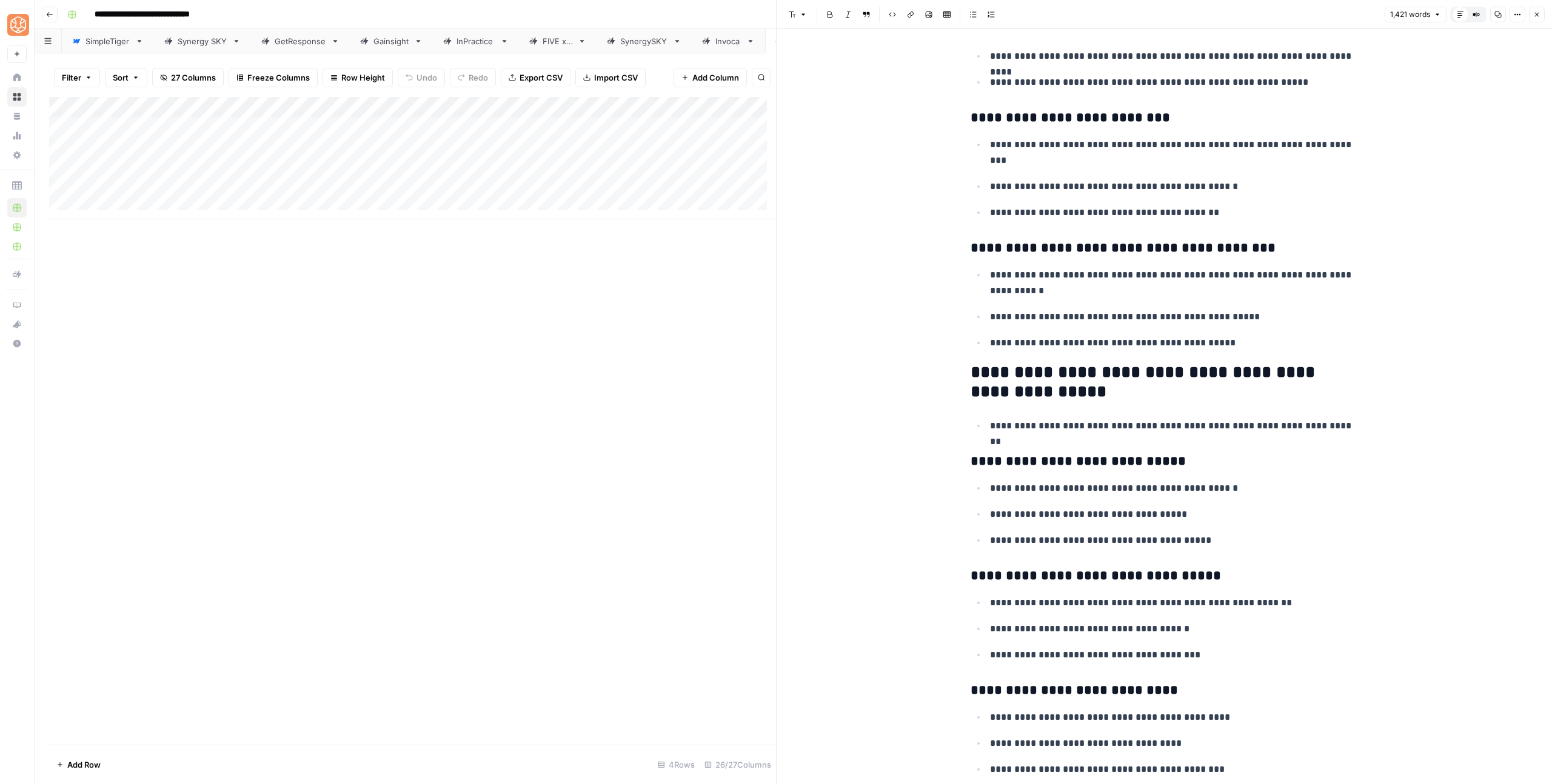 click on "**********" at bounding box center [1165, 342] 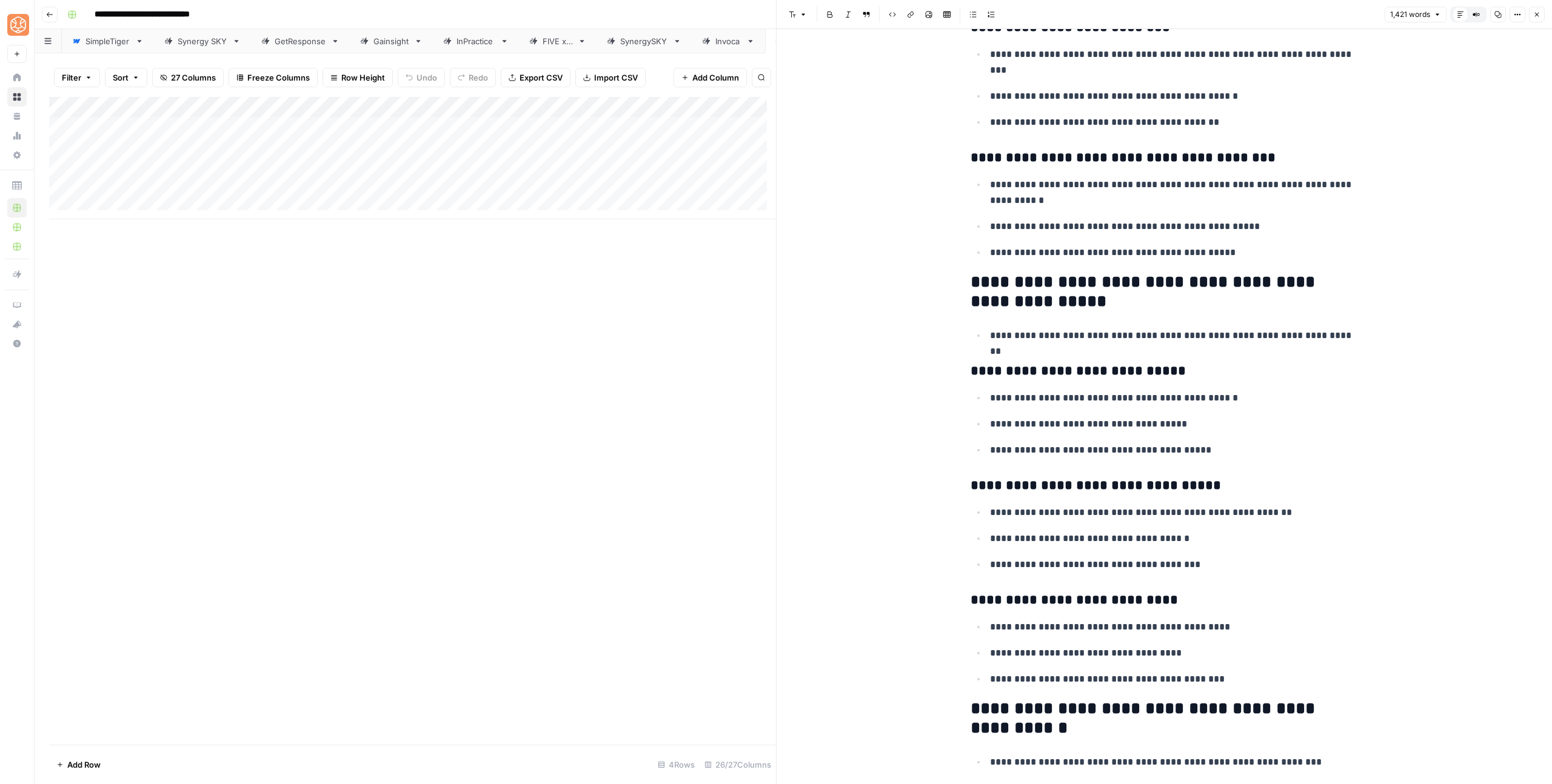 scroll, scrollTop: 2622, scrollLeft: 0, axis: vertical 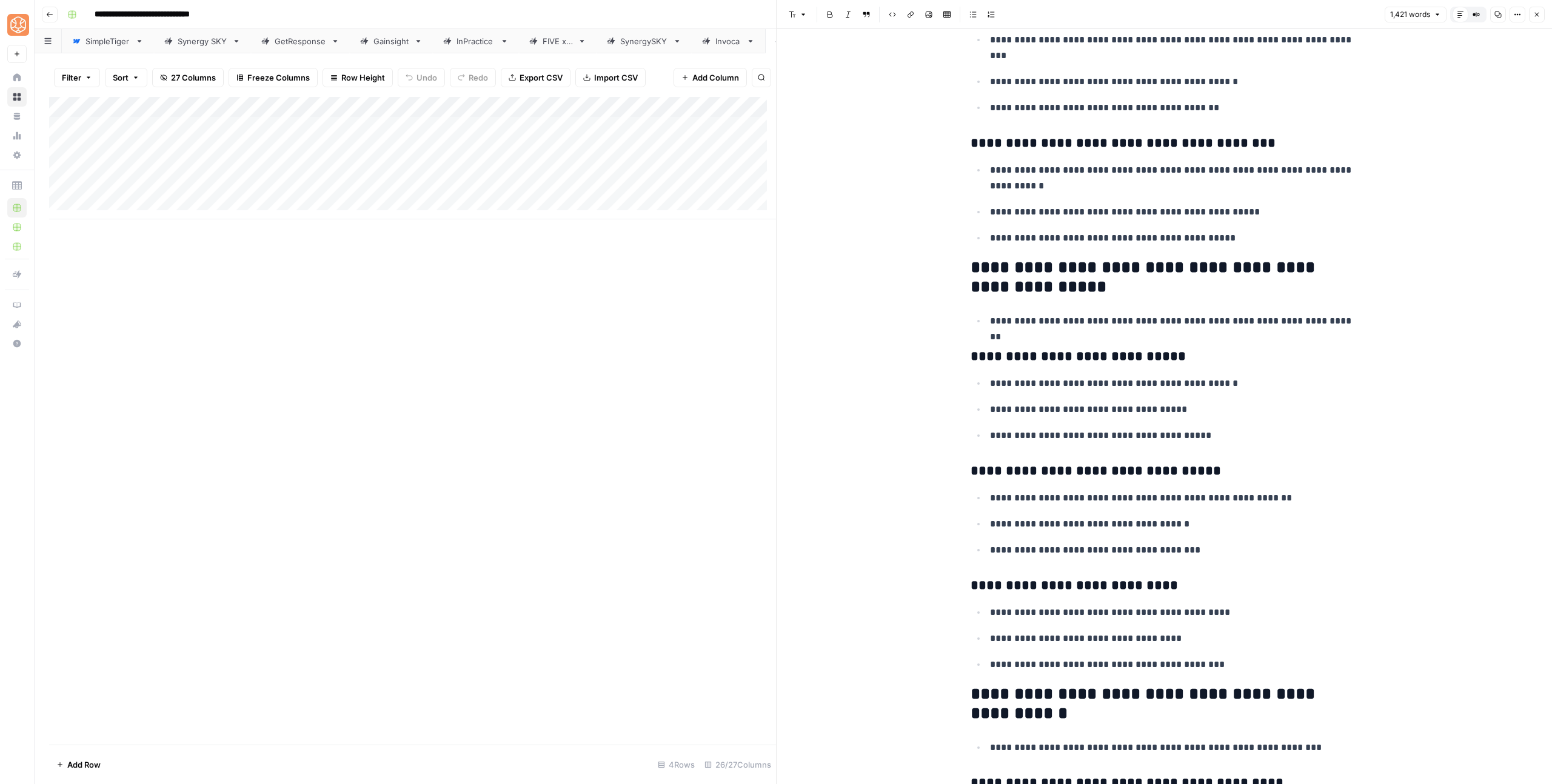 click on "**********" at bounding box center (1165, 238) 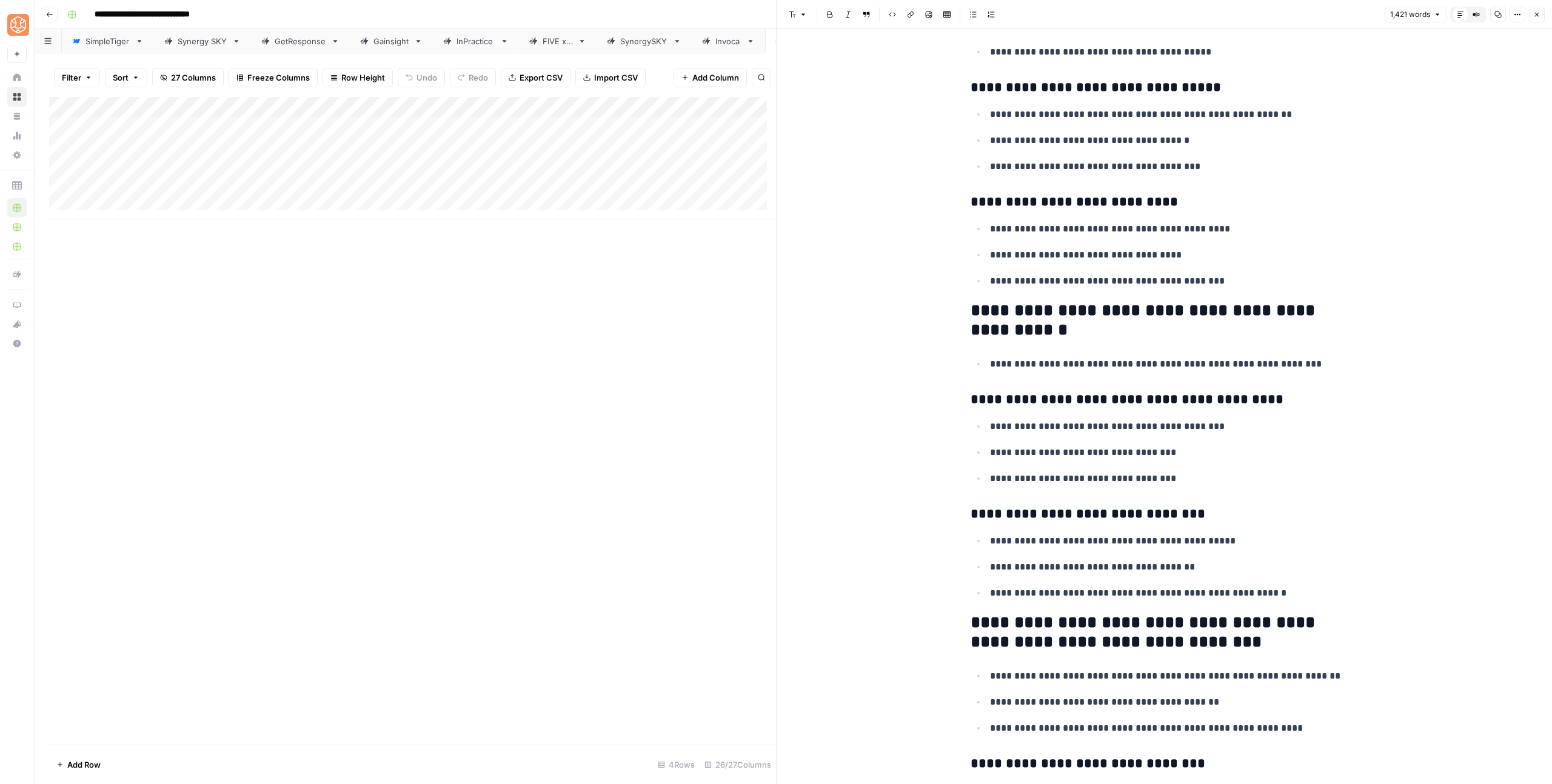 scroll, scrollTop: 2826, scrollLeft: 0, axis: vertical 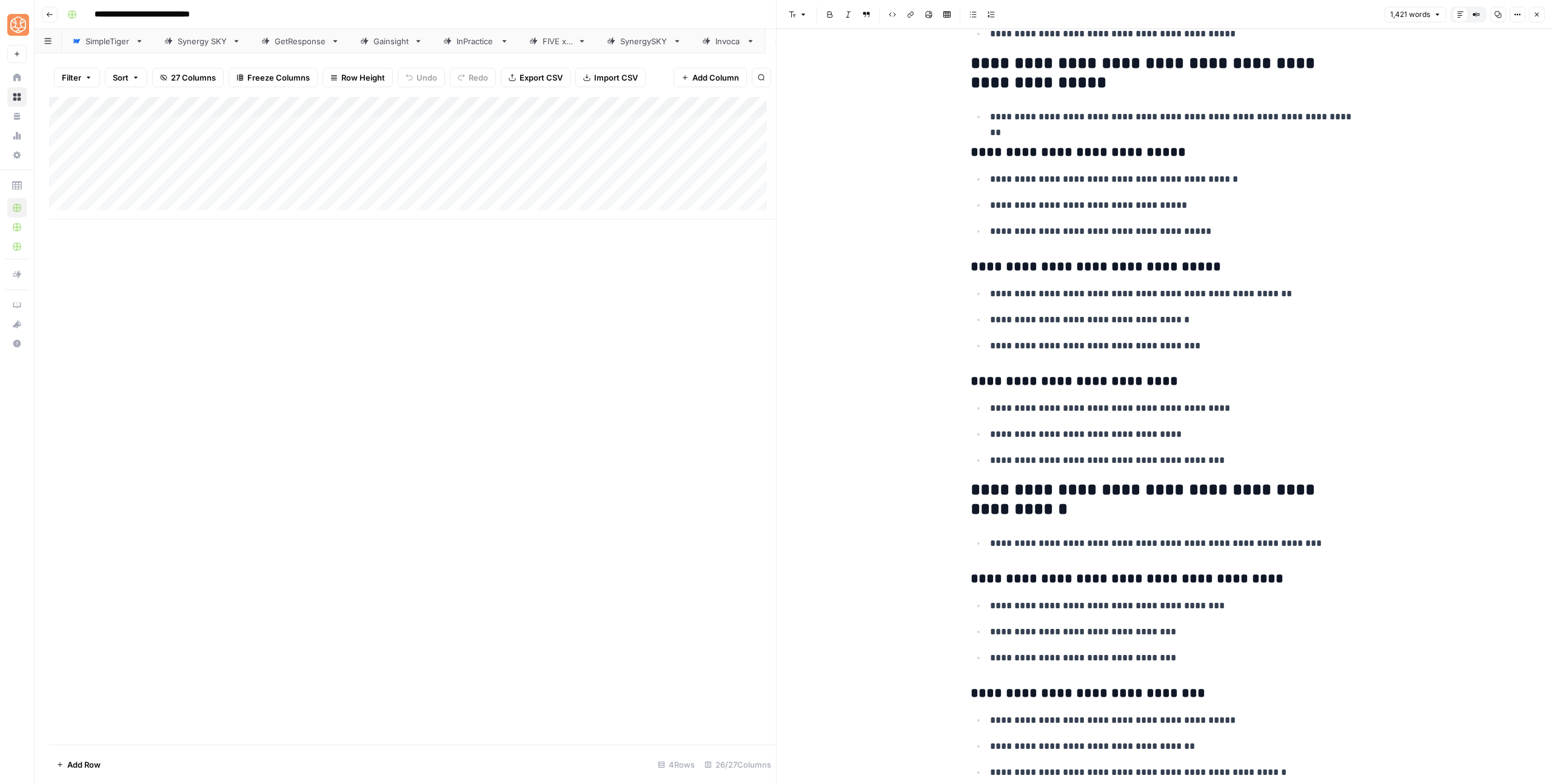 click on "**********" at bounding box center (1165, 73) 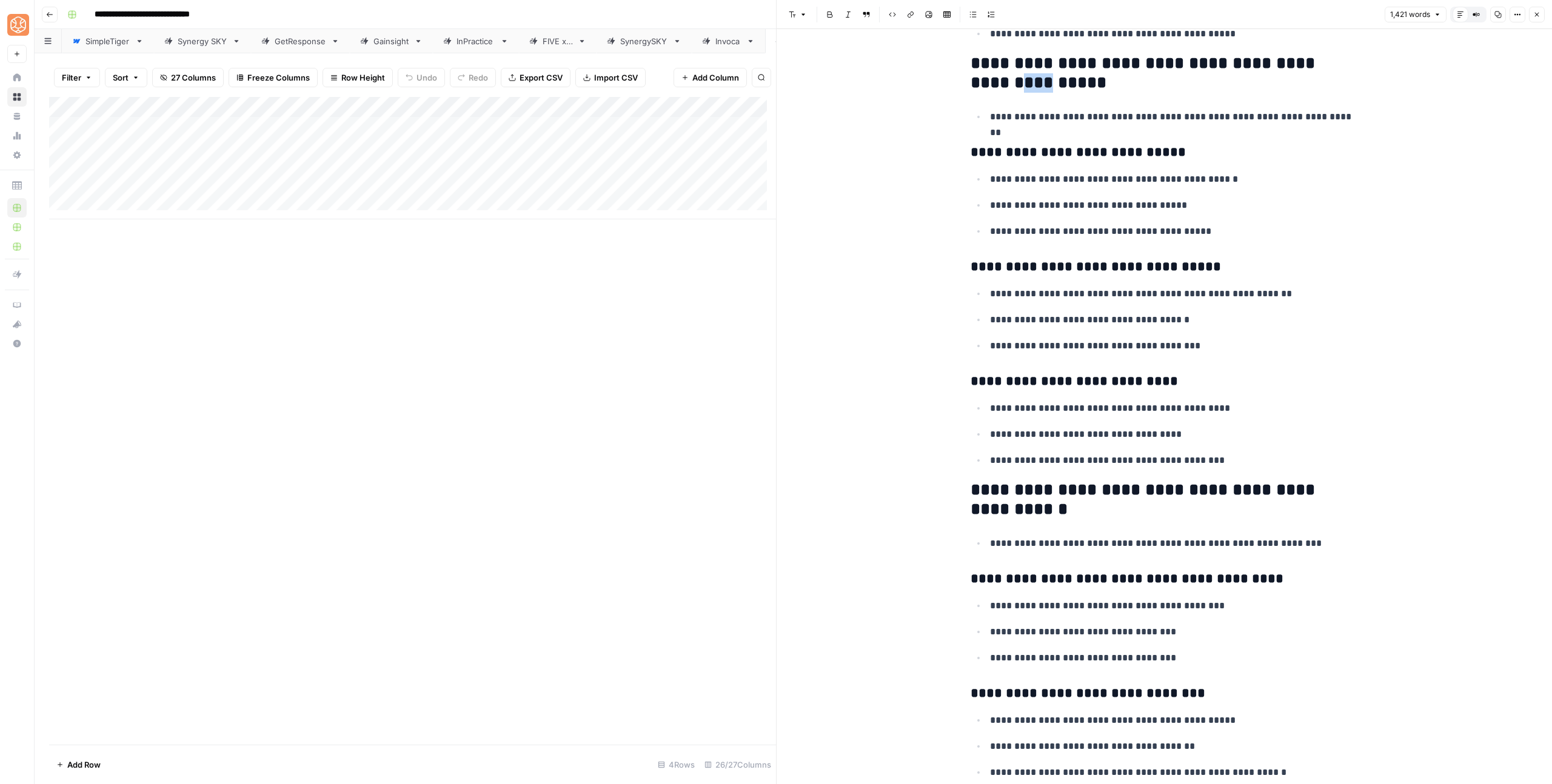 click on "**********" at bounding box center (1165, 73) 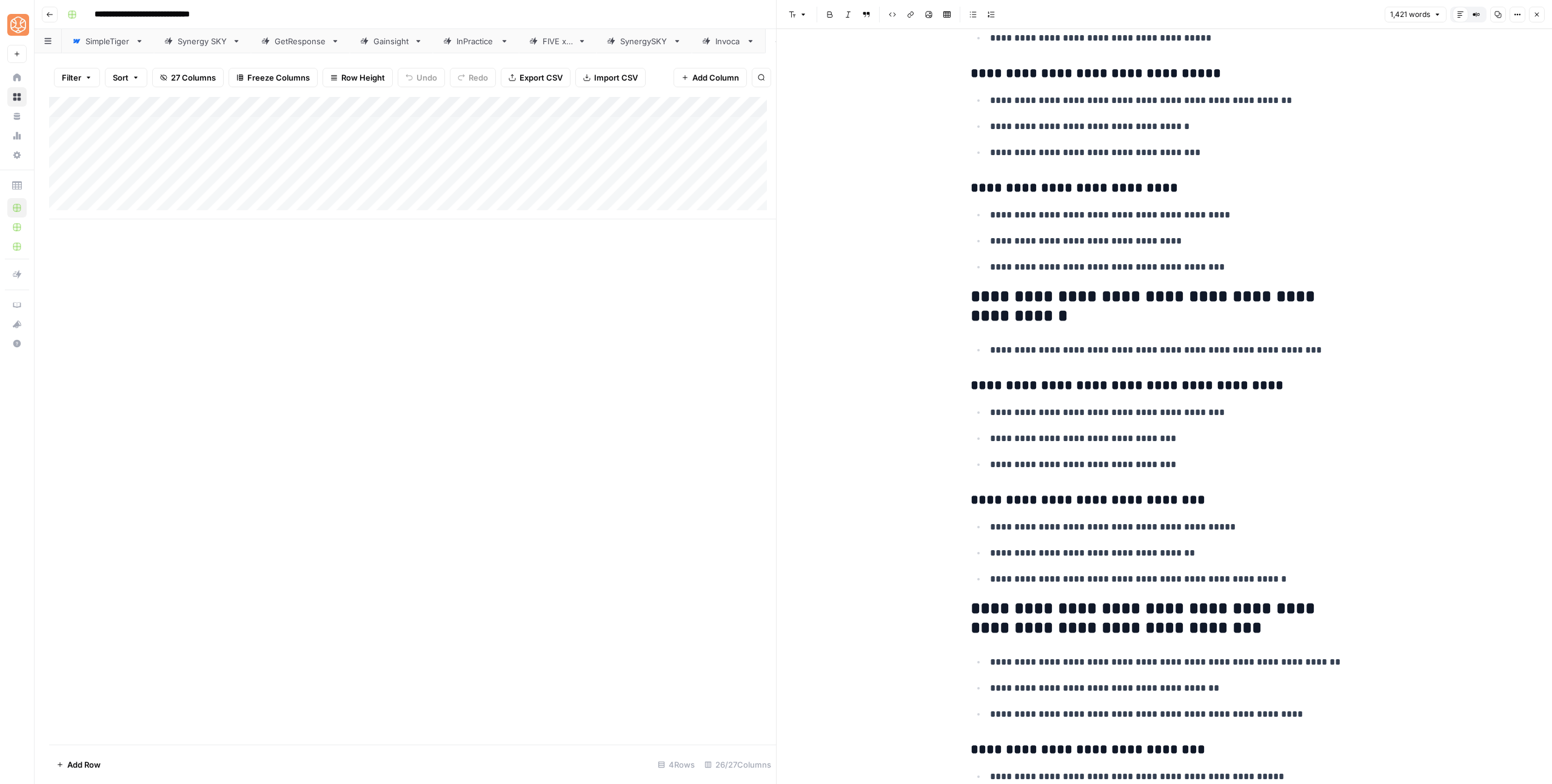 scroll, scrollTop: 3022, scrollLeft: 0, axis: vertical 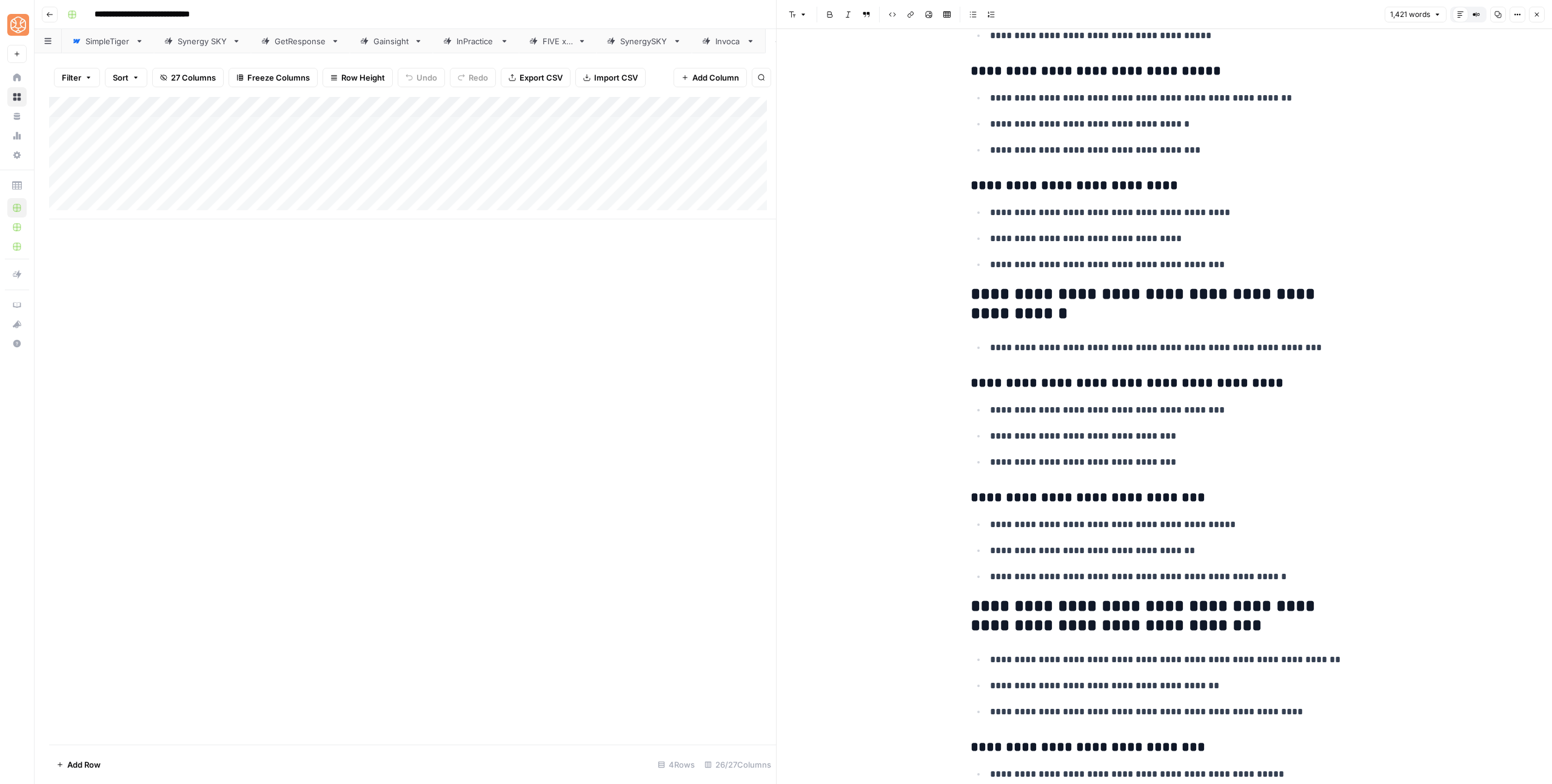 click on "**********" at bounding box center (1165, 384) 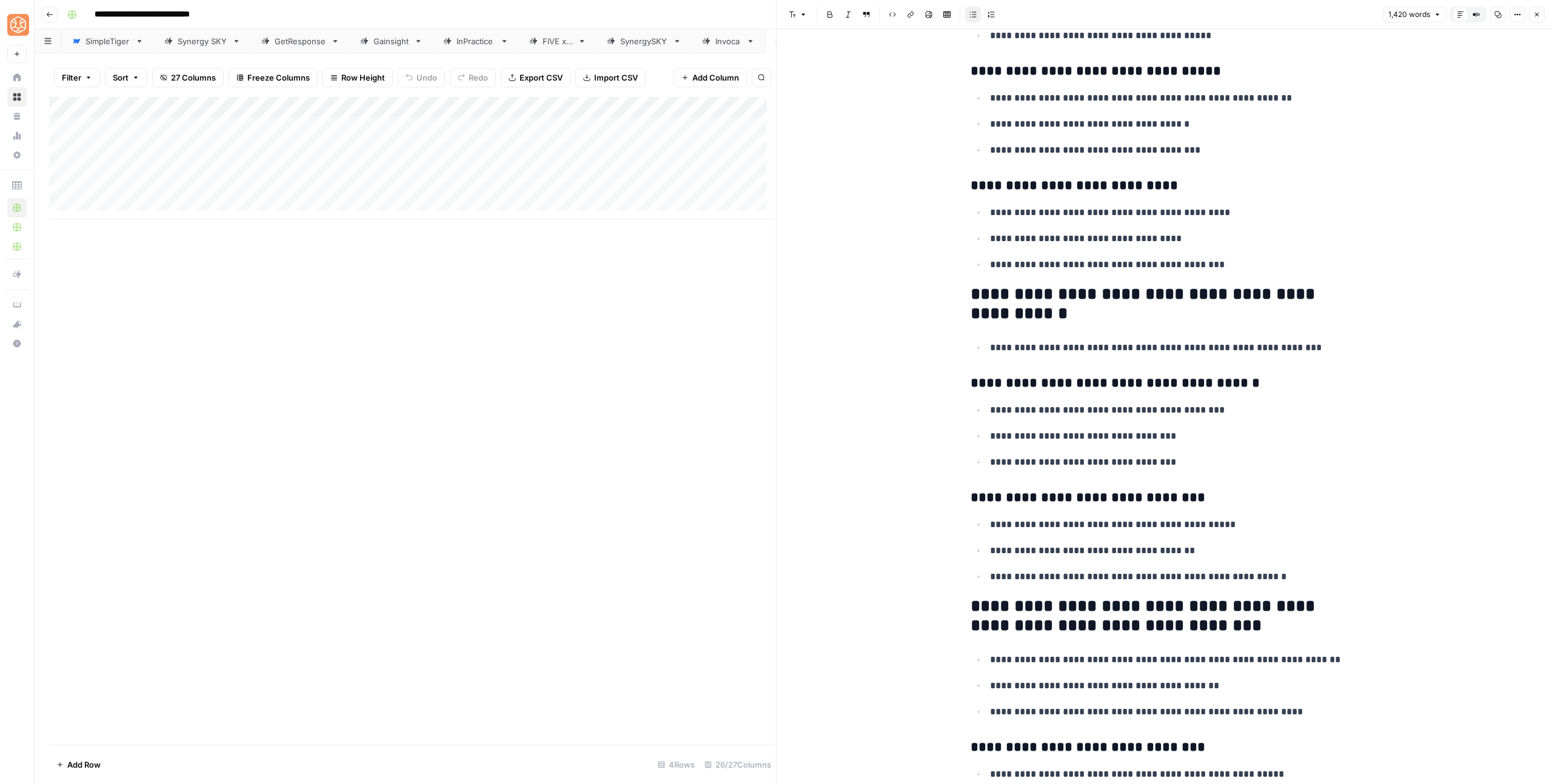 click on "**********" at bounding box center (1165, 498) 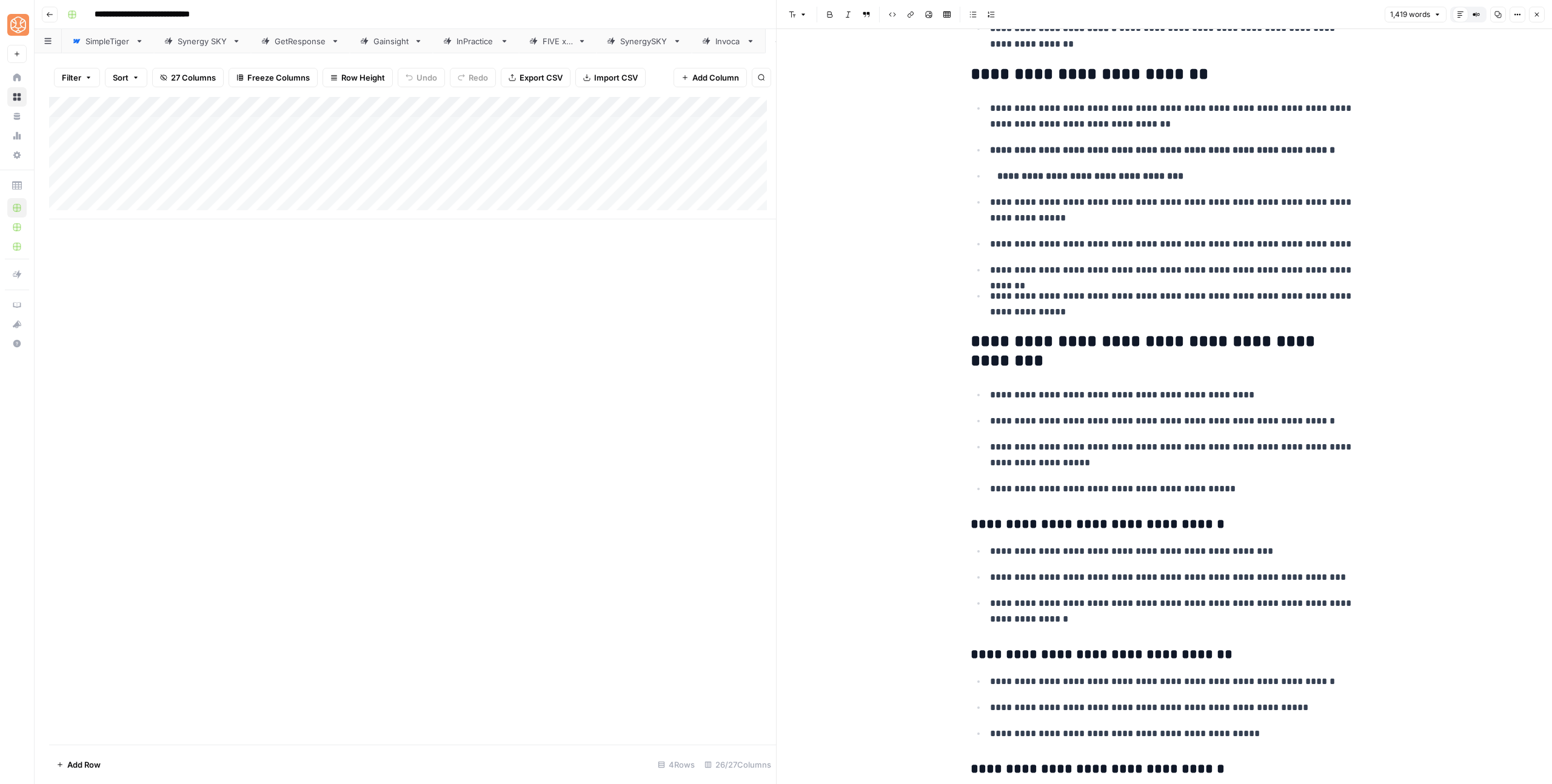 scroll, scrollTop: 635, scrollLeft: 0, axis: vertical 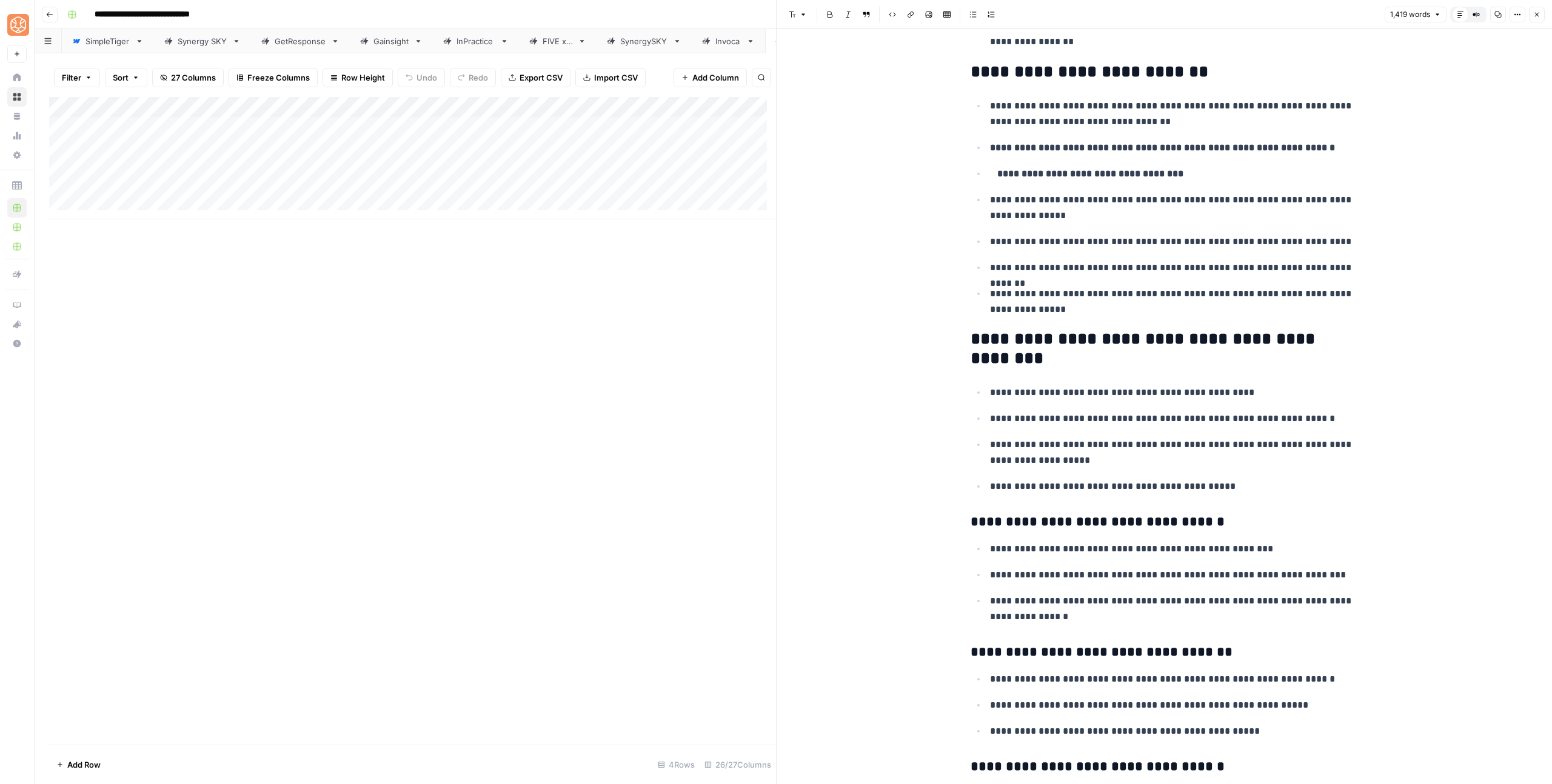 click on "**********" at bounding box center (1165, 349) 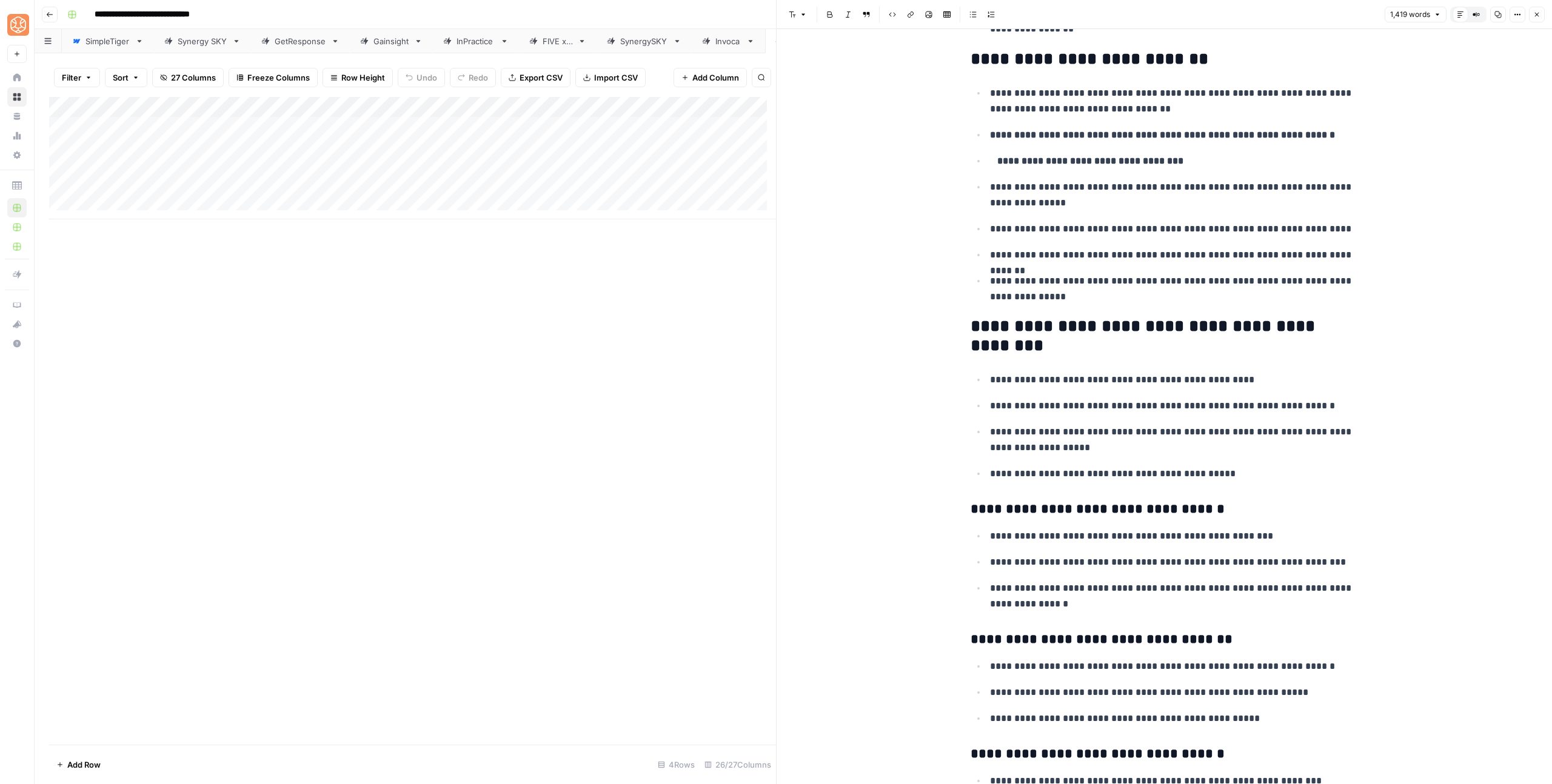 scroll, scrollTop: 729, scrollLeft: 0, axis: vertical 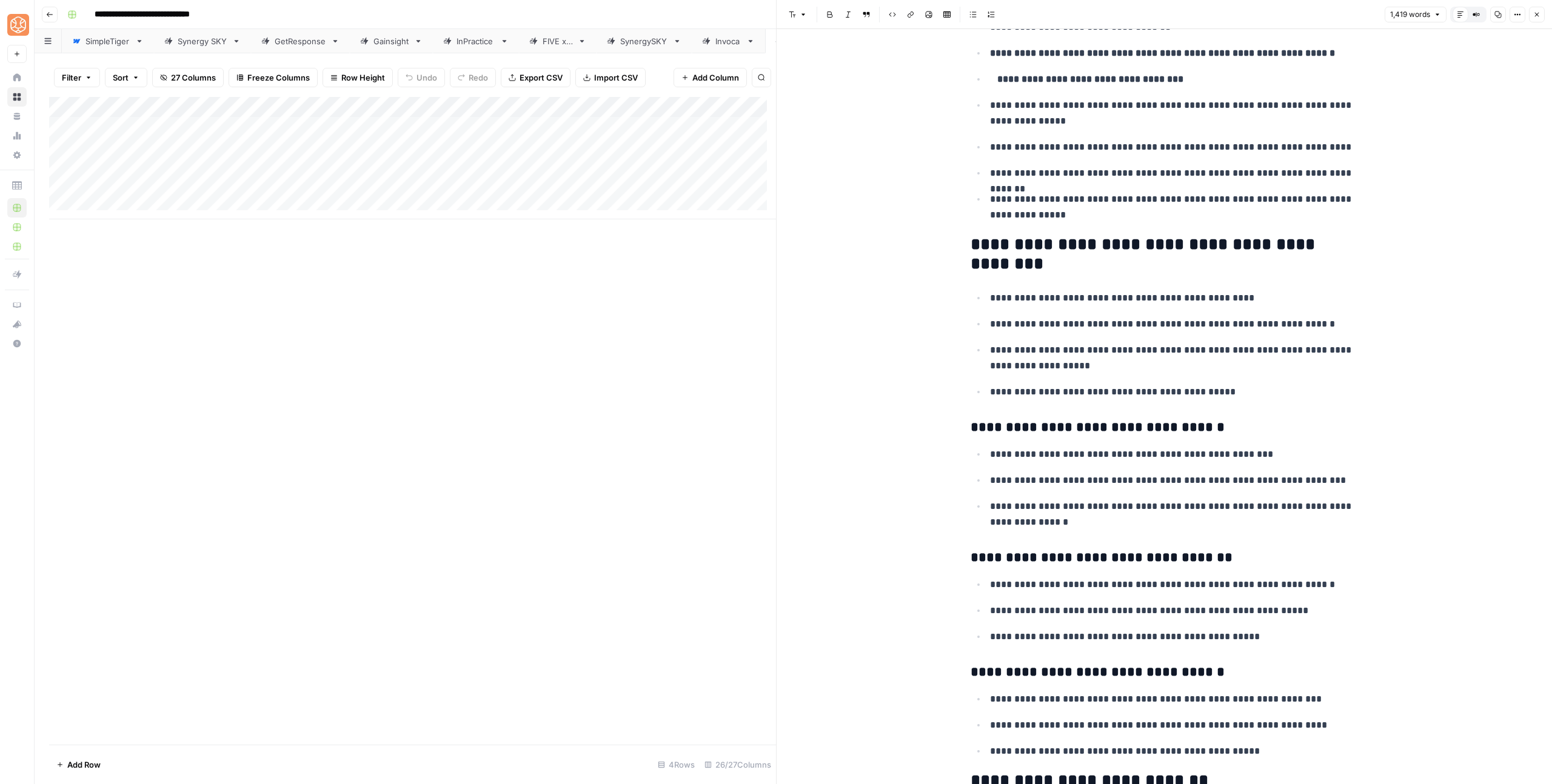 click on "**********" at bounding box center (1165, 254) 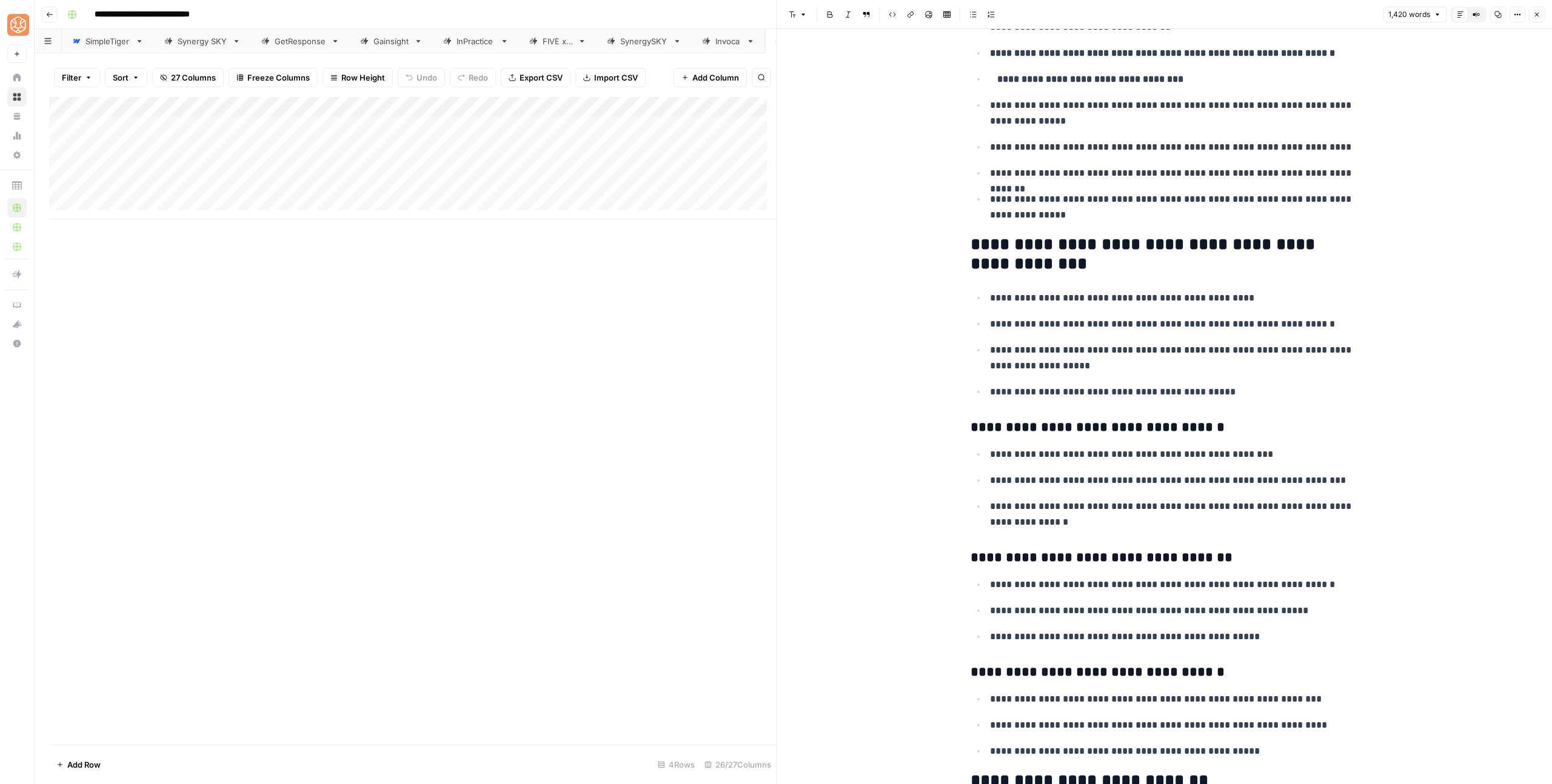 click on "**********" at bounding box center [1165, 254] 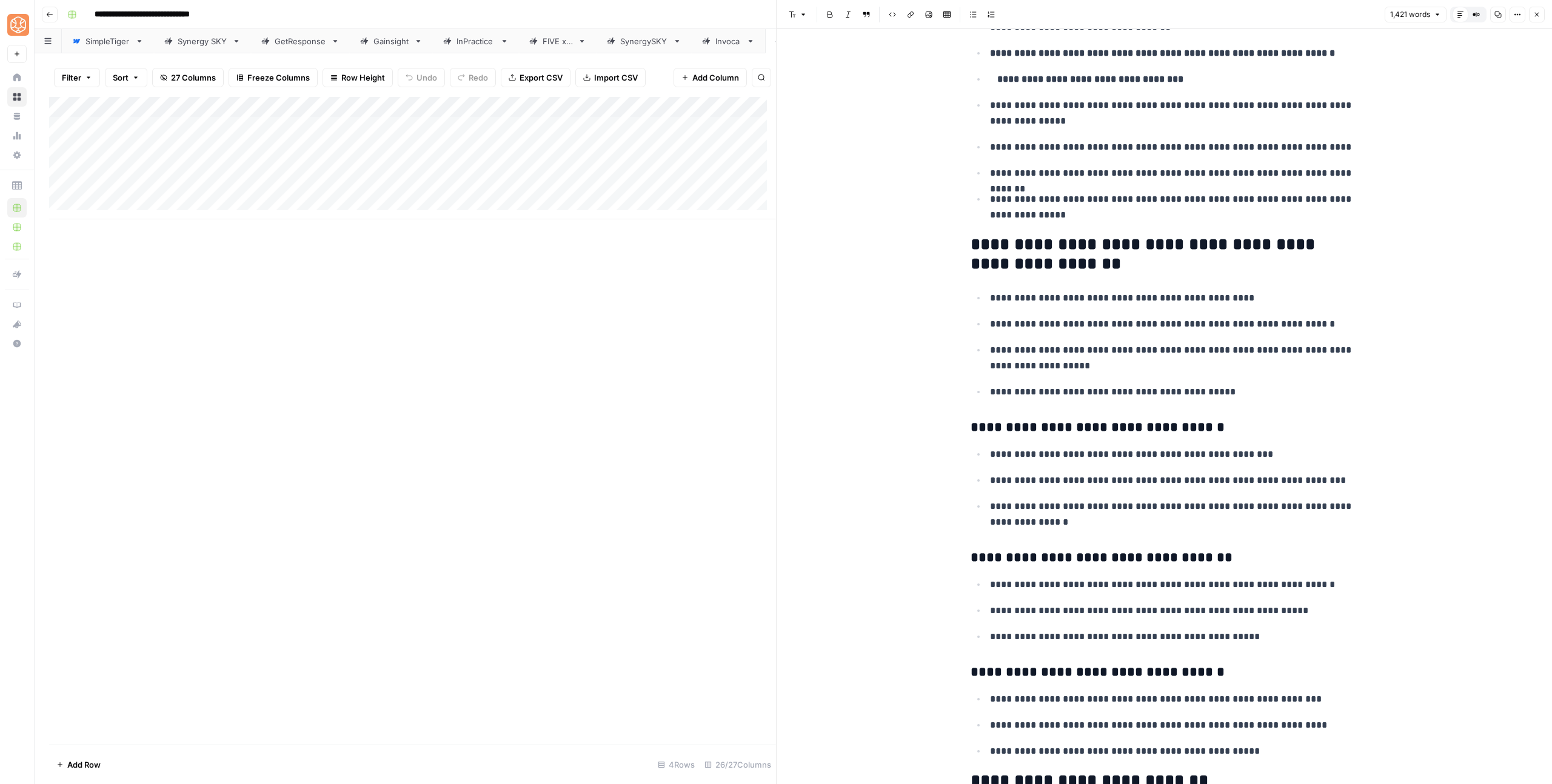 click on "**********" at bounding box center [1165, 254] 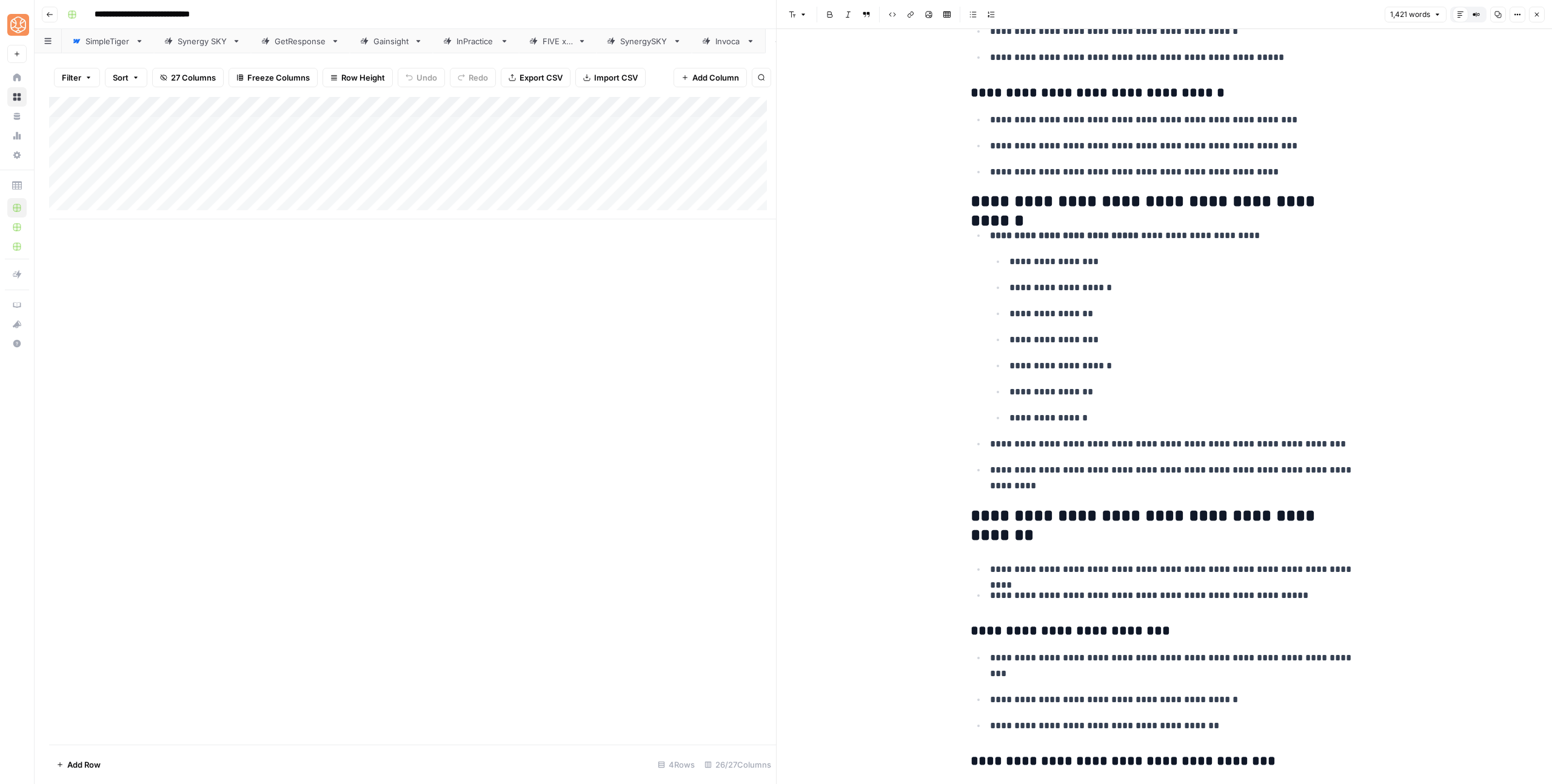scroll, scrollTop: 2016, scrollLeft: 0, axis: vertical 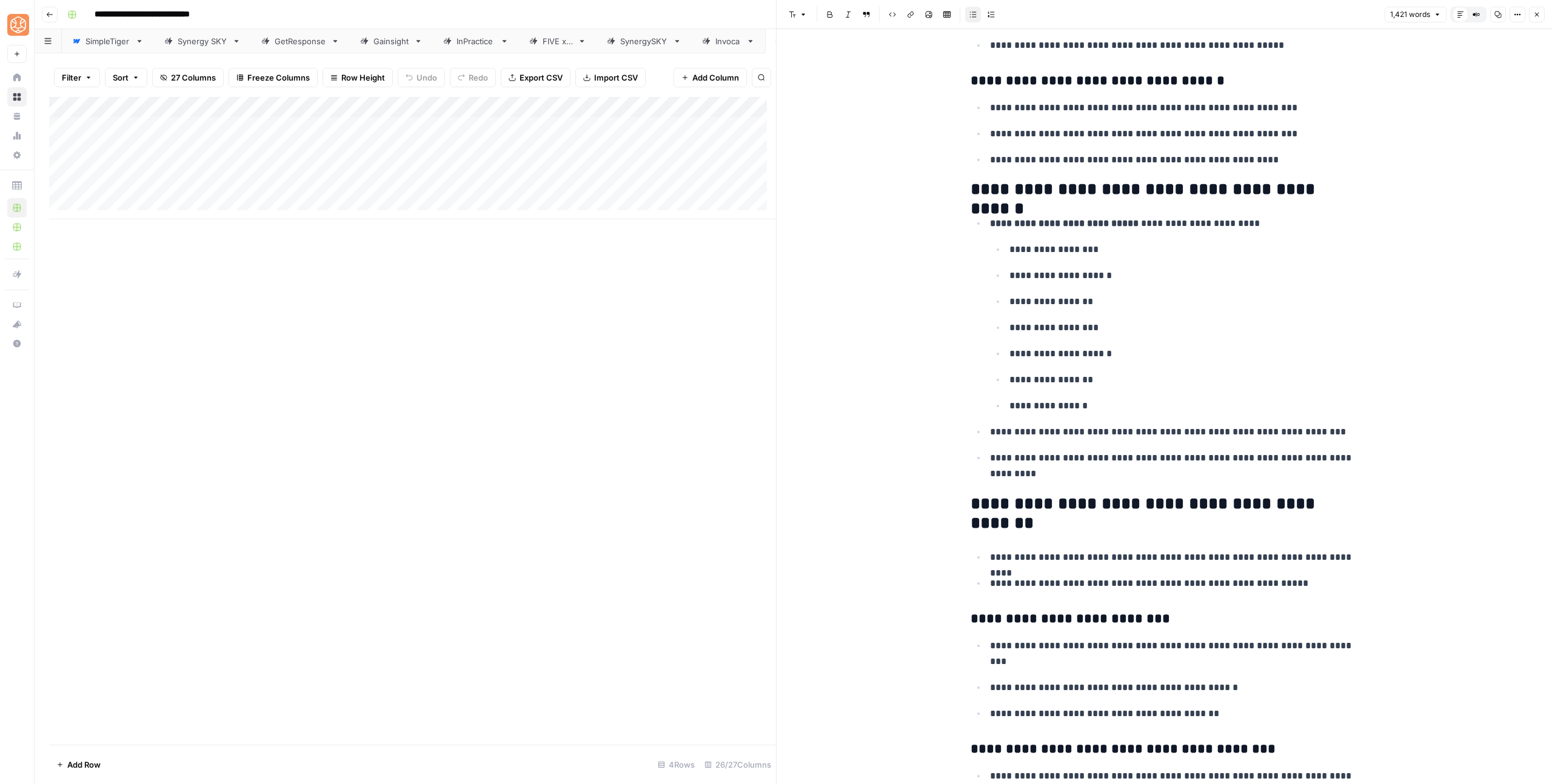 click on "**********" at bounding box center [1174, 466] 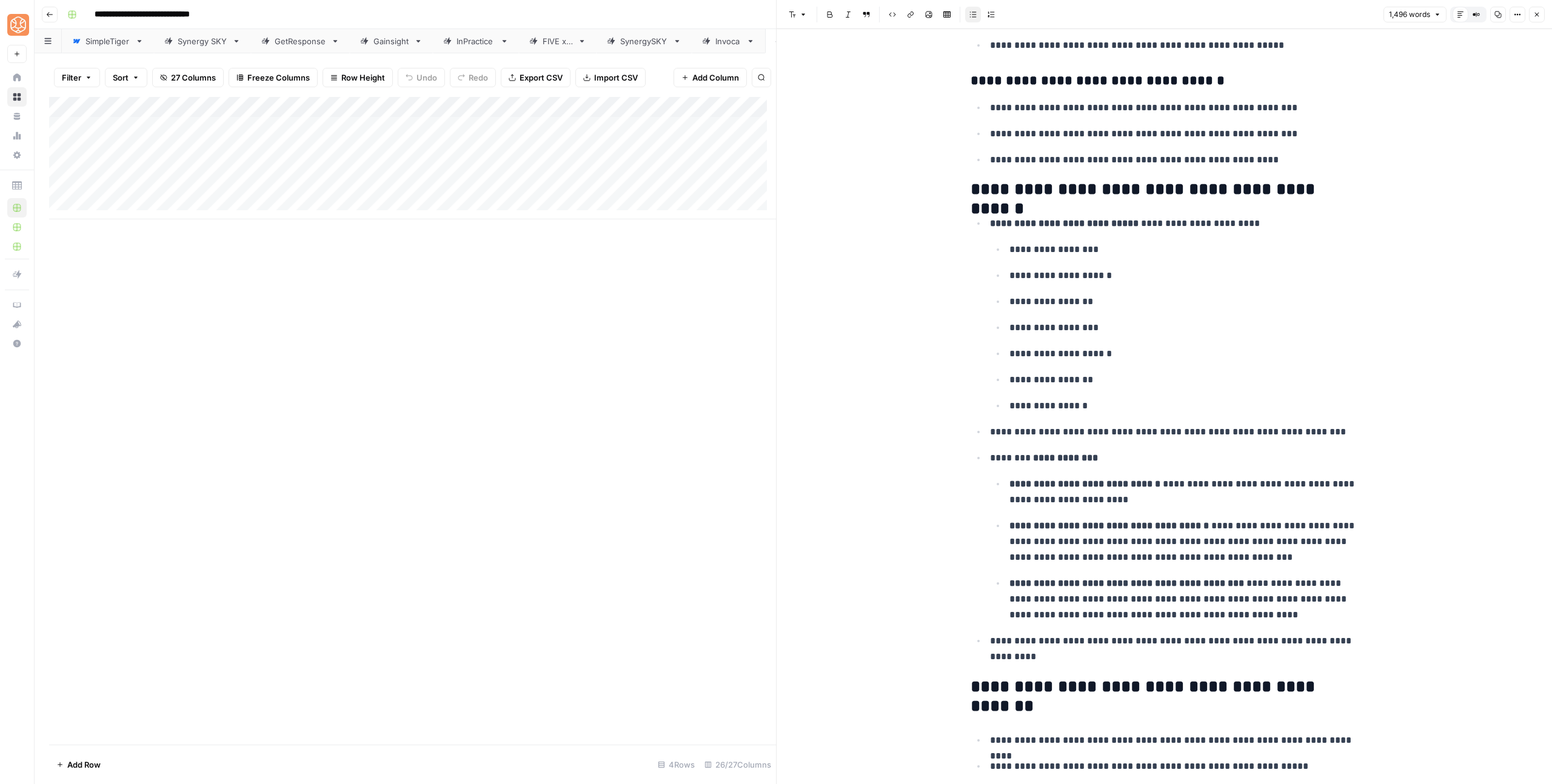click on "**********" at bounding box center [1065, 457] 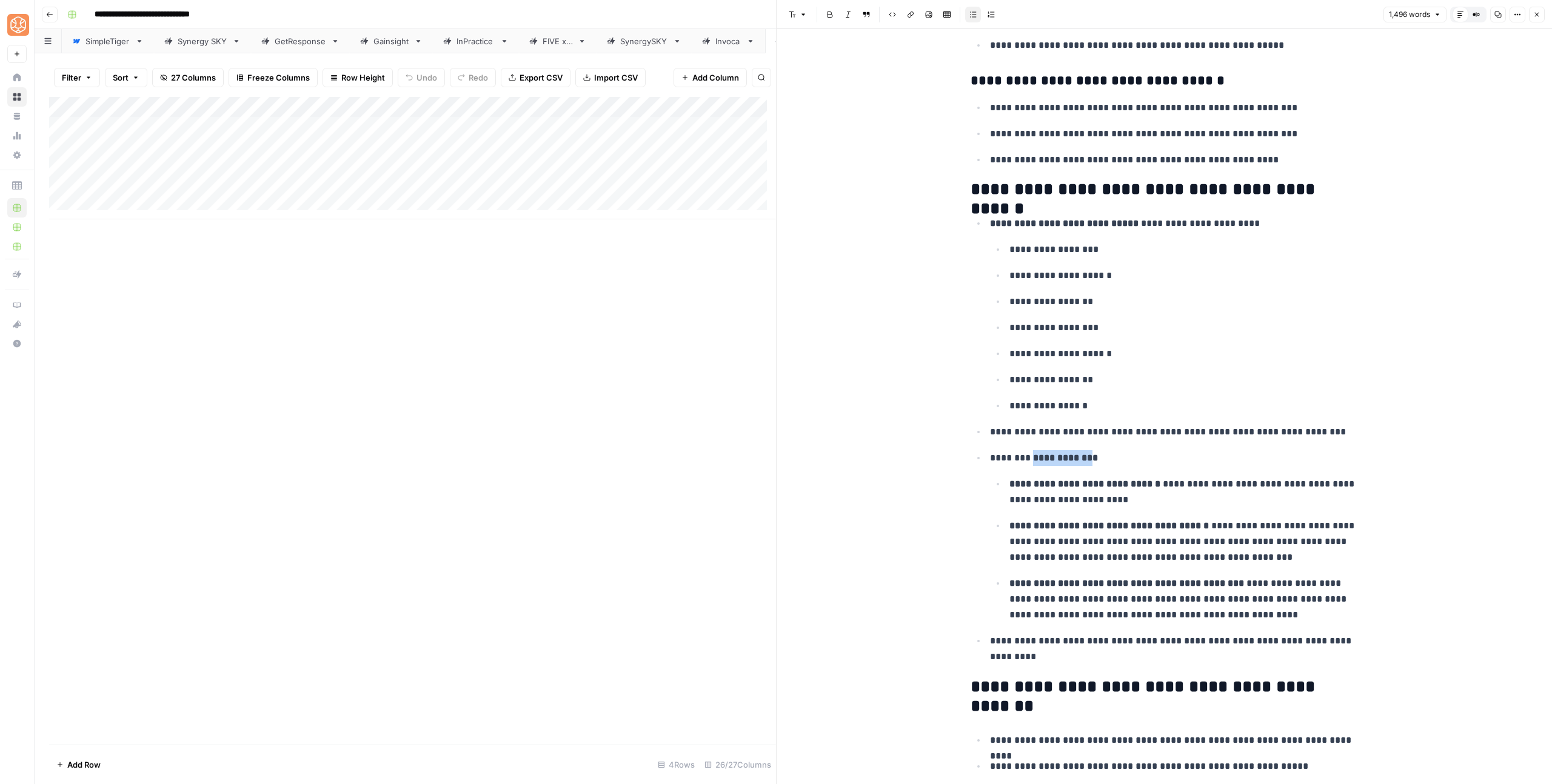 click on "**********" at bounding box center [1065, 457] 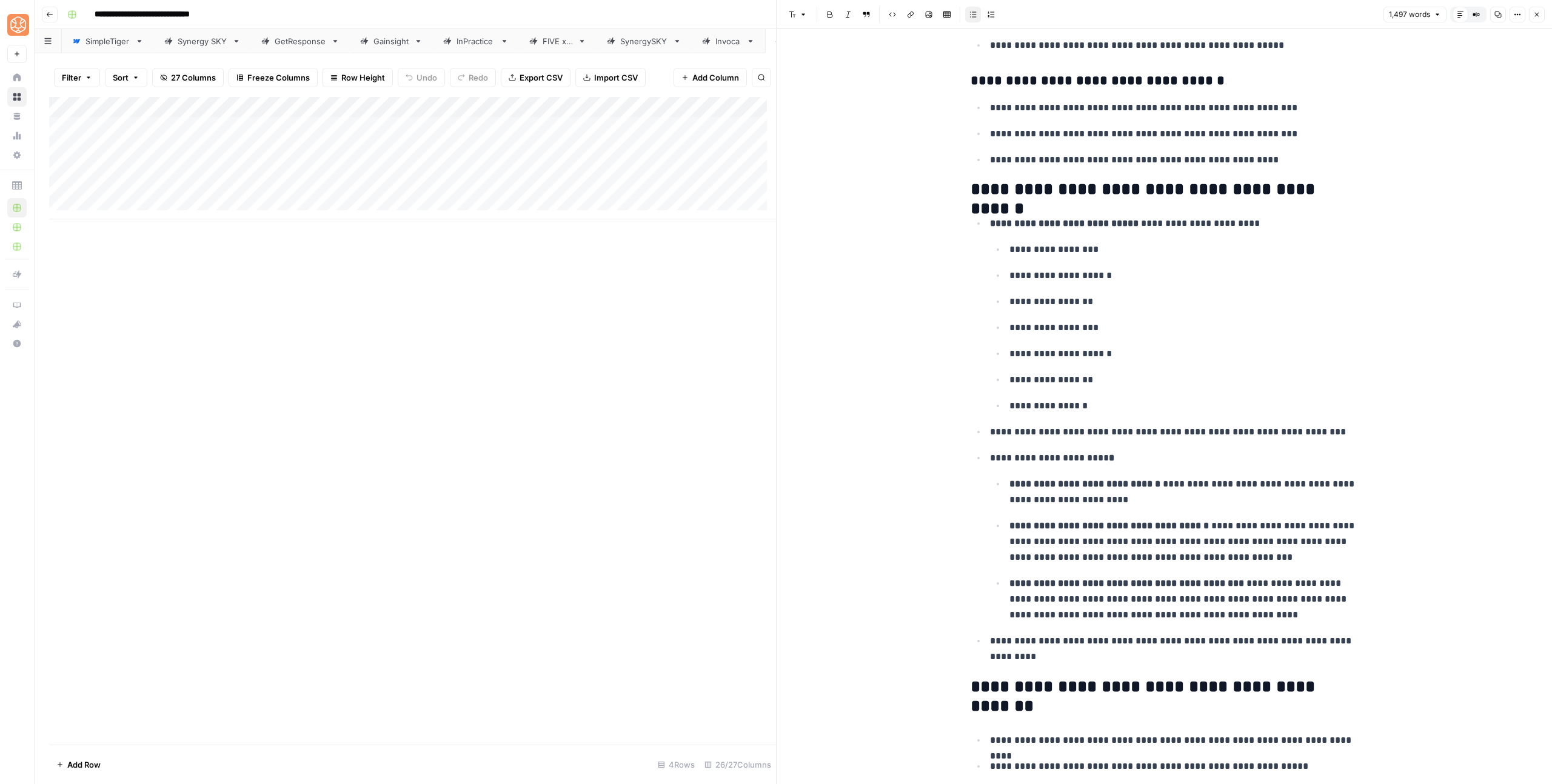 click on "[FIRST] [LAST]" at bounding box center [1184, 492] 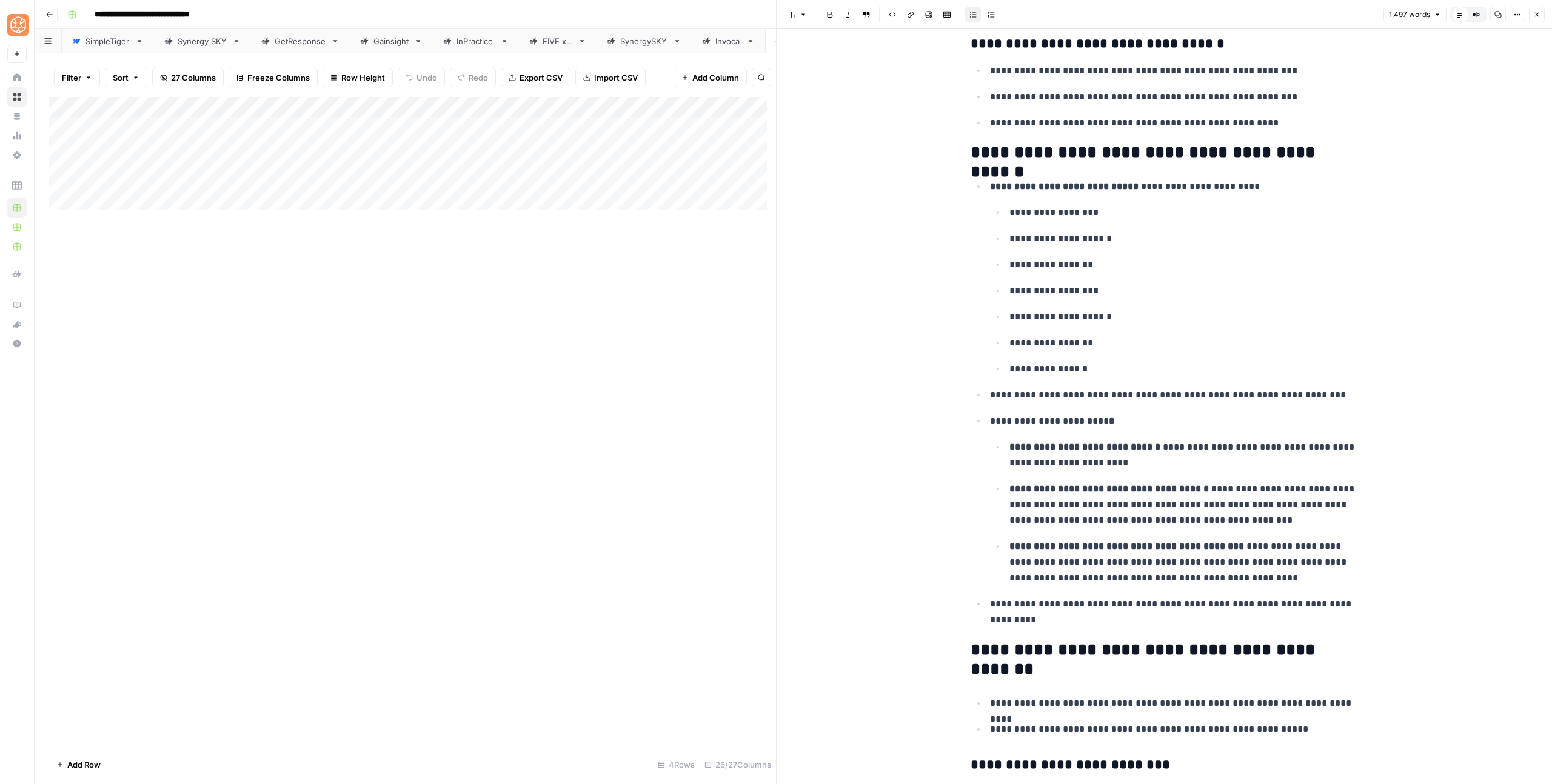 scroll, scrollTop: 2064, scrollLeft: 0, axis: vertical 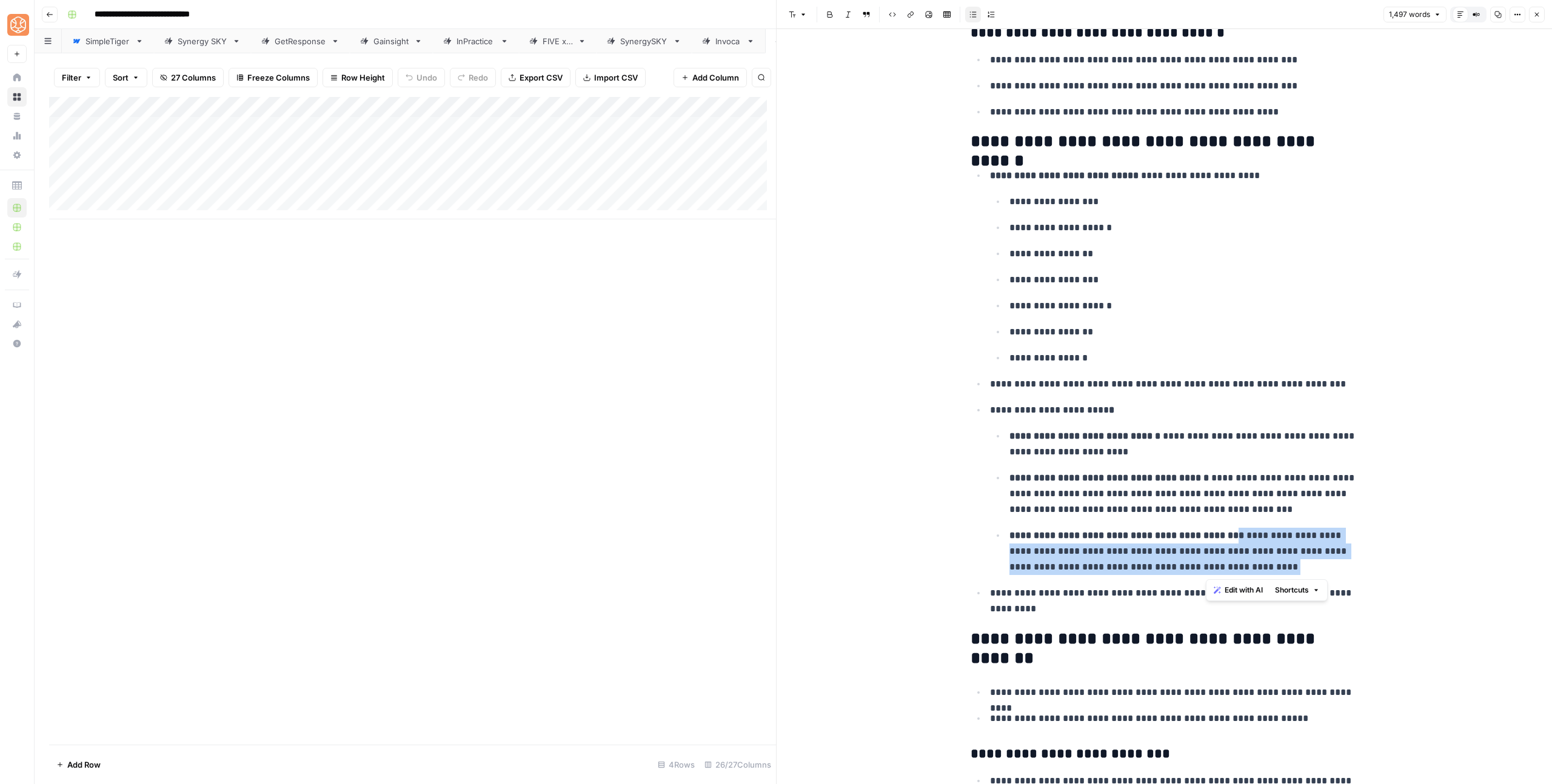 drag, startPoint x: 1223, startPoint y: 572, endPoint x: 1229, endPoint y: 537, distance: 35.51056 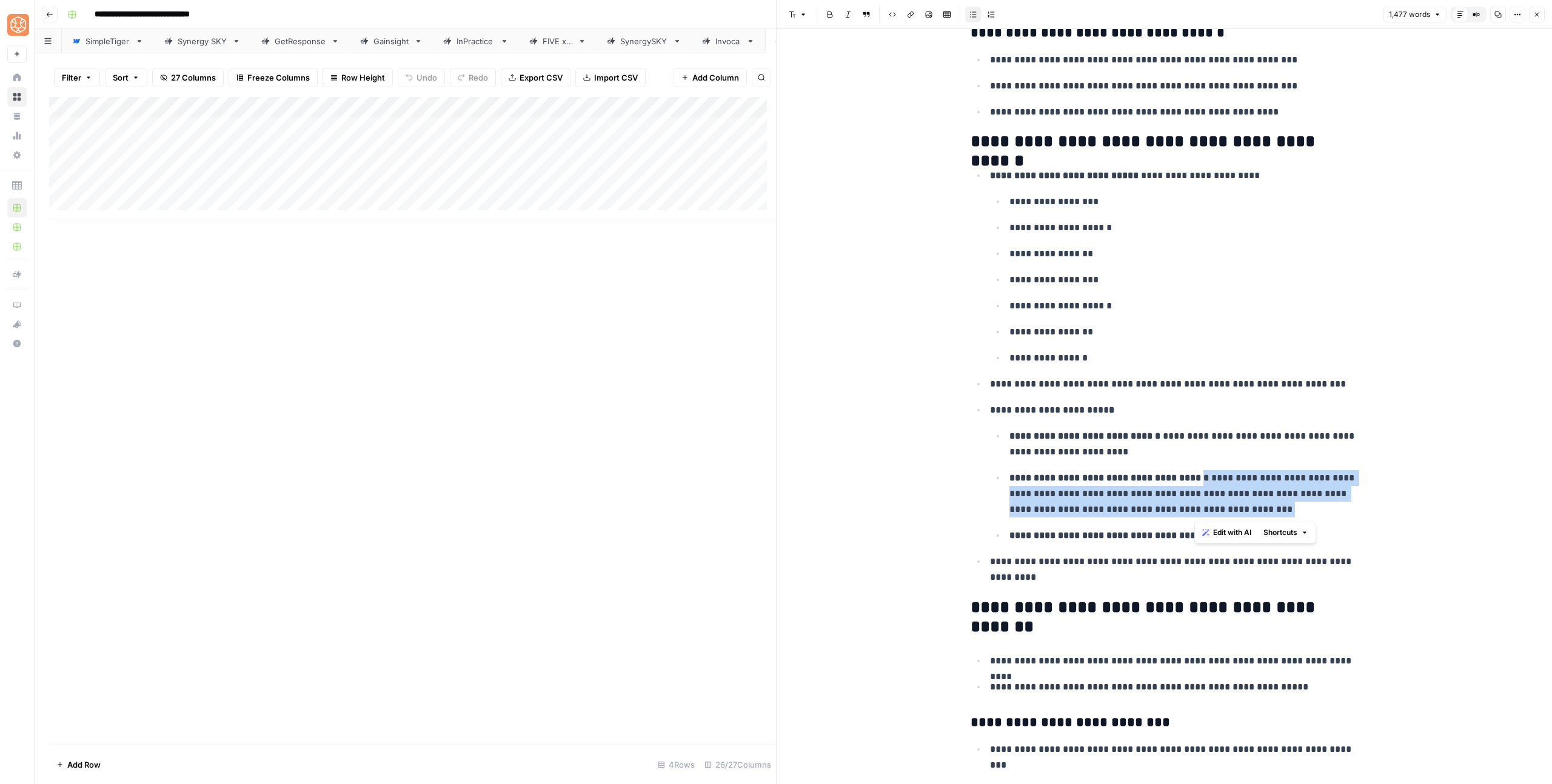drag, startPoint x: 1288, startPoint y: 509, endPoint x: 1192, endPoint y: 483, distance: 99.45853 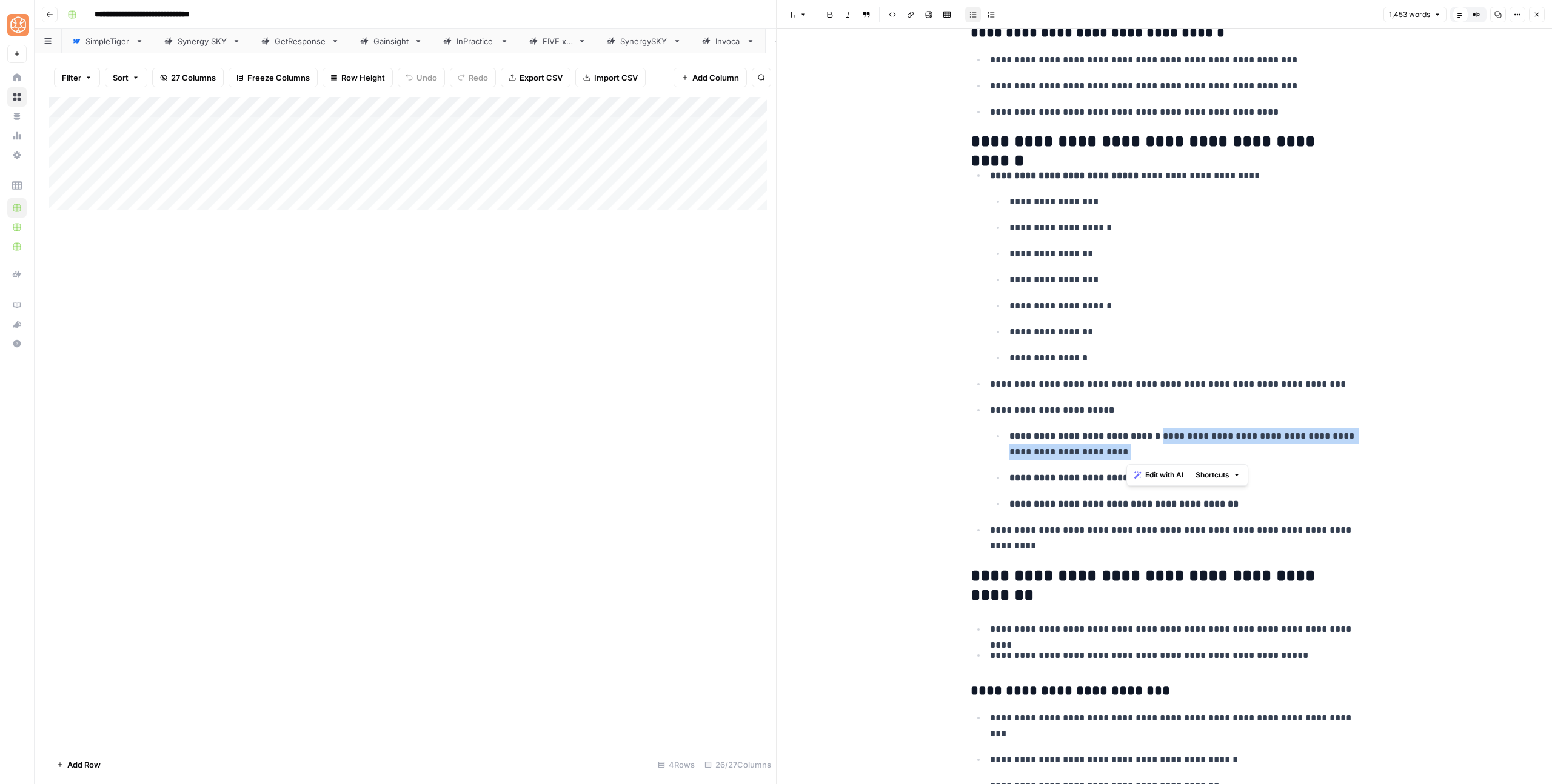 drag, startPoint x: 1166, startPoint y: 454, endPoint x: 1159, endPoint y: 442, distance: 13.892444 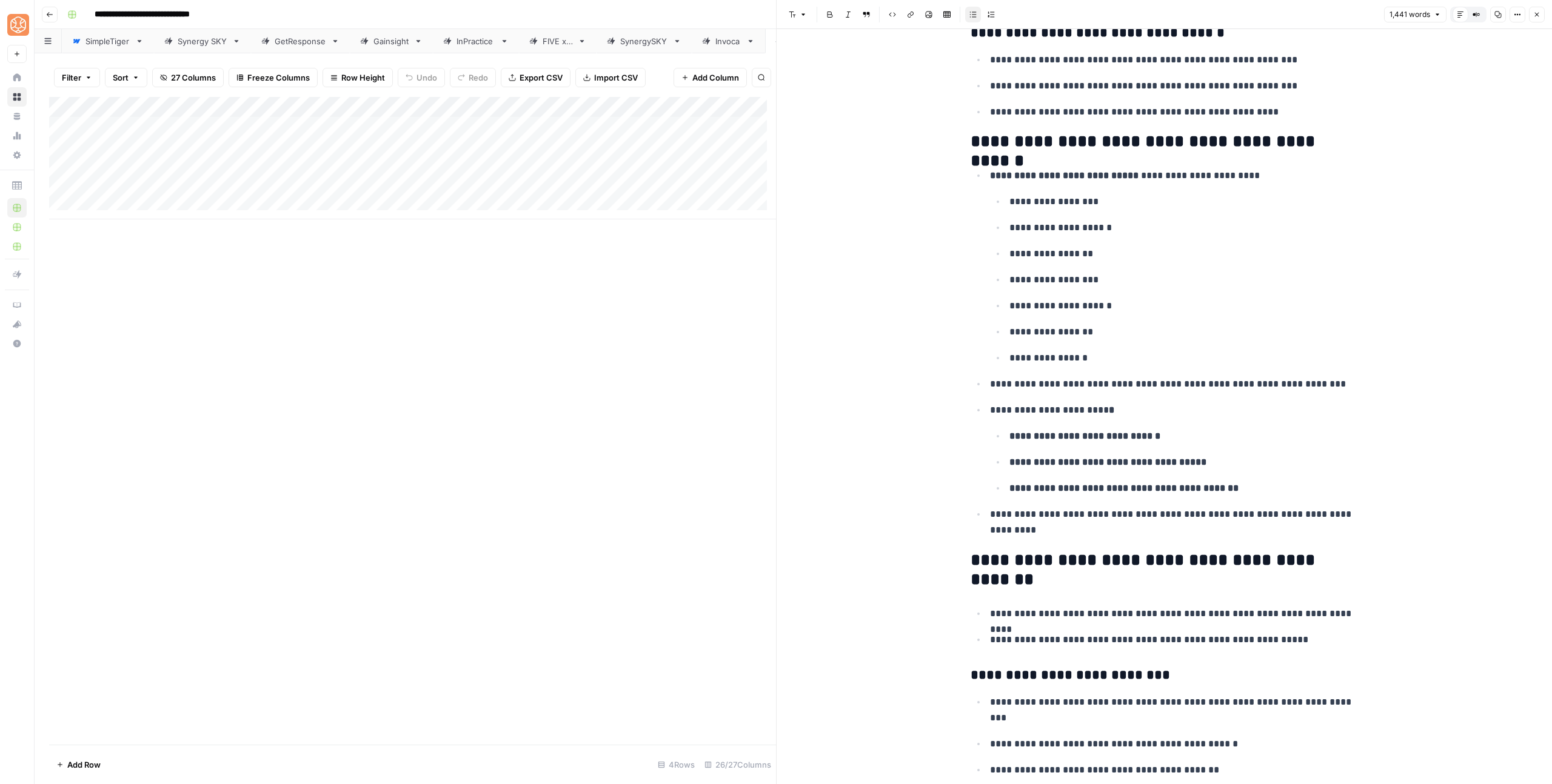 click on "[FIRST] [LAST] [STREET_NAME] [CITY] [STATE]" at bounding box center (1172, 449) 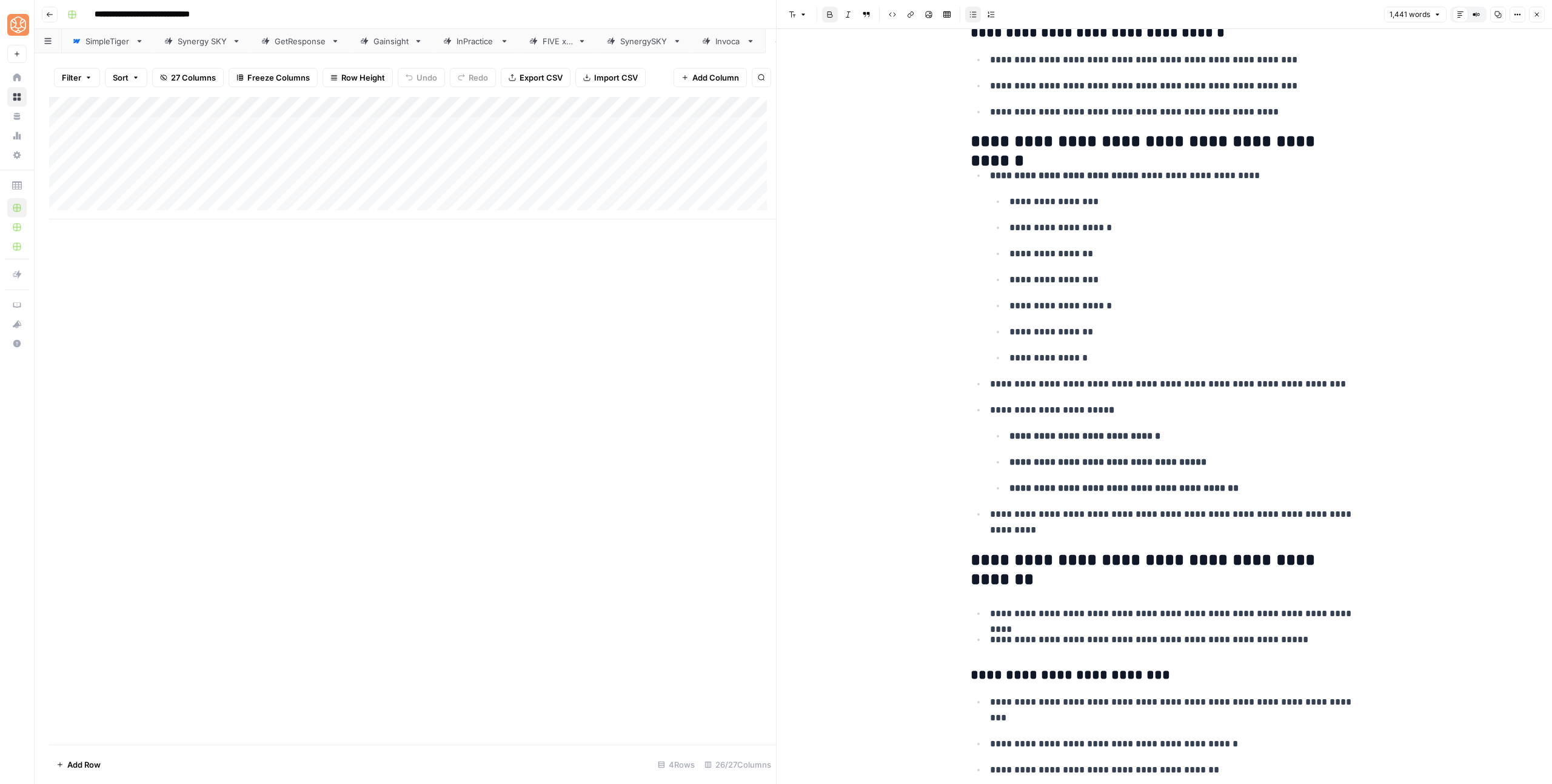click on "[FIRST] [LAST]" at bounding box center [1174, 462] 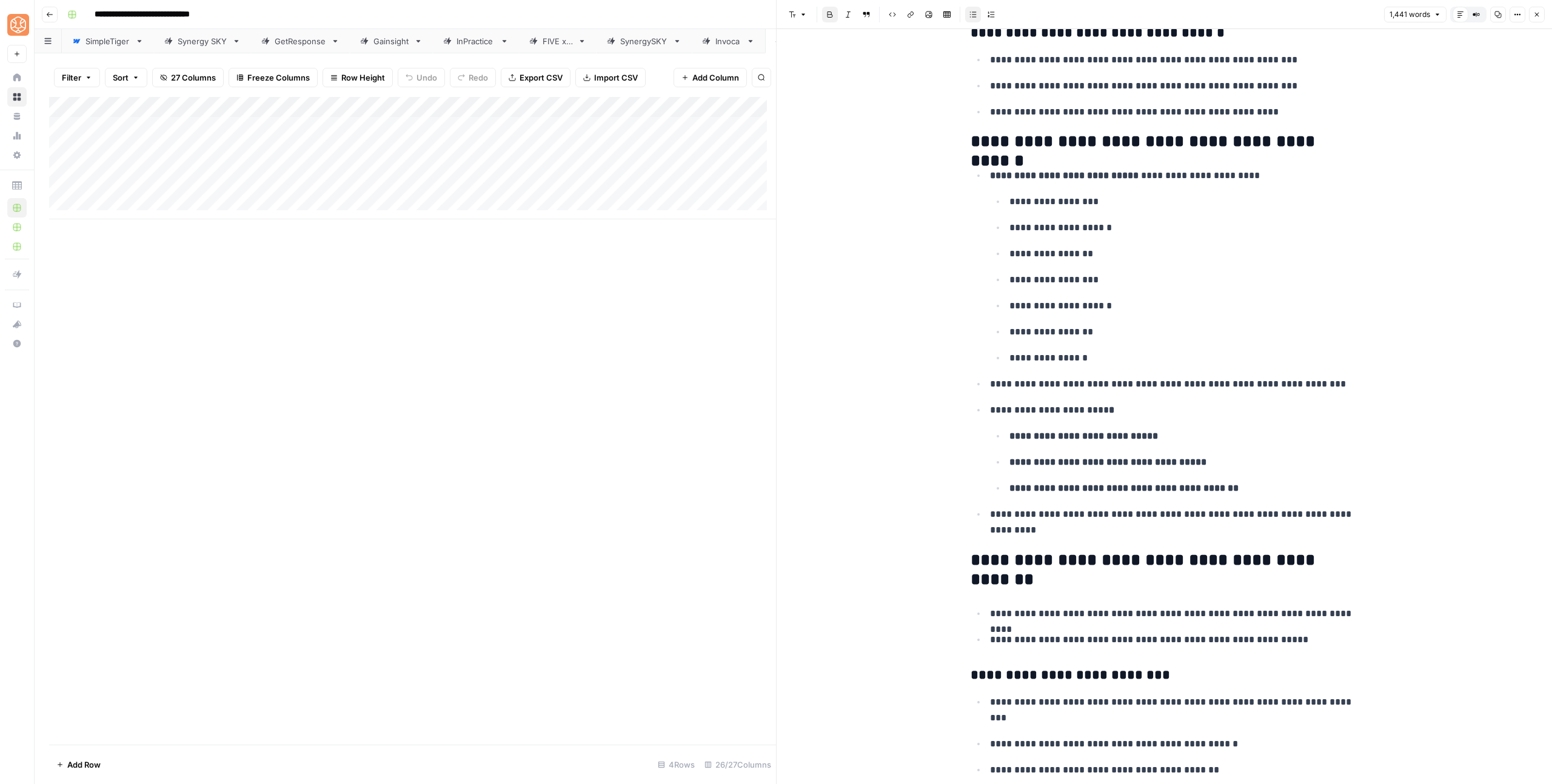 click on "[FIRST] [LAST]" at bounding box center (1174, 410) 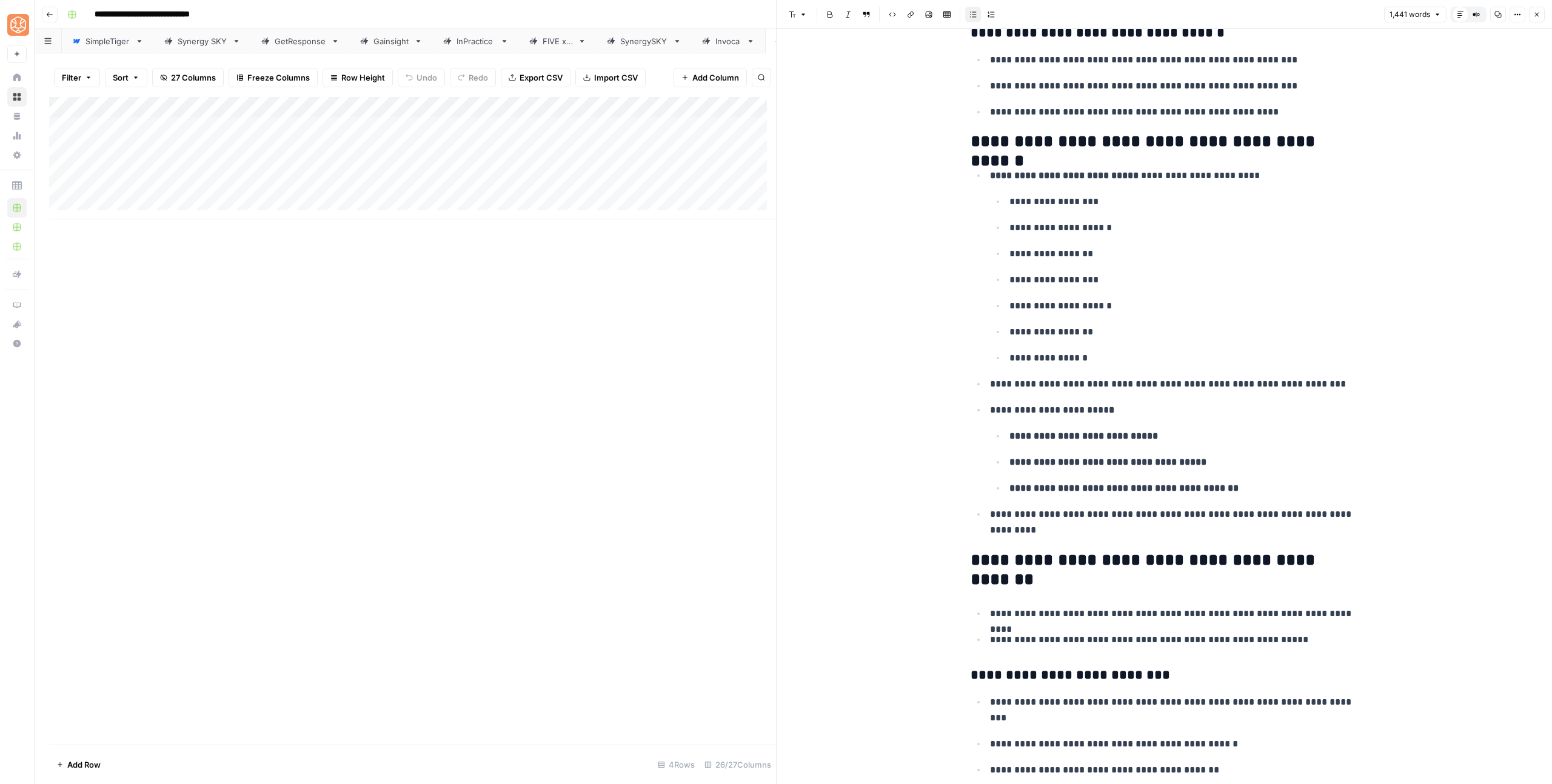 click on "Close" at bounding box center (1537, 15) 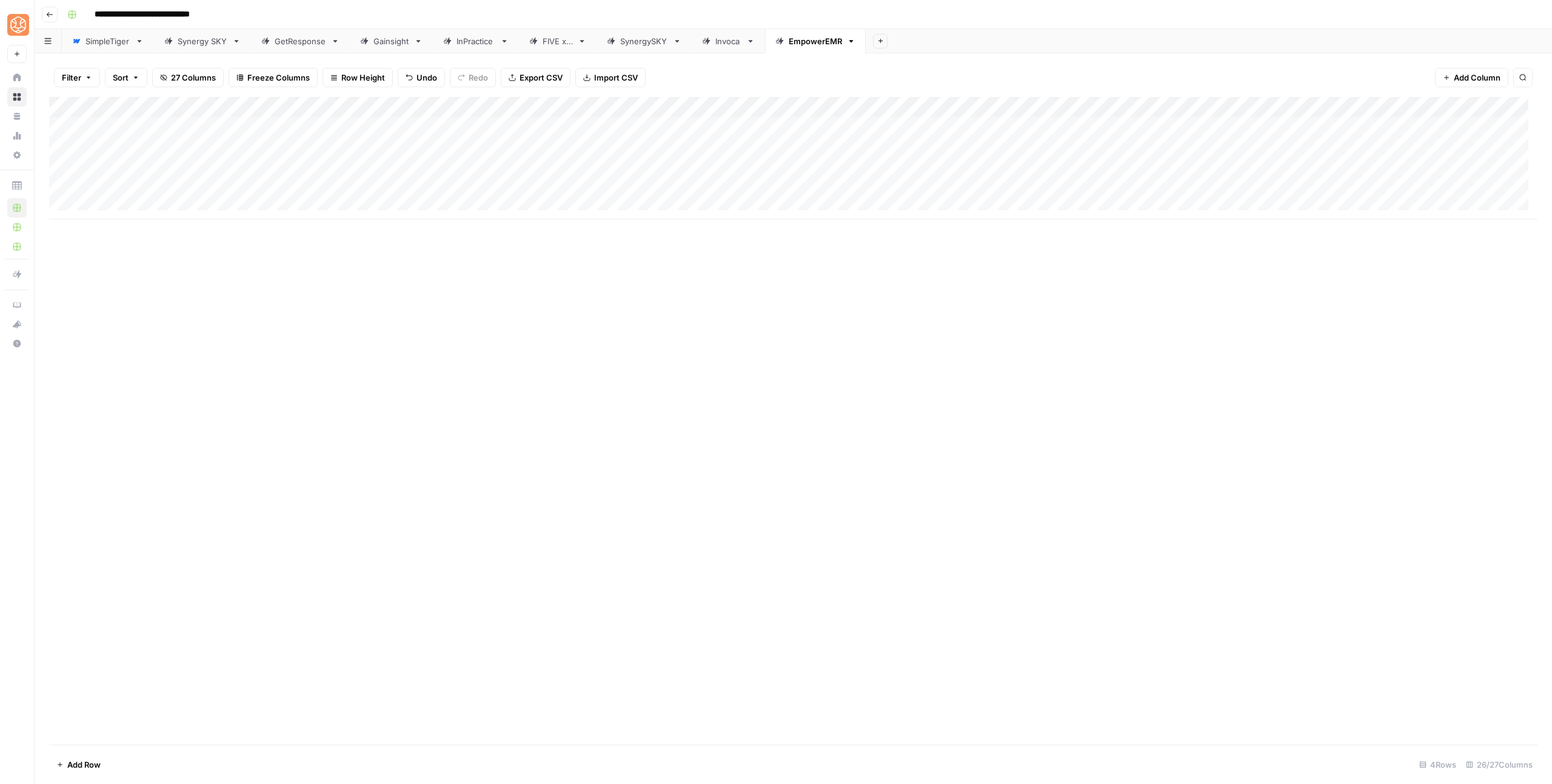 click on "Add Column" at bounding box center (793, 158) 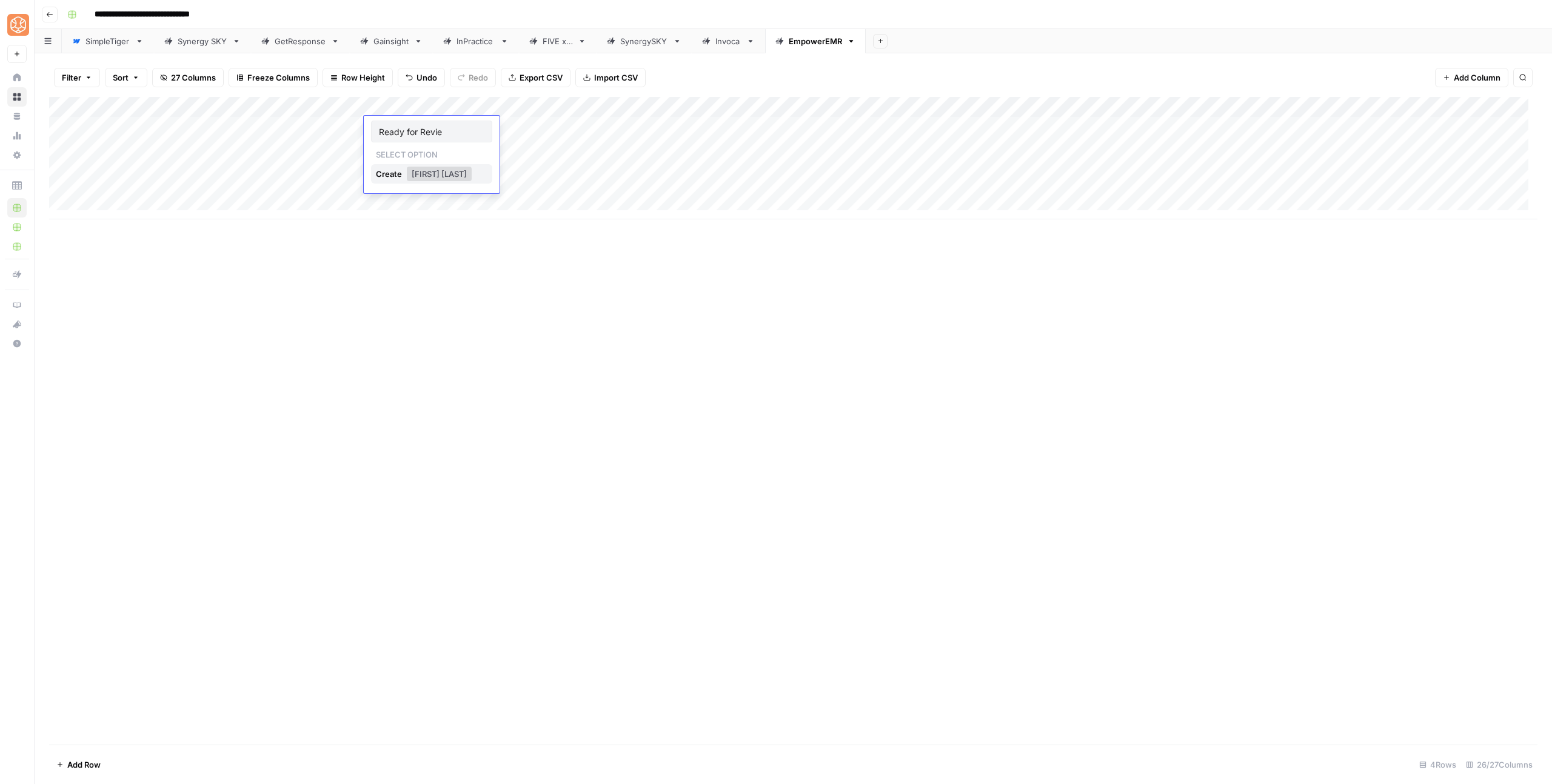 type on "Ready for Review" 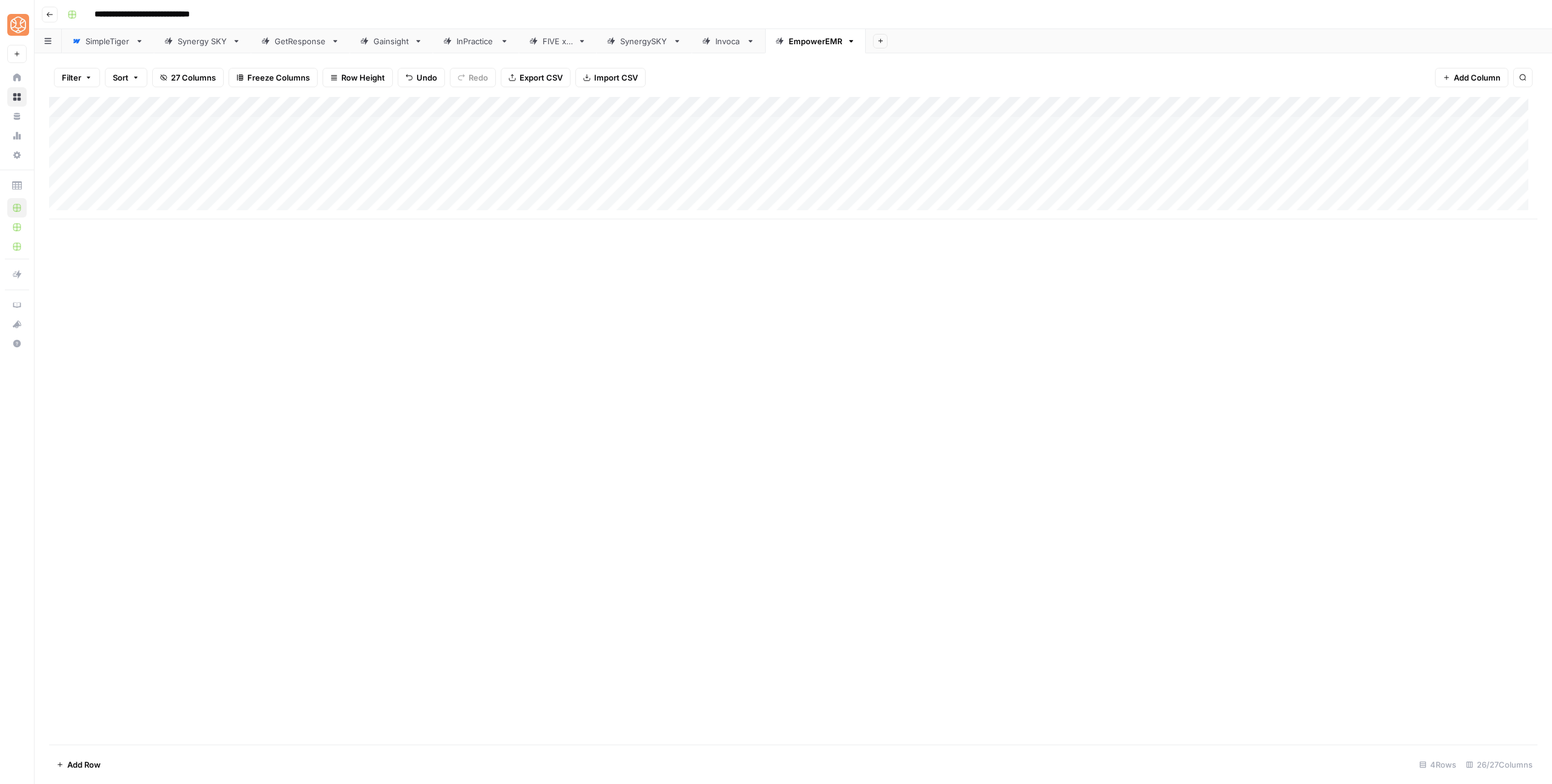 click on "Add Column" at bounding box center [793, 420] 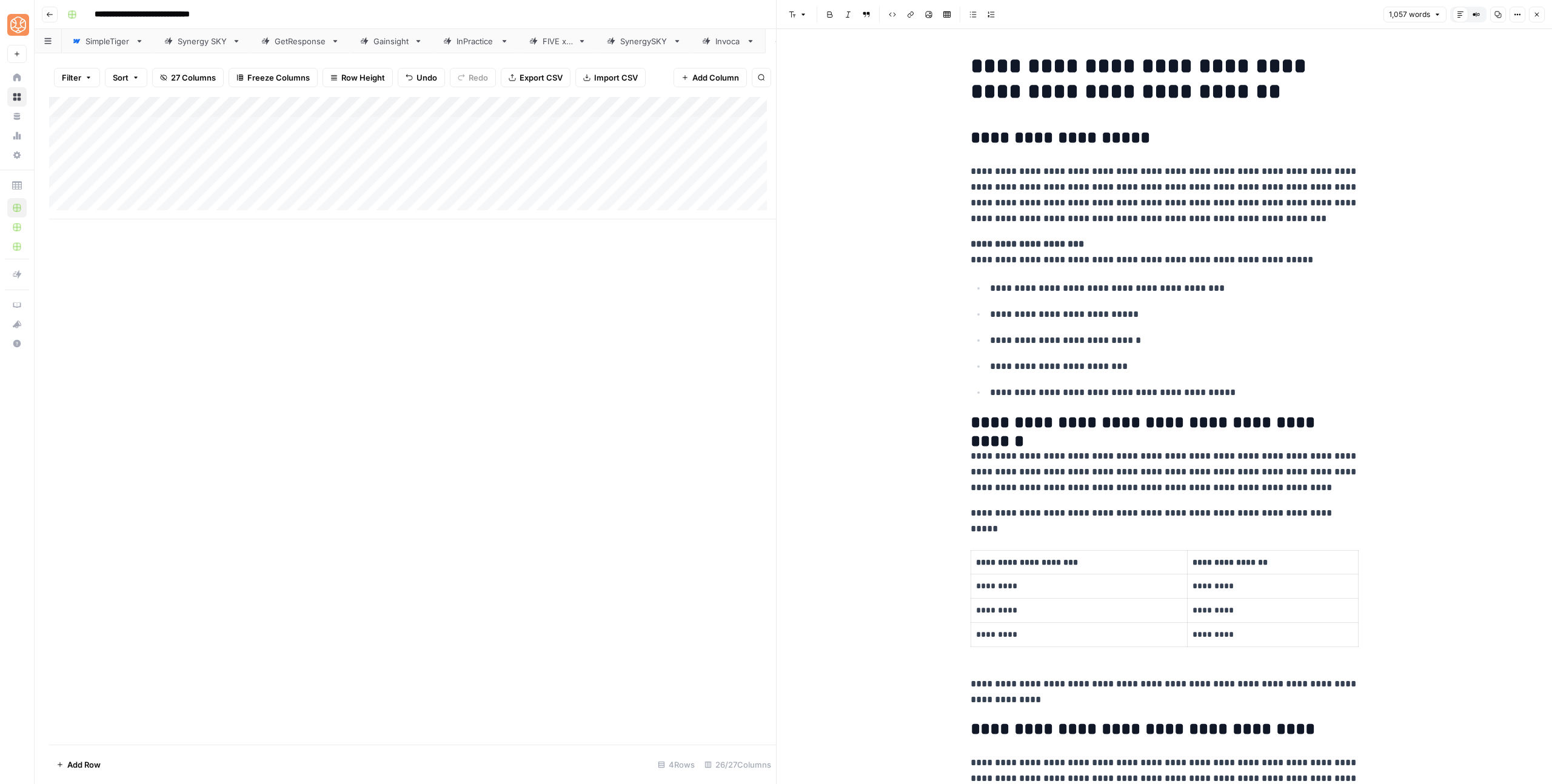 click on "Close" at bounding box center [1537, 15] 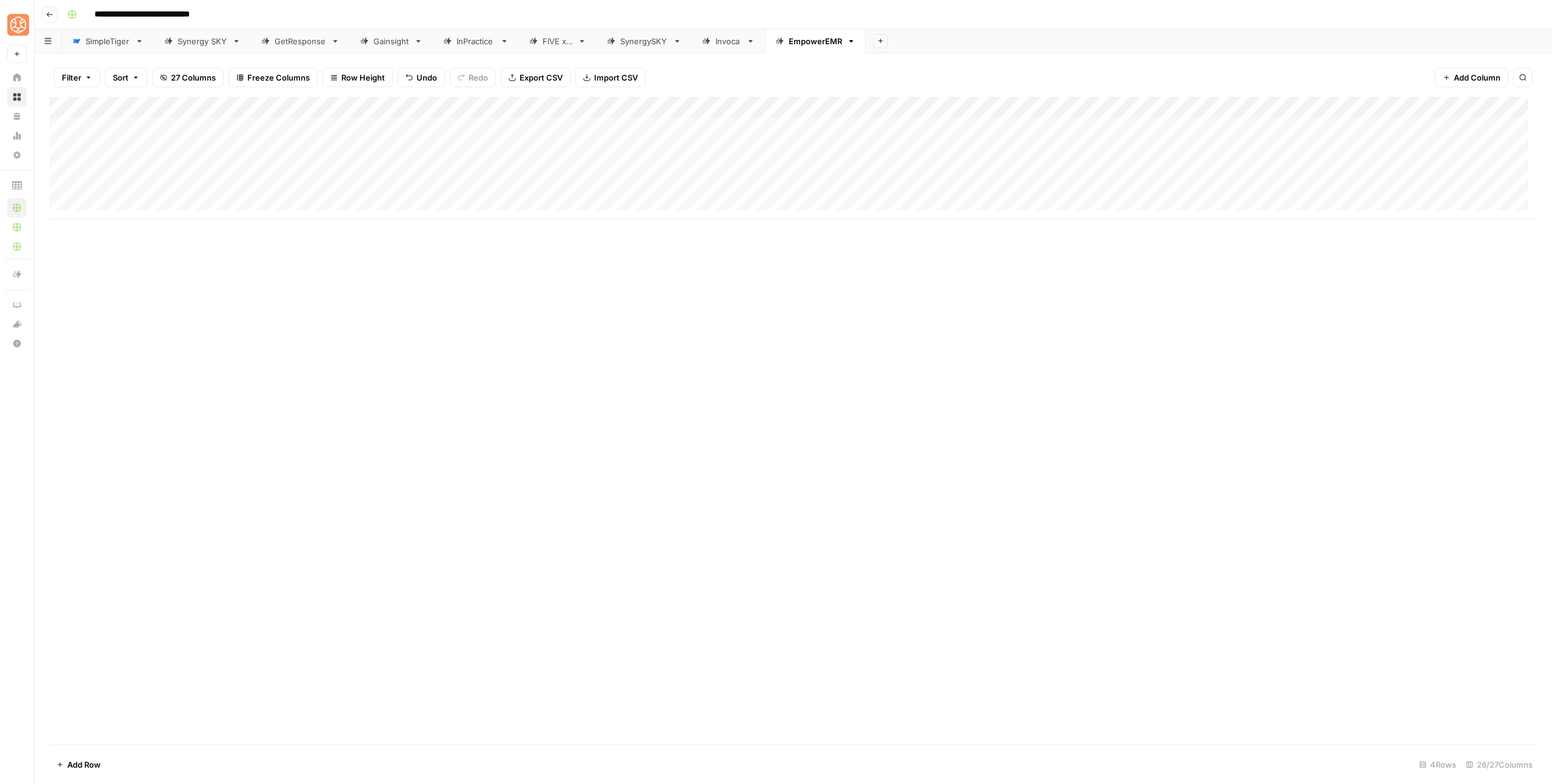 click on "Add Column" at bounding box center (793, 158) 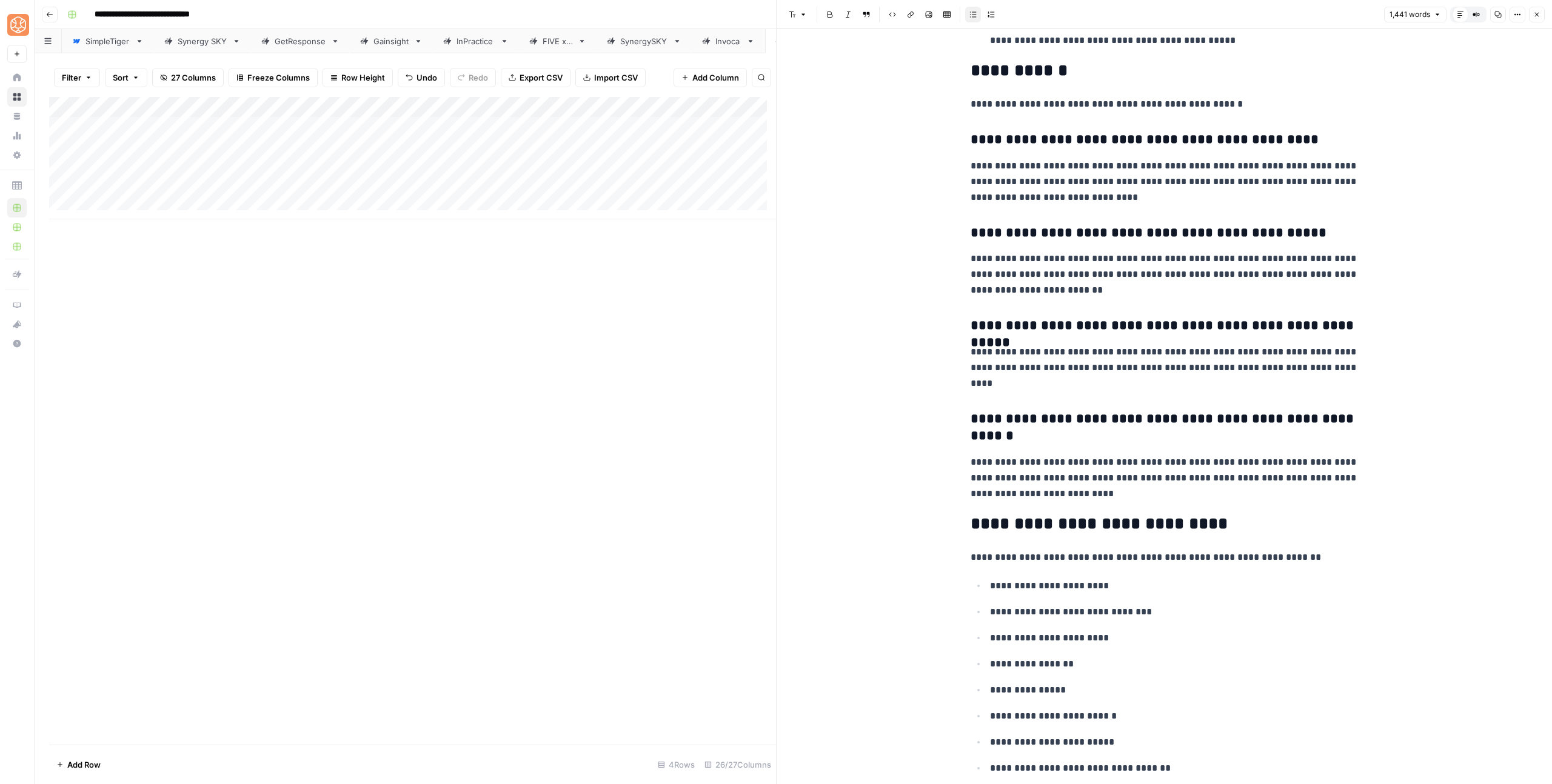 scroll, scrollTop: 4989, scrollLeft: 0, axis: vertical 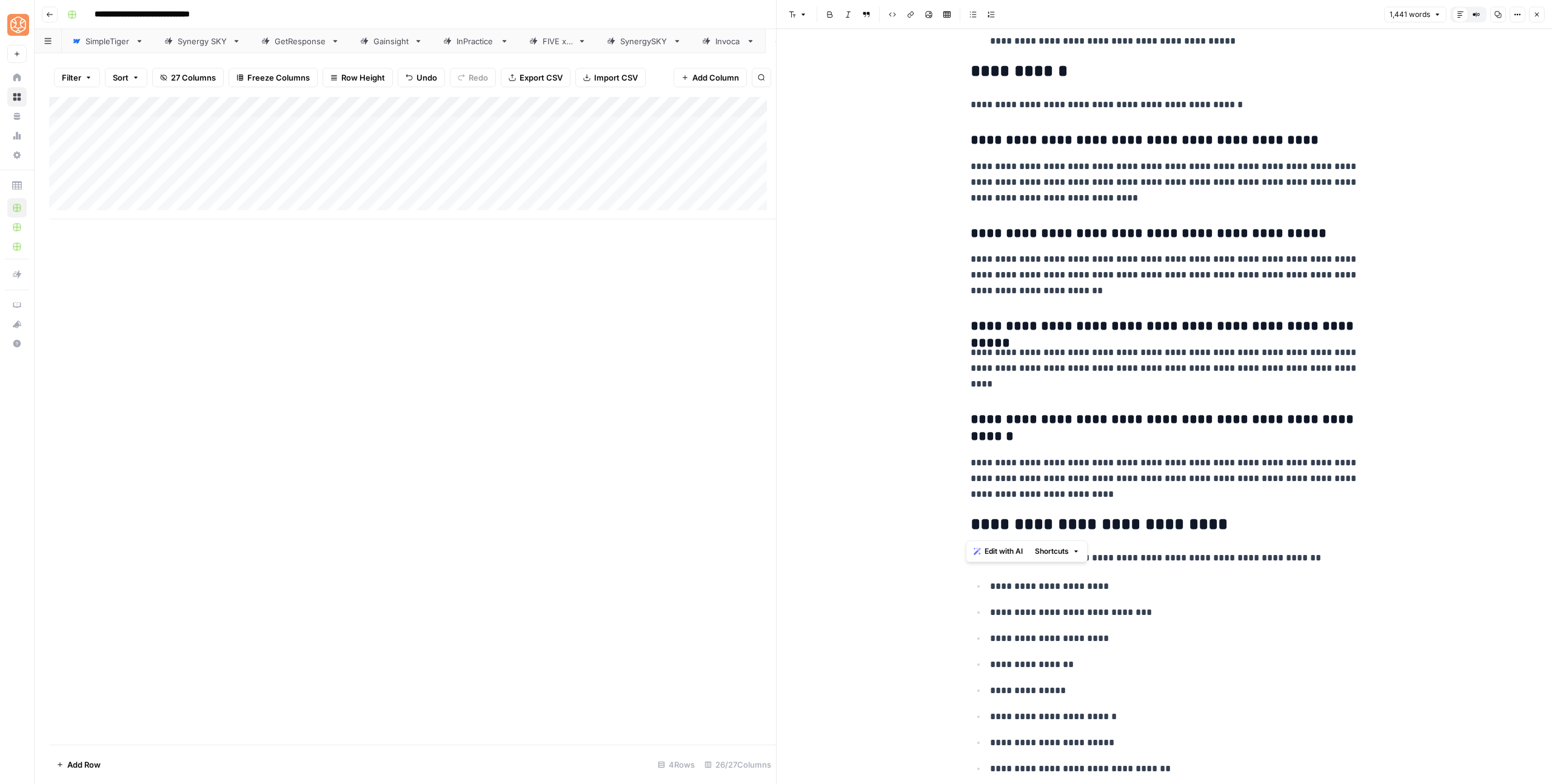 drag, startPoint x: 1099, startPoint y: 503, endPoint x: 957, endPoint y: 142, distance: 387.924 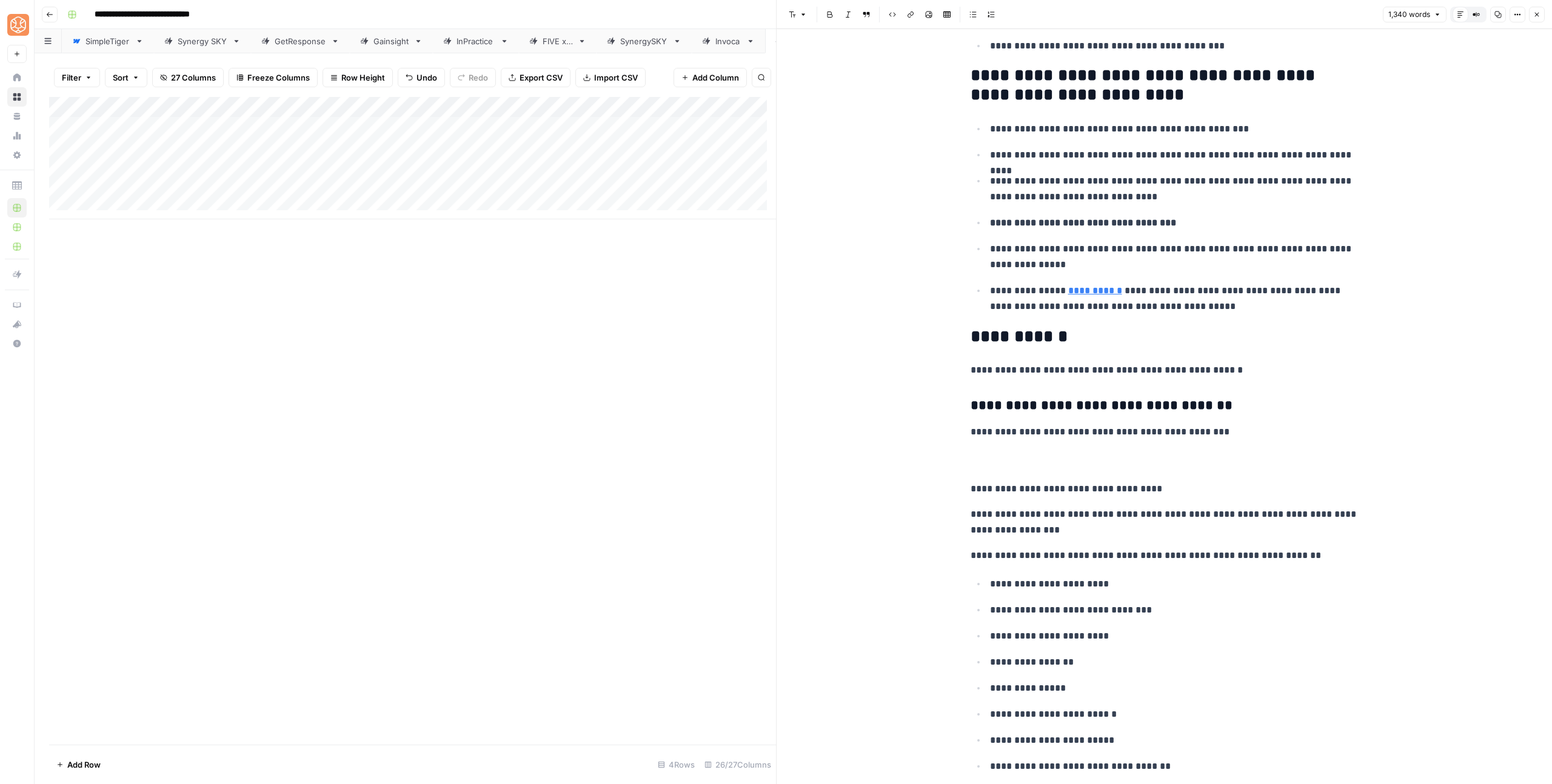 scroll, scrollTop: 4692, scrollLeft: 0, axis: vertical 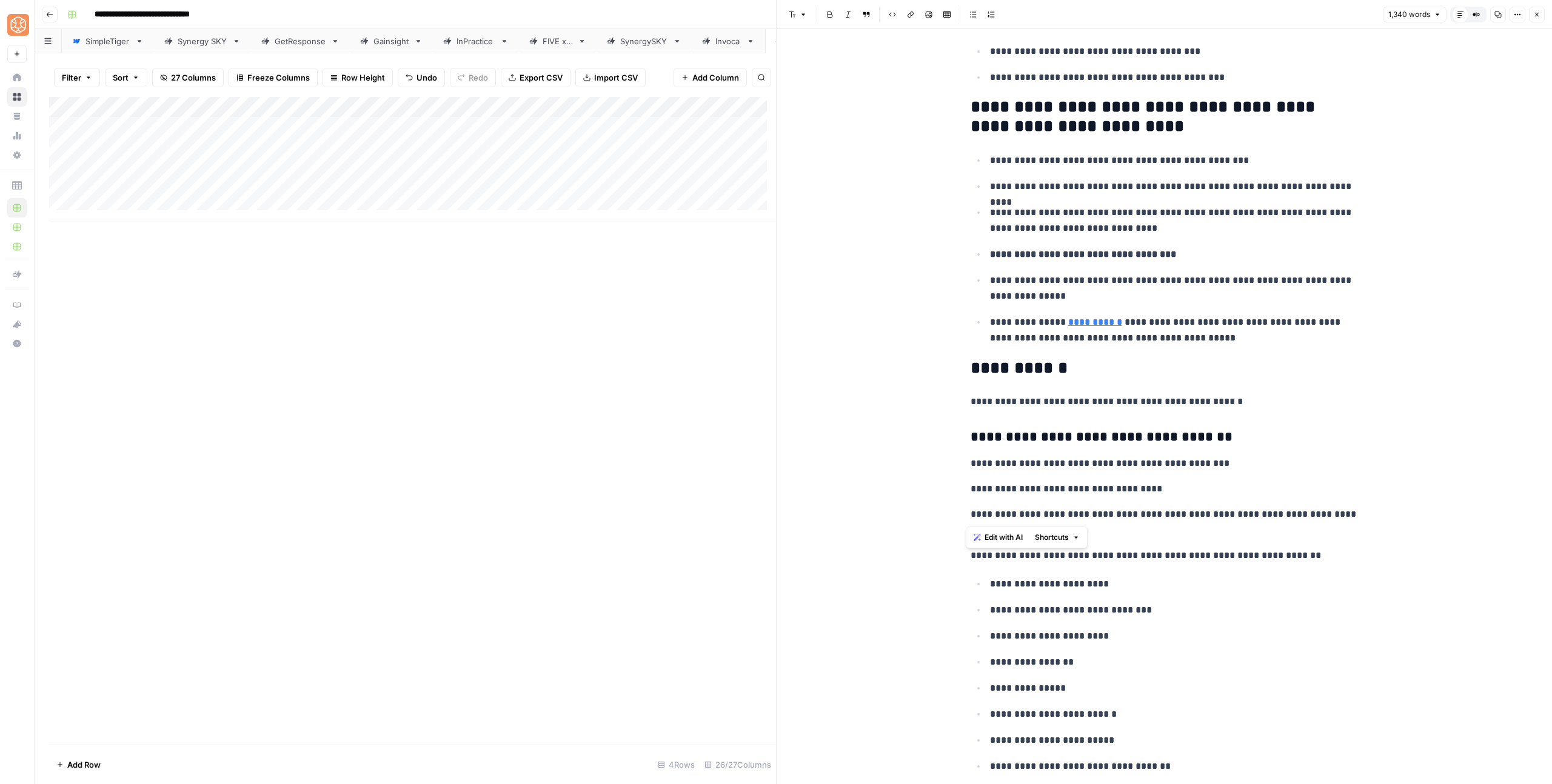 drag, startPoint x: 965, startPoint y: 459, endPoint x: 1255, endPoint y: 511, distance: 294.6252 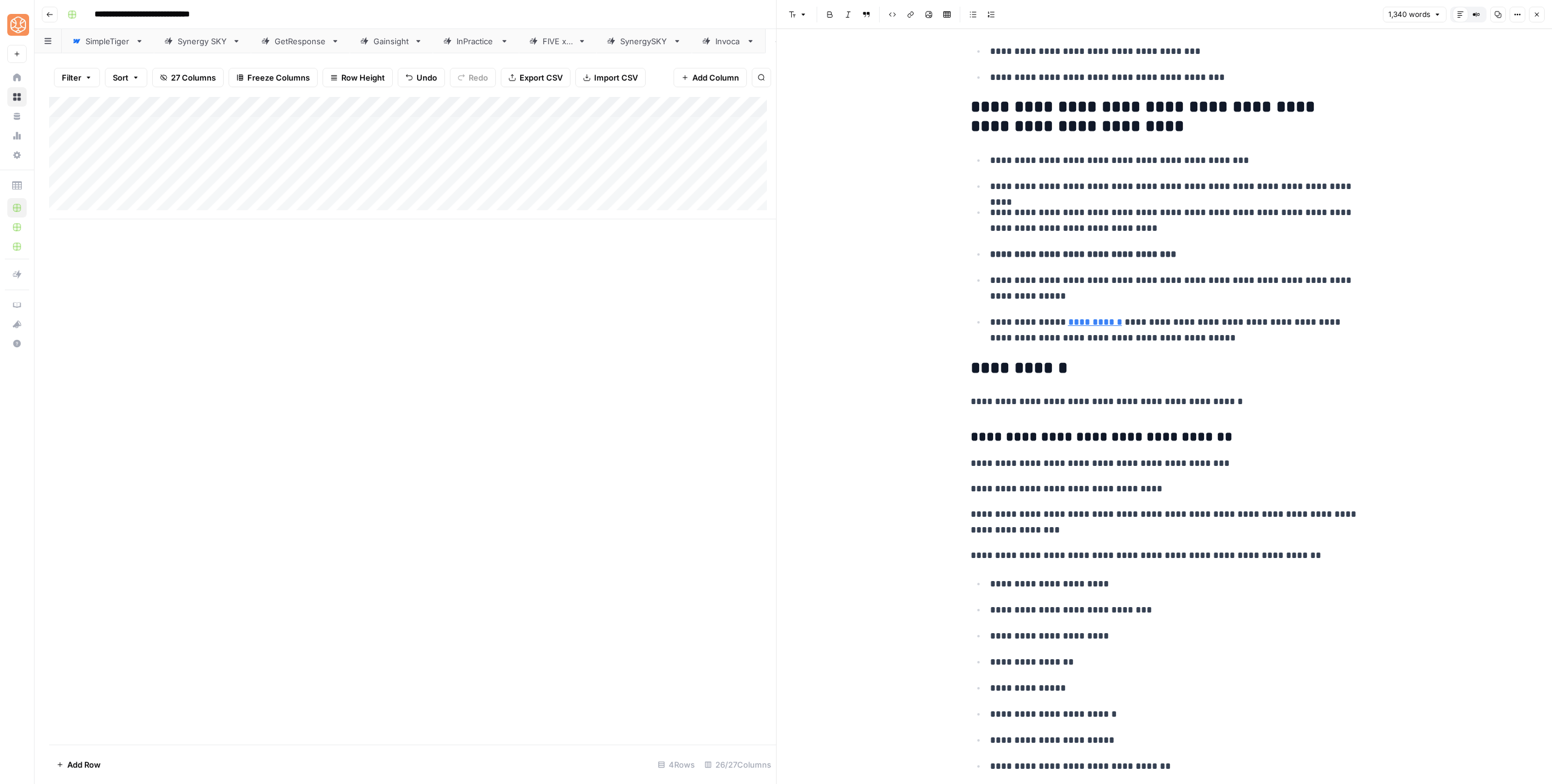 scroll, scrollTop: 4702, scrollLeft: 0, axis: vertical 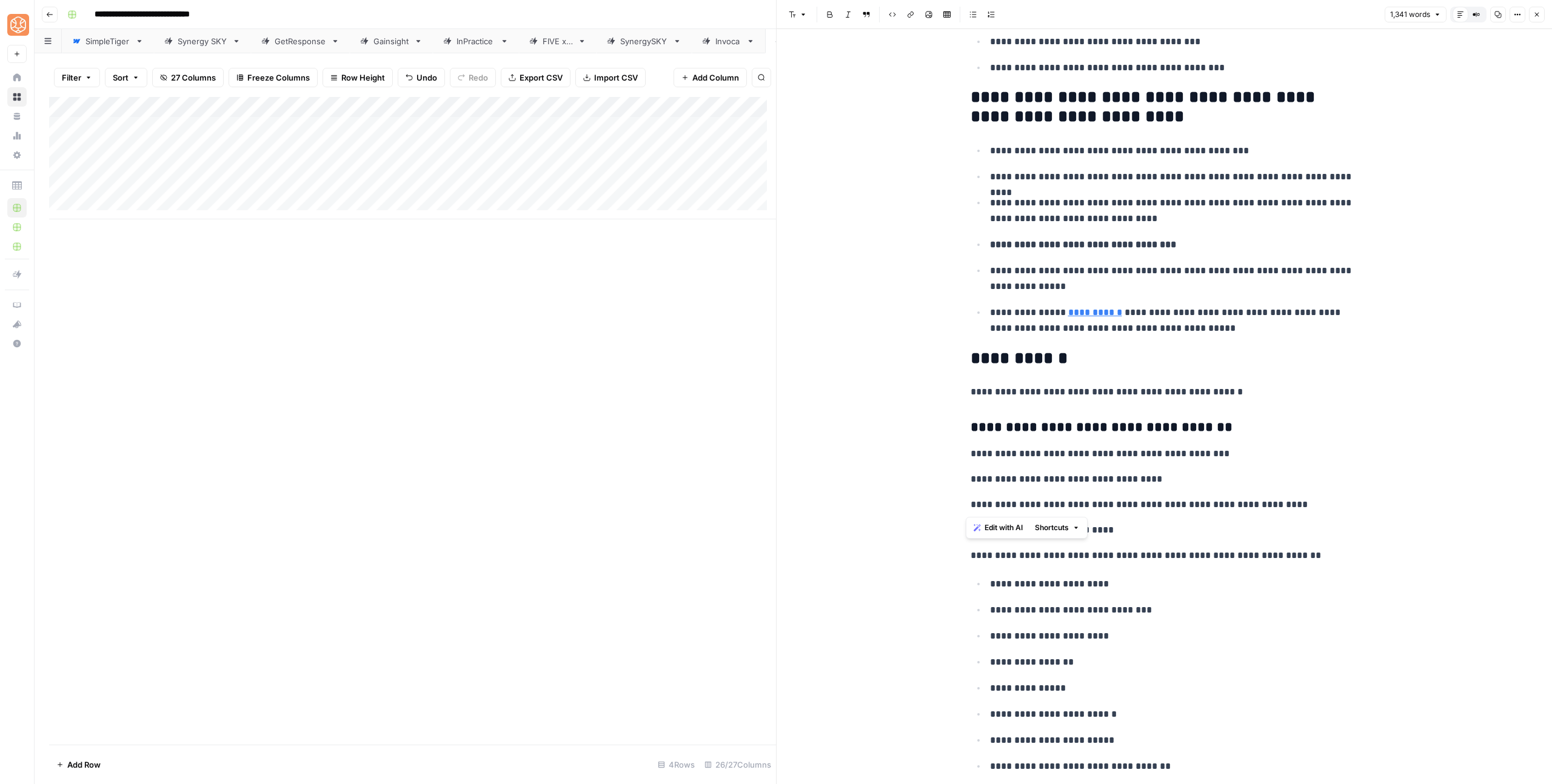 drag, startPoint x: 1302, startPoint y: 506, endPoint x: 1288, endPoint y: 437, distance: 70.406 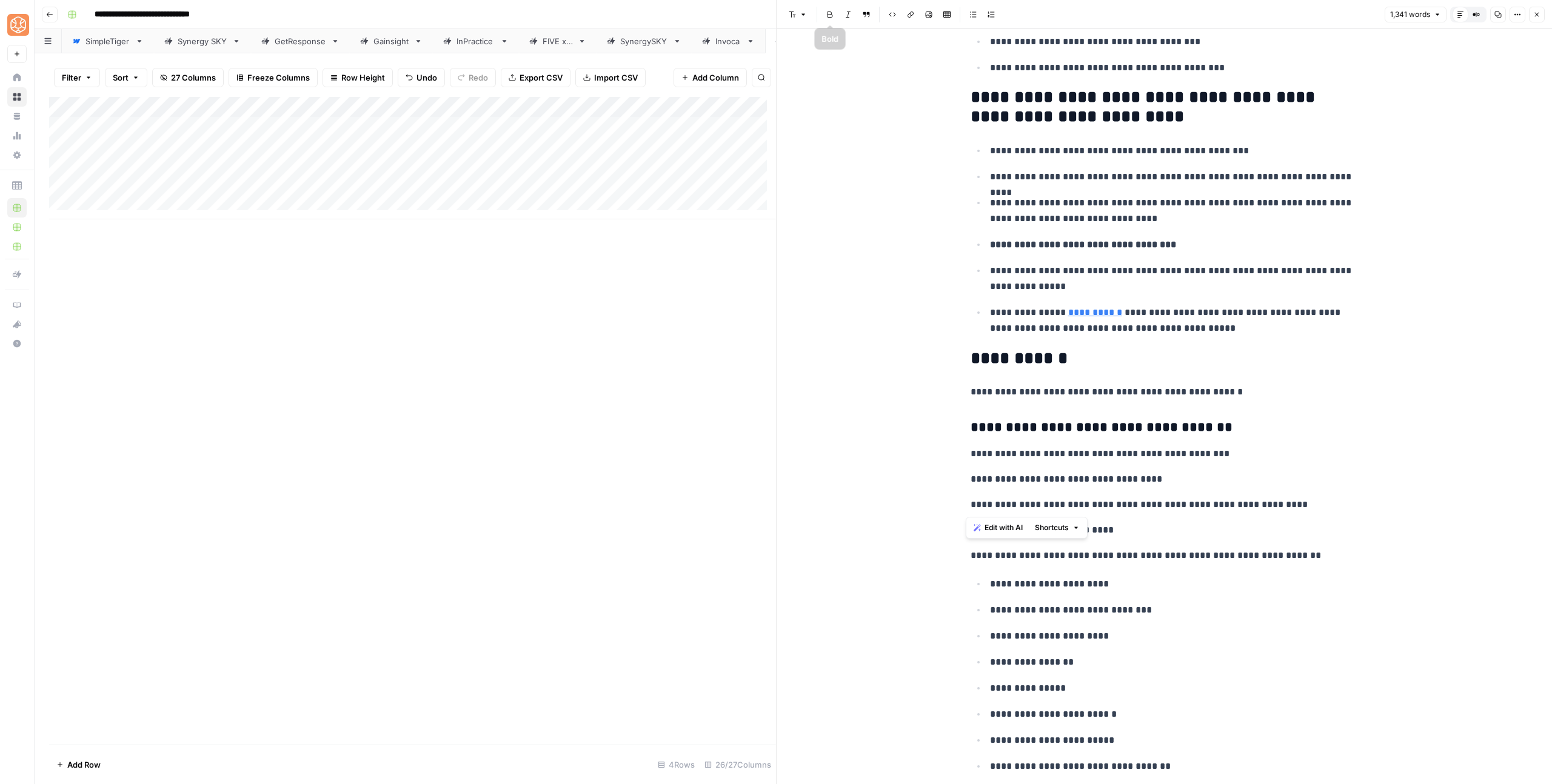 click on "Font style" at bounding box center [798, 15] 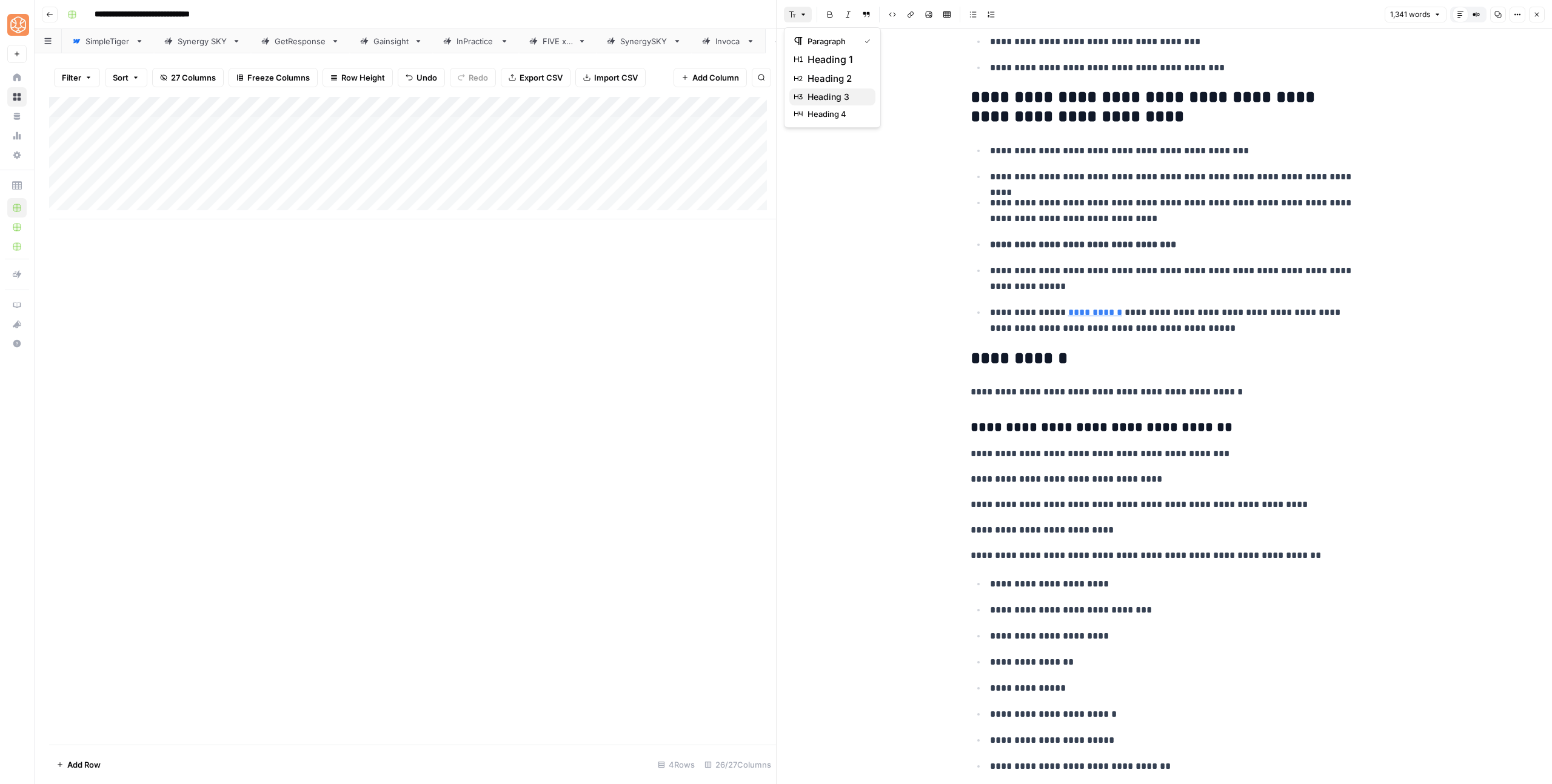 click on "heading 3" at bounding box center [832, 97] 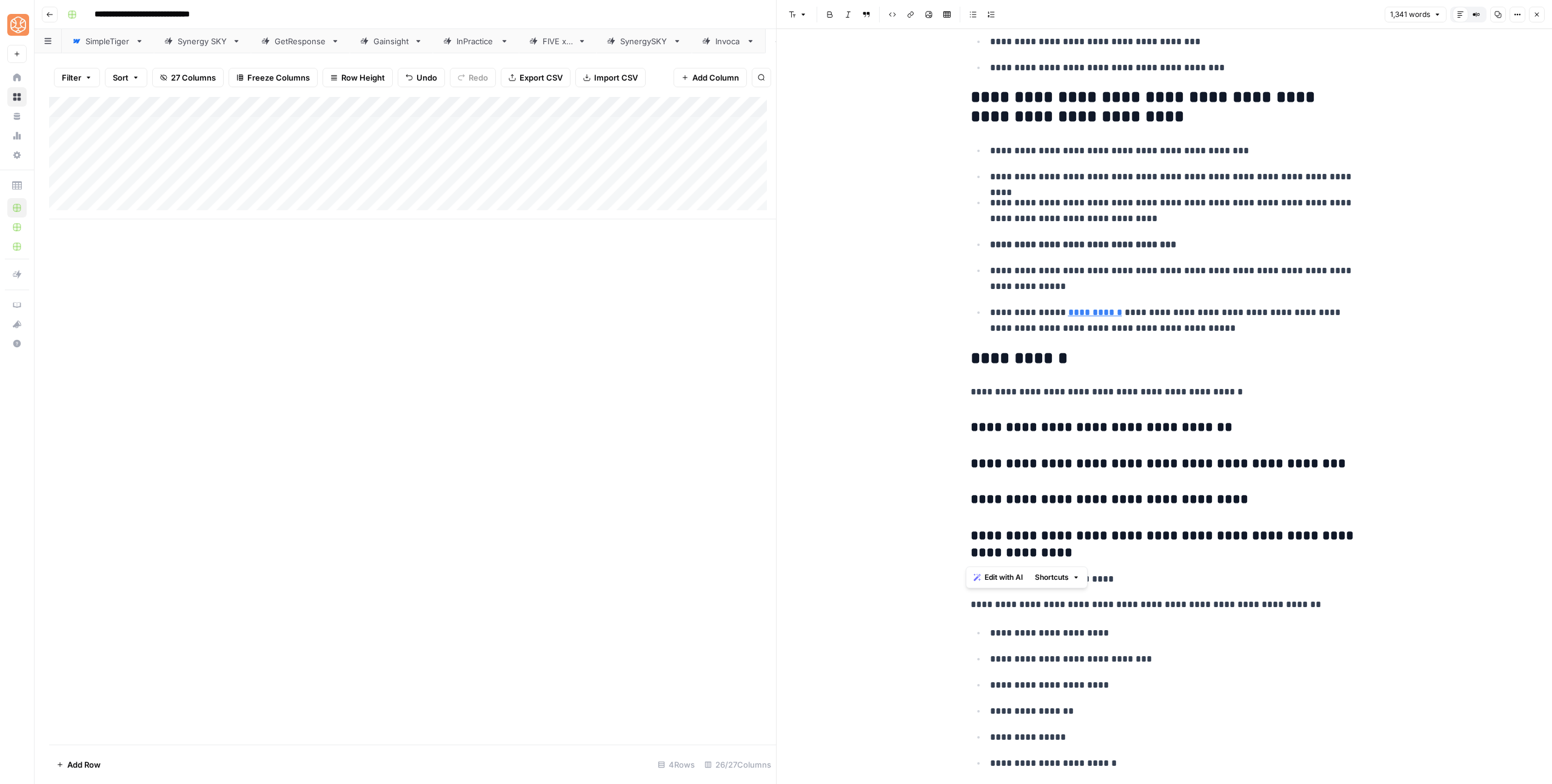 click on "**********" at bounding box center [1165, 359] 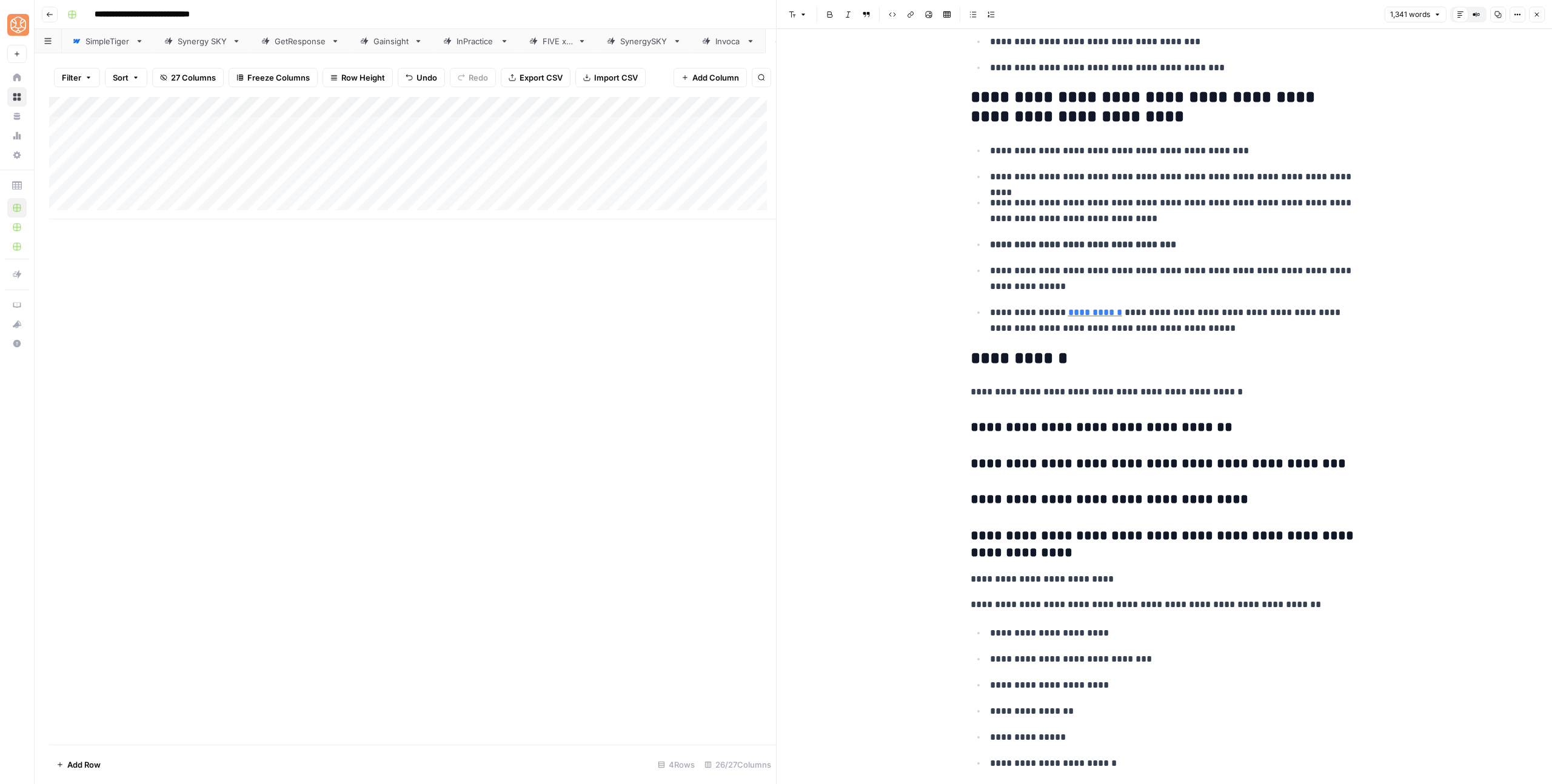 click on "**********" at bounding box center [1165, 579] 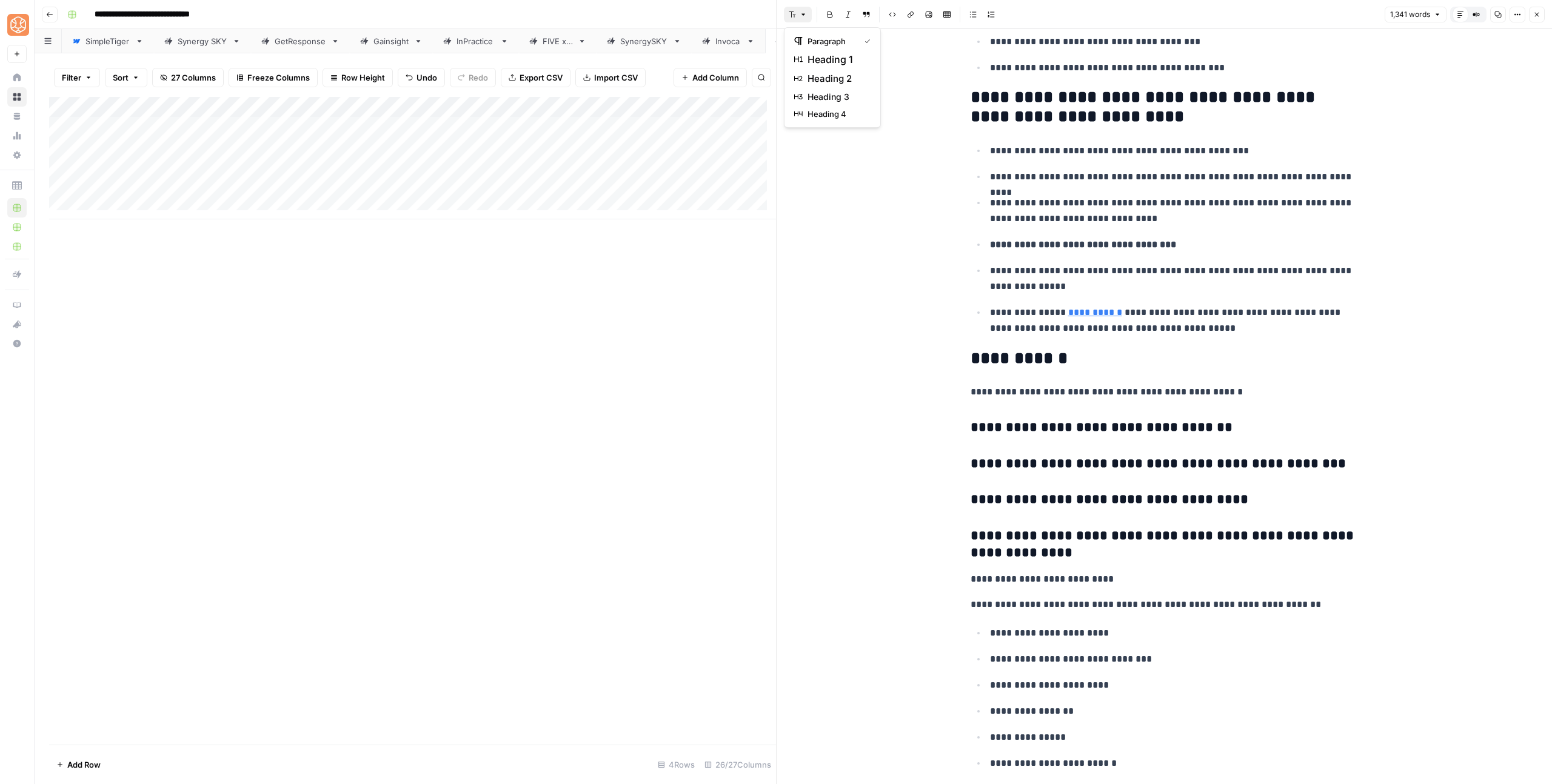 click 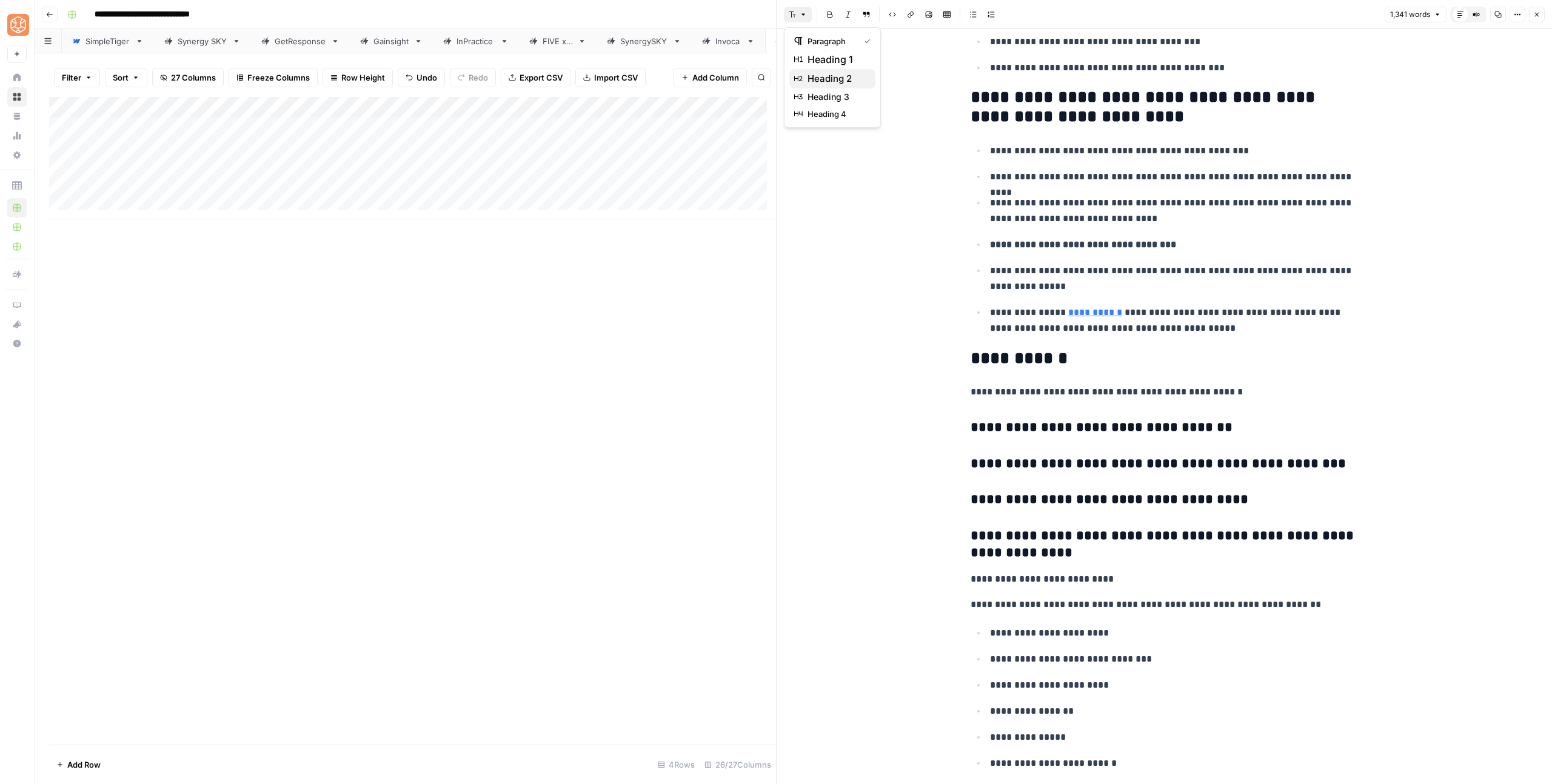 click on "heading 2" at bounding box center (829, 79) 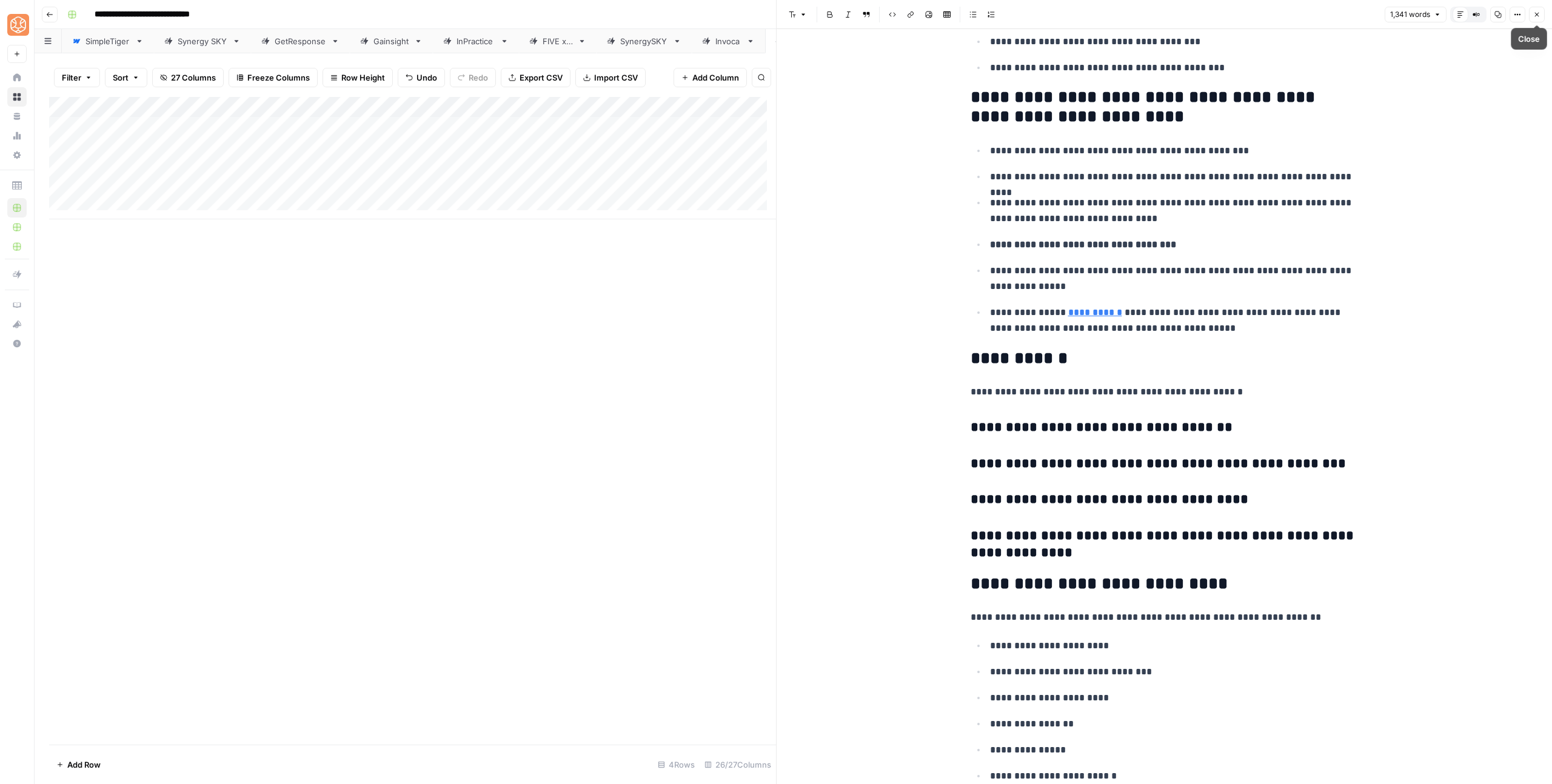 click on "Close" at bounding box center (1537, 15) 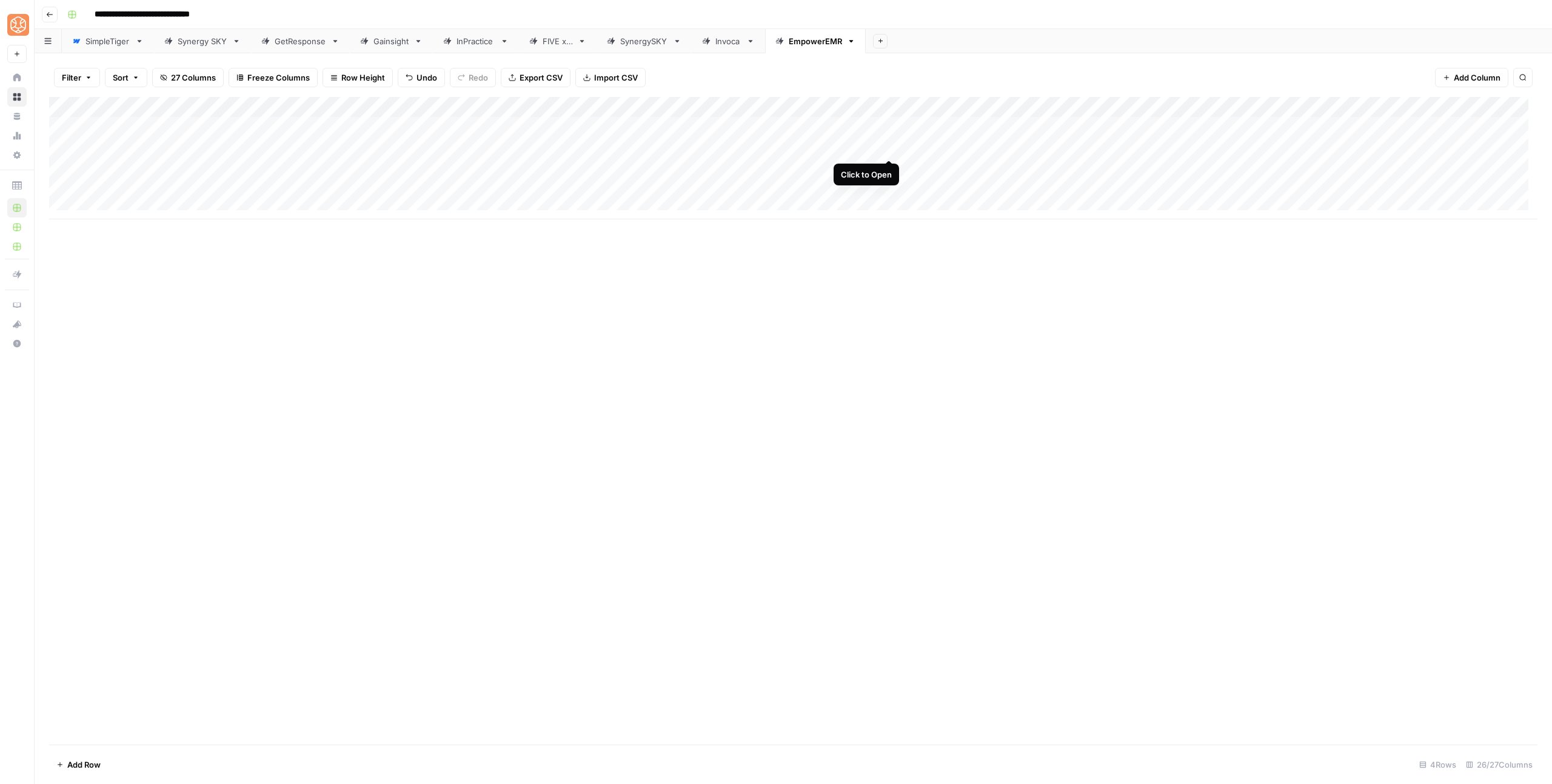 click on "Add Column" at bounding box center (793, 158) 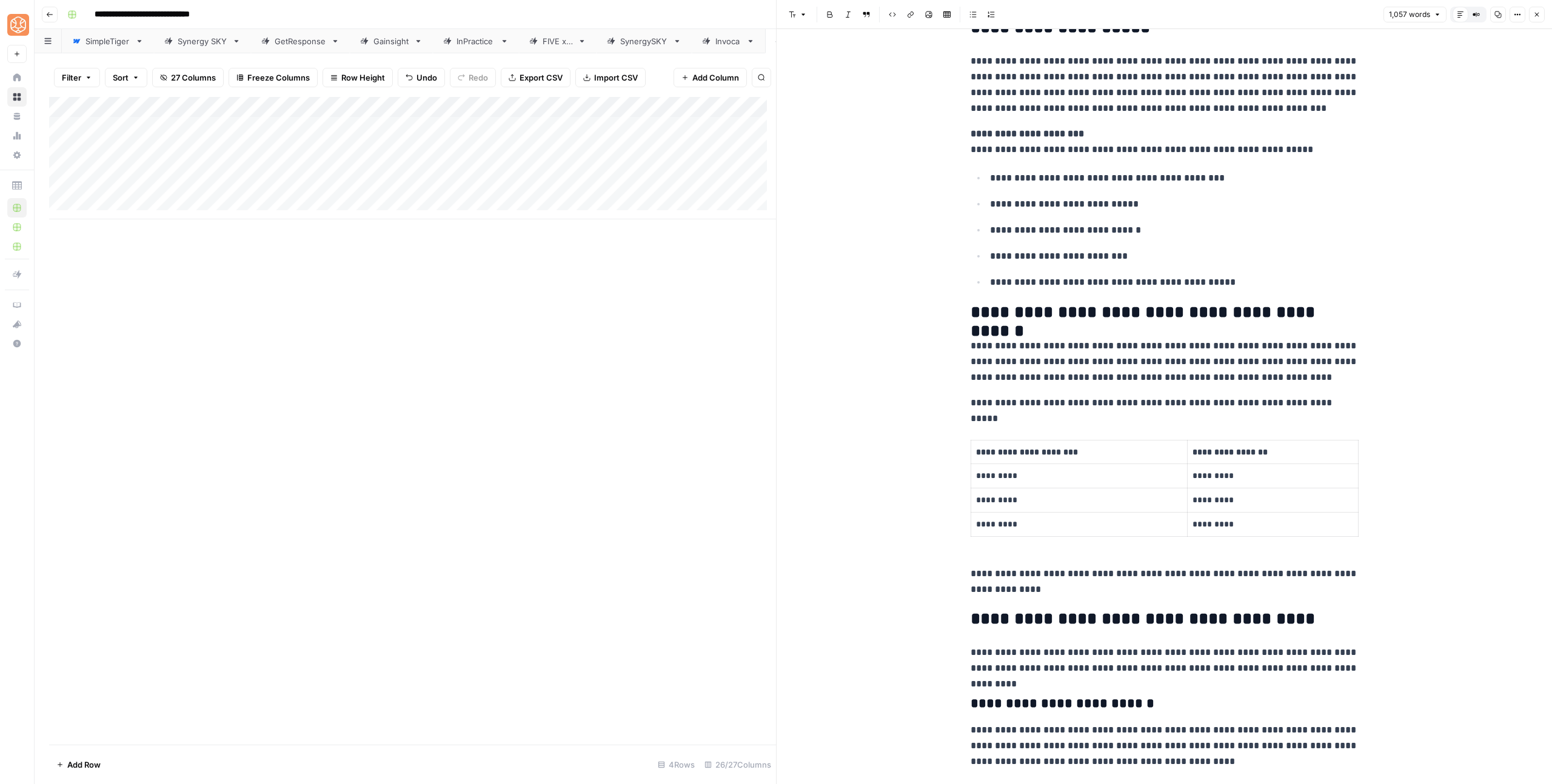 scroll, scrollTop: 121, scrollLeft: 0, axis: vertical 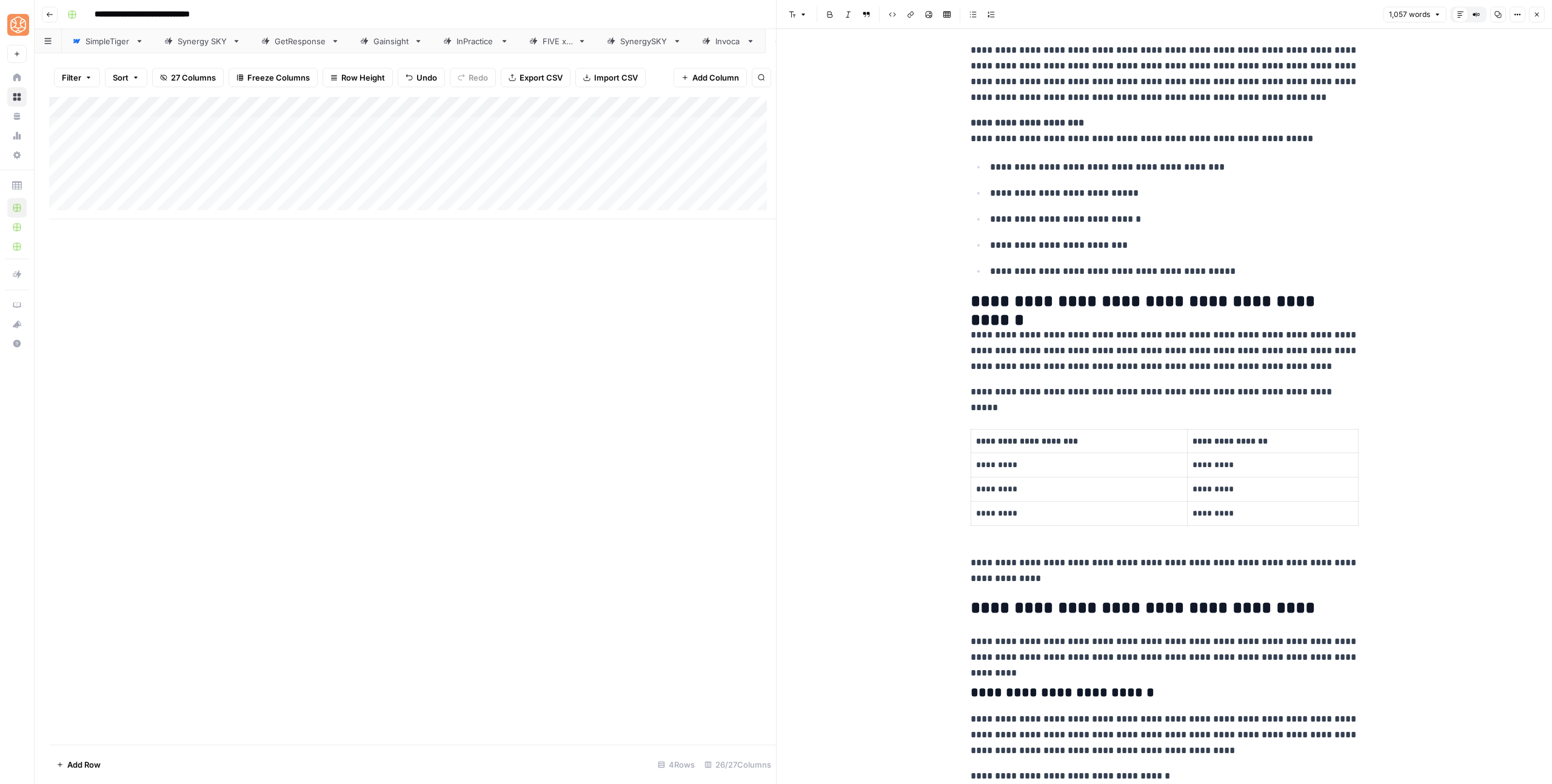 click on "[FIRST] [LAST]" at bounding box center [1165, 1852] 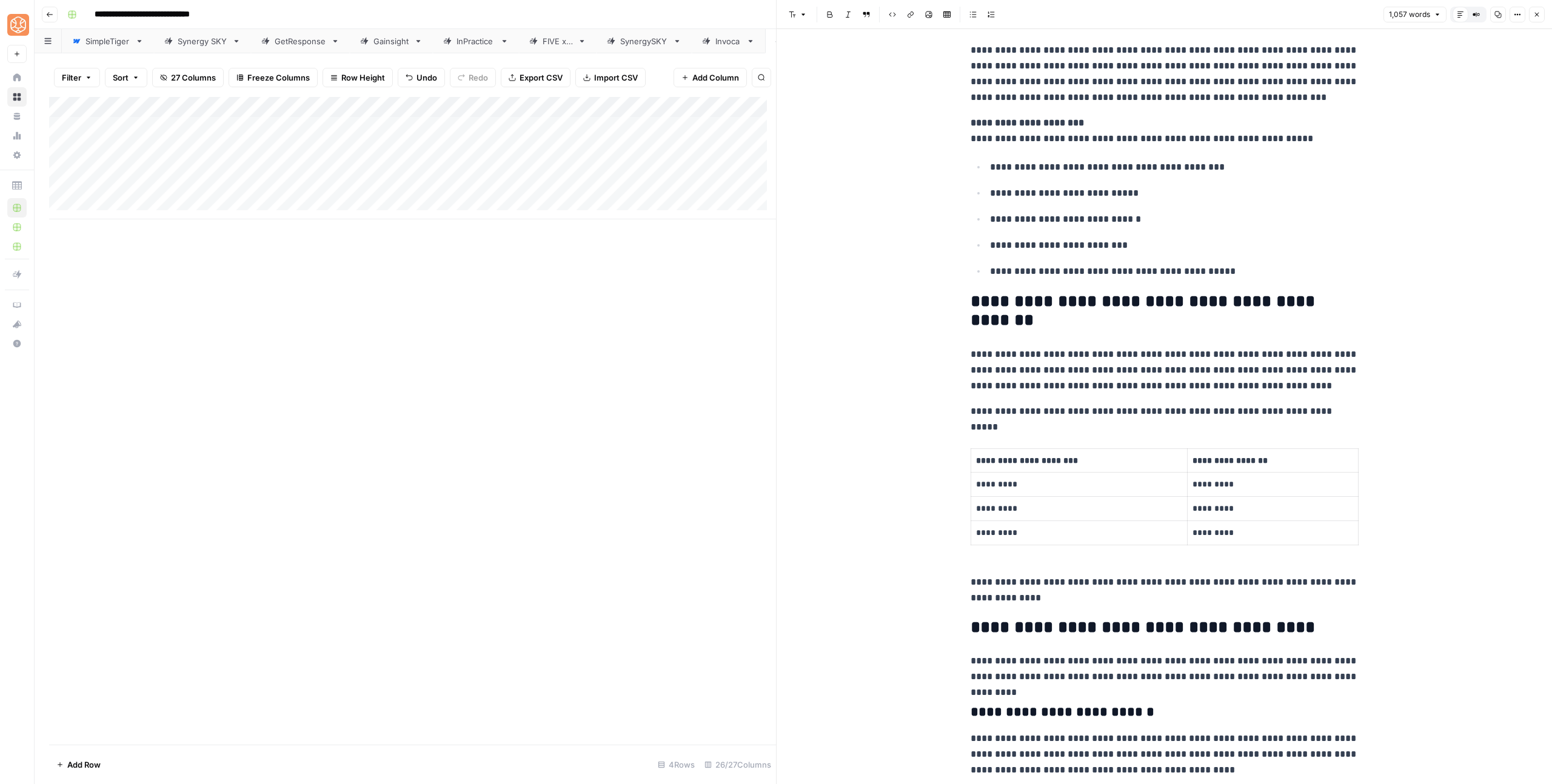 click on "**********" at bounding box center (1165, 311) 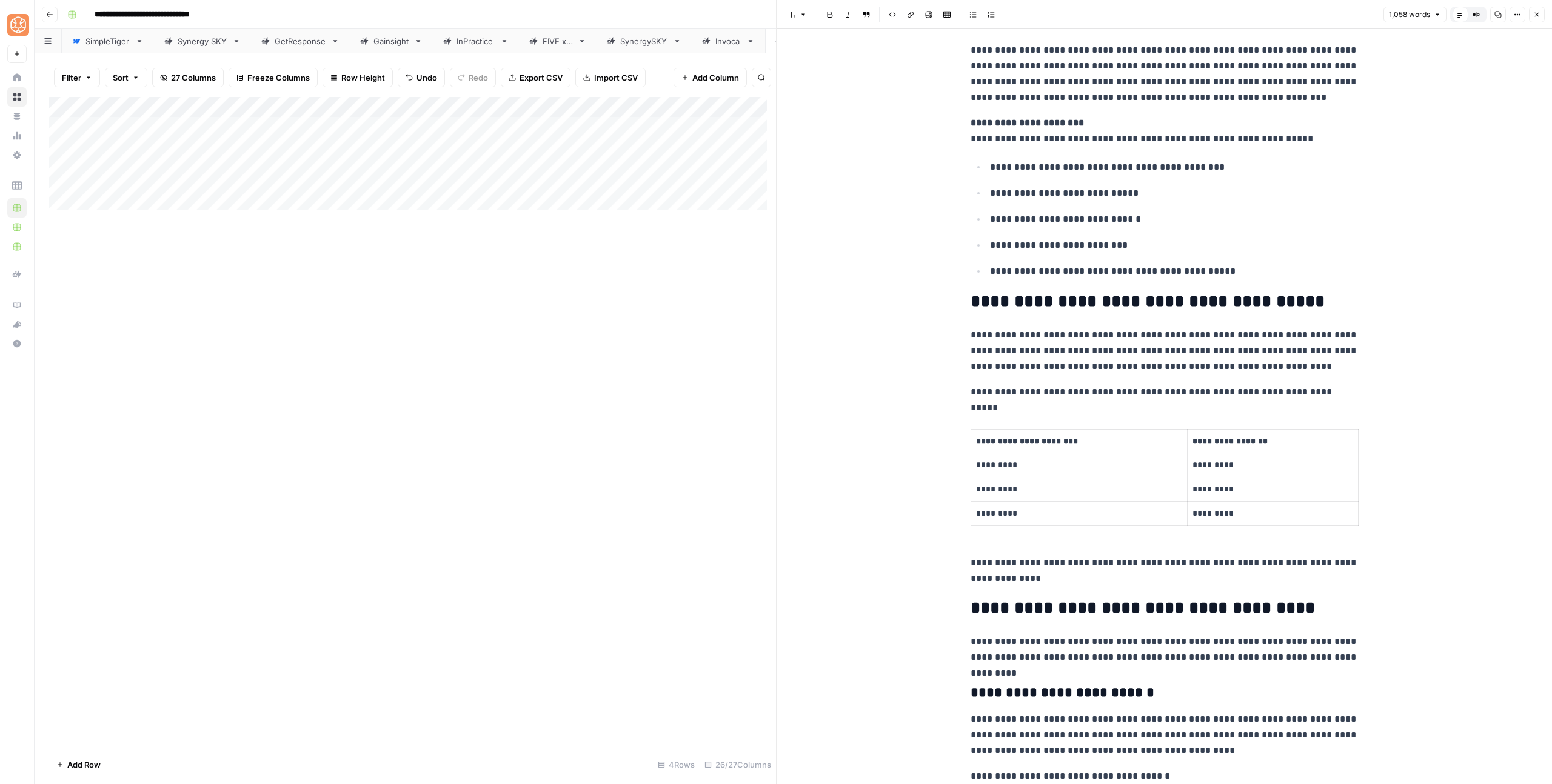 click on "**********" at bounding box center [1165, 302] 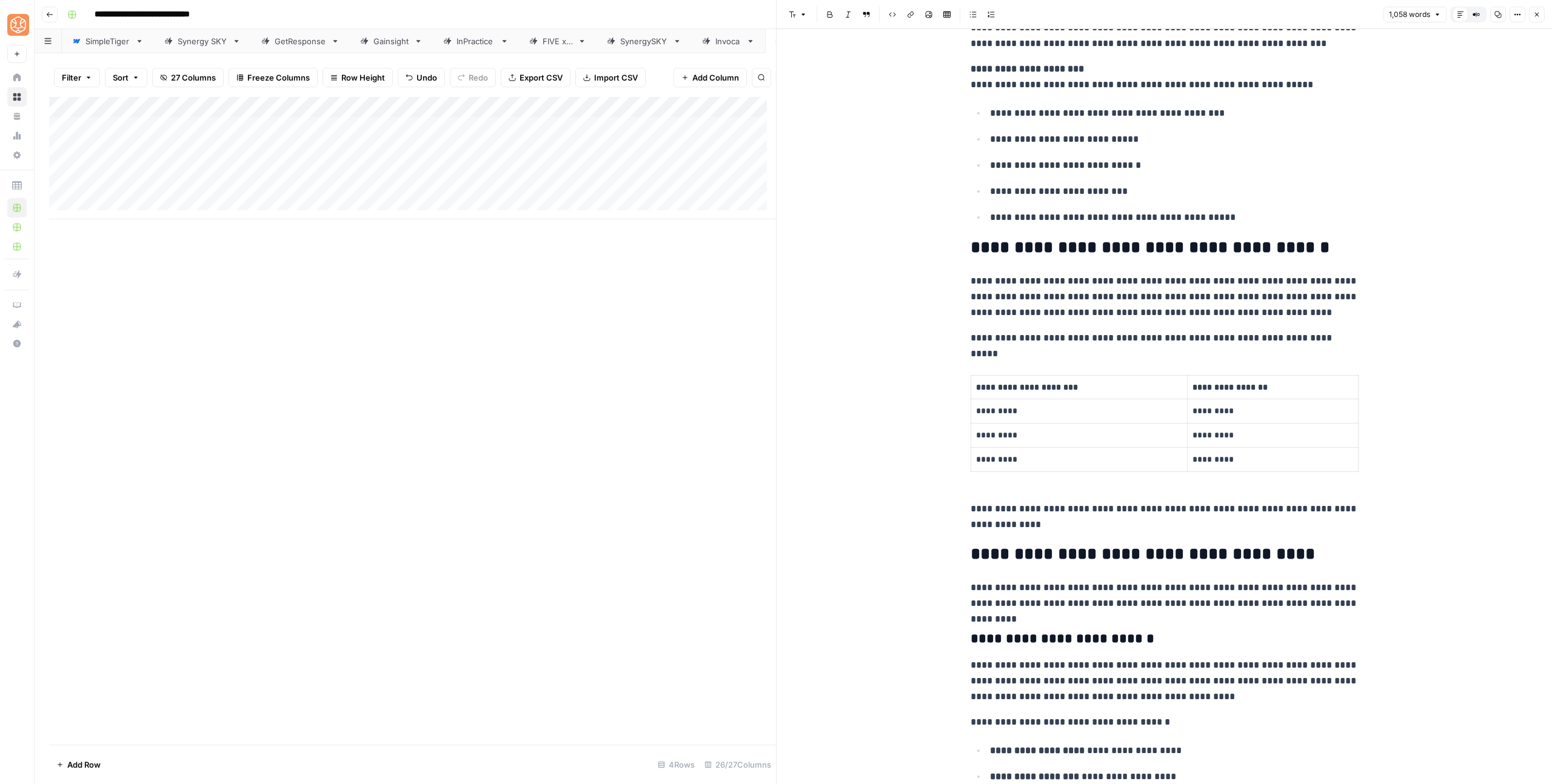 scroll, scrollTop: 382, scrollLeft: 0, axis: vertical 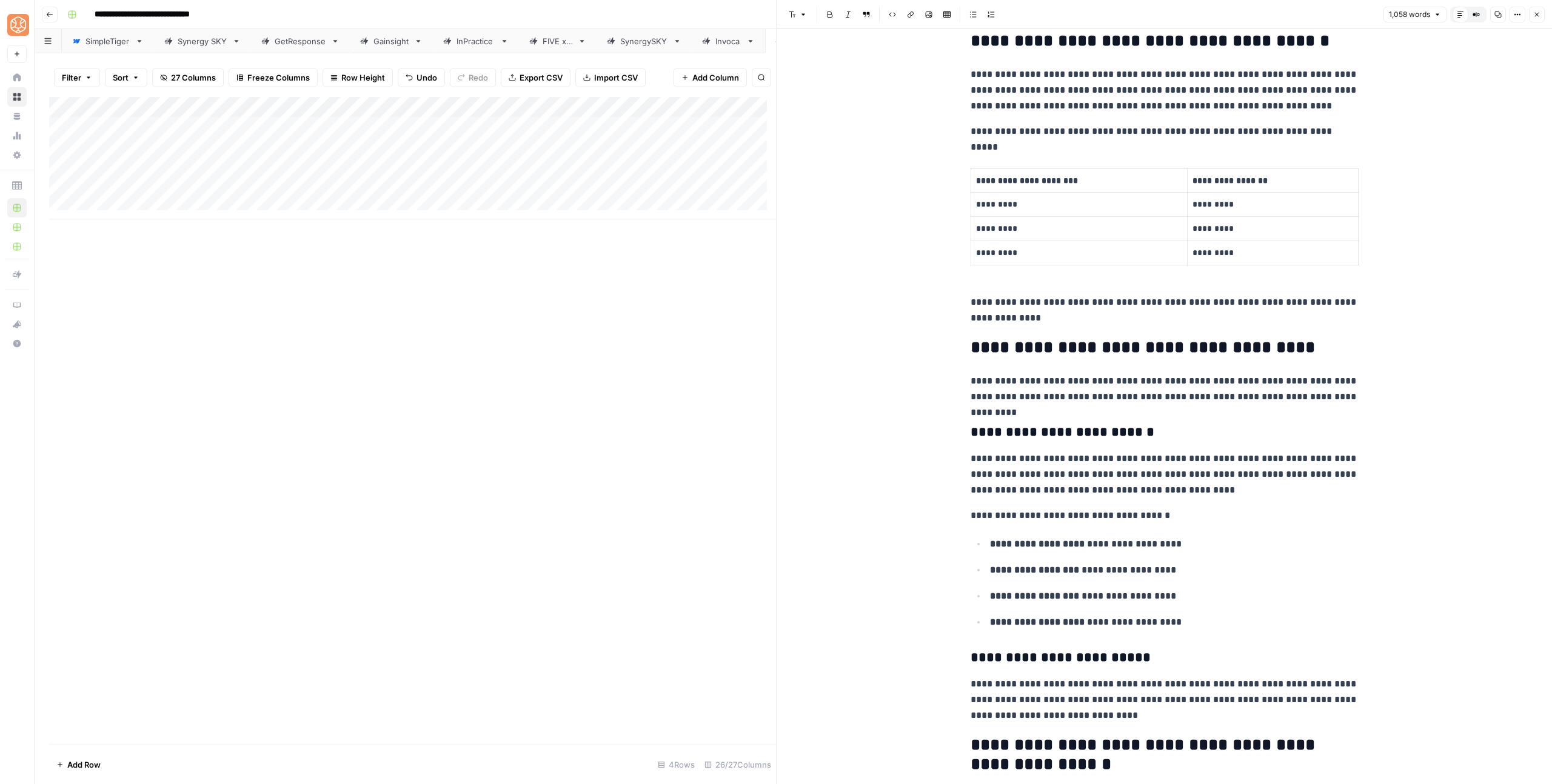 click on "**********" at bounding box center [1165, 348] 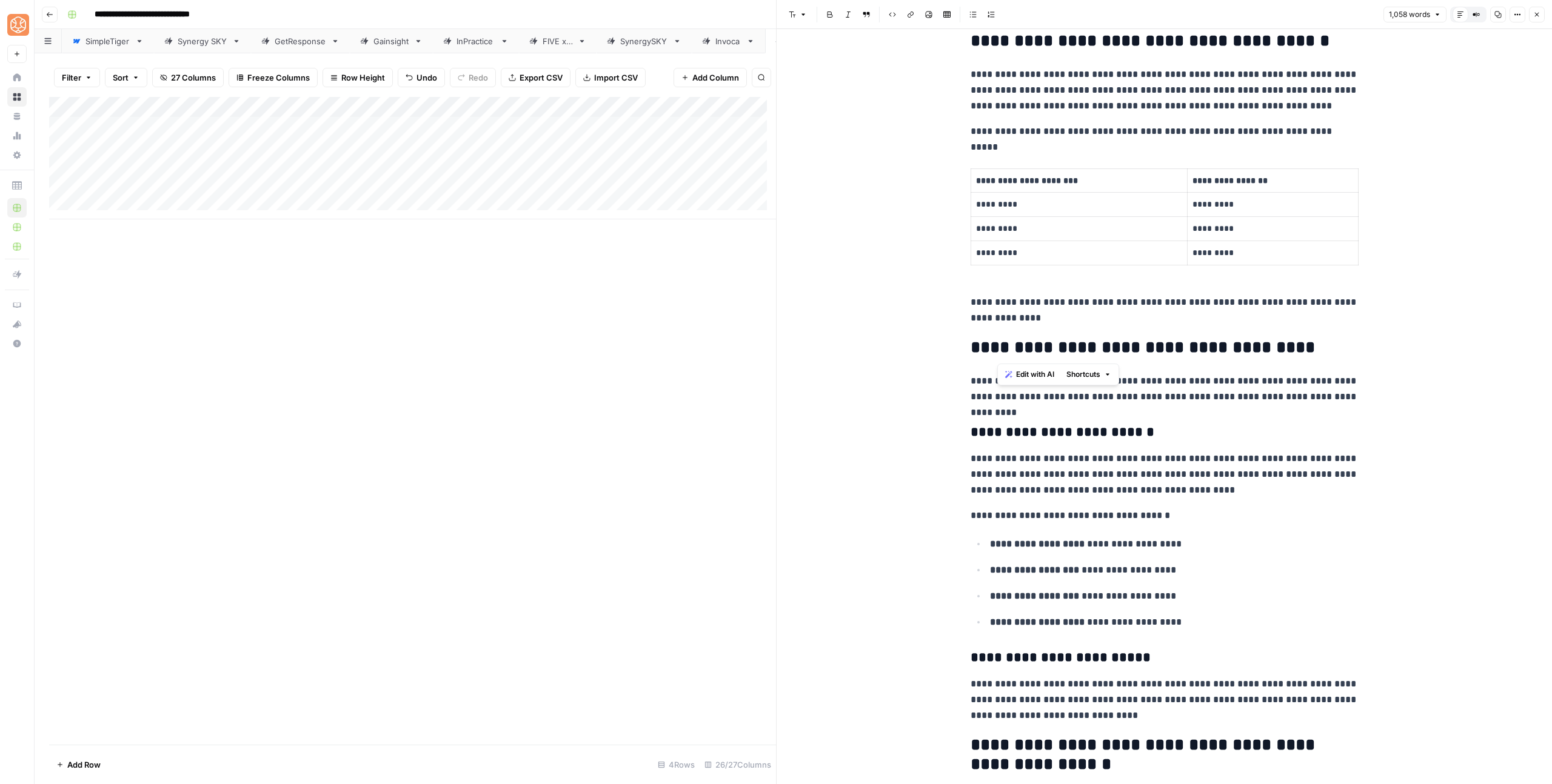 click on "**********" at bounding box center [1165, 348] 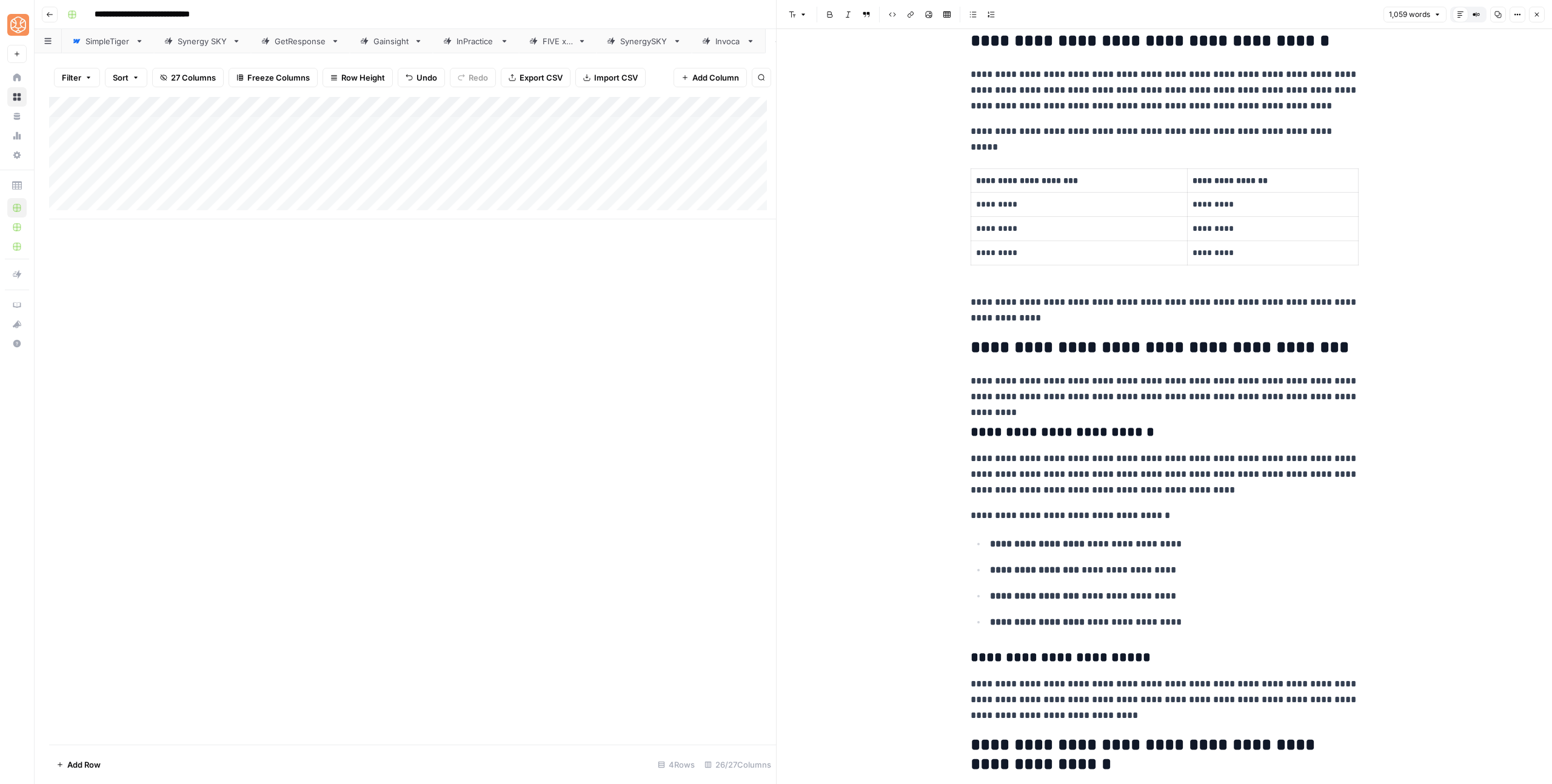 click on "**********" at bounding box center [1165, 348] 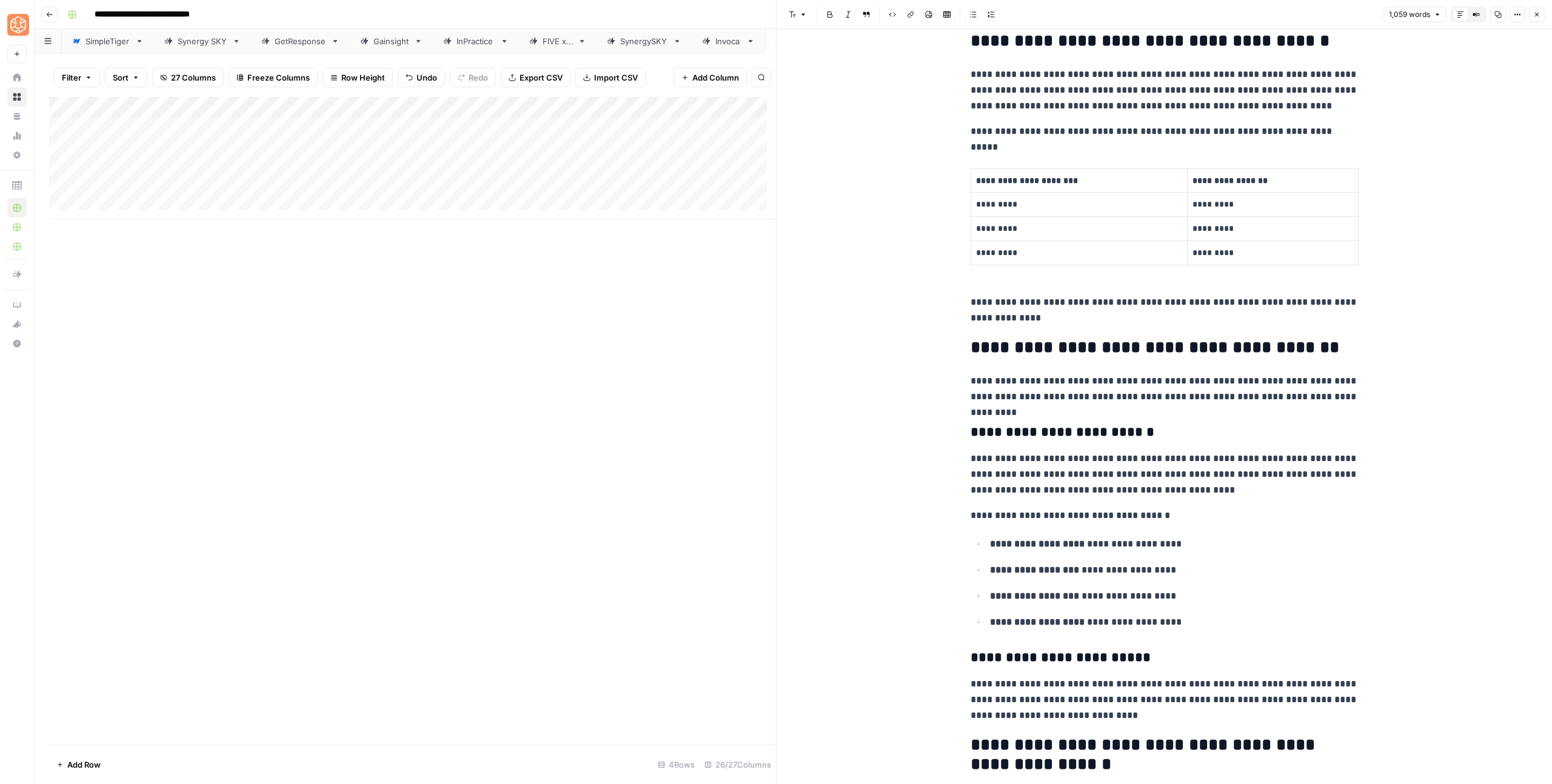 click on "**********" at bounding box center (1165, 348) 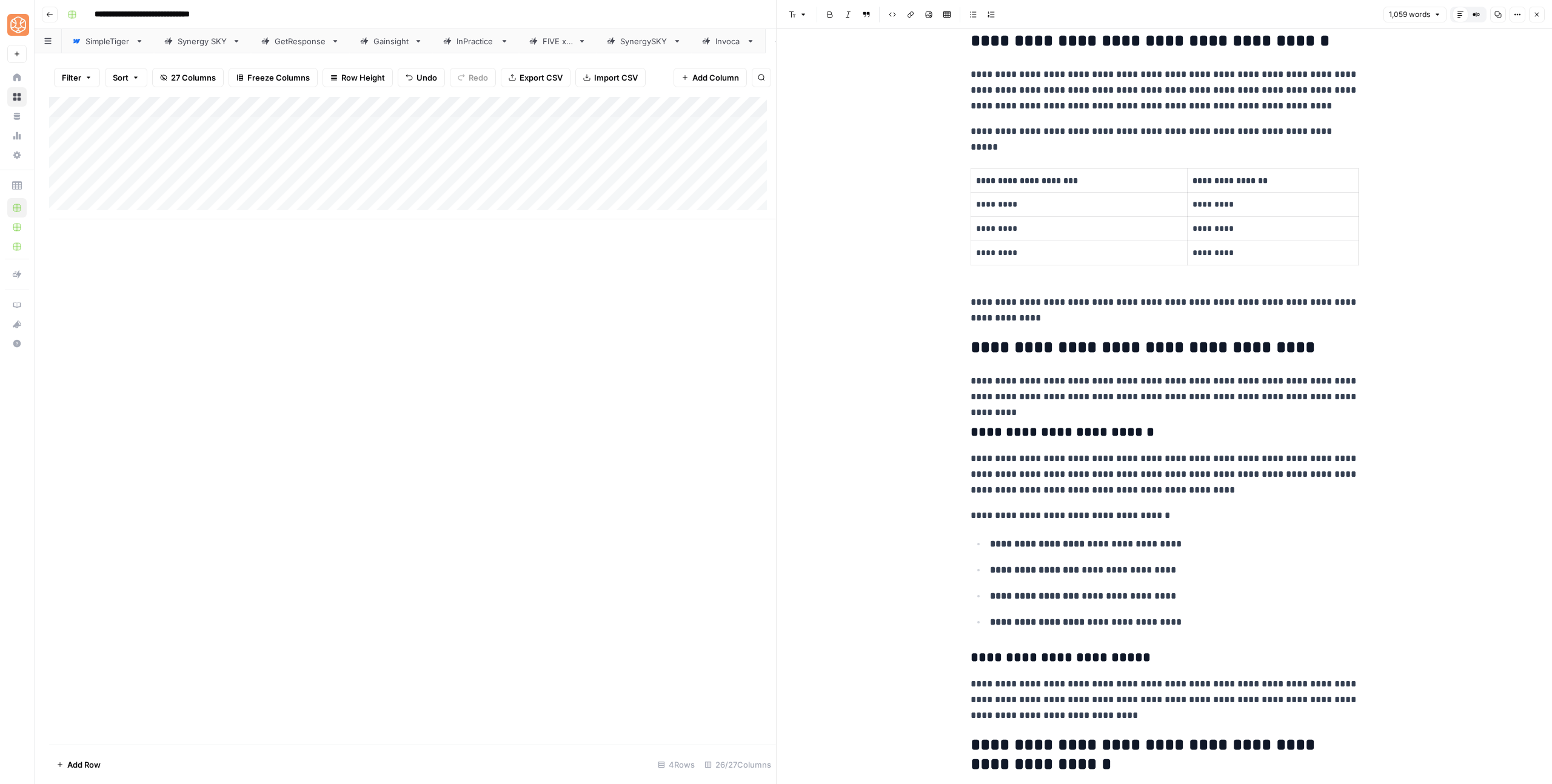 click on "**********" at bounding box center [1165, 348] 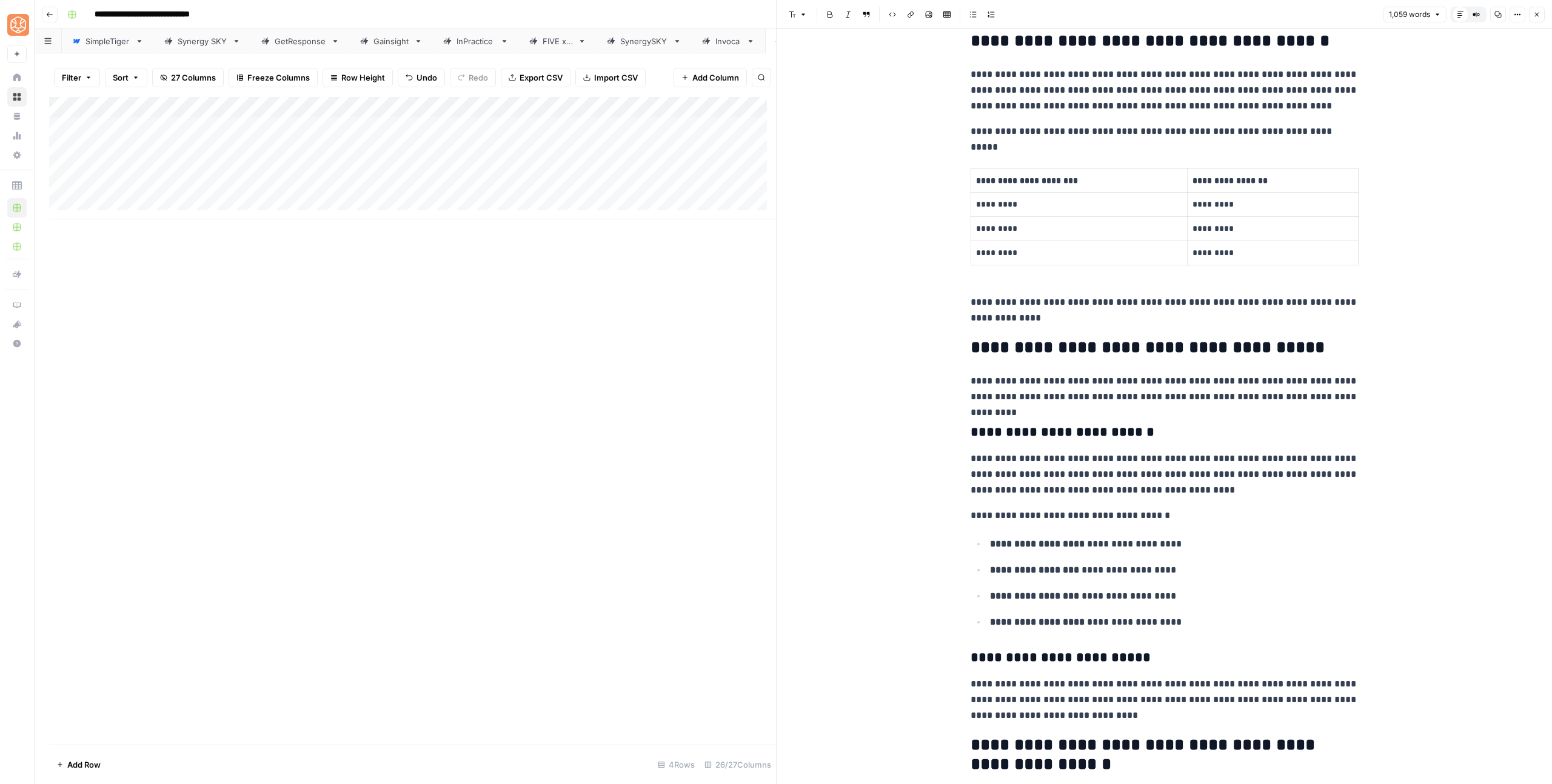 click on "**********" at bounding box center [1165, 348] 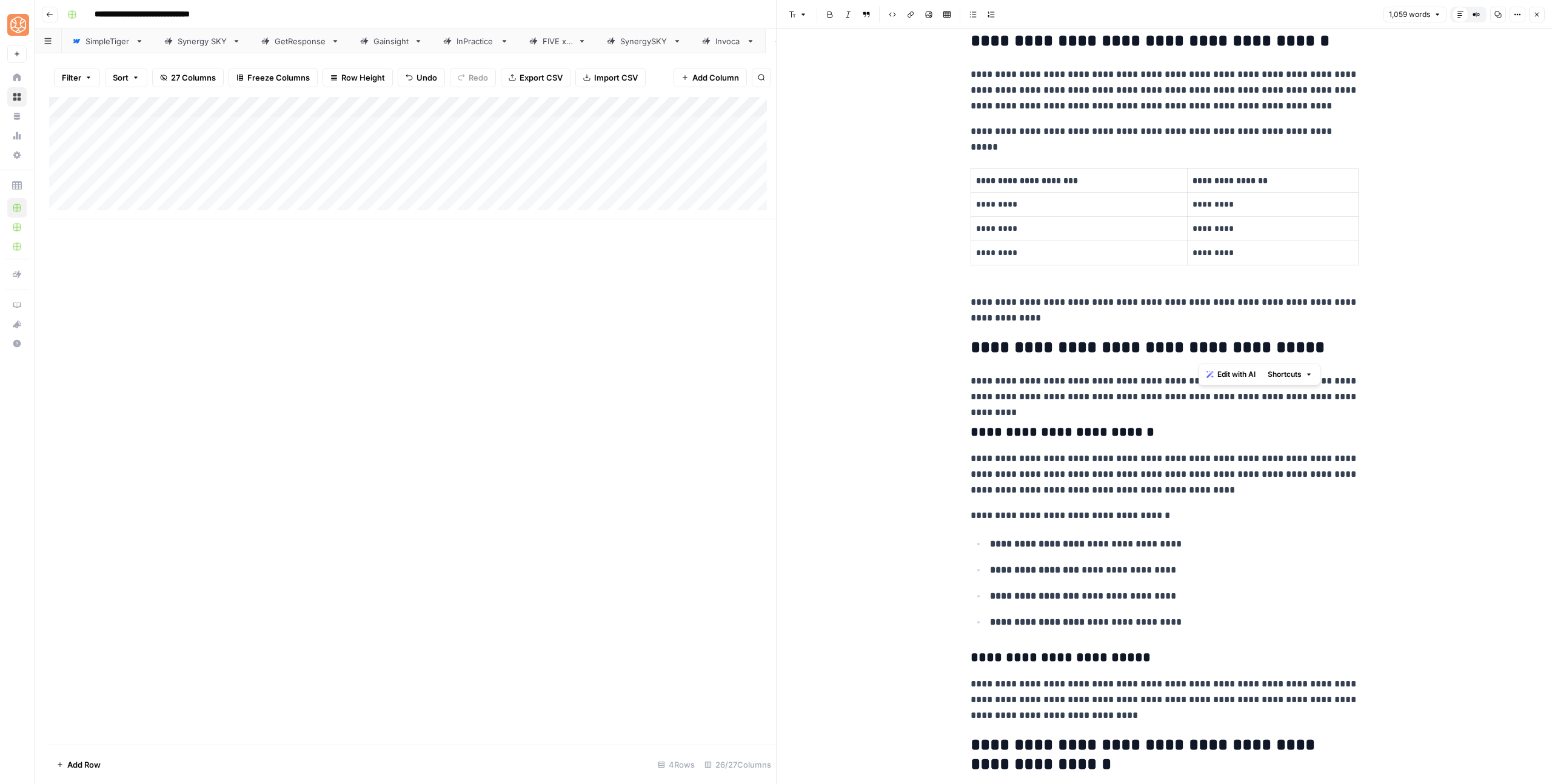 click on "**********" at bounding box center (1165, 348) 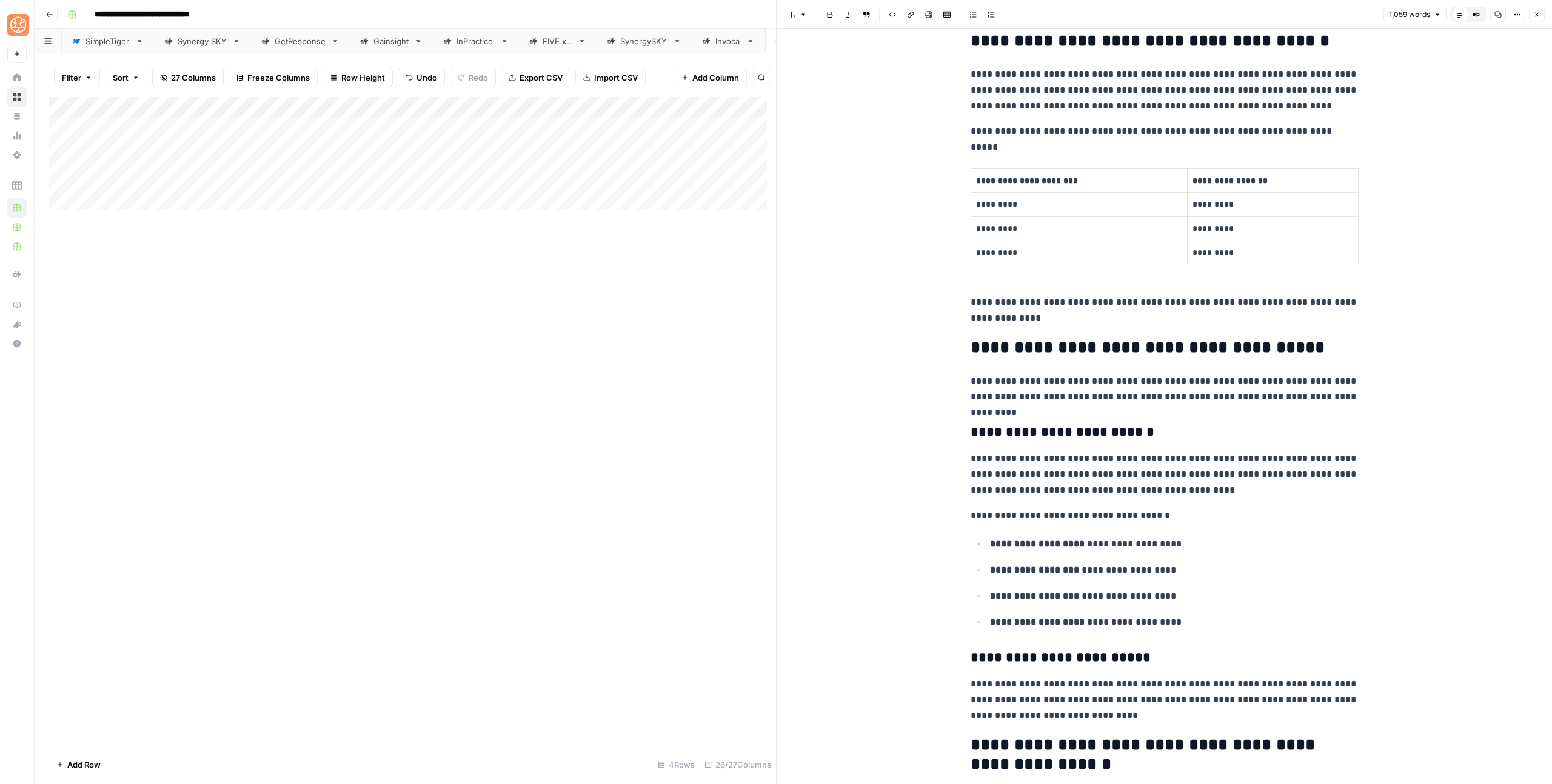 click on "**********" at bounding box center (1165, 348) 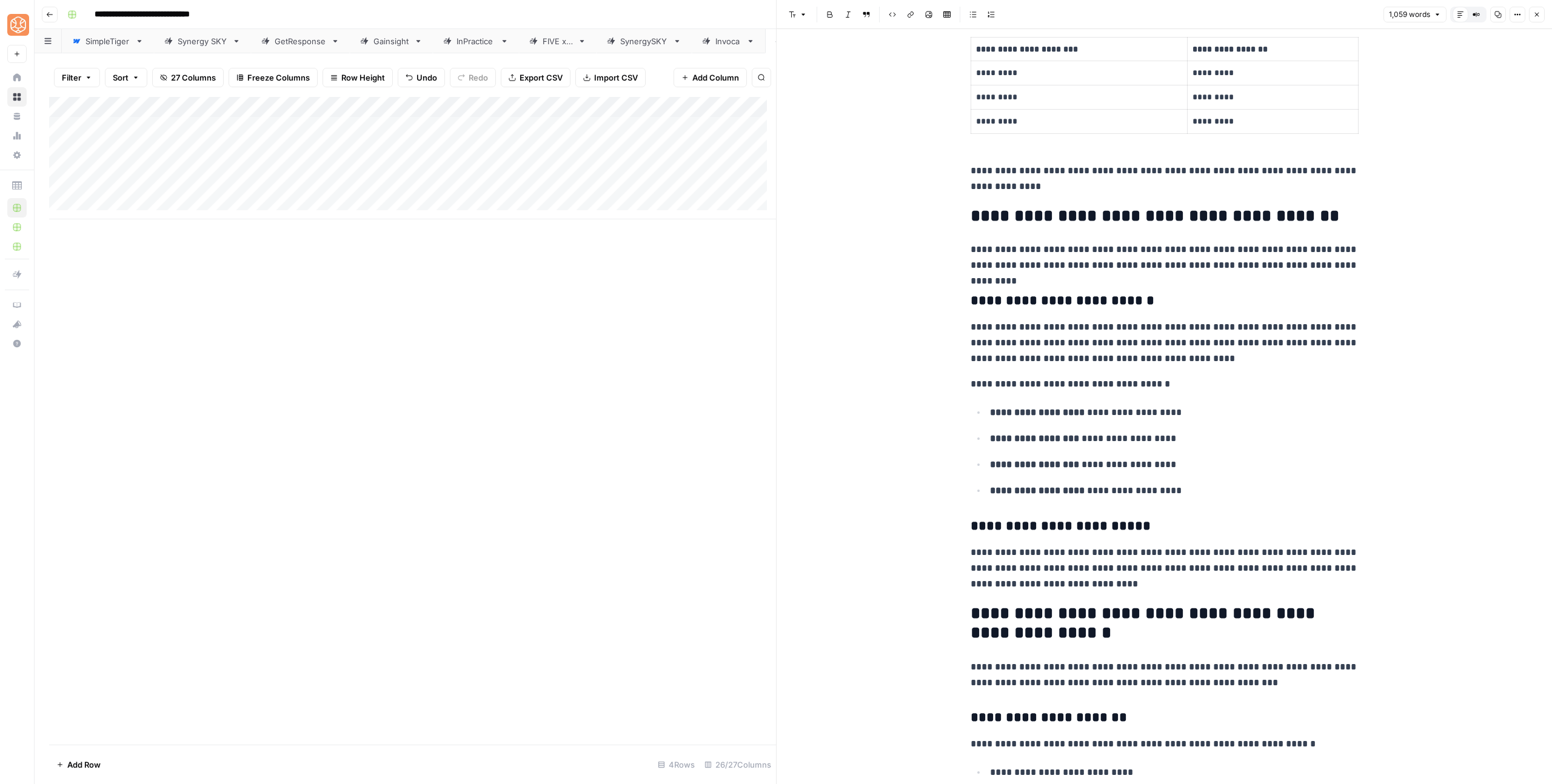 scroll, scrollTop: 517, scrollLeft: 0, axis: vertical 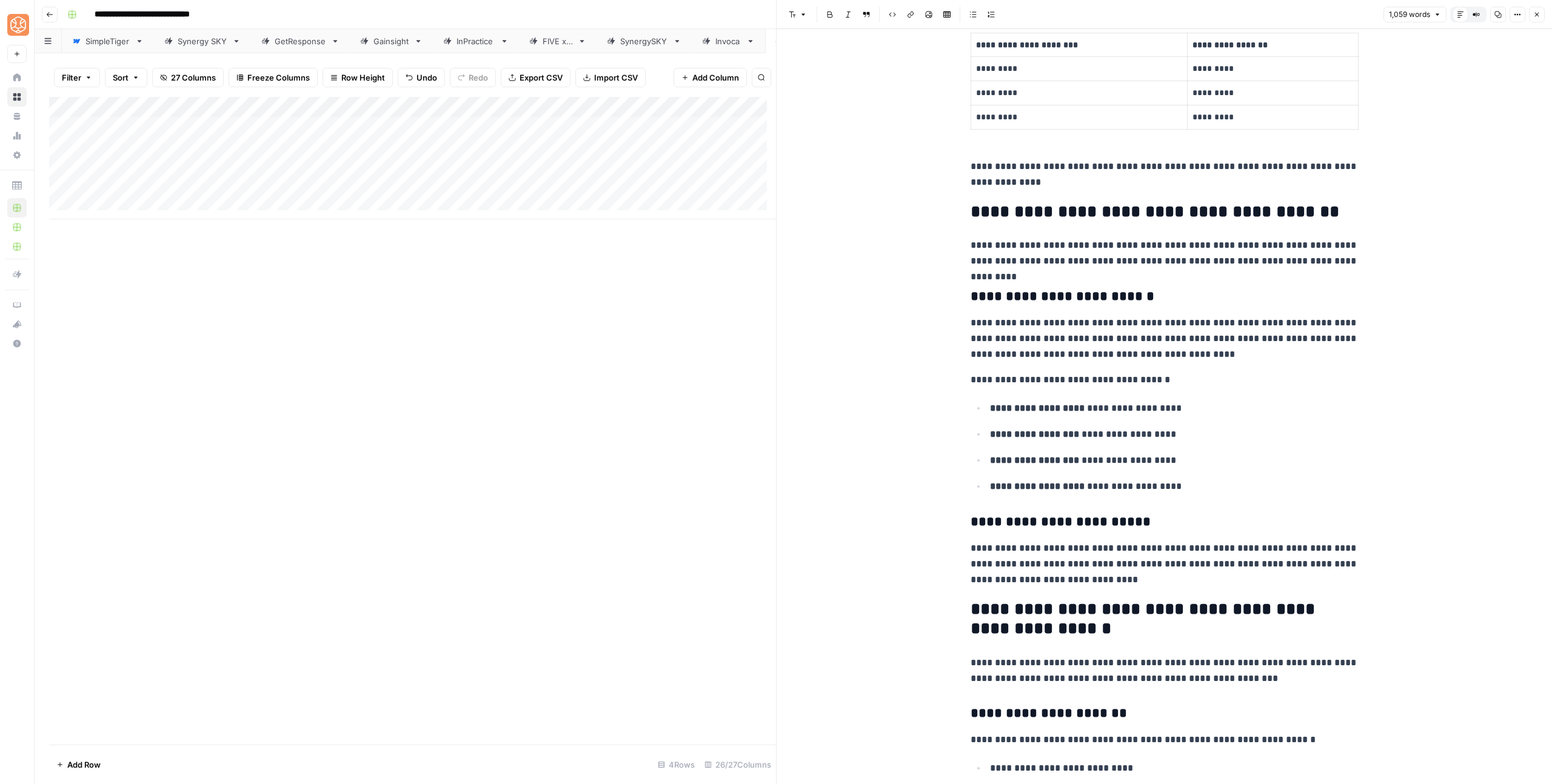 click on "**********" at bounding box center (1165, 522) 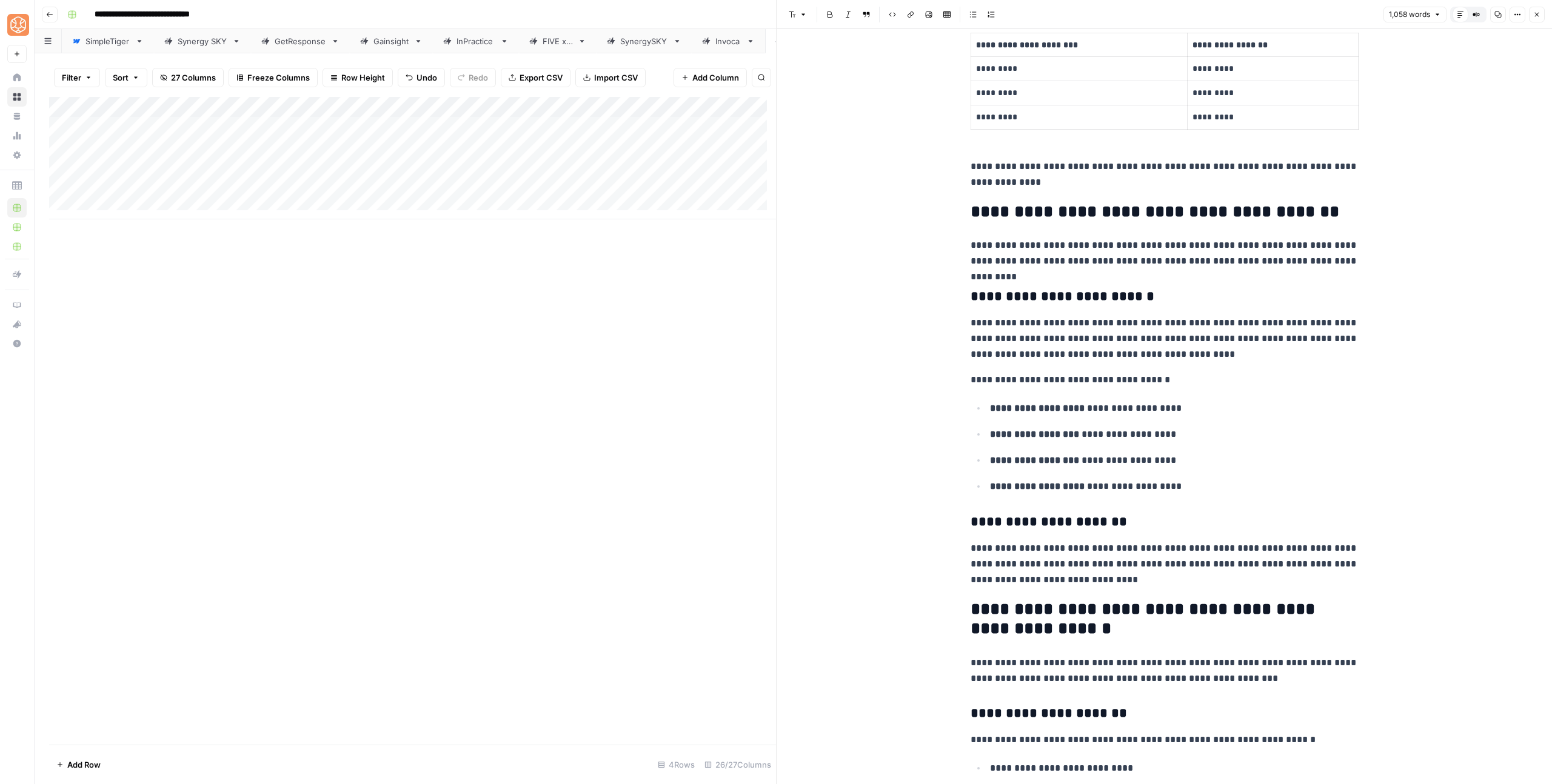 click on "**********" at bounding box center (1165, 297) 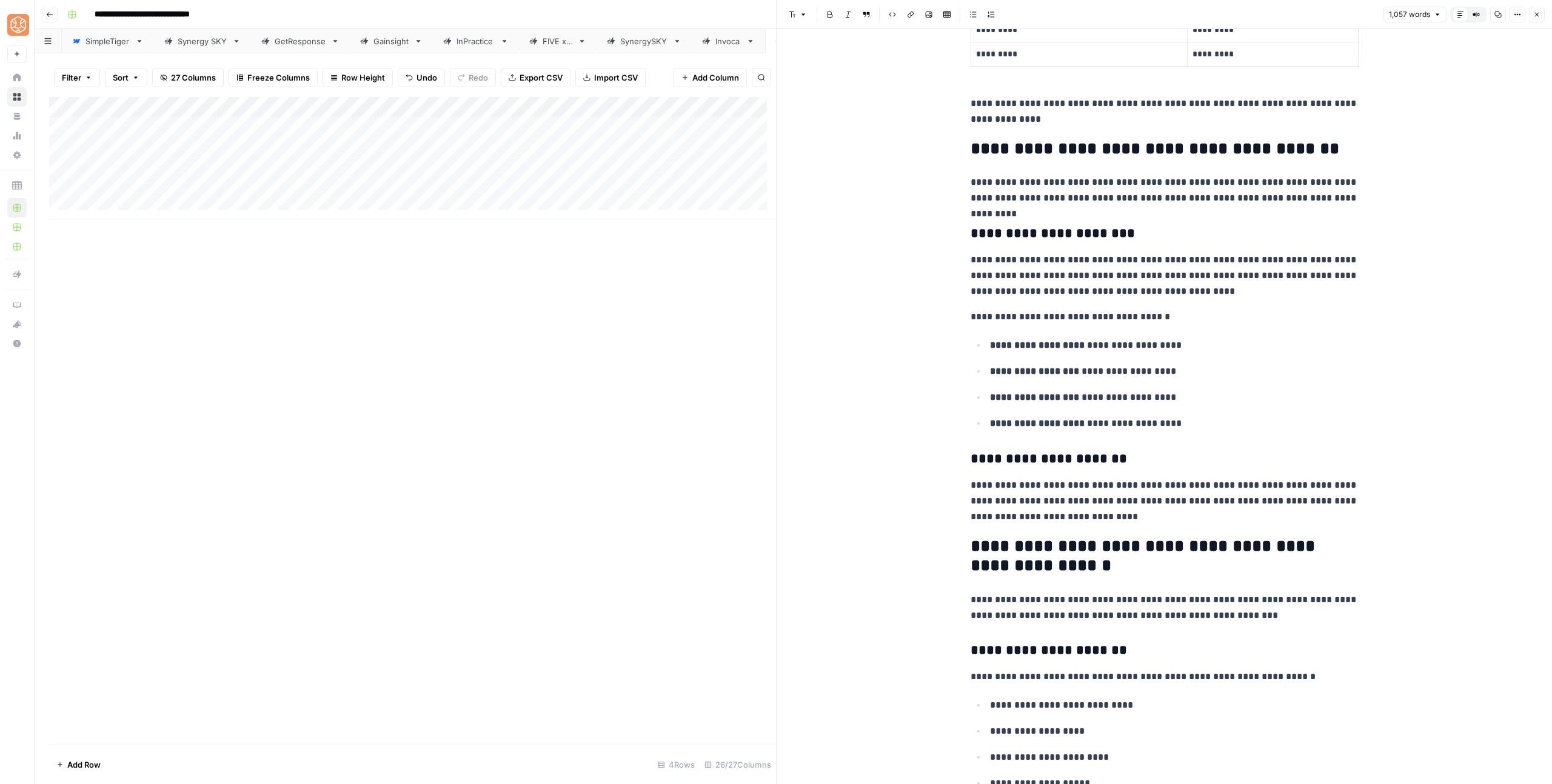 scroll, scrollTop: 615, scrollLeft: 0, axis: vertical 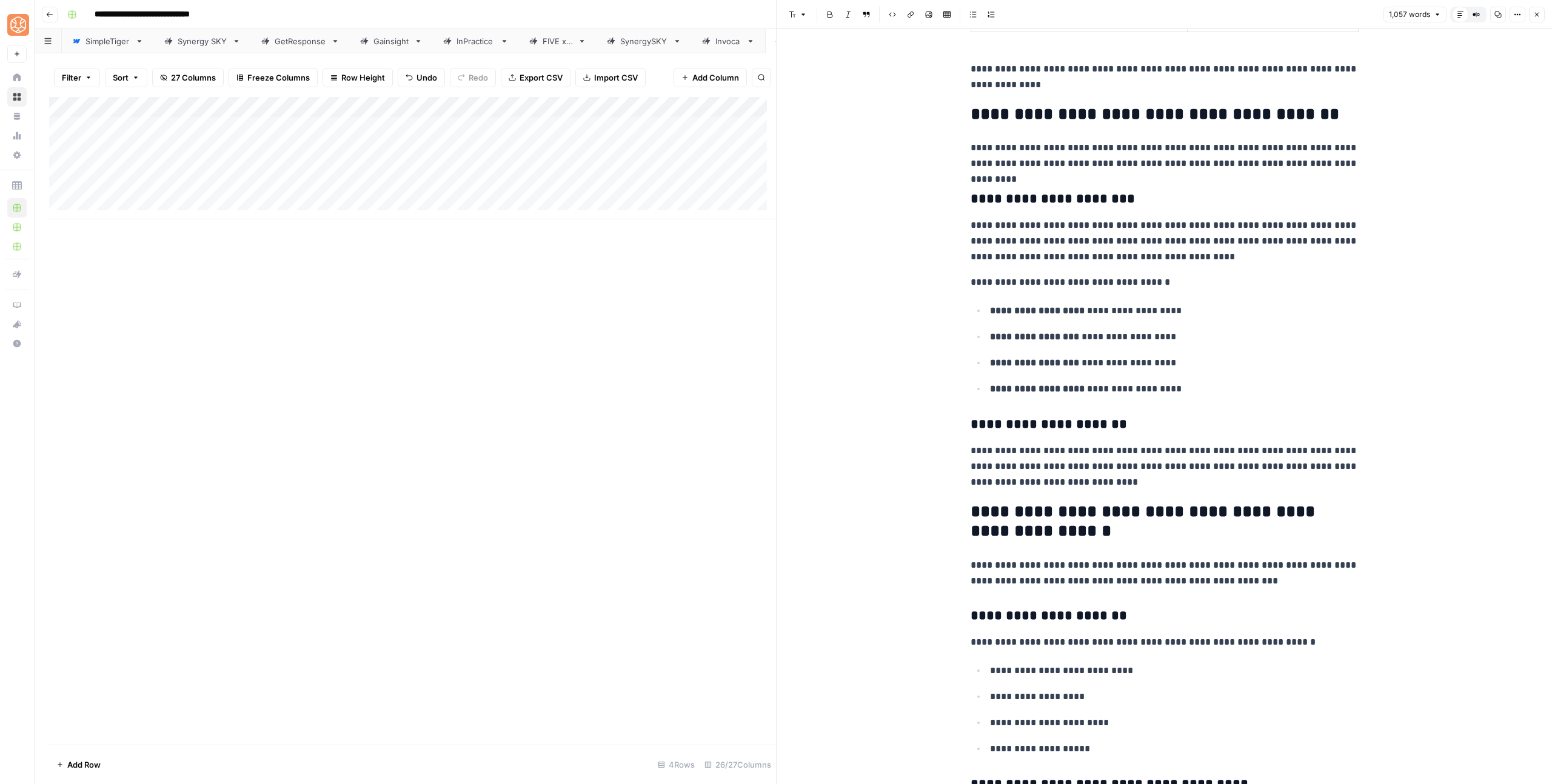 click on "**********" at bounding box center [1165, 522] 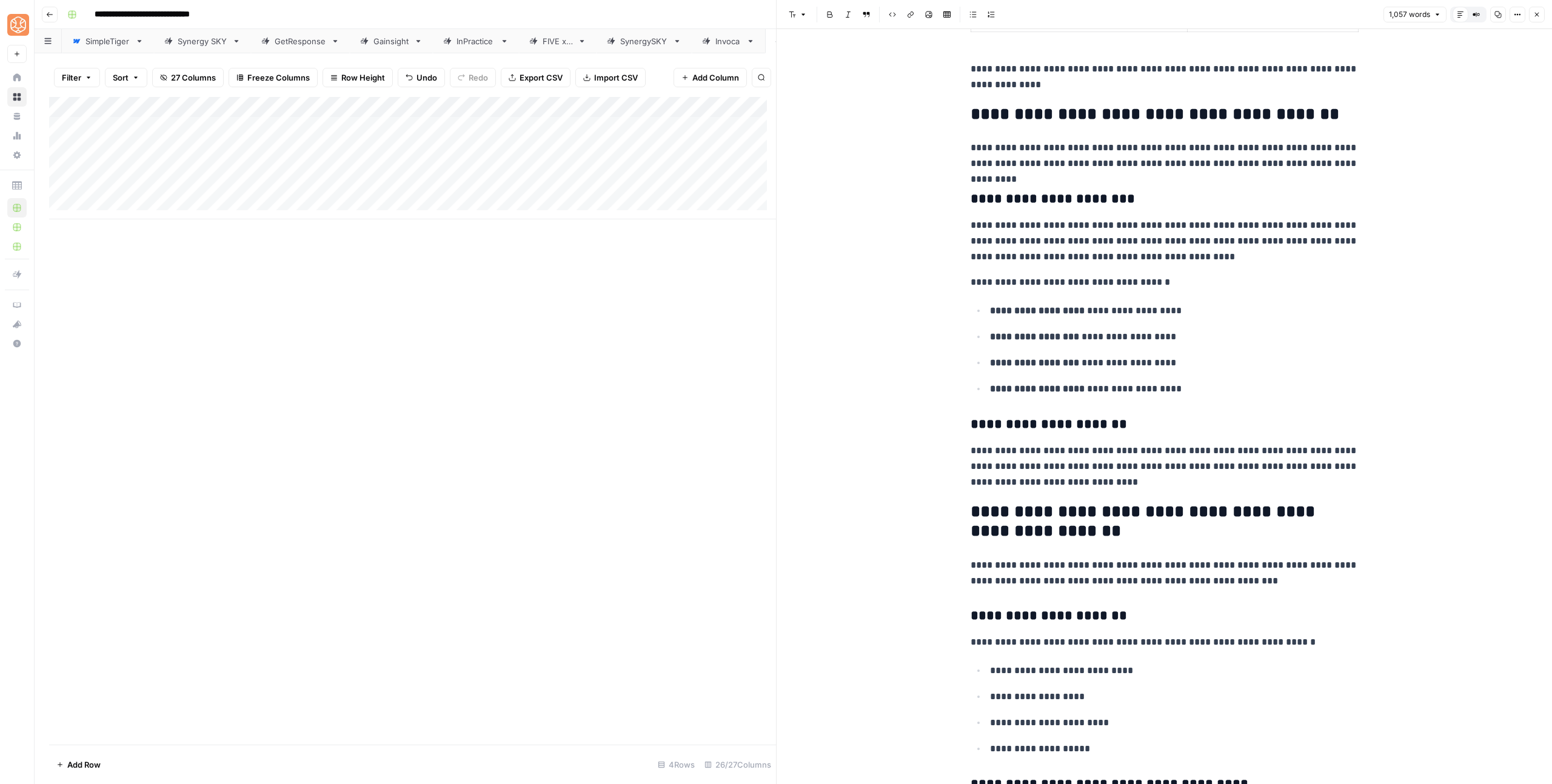 click on "**********" at bounding box center (1165, 522) 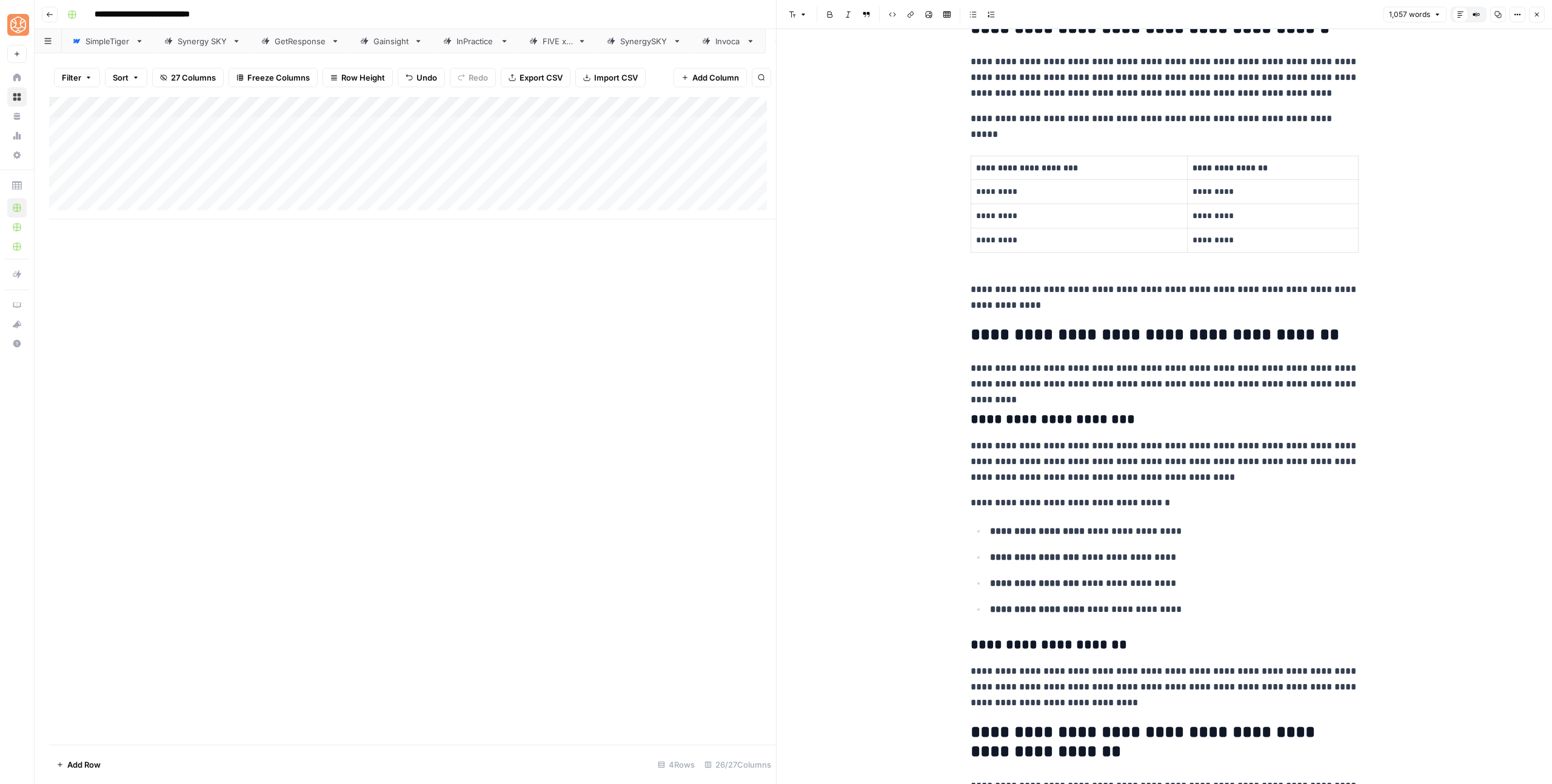 scroll, scrollTop: 189, scrollLeft: 0, axis: vertical 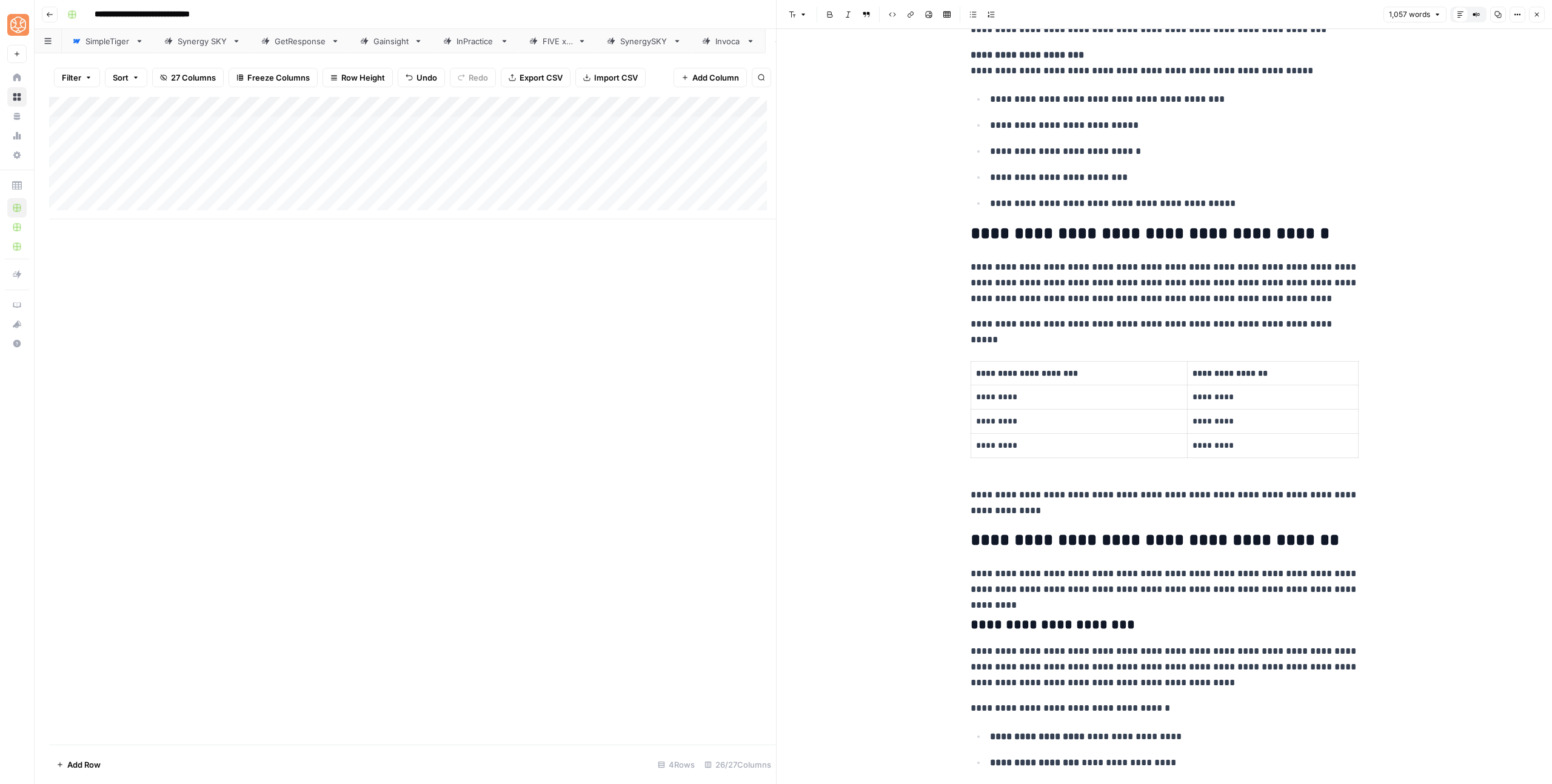 click on "**********" at bounding box center (1165, 540) 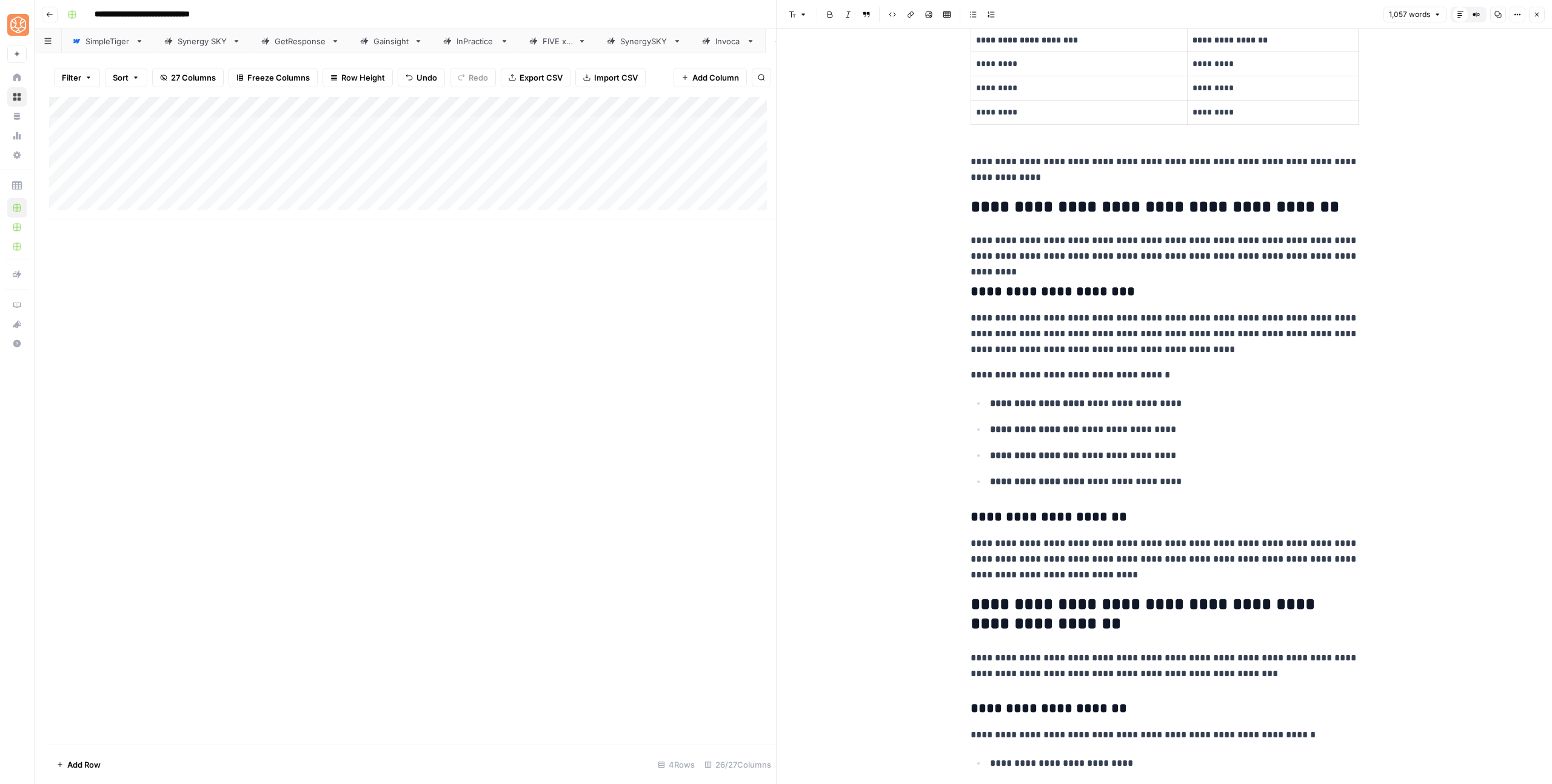 scroll, scrollTop: 530, scrollLeft: 0, axis: vertical 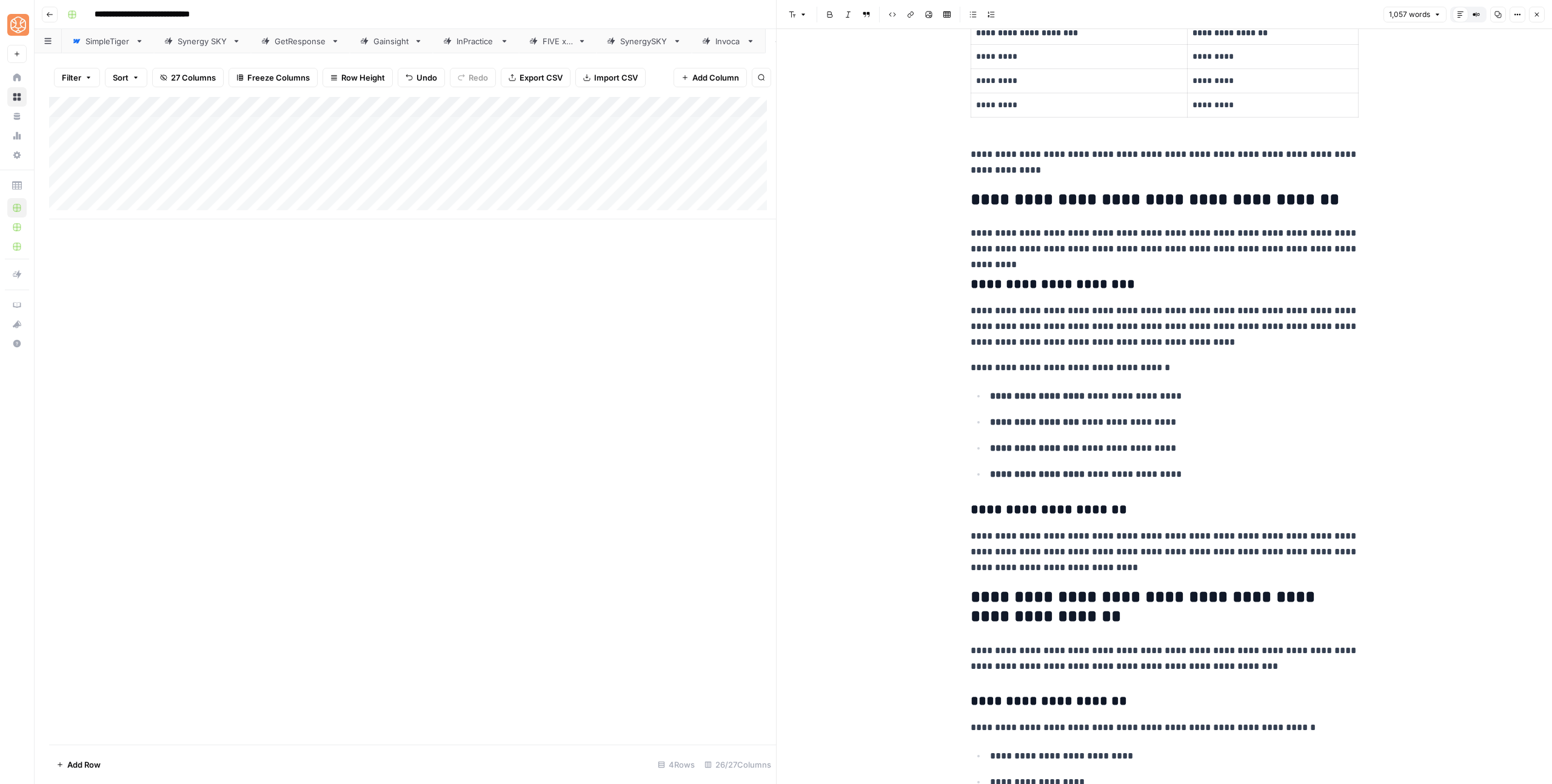 click on "**********" at bounding box center (1165, 200) 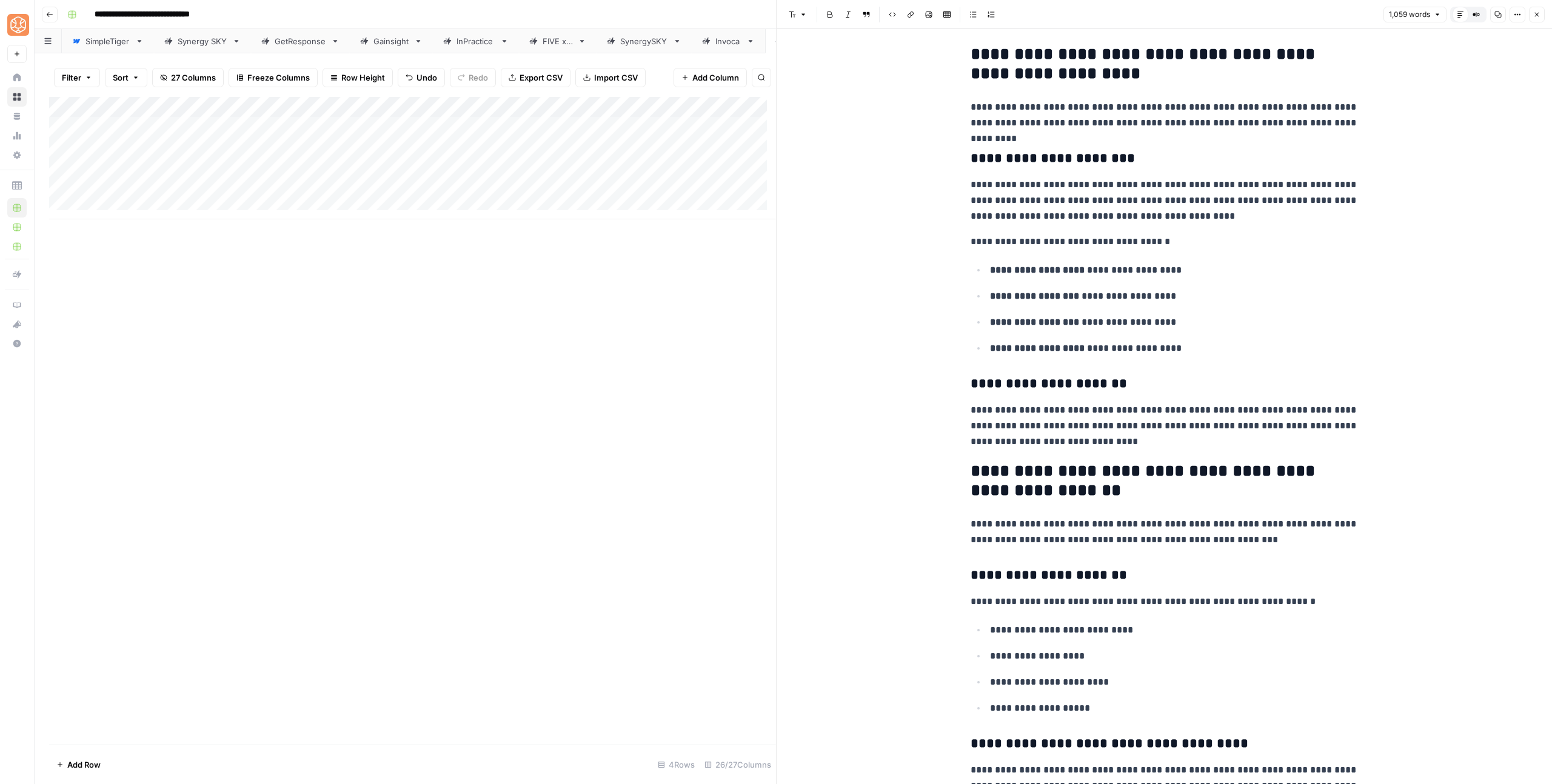 scroll, scrollTop: 722, scrollLeft: 0, axis: vertical 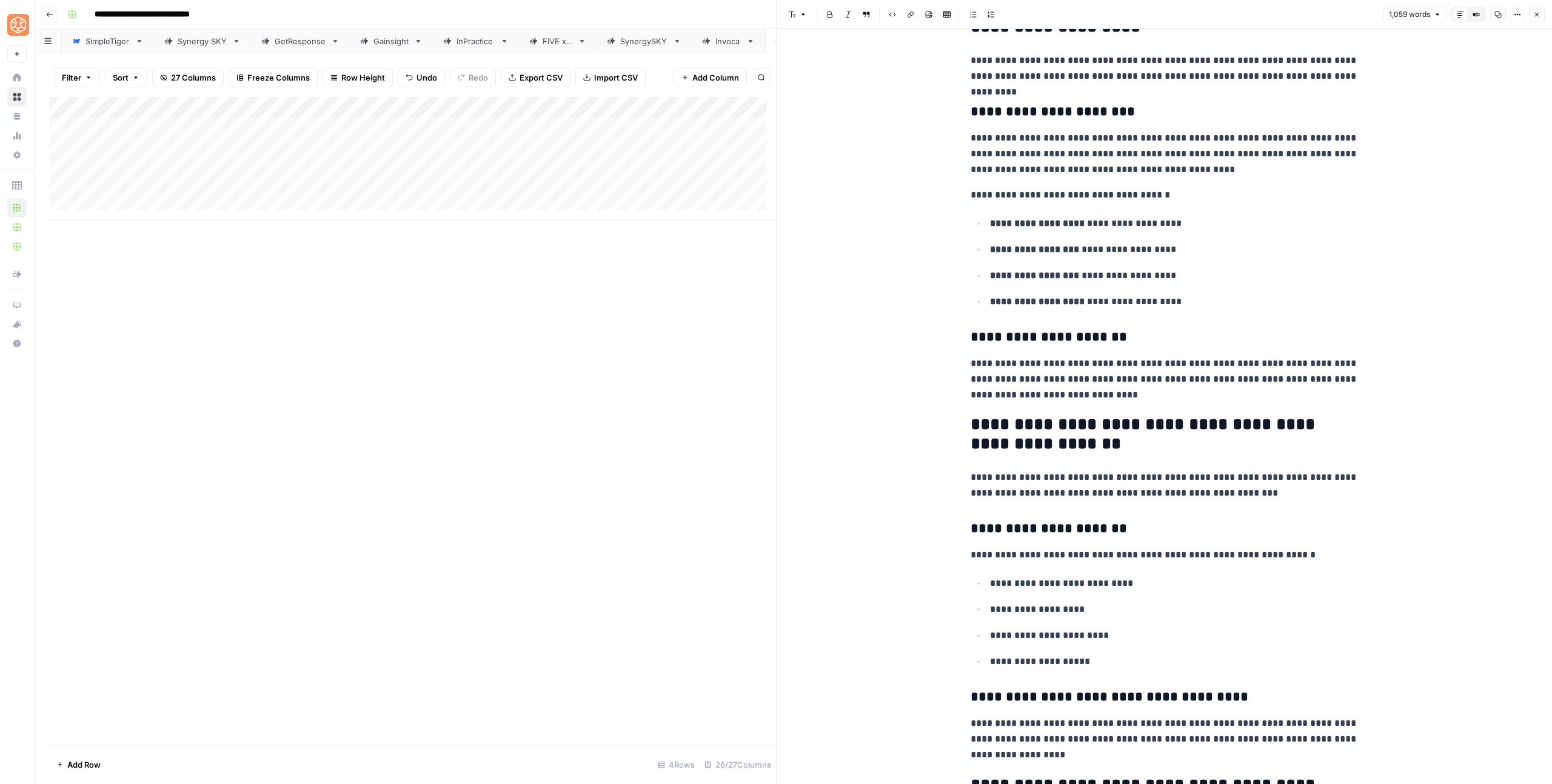 click on "**********" at bounding box center (1165, 434) 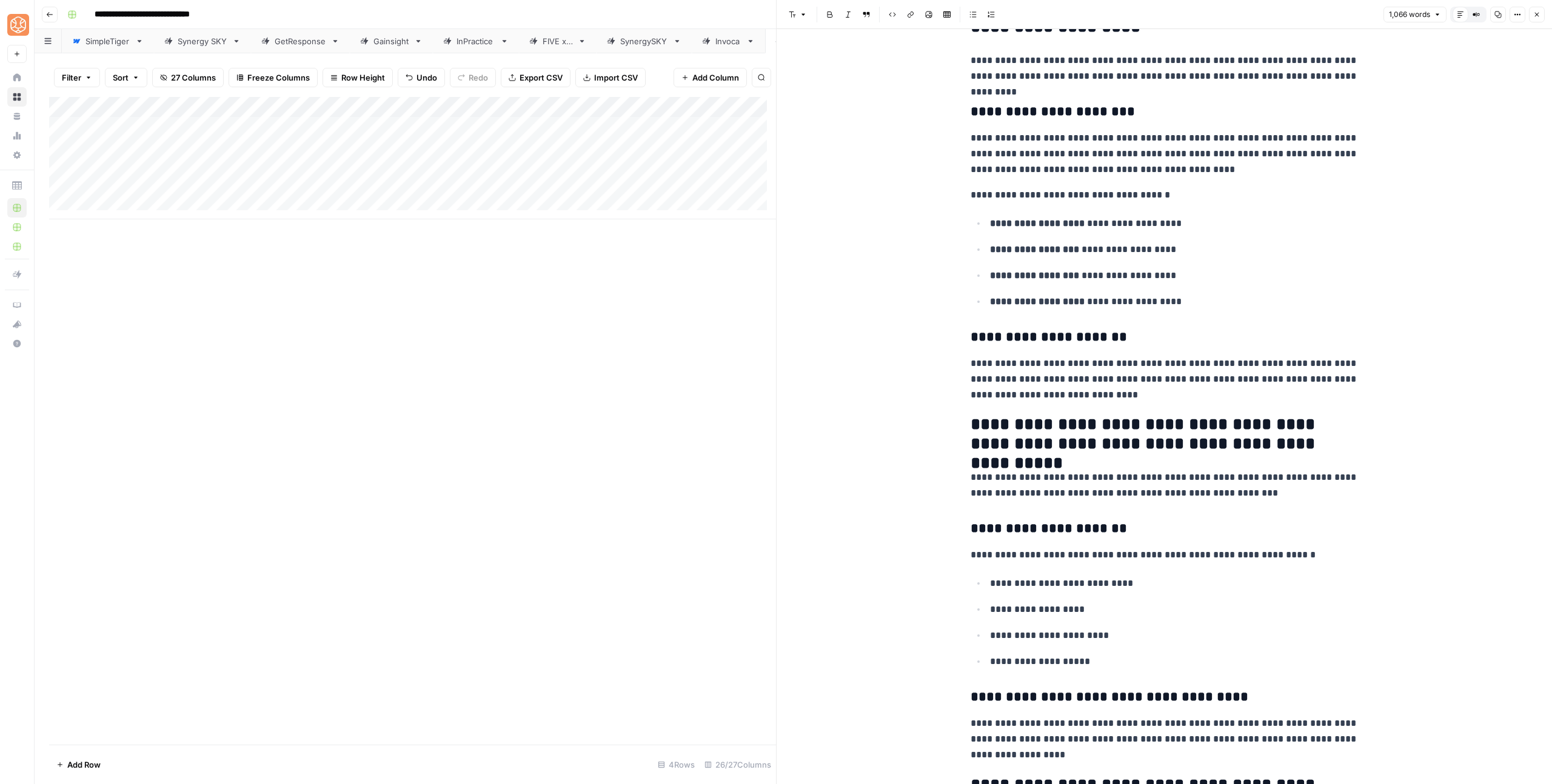 click on "**********" at bounding box center (1165, 529) 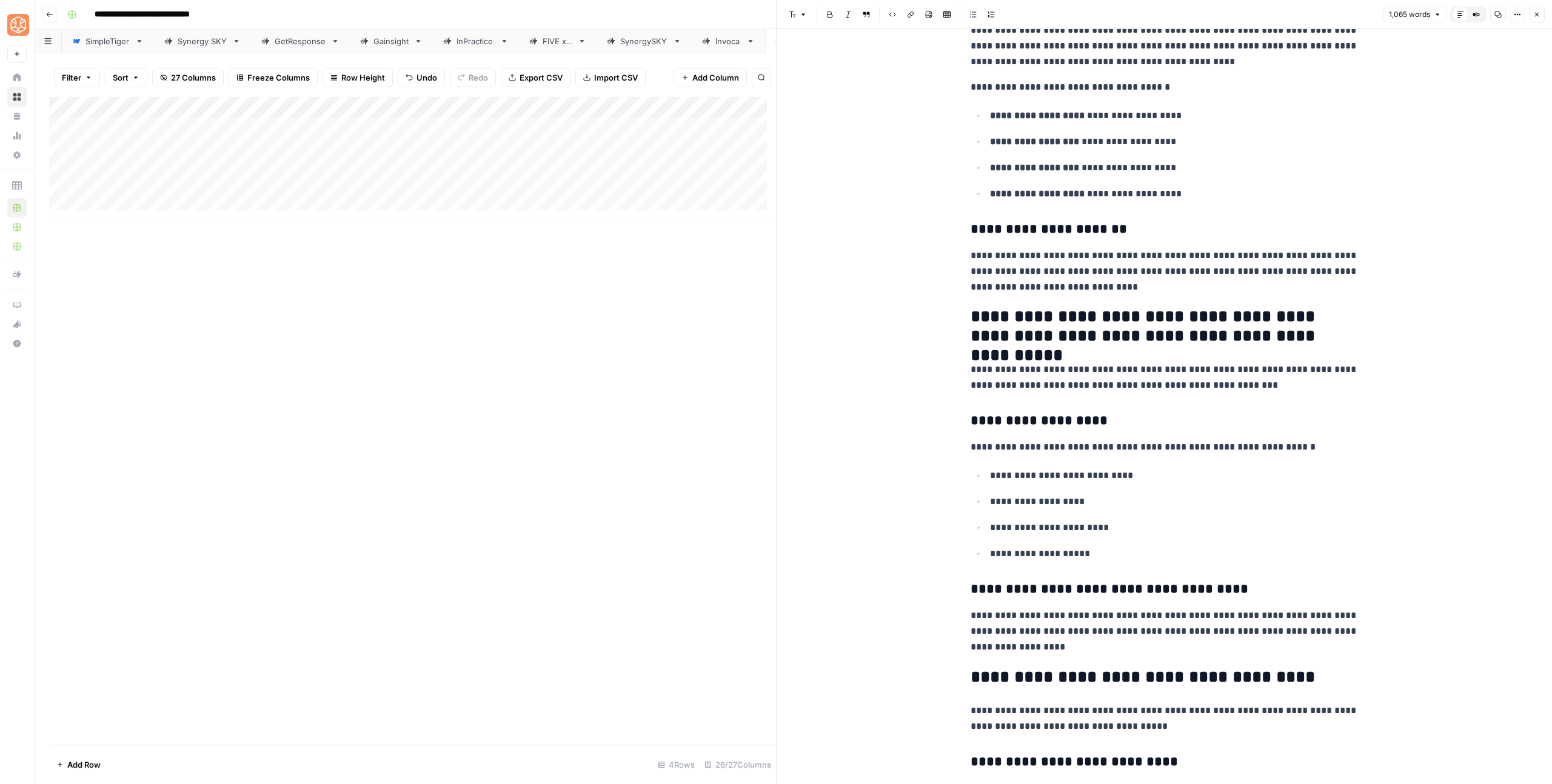 scroll, scrollTop: 837, scrollLeft: 0, axis: vertical 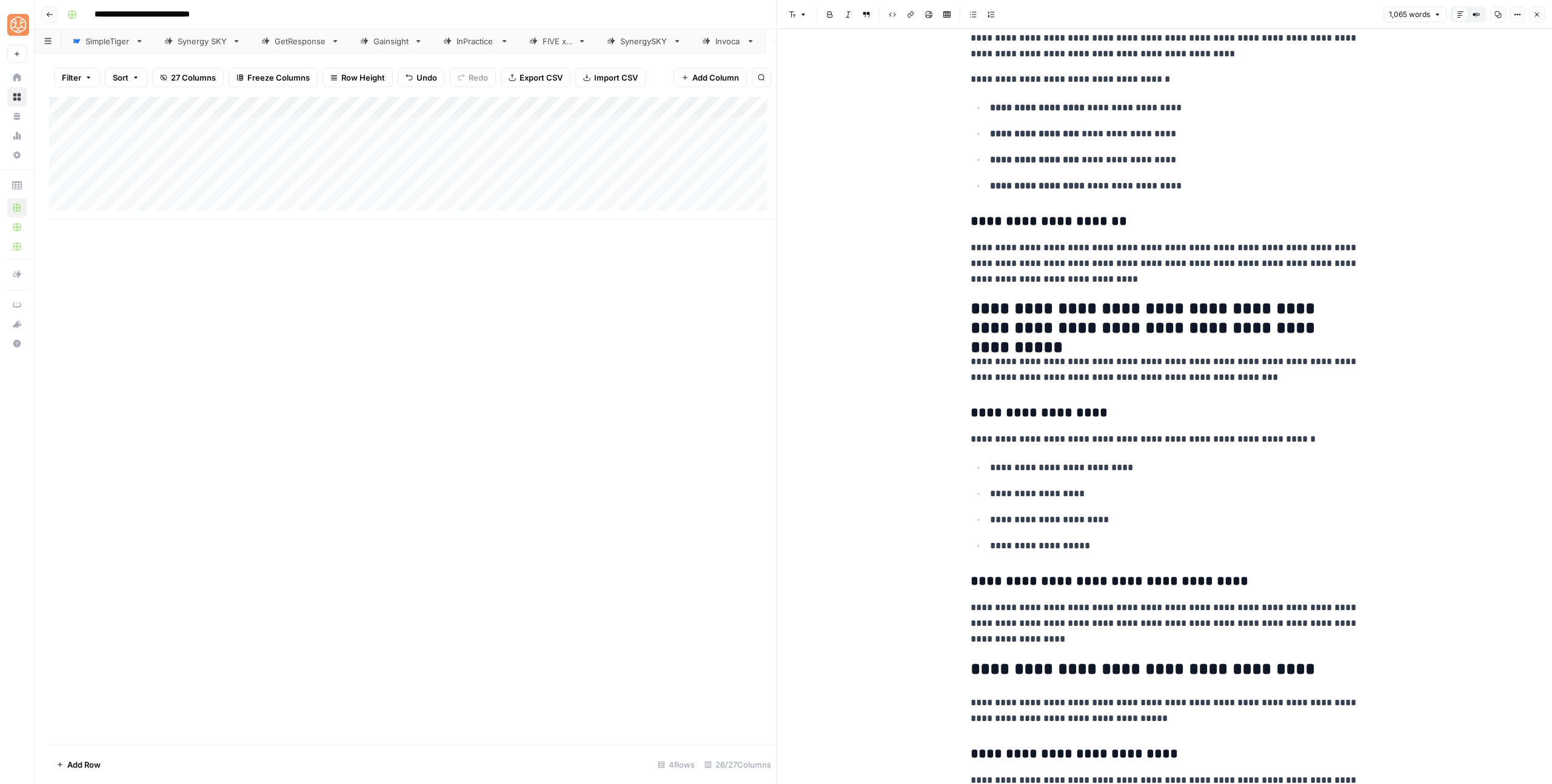 click on "**********" at bounding box center [1165, 582] 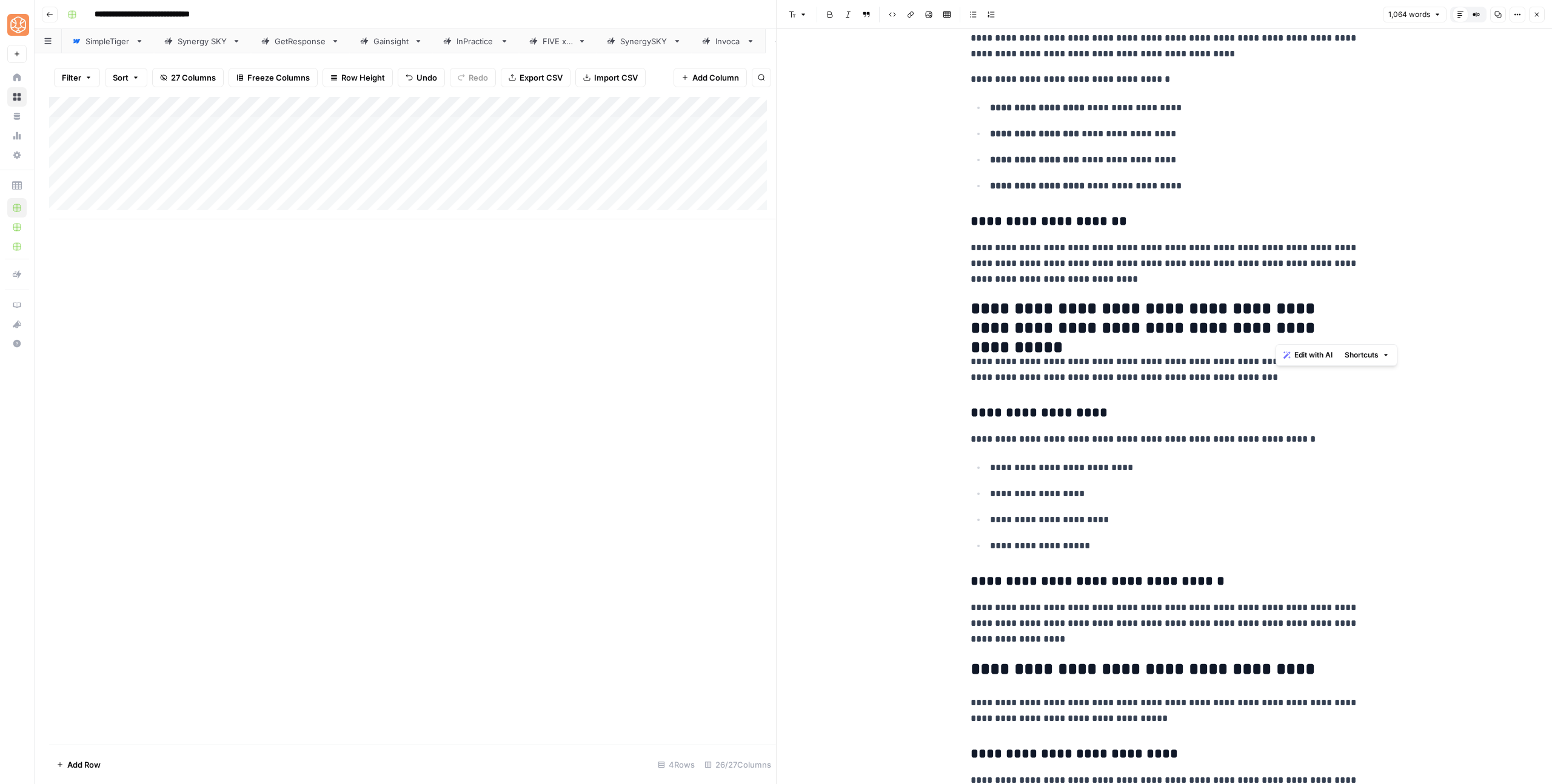 drag, startPoint x: 1291, startPoint y: 333, endPoint x: 1259, endPoint y: 332, distance: 32.015621 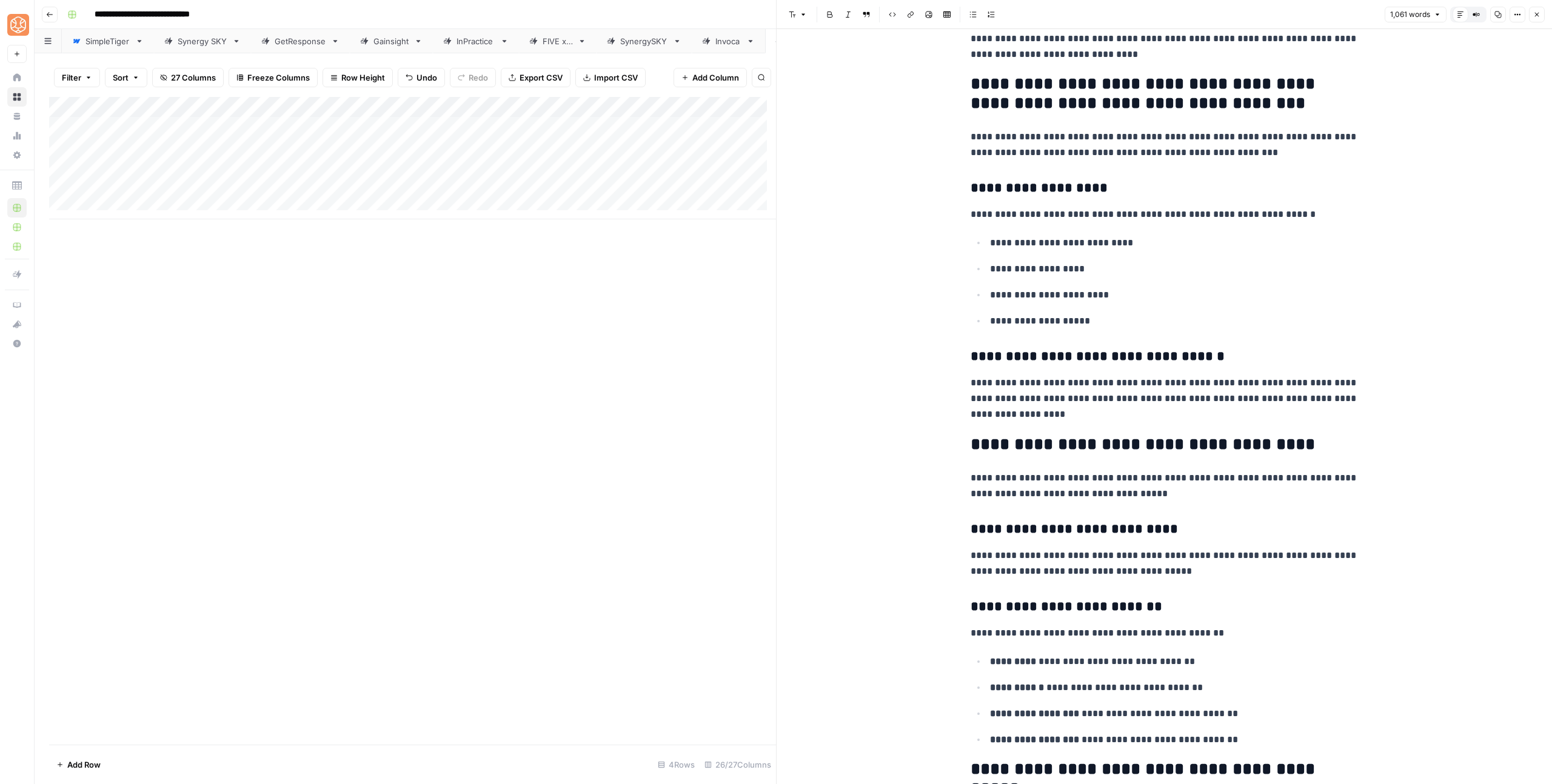 scroll, scrollTop: 1063, scrollLeft: 0, axis: vertical 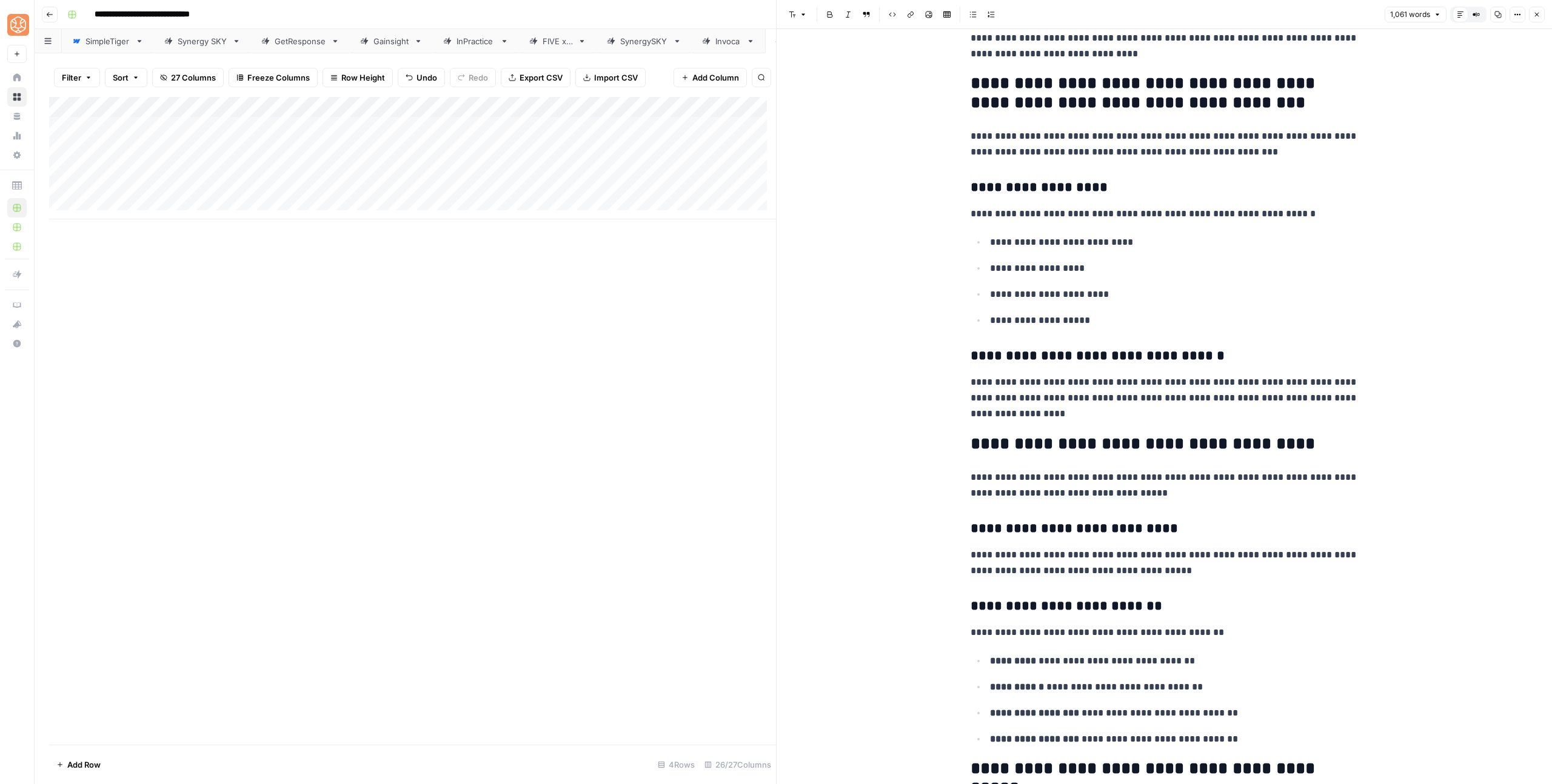 click on "**********" at bounding box center (1165, 444) 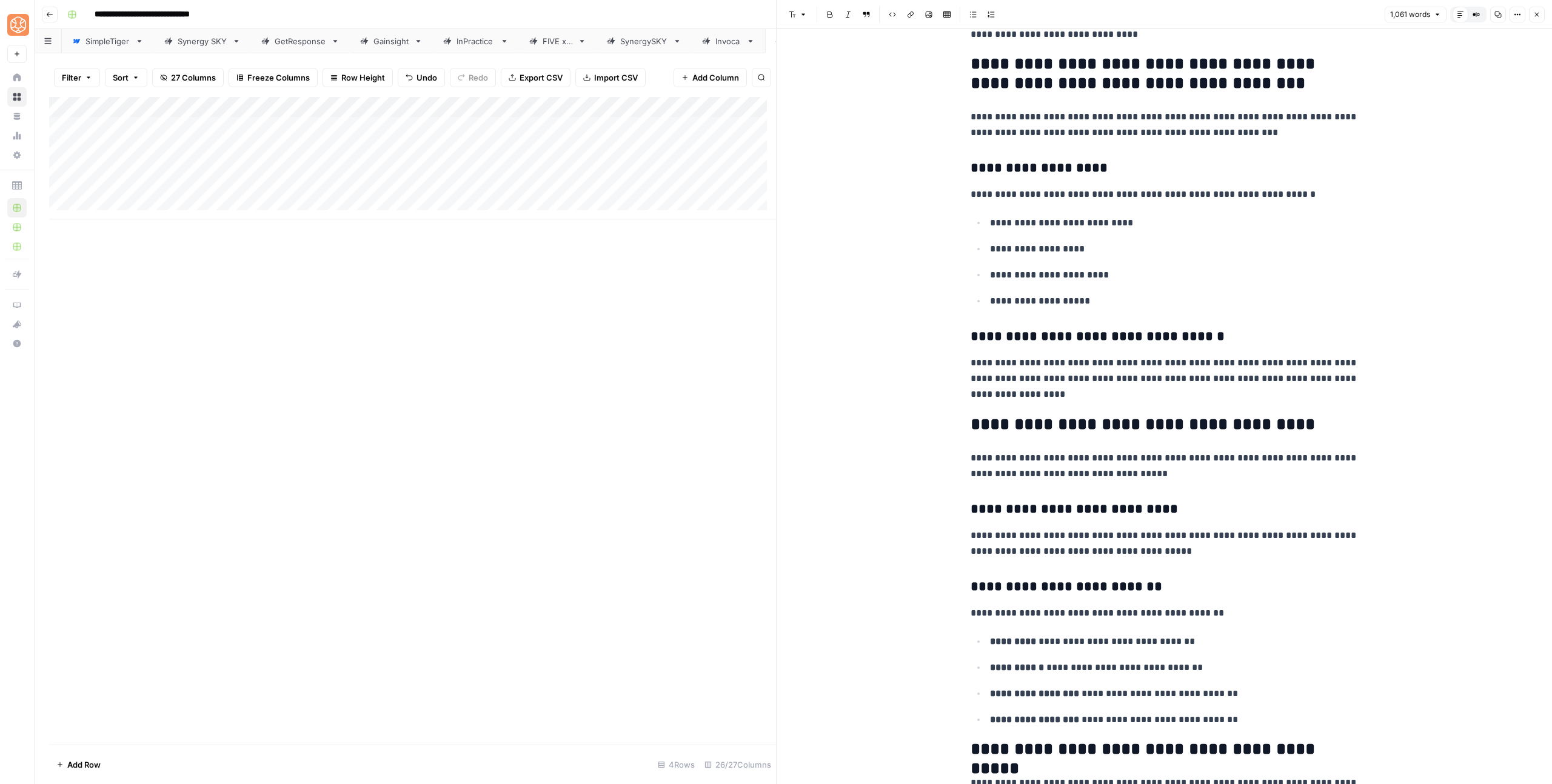 scroll, scrollTop: 1085, scrollLeft: 0, axis: vertical 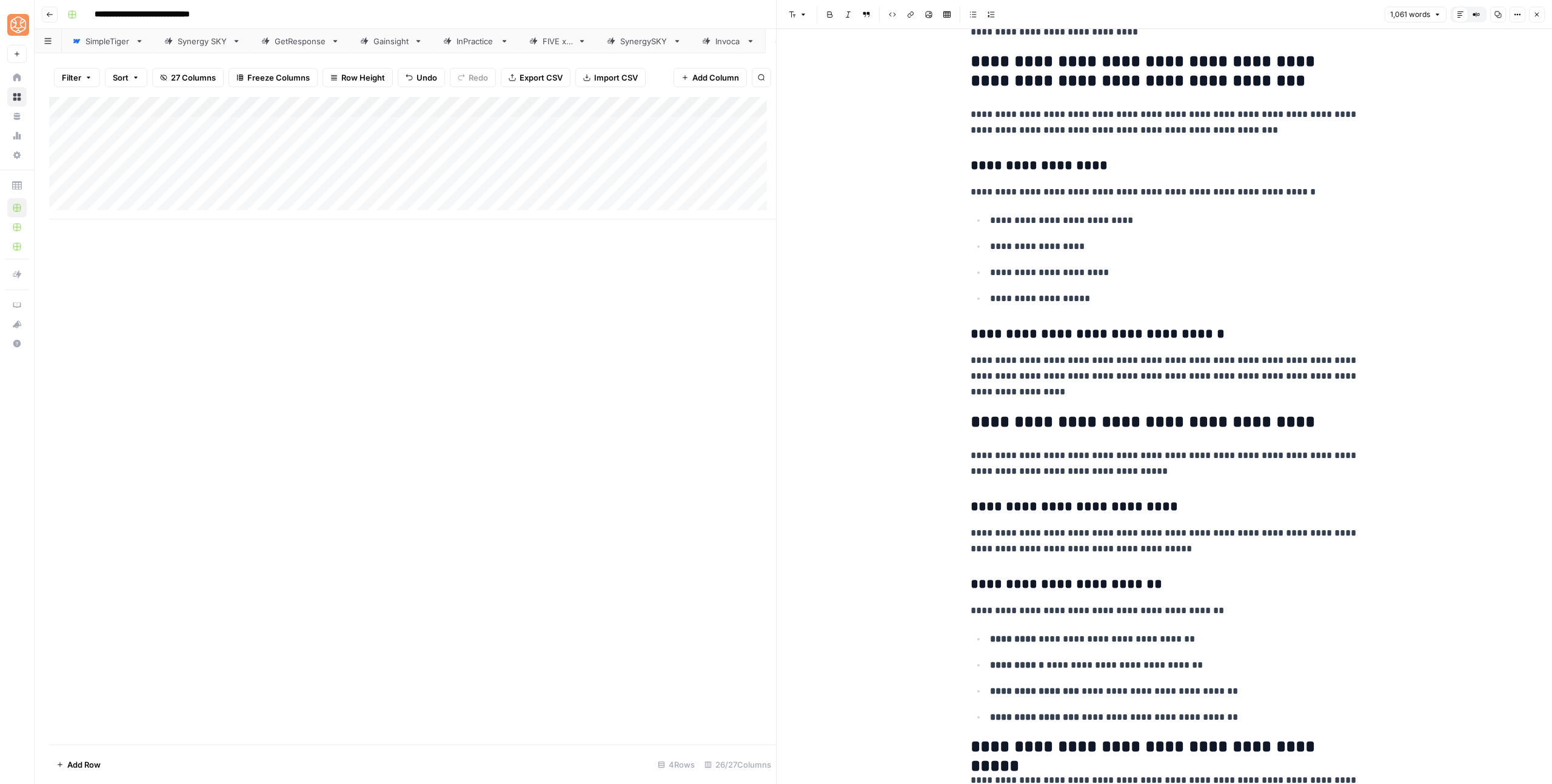click on "**********" at bounding box center (1165, 507) 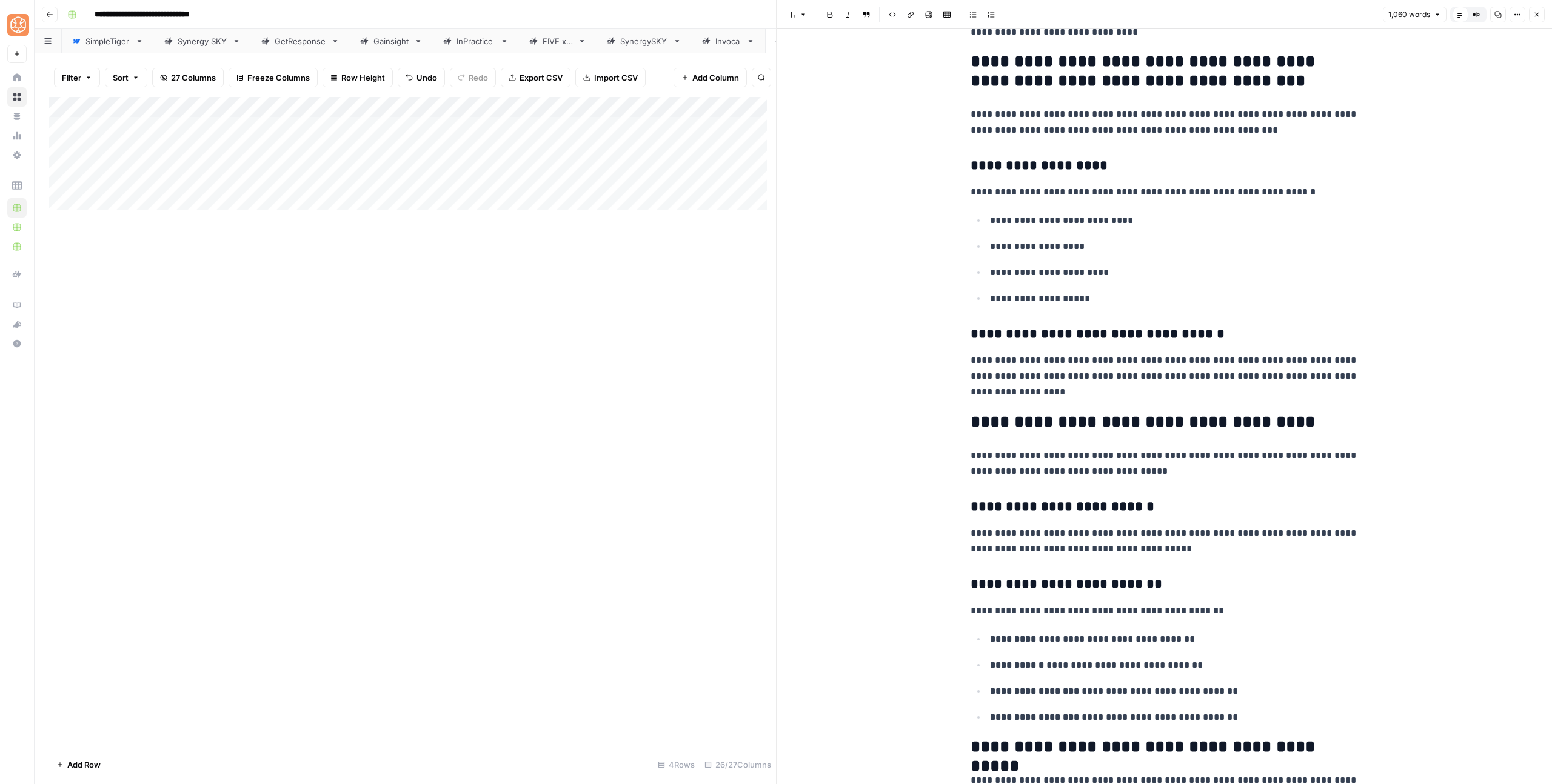 click on "**********" at bounding box center [1165, 585] 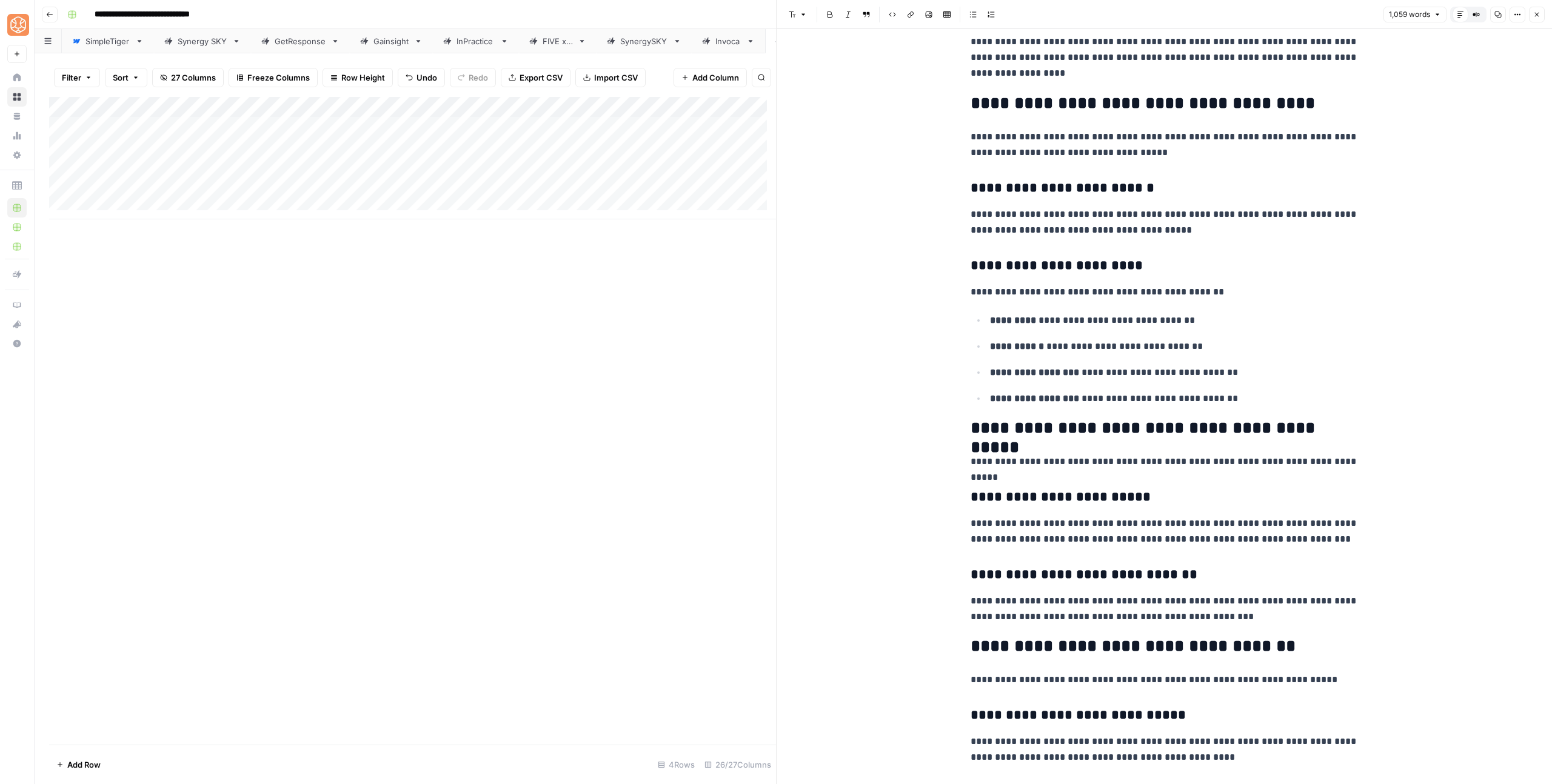 scroll, scrollTop: 1404, scrollLeft: 0, axis: vertical 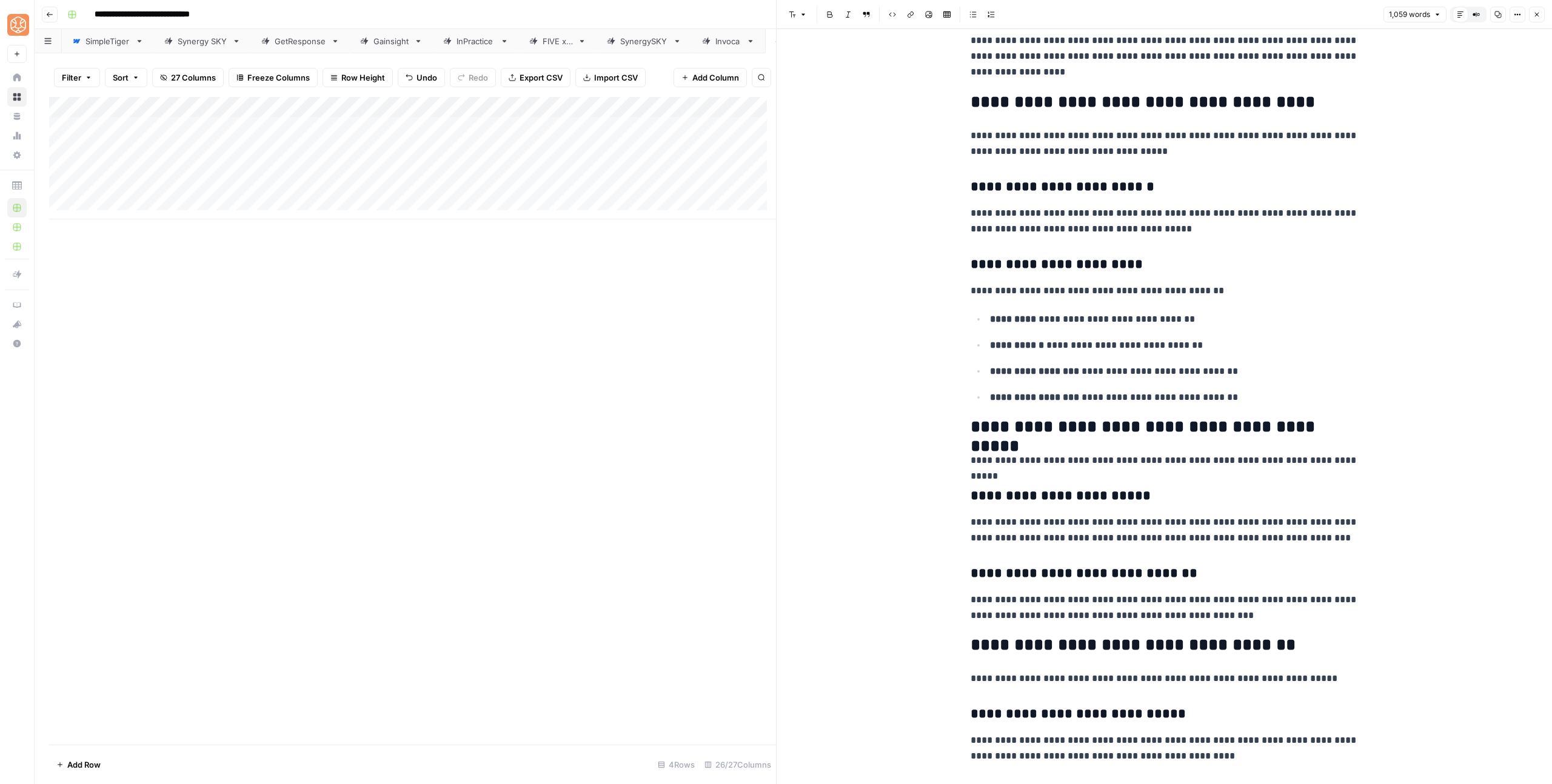 click on "**********" at bounding box center (1165, 496) 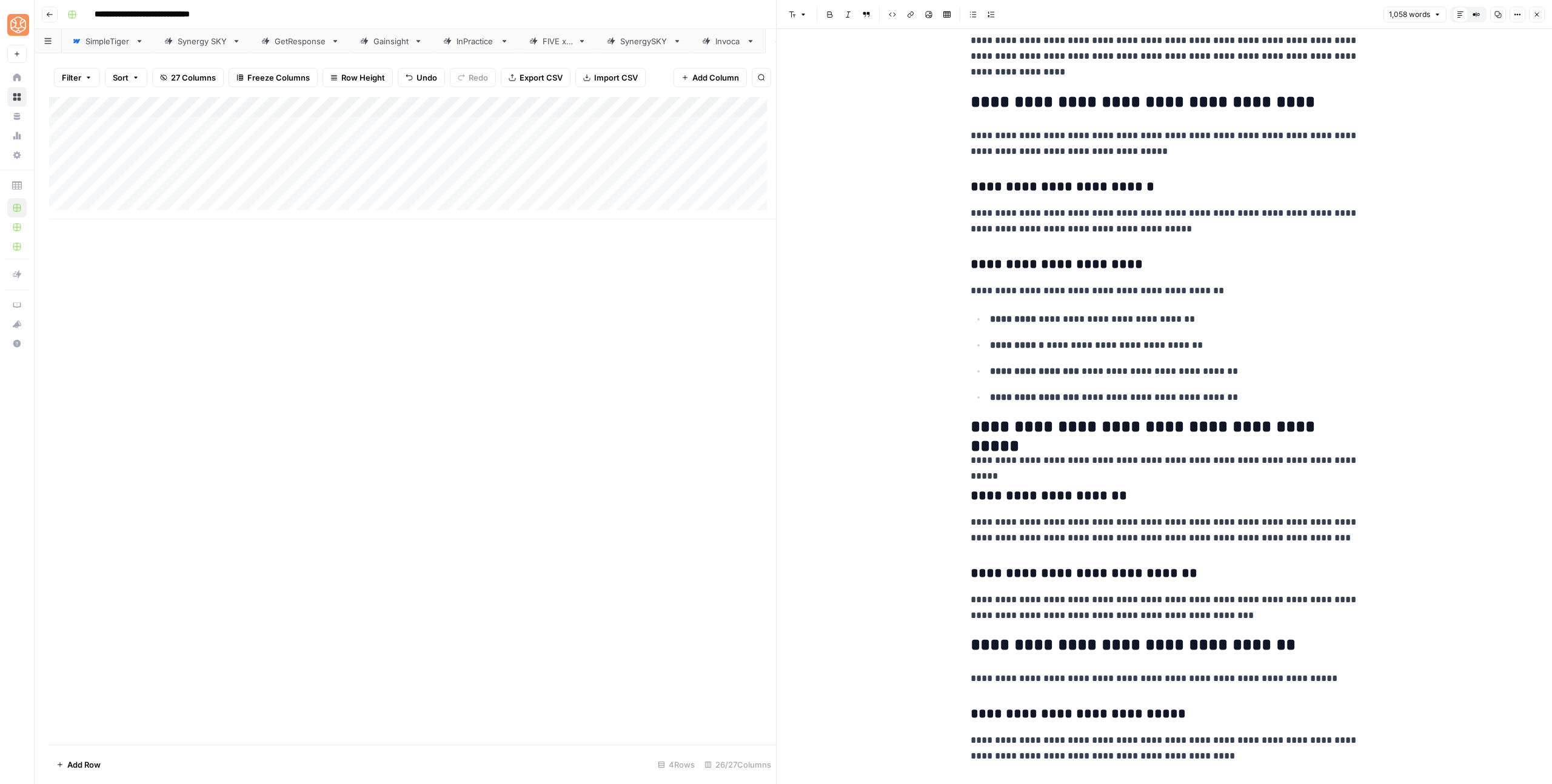 click on "**********" at bounding box center (1165, 574) 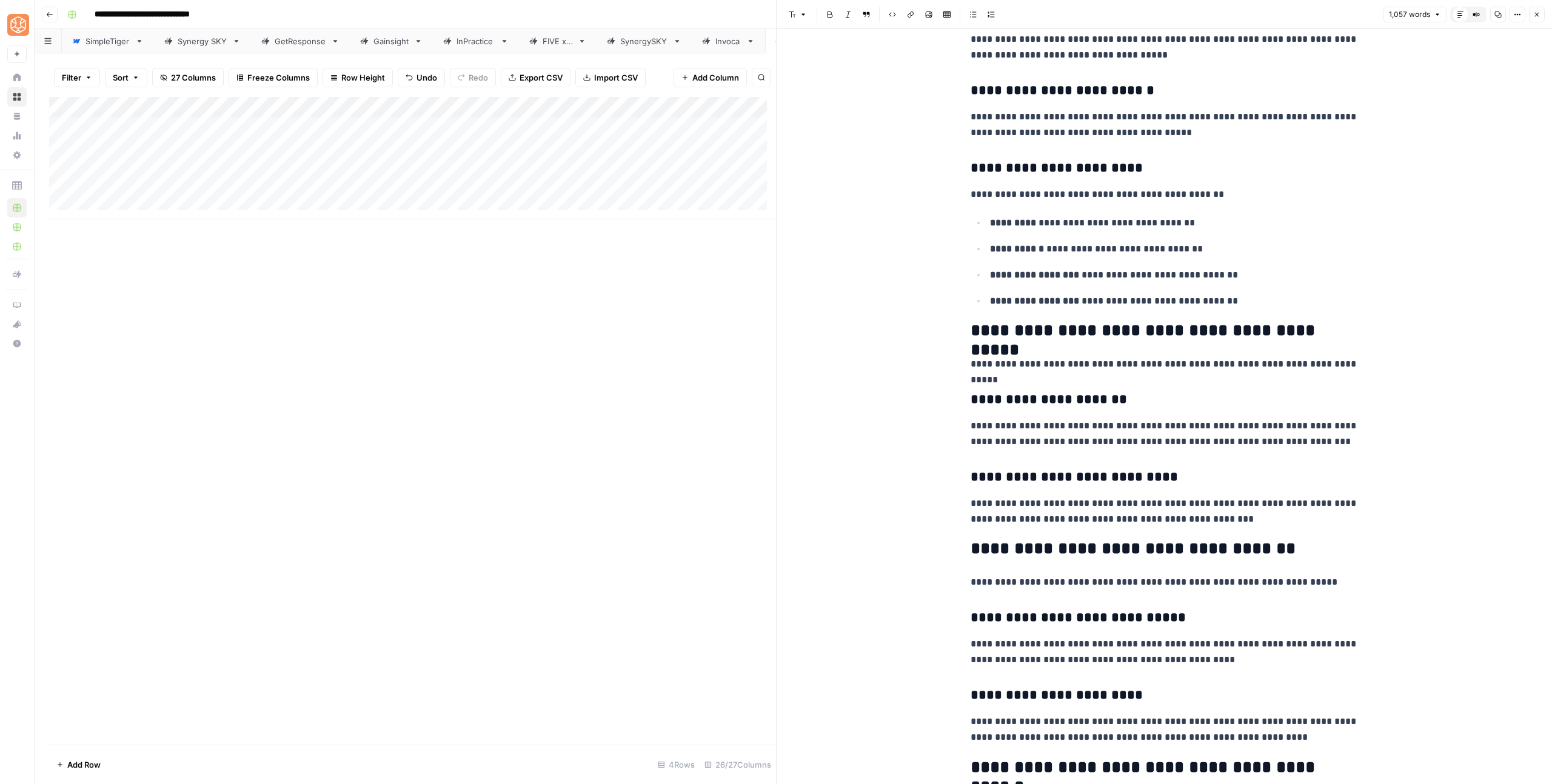 scroll, scrollTop: 1509, scrollLeft: 0, axis: vertical 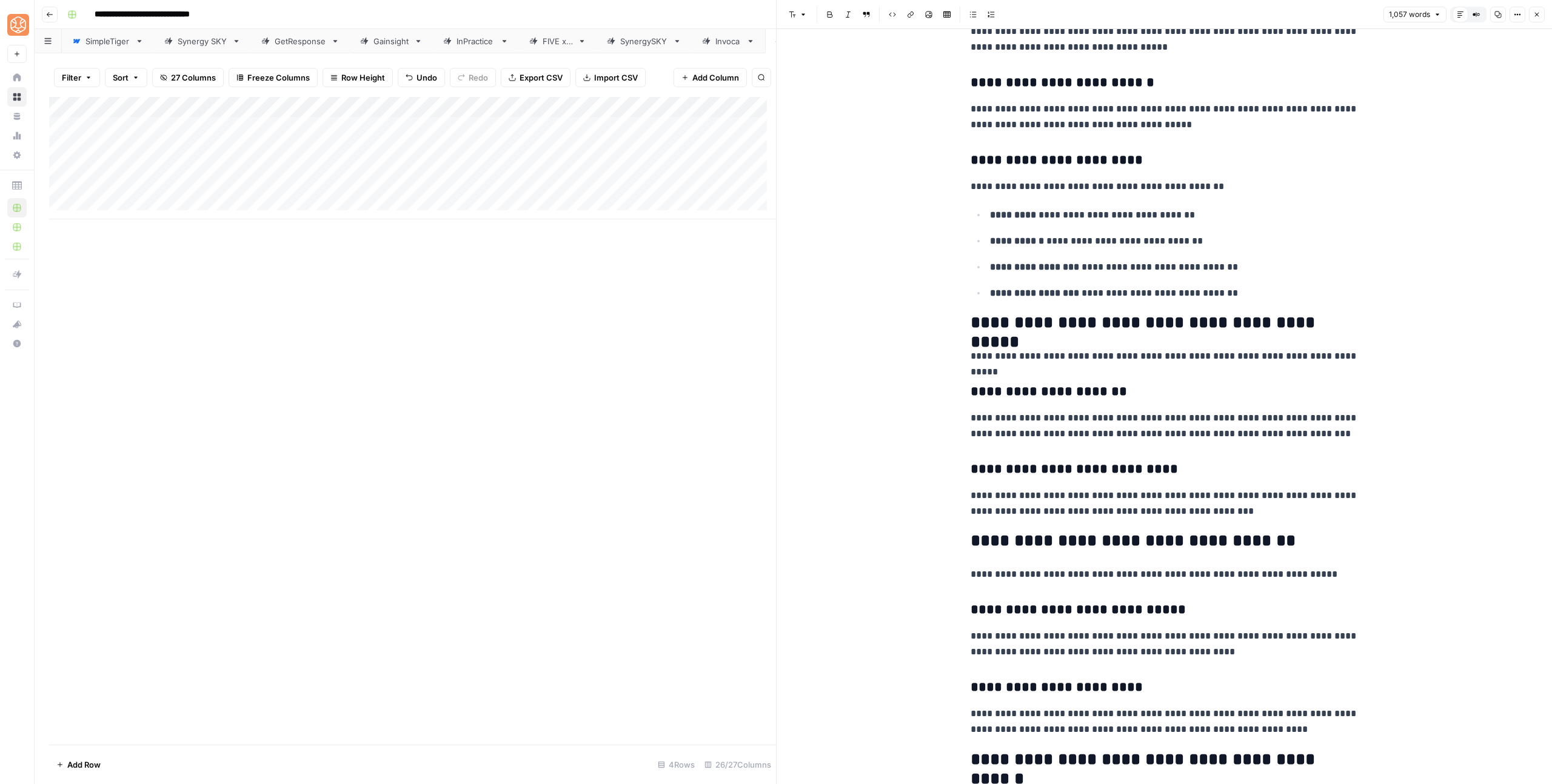 click on "**********" at bounding box center (1165, 541) 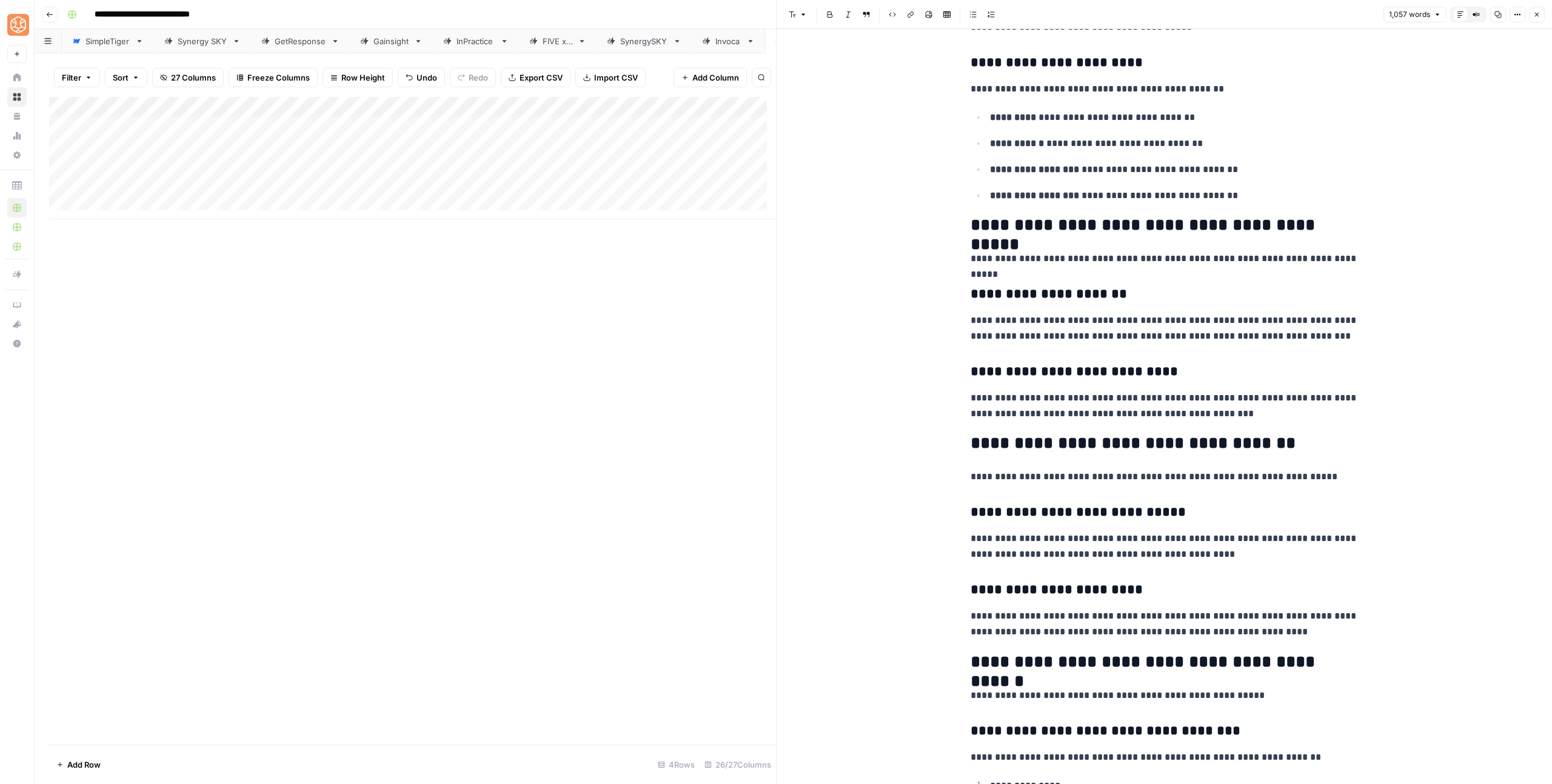 scroll, scrollTop: 1614, scrollLeft: 0, axis: vertical 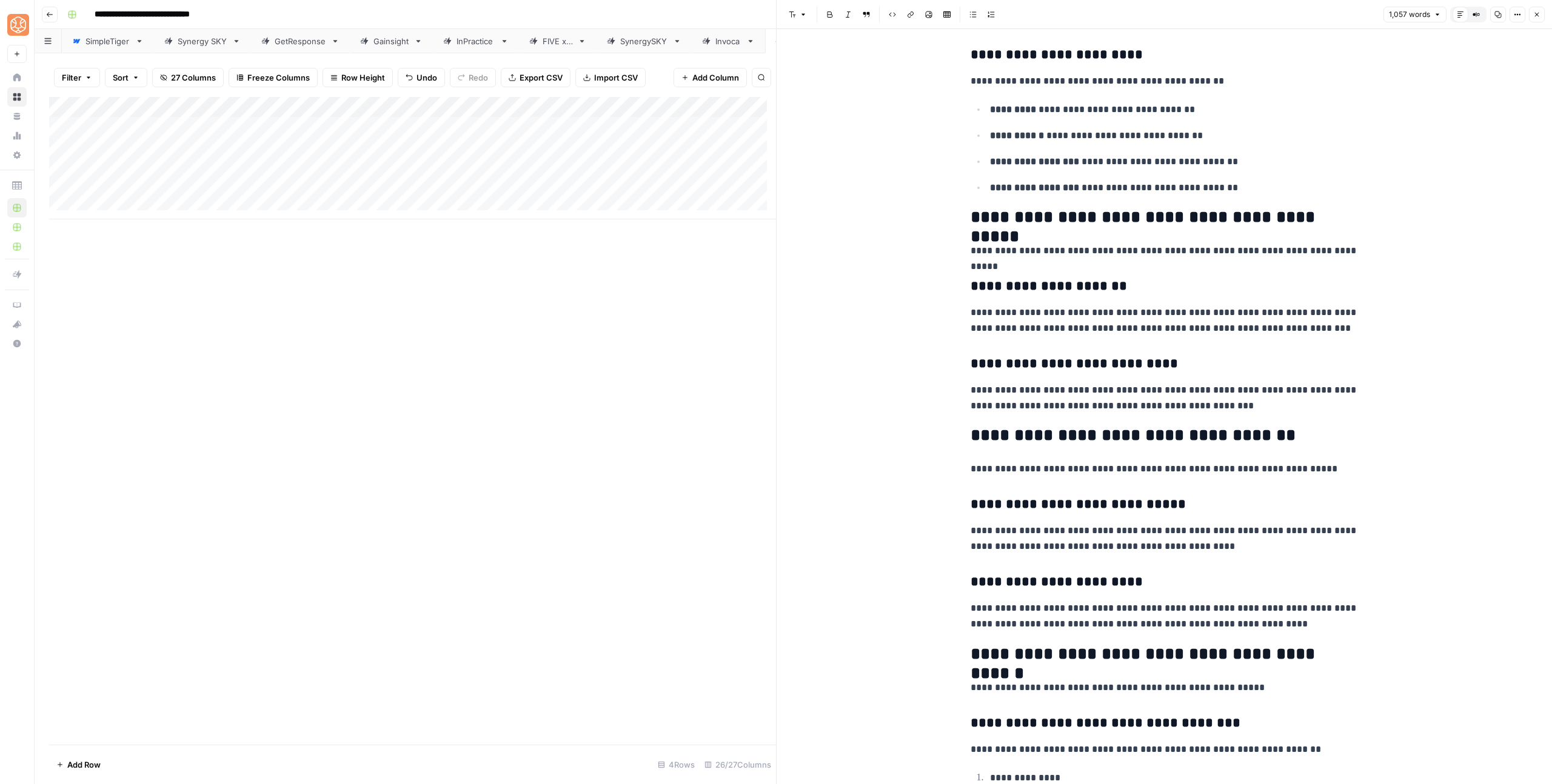 click on "**********" at bounding box center (1165, 505) 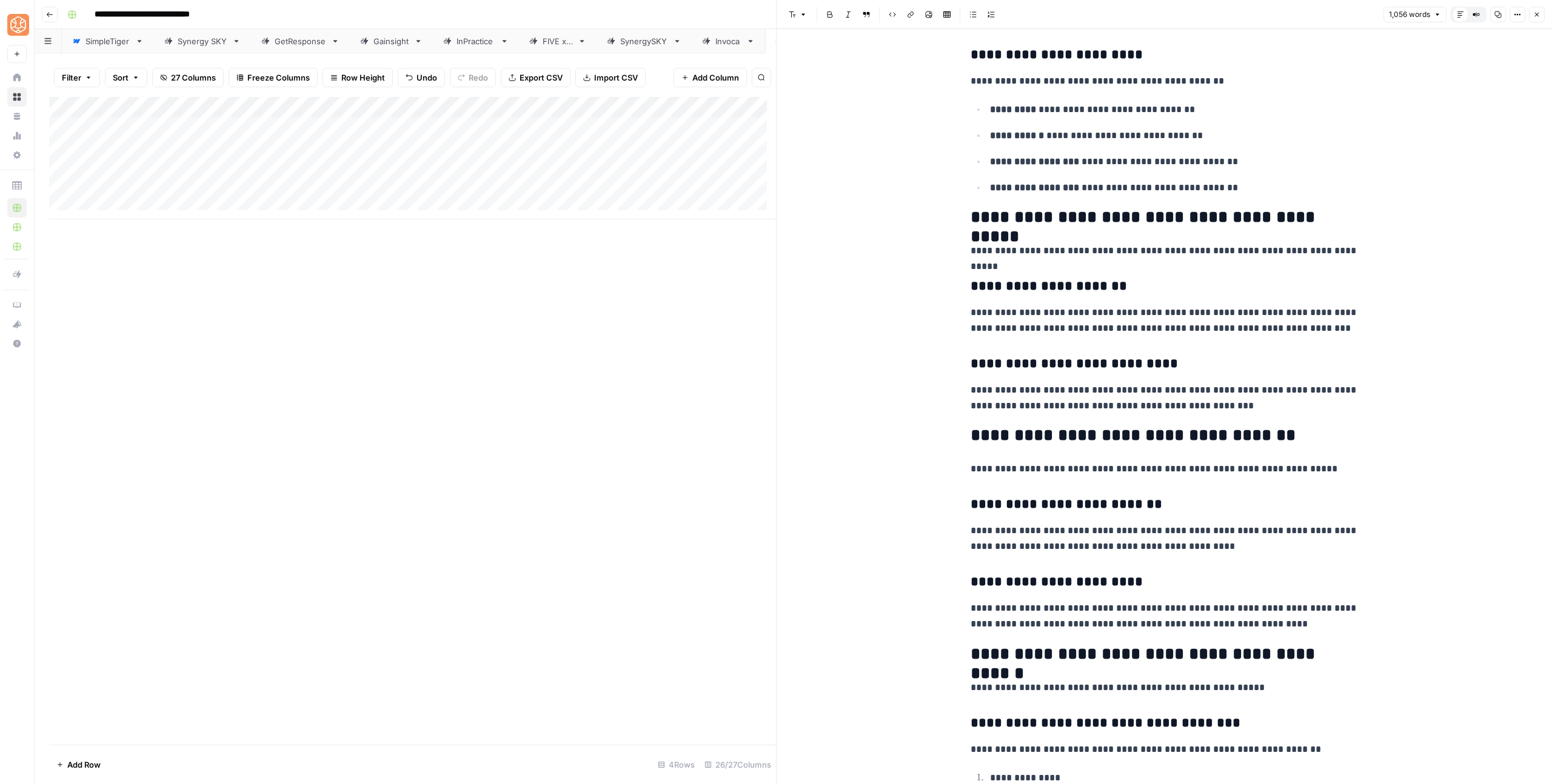 drag, startPoint x: 1005, startPoint y: 582, endPoint x: 1020, endPoint y: 570, distance: 19.209 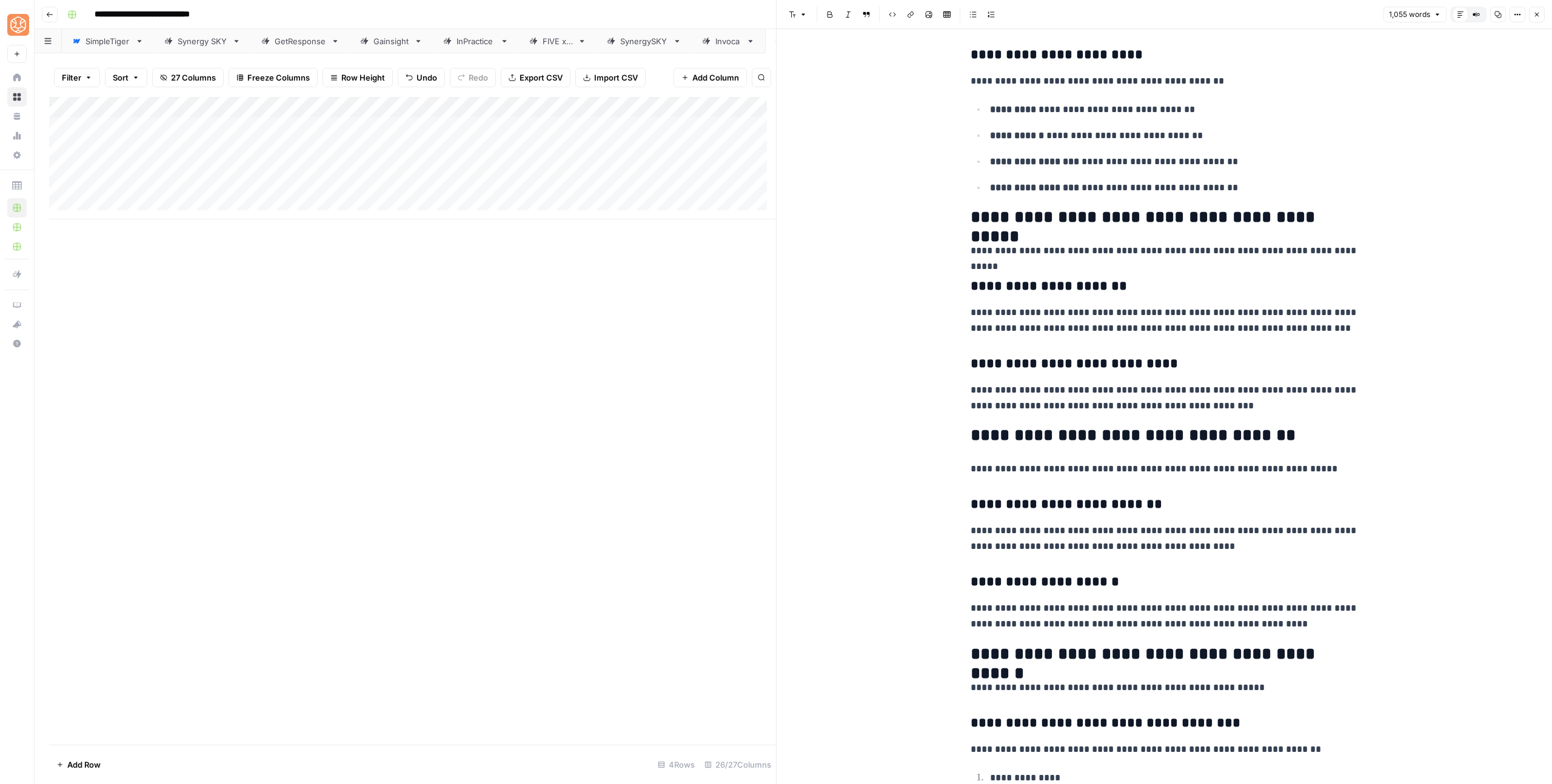 click on "**********" at bounding box center [1165, 436] 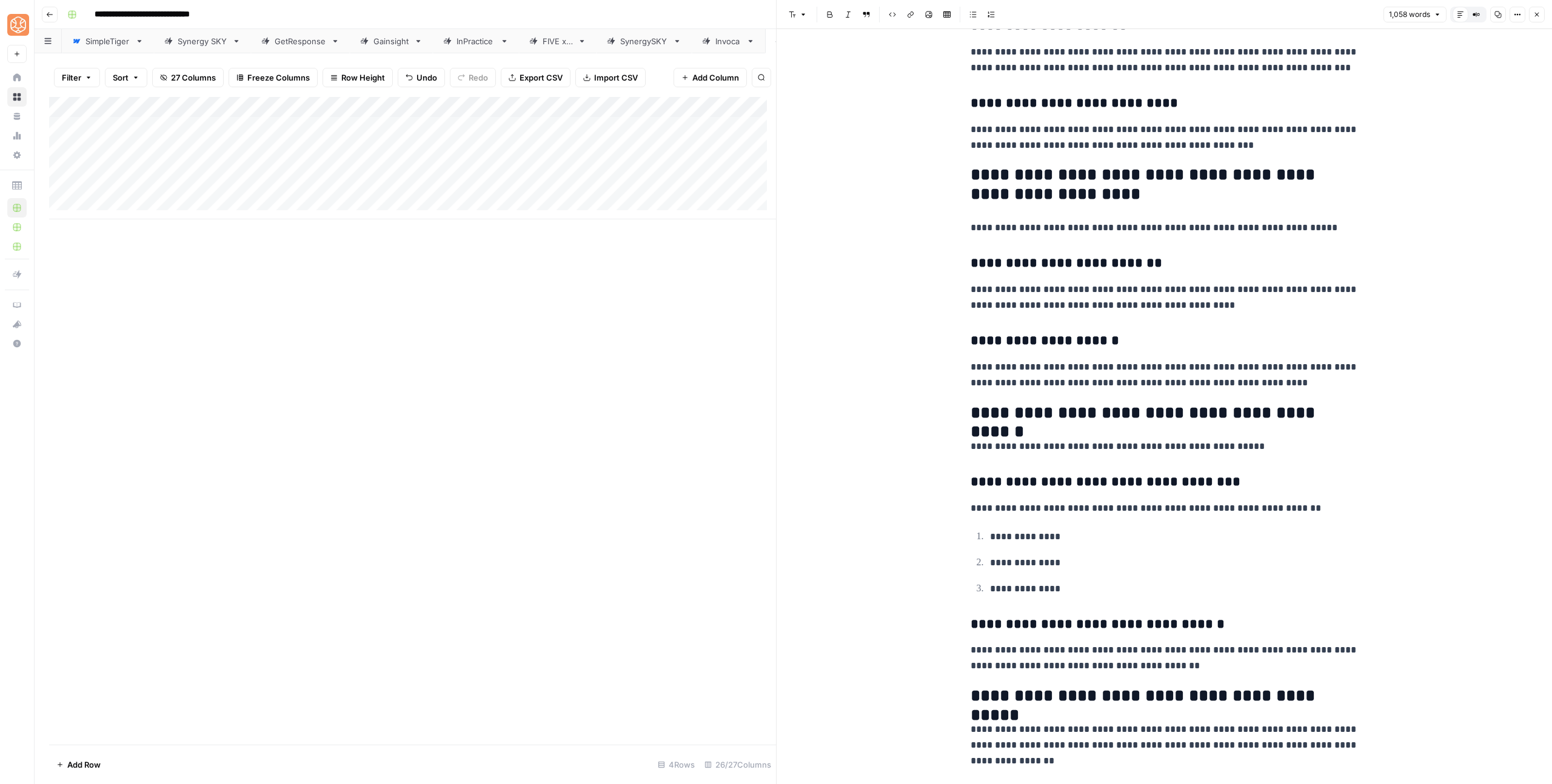 scroll, scrollTop: 1964, scrollLeft: 0, axis: vertical 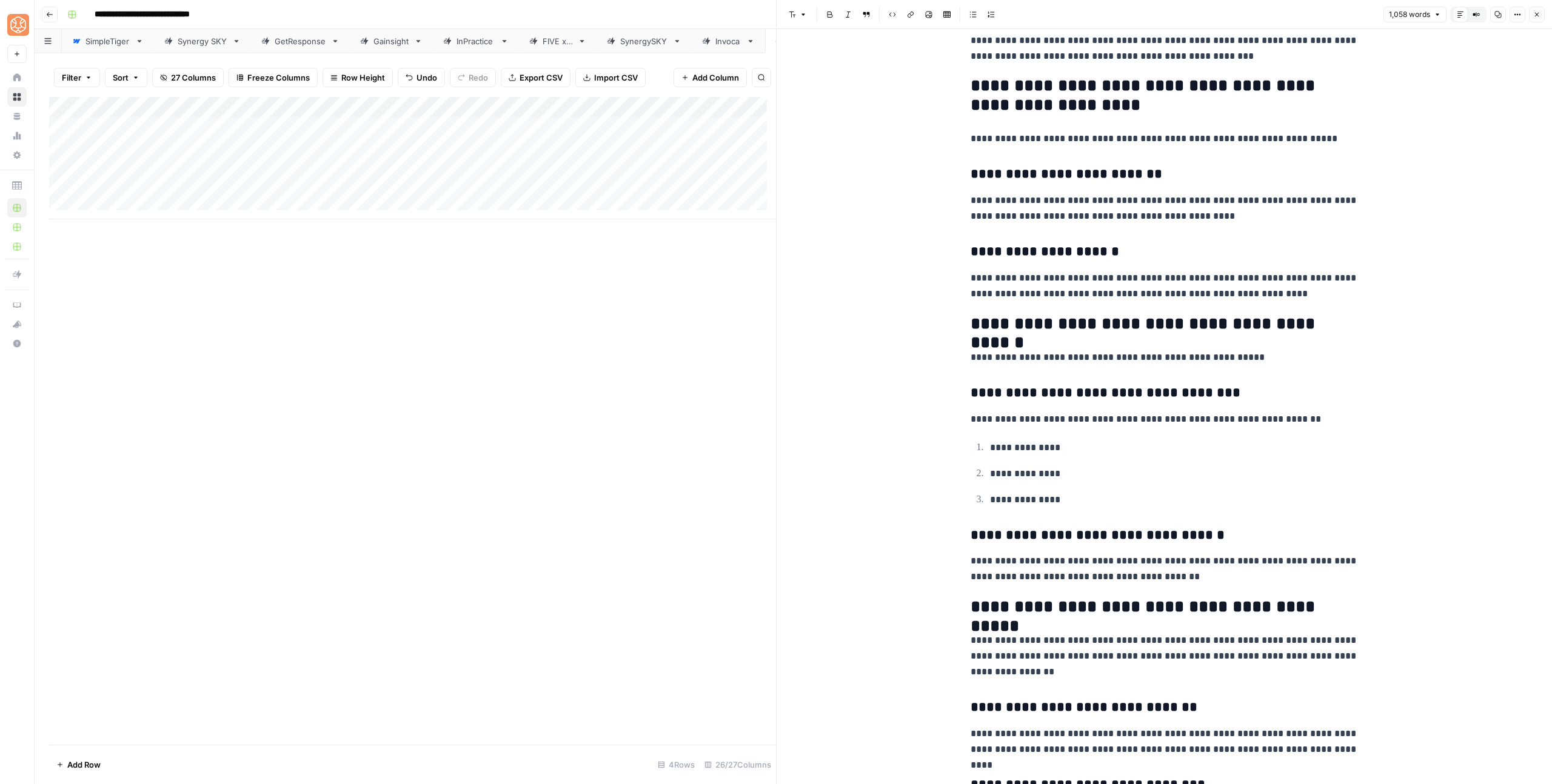 click on "**********" at bounding box center (1165, 324) 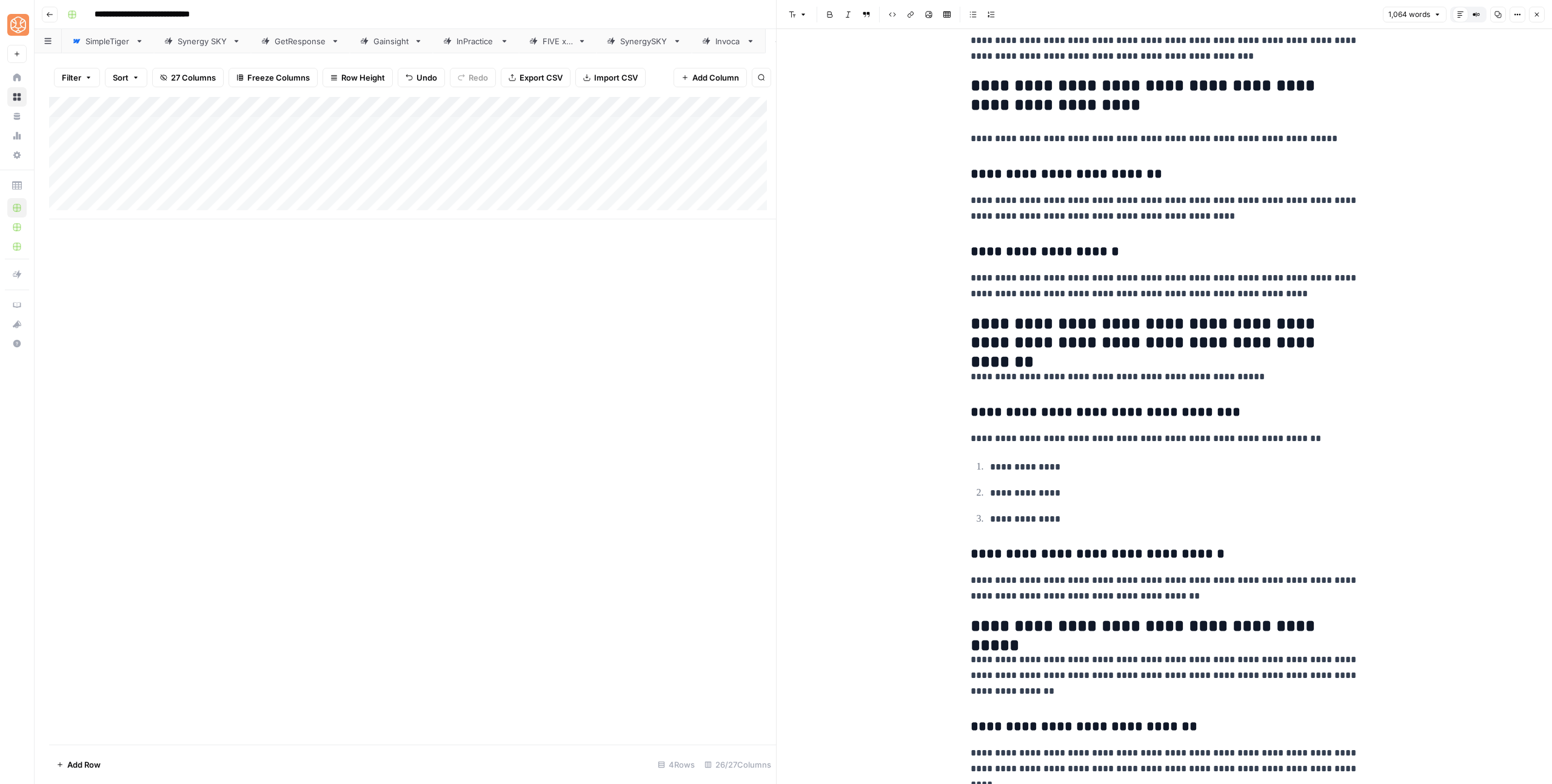 click on "**********" at bounding box center [1165, 334] 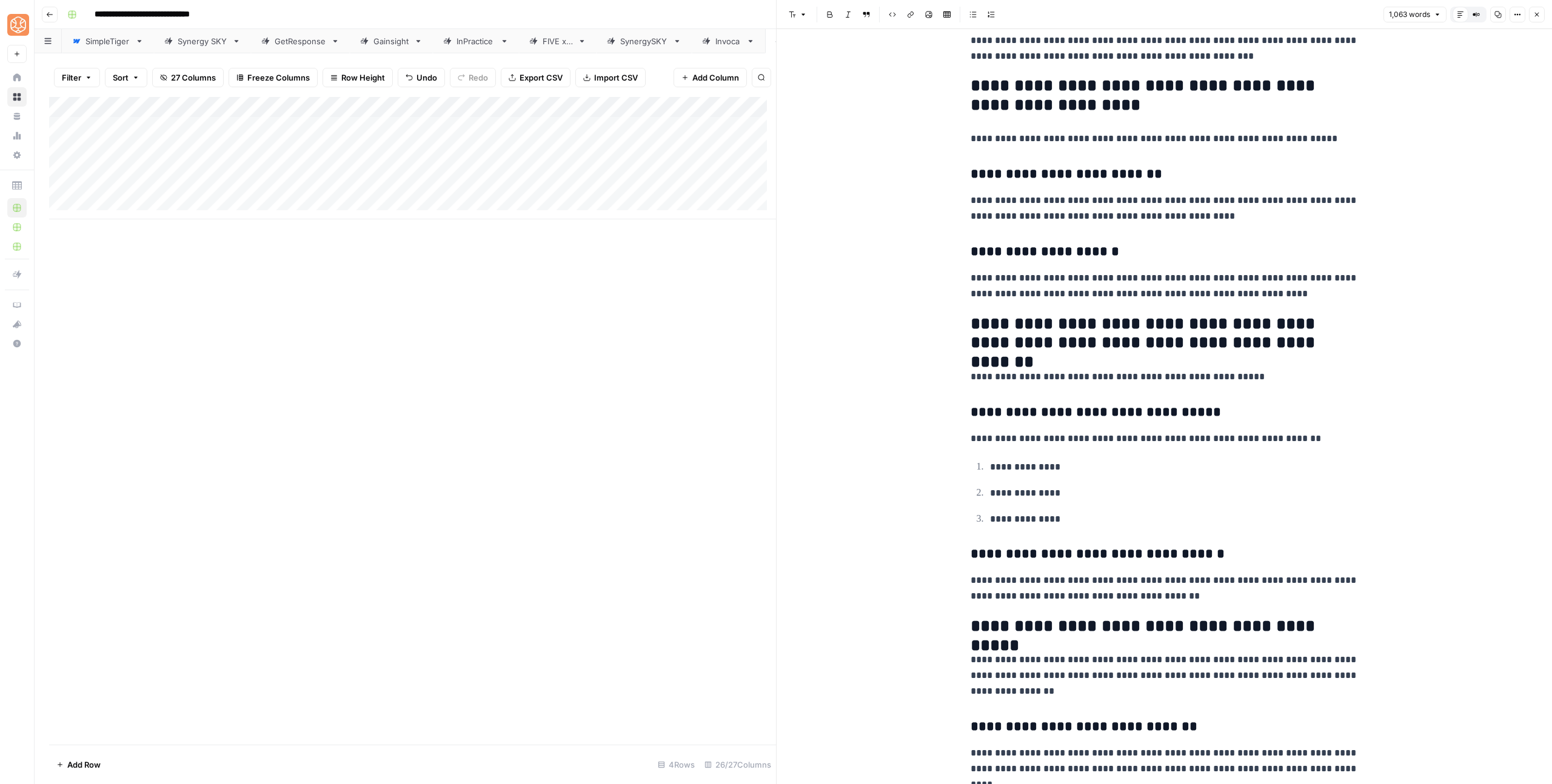 click on "**********" at bounding box center [1165, 554] 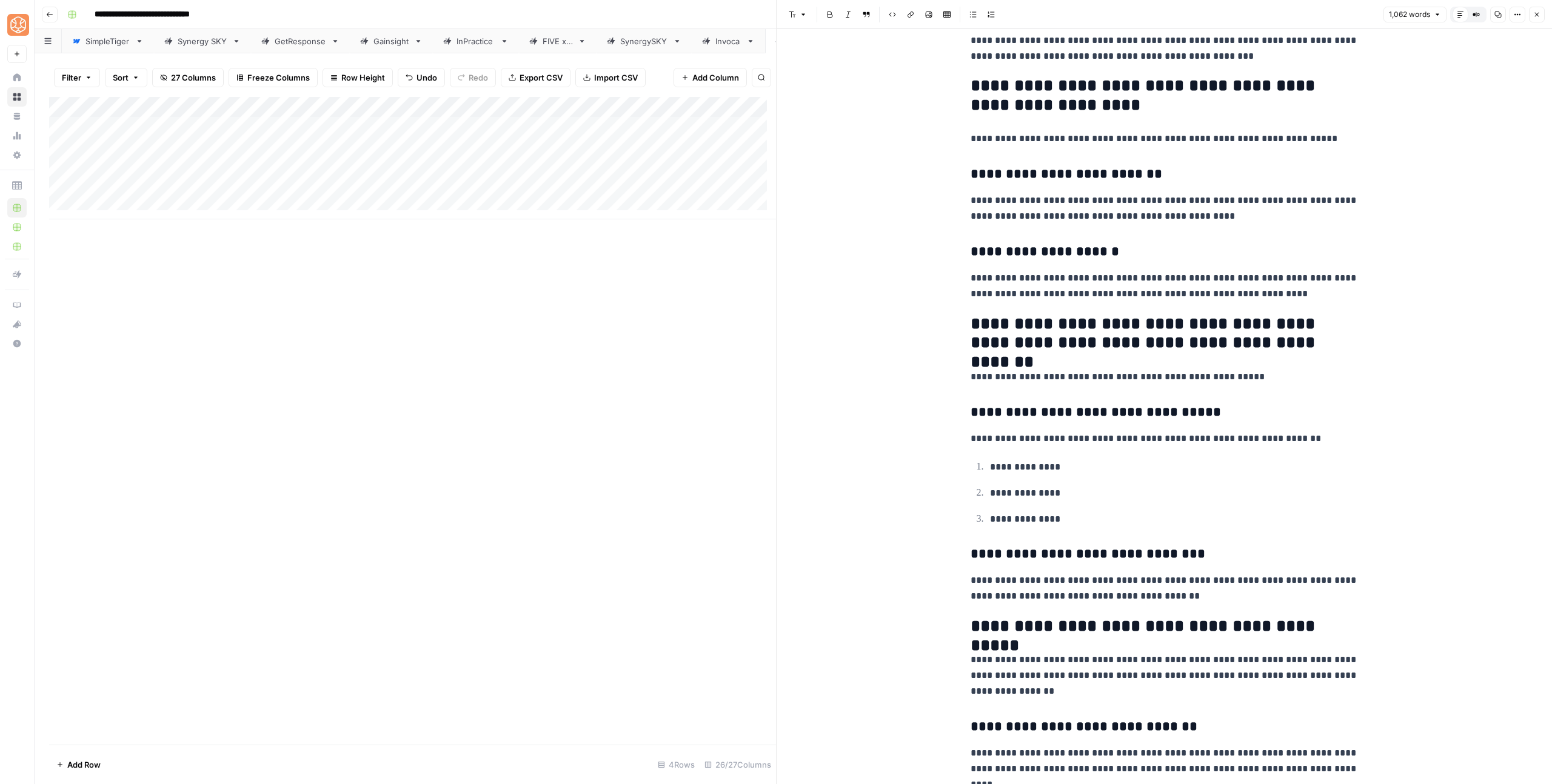 click on "**********" at bounding box center (1165, 626) 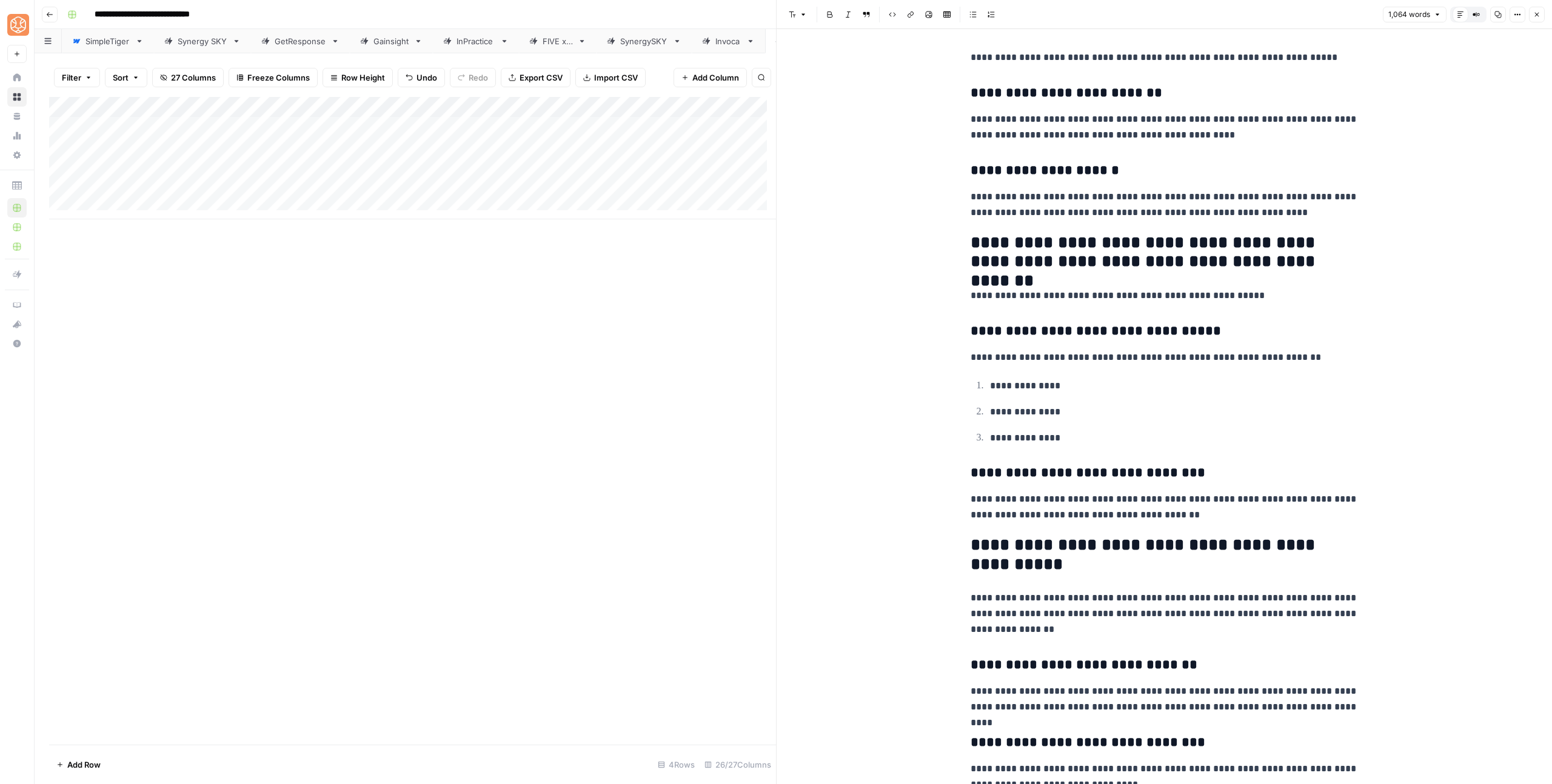 scroll, scrollTop: 2045, scrollLeft: 0, axis: vertical 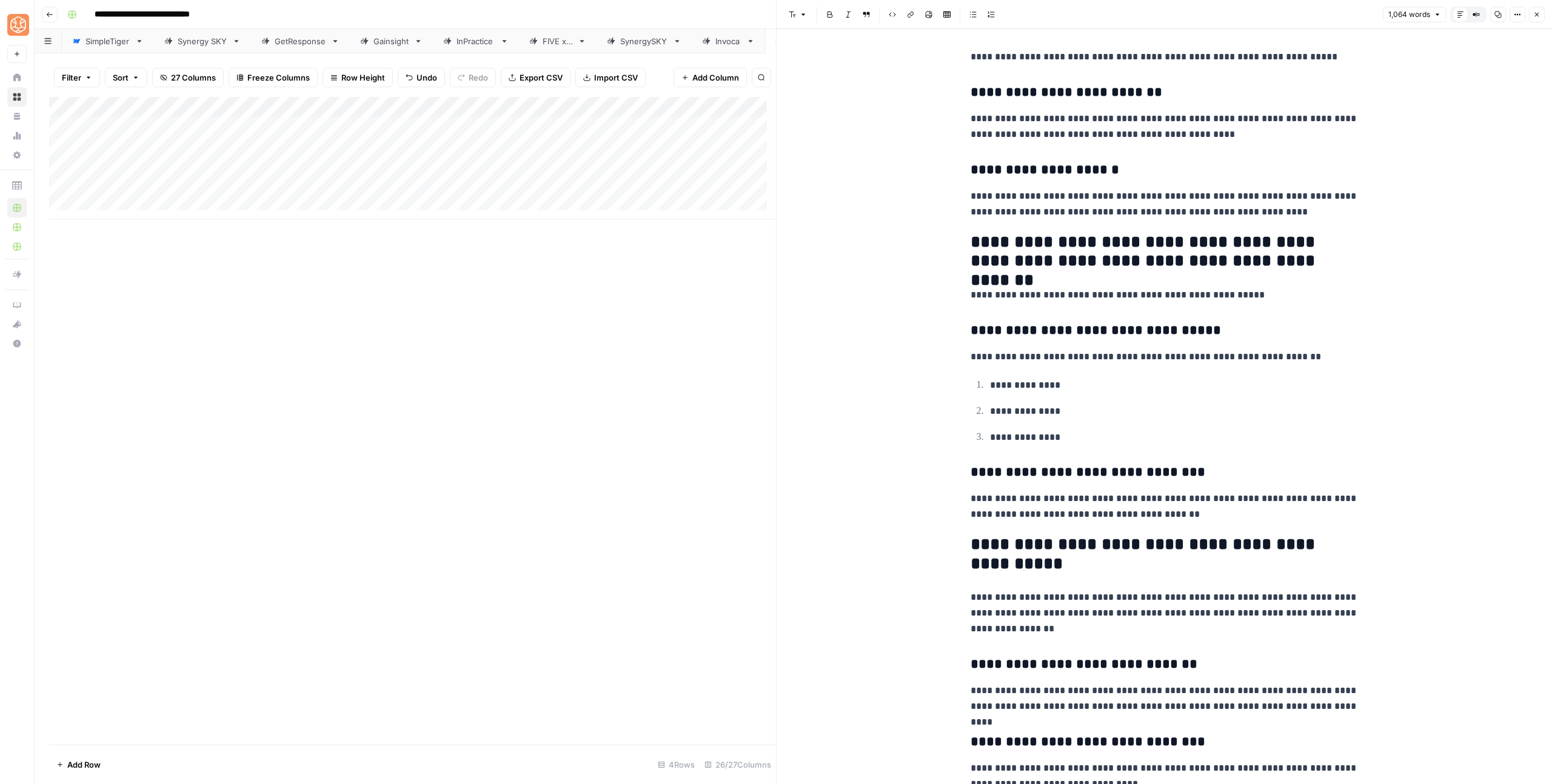 click on "**********" at bounding box center [1165, 554] 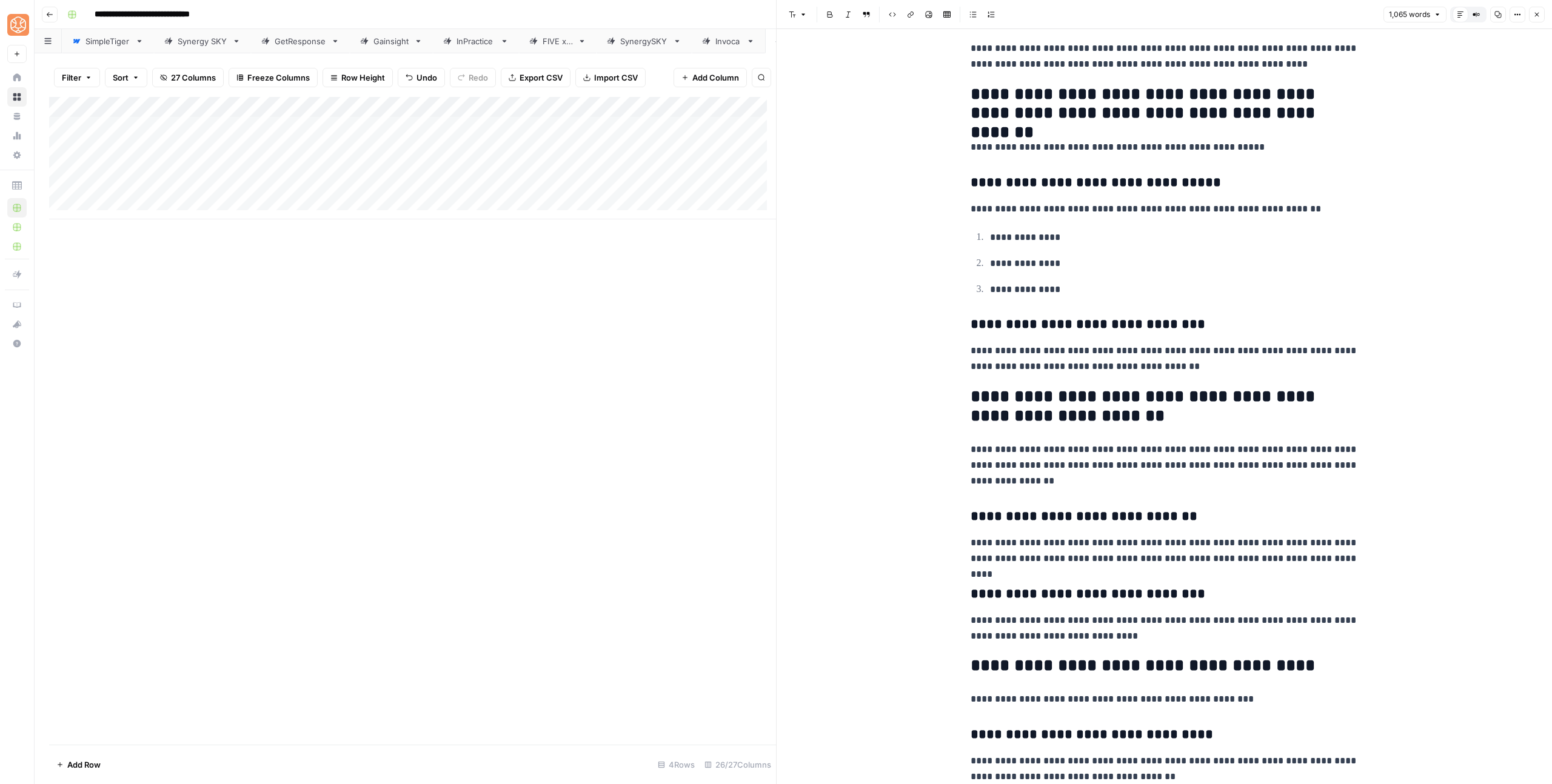 scroll, scrollTop: 2265, scrollLeft: 0, axis: vertical 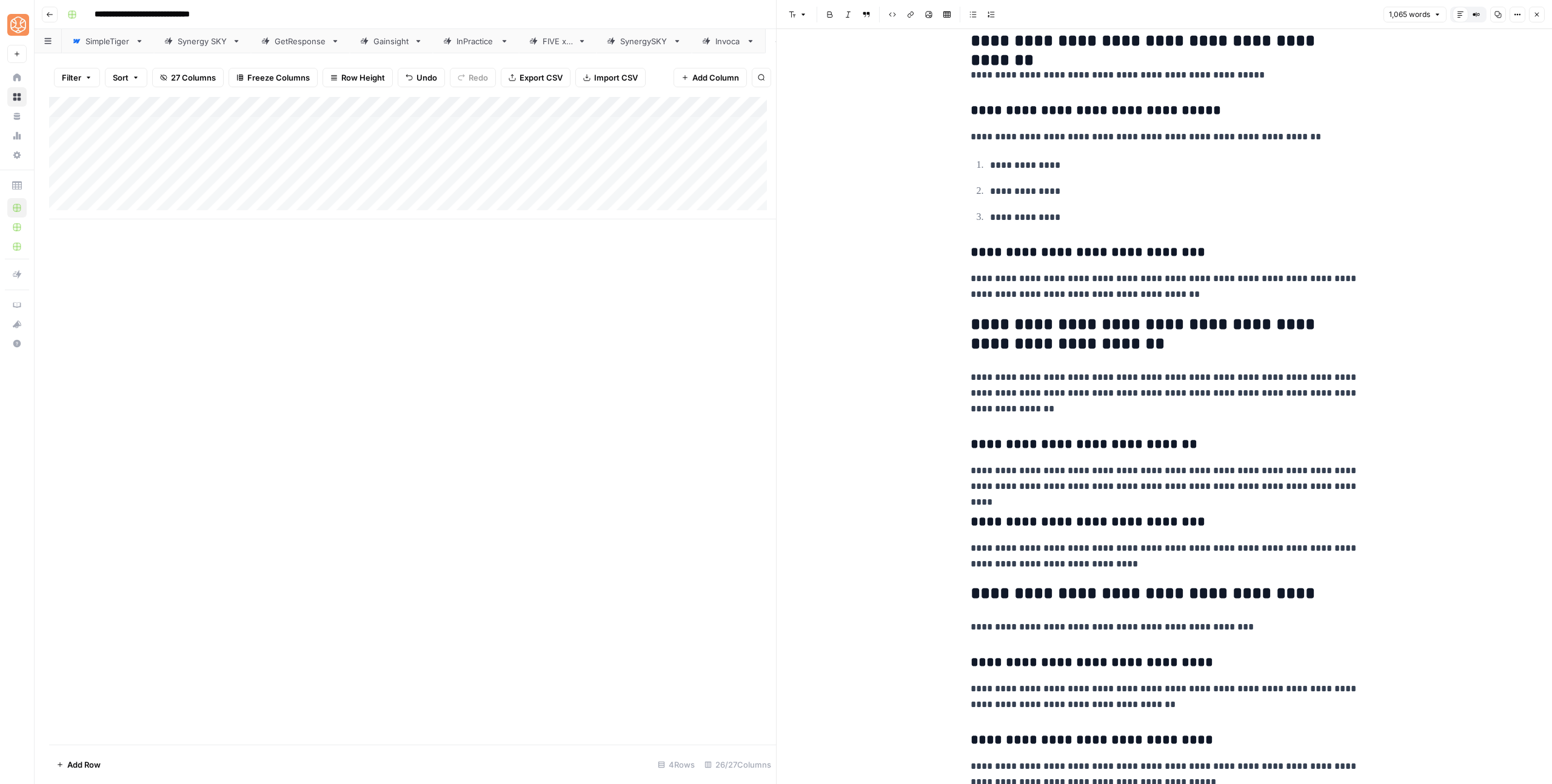 click on "**********" at bounding box center [1165, 522] 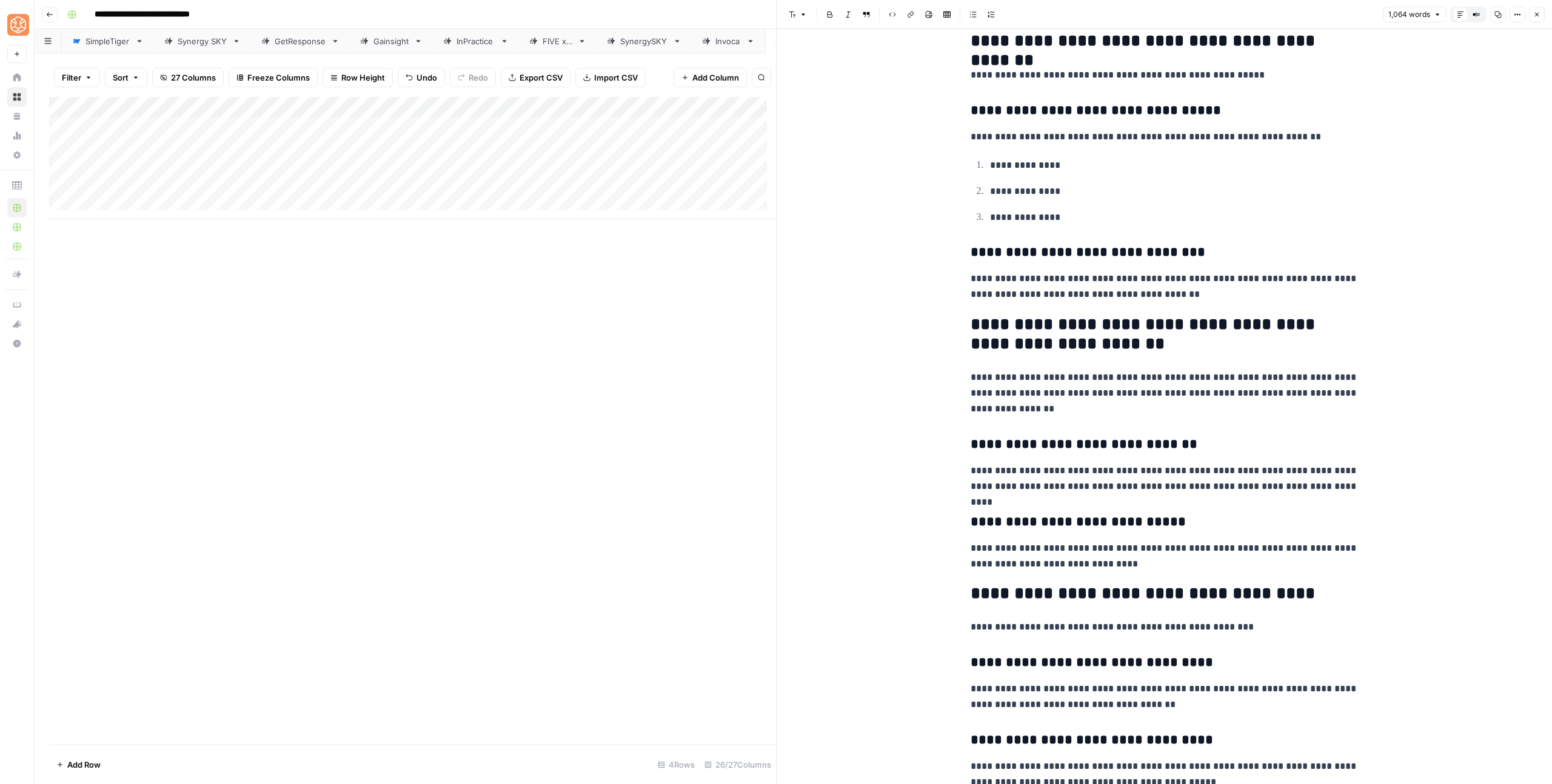 click on "**********" at bounding box center [1165, 445] 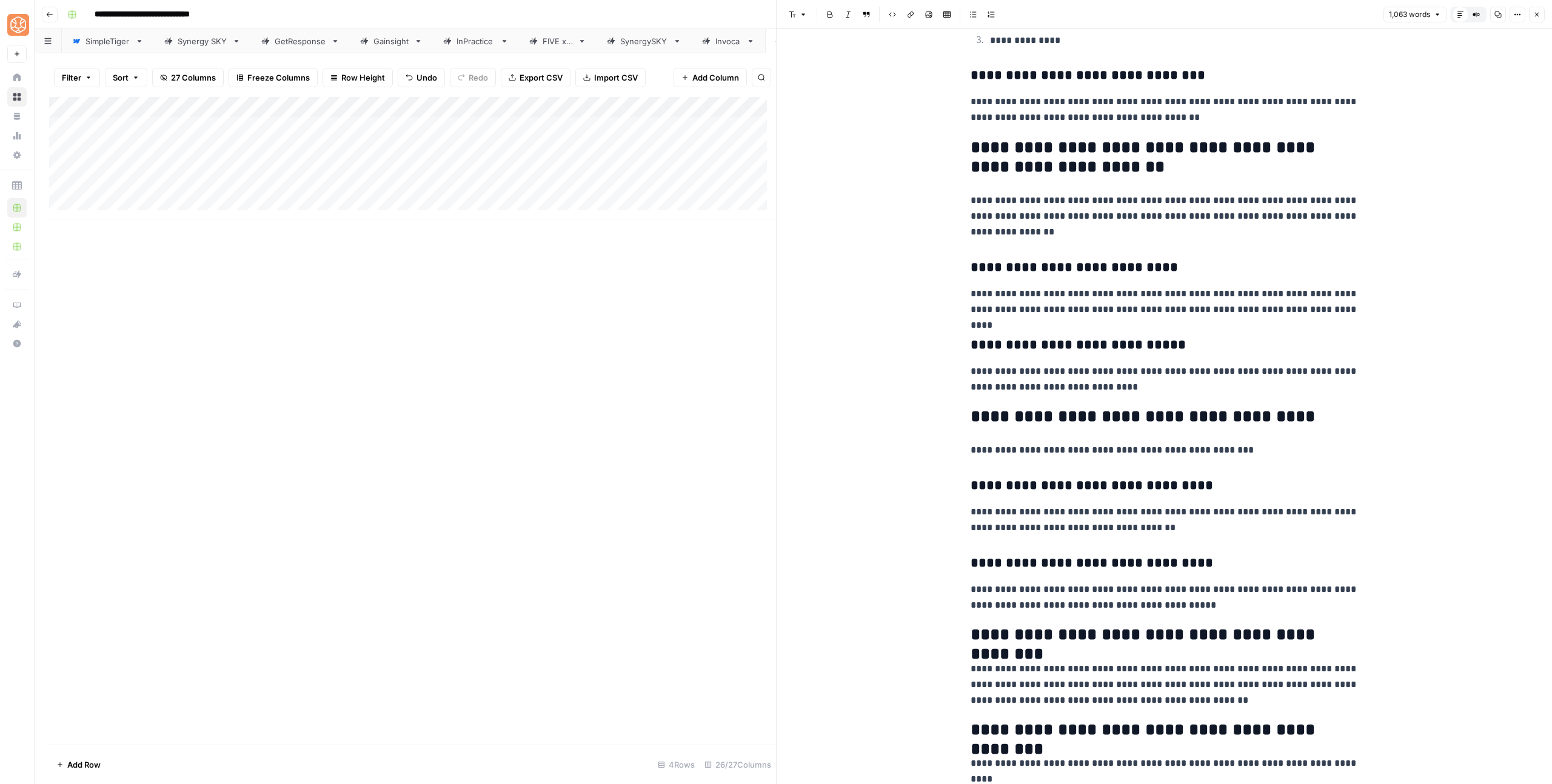 scroll, scrollTop: 2450, scrollLeft: 0, axis: vertical 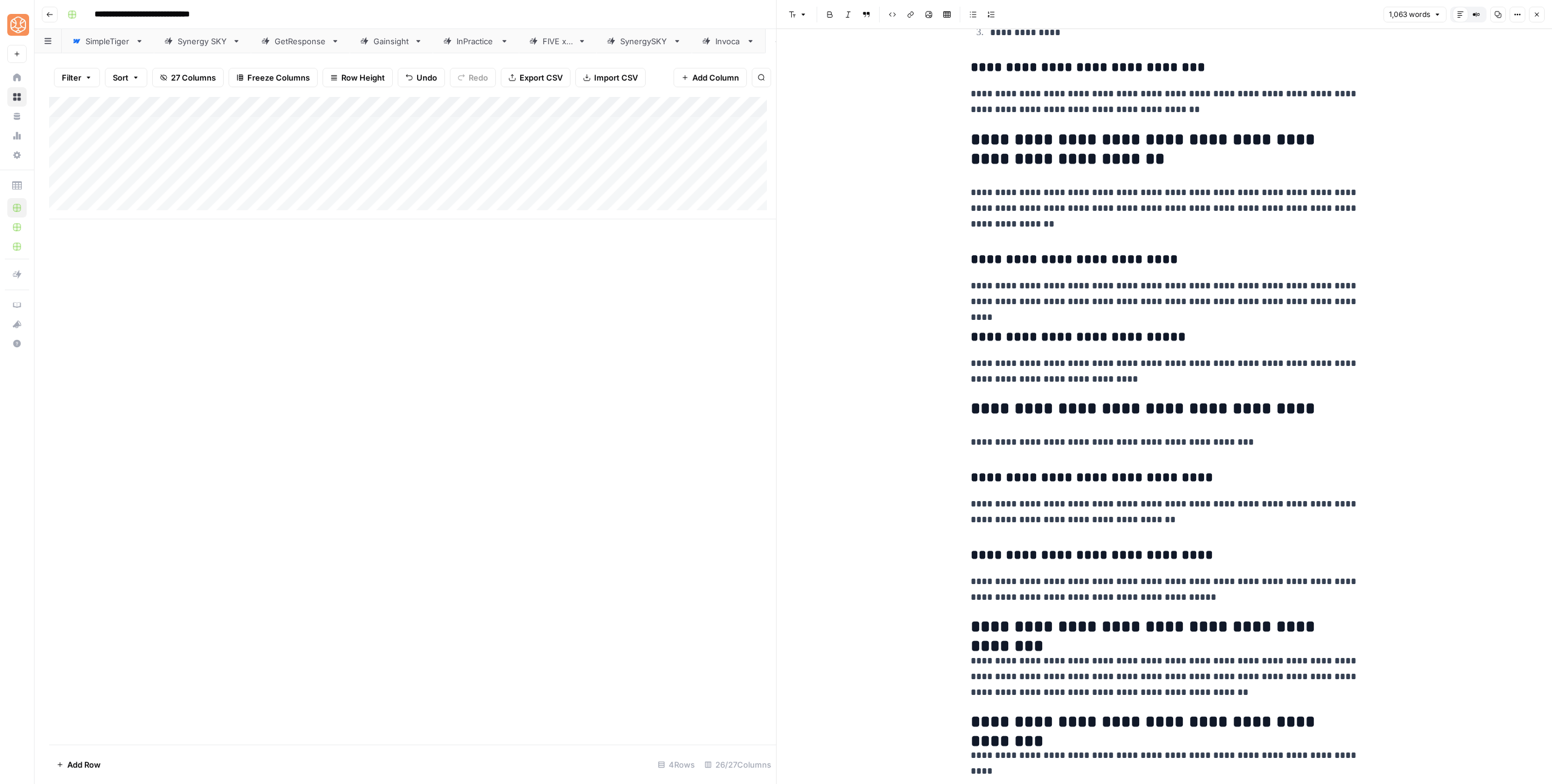 click on "**********" at bounding box center [1165, 409] 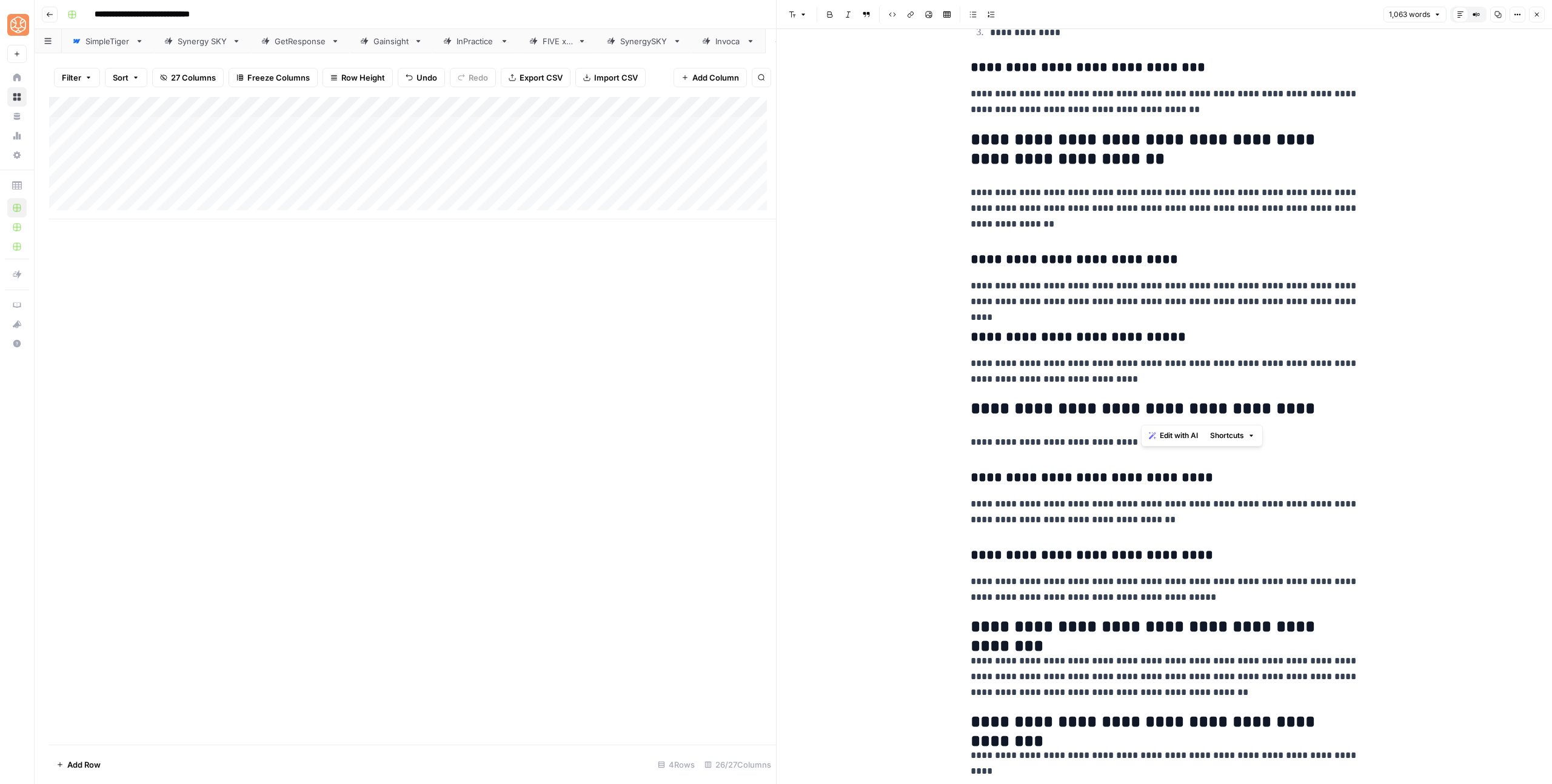 drag, startPoint x: 1141, startPoint y: 408, endPoint x: 1270, endPoint y: 406, distance: 129.0155 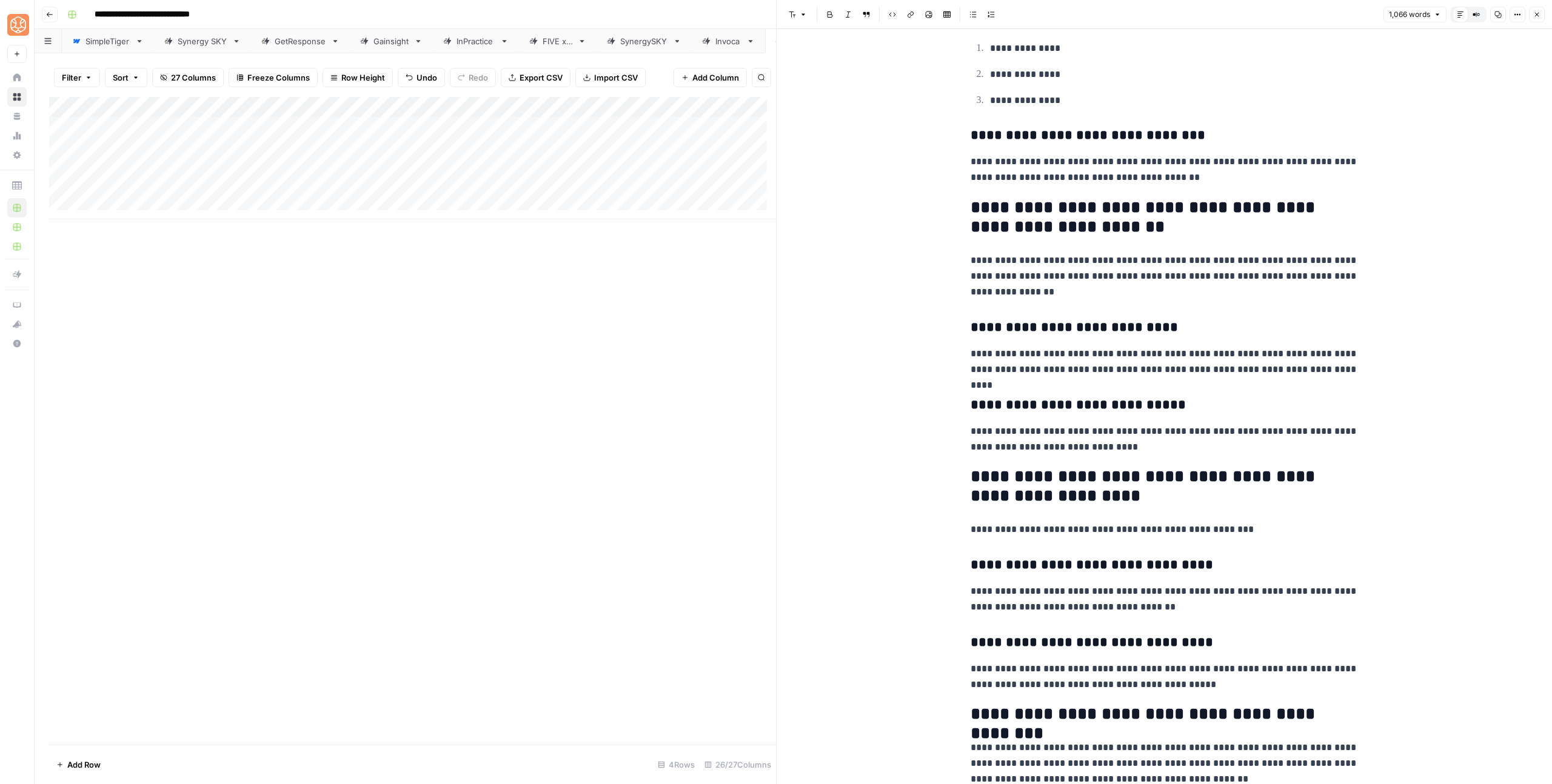 scroll, scrollTop: 2222, scrollLeft: 0, axis: vertical 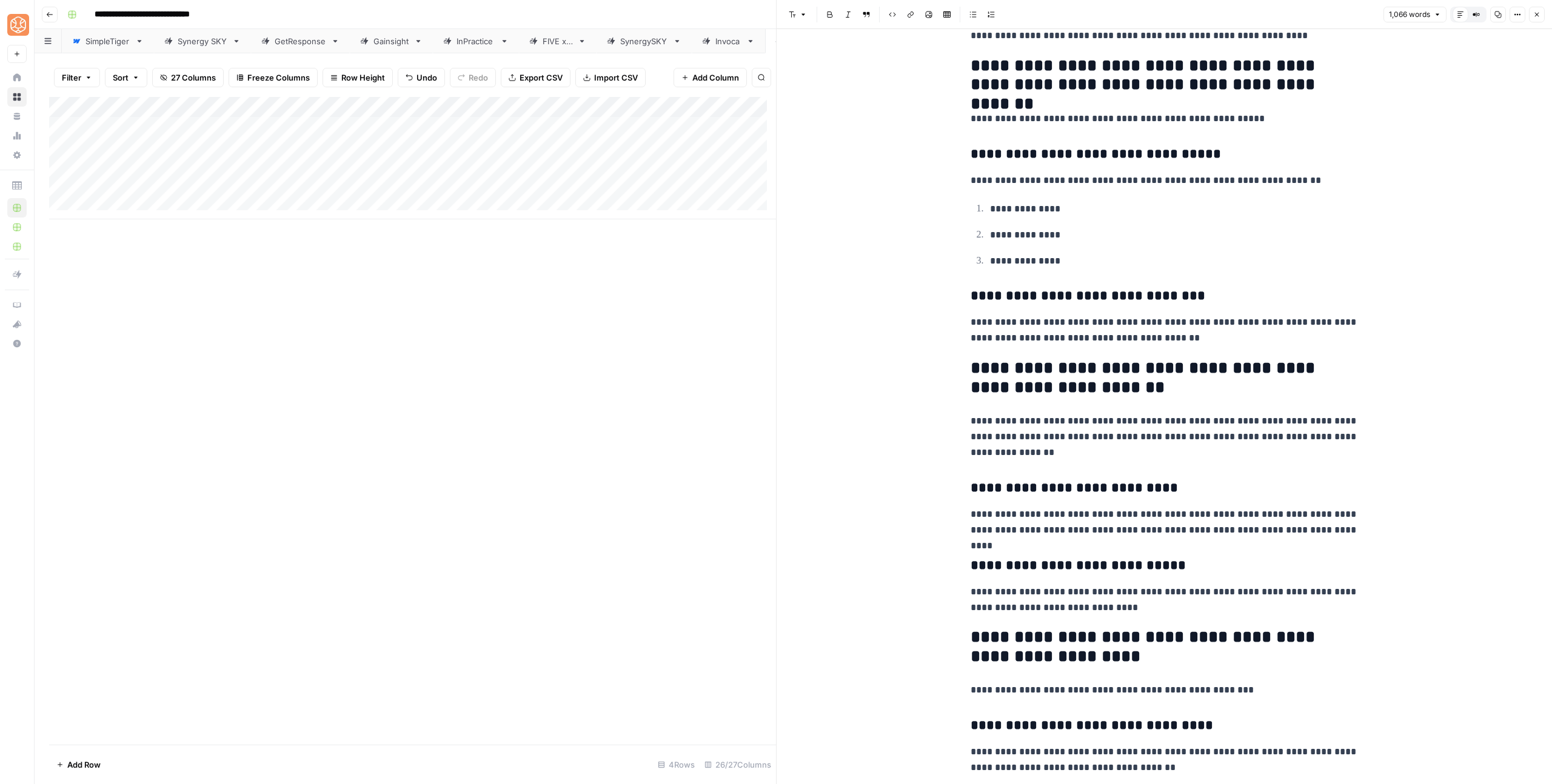 click on "[FIRST] [LAST]" at bounding box center [1165, -201] 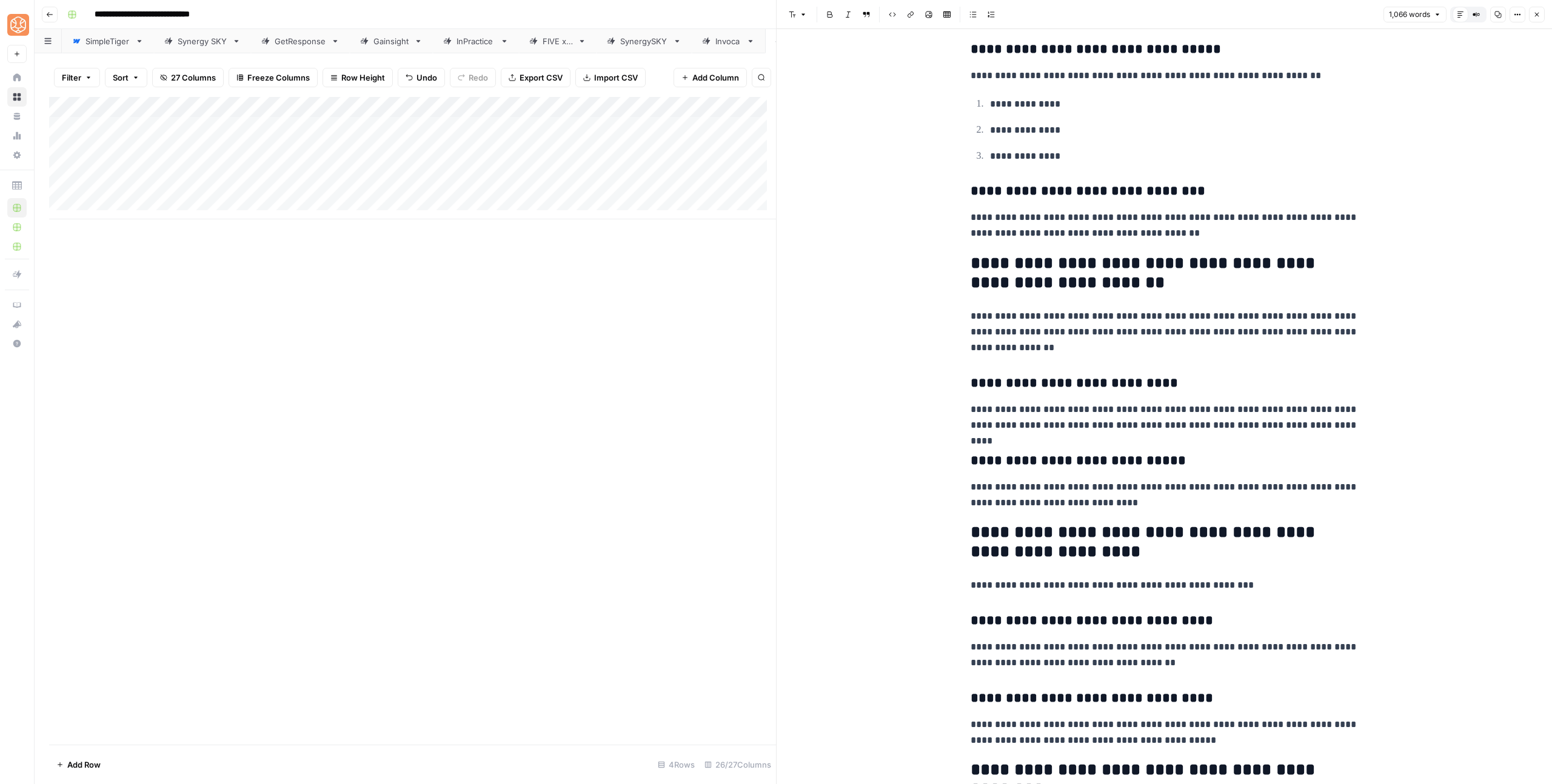 scroll, scrollTop: 2329, scrollLeft: 0, axis: vertical 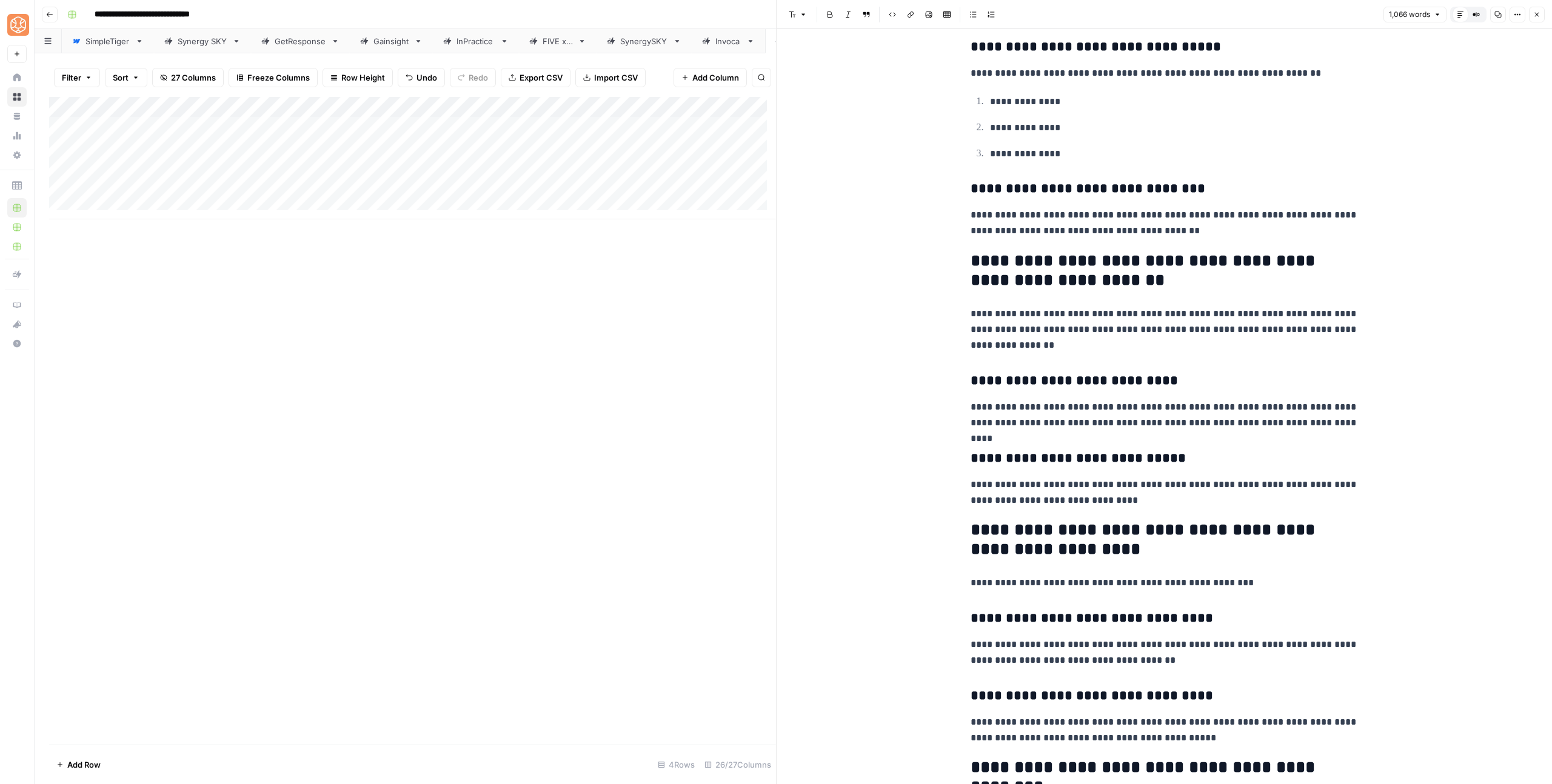 click on "[FIRST] [LAST]" at bounding box center [1165, -308] 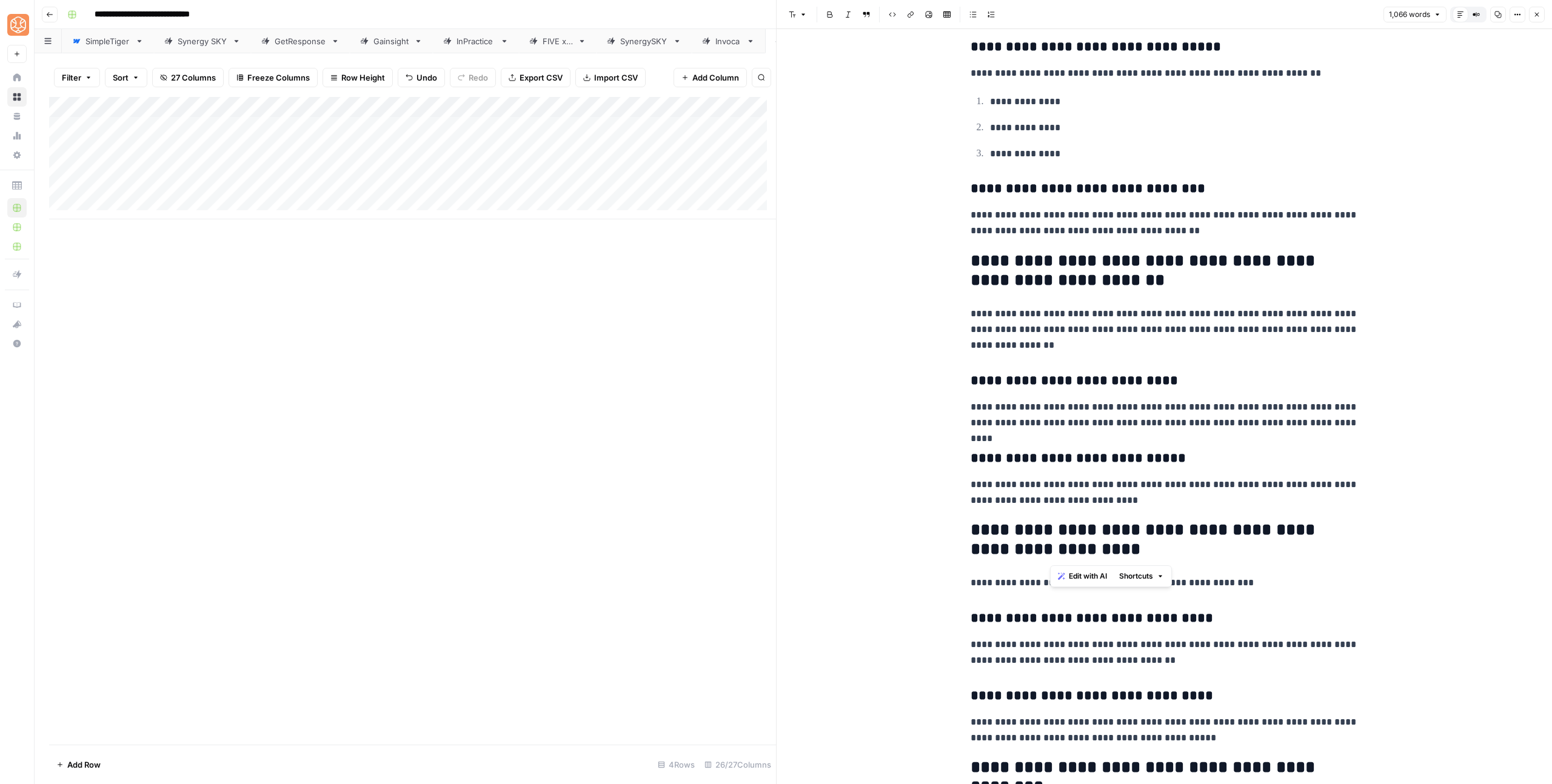 drag, startPoint x: 1285, startPoint y: 543, endPoint x: 1277, endPoint y: 528, distance: 17 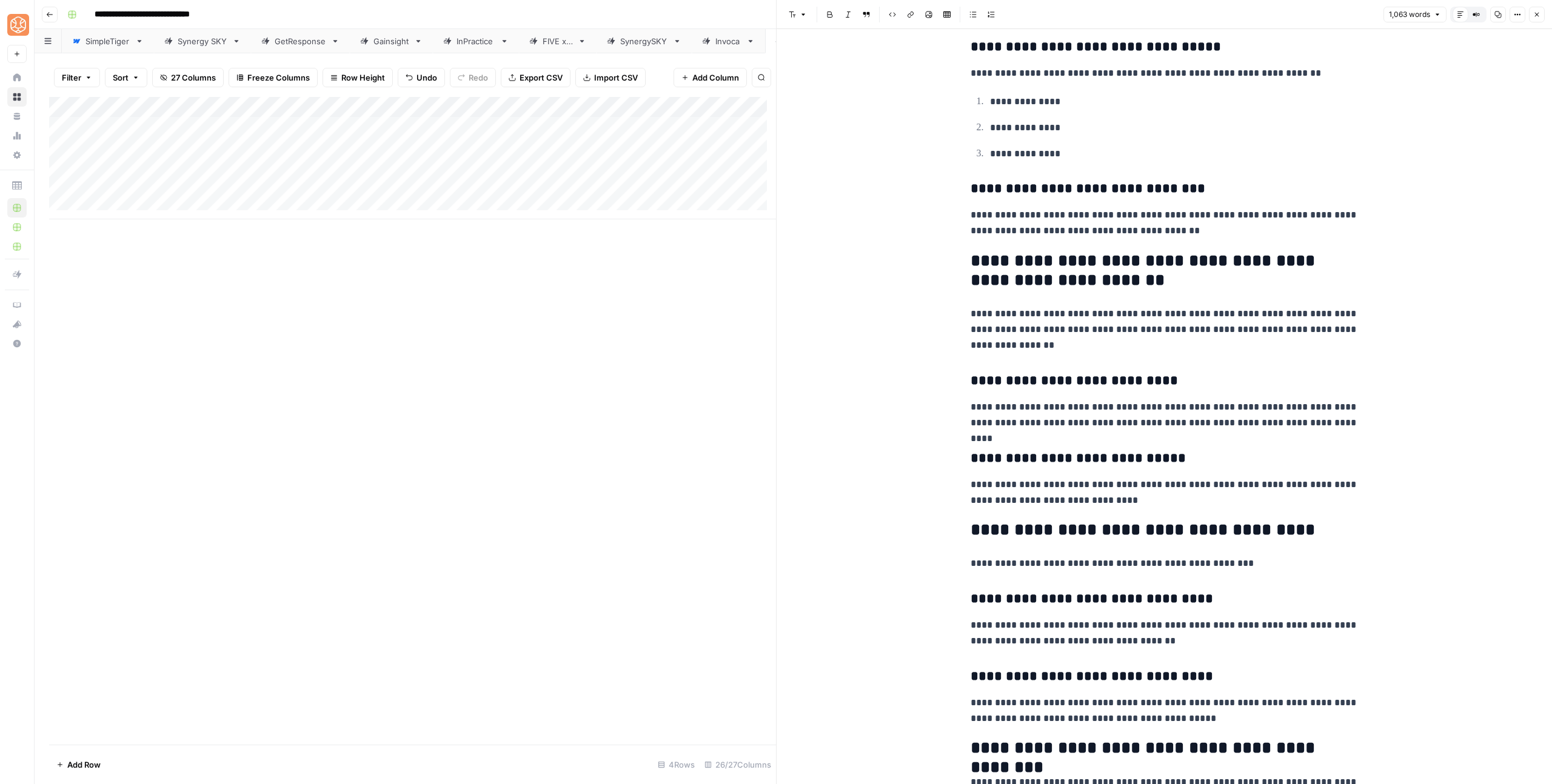 click on "**********" at bounding box center (1165, 599) 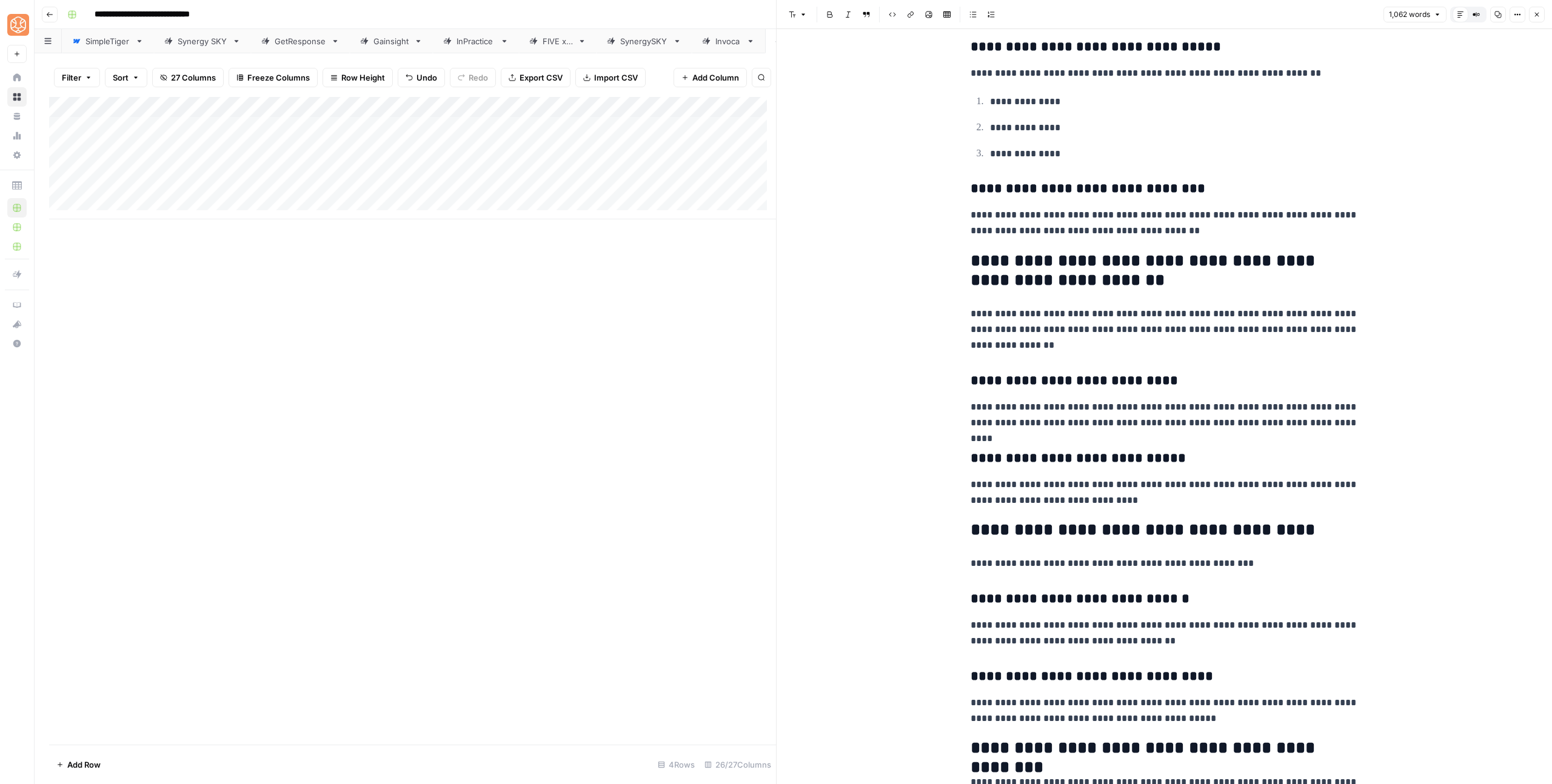 click on "**********" at bounding box center (1165, 677) 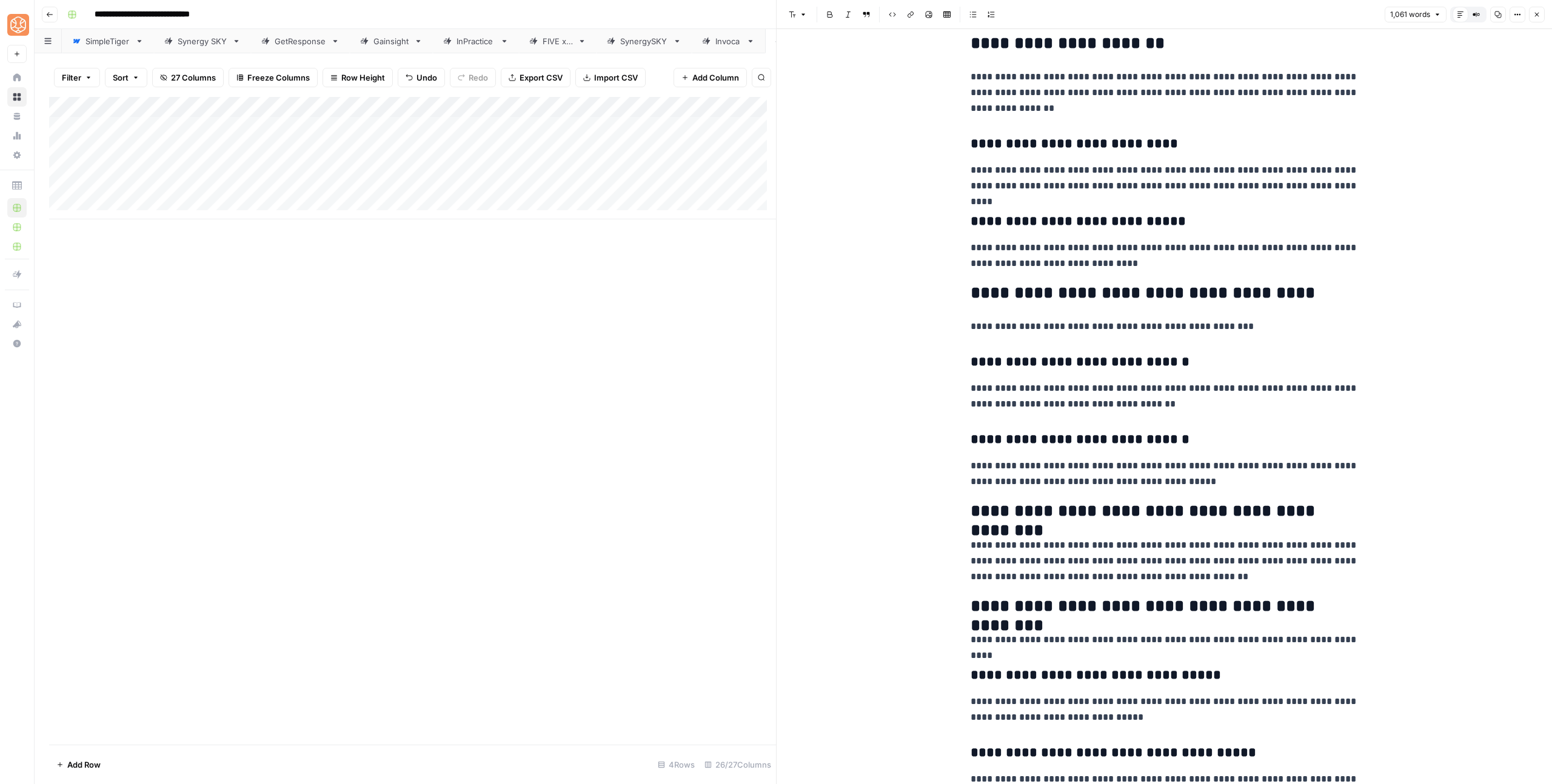 scroll, scrollTop: 2566, scrollLeft: 0, axis: vertical 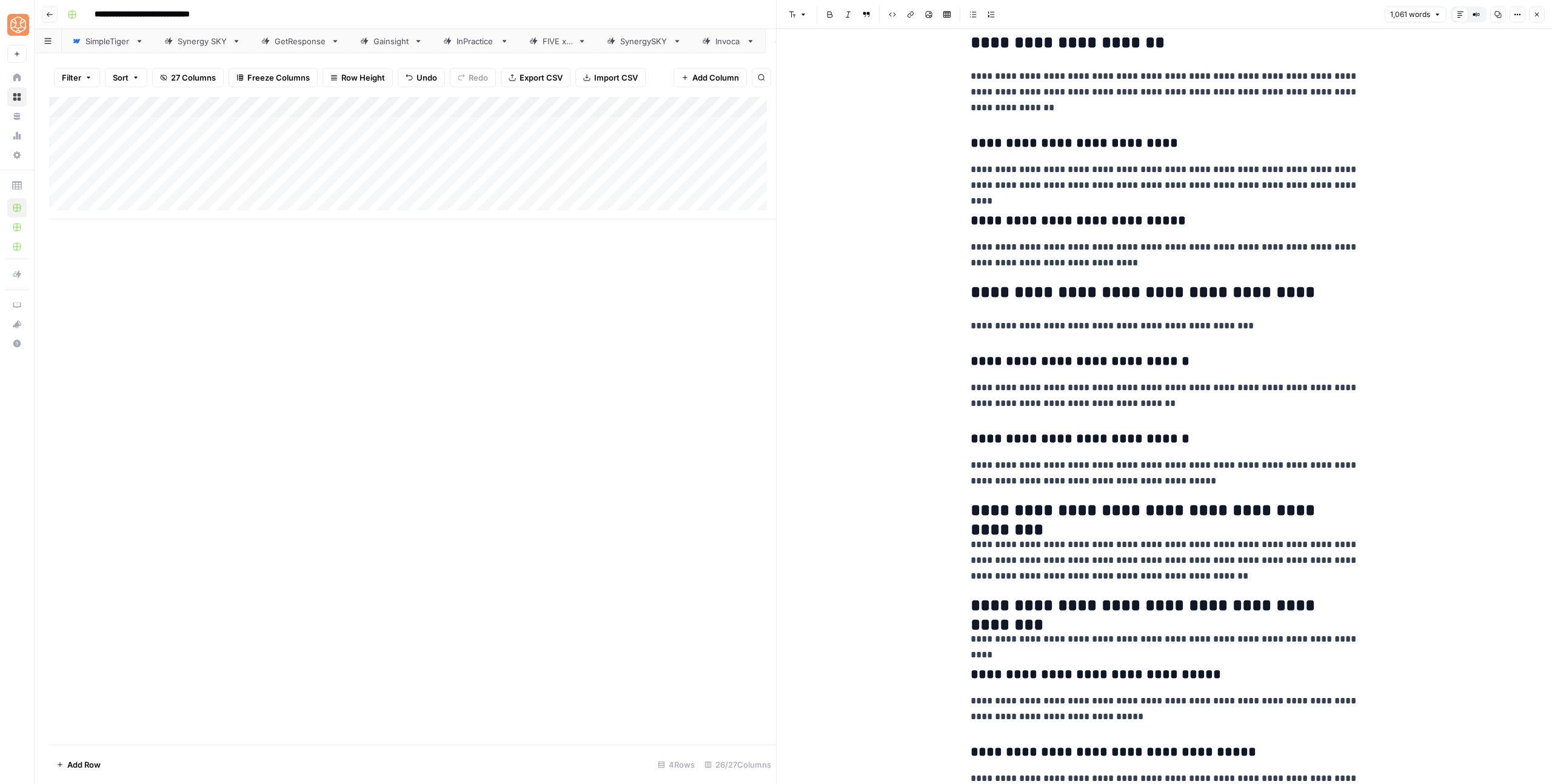 click on "[FIRST] [LAST]" at bounding box center (1165, 560) 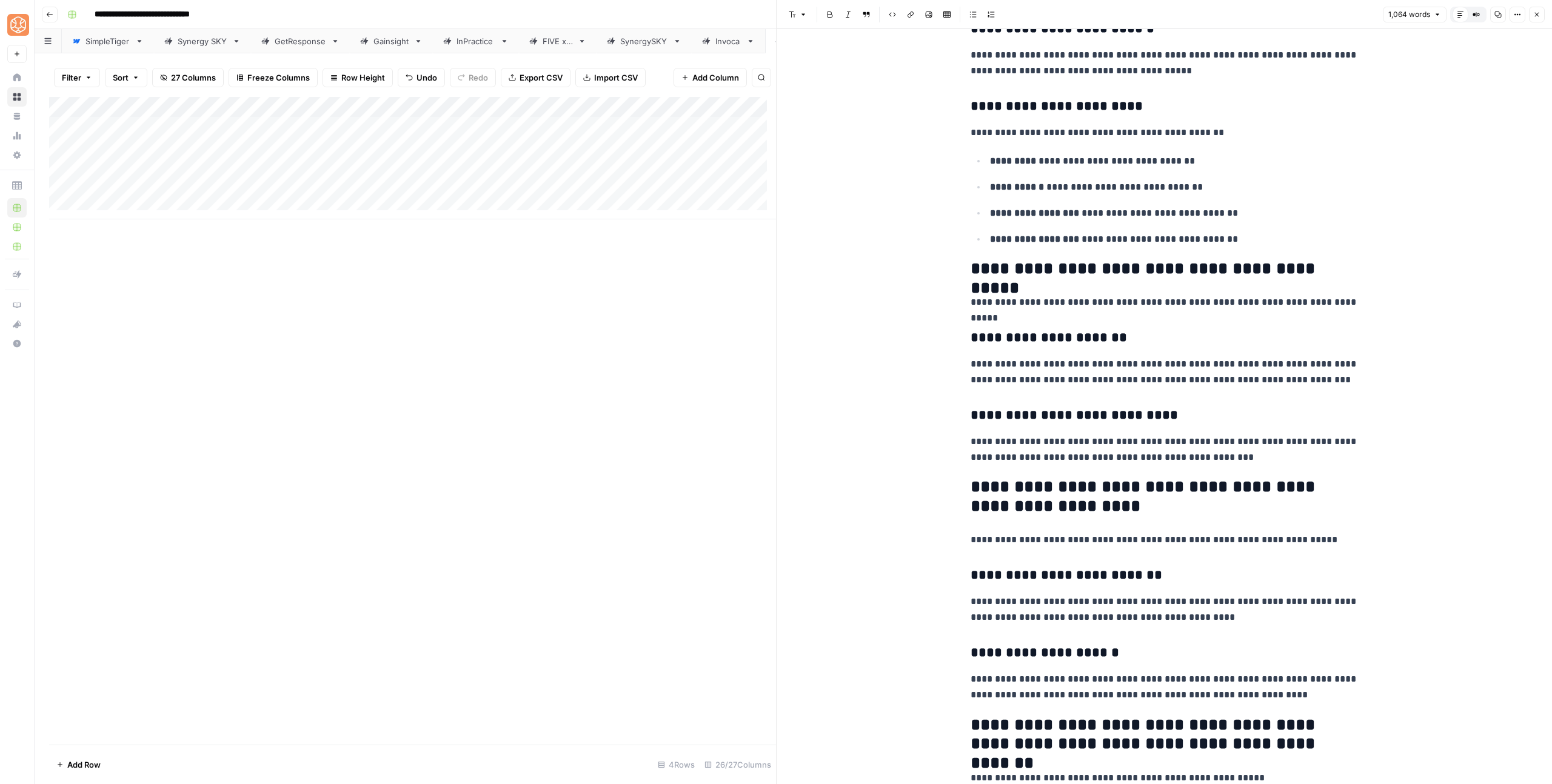 scroll, scrollTop: 1562, scrollLeft: 0, axis: vertical 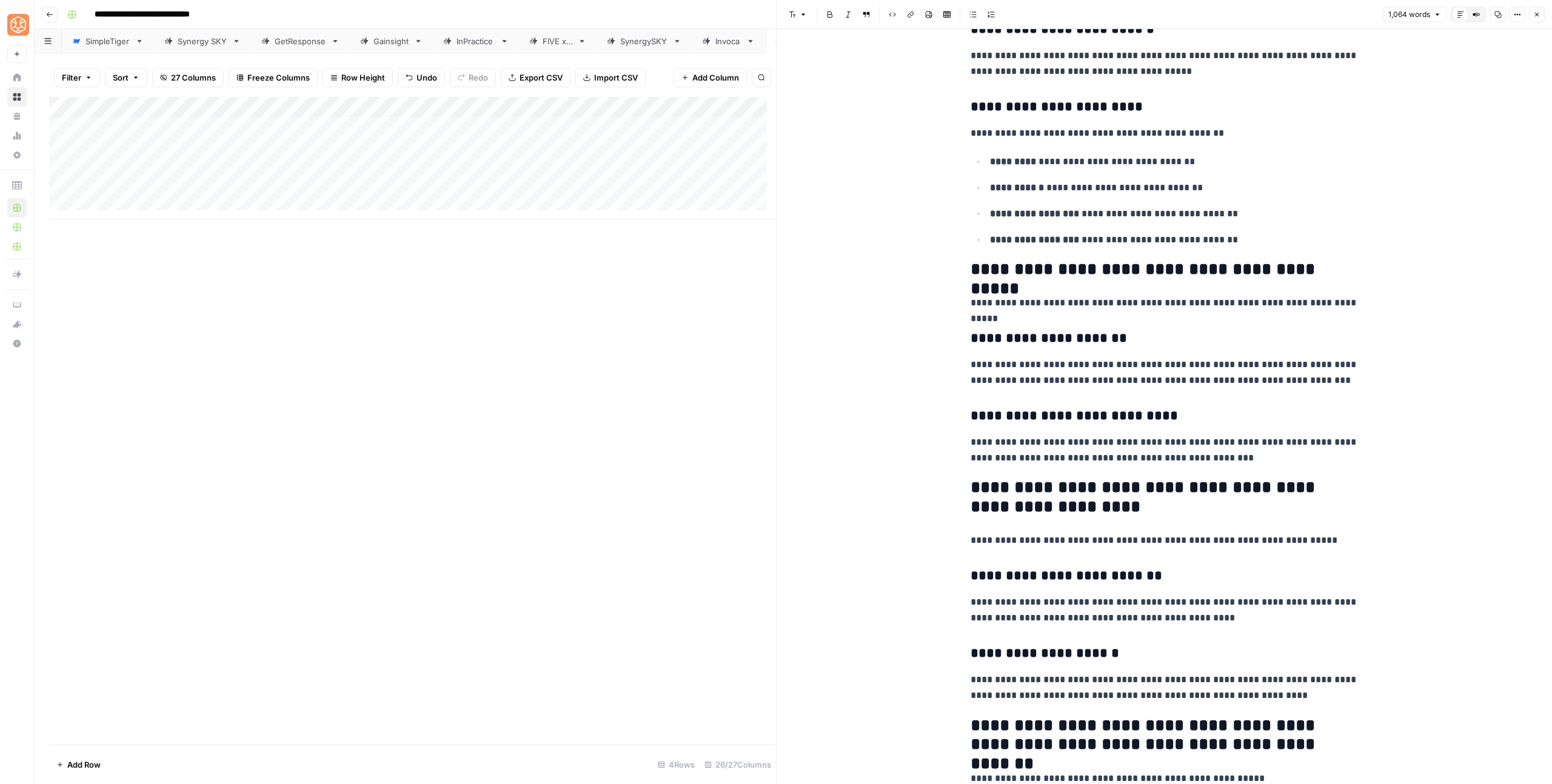click on "**********" at bounding box center [1165, 270] 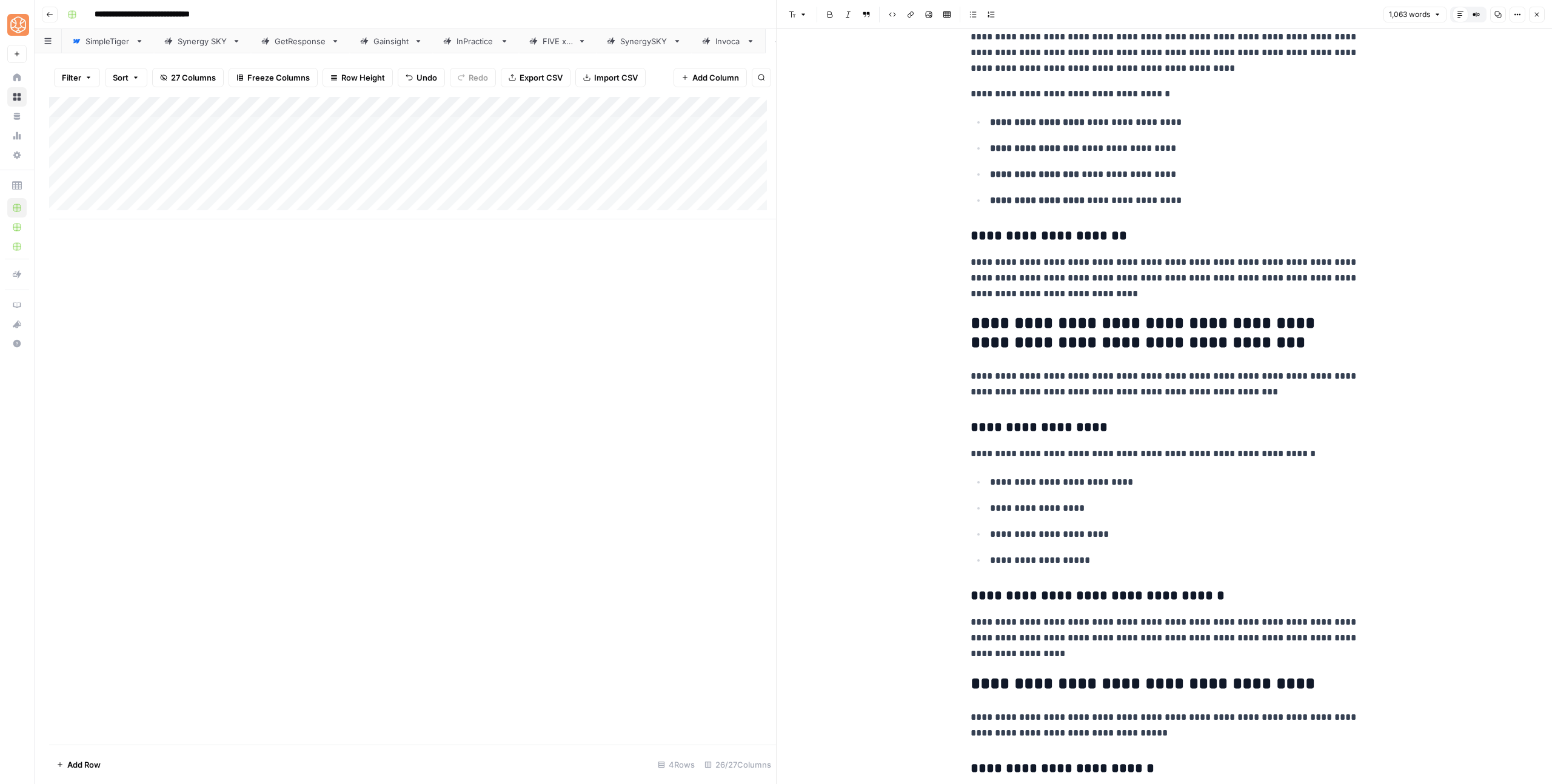 scroll, scrollTop: 848, scrollLeft: 0, axis: vertical 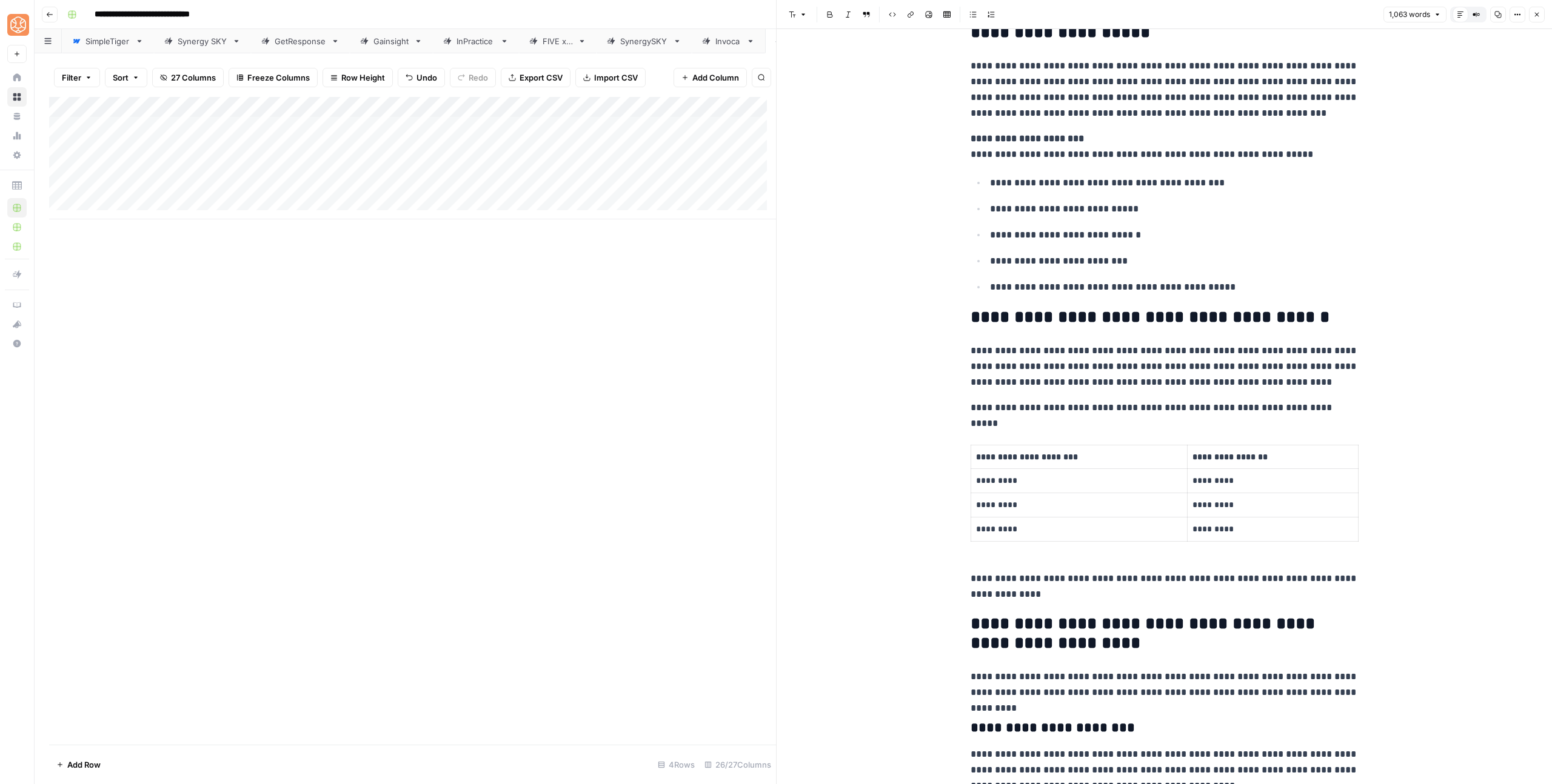 click on "**********" at bounding box center (1165, 367) 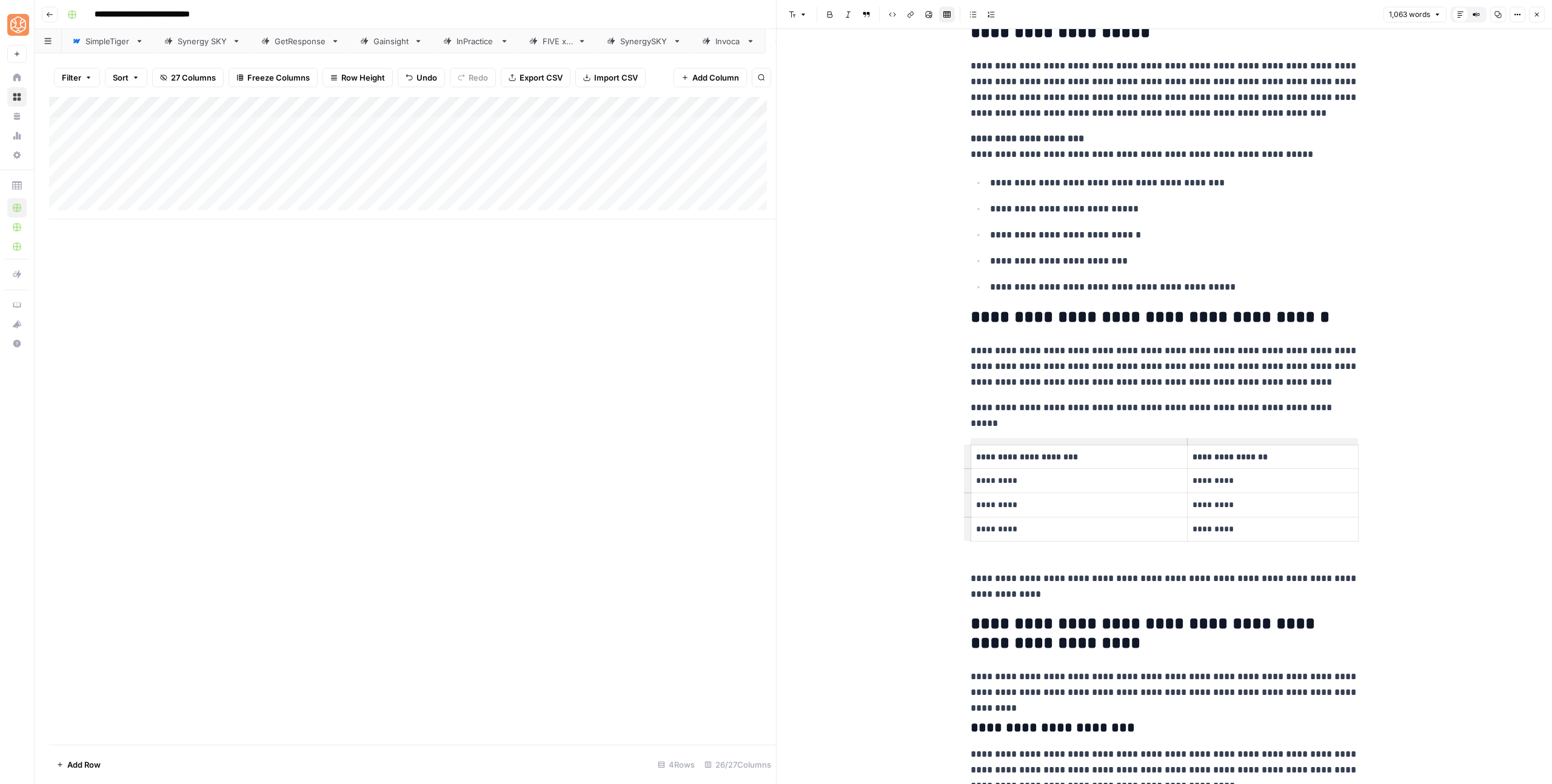 click on "[FIRST] [LAST]" at bounding box center (1165, 1925) 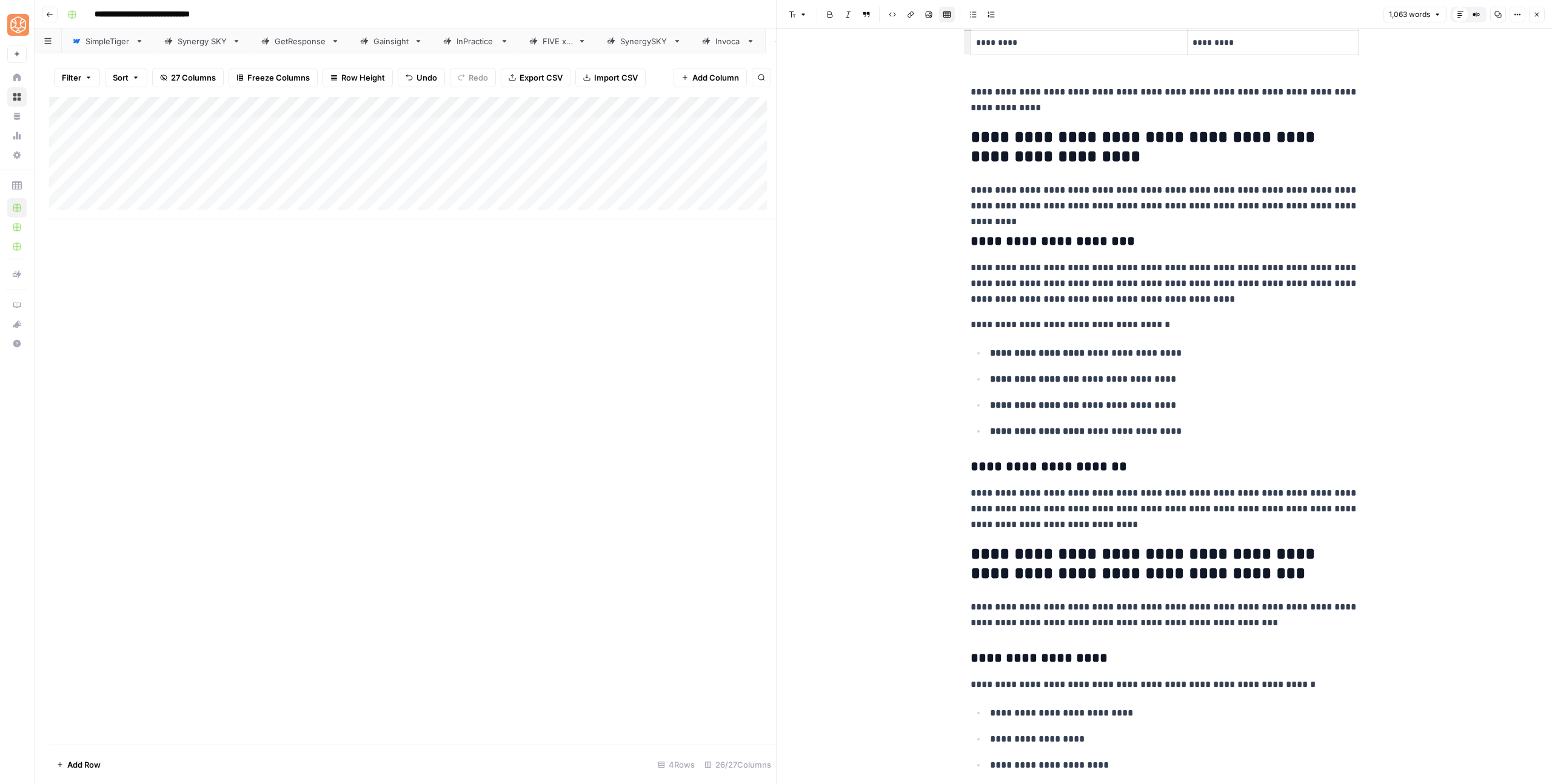 scroll, scrollTop: 608, scrollLeft: 0, axis: vertical 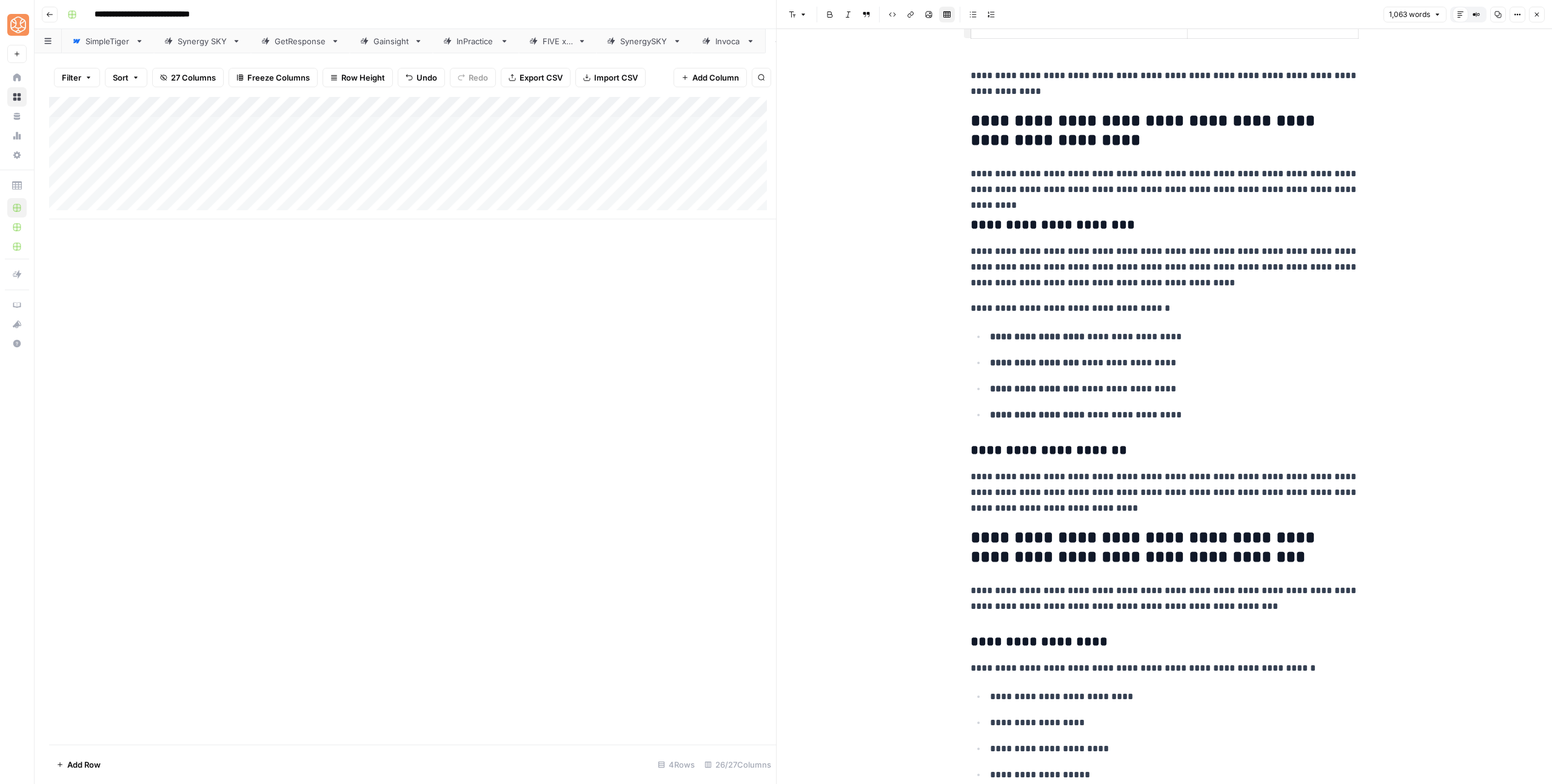 click on "**********" at bounding box center (1165, 493) 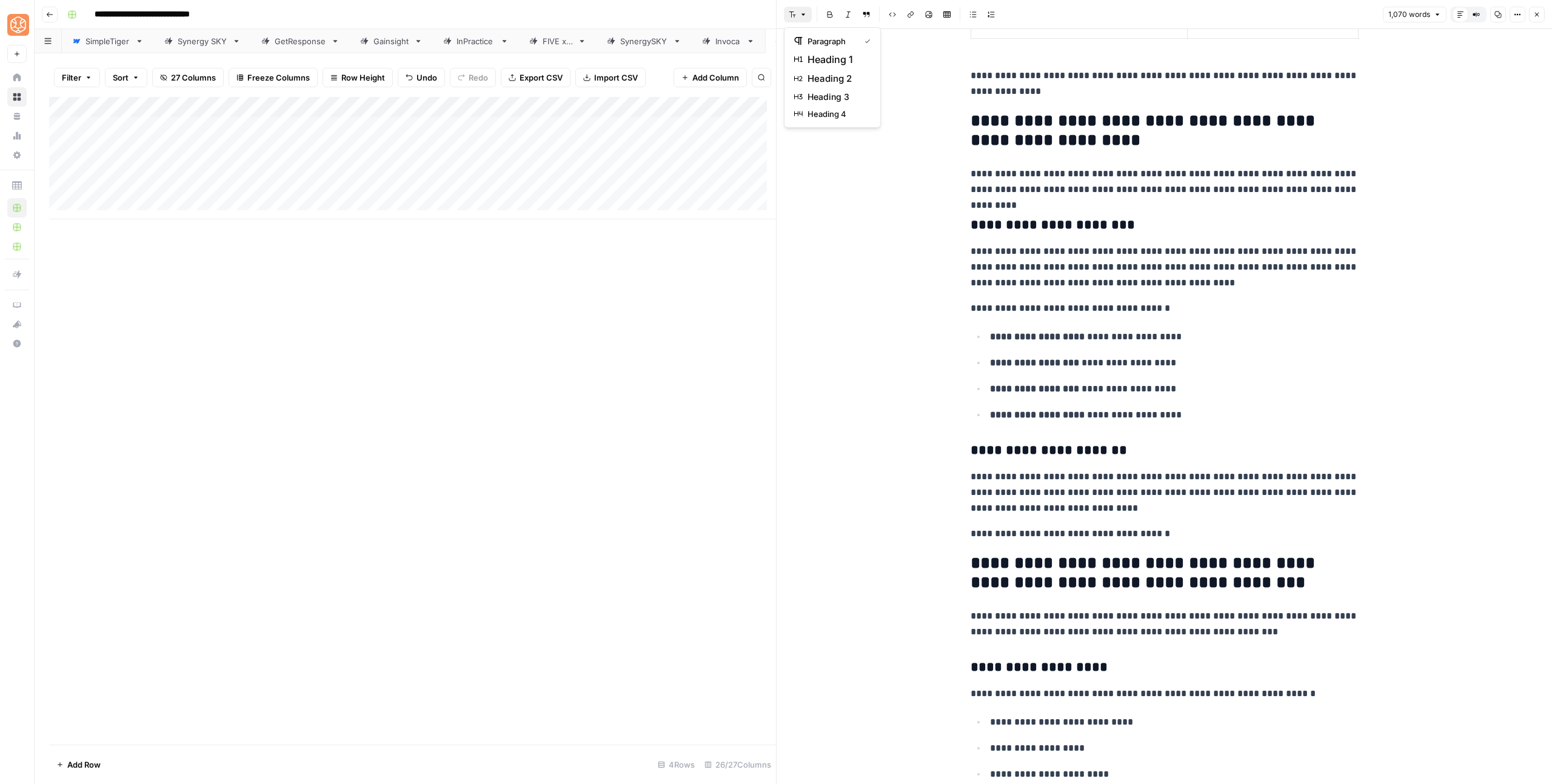 click 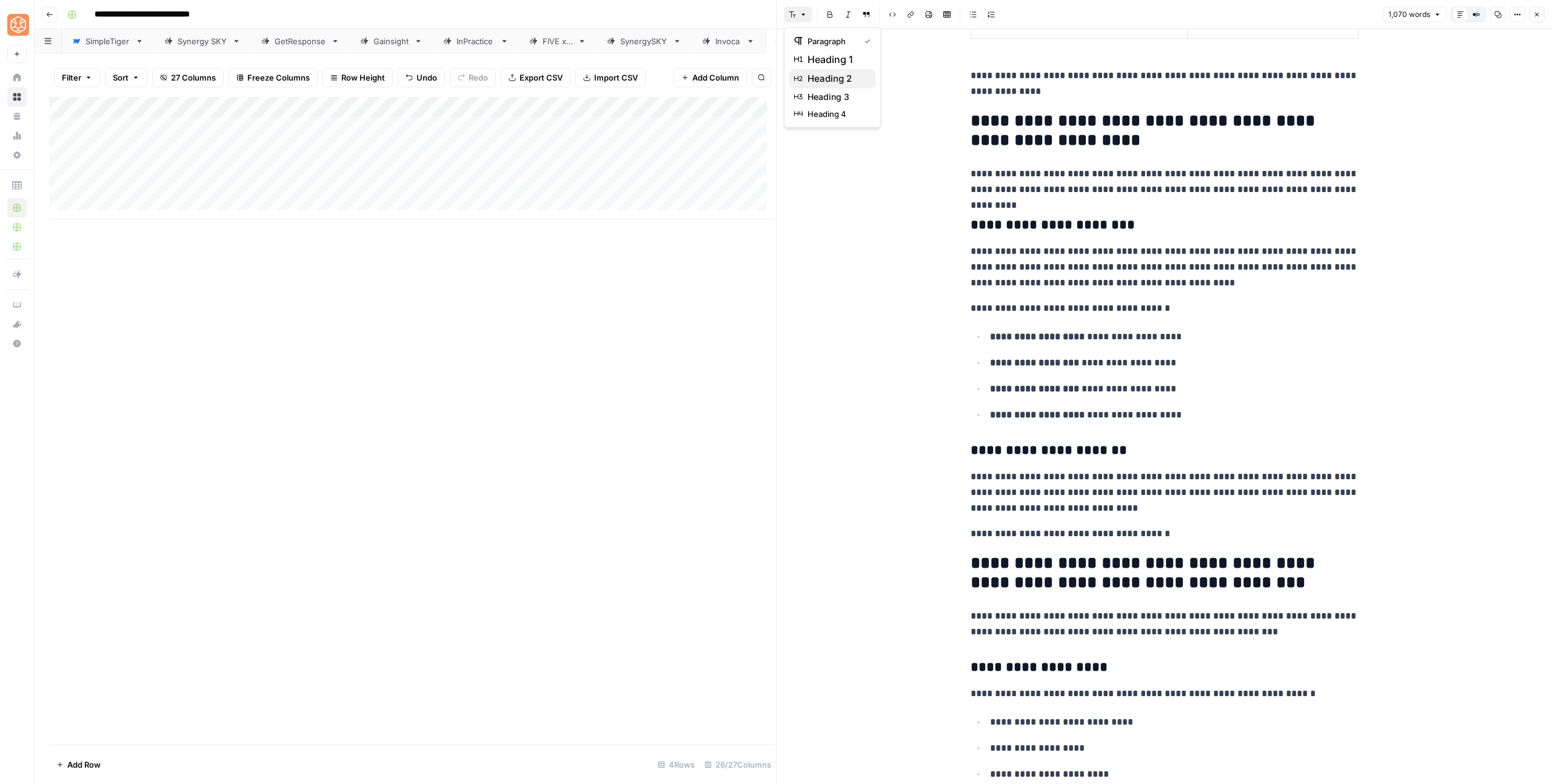 drag, startPoint x: 802, startPoint y: 85, endPoint x: 866, endPoint y: 236, distance: 164.00305 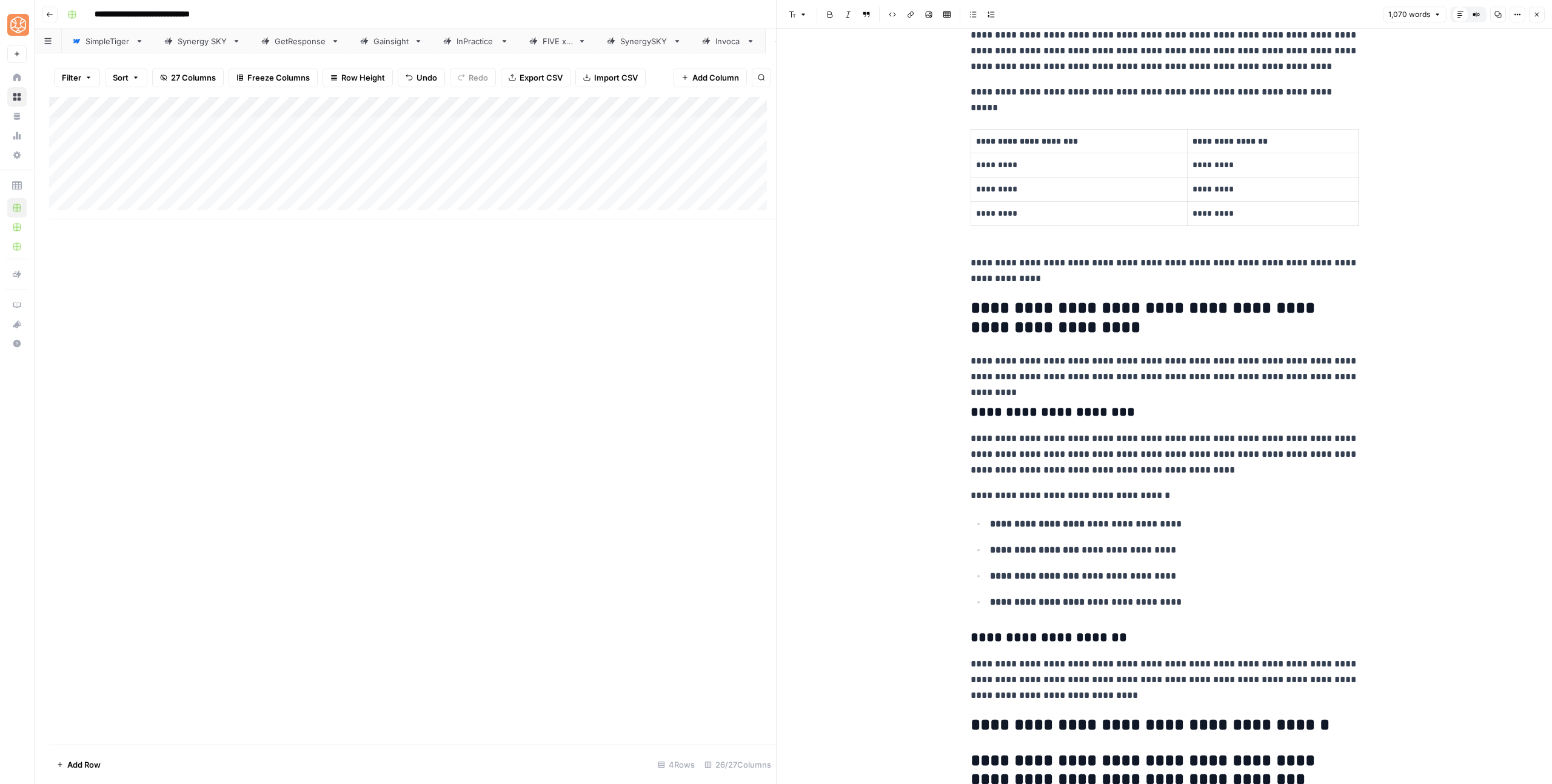 scroll, scrollTop: 433, scrollLeft: 0, axis: vertical 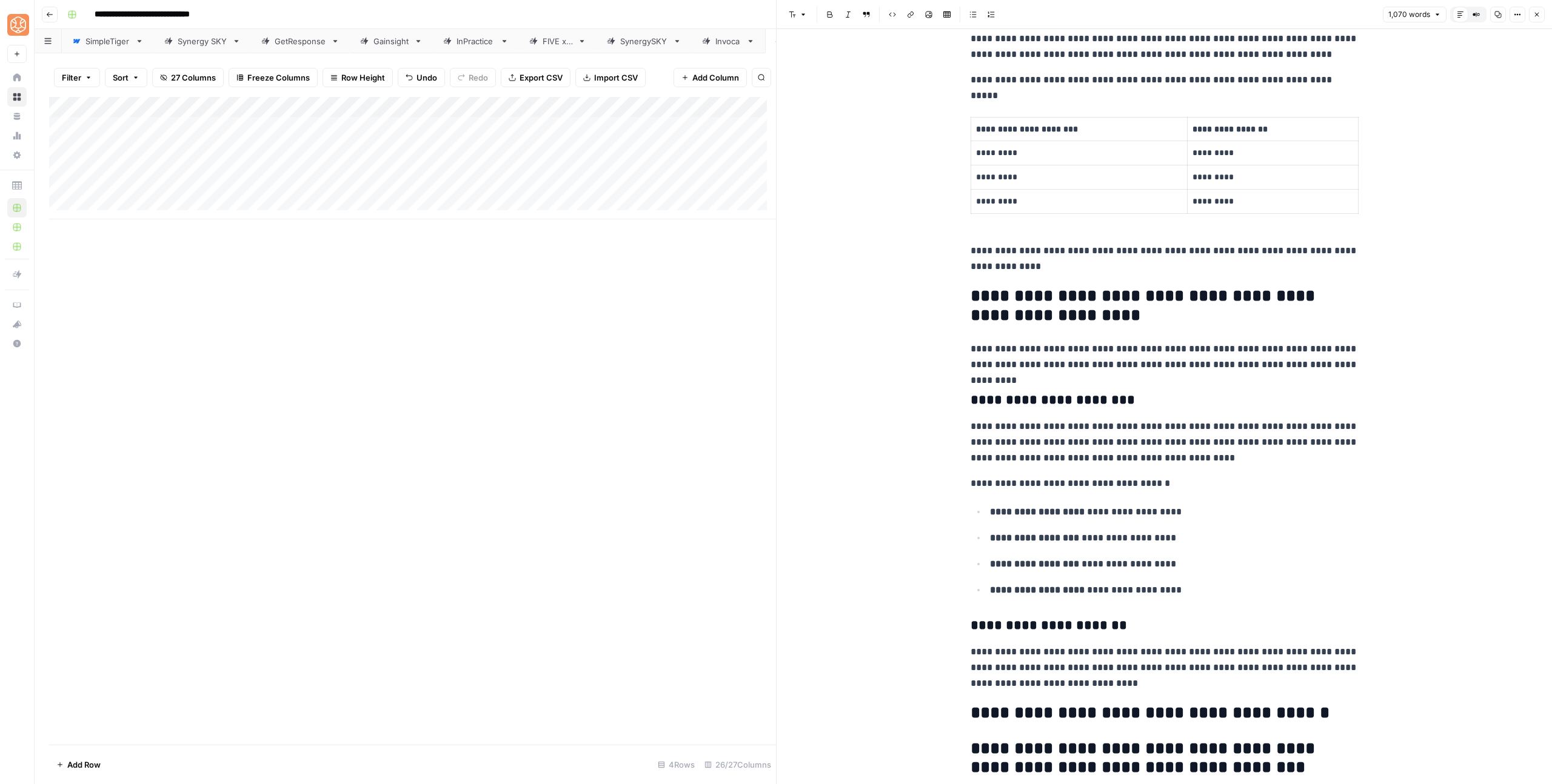 click on "**********" at bounding box center (1165, 713) 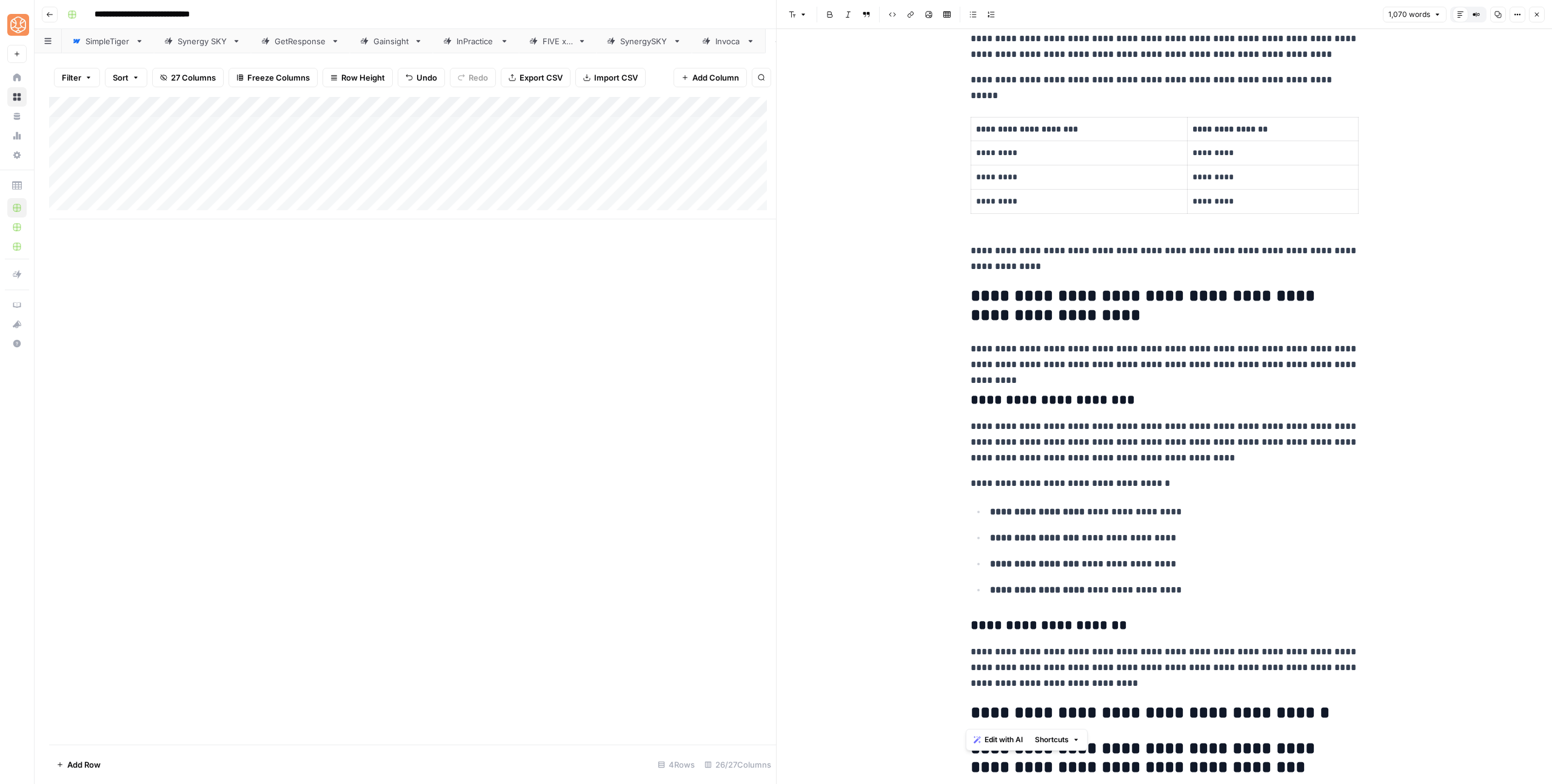 click on "**********" at bounding box center (1165, 713) 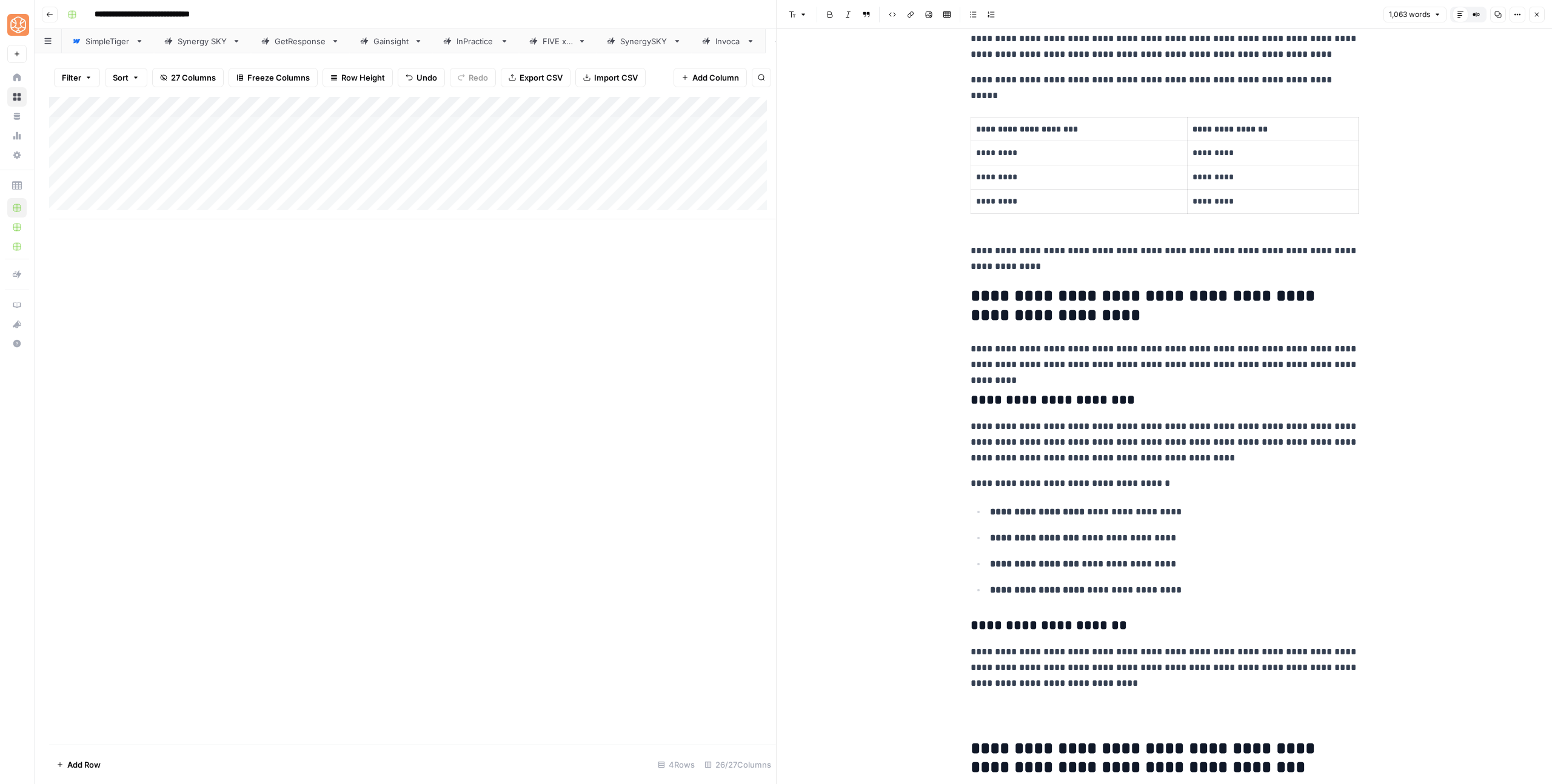 click on "[FIRST] [LAST]" at bounding box center [1165, 1615] 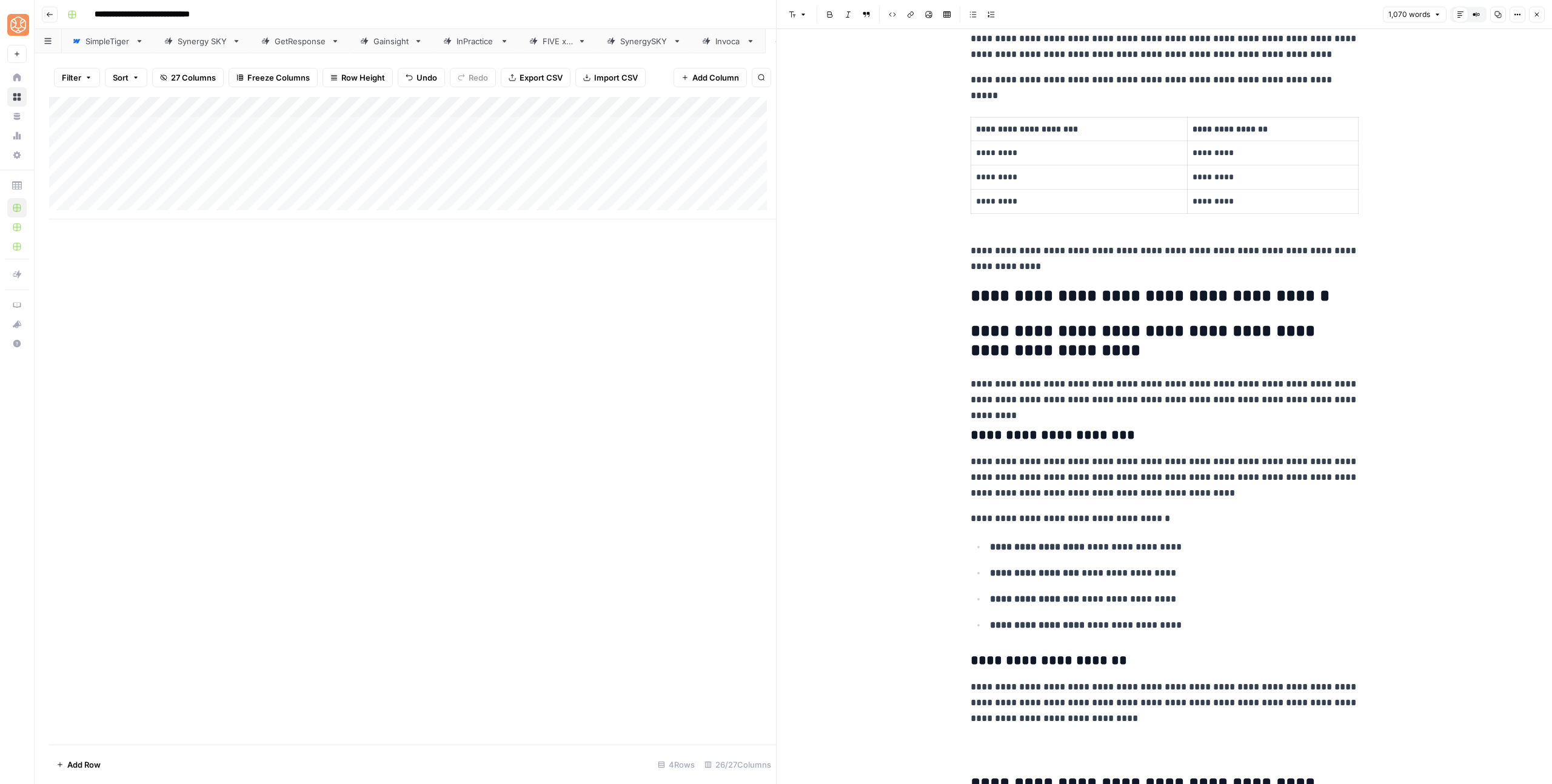 click on "Font style" at bounding box center (798, 15) 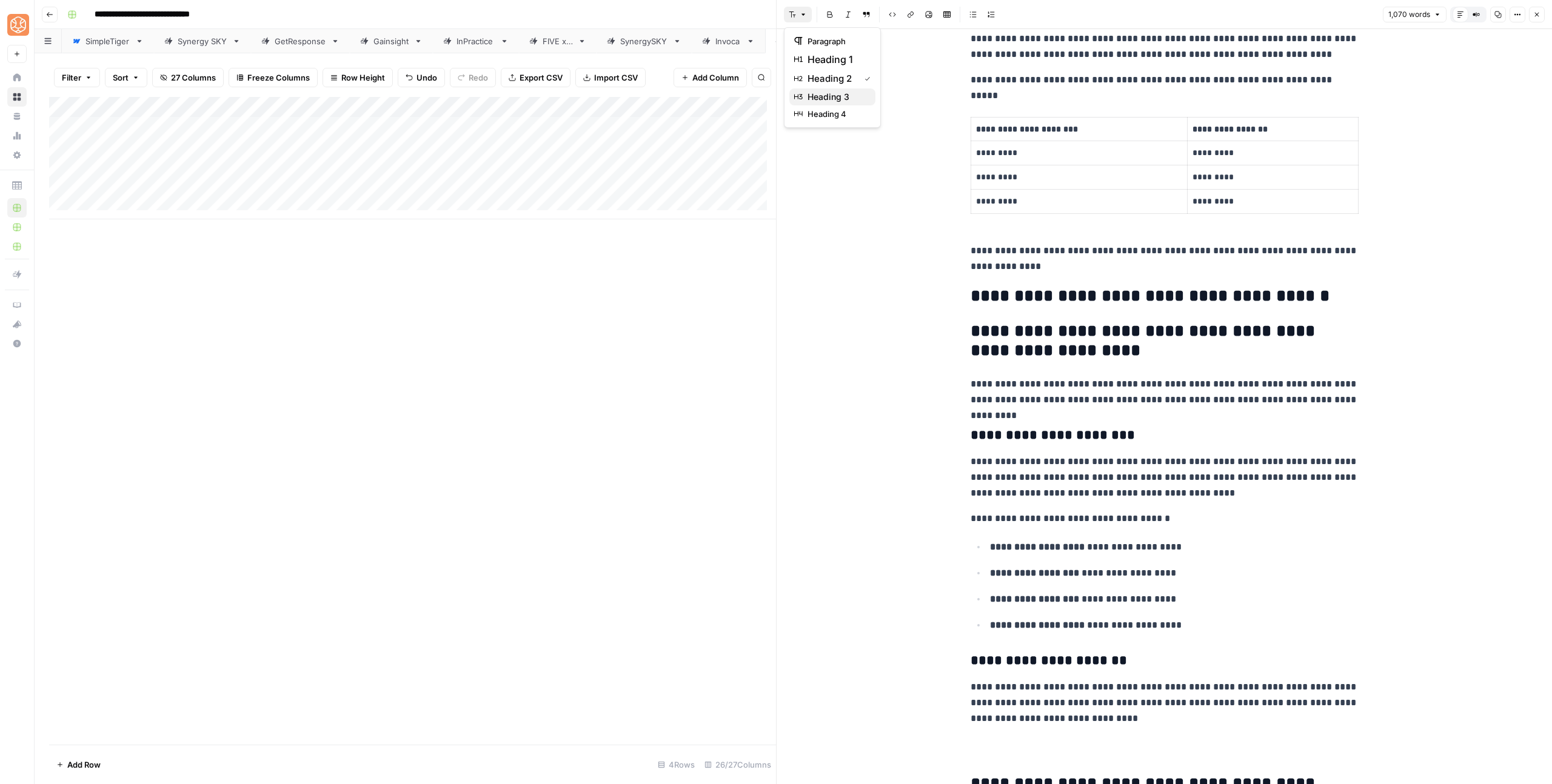 drag, startPoint x: 823, startPoint y: 99, endPoint x: 838, endPoint y: 109, distance: 18.027756 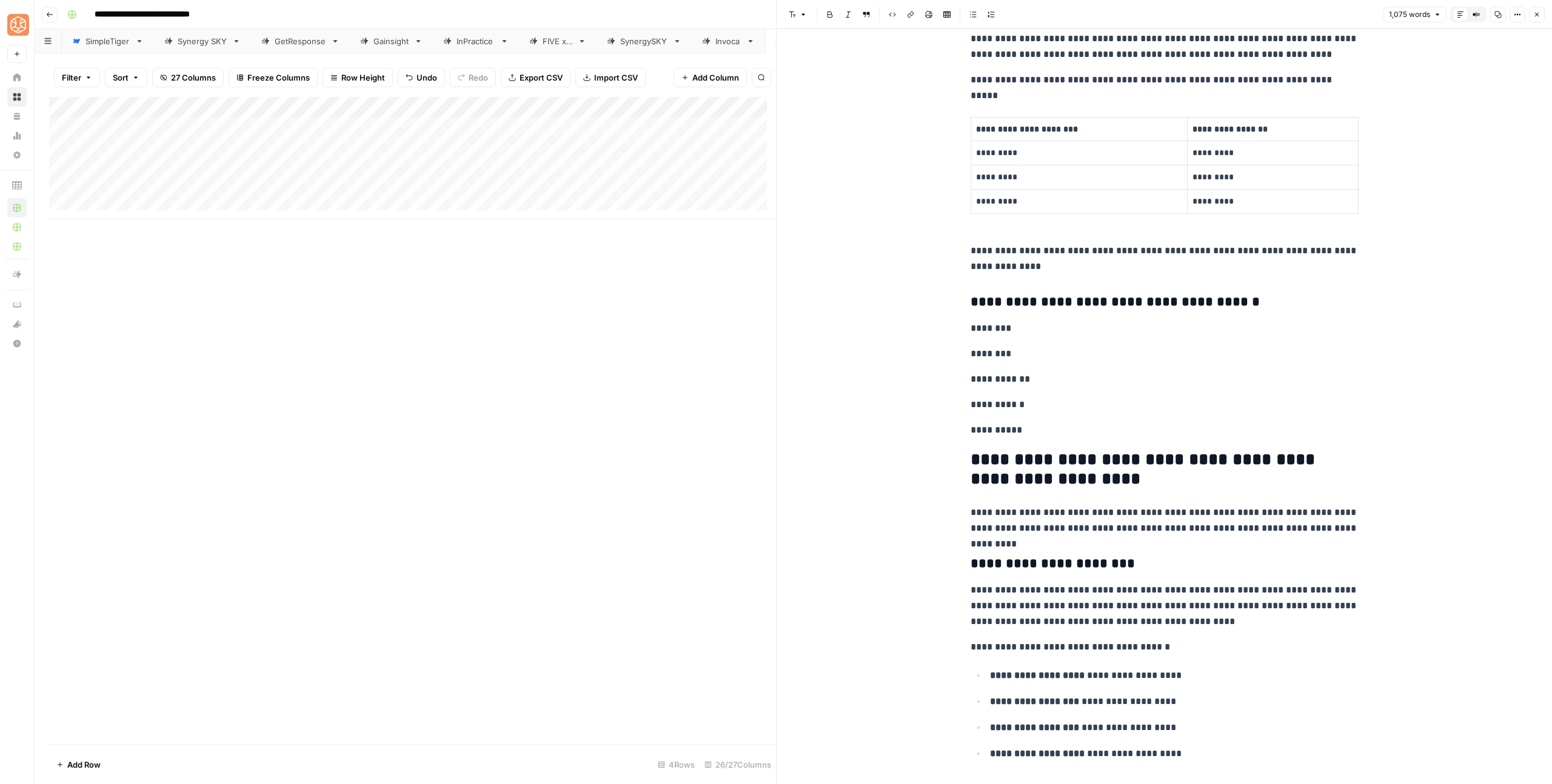 click on "[FIRST] [LAST]" at bounding box center [1165, 1697] 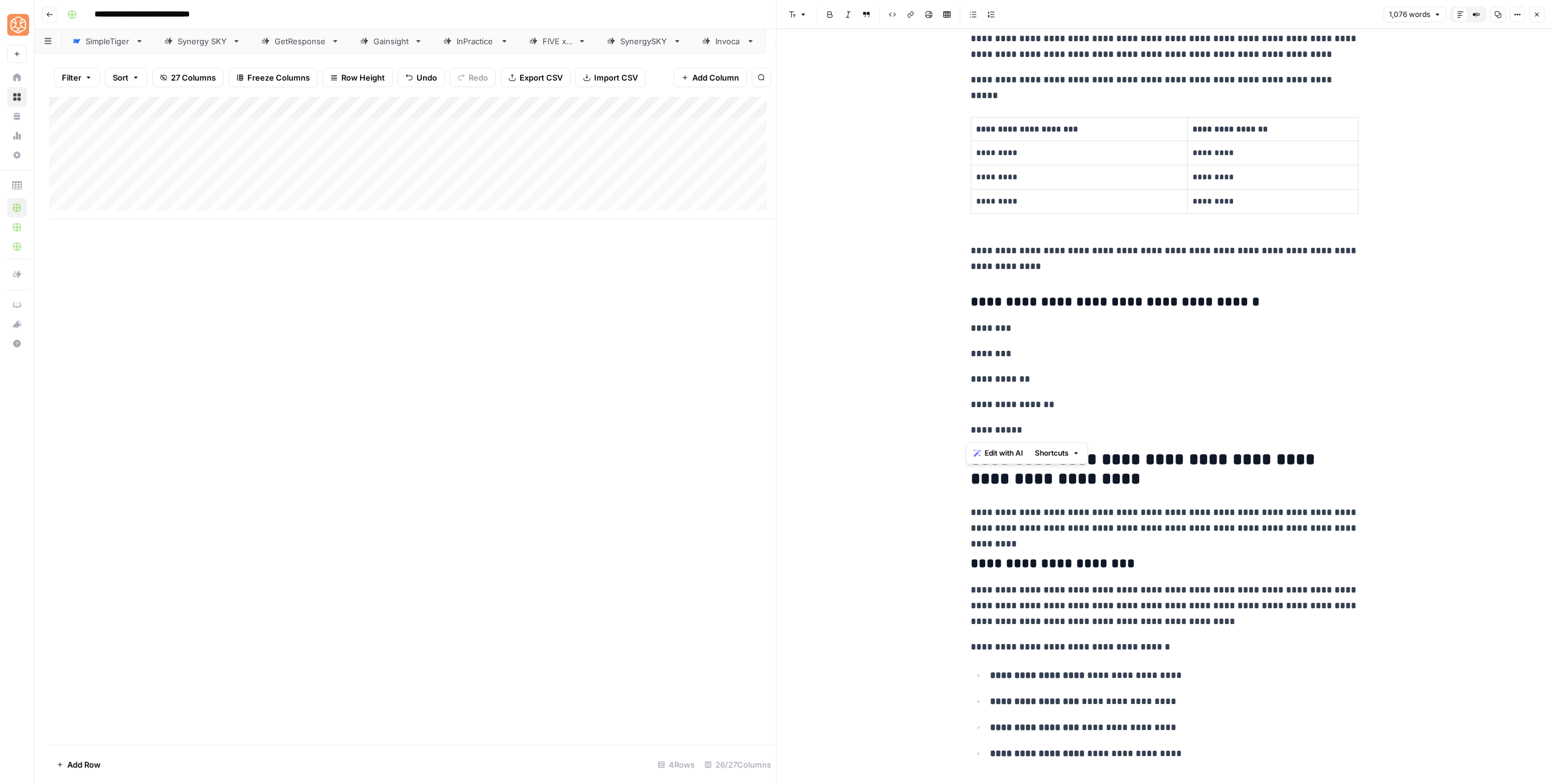 drag, startPoint x: 1029, startPoint y: 435, endPoint x: 943, endPoint y: 335, distance: 131.8939 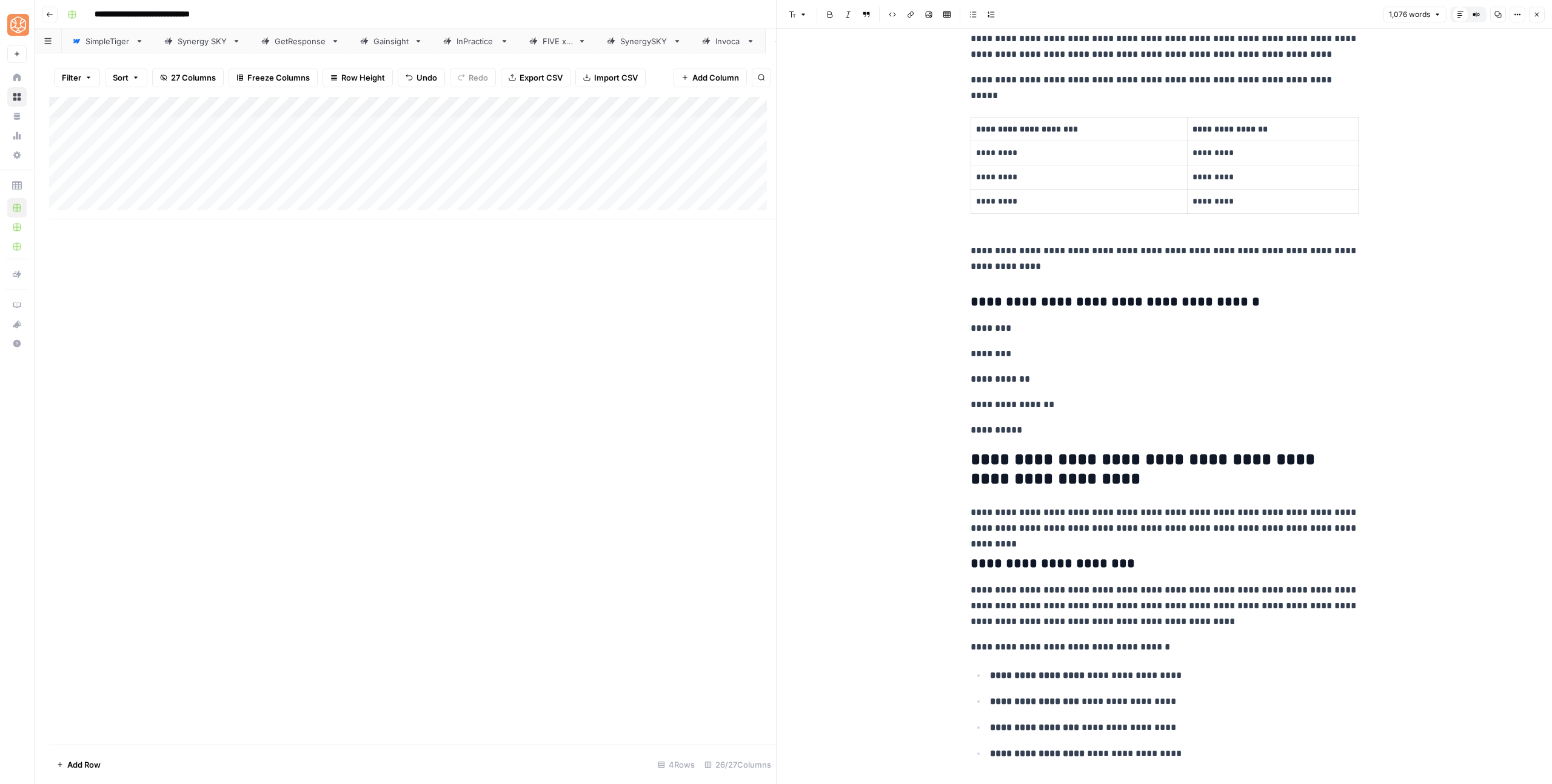 click on "********" at bounding box center (1165, 328) 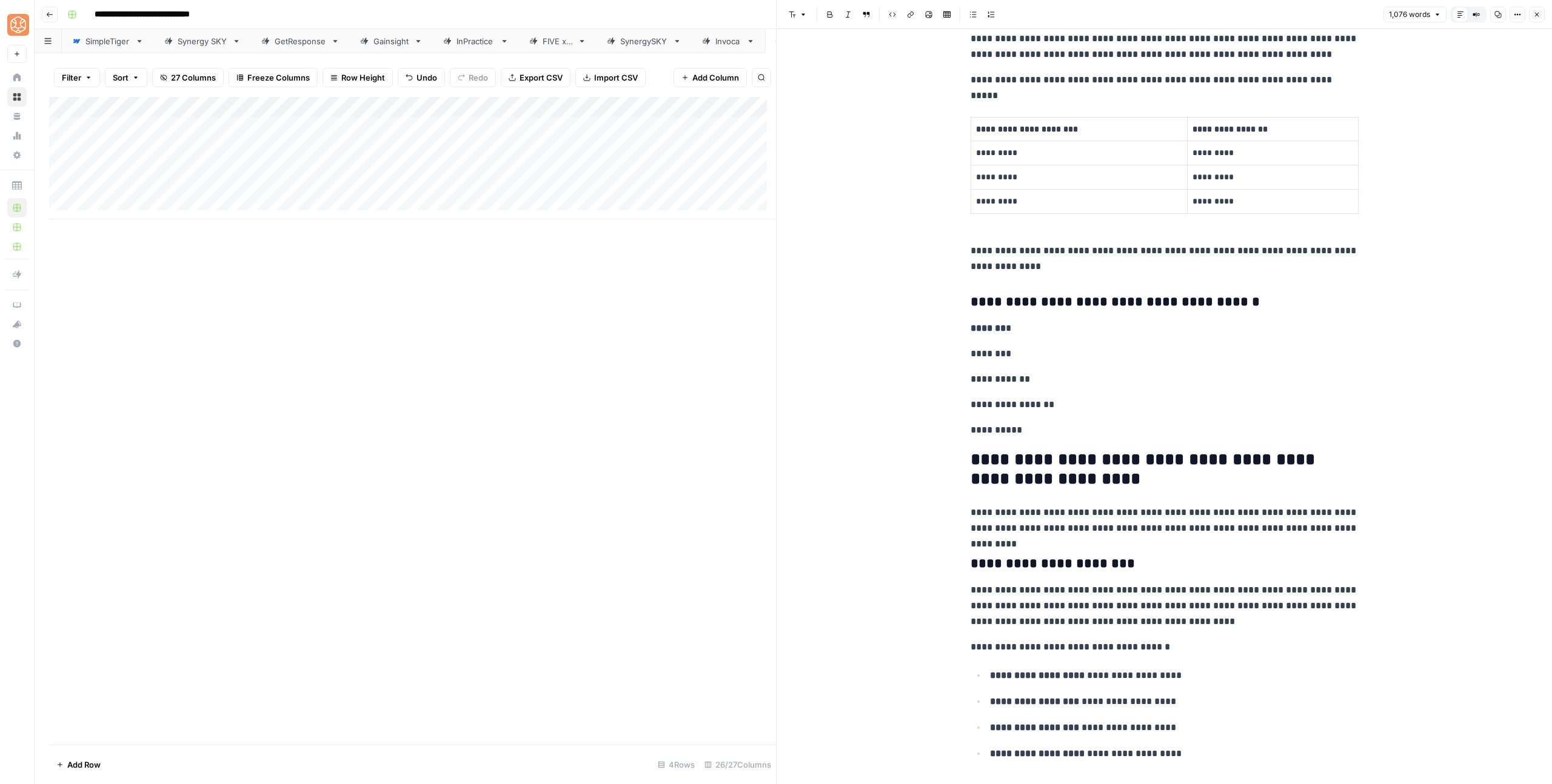 click on "[FIRST] [LAST]" at bounding box center [1165, 328] 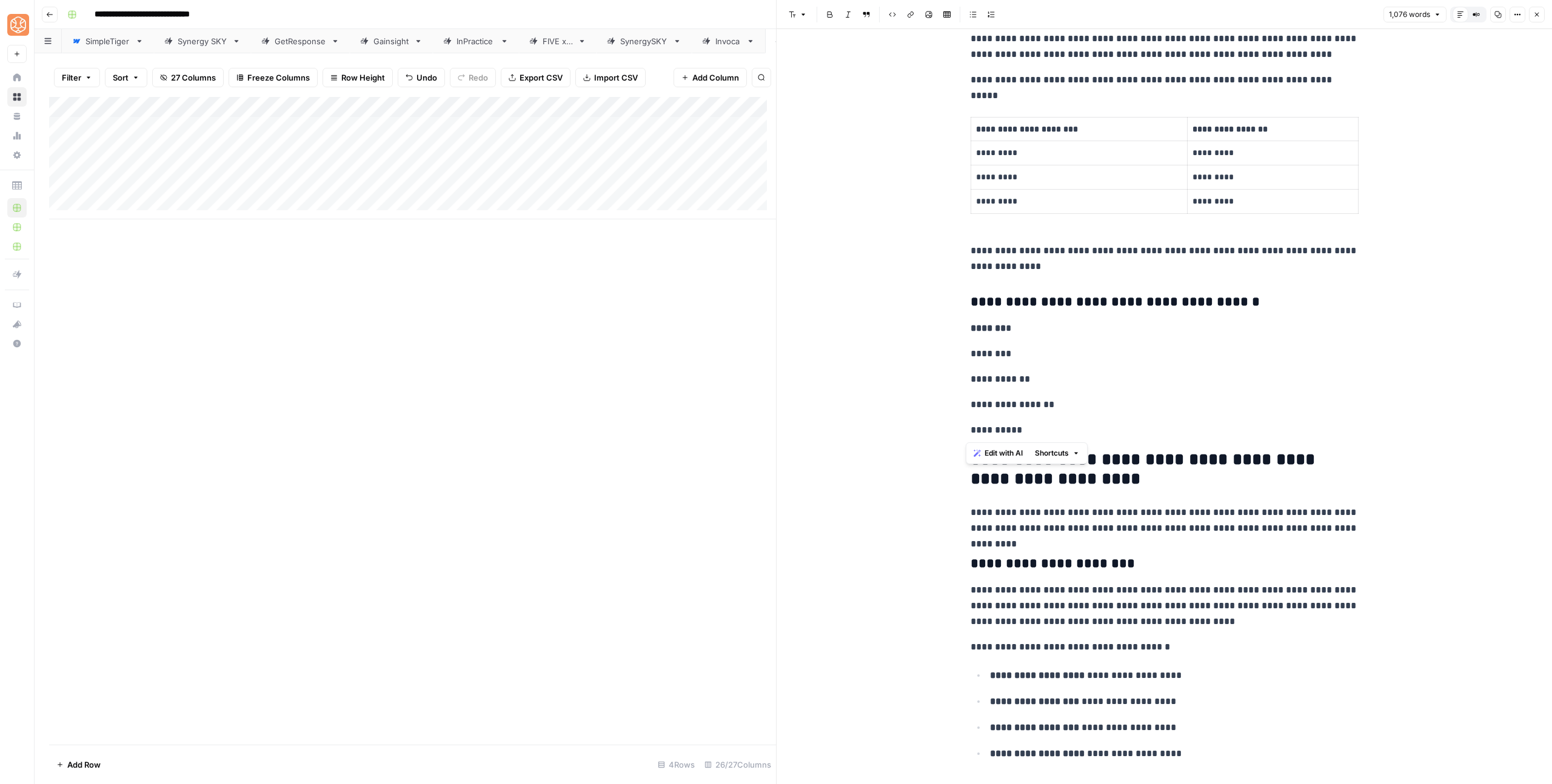 drag, startPoint x: 1013, startPoint y: 432, endPoint x: 946, endPoint y: 354, distance: 102.8251 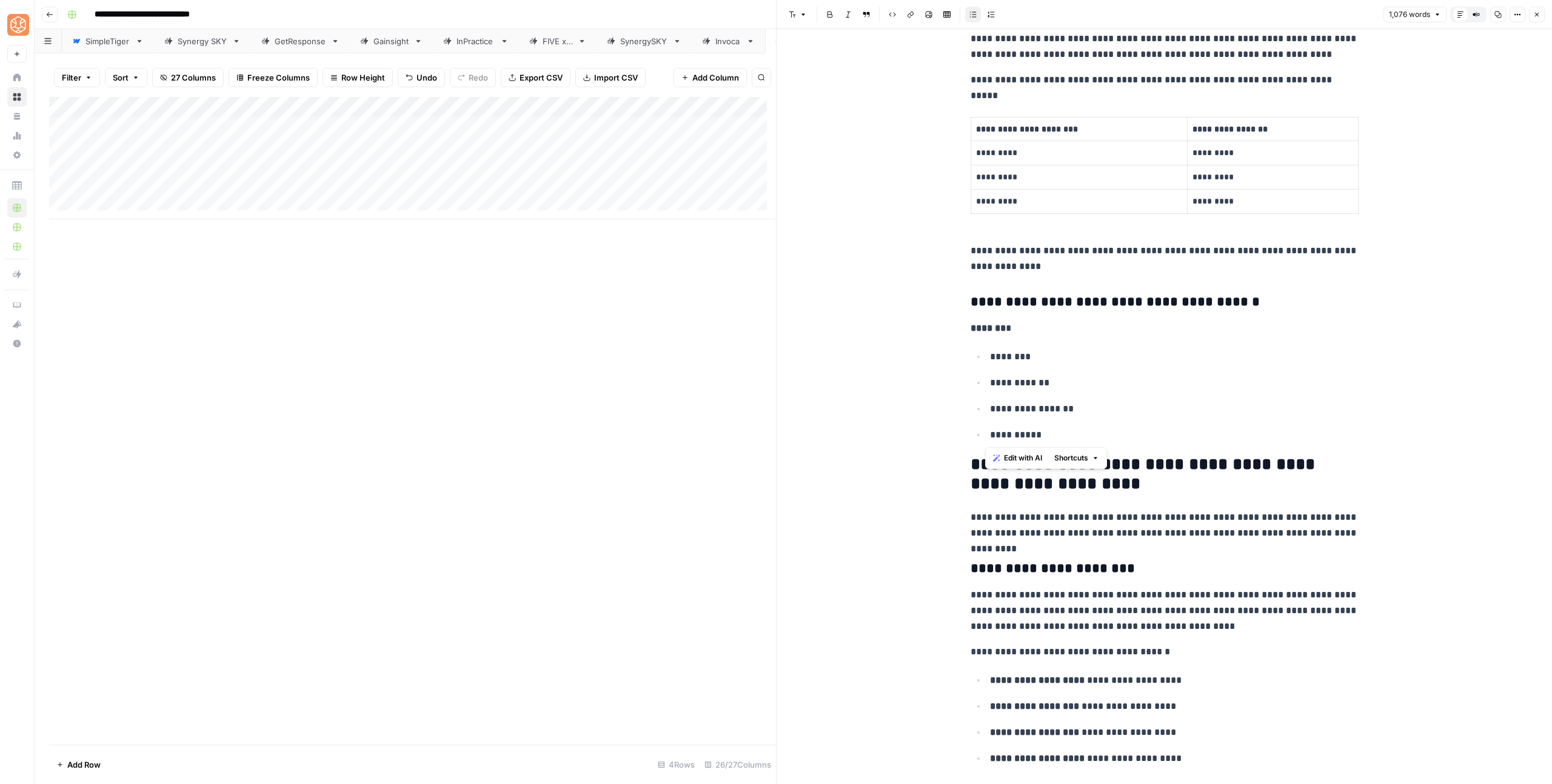 click on "**********" at bounding box center (1174, 383) 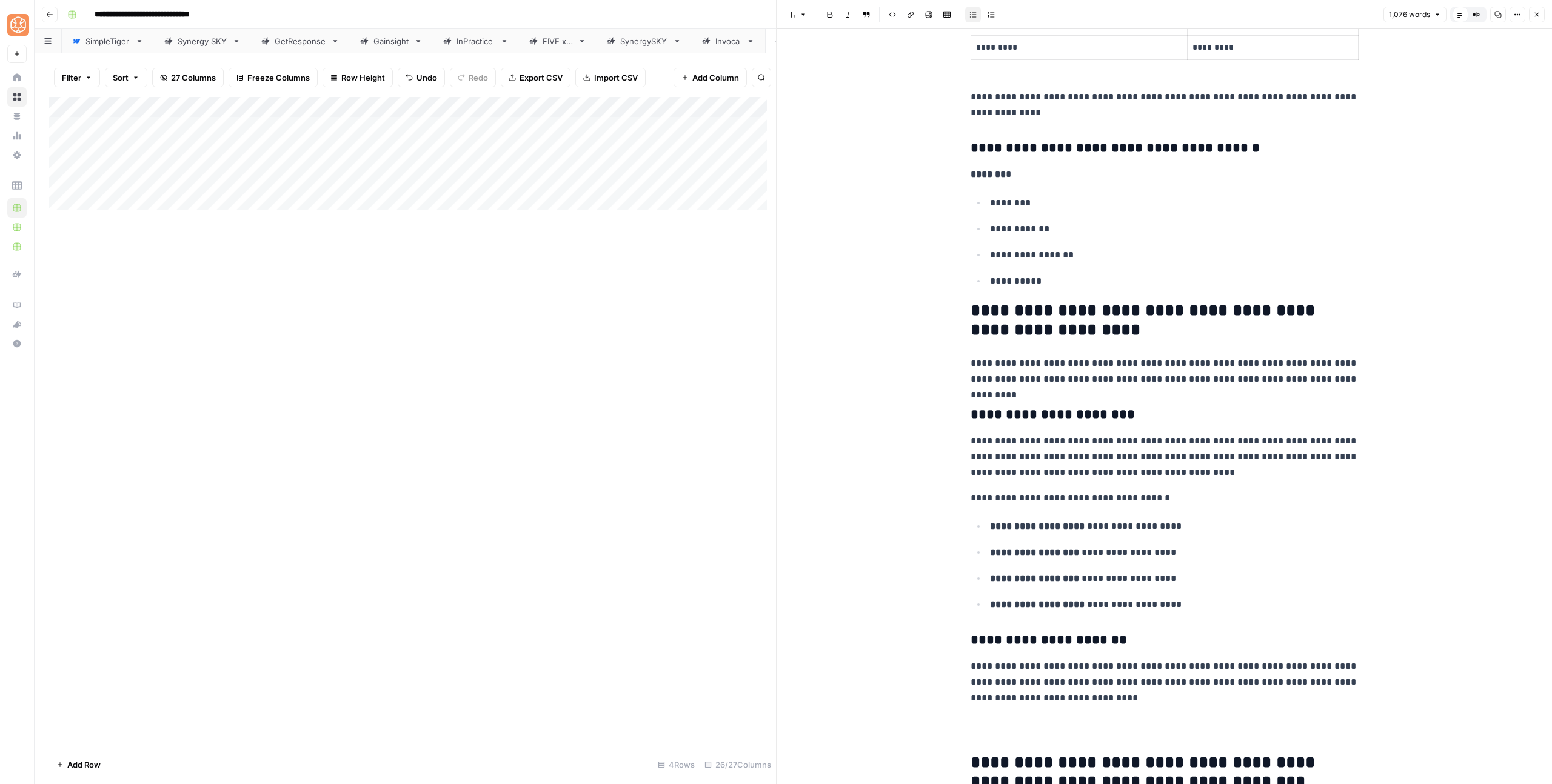 scroll, scrollTop: 646, scrollLeft: 0, axis: vertical 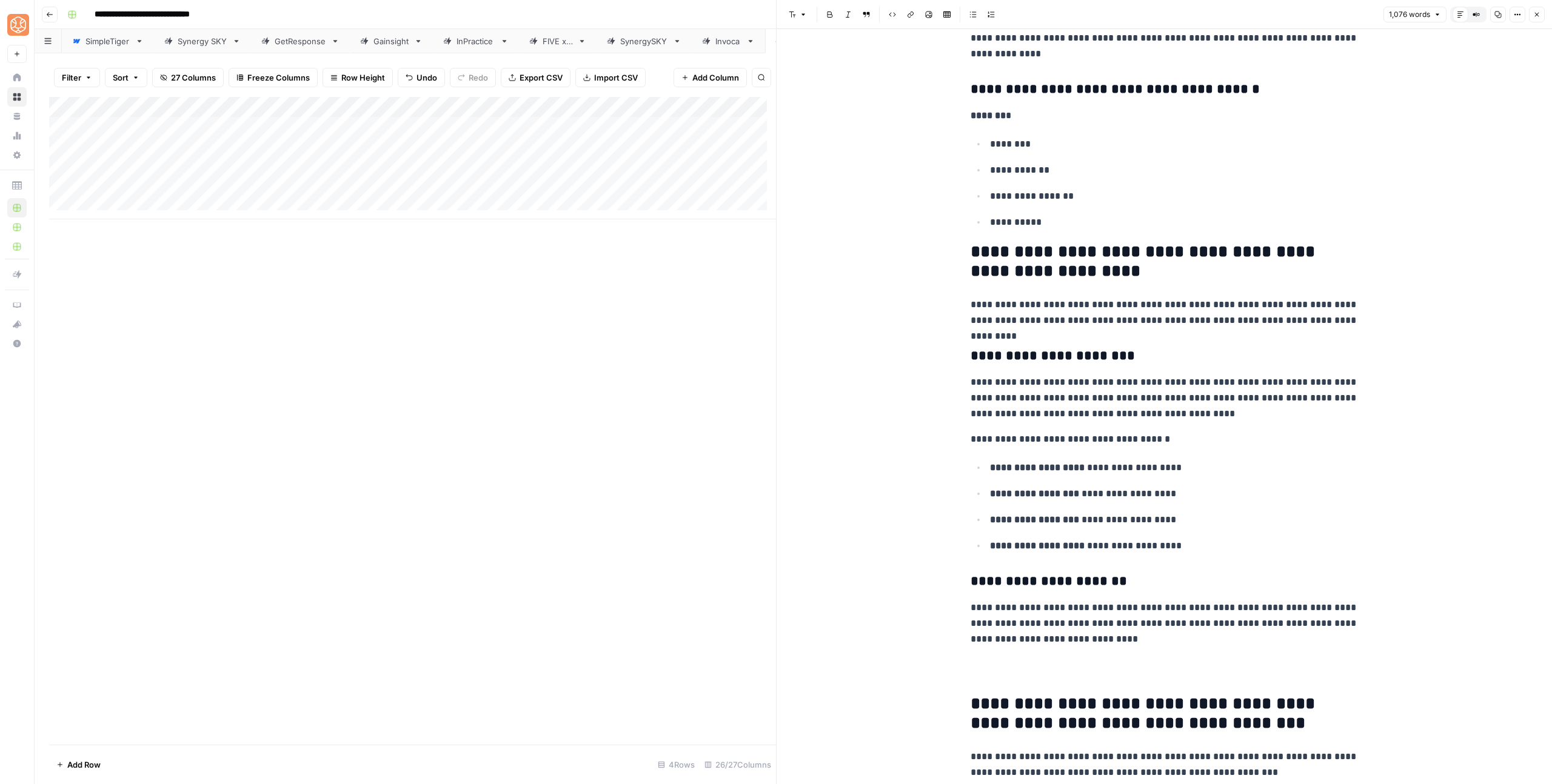 click on "[FIRST] [LAST] [STREET_NAME], [CITY], [STATE] [POSTAL_CODE] [PHONE] [EMAIL] [DATE] [CREDIT_CARD] [SSN]" at bounding box center [1165, 1487] 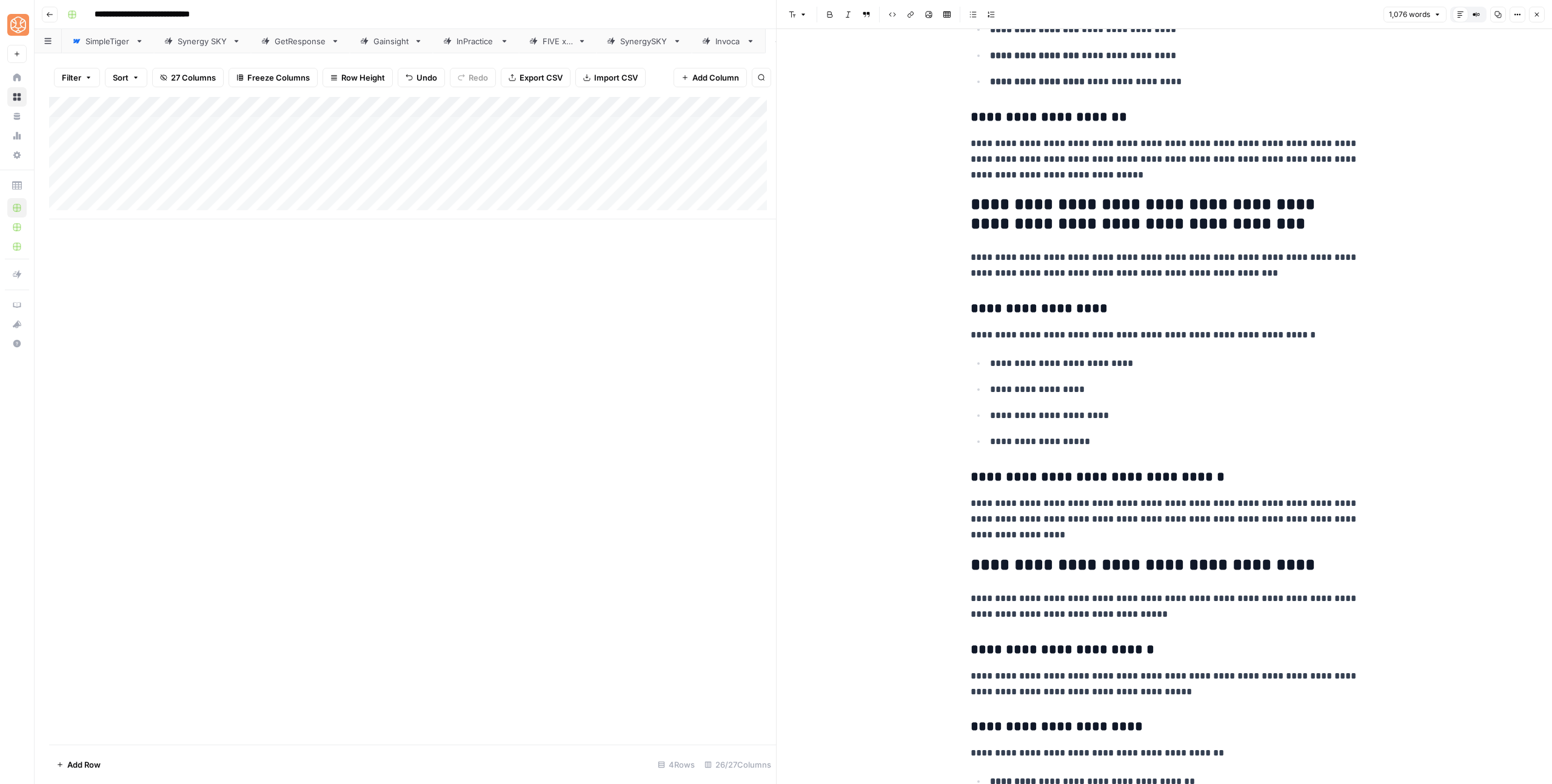 scroll, scrollTop: 1111, scrollLeft: 0, axis: vertical 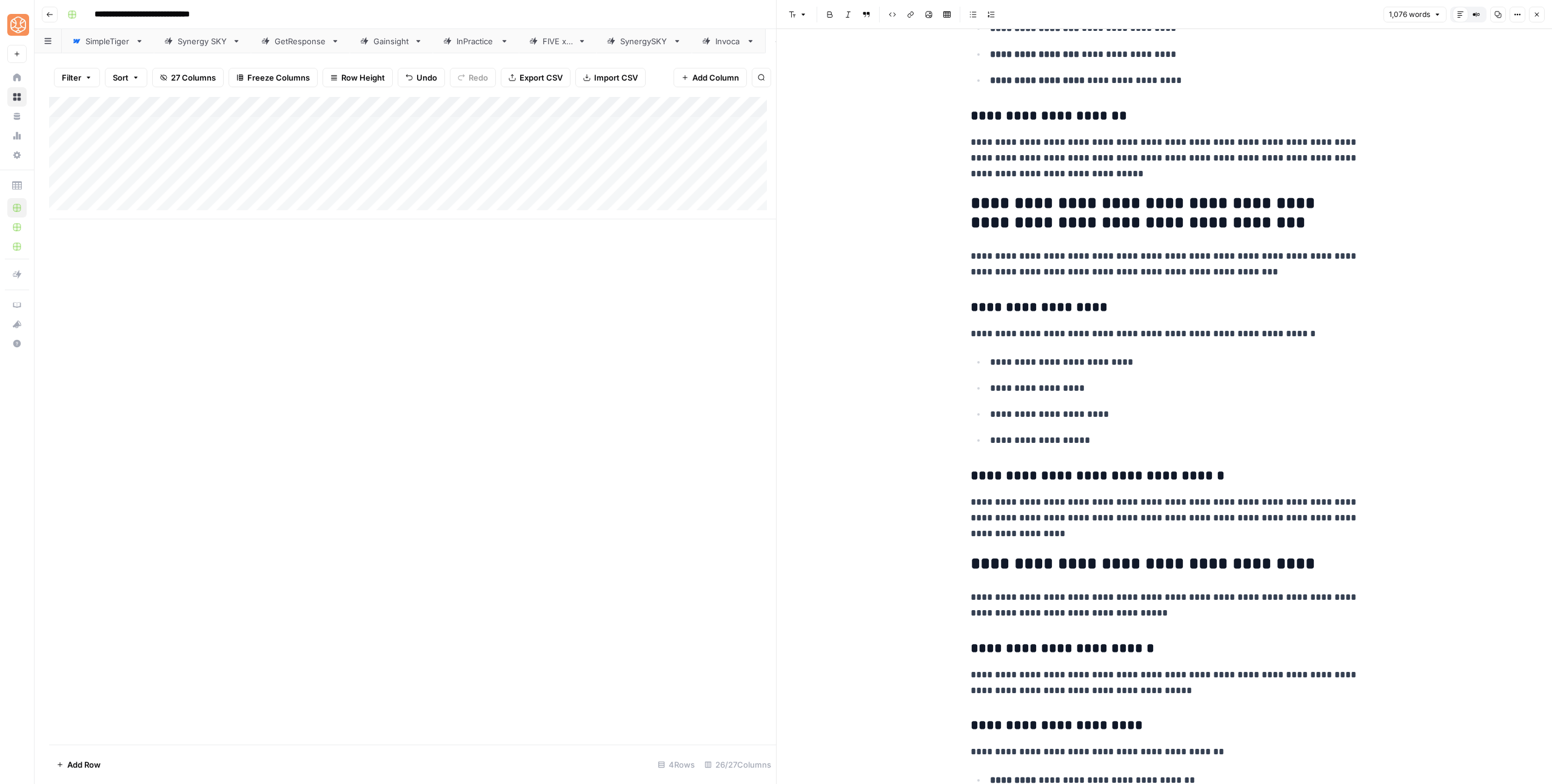 click on "**********" at bounding box center [1165, 564] 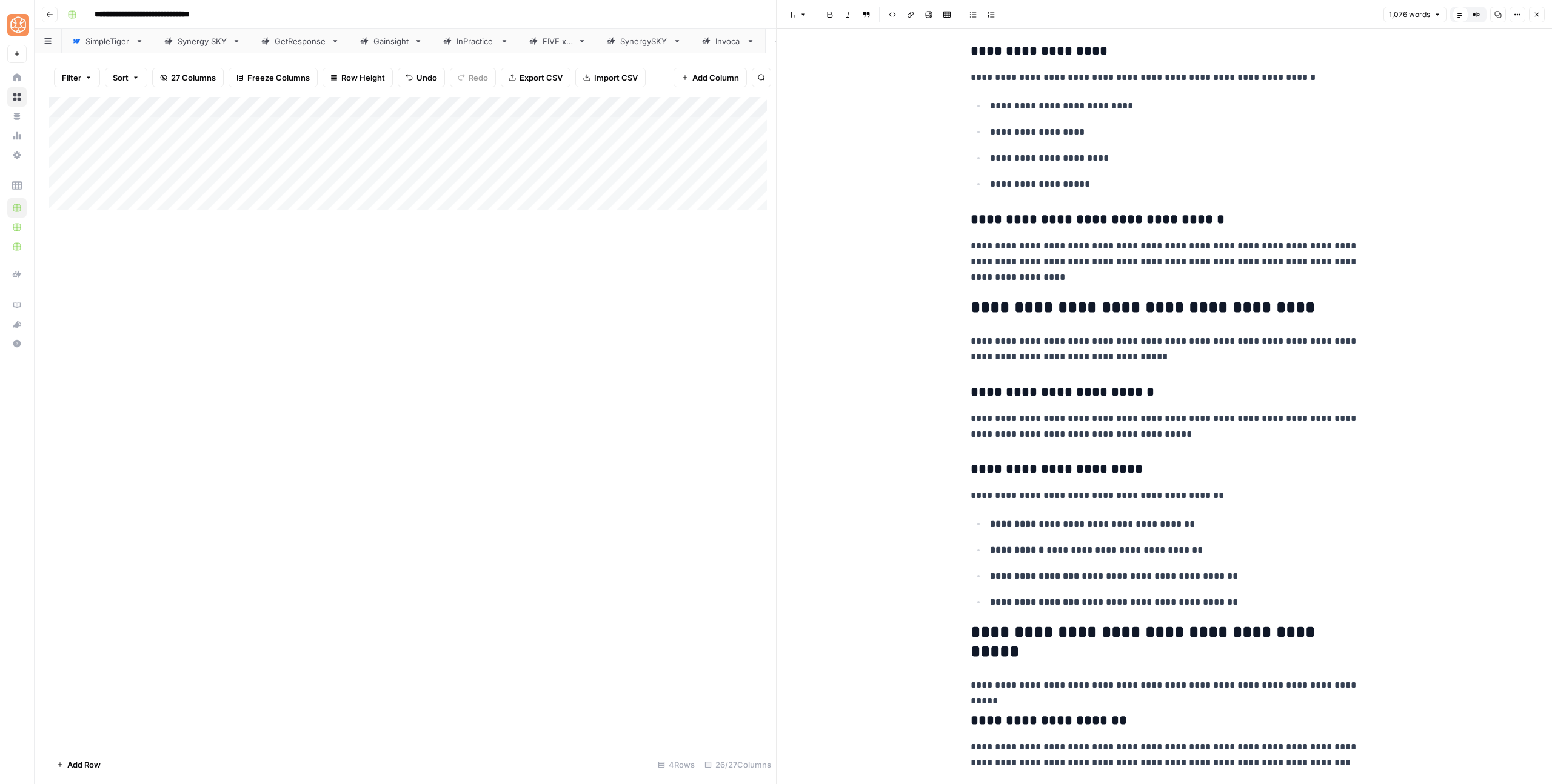 scroll, scrollTop: 1380, scrollLeft: 0, axis: vertical 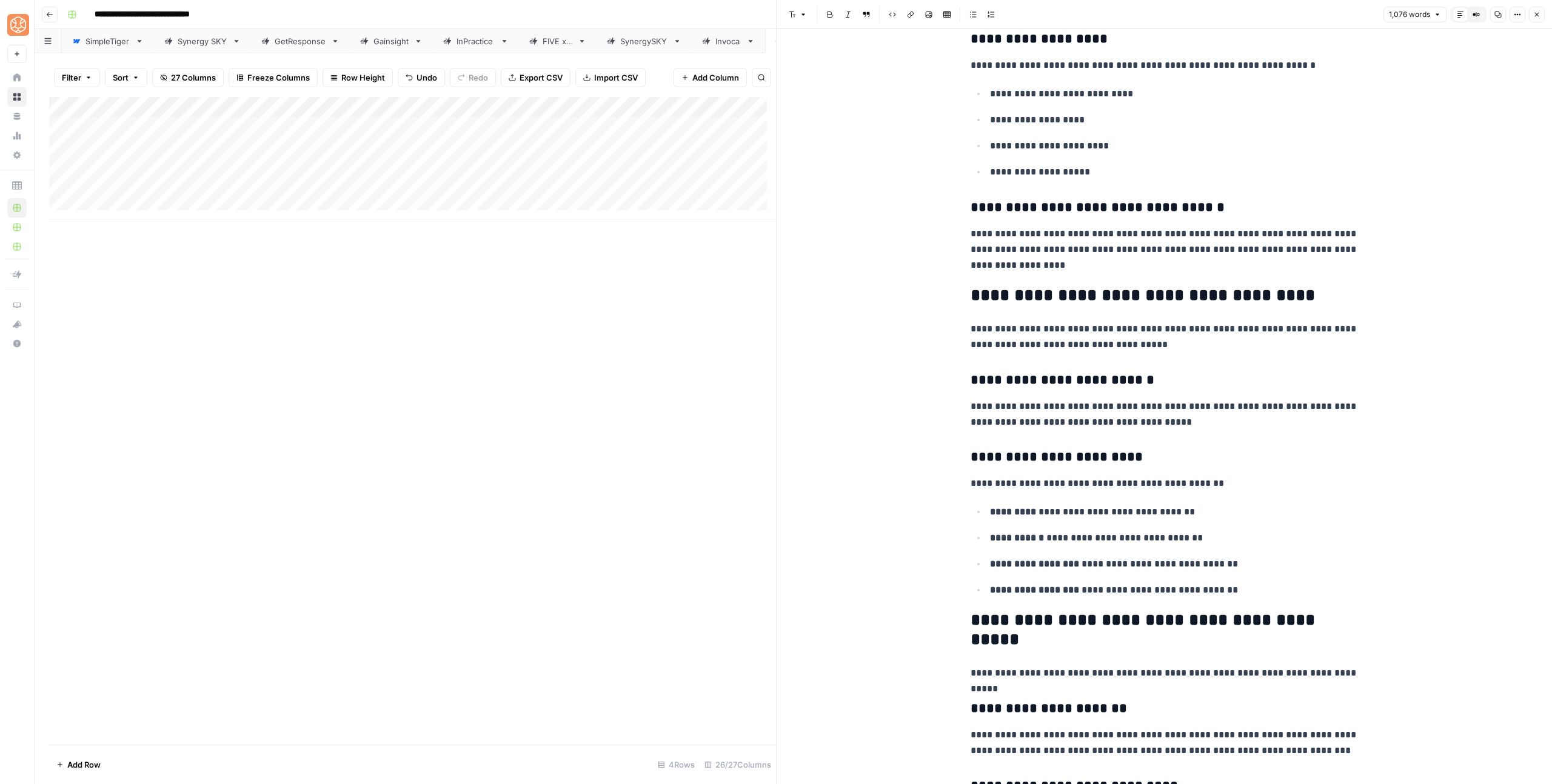 click on "**********" at bounding box center (1165, 630) 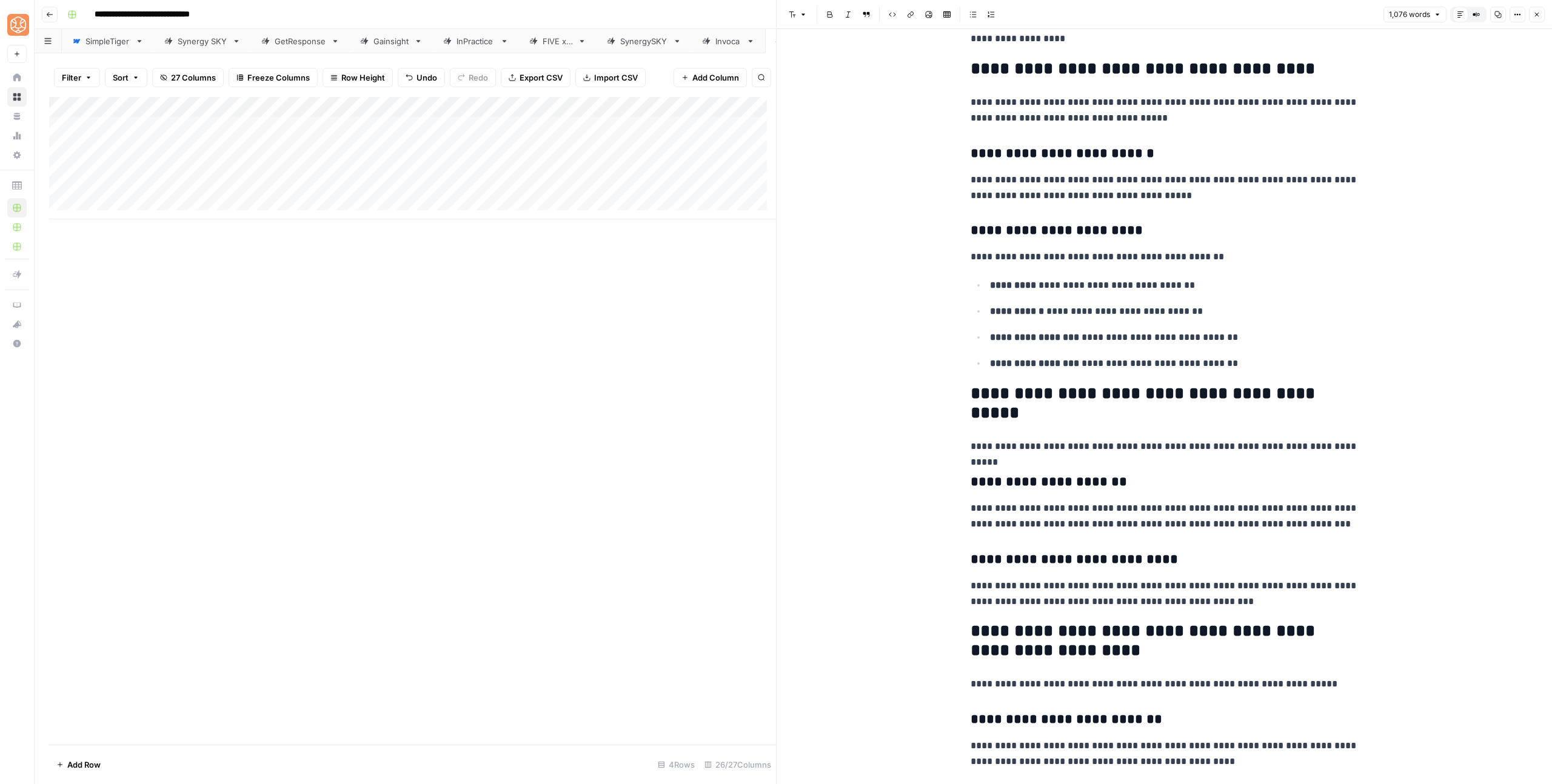 scroll, scrollTop: 1620, scrollLeft: 0, axis: vertical 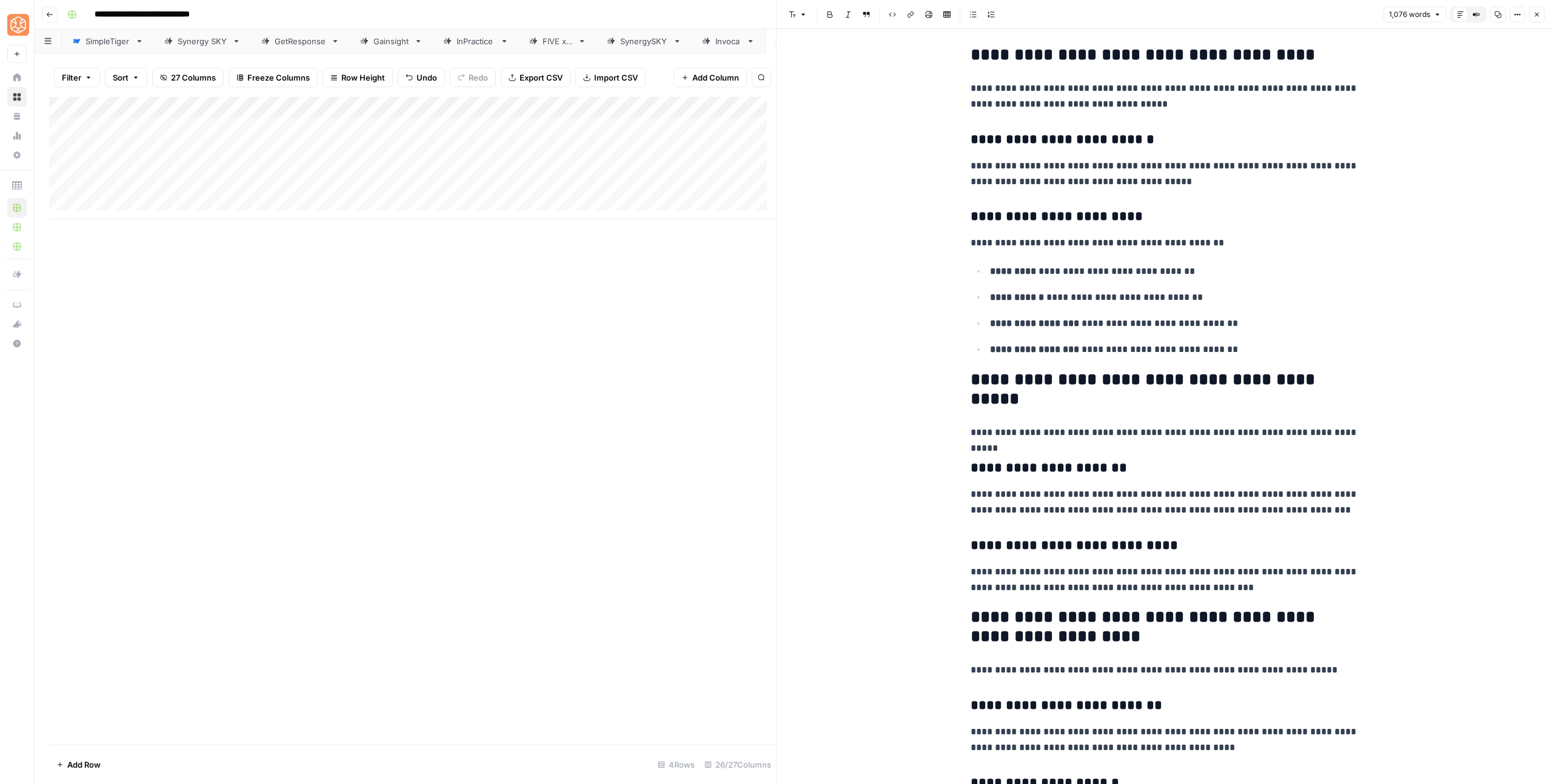 click on "[FIRST] [LAST] [STREET_NAME], [CITY], [STATE] [POSTAL_CODE] [PHONE] [EMAIL] [DATE] [CREDIT_CARD] [SSN]" at bounding box center [1165, 495] 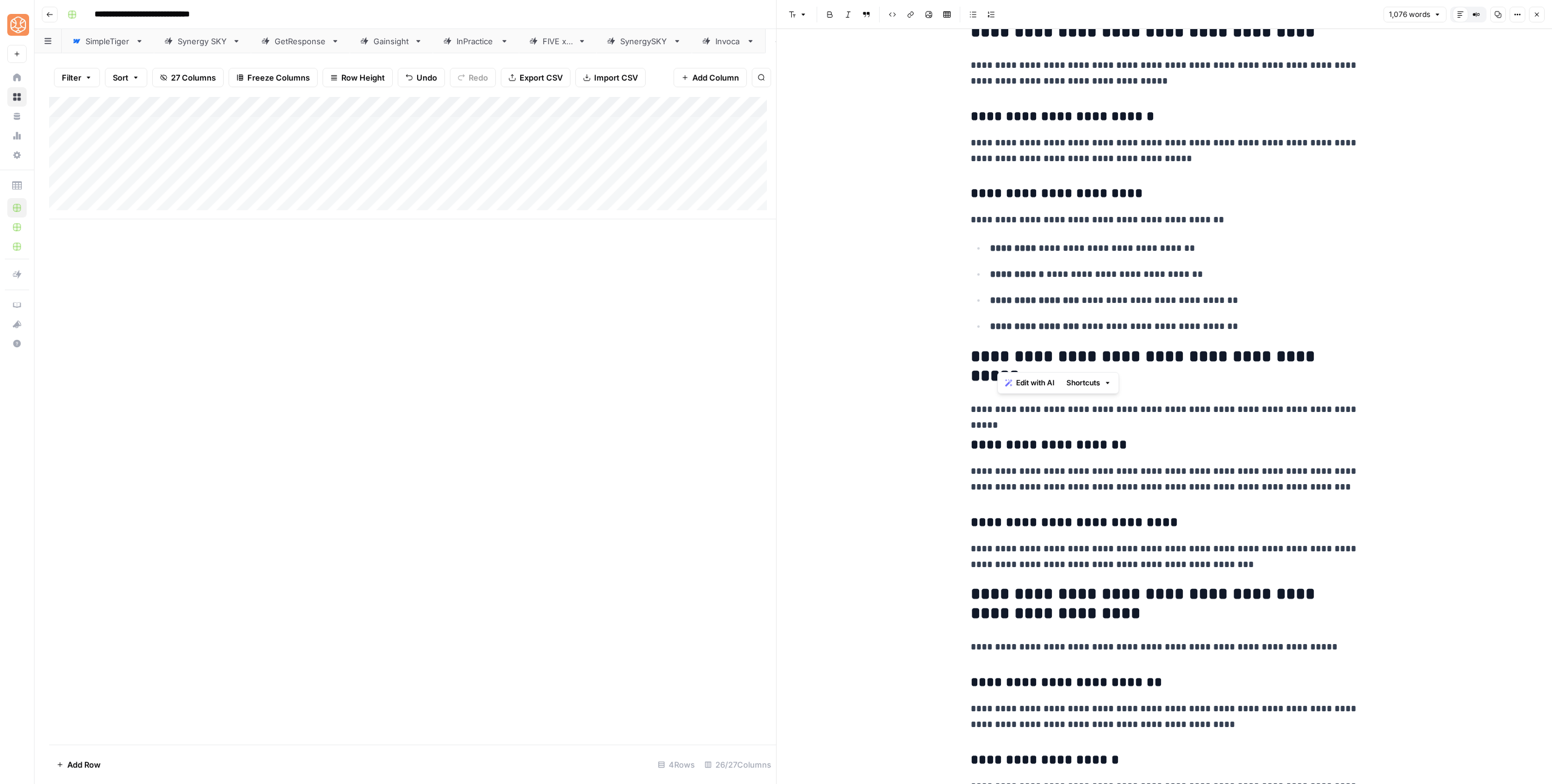 scroll, scrollTop: 1644, scrollLeft: 0, axis: vertical 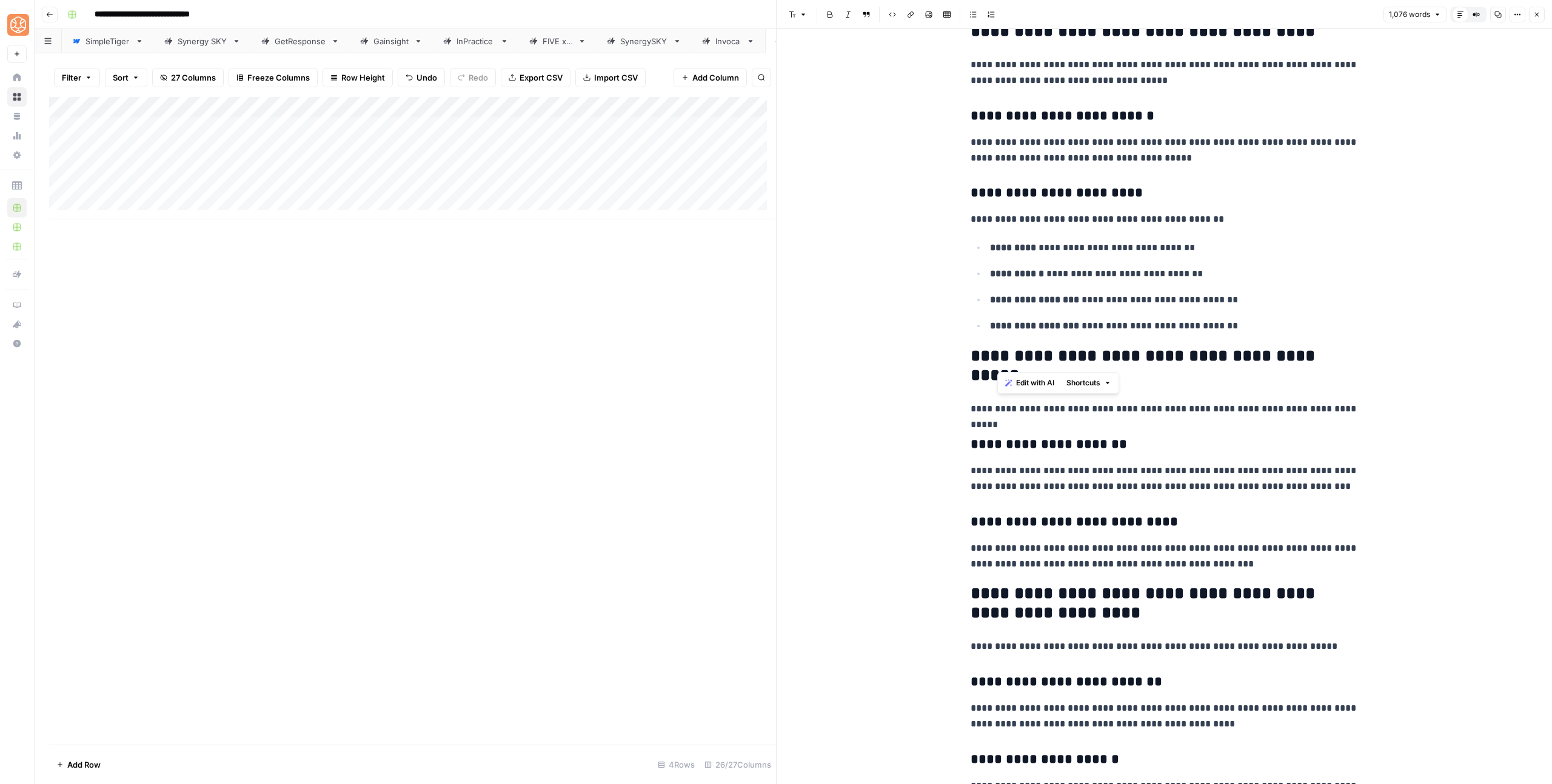 click on "[FIRST] [LAST] [STREET_NAME], [CITY], [STATE] [POSTAL_CODE] [PHONE] [EMAIL] [DATE] [CREDIT_CARD] [SSN]" at bounding box center [1165, 471] 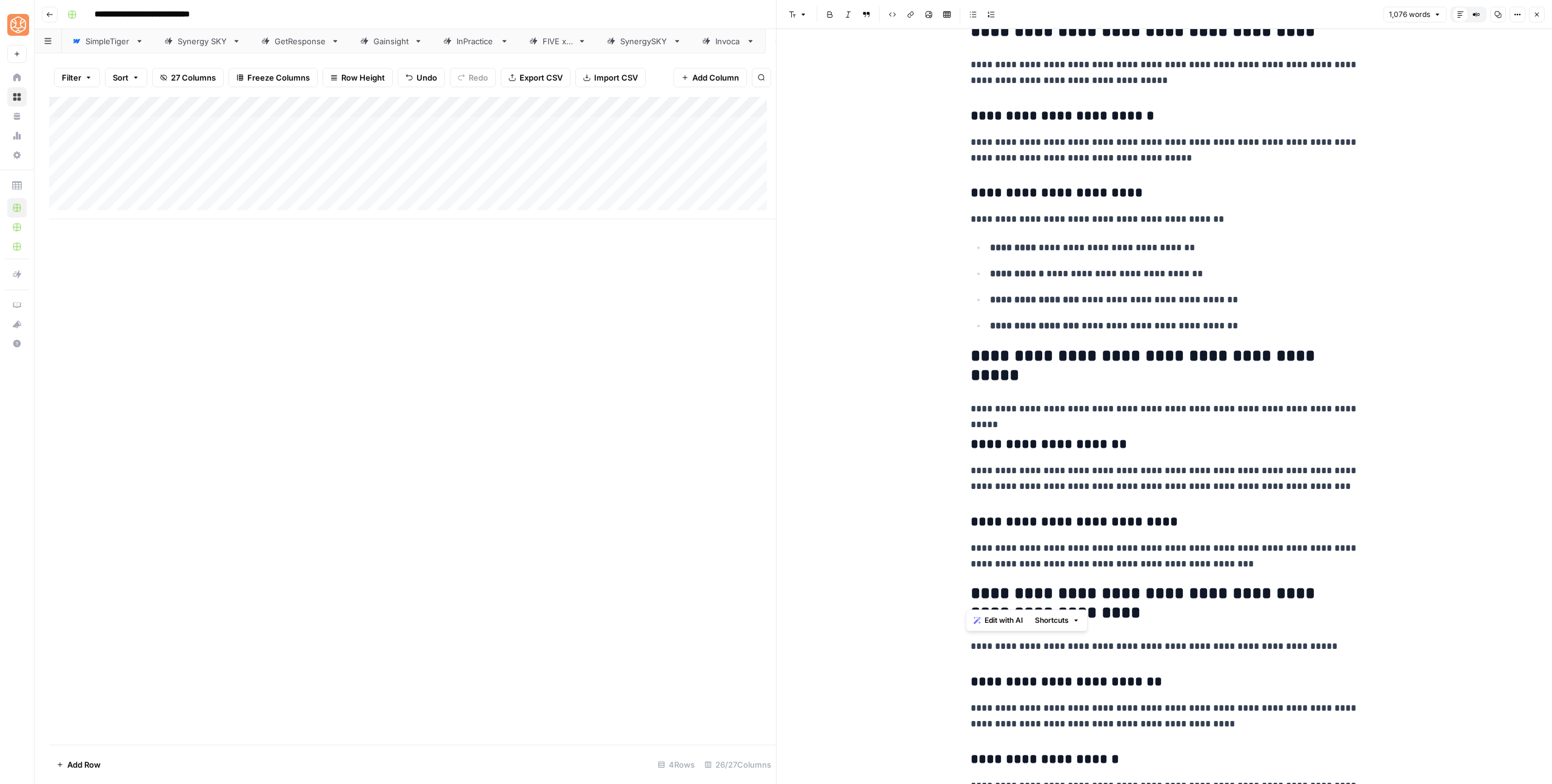 drag, startPoint x: 1046, startPoint y: 389, endPoint x: 1226, endPoint y: 576, distance: 259.55539 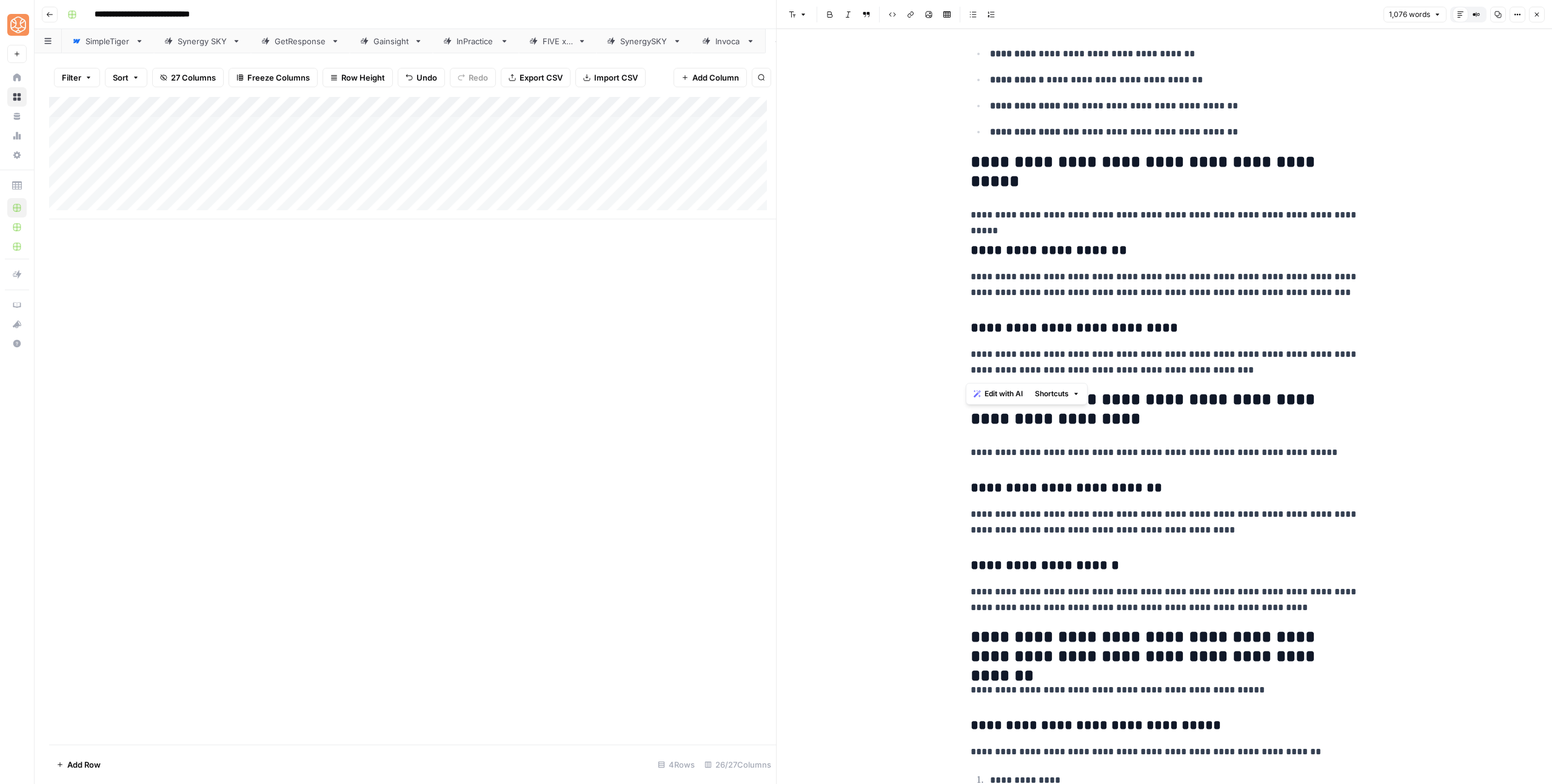 scroll, scrollTop: 1870, scrollLeft: 0, axis: vertical 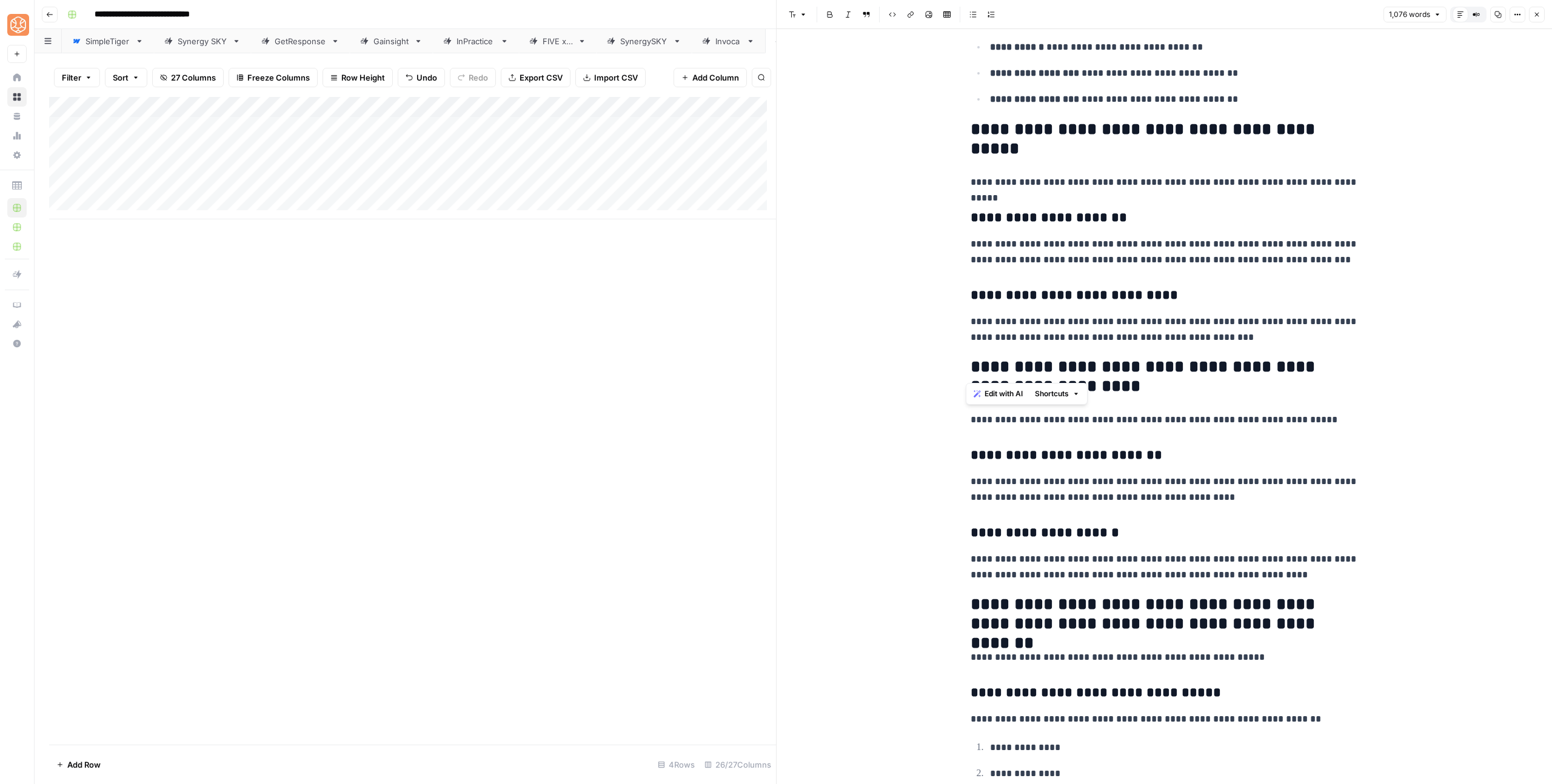 click on "**********" at bounding box center [1165, 456] 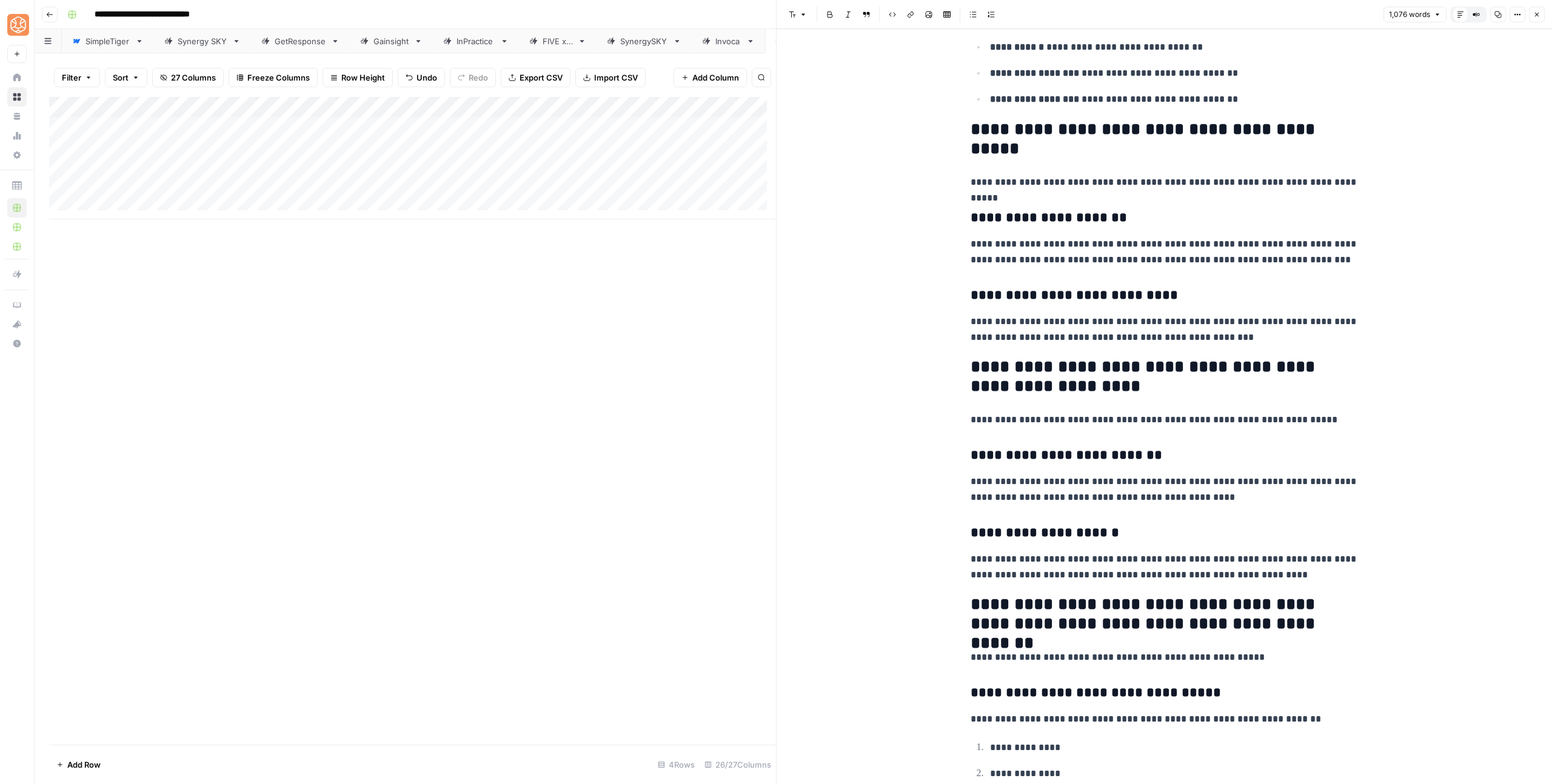 click on "[FIRST] [LAST] [STREET_NAME], [CITY], [STATE] [POSTAL_CODE] [PHONE] [EMAIL] [DATE] [CREDIT_CARD] [SSN]" at bounding box center [1165, 245] 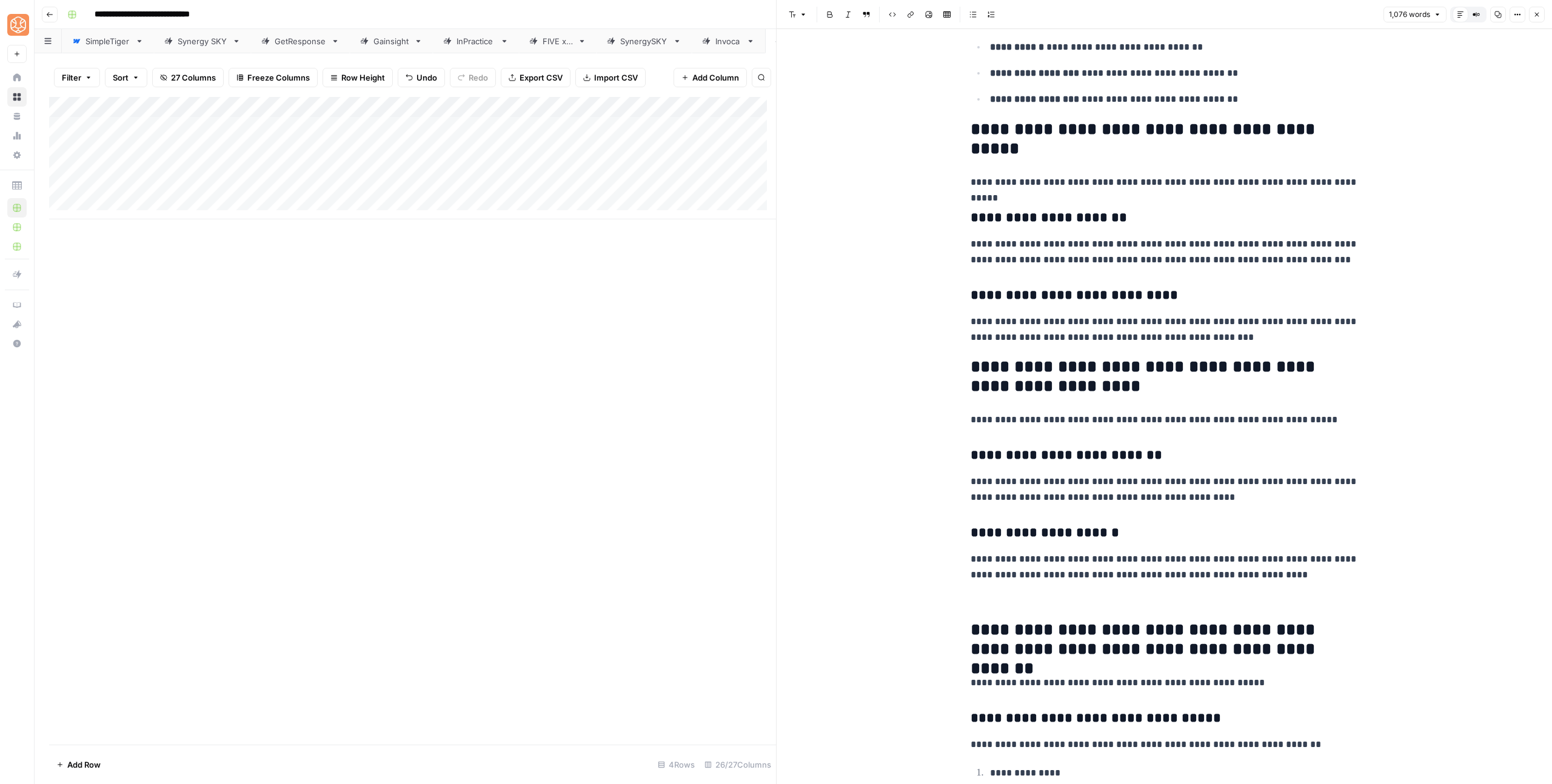 scroll, scrollTop: 1922, scrollLeft: 0, axis: vertical 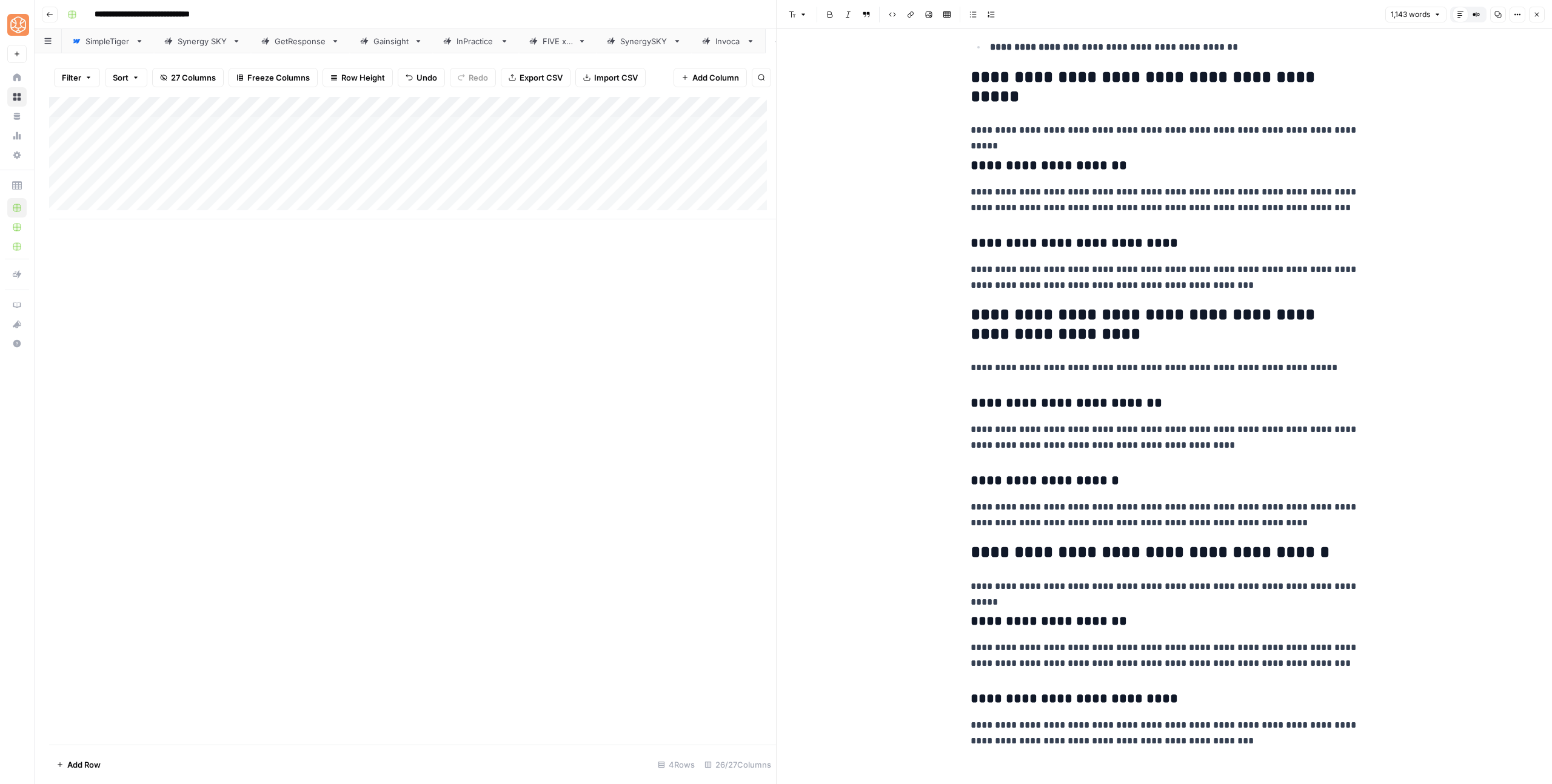 click on "**********" at bounding box center (1165, 553) 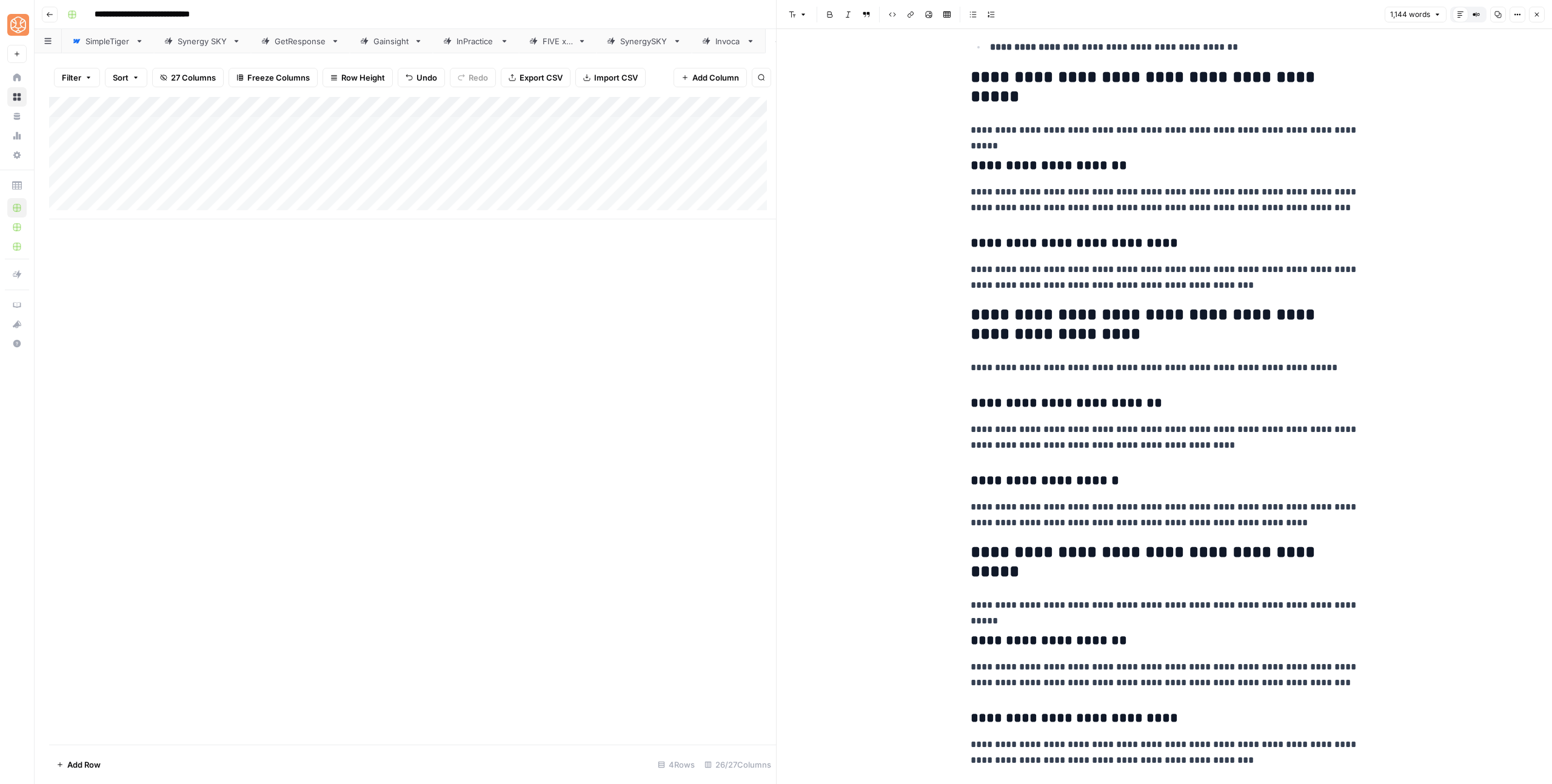 drag, startPoint x: 797, startPoint y: 16, endPoint x: 797, endPoint y: 23, distance: 7 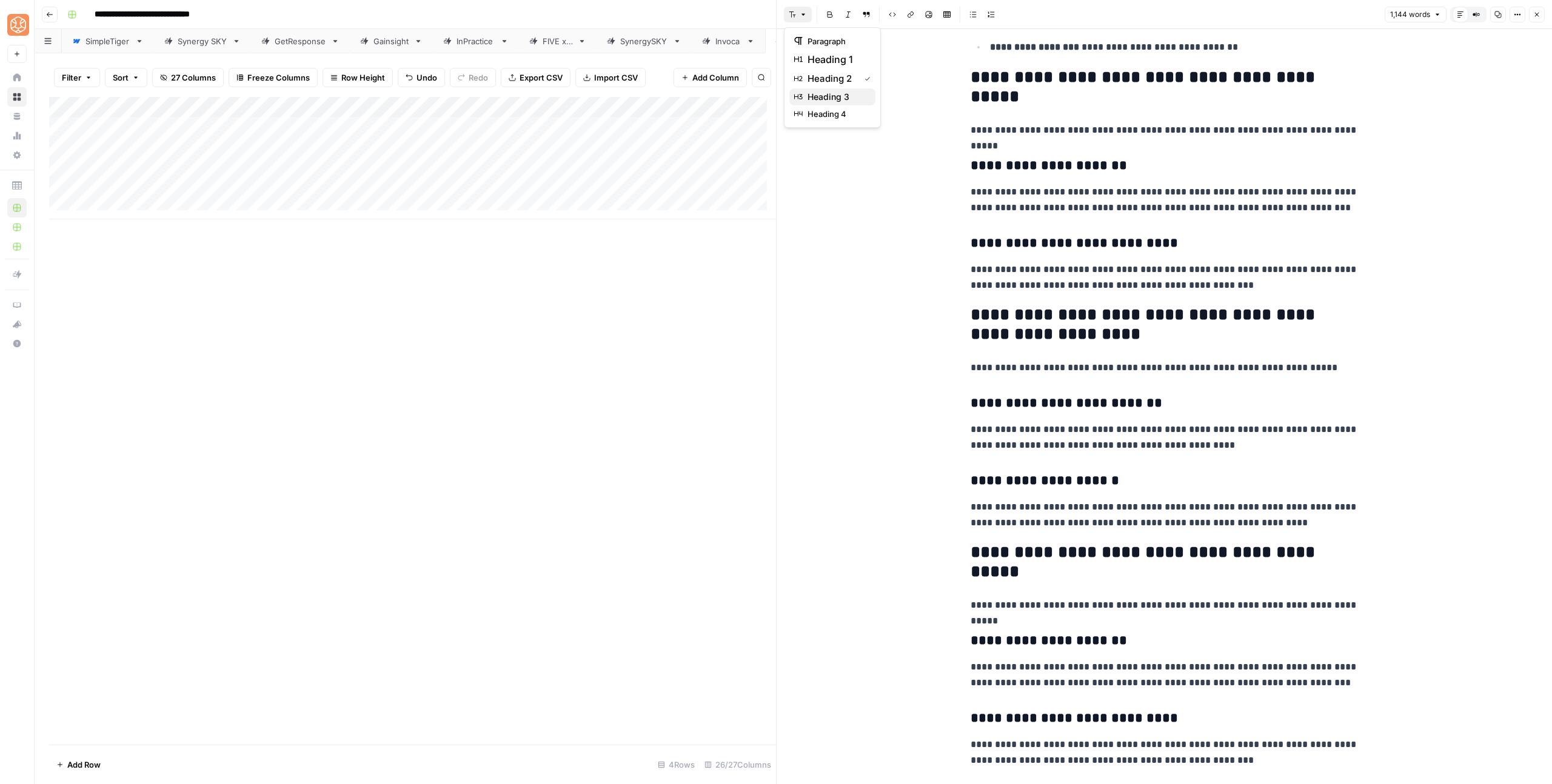 click on "heading 3" at bounding box center [828, 97] 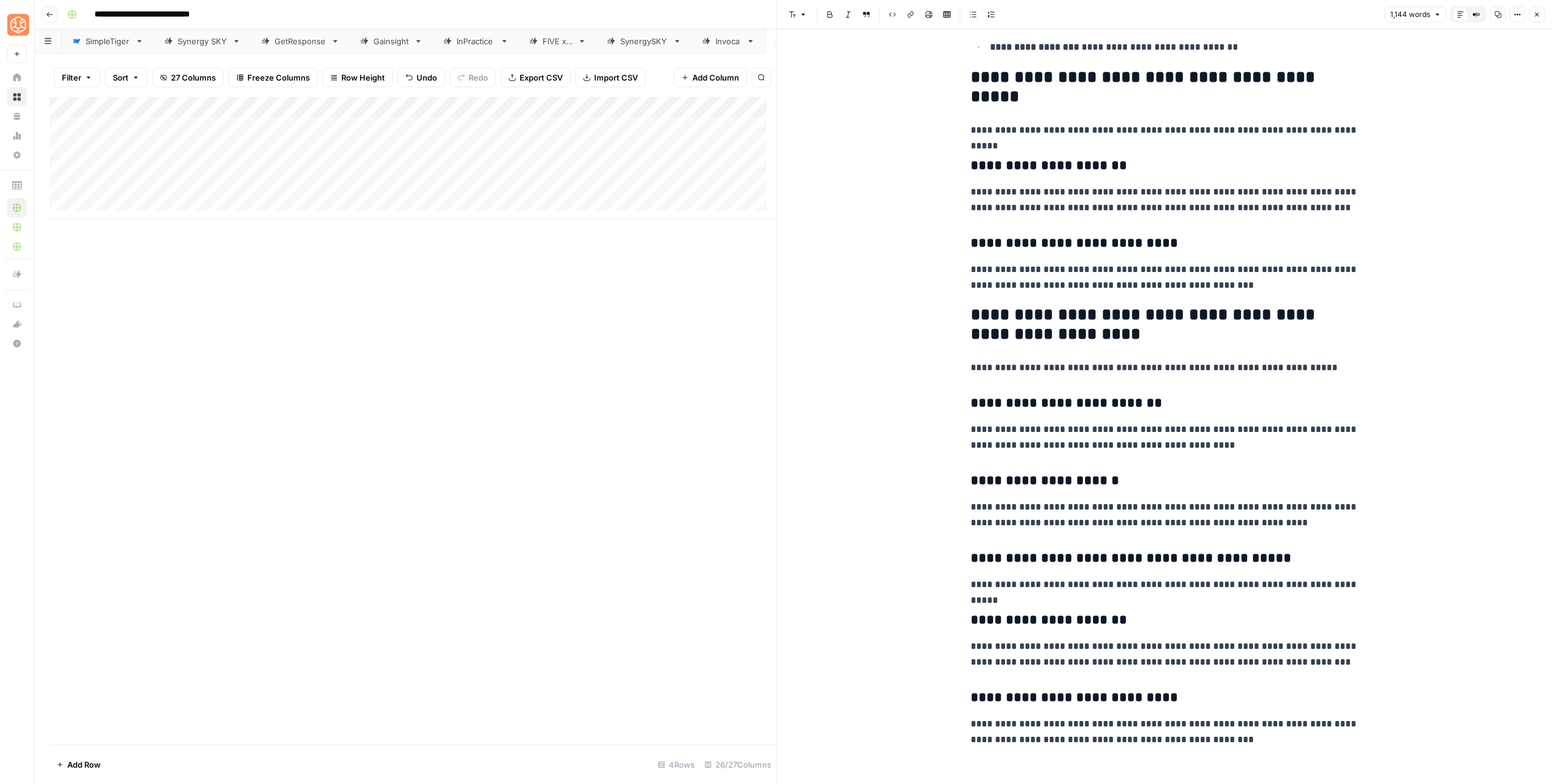 click on "**********" at bounding box center [1165, 620] 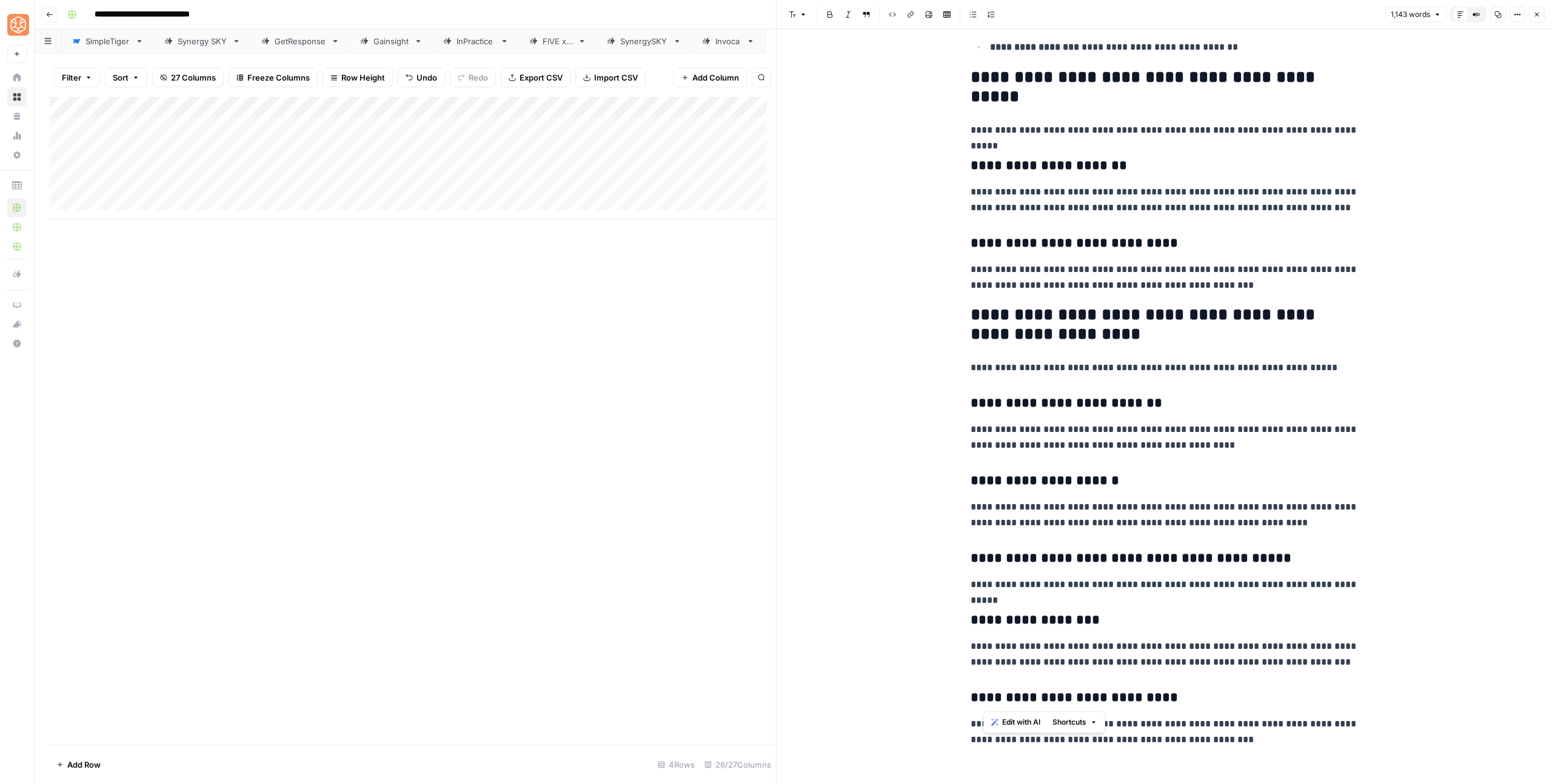 drag, startPoint x: 992, startPoint y: 698, endPoint x: 952, endPoint y: 691, distance: 40.60788 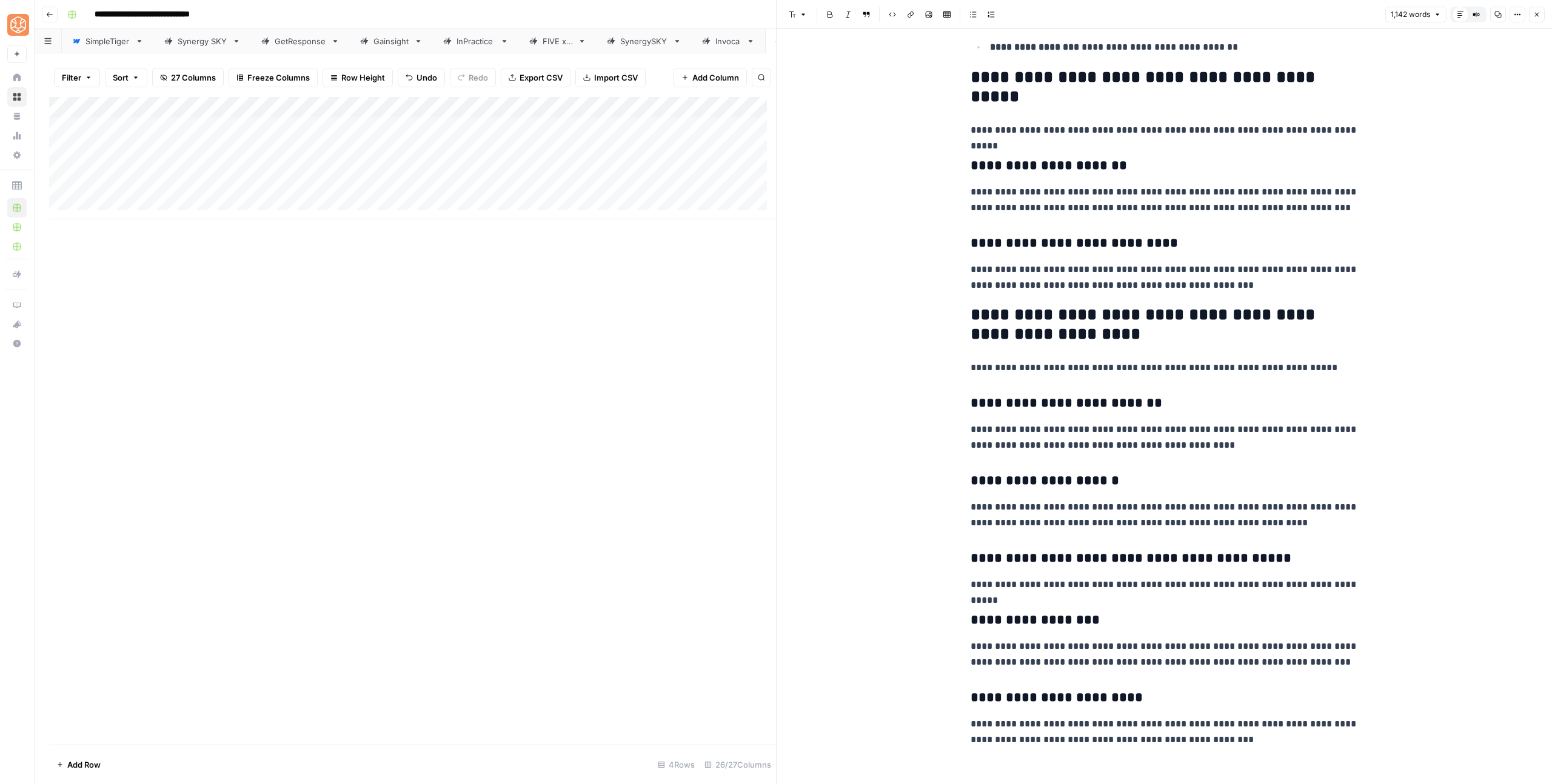 click 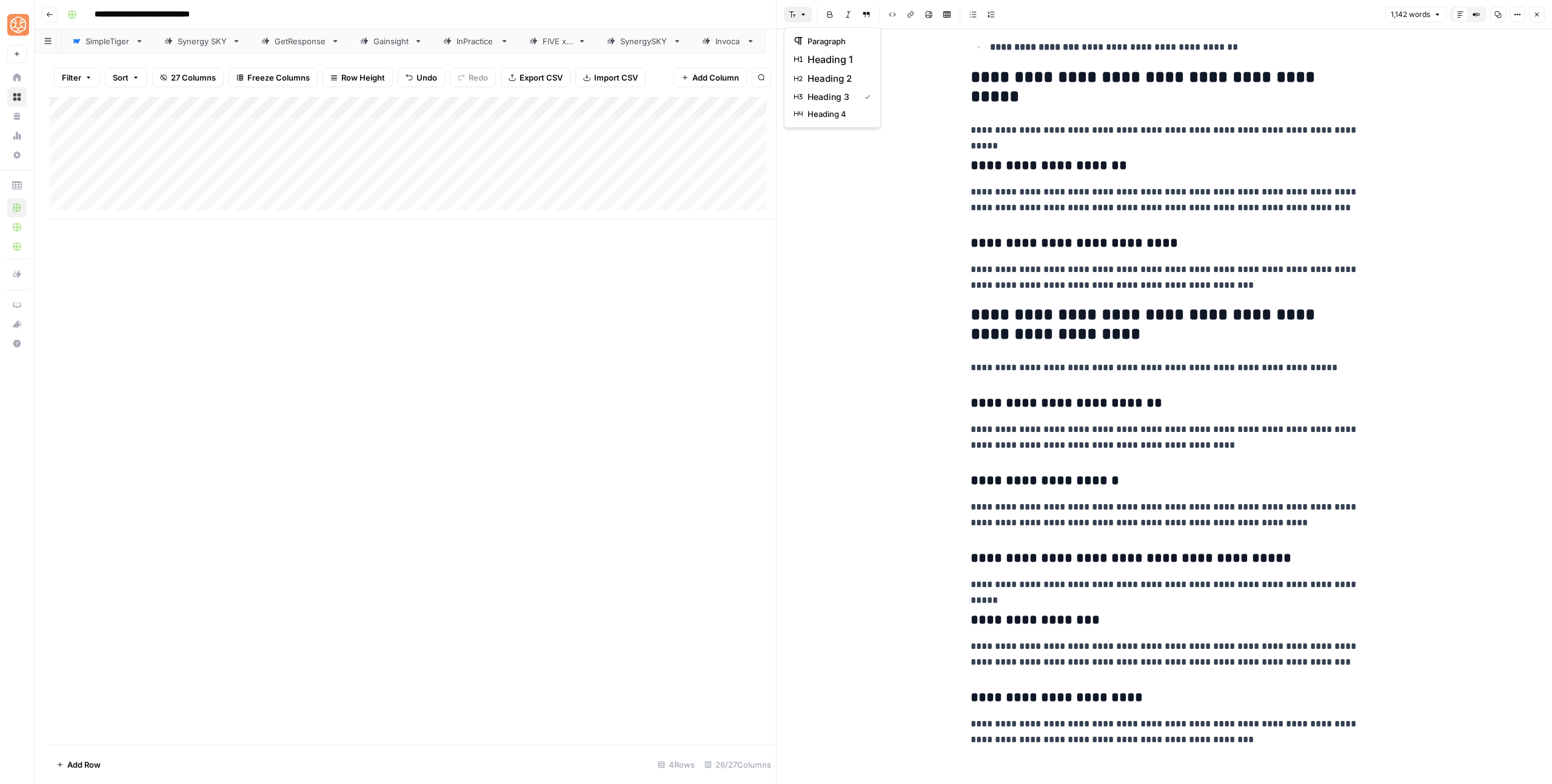 click on "heading 4" at bounding box center [832, 114] 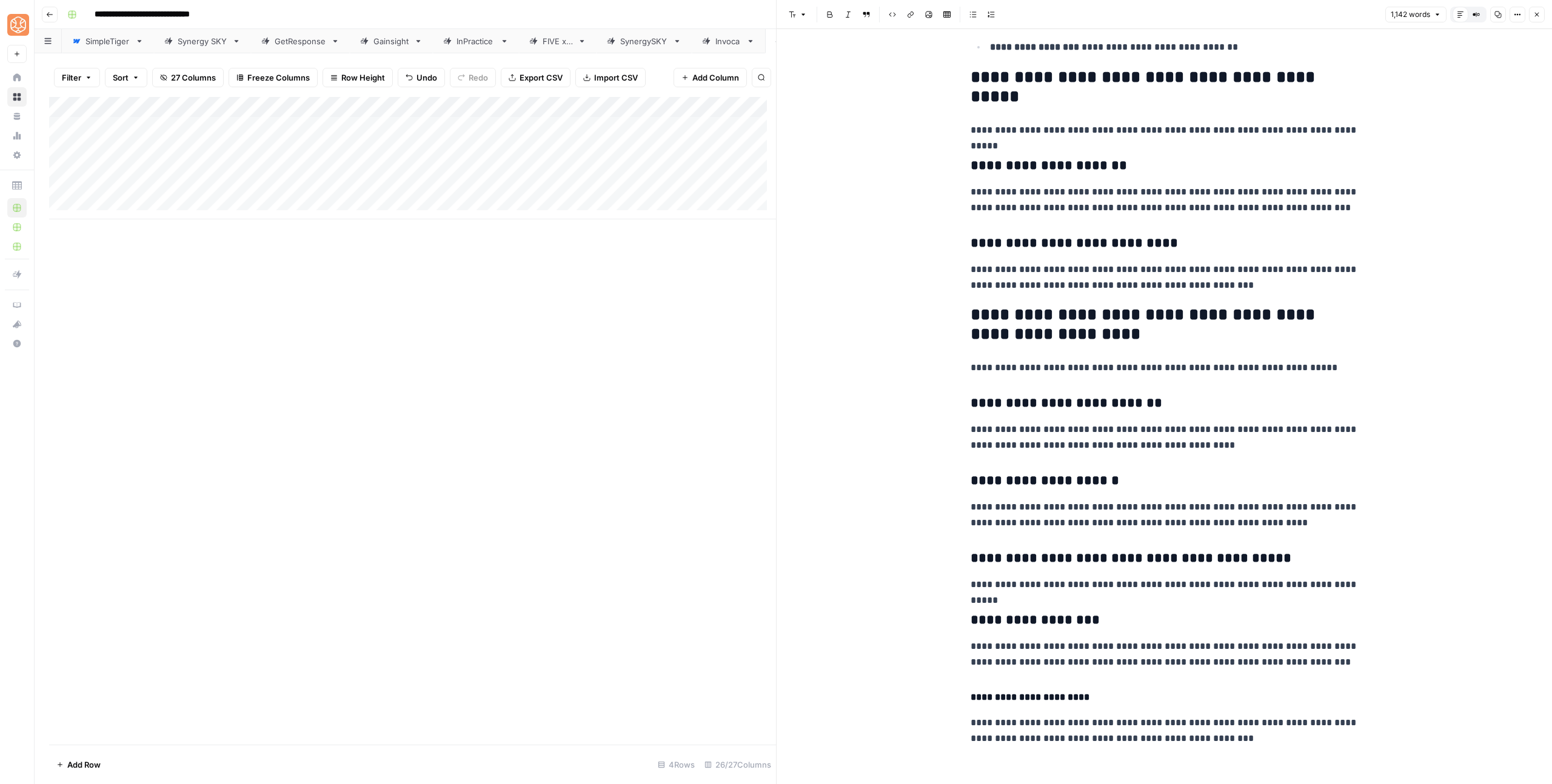 click on "**********" at bounding box center (1165, 620) 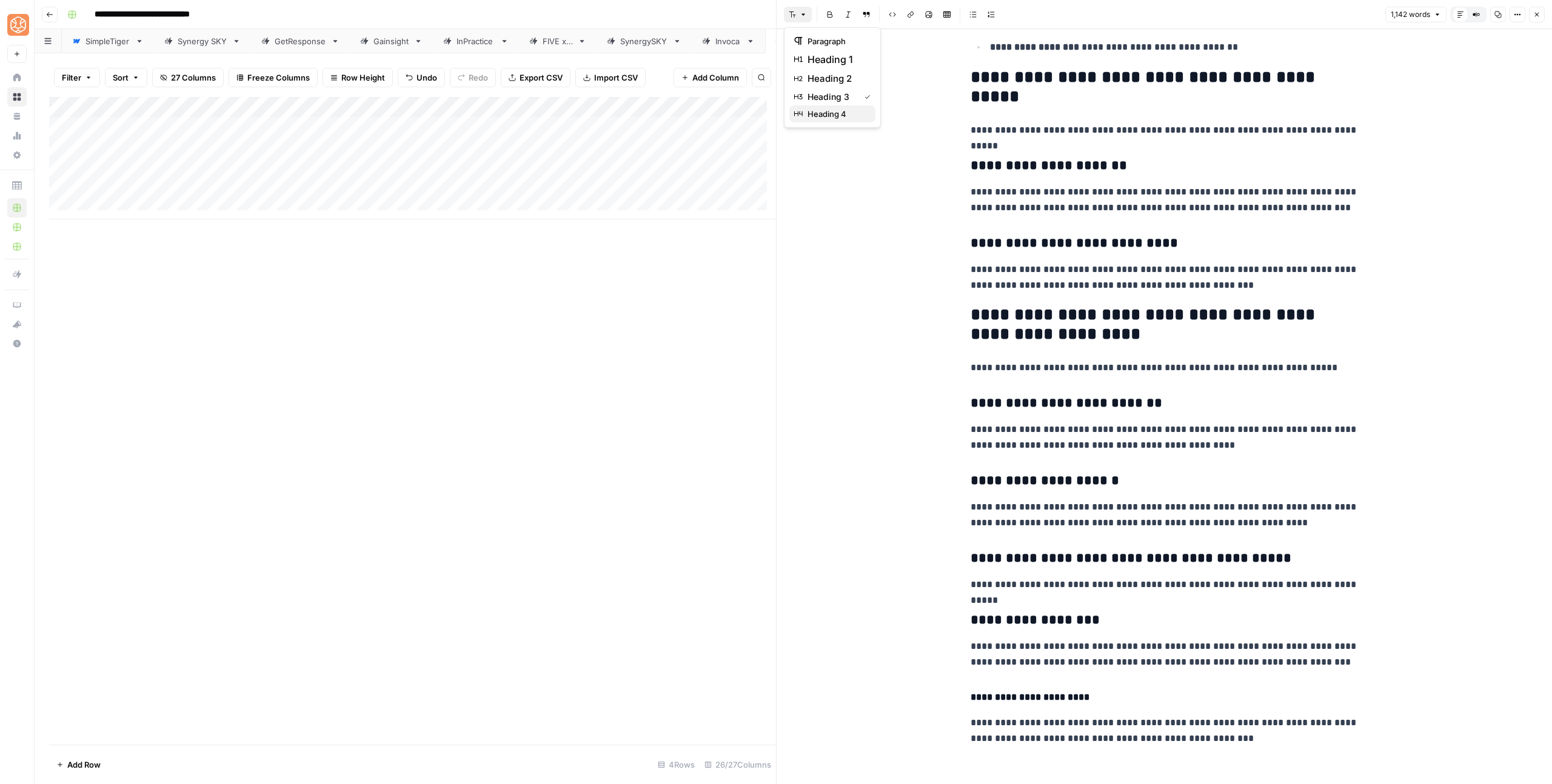 click on "heading 4" at bounding box center [827, 114] 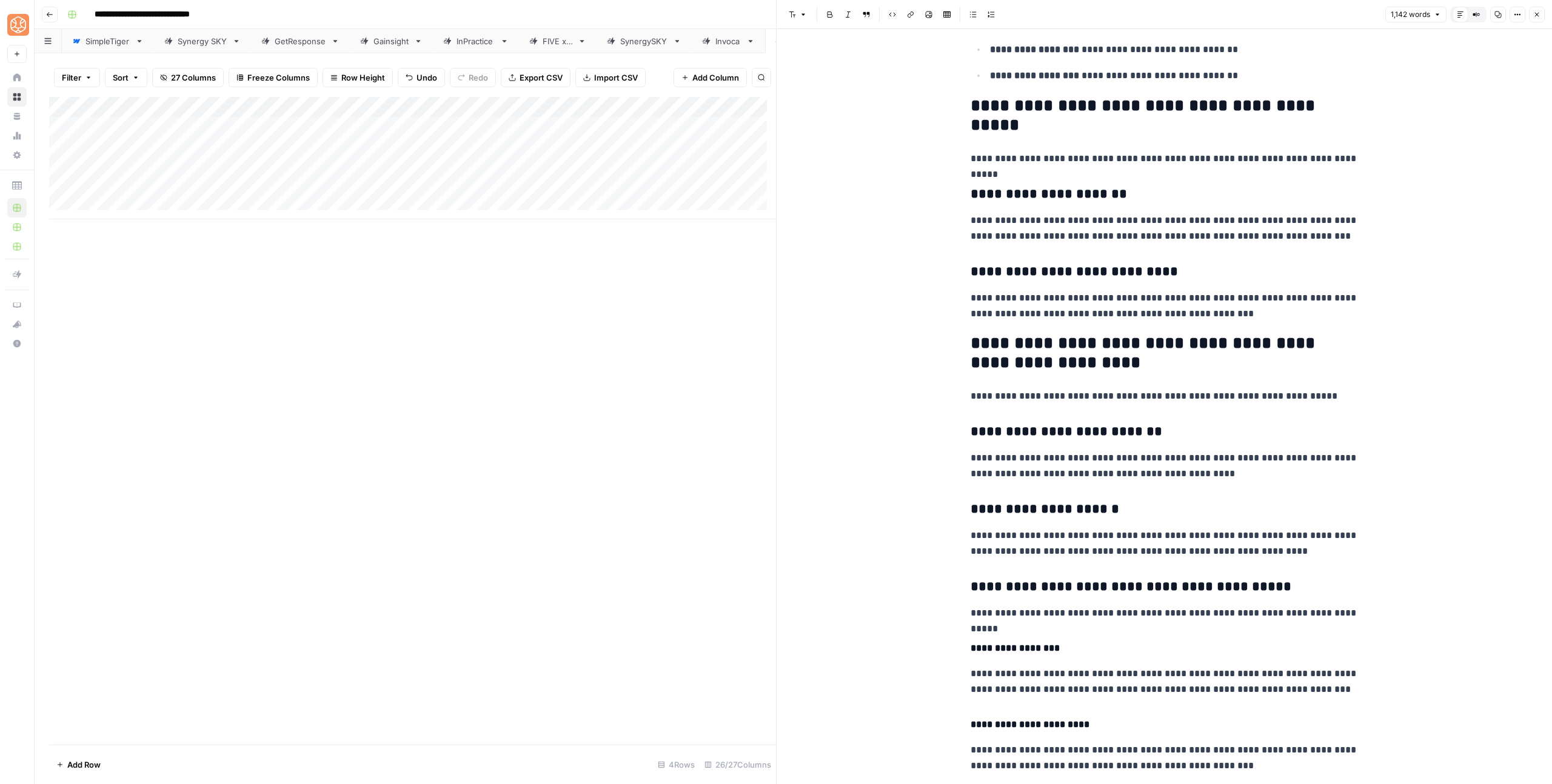 scroll, scrollTop: 1809, scrollLeft: 0, axis: vertical 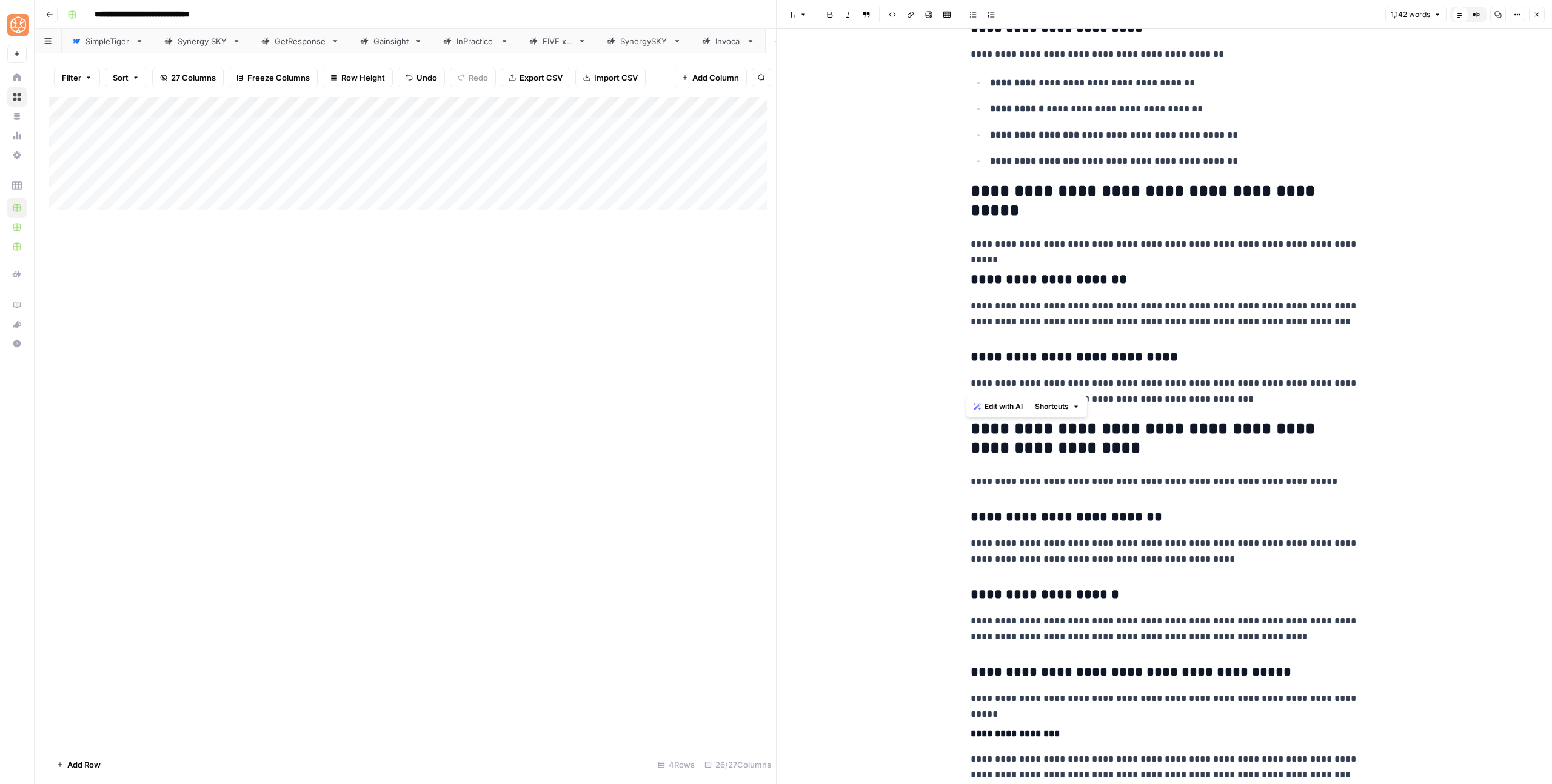 drag, startPoint x: 963, startPoint y: 194, endPoint x: 1237, endPoint y: 398, distance: 341.602 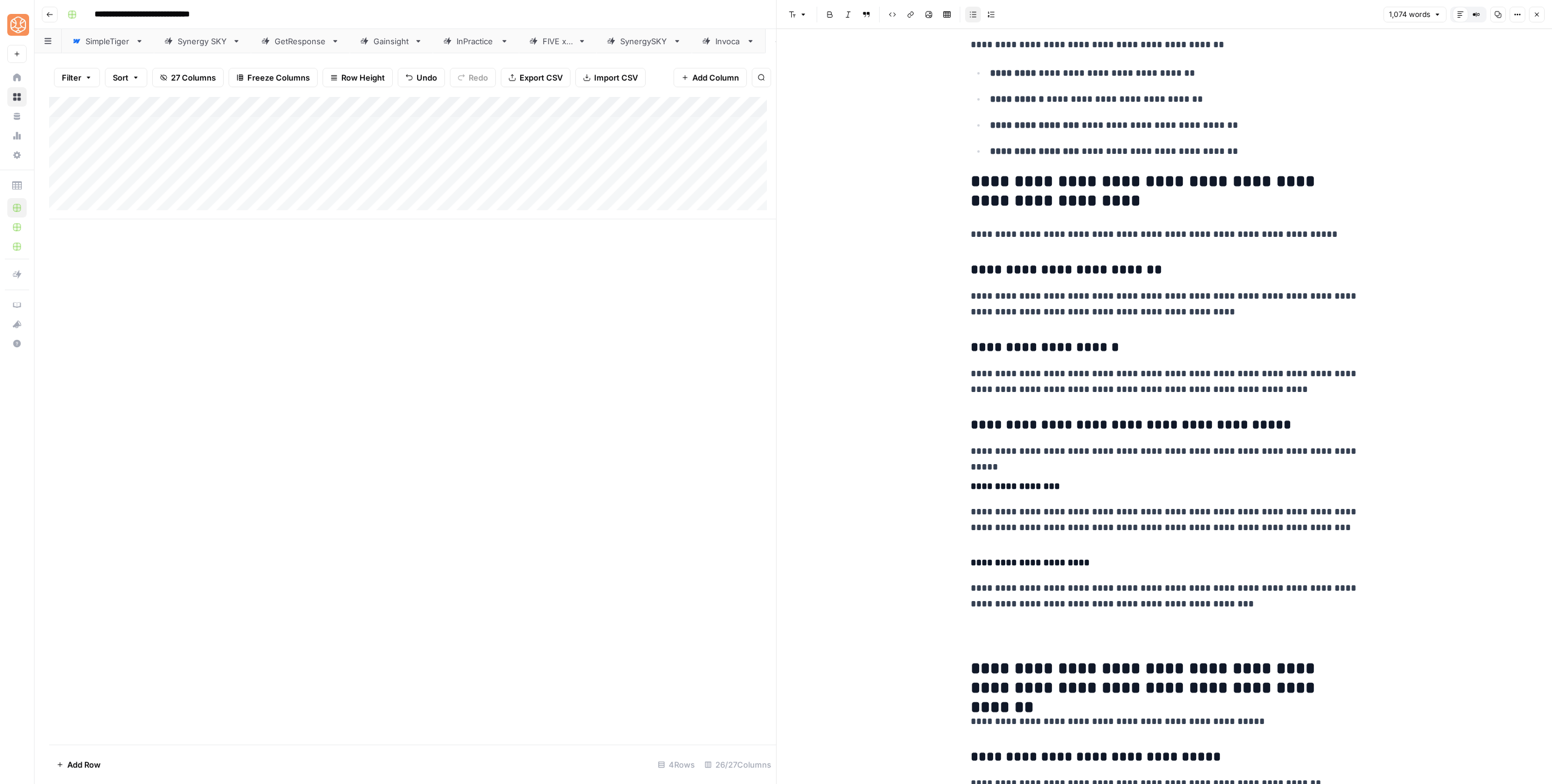scroll, scrollTop: 1906, scrollLeft: 0, axis: vertical 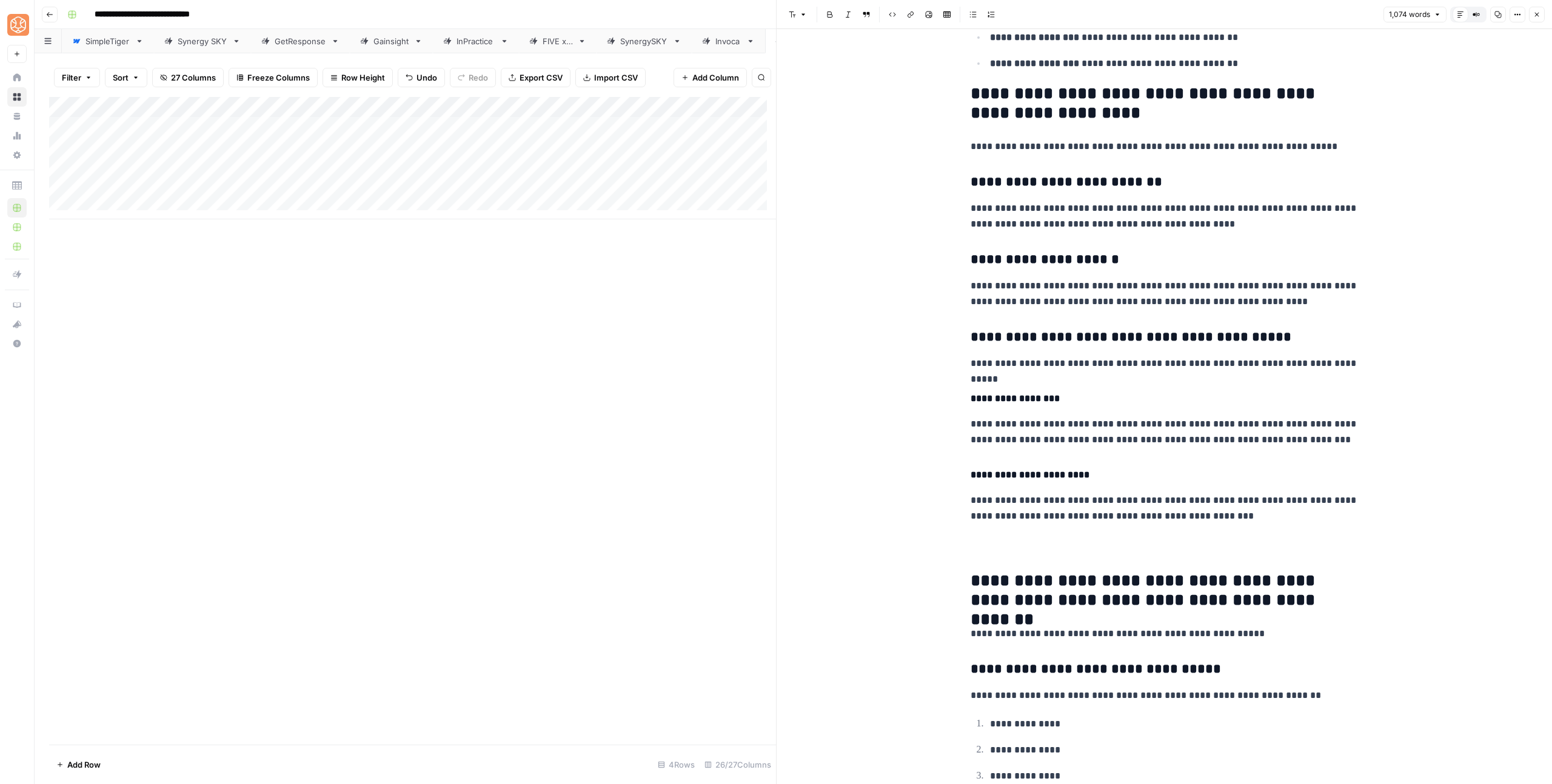 click on "[FIRST] [LAST] [STREET_NAME], [CITY], [STATE] [POSTAL_CODE] [PHONE] [EMAIL] [DATE] [CREDIT_CARD] [SSN]" at bounding box center [1165, 215] 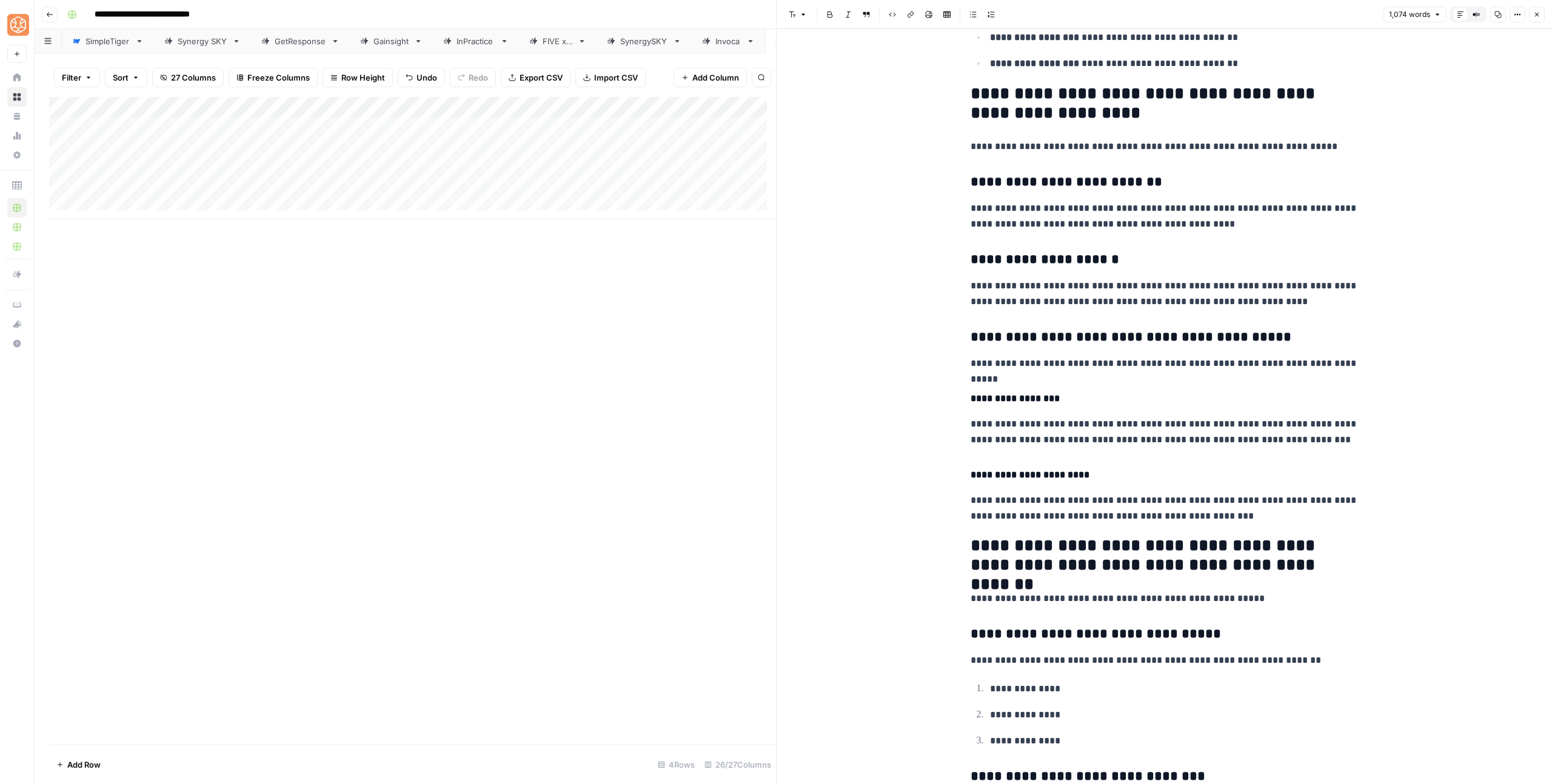 click on "**********" at bounding box center (1165, 556) 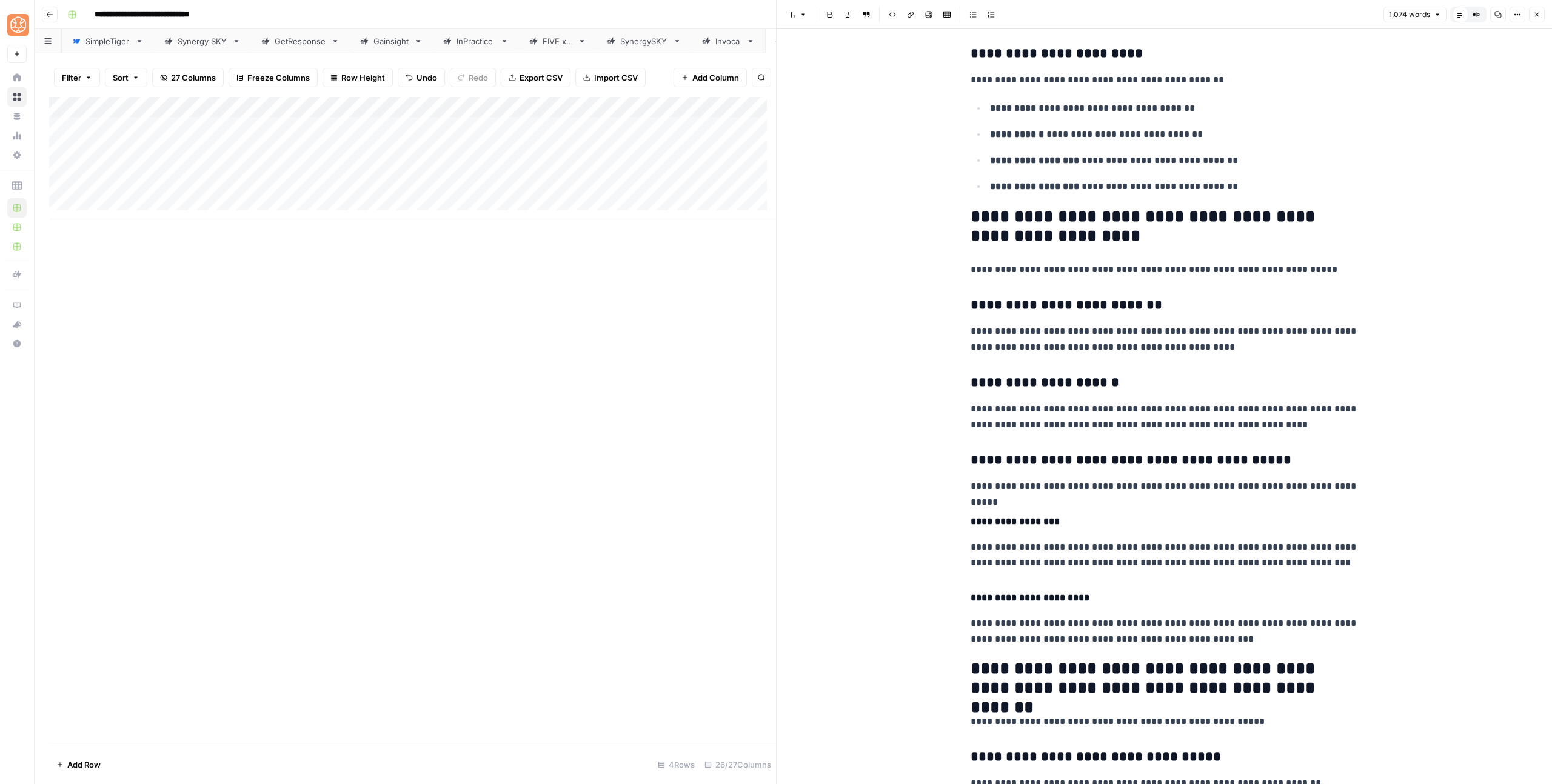 scroll, scrollTop: 1782, scrollLeft: 0, axis: vertical 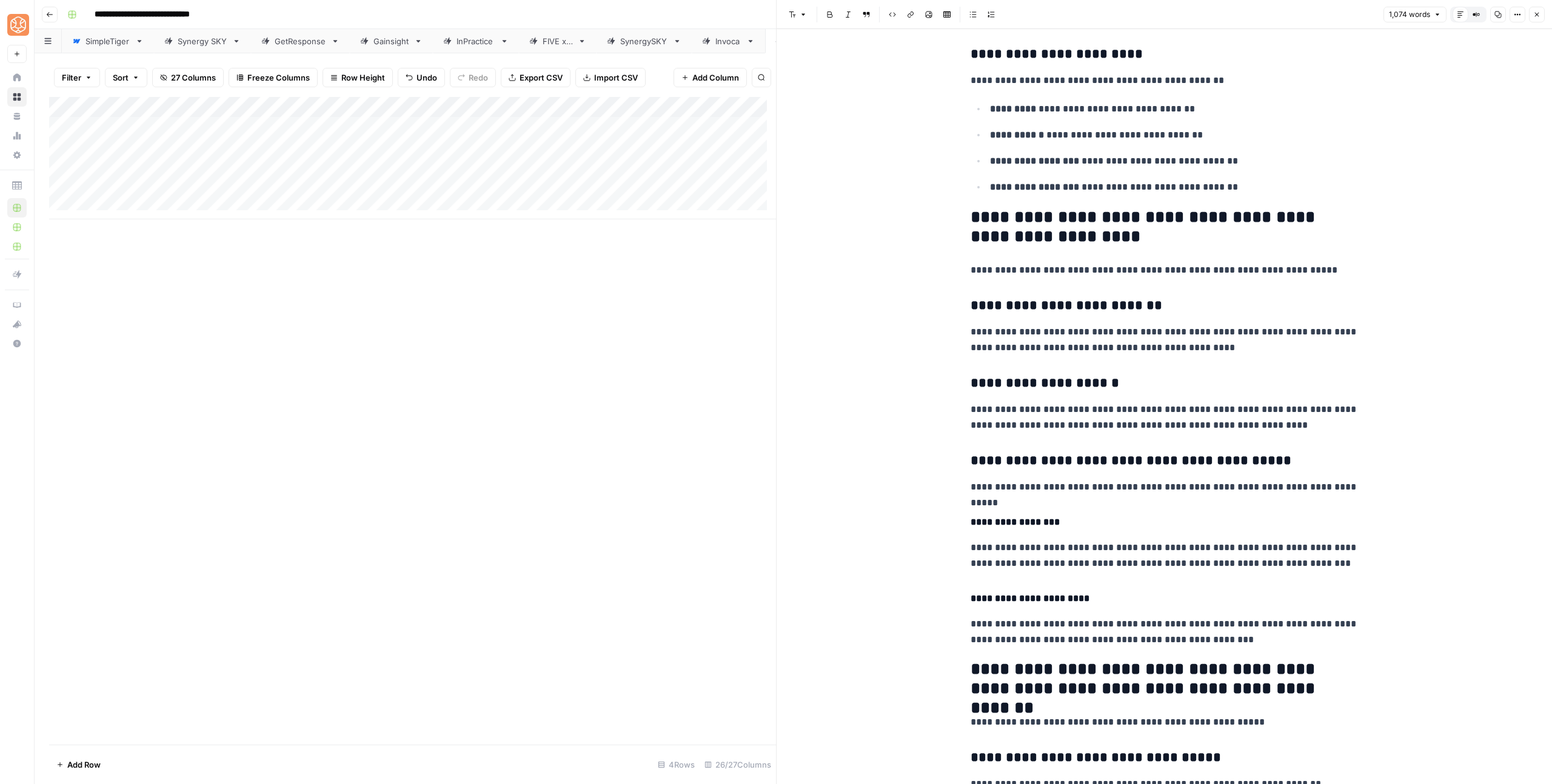 click on "**********" at bounding box center [1165, 227] 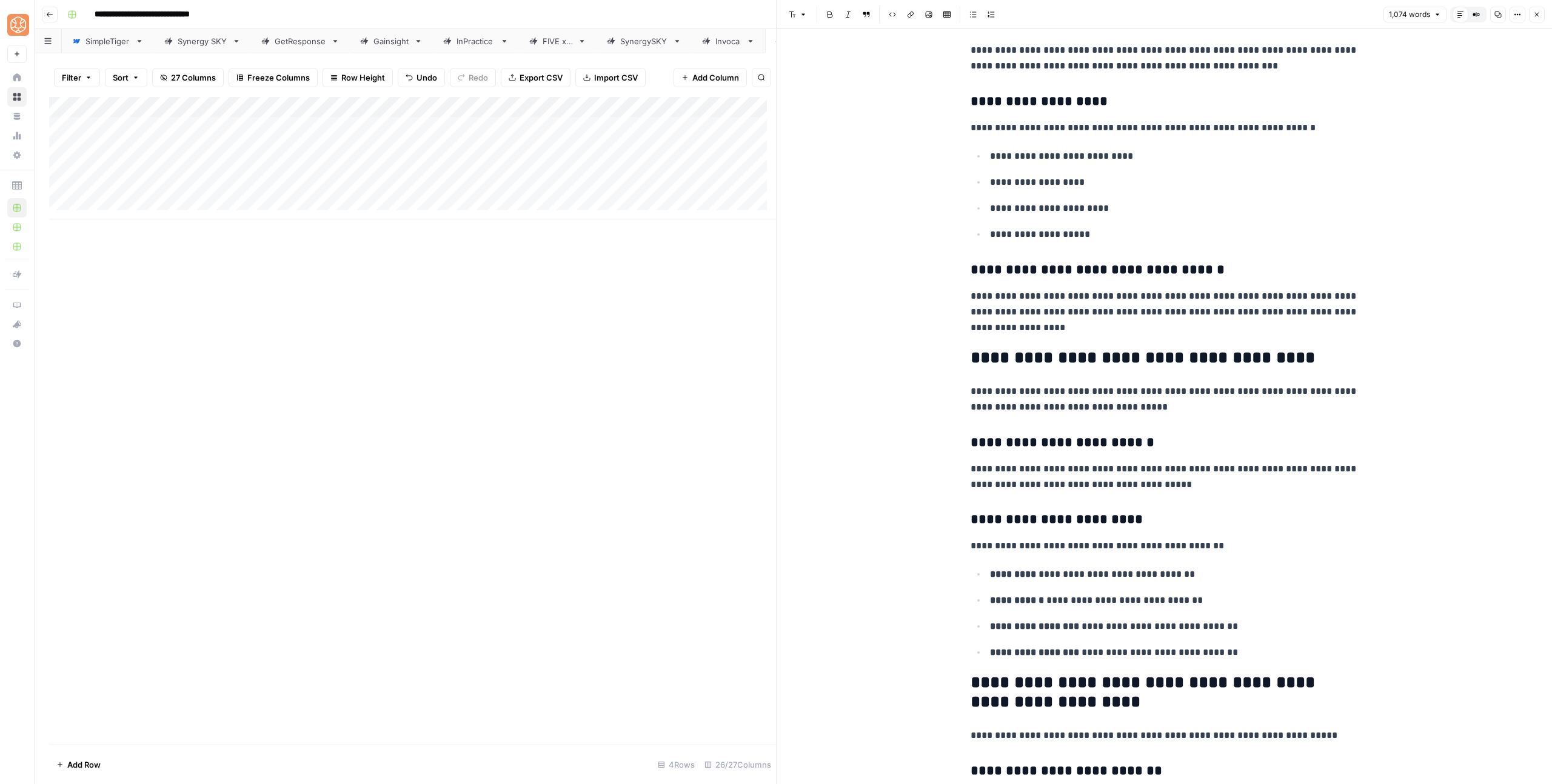 scroll, scrollTop: 1306, scrollLeft: 0, axis: vertical 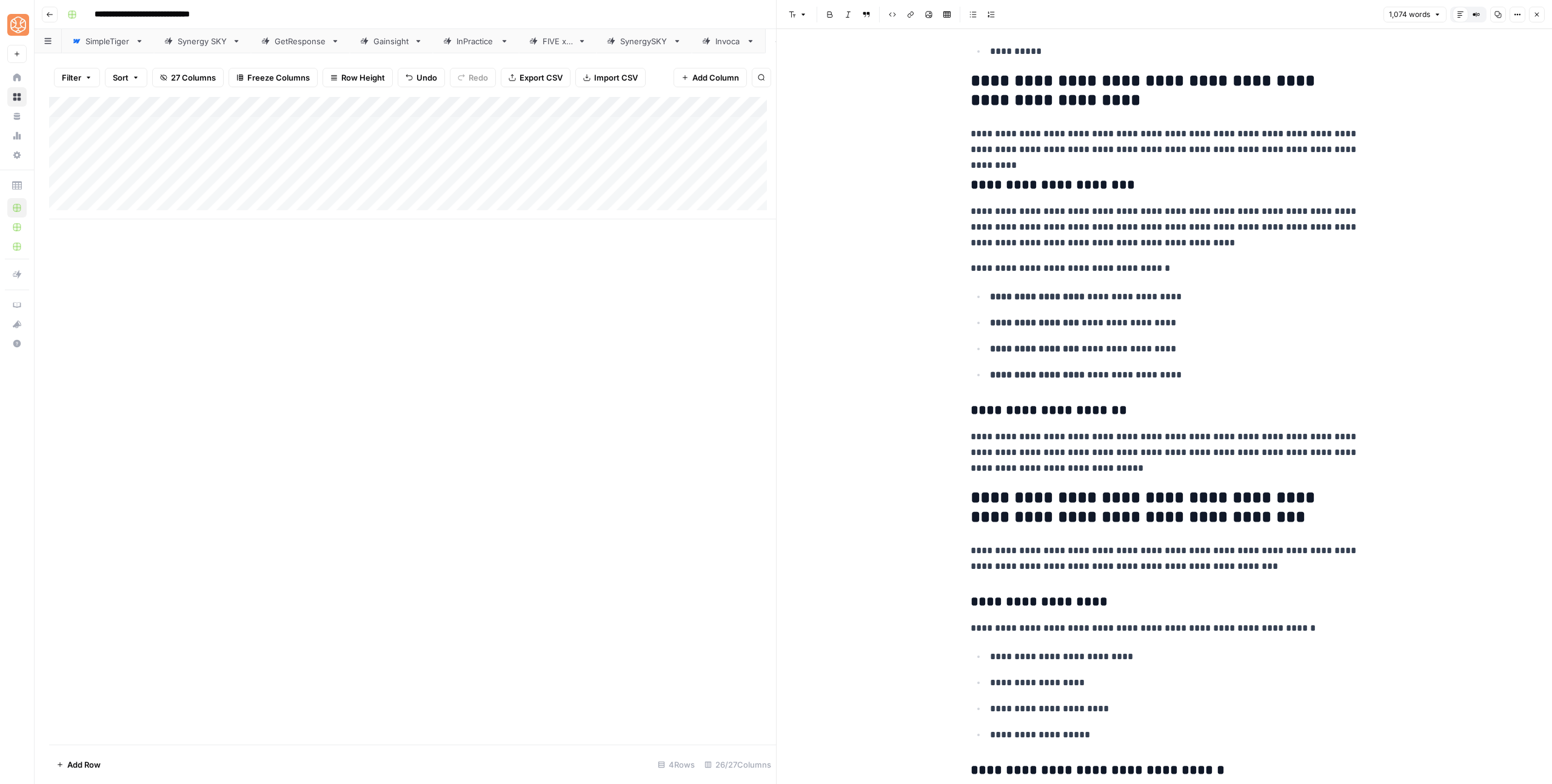 click on "**********" at bounding box center (1165, 453) 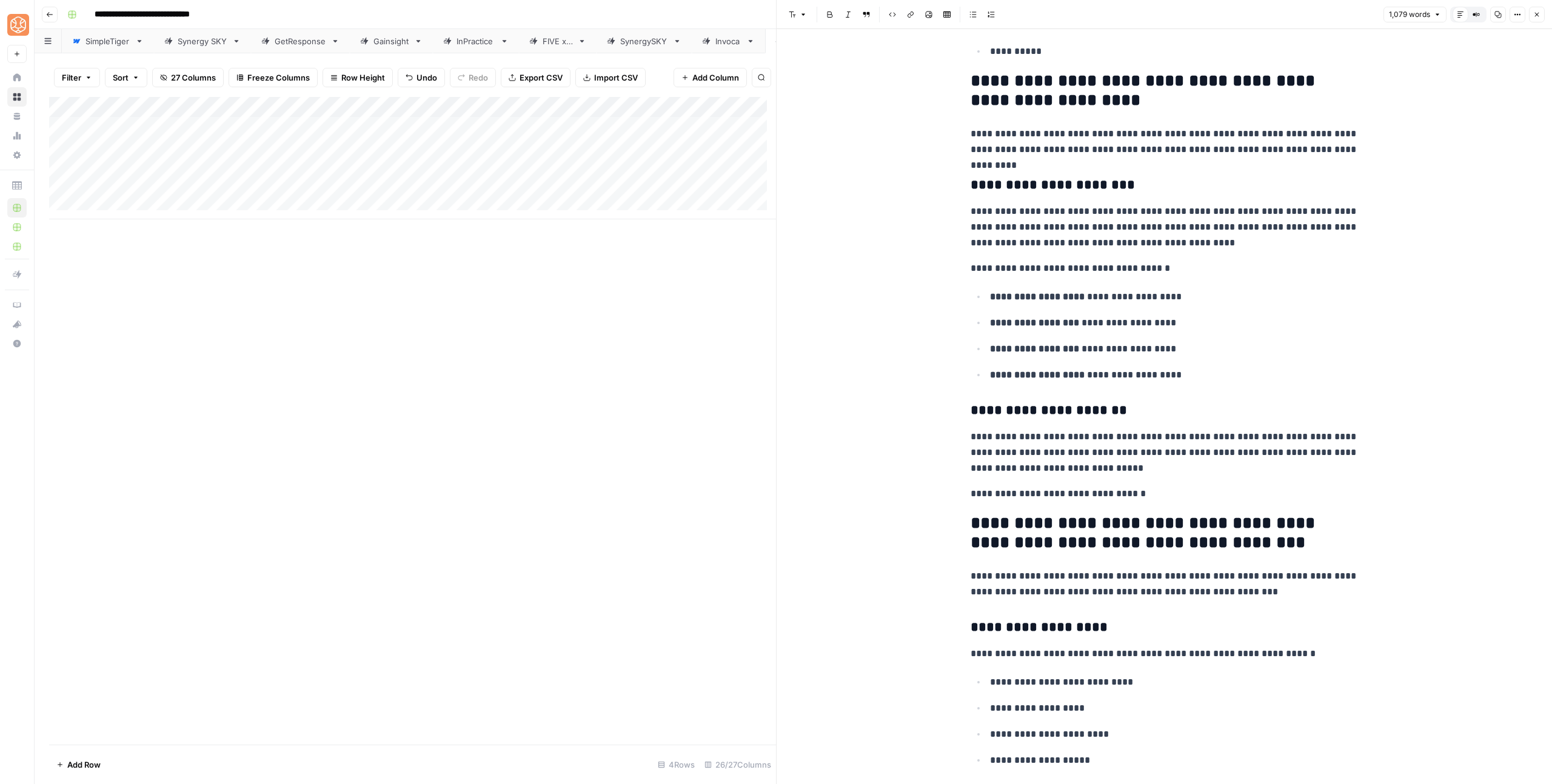 click 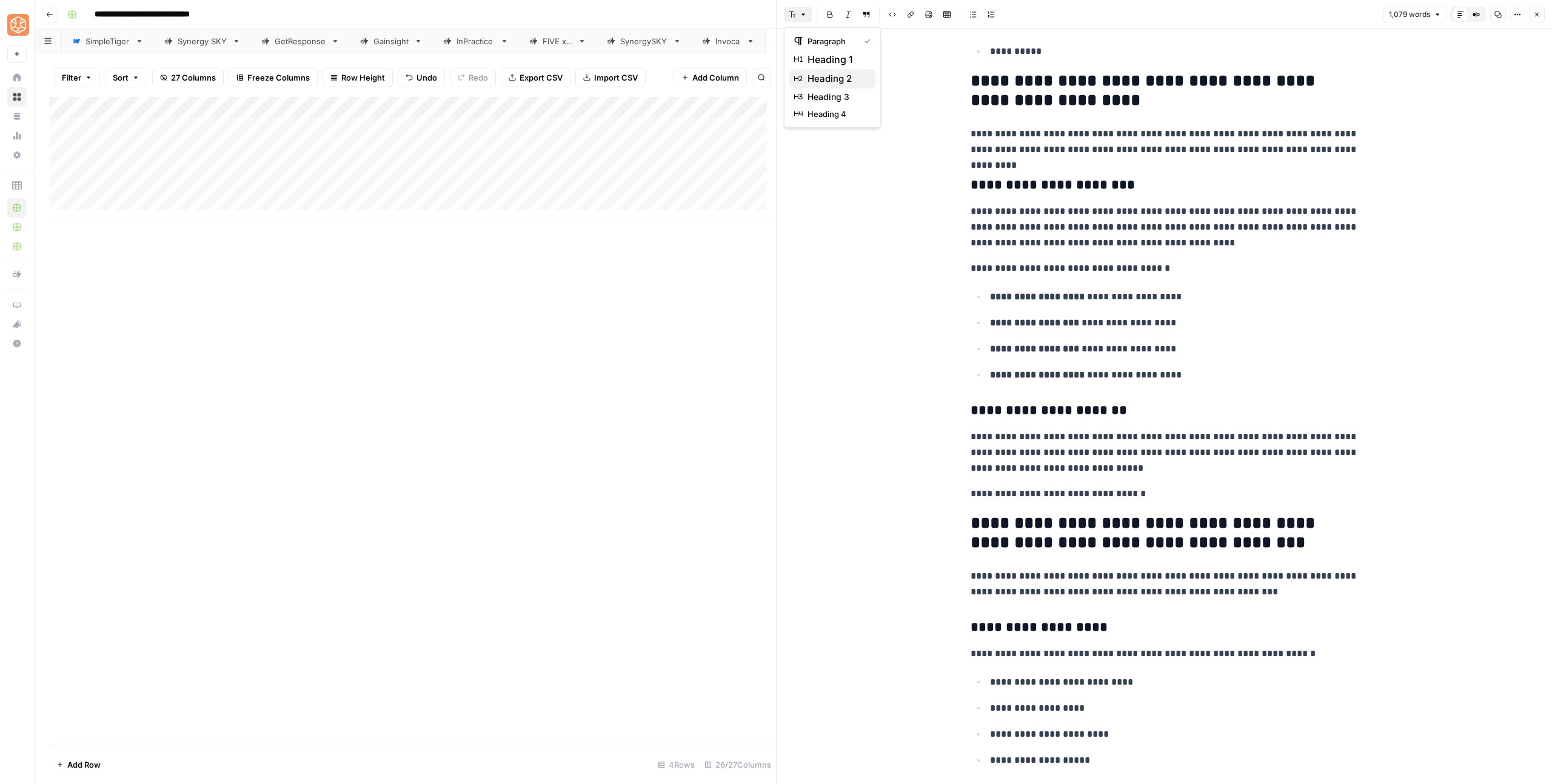 click on "heading 2" at bounding box center (829, 79) 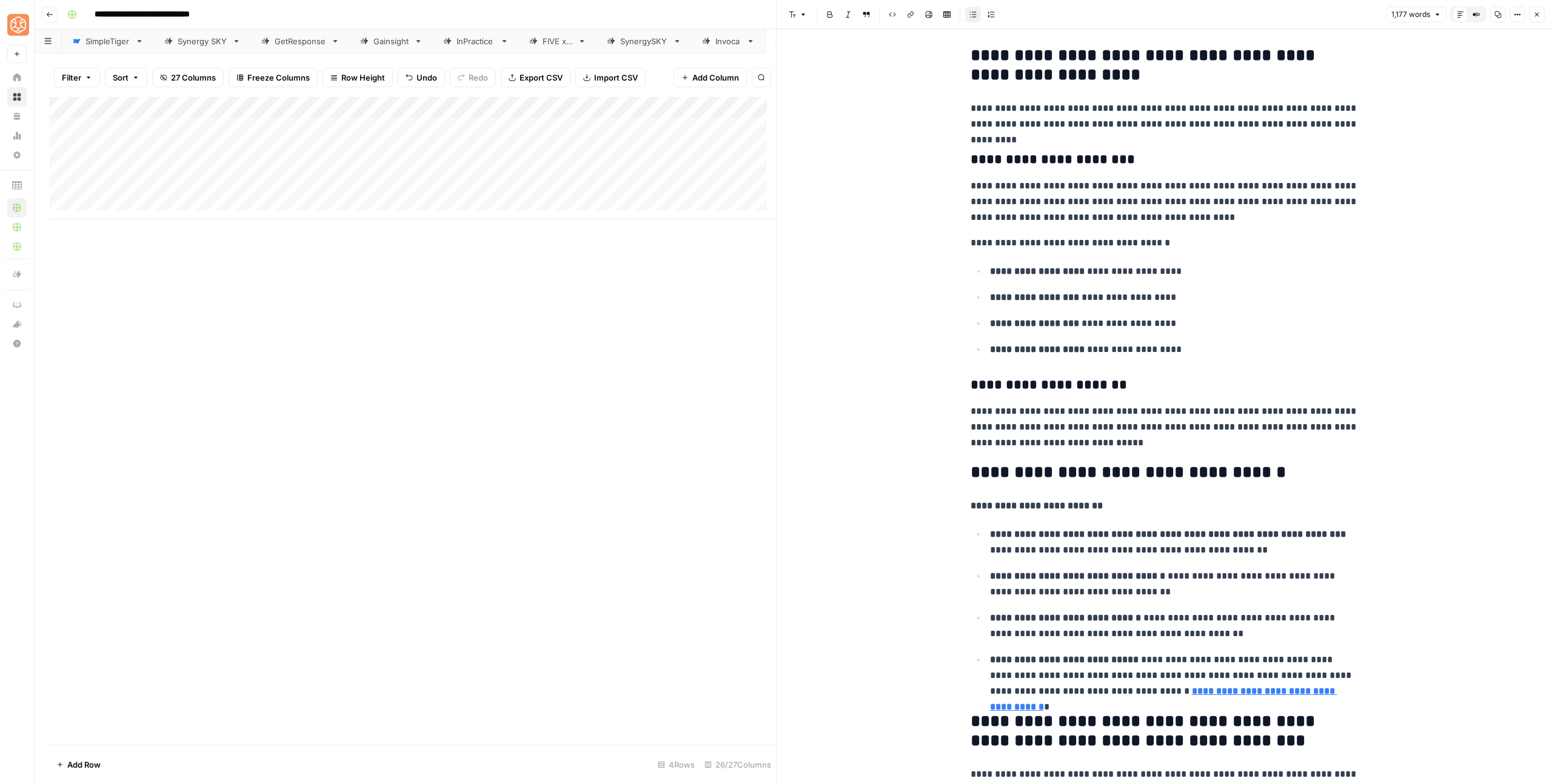 scroll, scrollTop: 934, scrollLeft: 0, axis: vertical 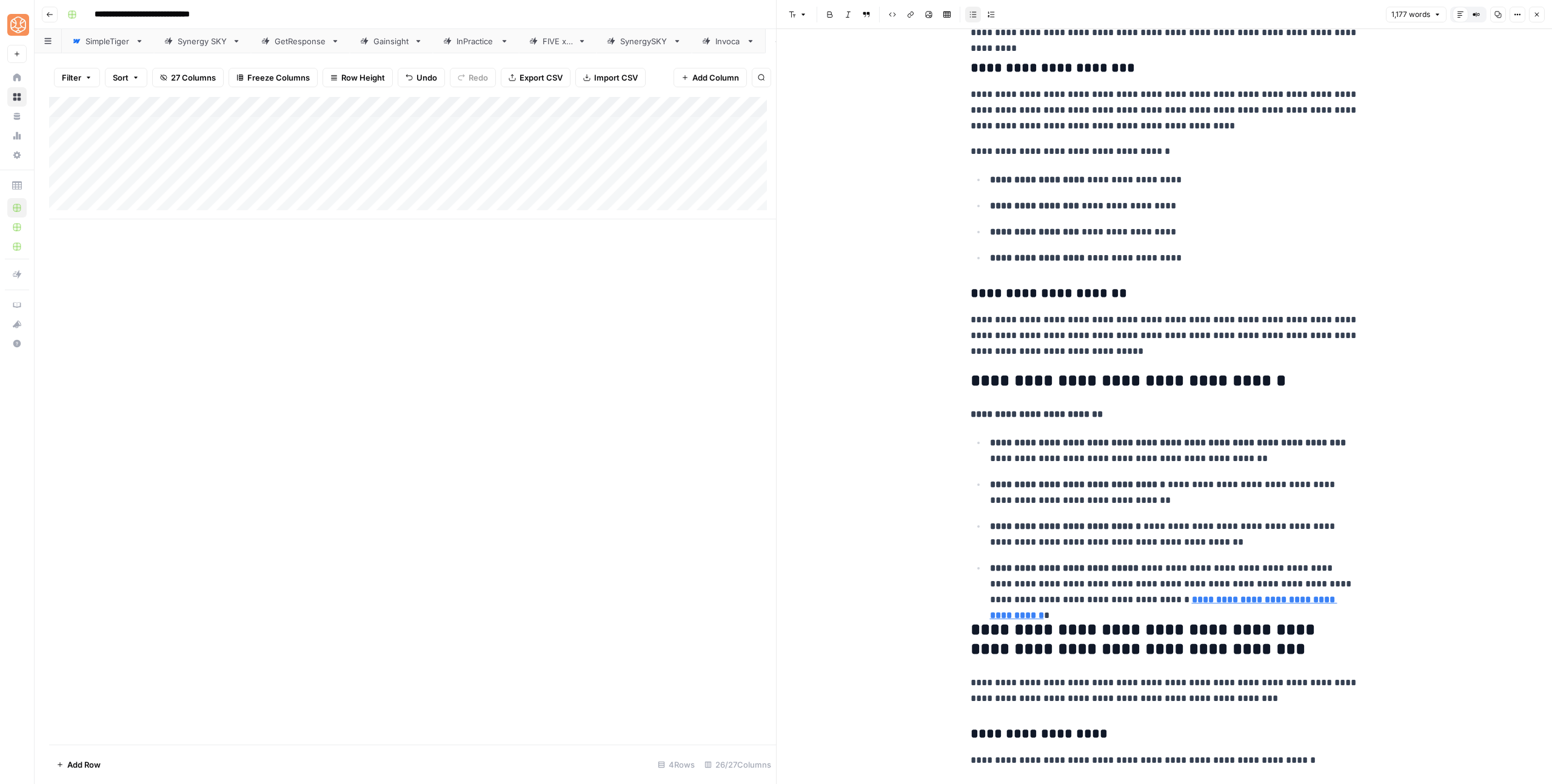 click on "[FIRST] [LAST]" at bounding box center (1168, 442) 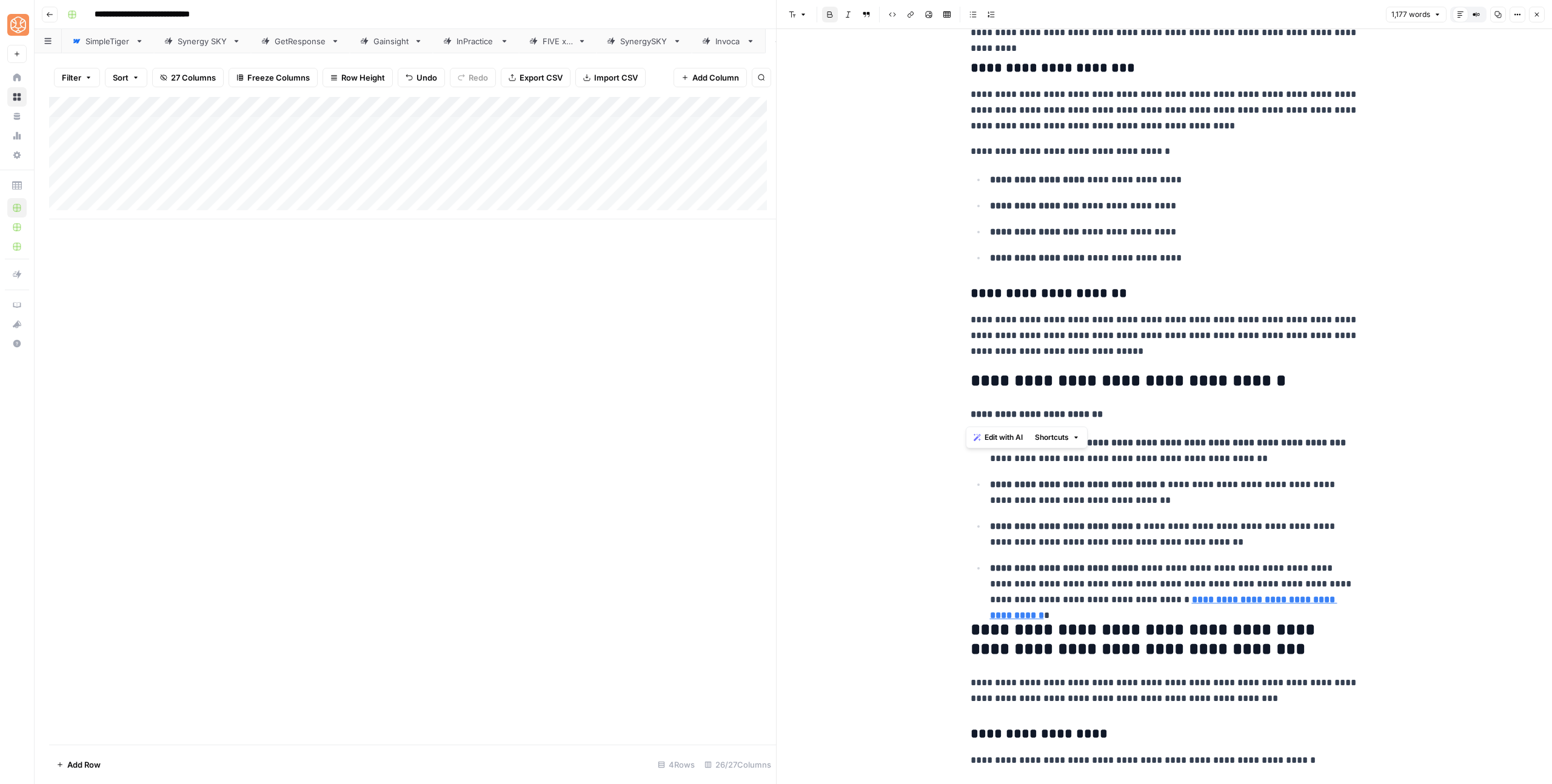 drag, startPoint x: 1102, startPoint y: 411, endPoint x: 1097, endPoint y: 394, distance: 17.720045 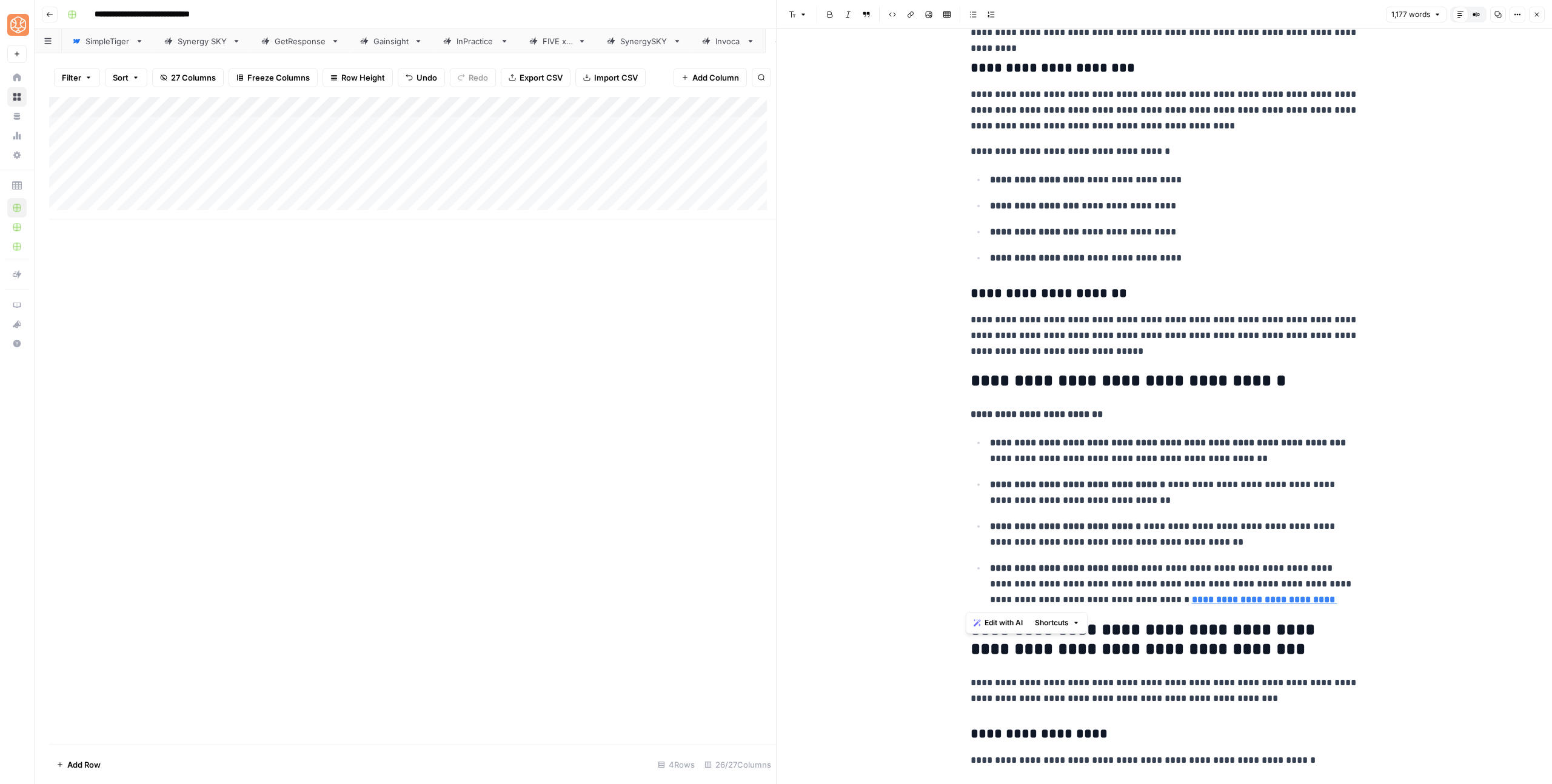 drag, startPoint x: 962, startPoint y: 413, endPoint x: 1314, endPoint y: 603, distance: 400.005 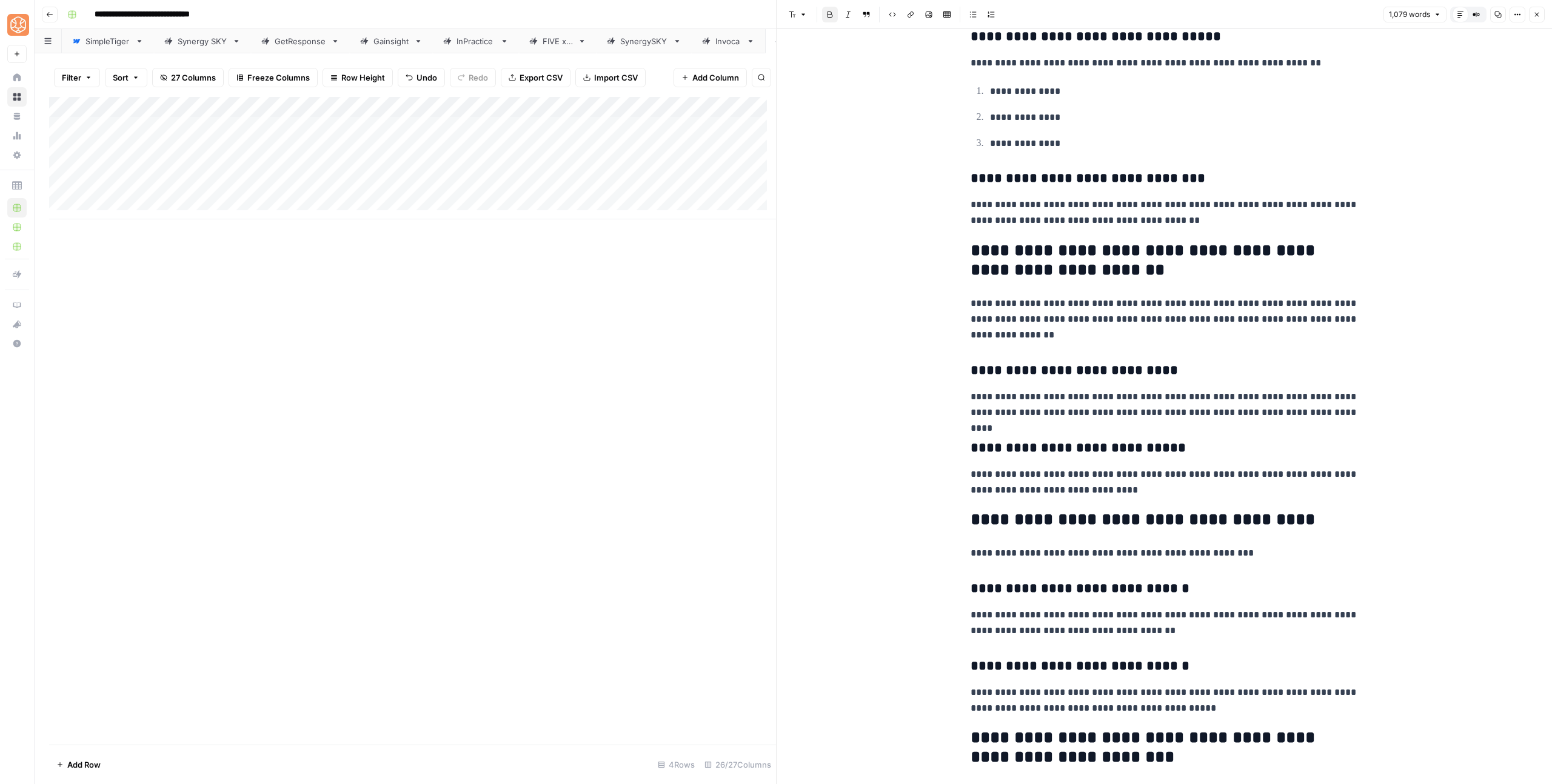 scroll, scrollTop: 2574, scrollLeft: 0, axis: vertical 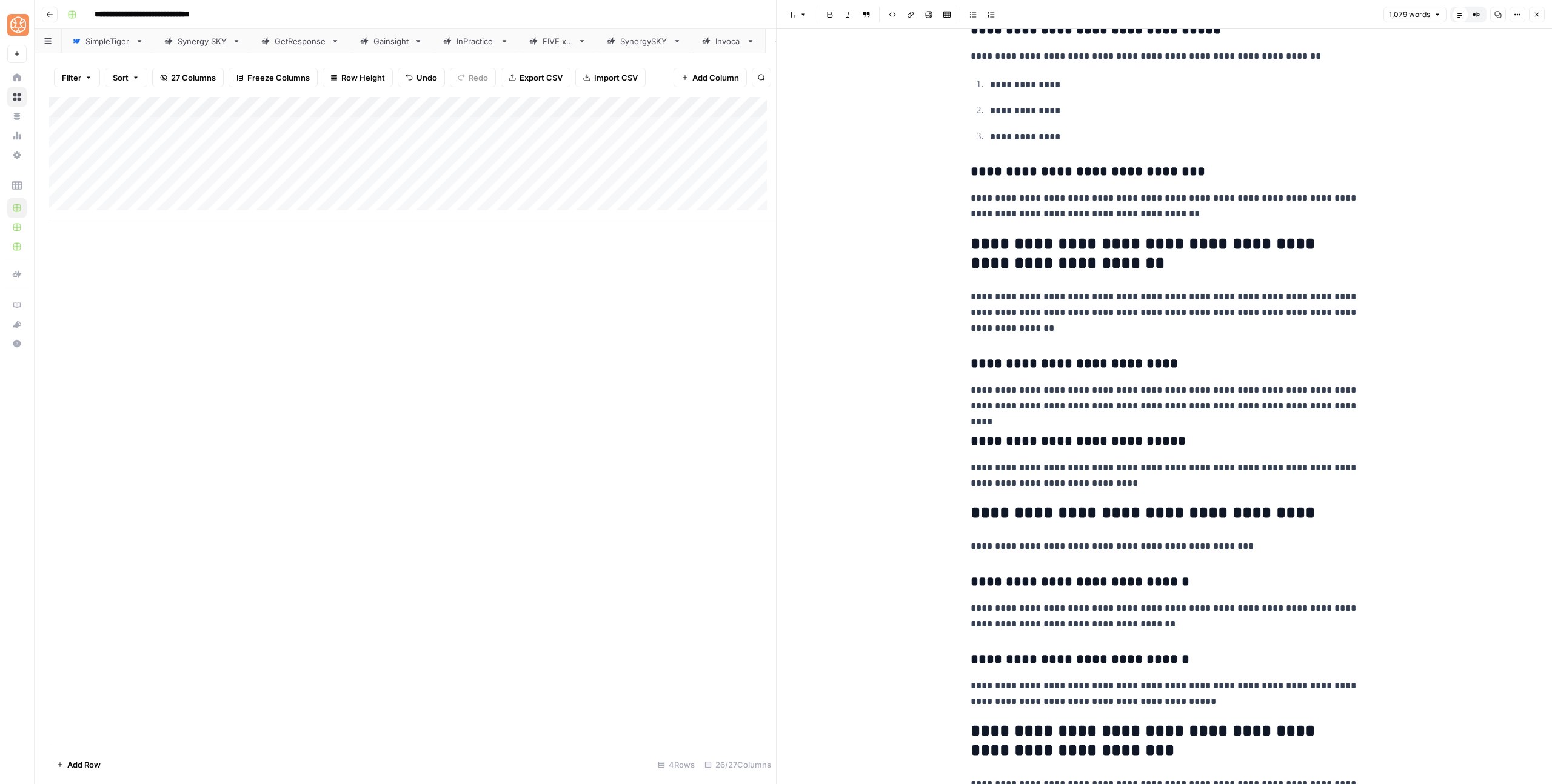 click on "**********" at bounding box center (1165, 513) 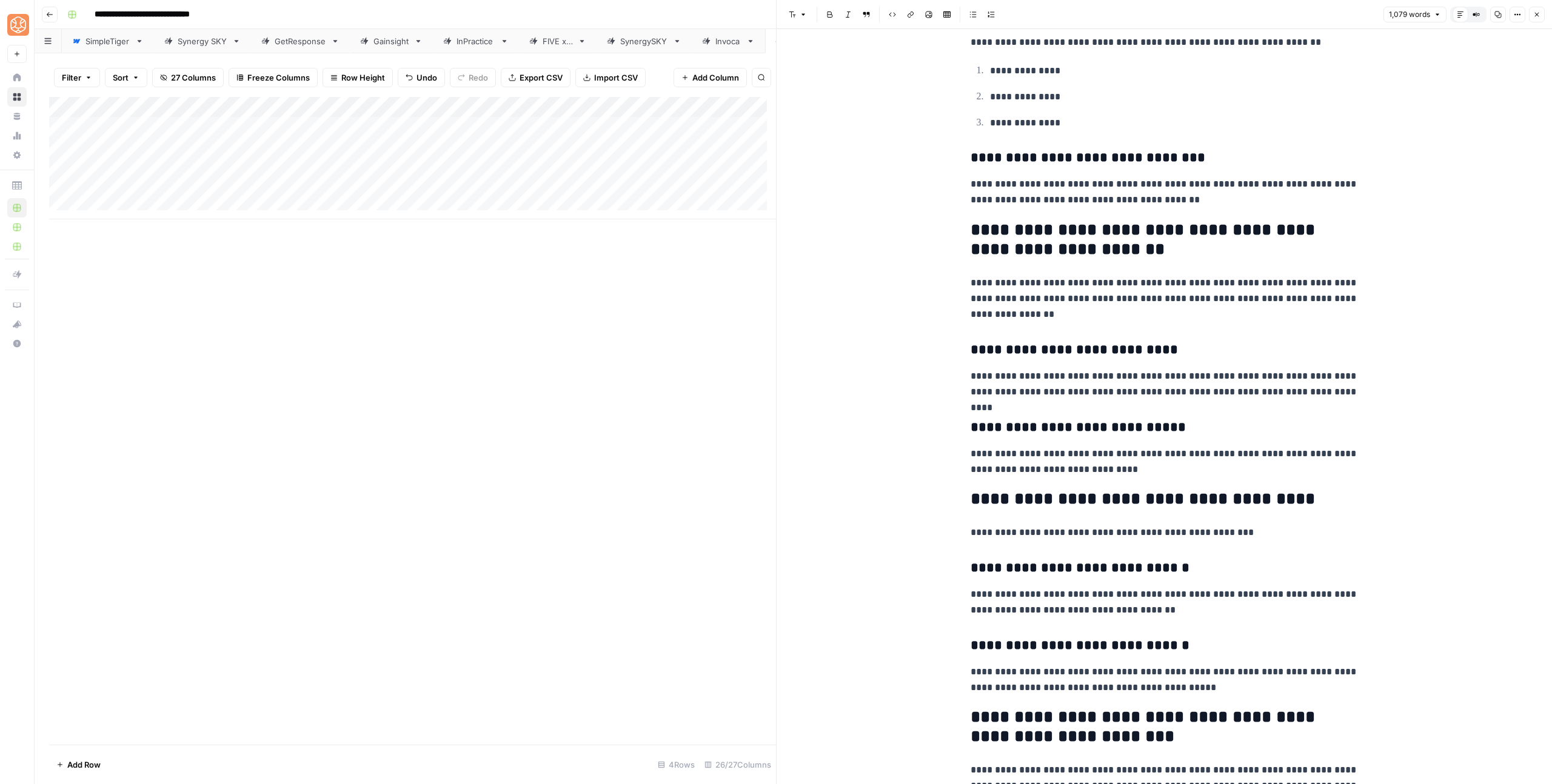 scroll, scrollTop: 2598, scrollLeft: 0, axis: vertical 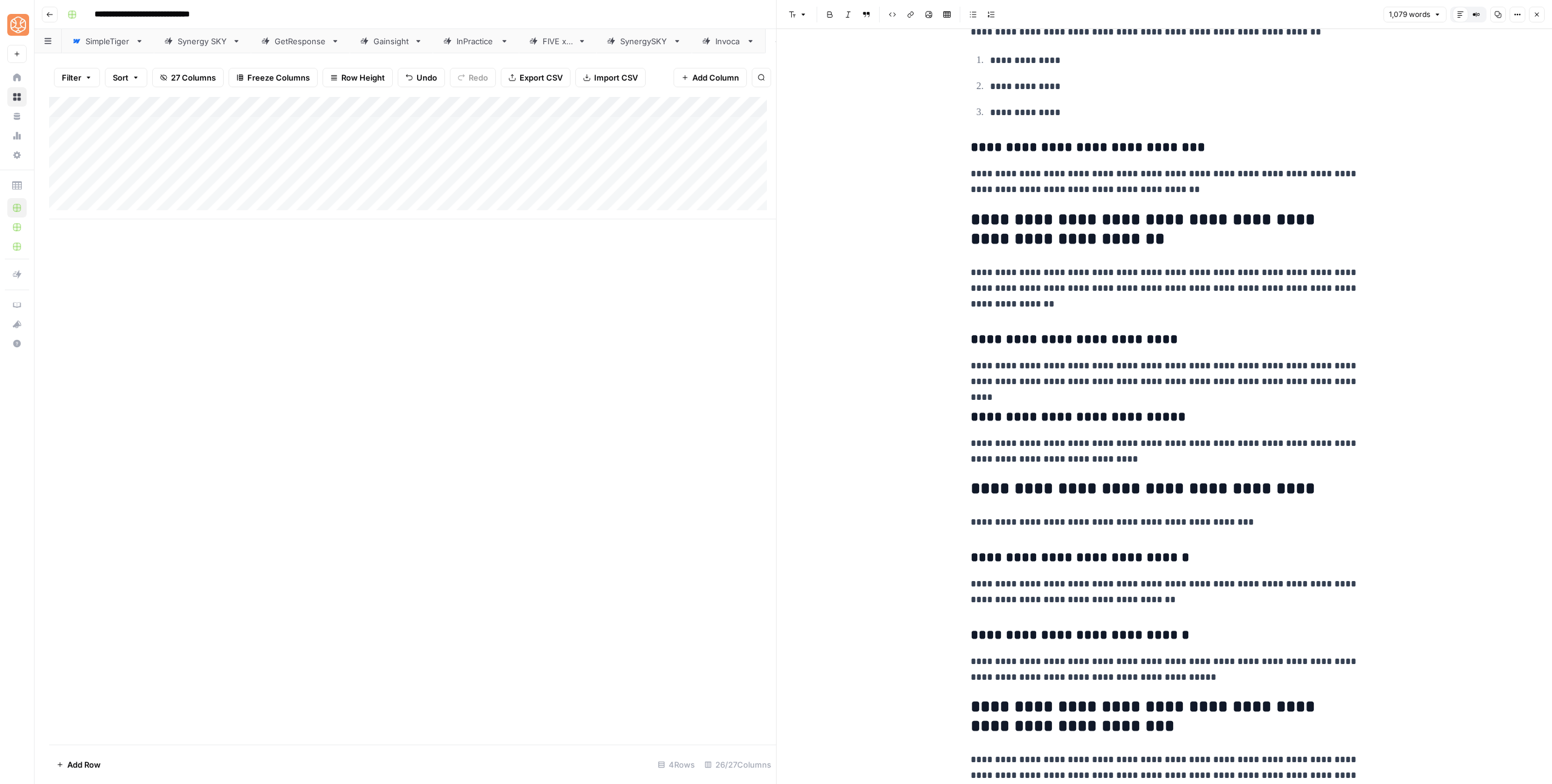 click on "**********" at bounding box center [1165, 717] 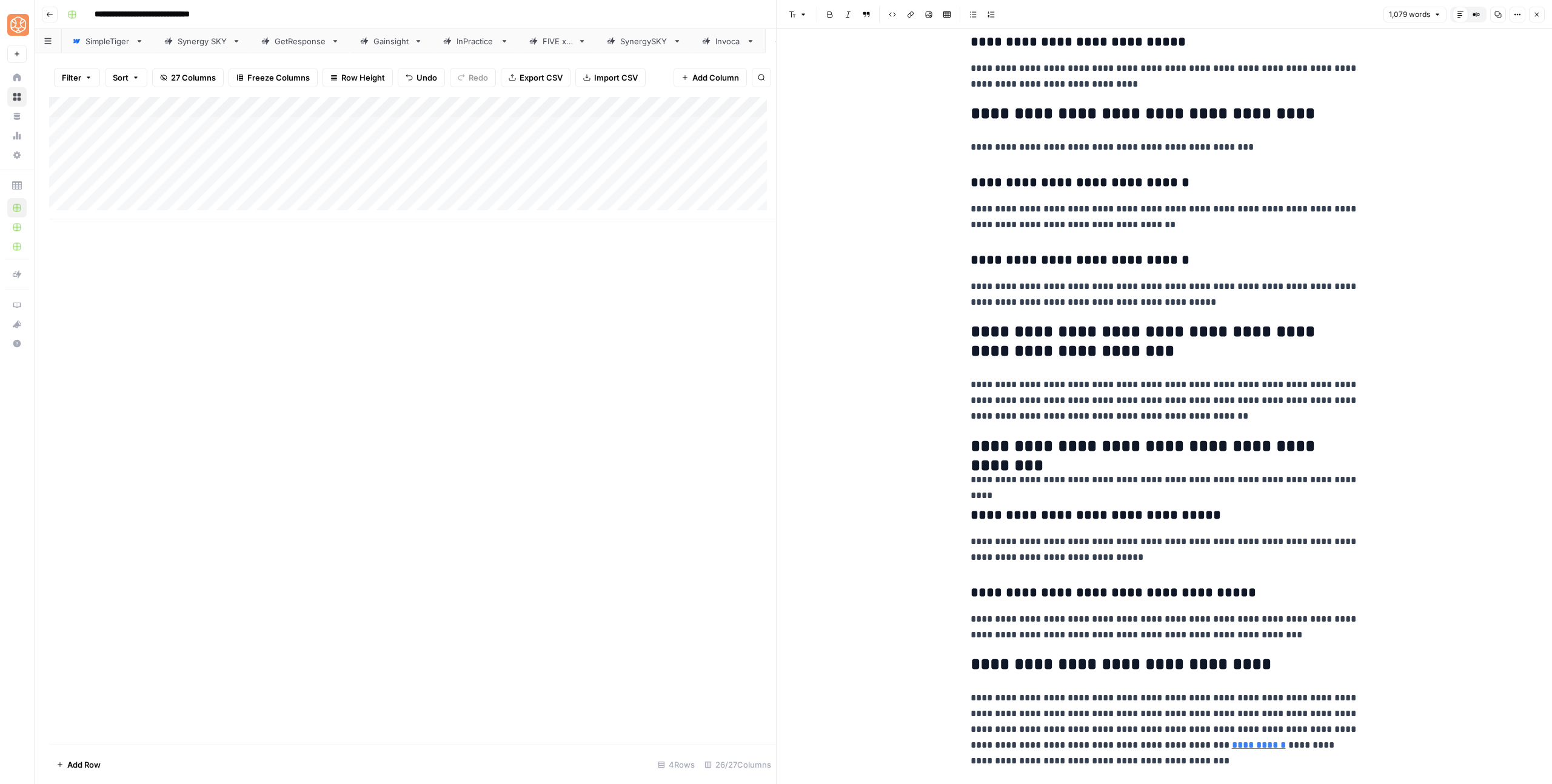 scroll, scrollTop: 3049, scrollLeft: 0, axis: vertical 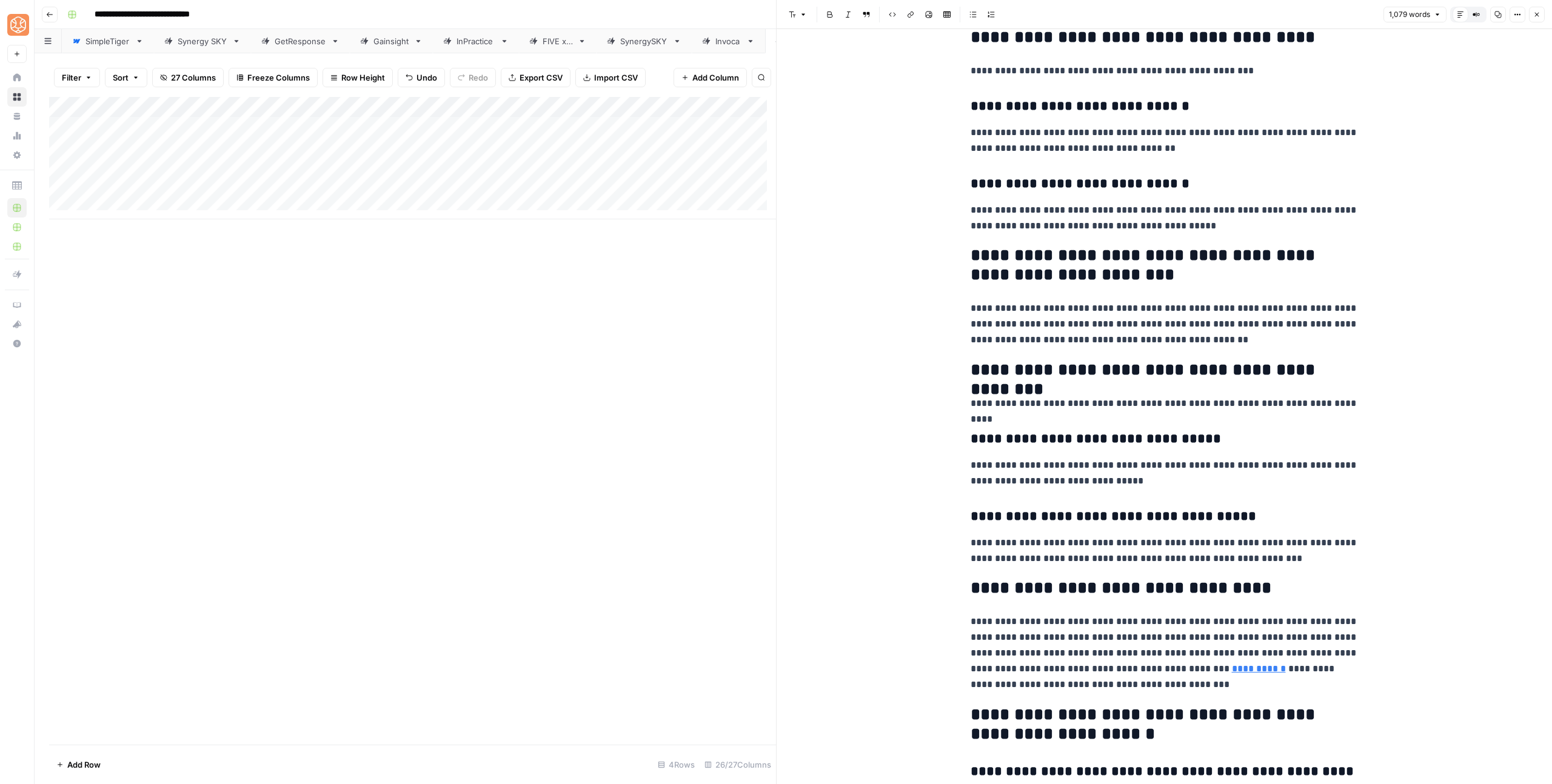 click on "**********" at bounding box center [1165, 588] 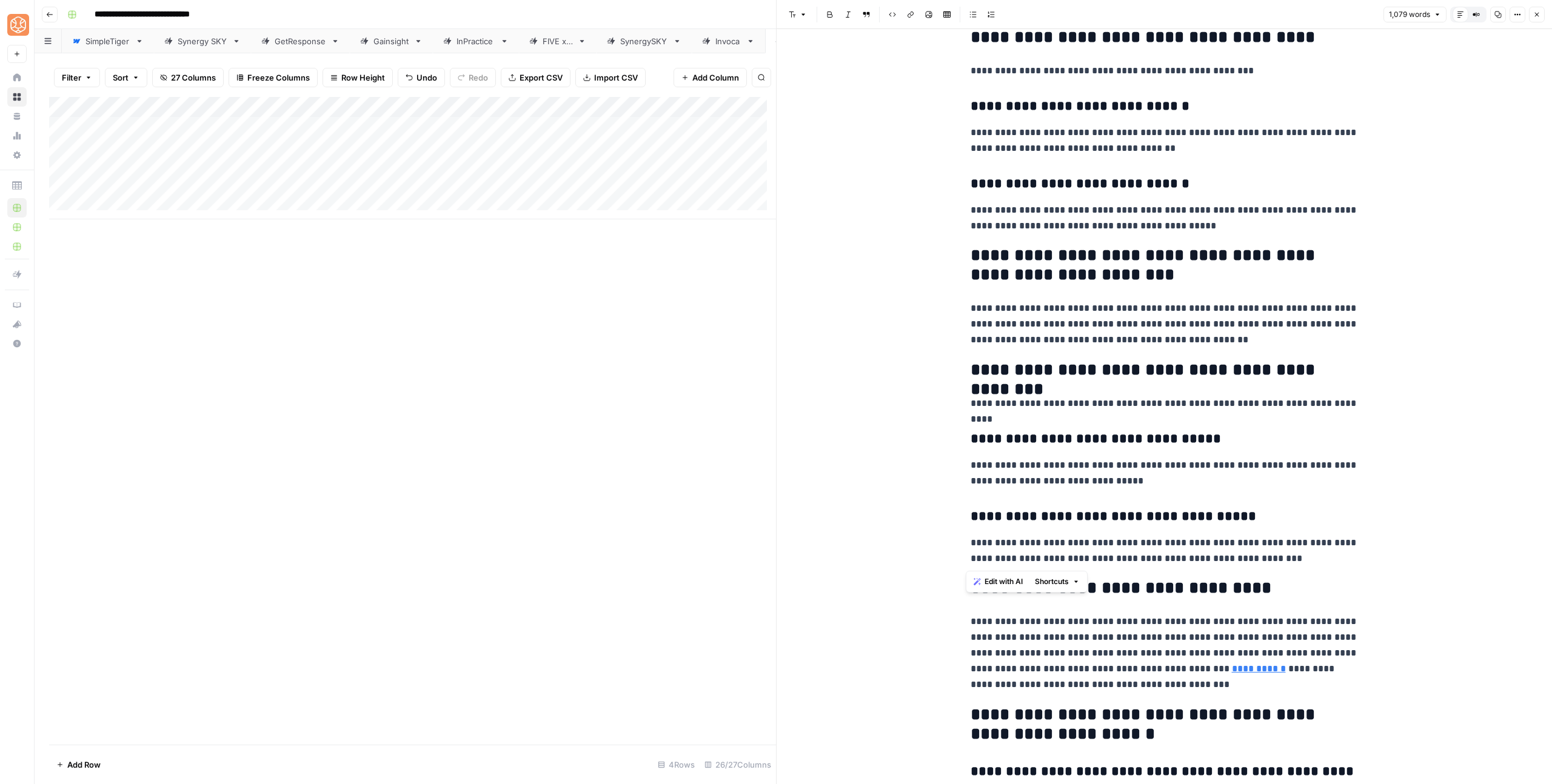 drag, startPoint x: 1217, startPoint y: 543, endPoint x: 955, endPoint y: 261, distance: 384.92597 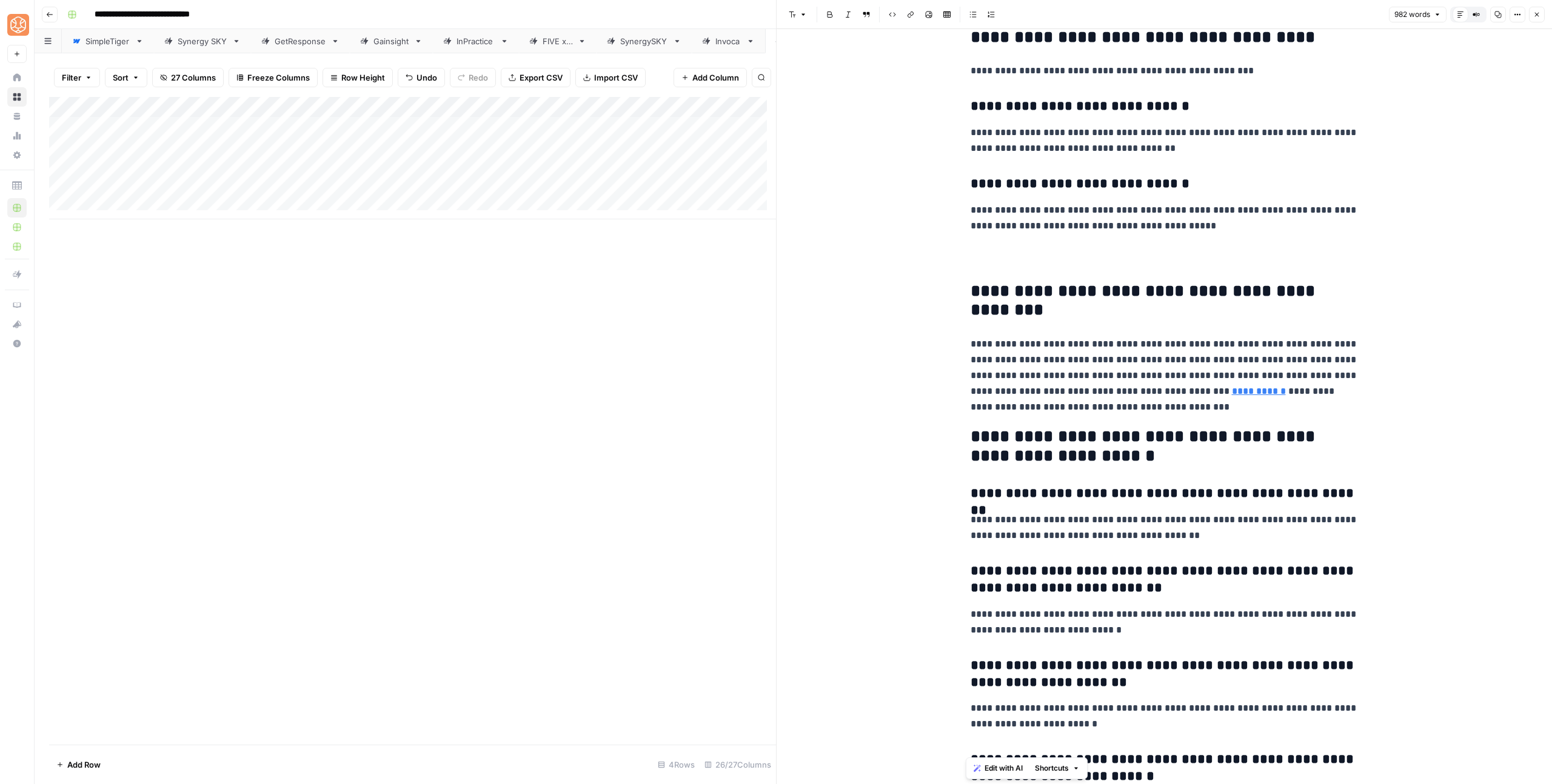 copy on "[FIRST] [LAST]" 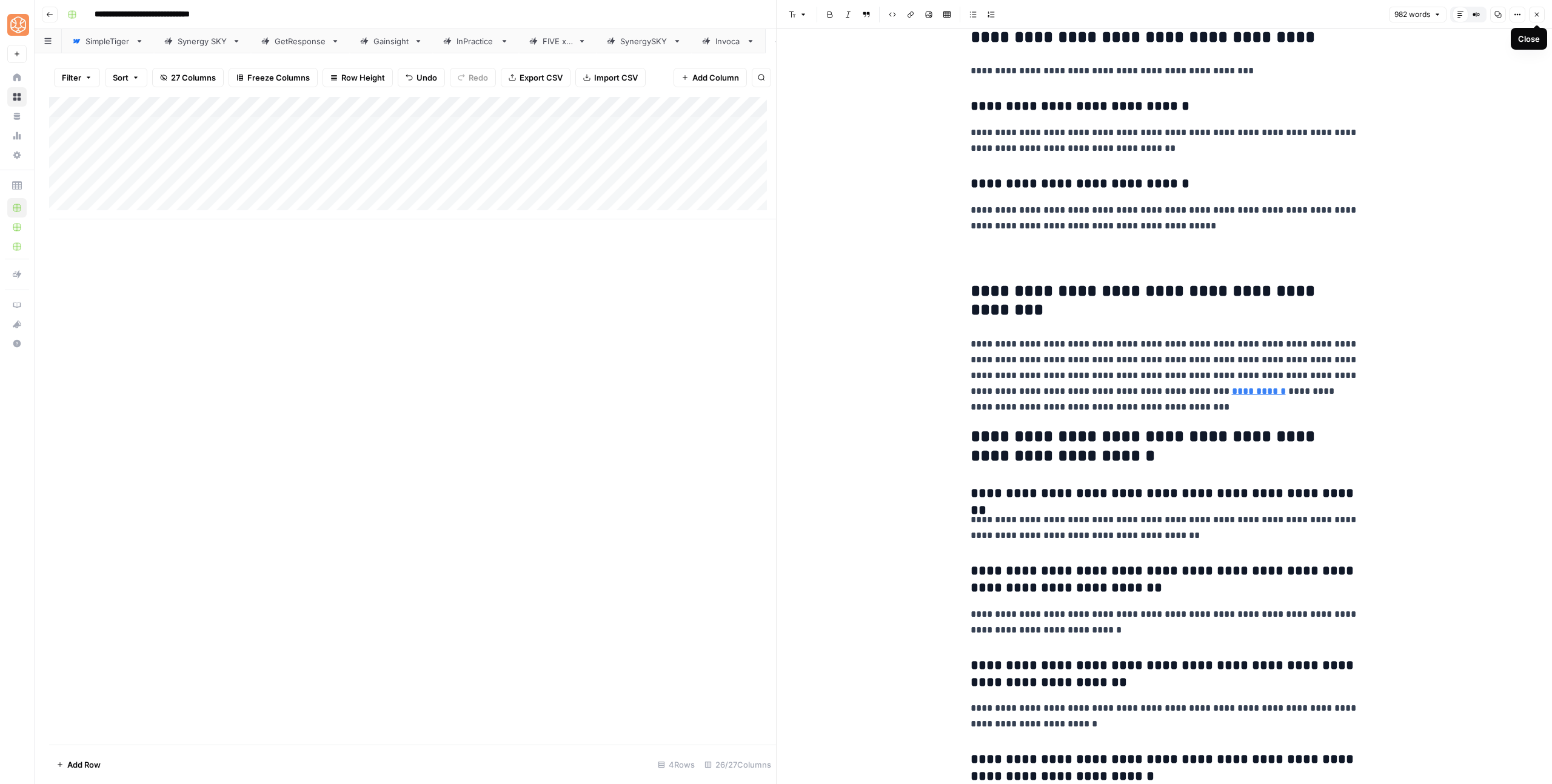 click 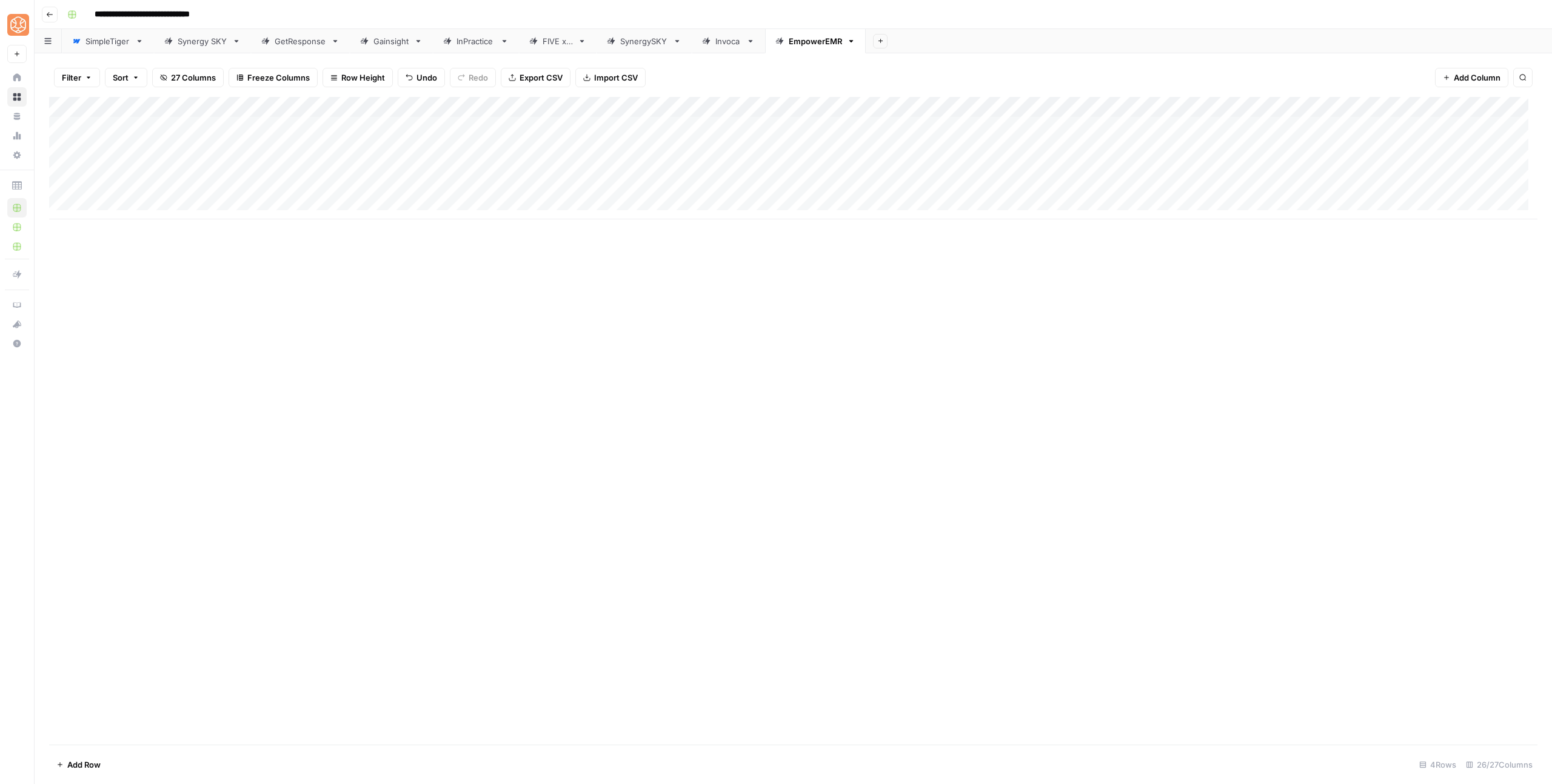 click on "Add Column" at bounding box center [793, 158] 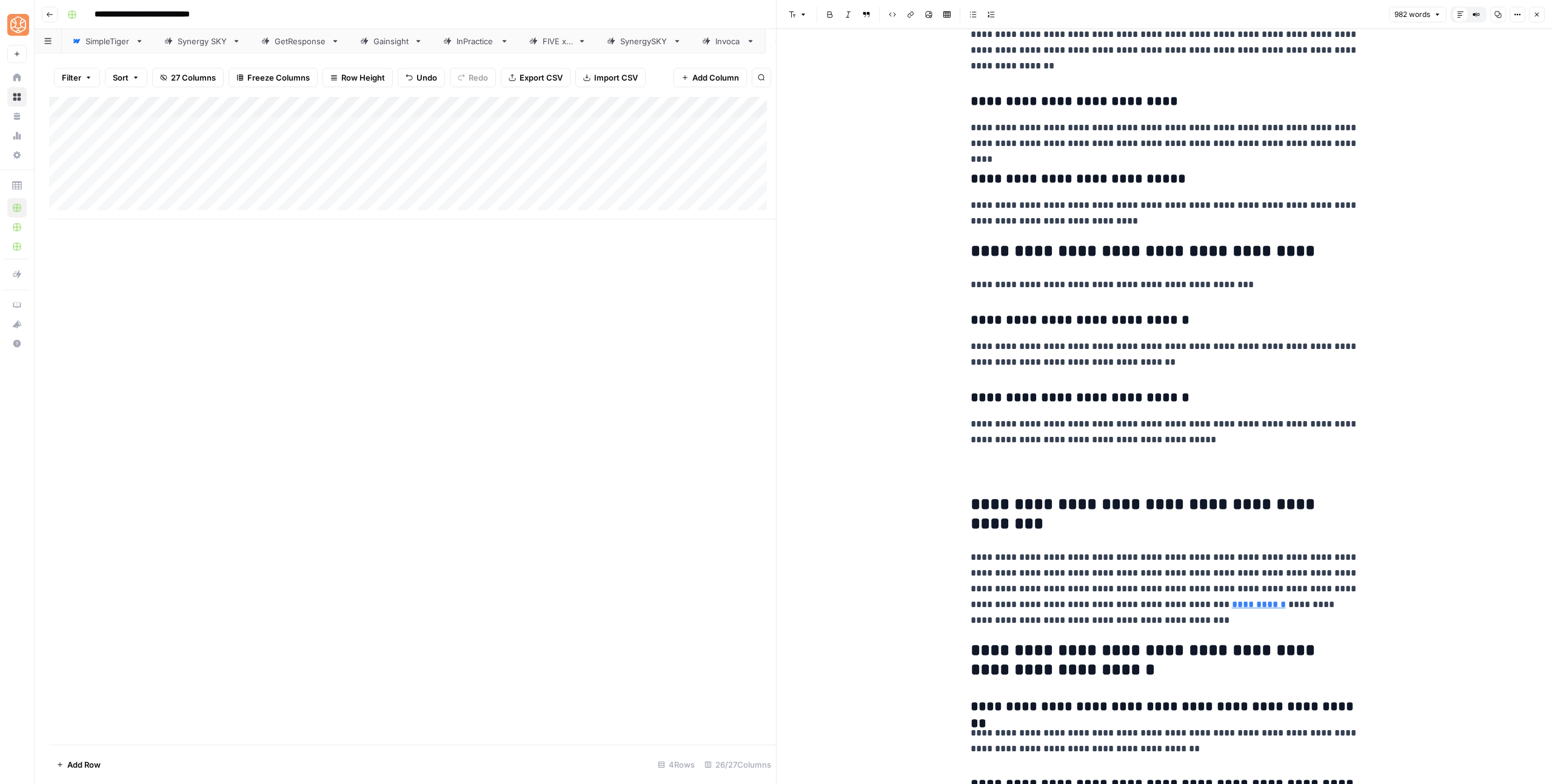 scroll, scrollTop: 3132, scrollLeft: 0, axis: vertical 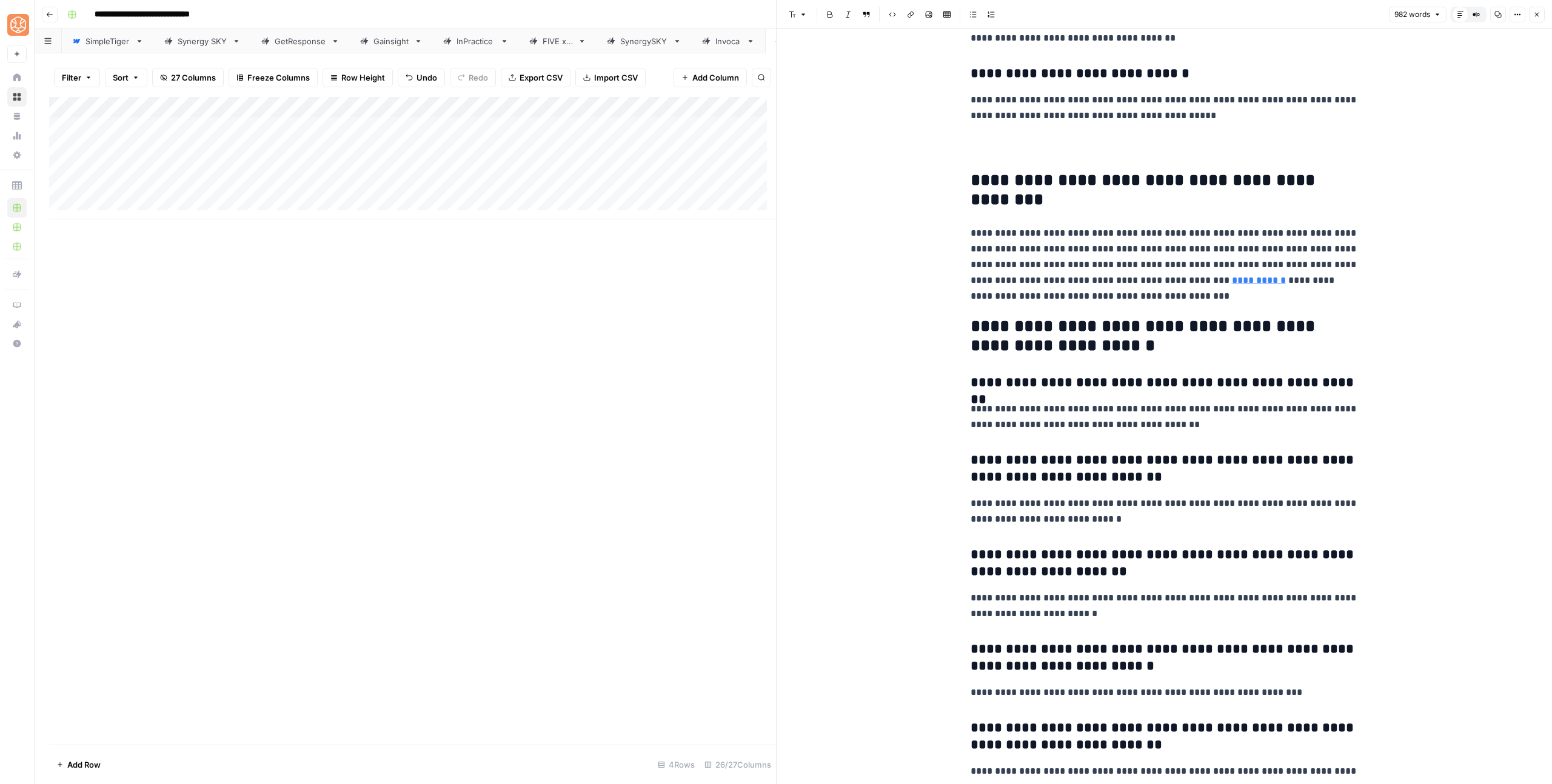 click on "**********" at bounding box center (1165, 190) 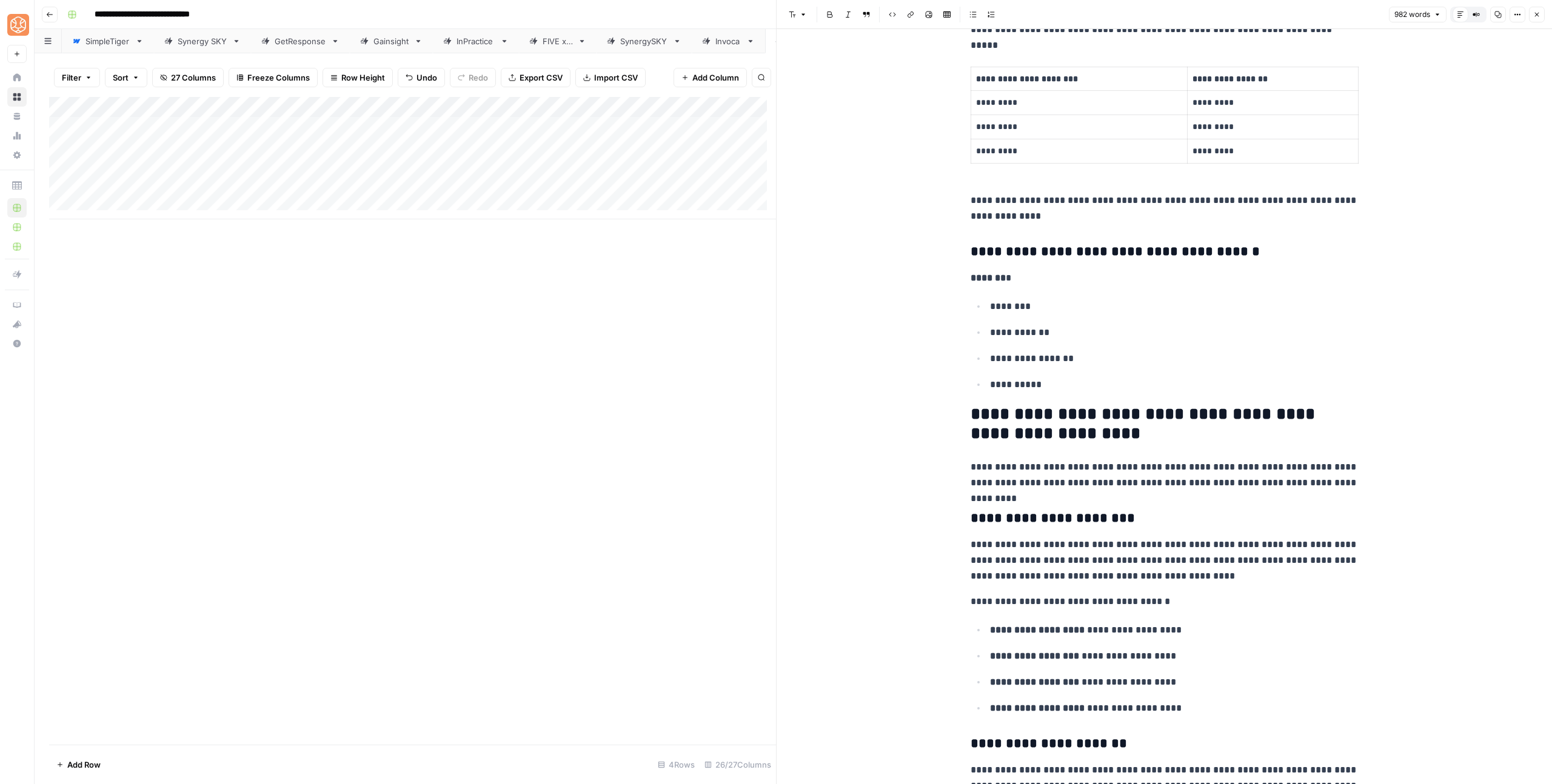 scroll, scrollTop: 503, scrollLeft: 0, axis: vertical 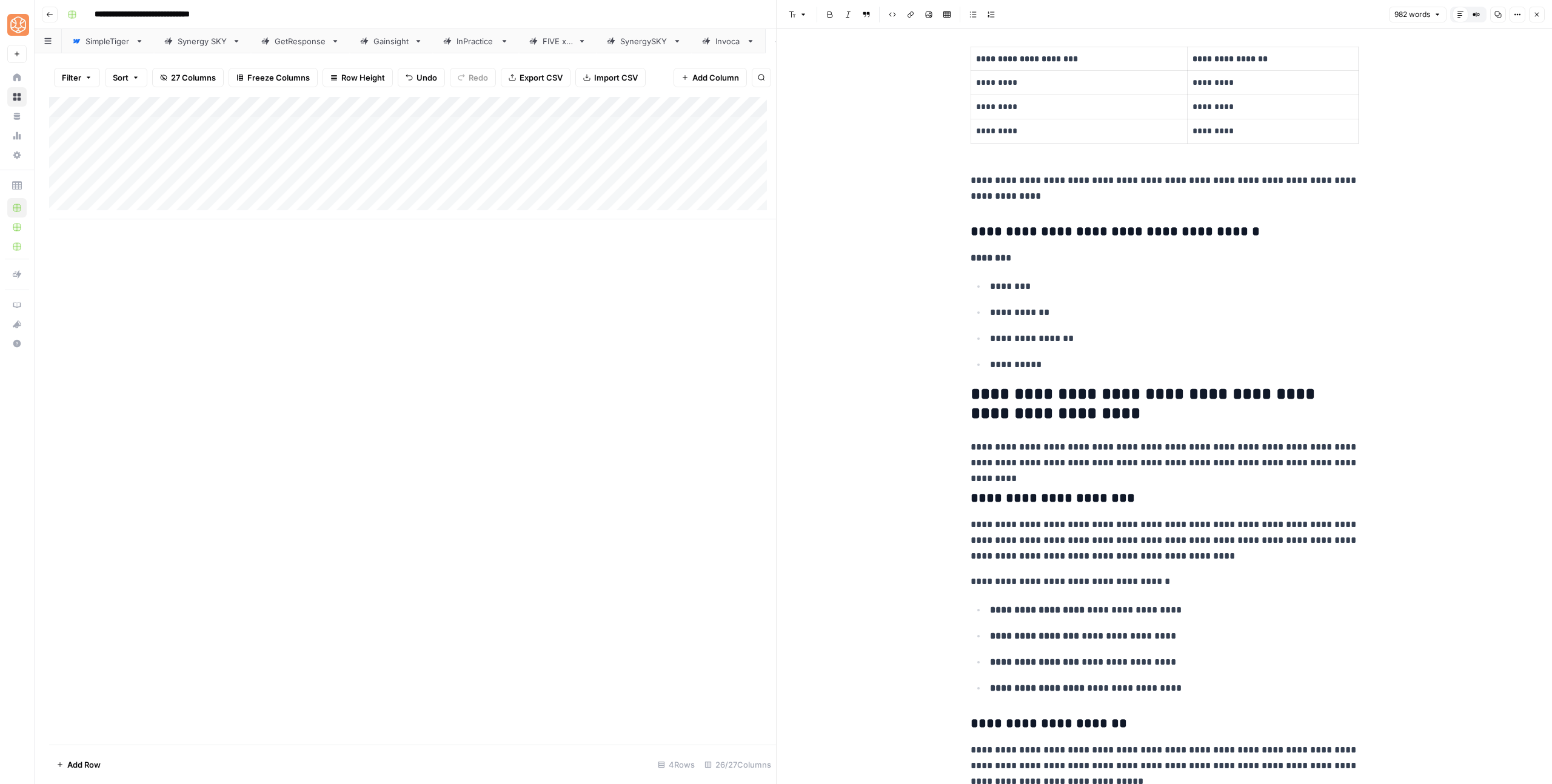 click on "**********" at bounding box center [1174, 365] 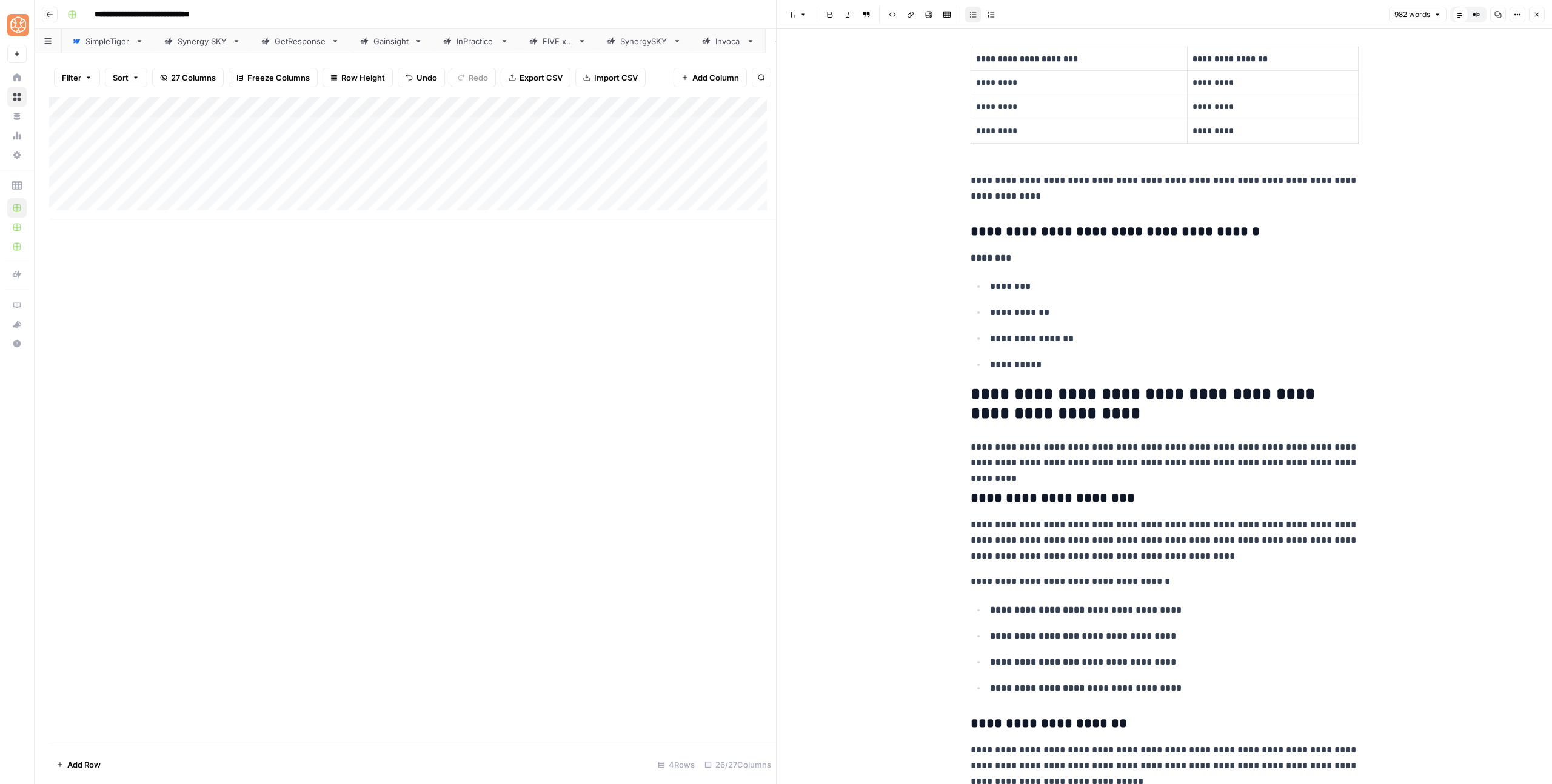 click on "**********" at bounding box center [1165, 404] 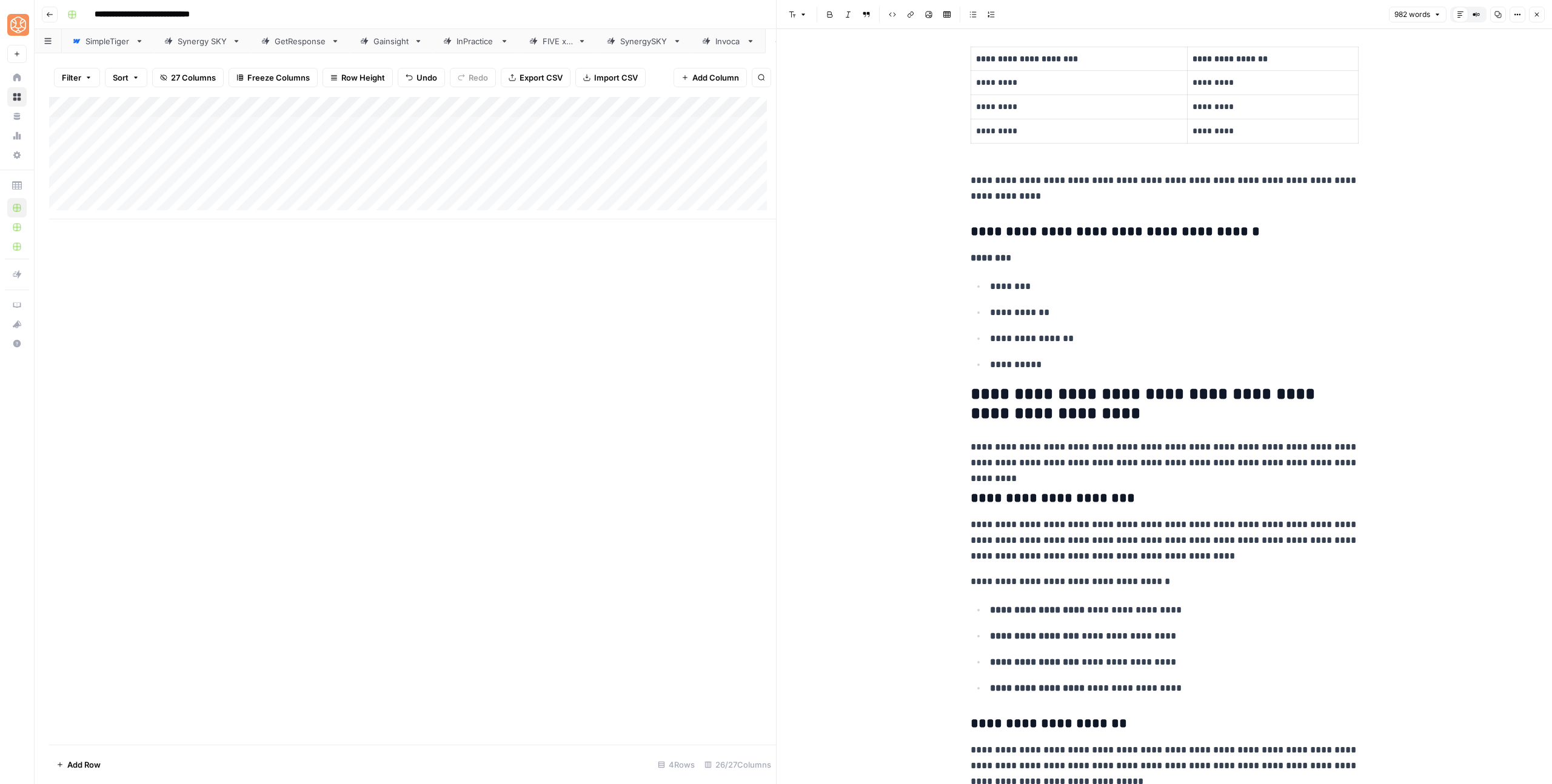 click on "[FIRST] [LAST] [STREET_NAME], [CITY], [STATE] [POSTAL_CODE] [PHONE] [EMAIL] [DATE] [CREDIT_CARD] [SSN]" at bounding box center [1165, 1478] 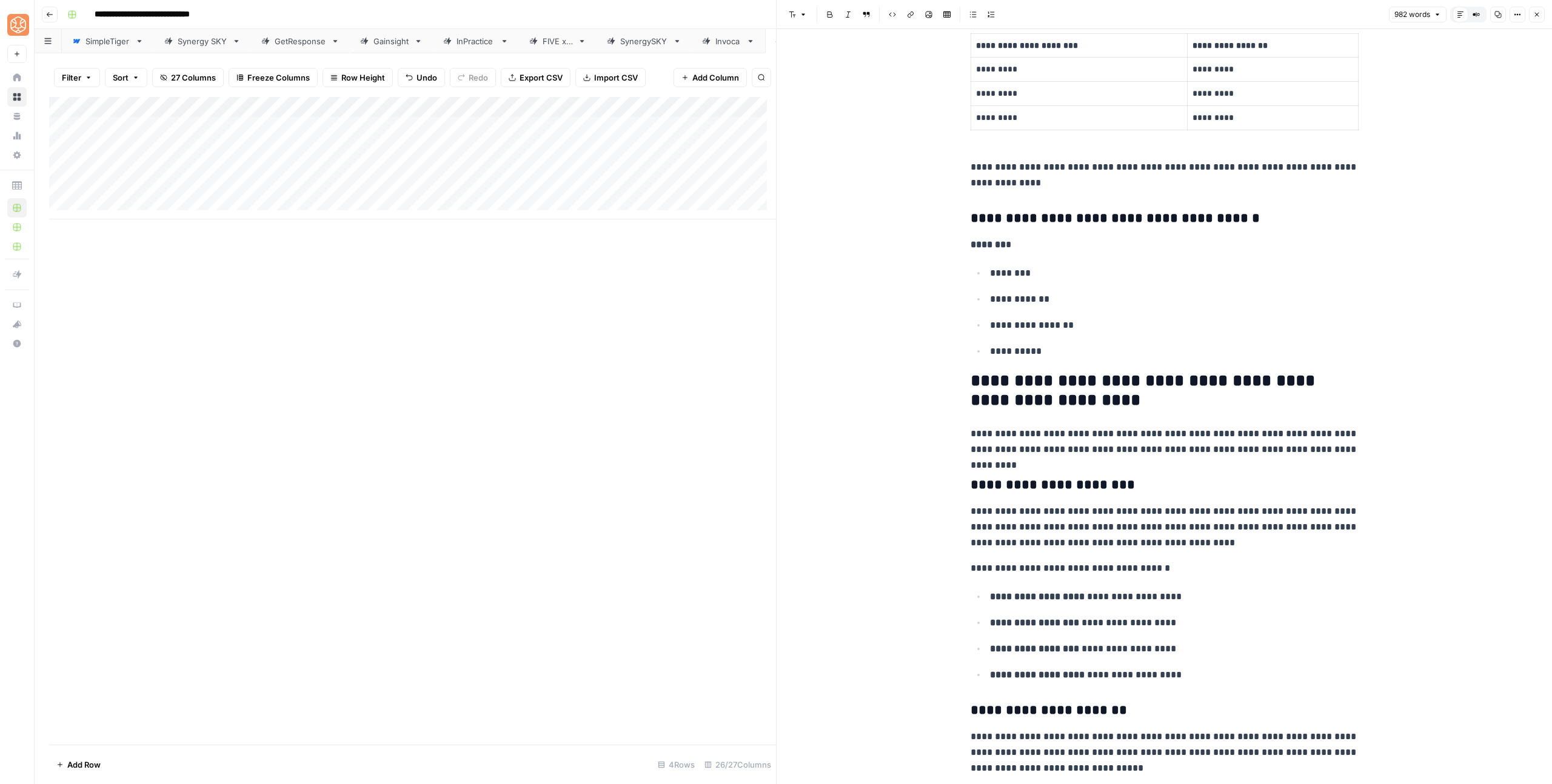 click on "[FIRST] [LAST] [STREET_NAME], [CITY], [STATE] [POSTAL_CODE] [PHONE] [EMAIL] [DATE] [CREDIT_CARD] [SSN]" at bounding box center (1165, 1465) 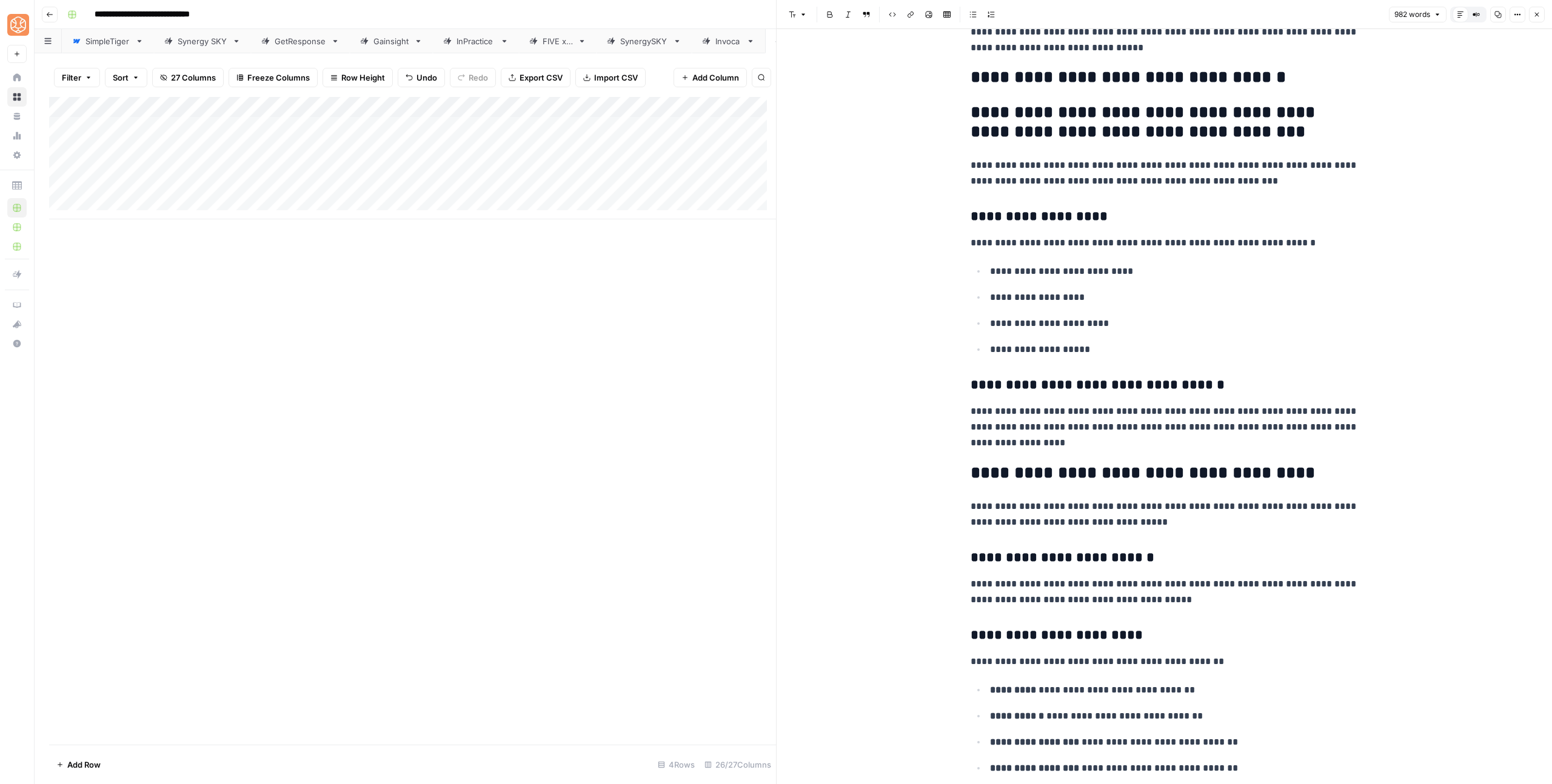 scroll, scrollTop: 1252, scrollLeft: 0, axis: vertical 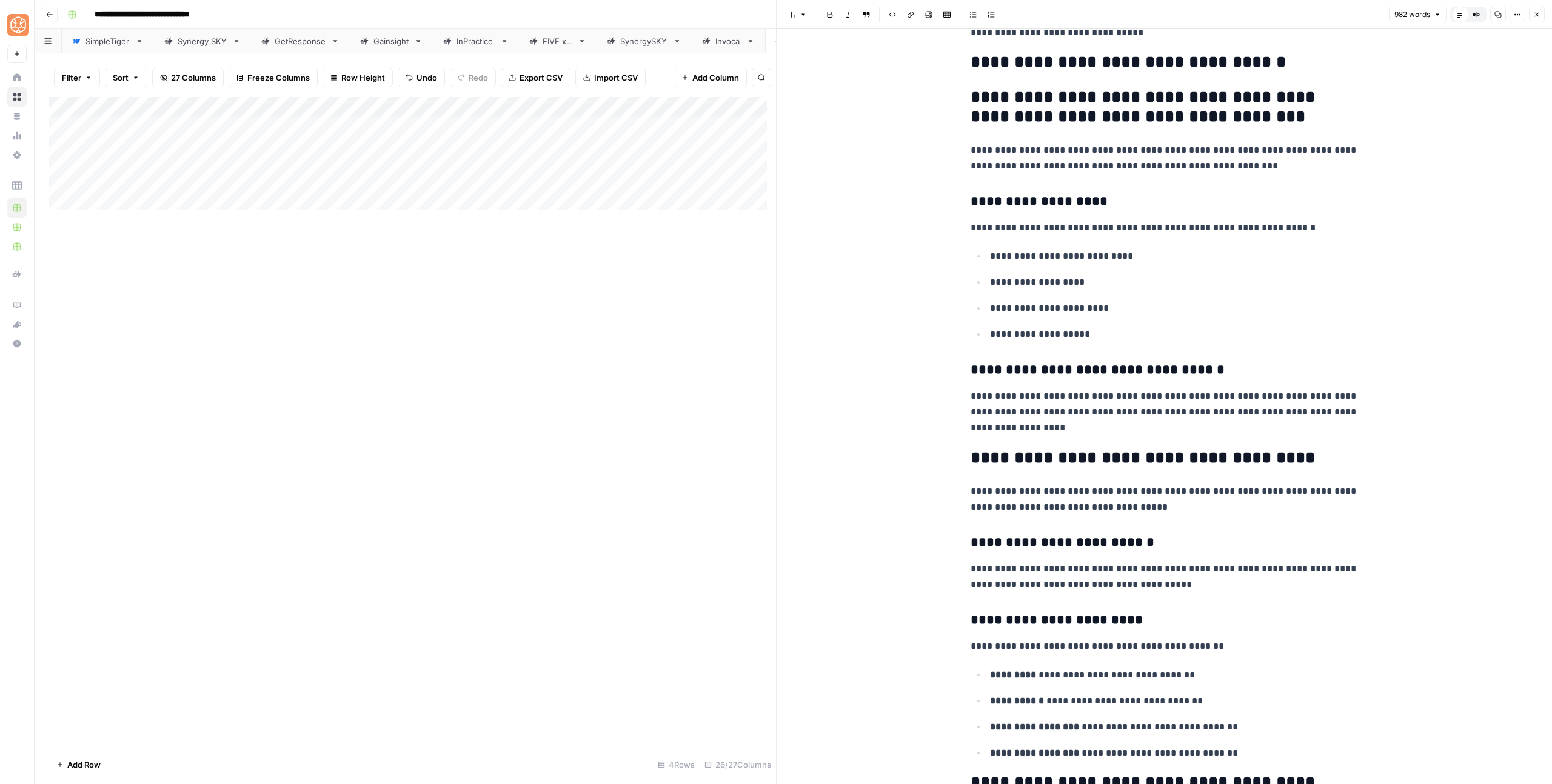 click on "**********" at bounding box center (1165, 62) 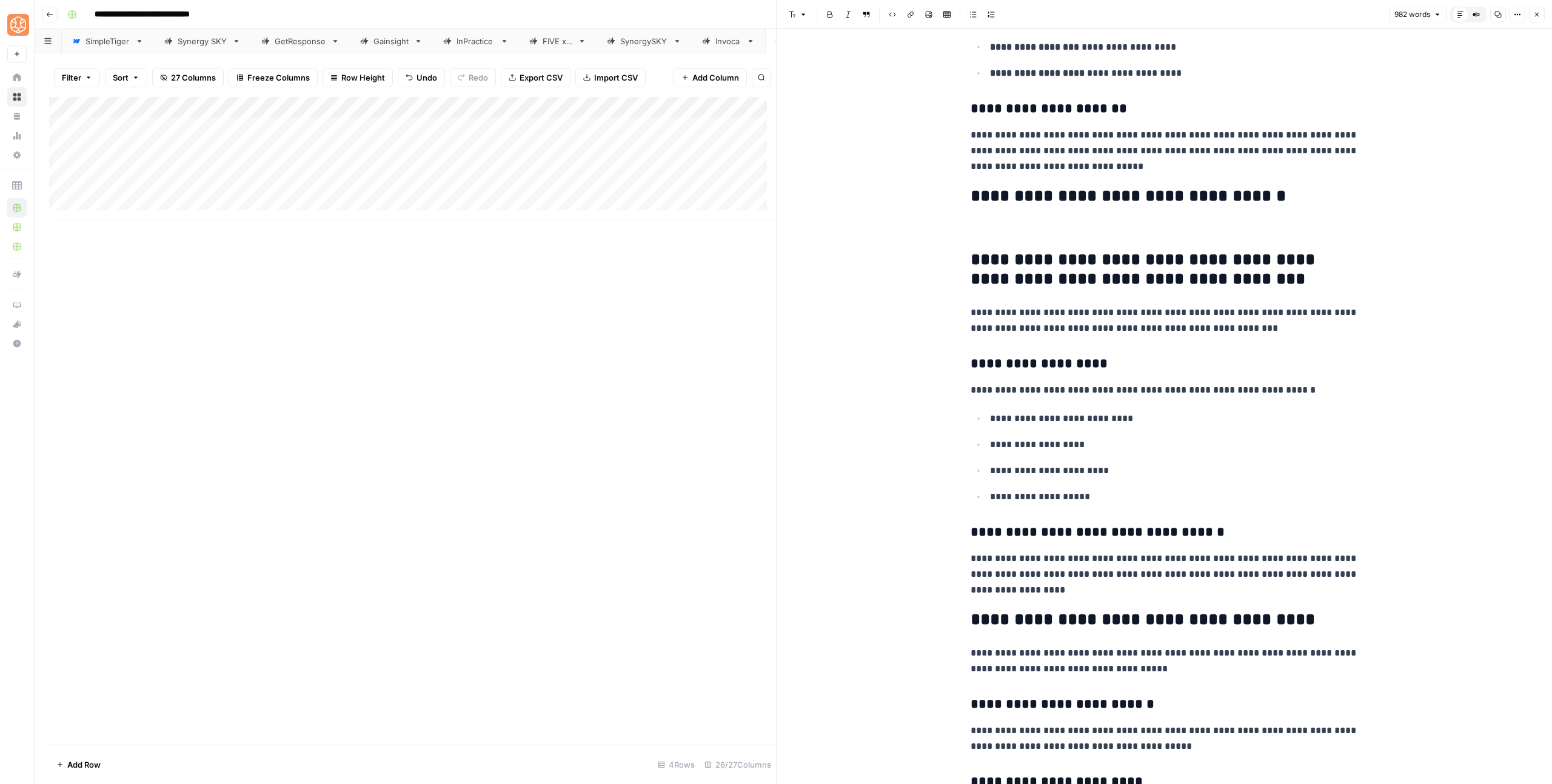 scroll, scrollTop: 1054, scrollLeft: 0, axis: vertical 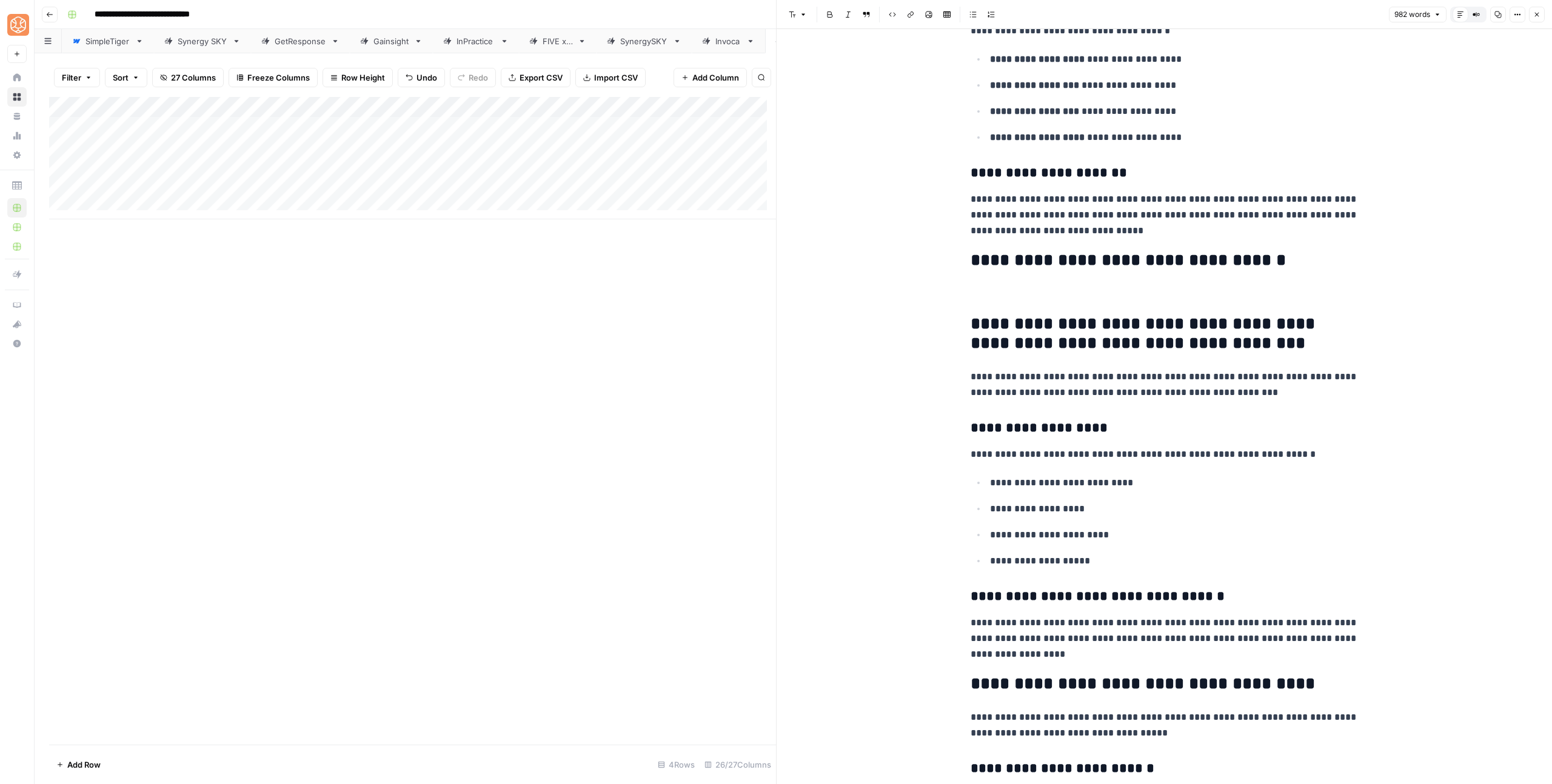 type 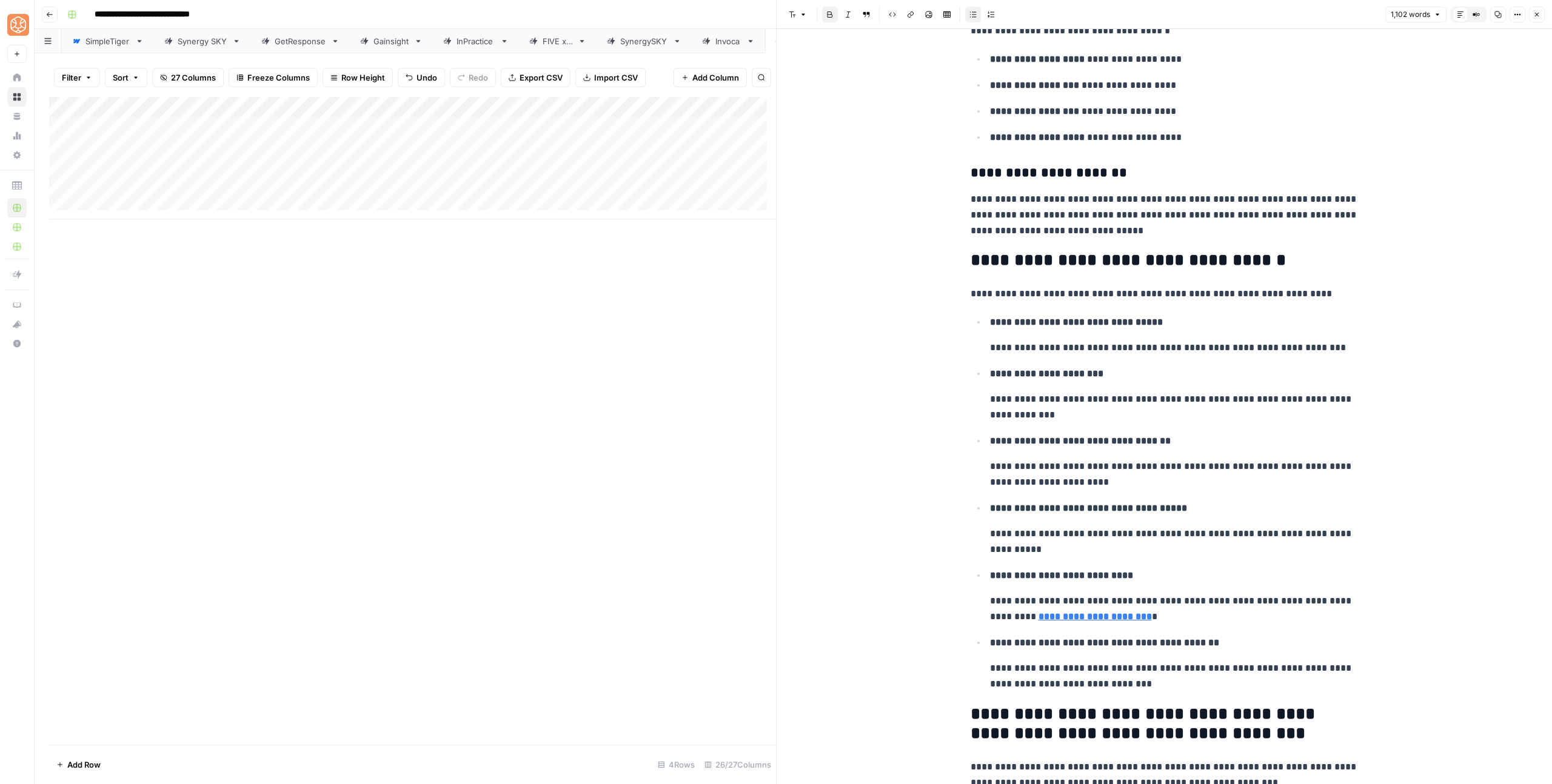 click on "[FIRST] [LAST]" at bounding box center (1172, 334) 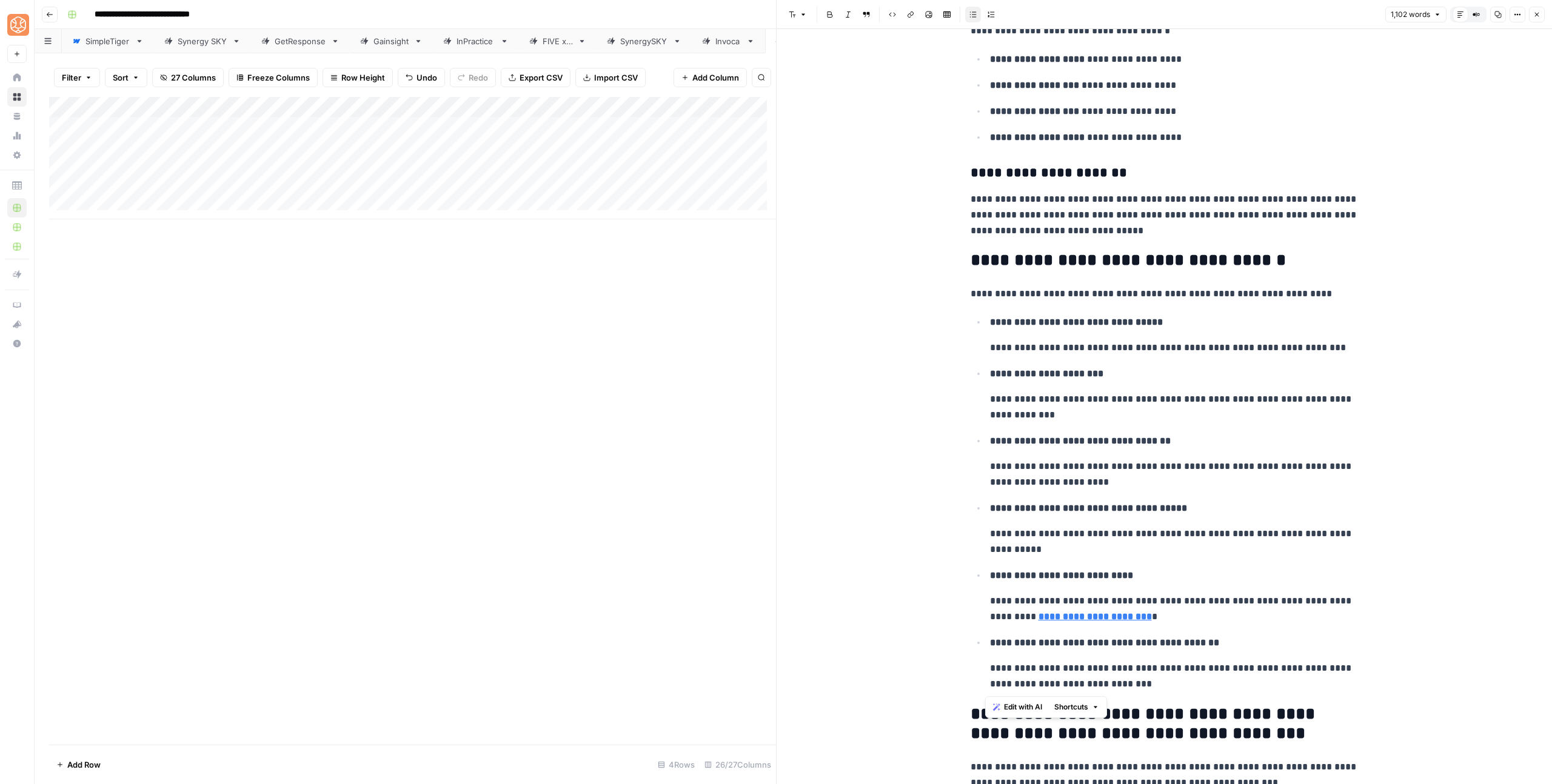 drag, startPoint x: 980, startPoint y: 322, endPoint x: 1228, endPoint y: 668, distance: 425.69942 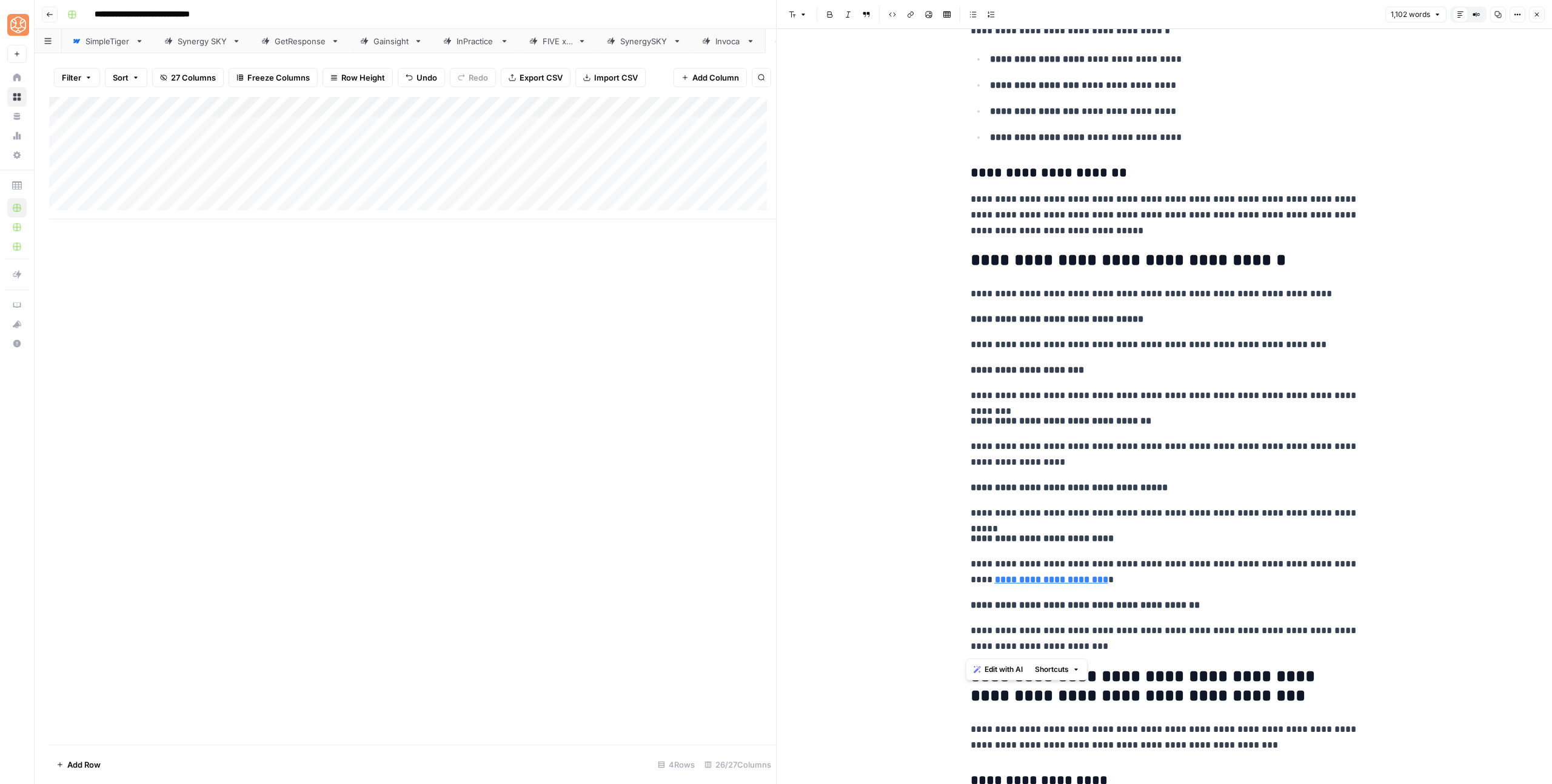 click on "[FIRST] [LAST]" at bounding box center (1165, 1118) 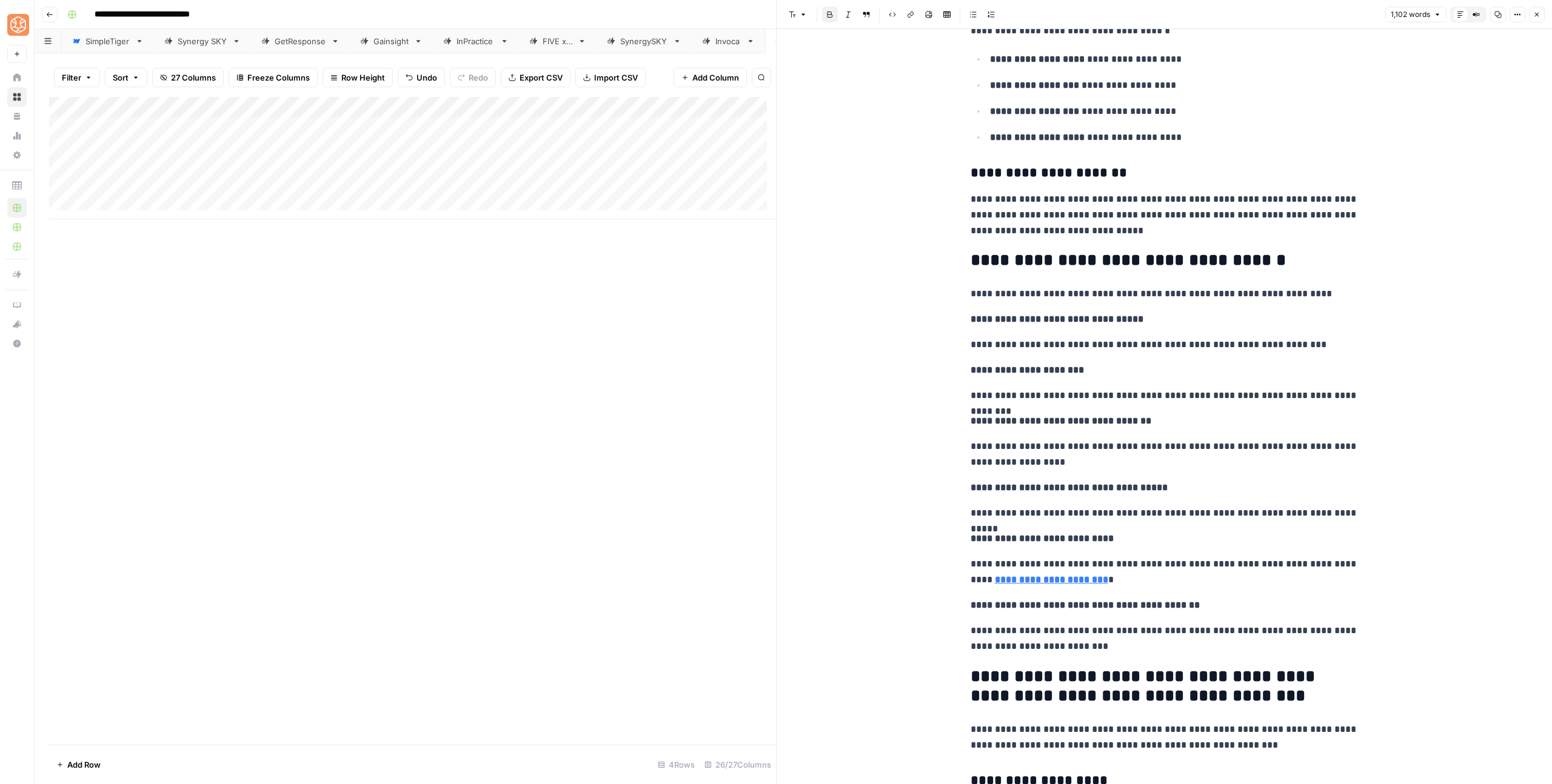 click on "[FIRST] [LAST]" at bounding box center (1165, 345) 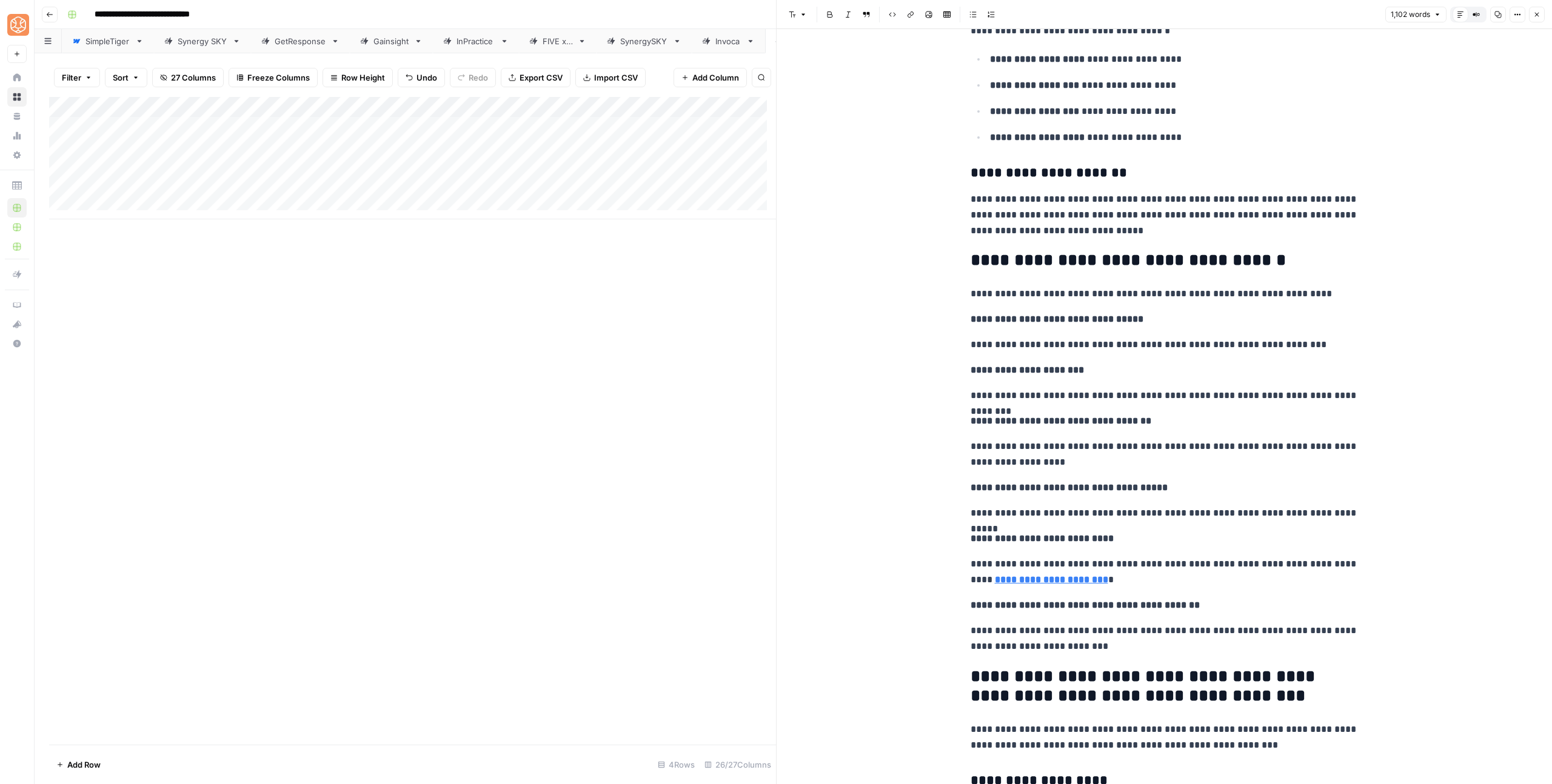 click on "[FIRST] [LAST]" at bounding box center (1165, 345) 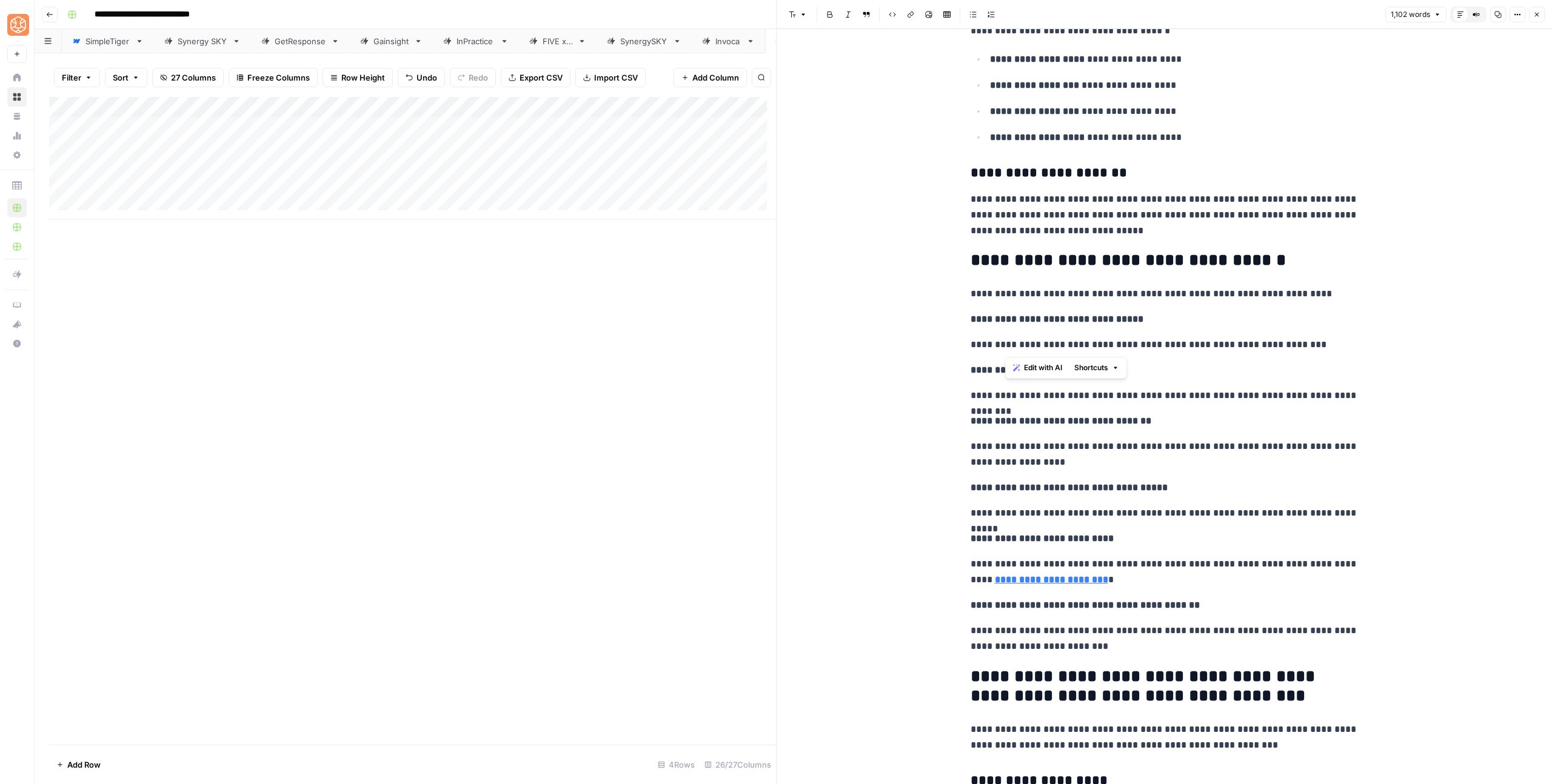 click on "[FIRST] [LAST]" at bounding box center (1165, 345) 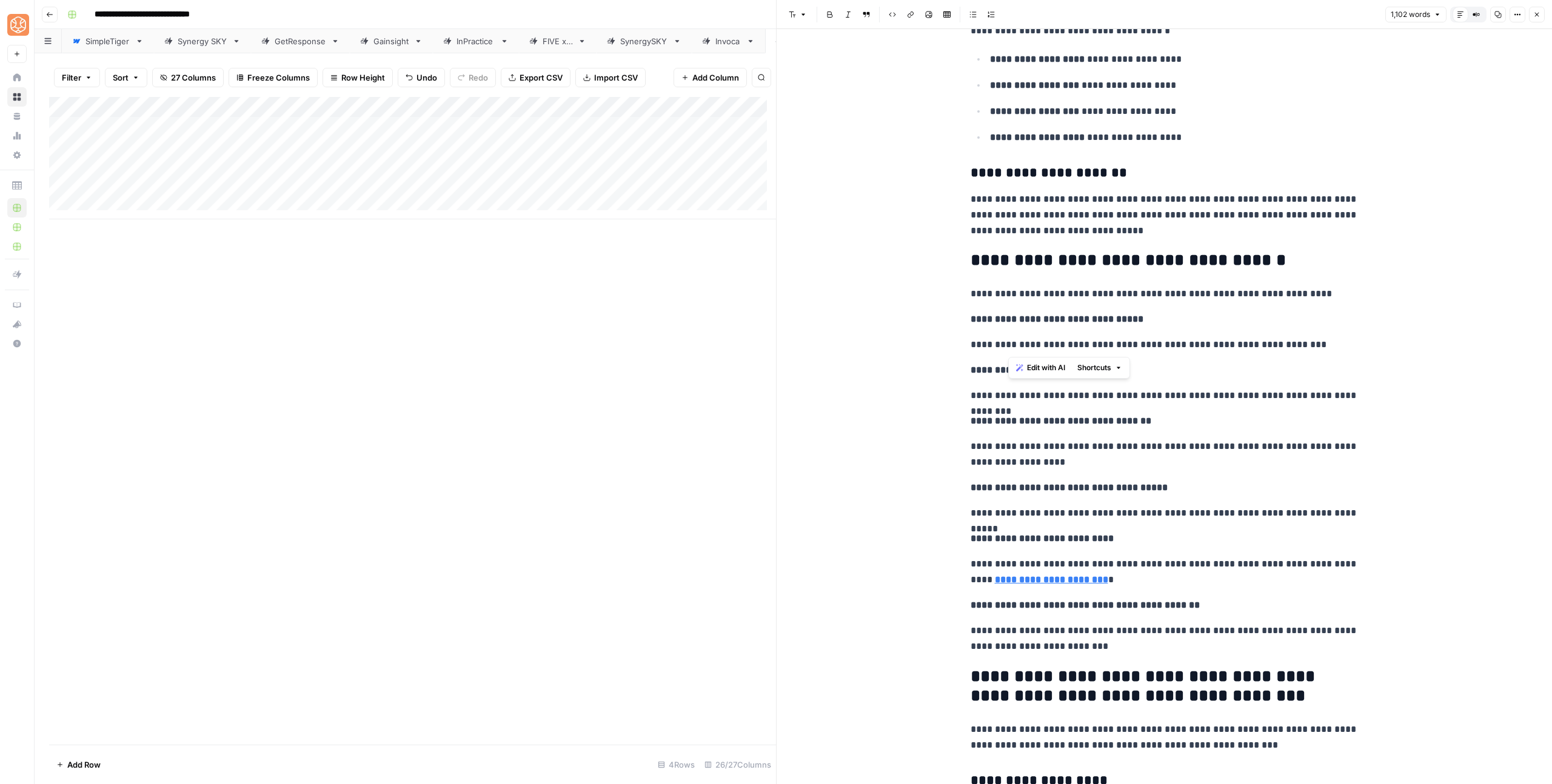 click on "[FIRST] [LAST]" at bounding box center (1165, 345) 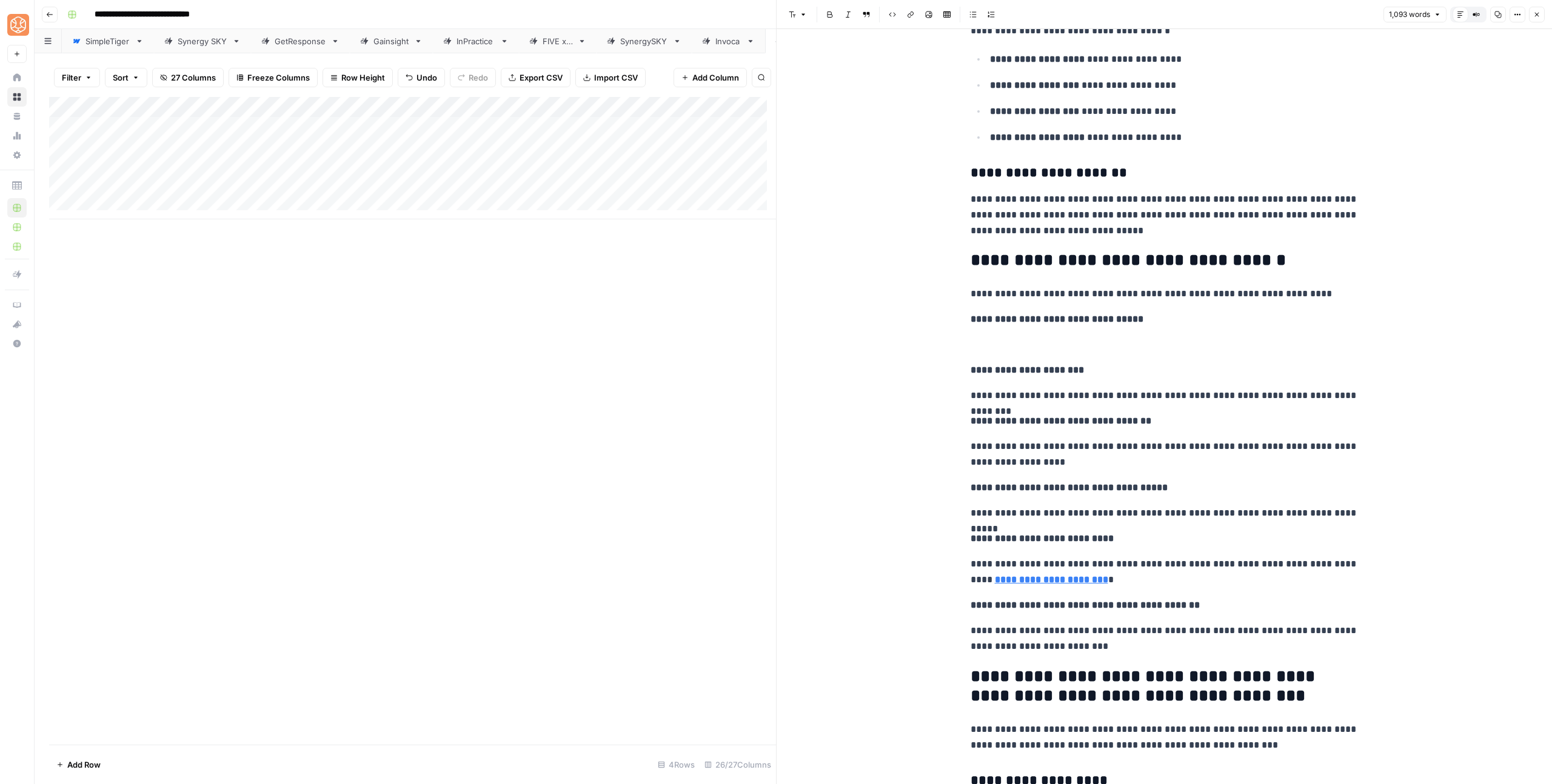 click on "**********" at bounding box center [1165, 396] 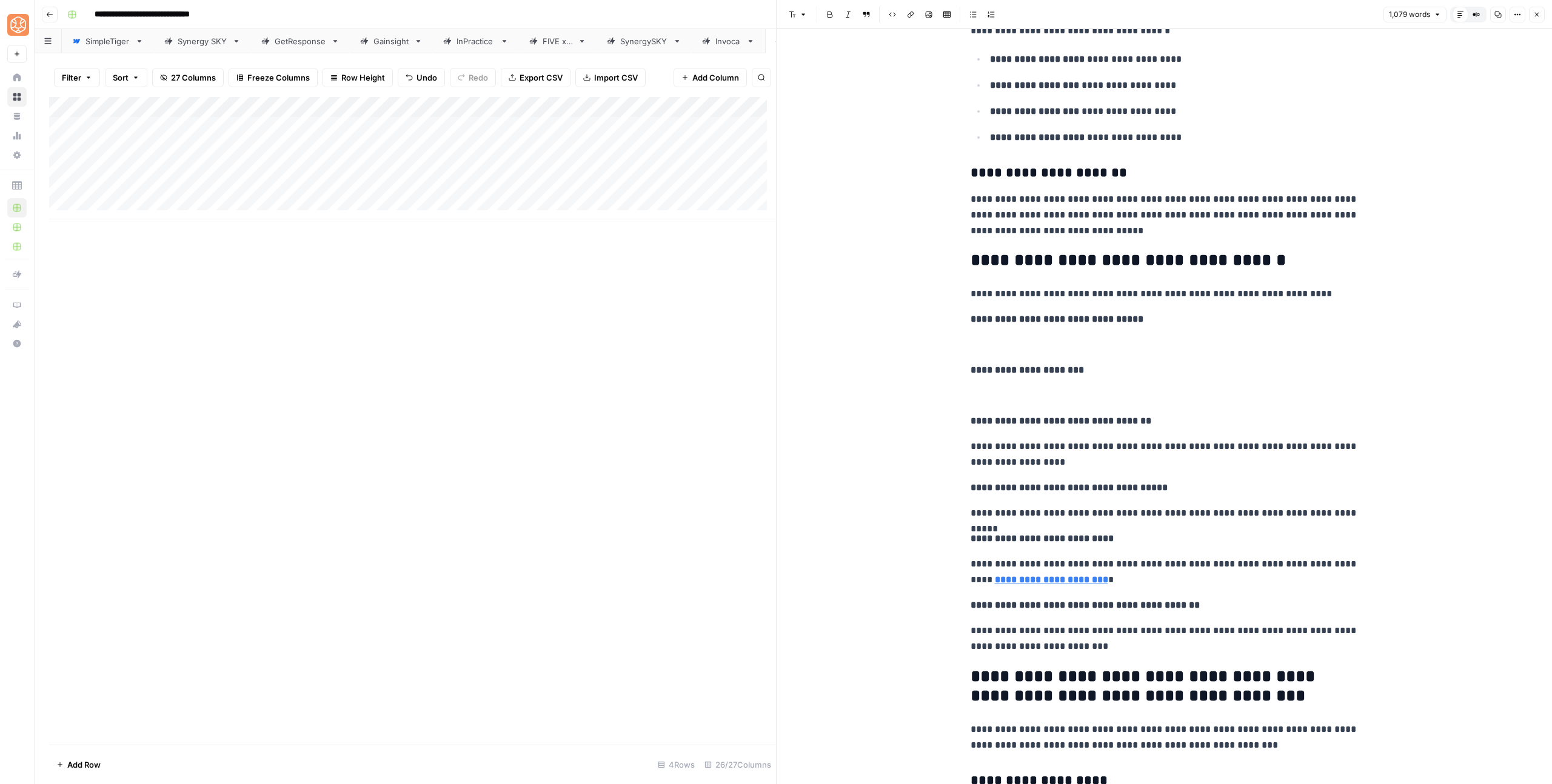 click on "**********" at bounding box center [1165, 454] 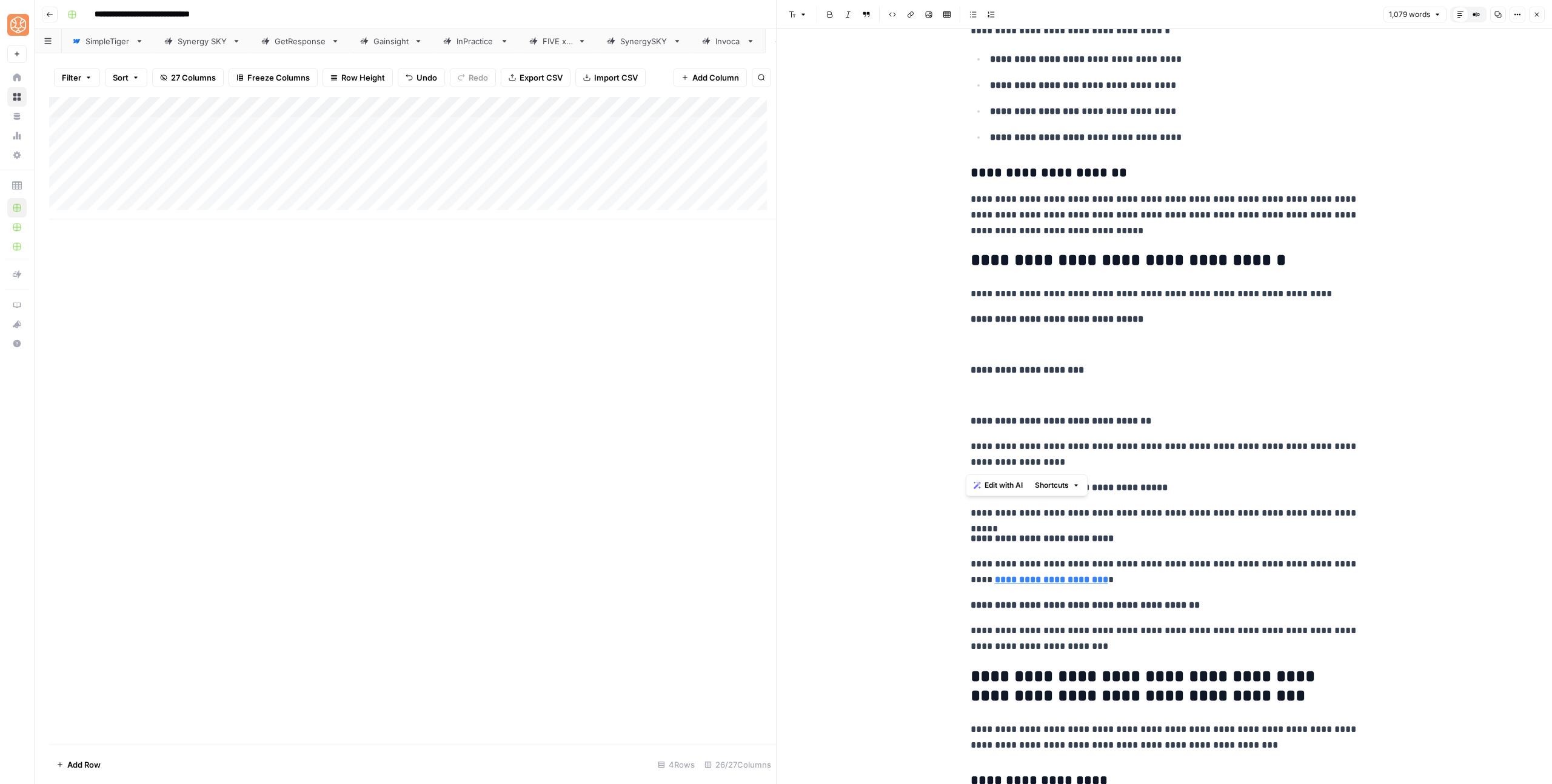 click on "**********" at bounding box center [1165, 454] 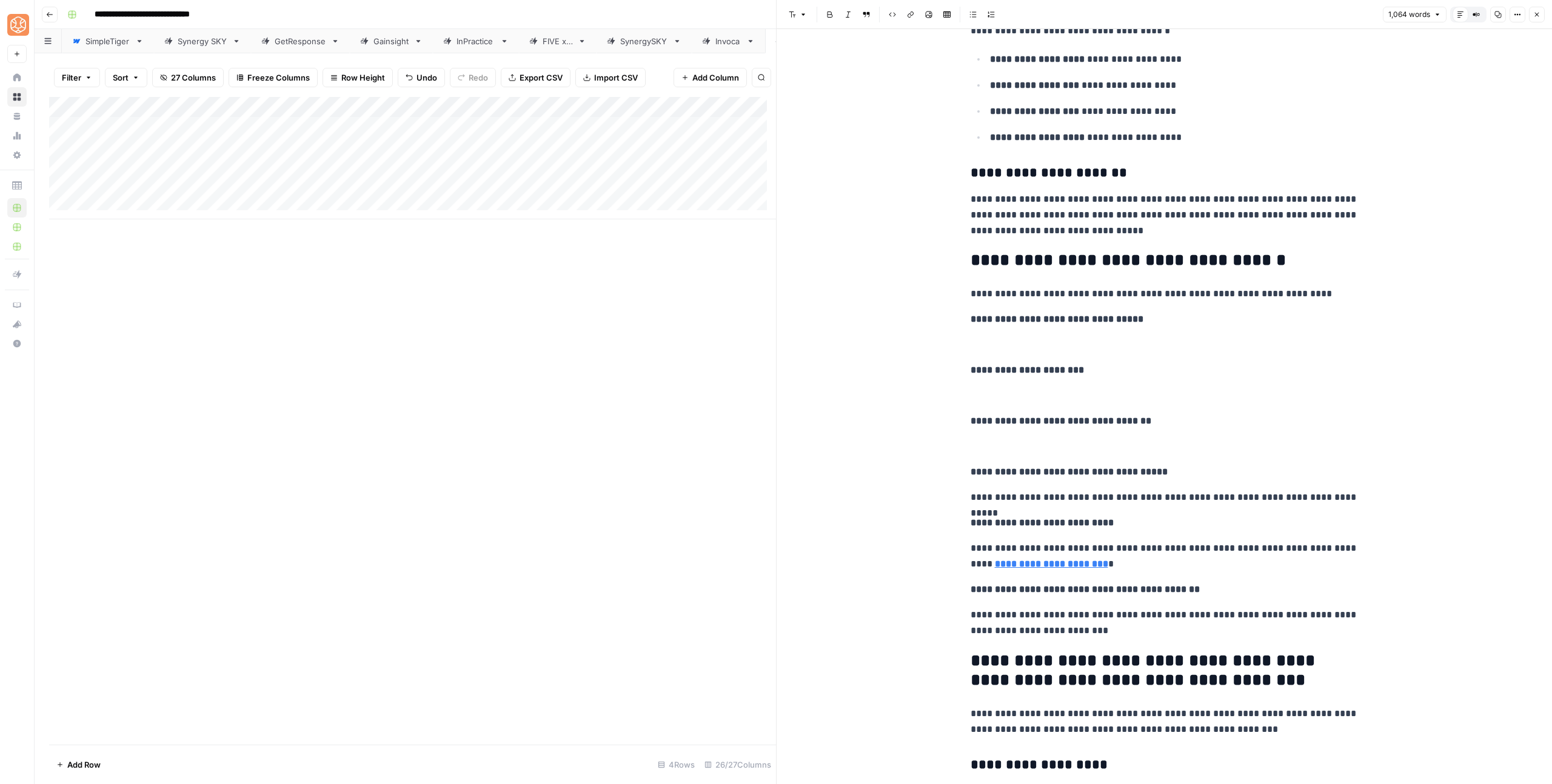 click on "[FIRST] [LAST]" at bounding box center (1165, 497) 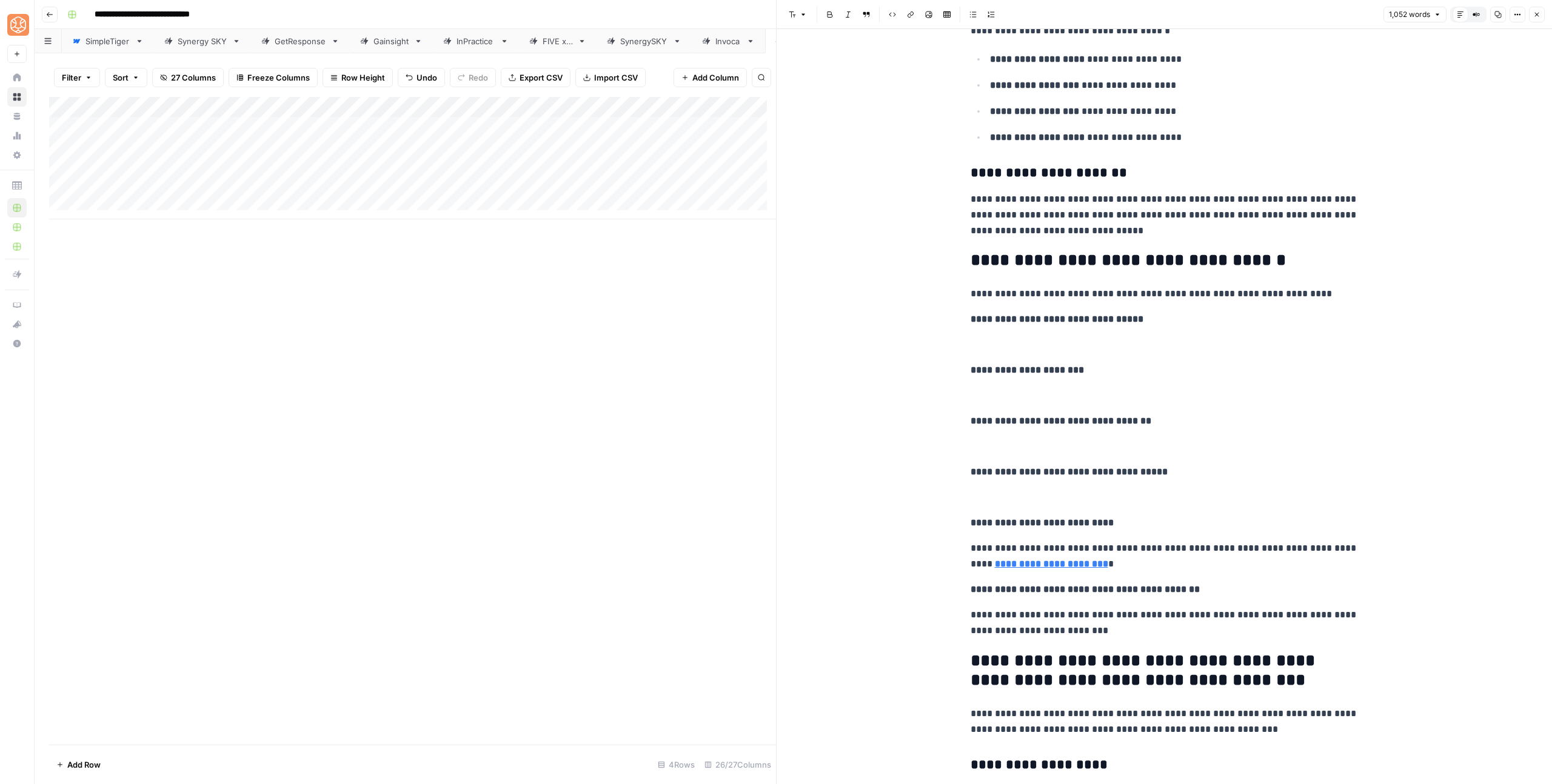 click on "[FIRST] [LAST] [STREET_NAME]" at bounding box center [1165, 556] 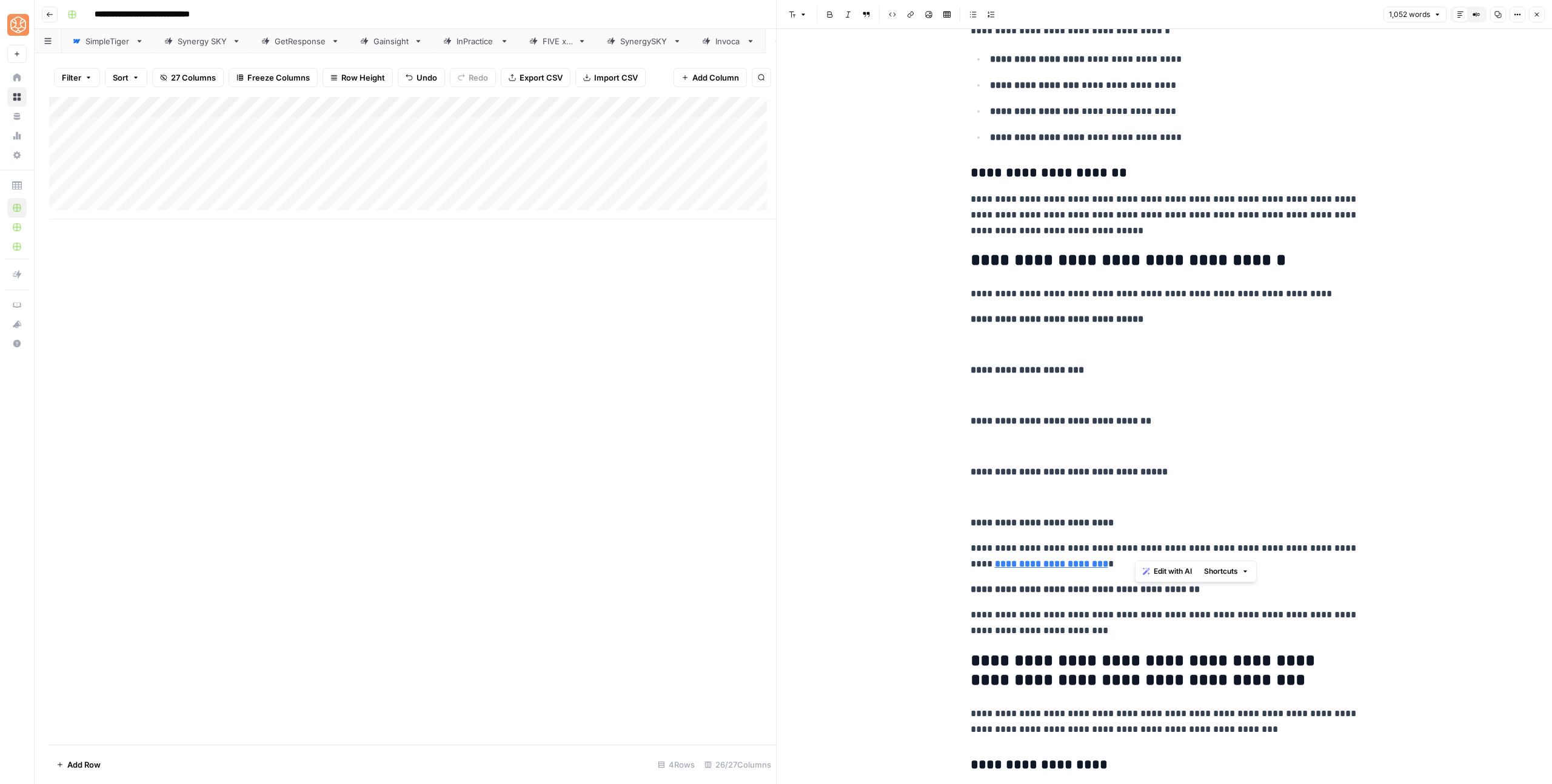 click on "[FIRST] [LAST] [STREET_NAME]" at bounding box center [1165, 556] 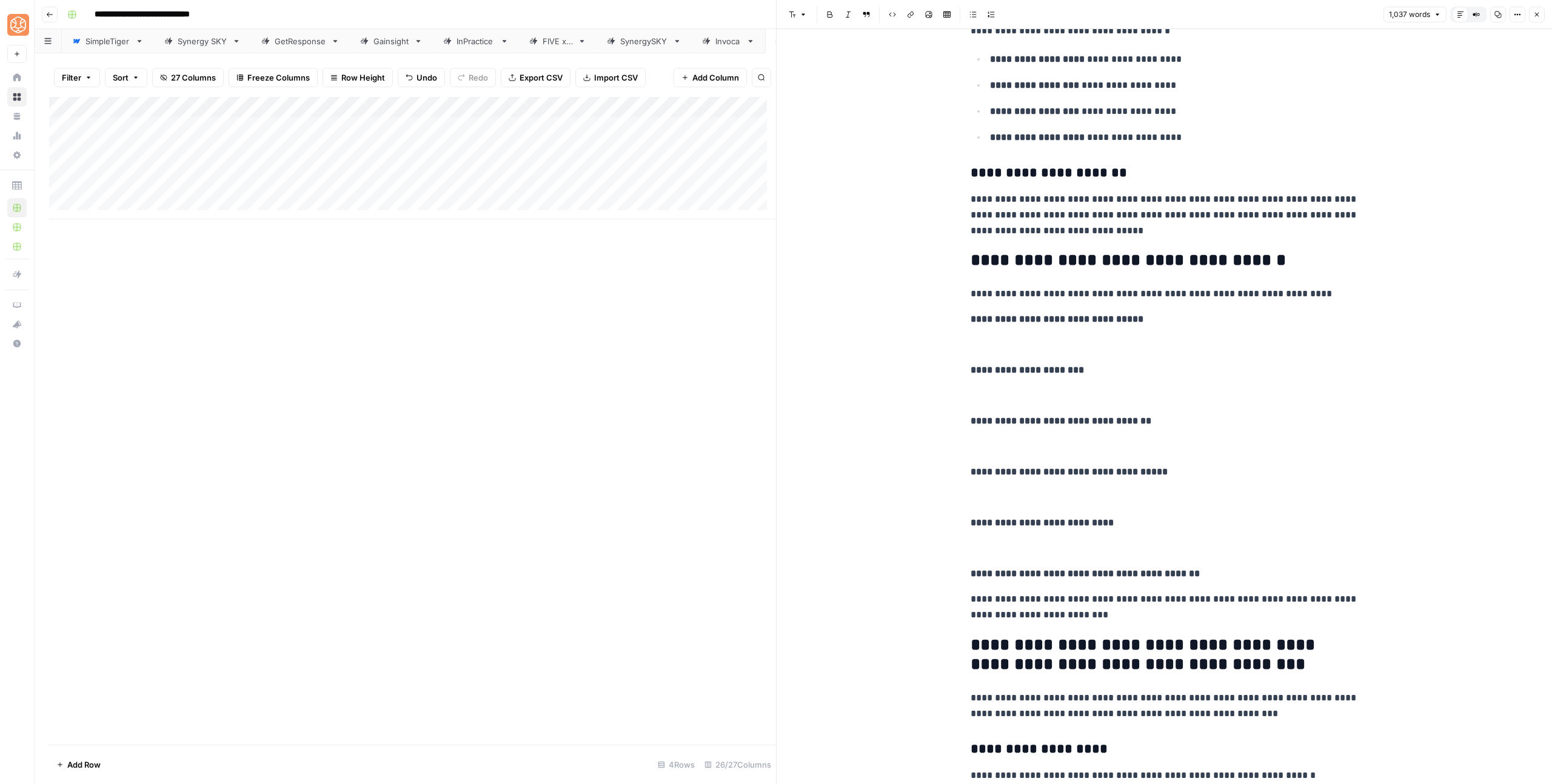 click on "**********" at bounding box center (1165, 607) 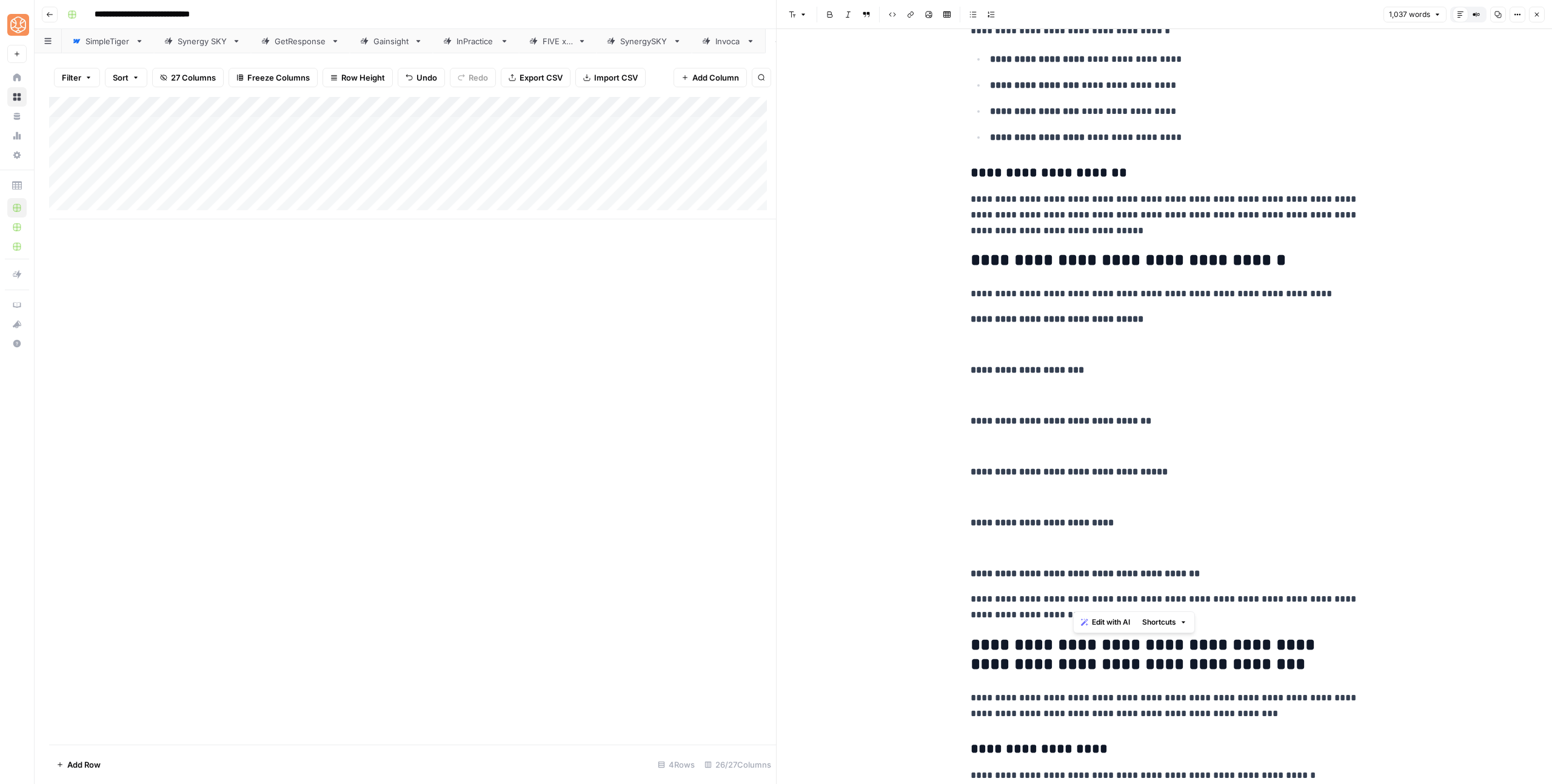 drag, startPoint x: 1075, startPoint y: 606, endPoint x: 1105, endPoint y: 602, distance: 30.265492 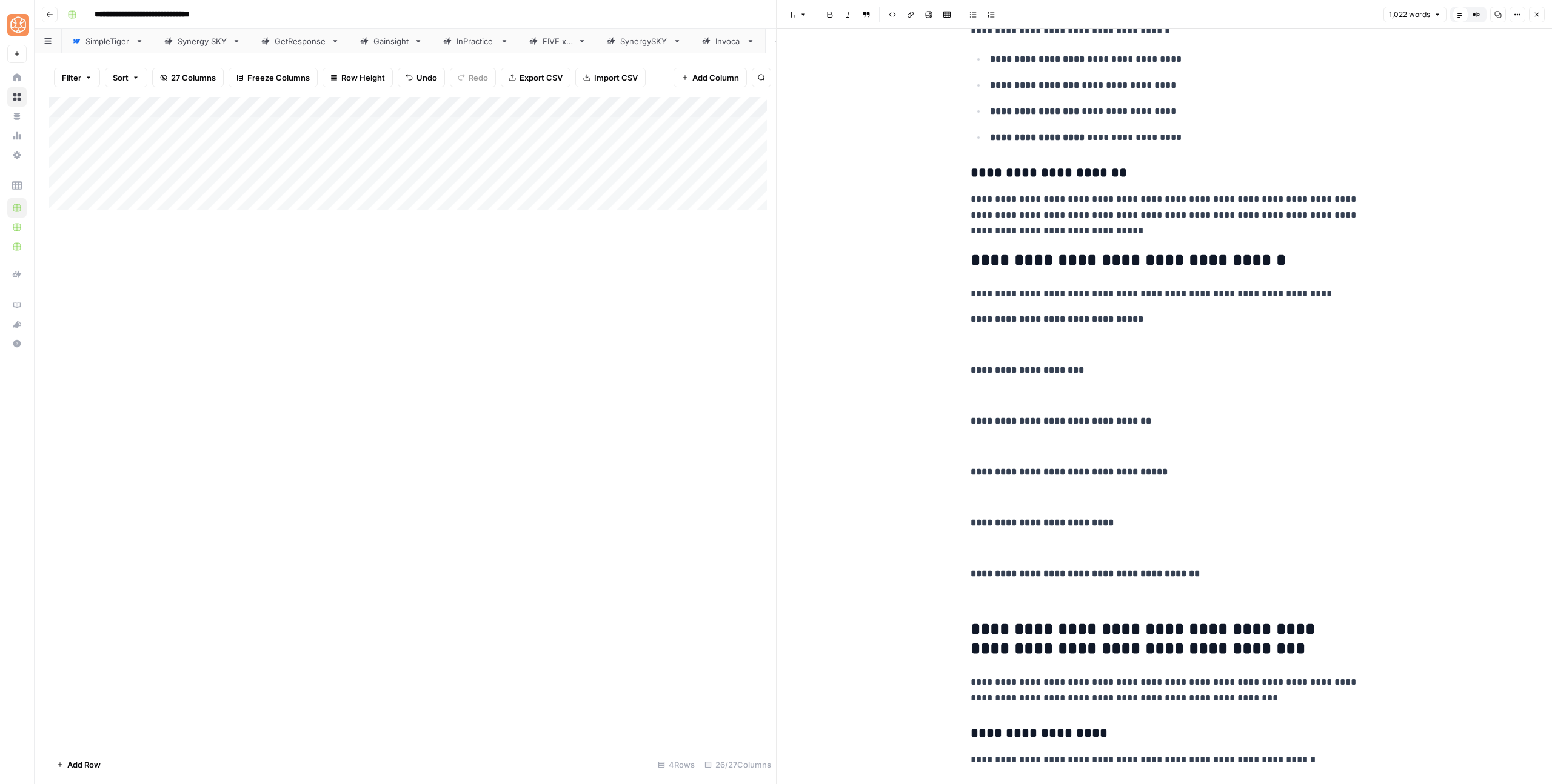 click on "**********" at bounding box center (1165, 574) 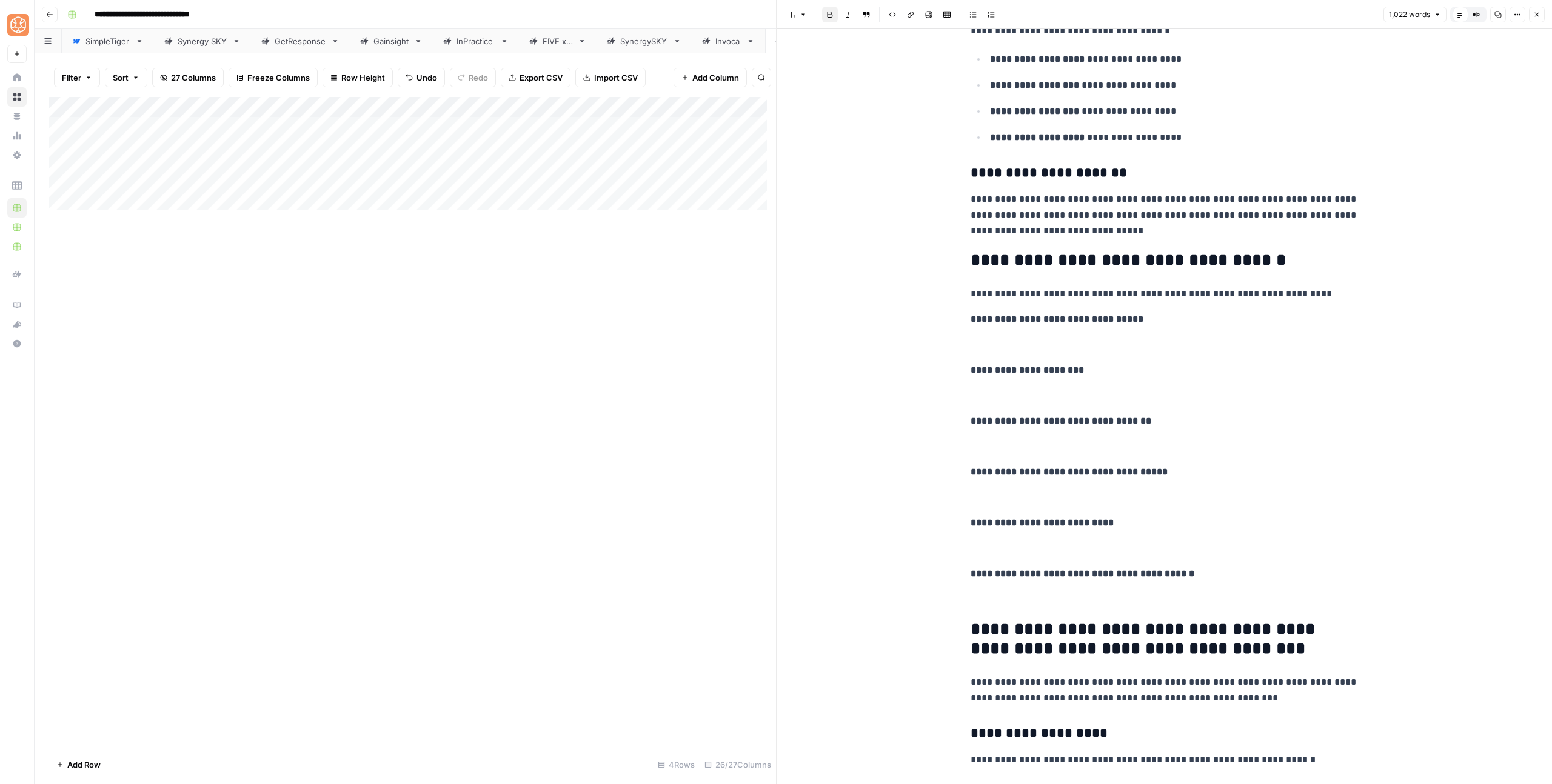 click on "**********" at bounding box center (1165, 523) 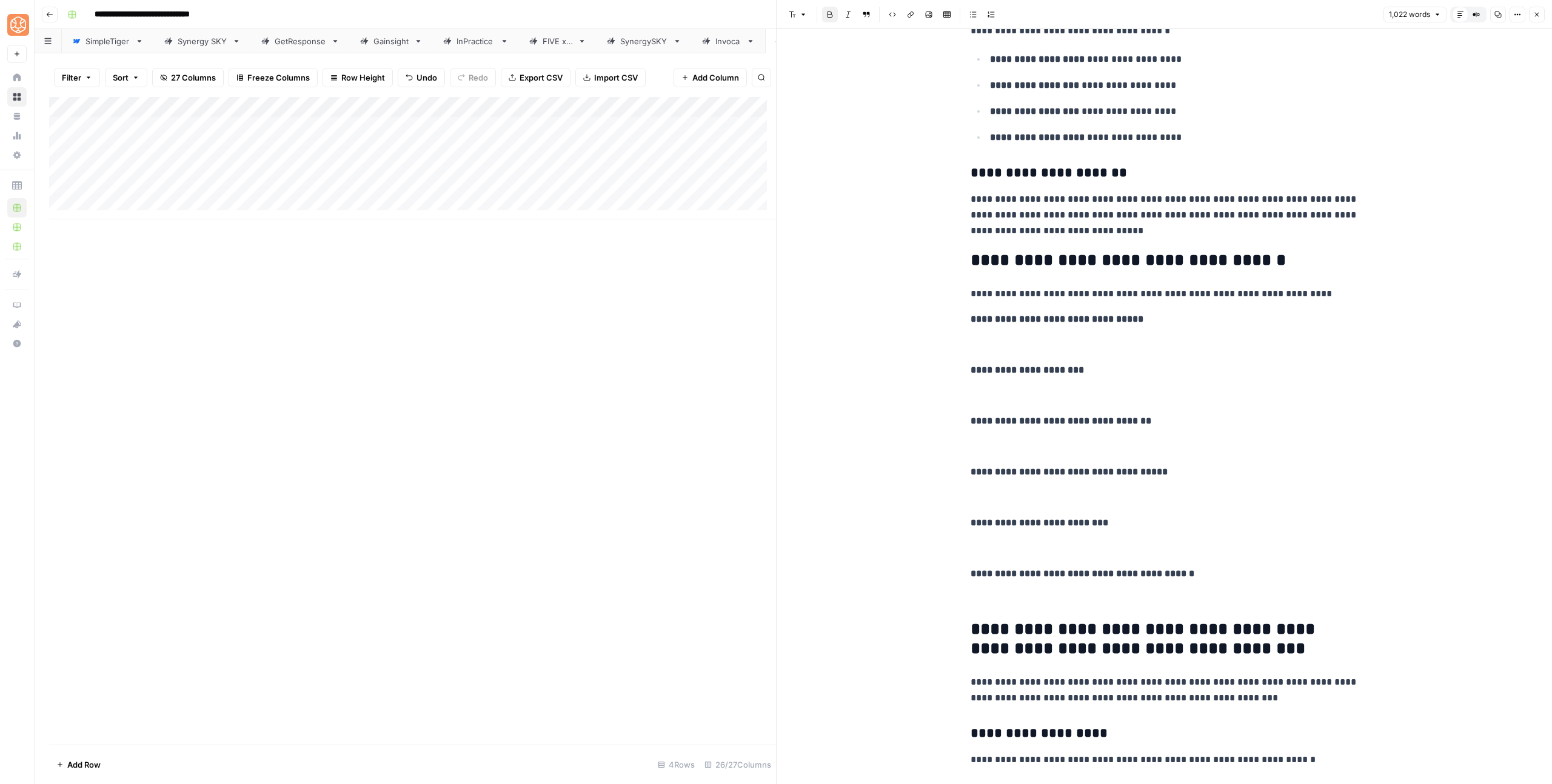 click on "**********" at bounding box center [1165, 472] 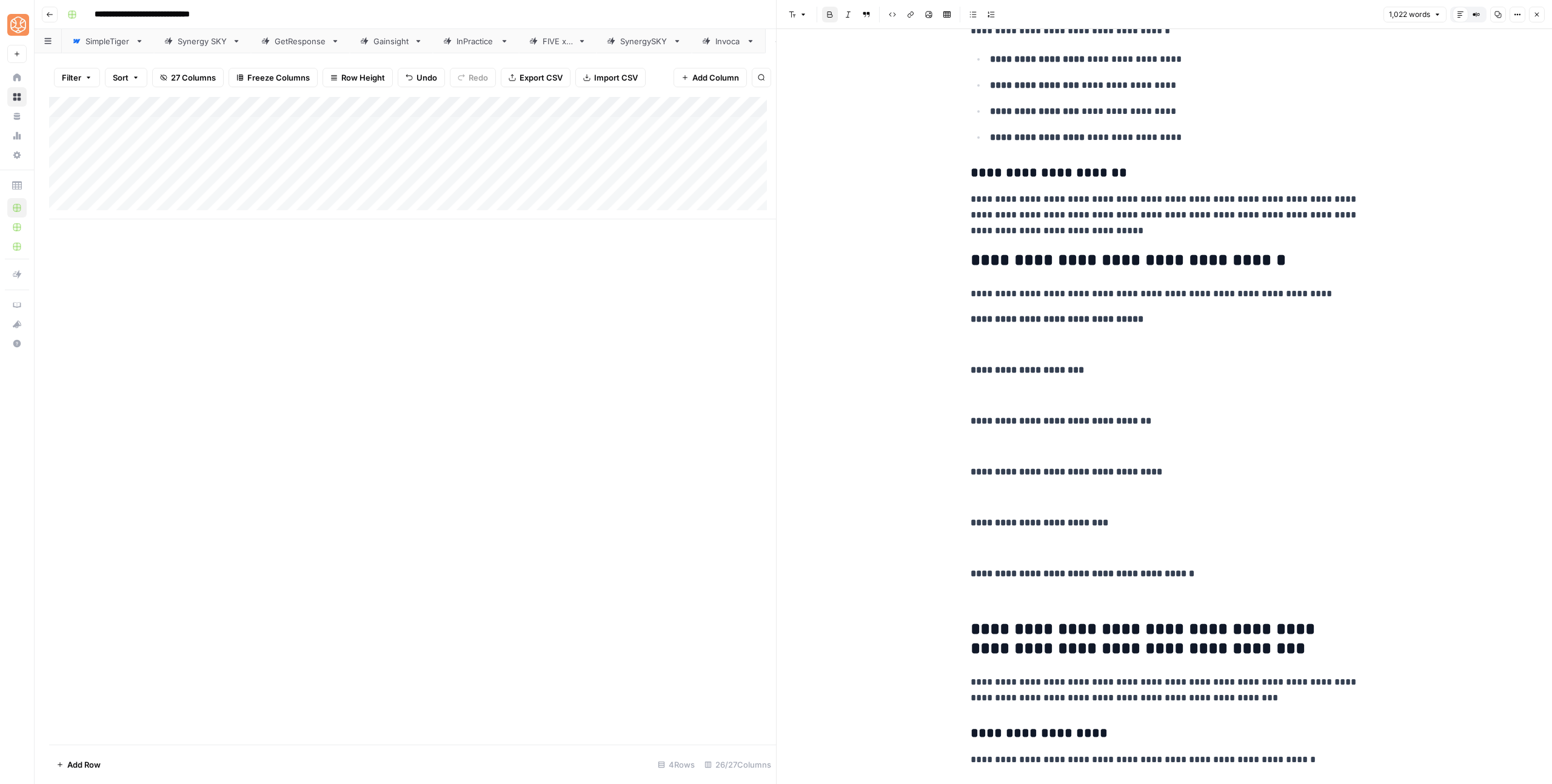 click on "**********" at bounding box center (1165, 421) 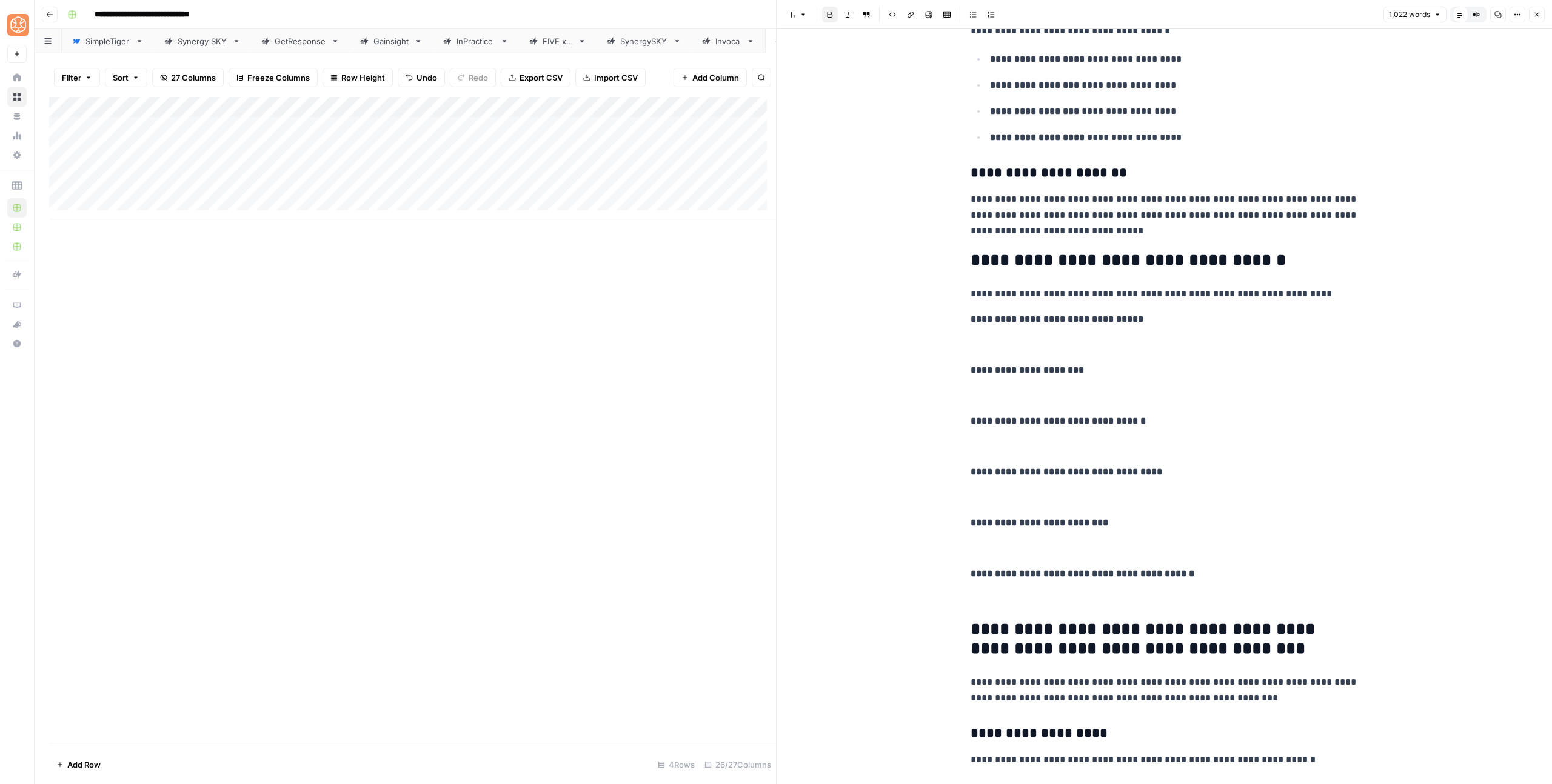 drag, startPoint x: 1092, startPoint y: 376, endPoint x: 1099, endPoint y: 368, distance: 10.630146 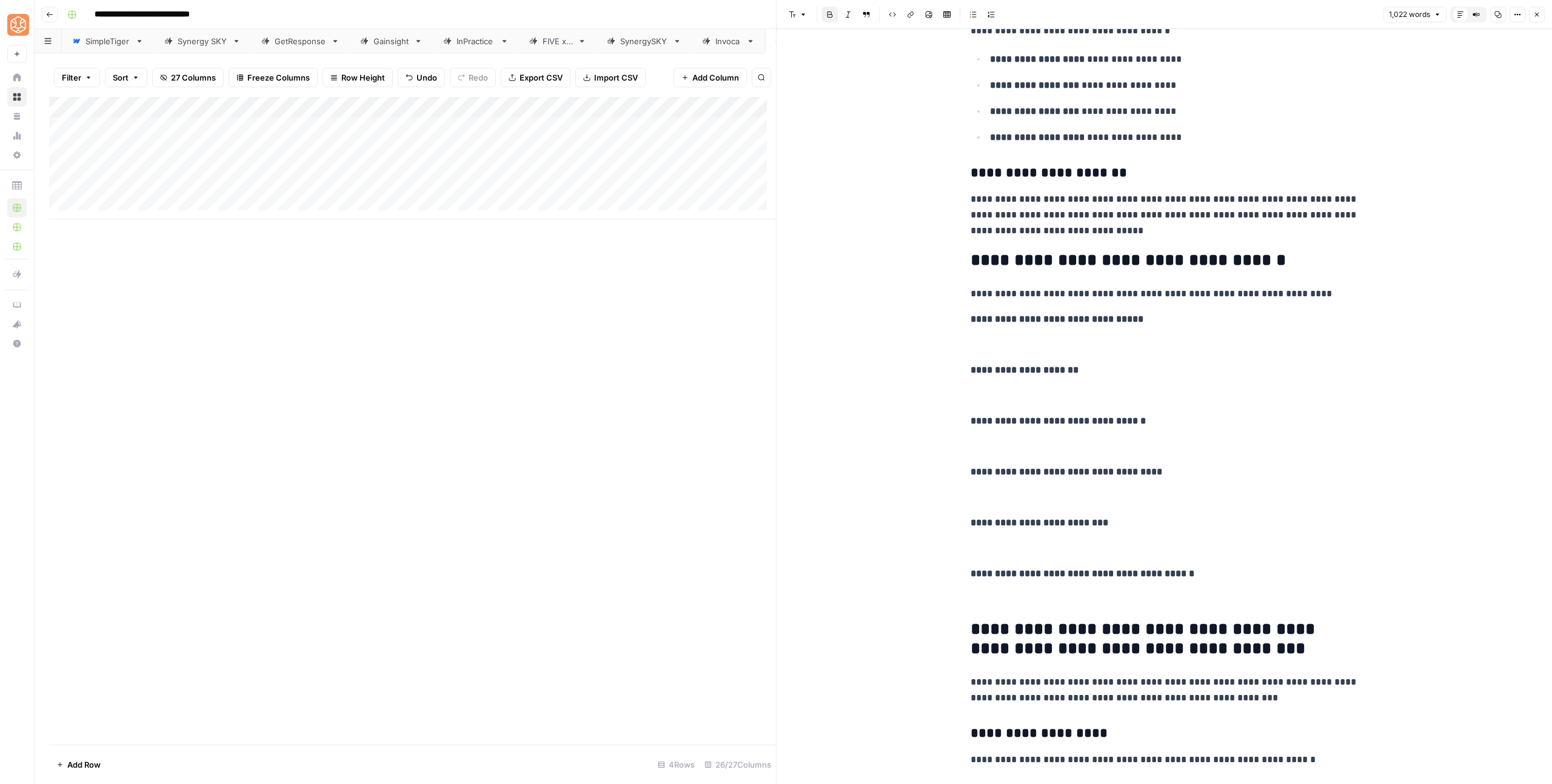 click on "**********" at bounding box center (1165, 319) 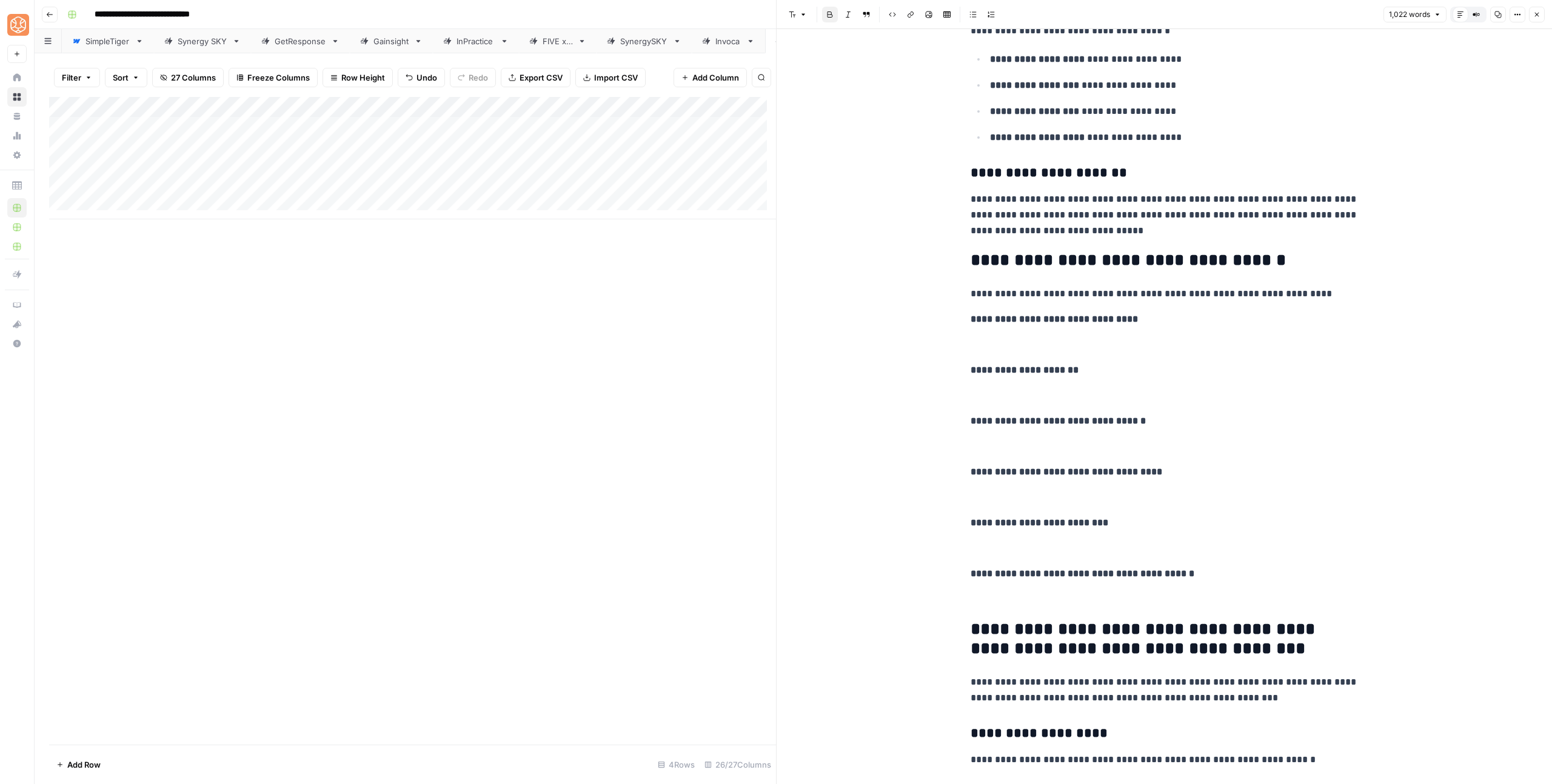 click at bounding box center (1165, 345) 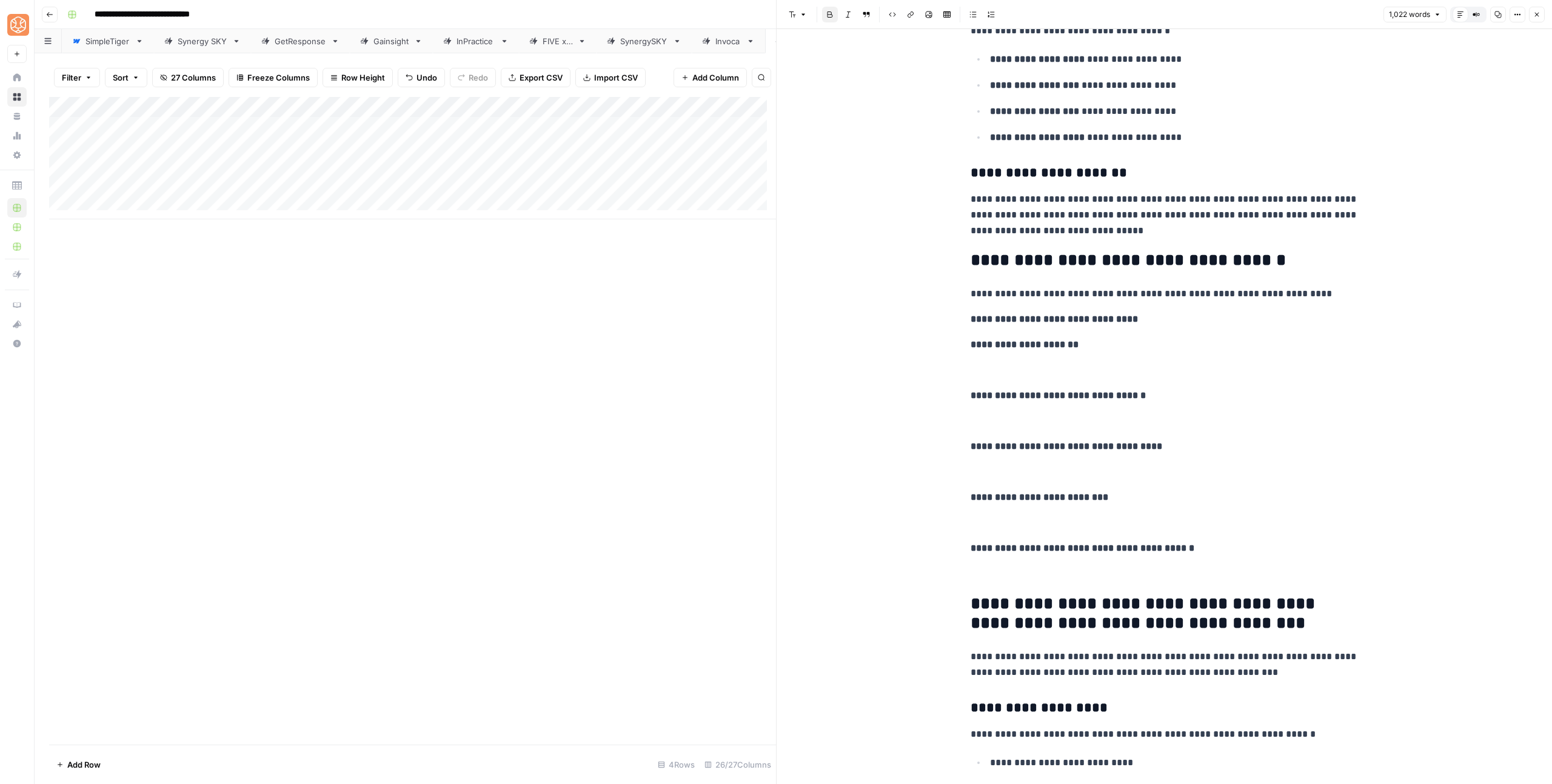 click on "[FIRST] [LAST] [STREET_NAME], [CITY], [STATE] [POSTAL_CODE] [PHONE] [EMAIL] [DATE] [CREDIT_CARD] [SSN]" at bounding box center (1165, 1081) 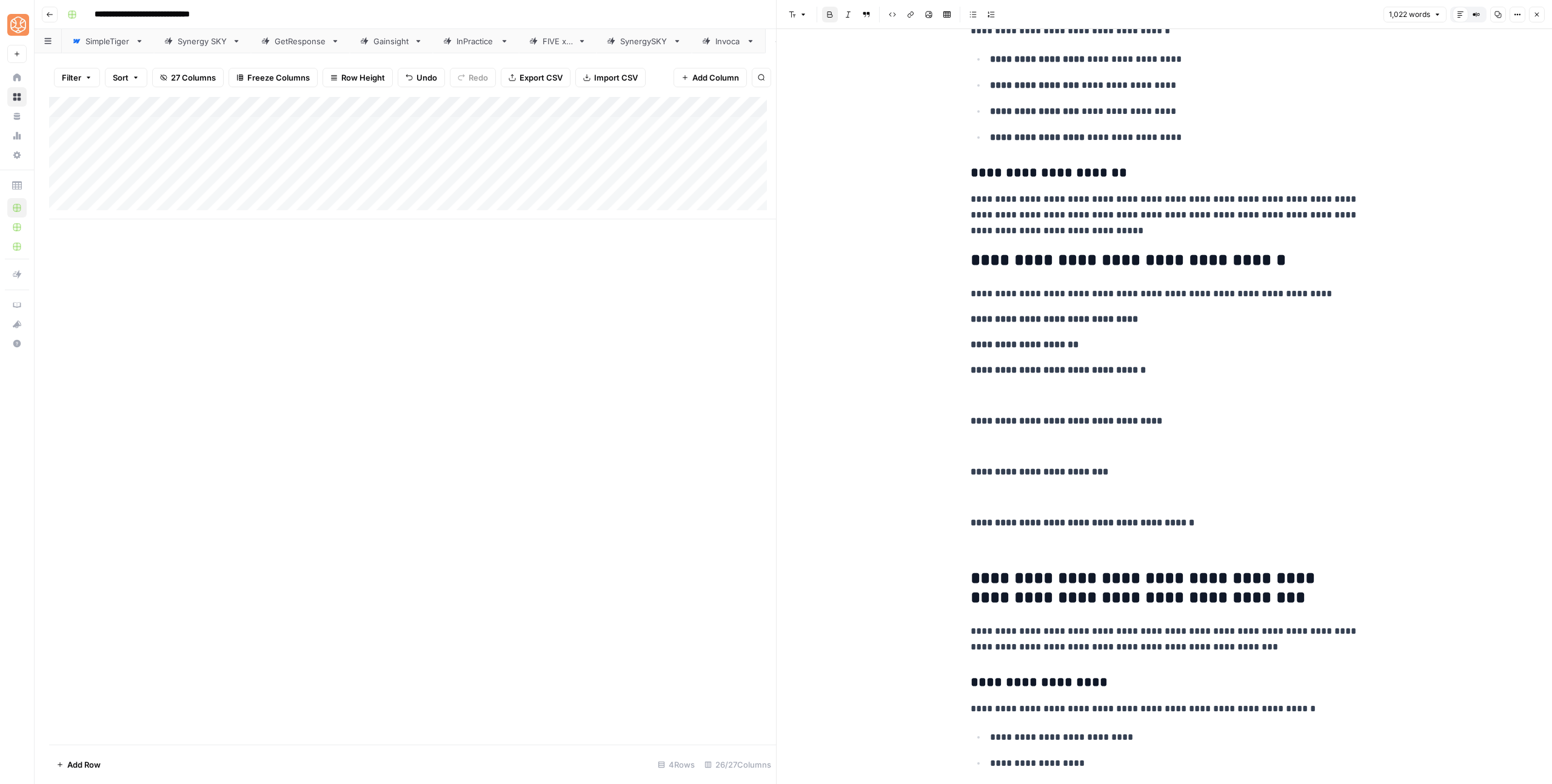 click at bounding box center [1165, 396] 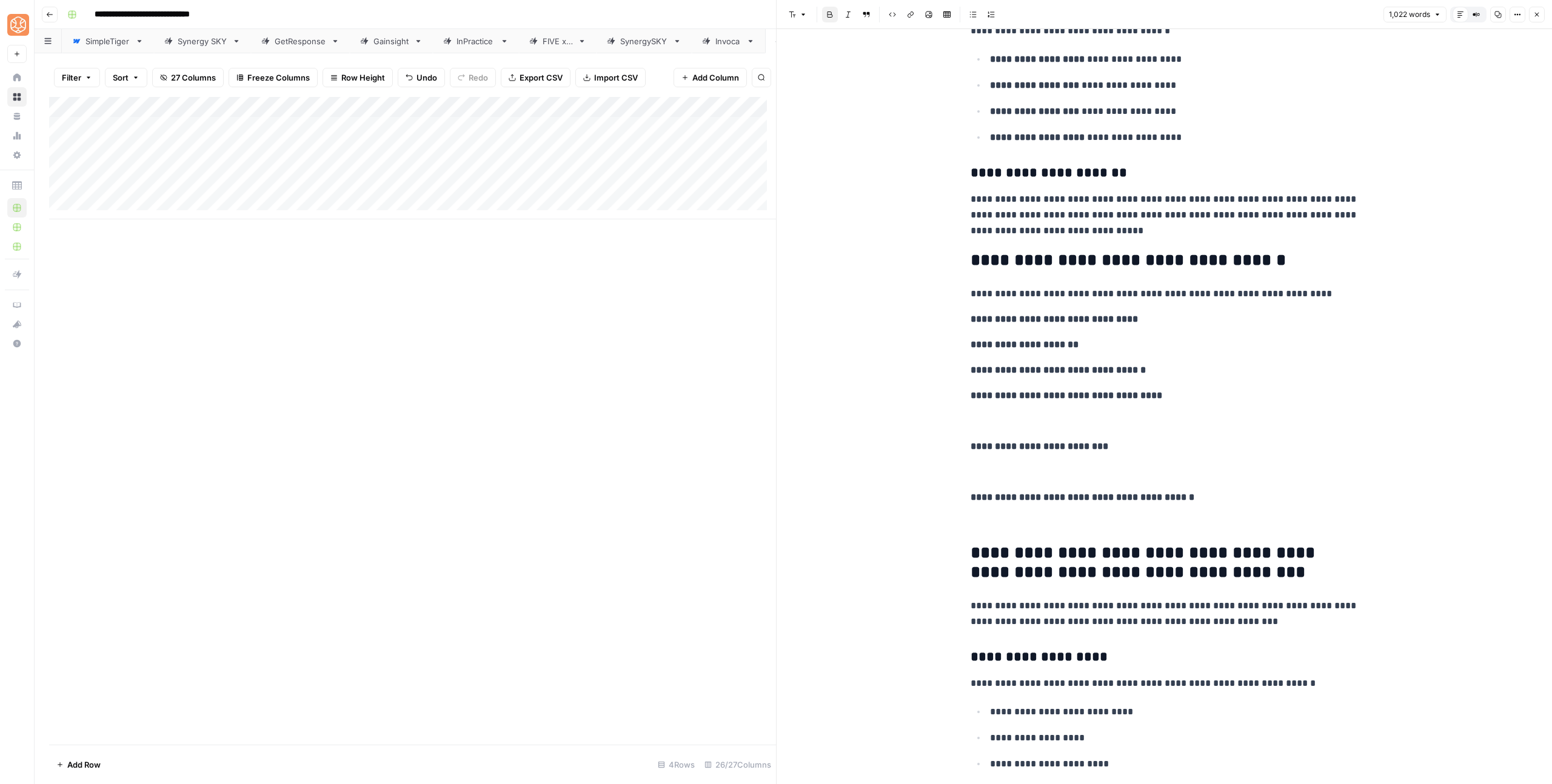 click on "[FIRST] [LAST] [STREET_NAME], [CITY], [STATE] [POSTAL_CODE] [PHONE] [EMAIL] [DATE] [CREDIT_CARD] [SSN]" at bounding box center (1165, 1056) 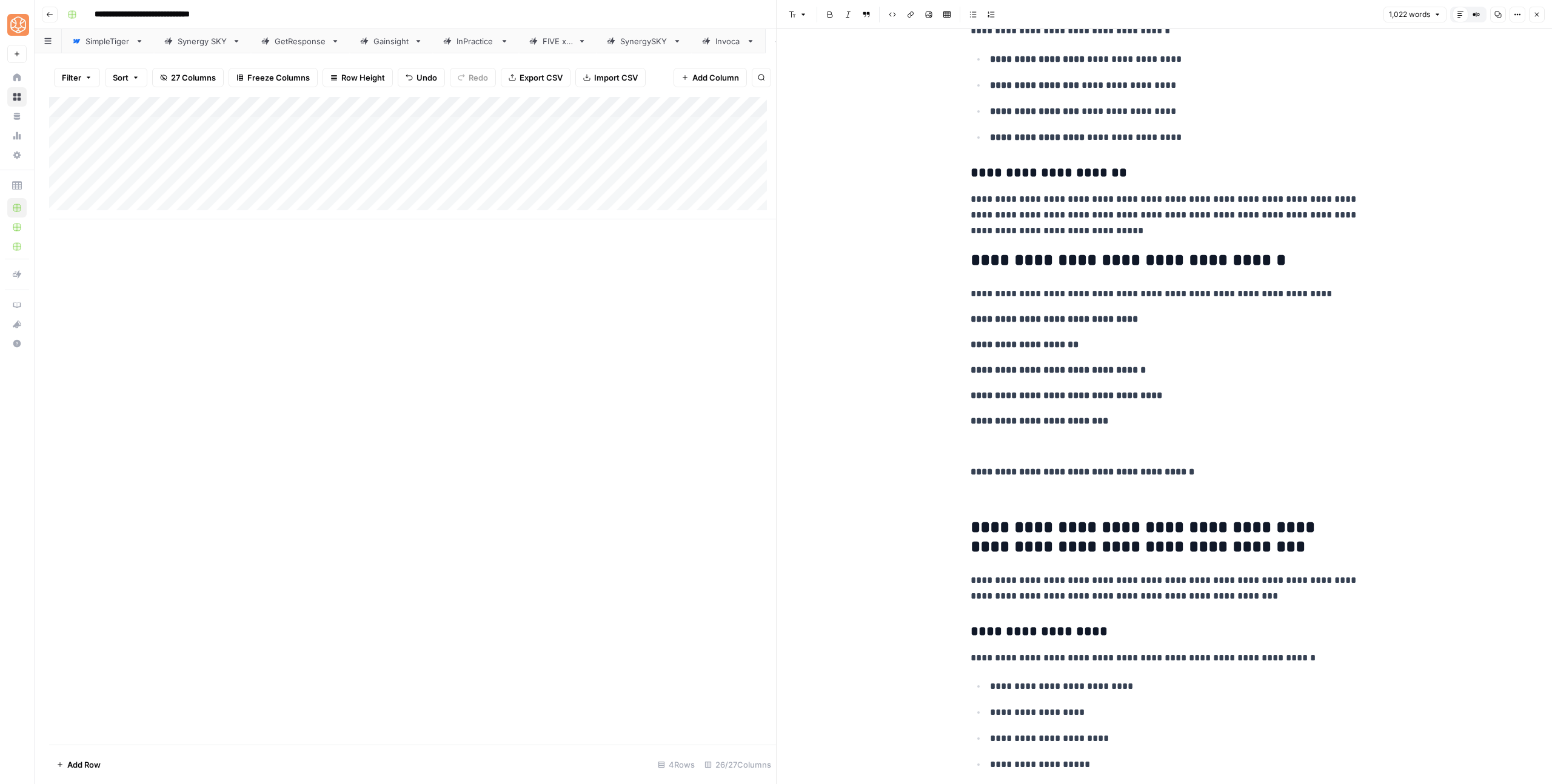 click at bounding box center [1165, 447] 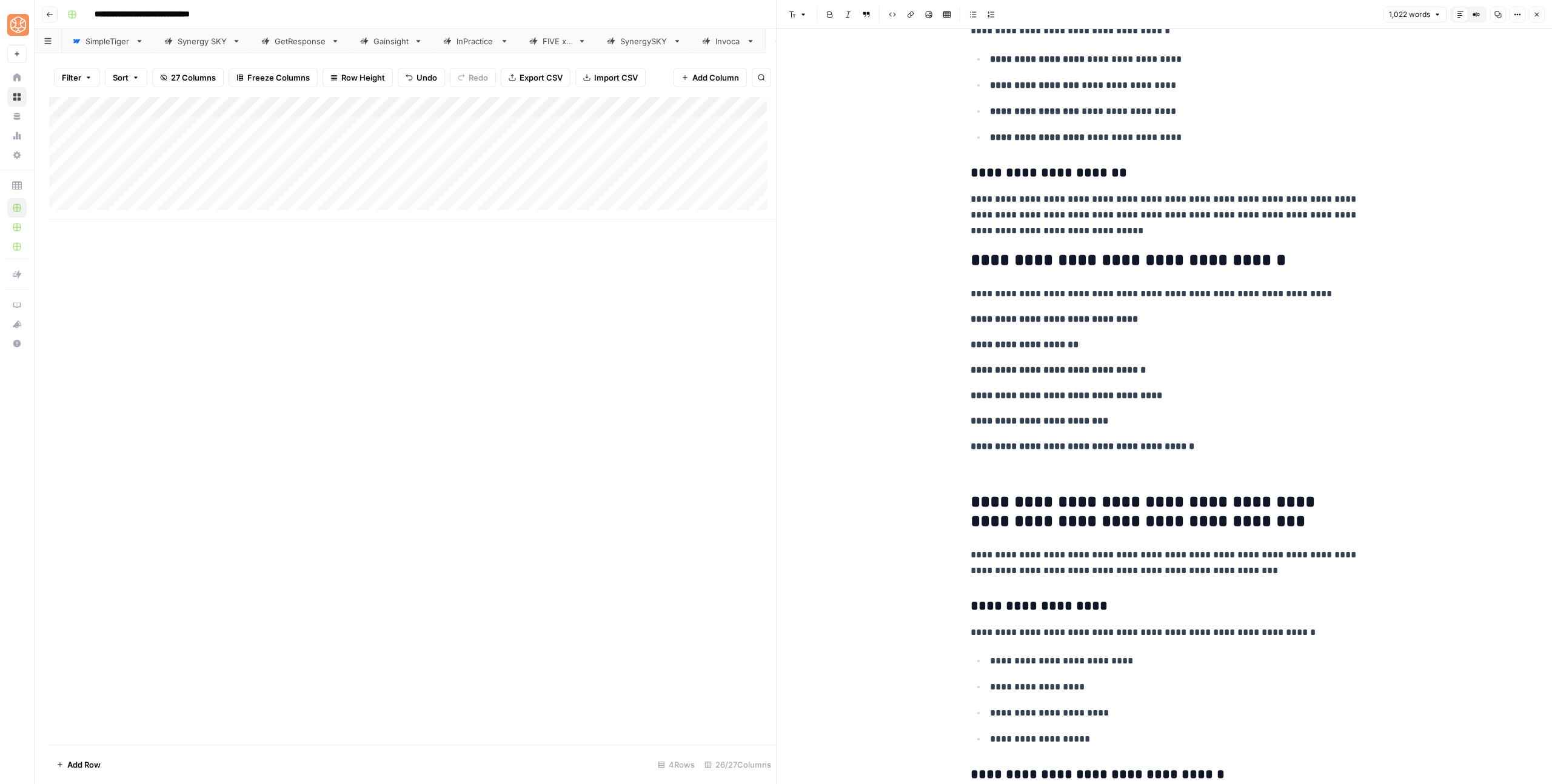 click at bounding box center [1165, 472] 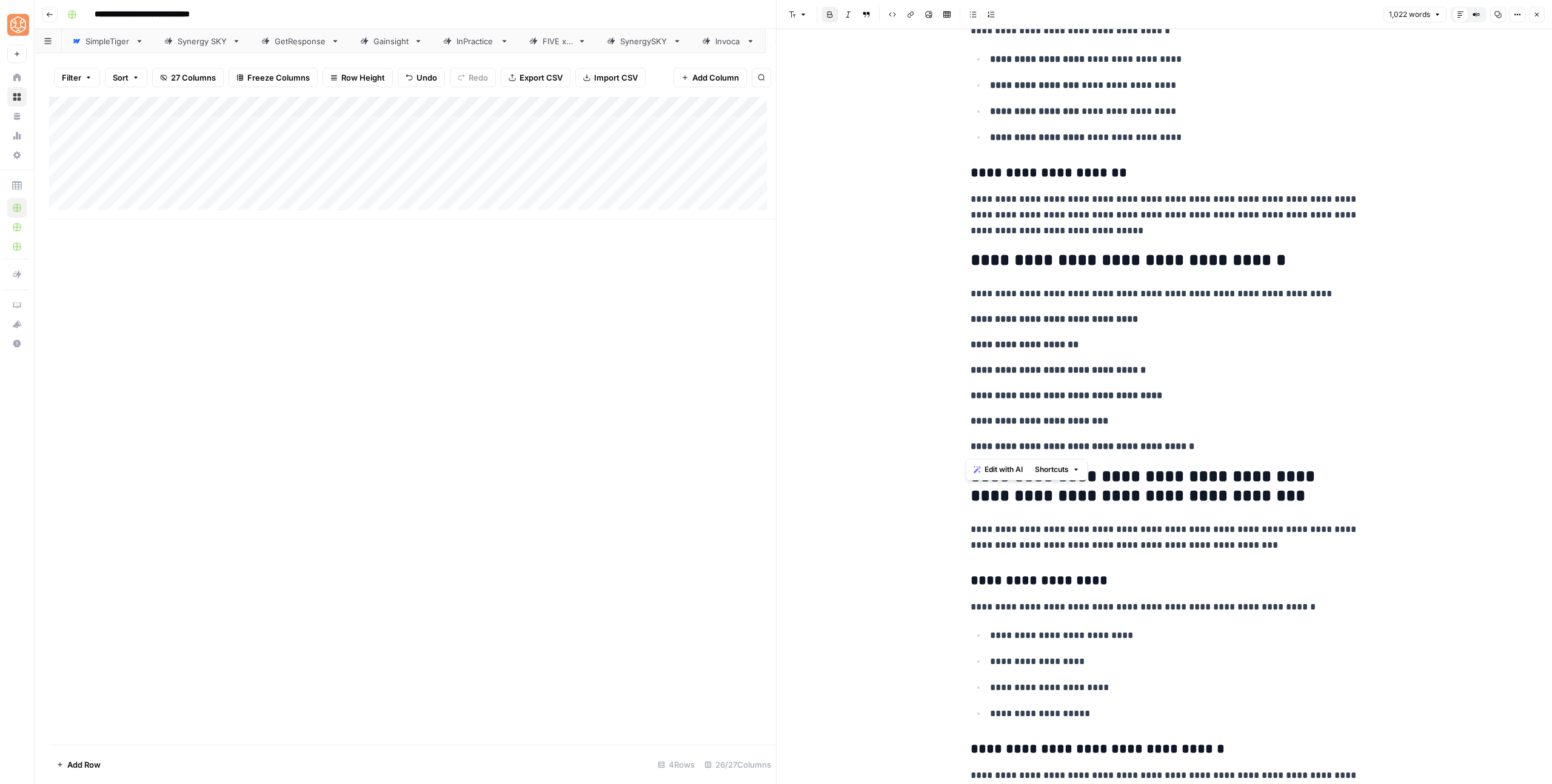drag, startPoint x: 1189, startPoint y: 448, endPoint x: 934, endPoint y: 321, distance: 284.8754 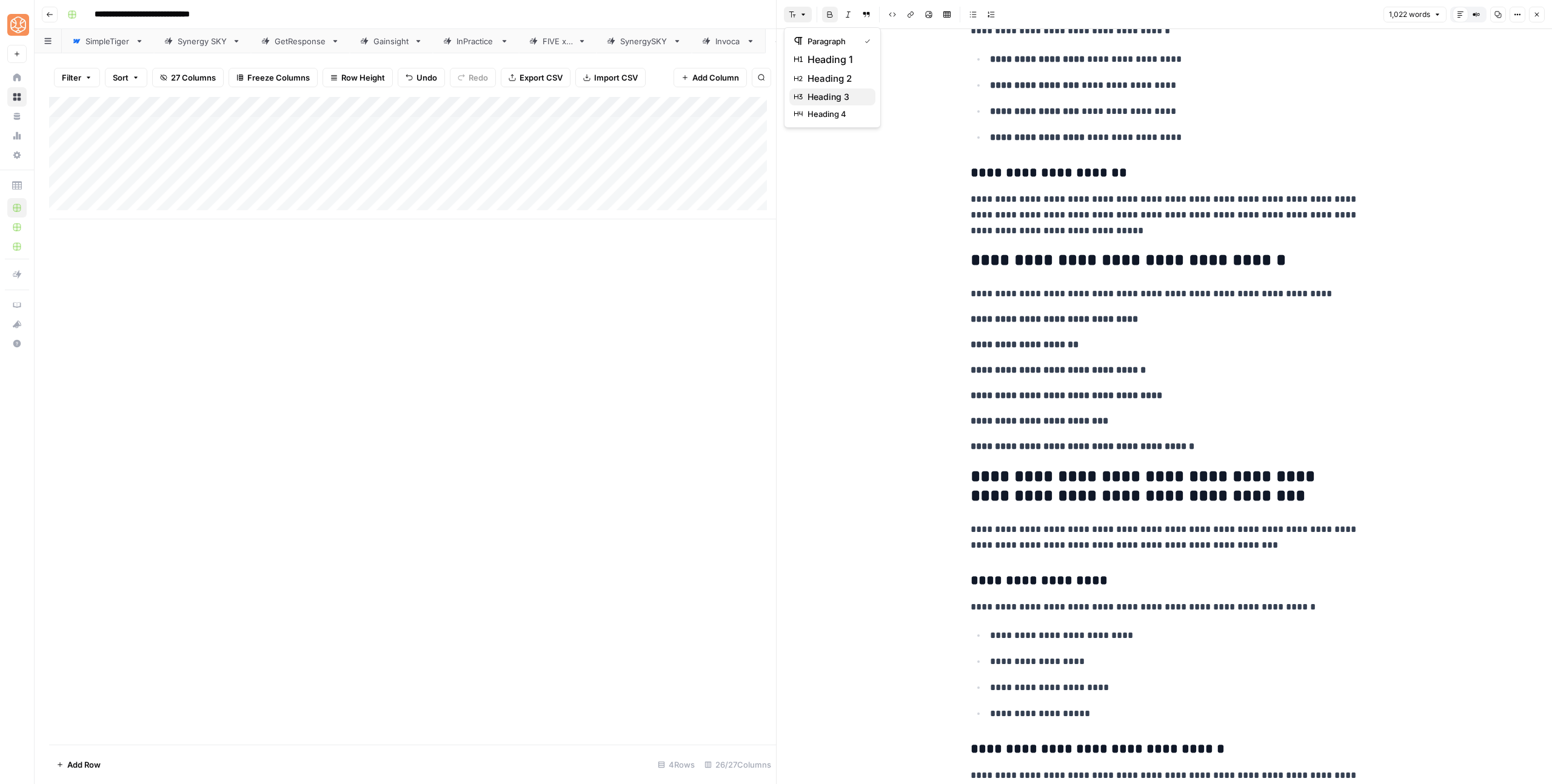 click on "heading 3" at bounding box center [828, 97] 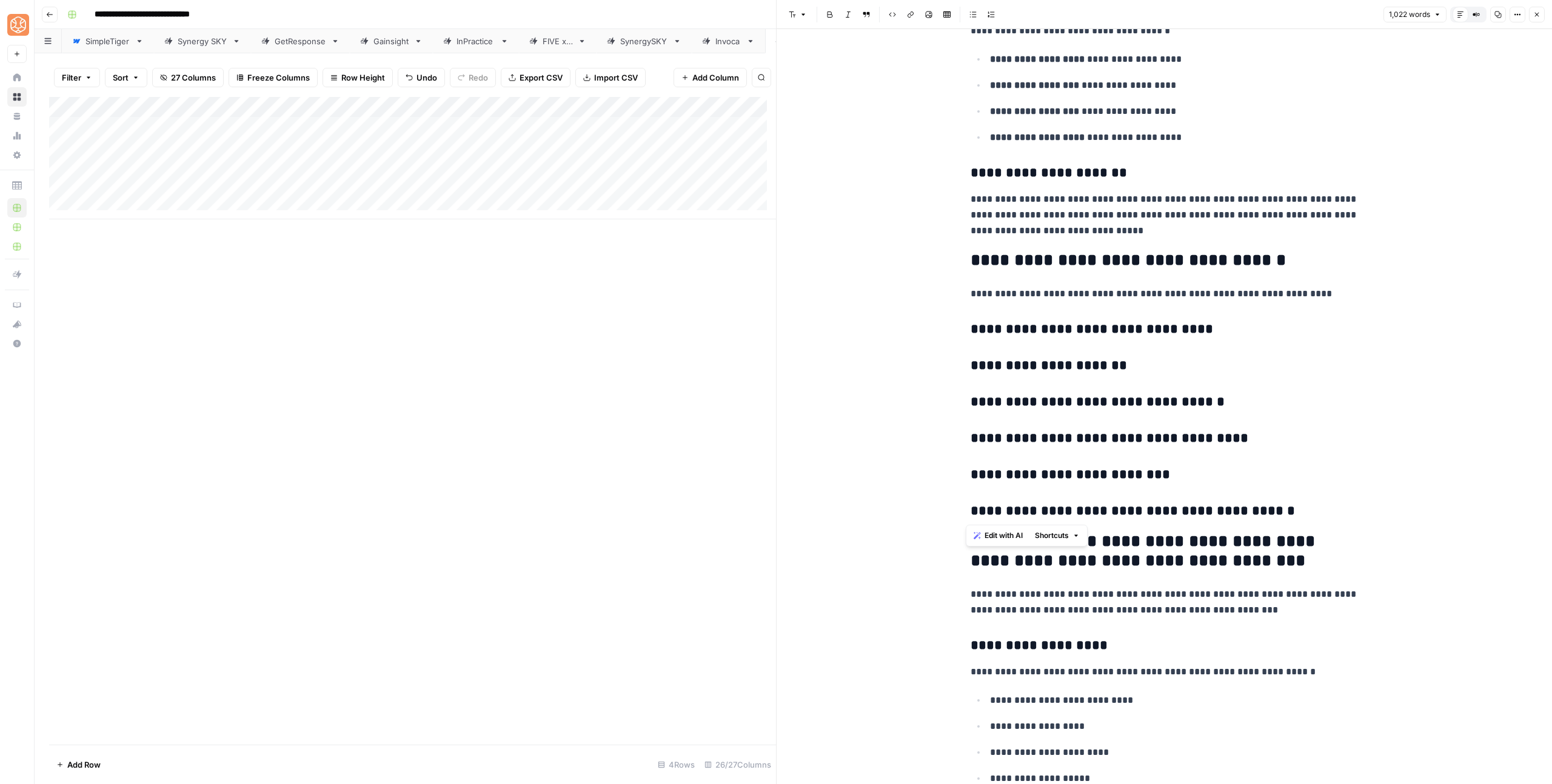click on "**********" at bounding box center [1165, 439] 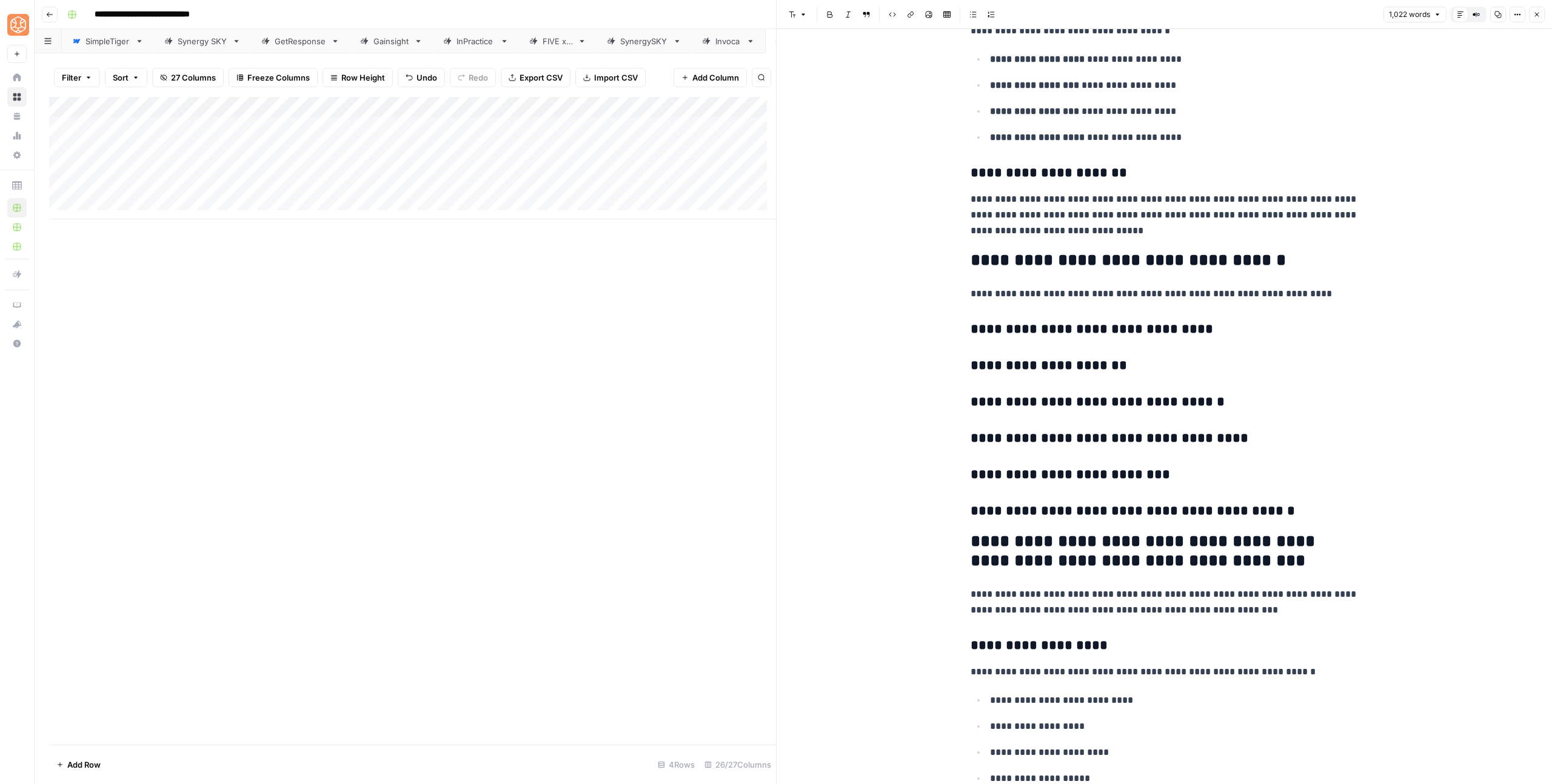 click on "[FIRST] [LAST] [STREET_NAME], [CITY], [STATE] [POSTAL_CODE] [PHONE] [EMAIL] [DATE] [CREDIT_CARD] [SSN]" at bounding box center [1165, 1051] 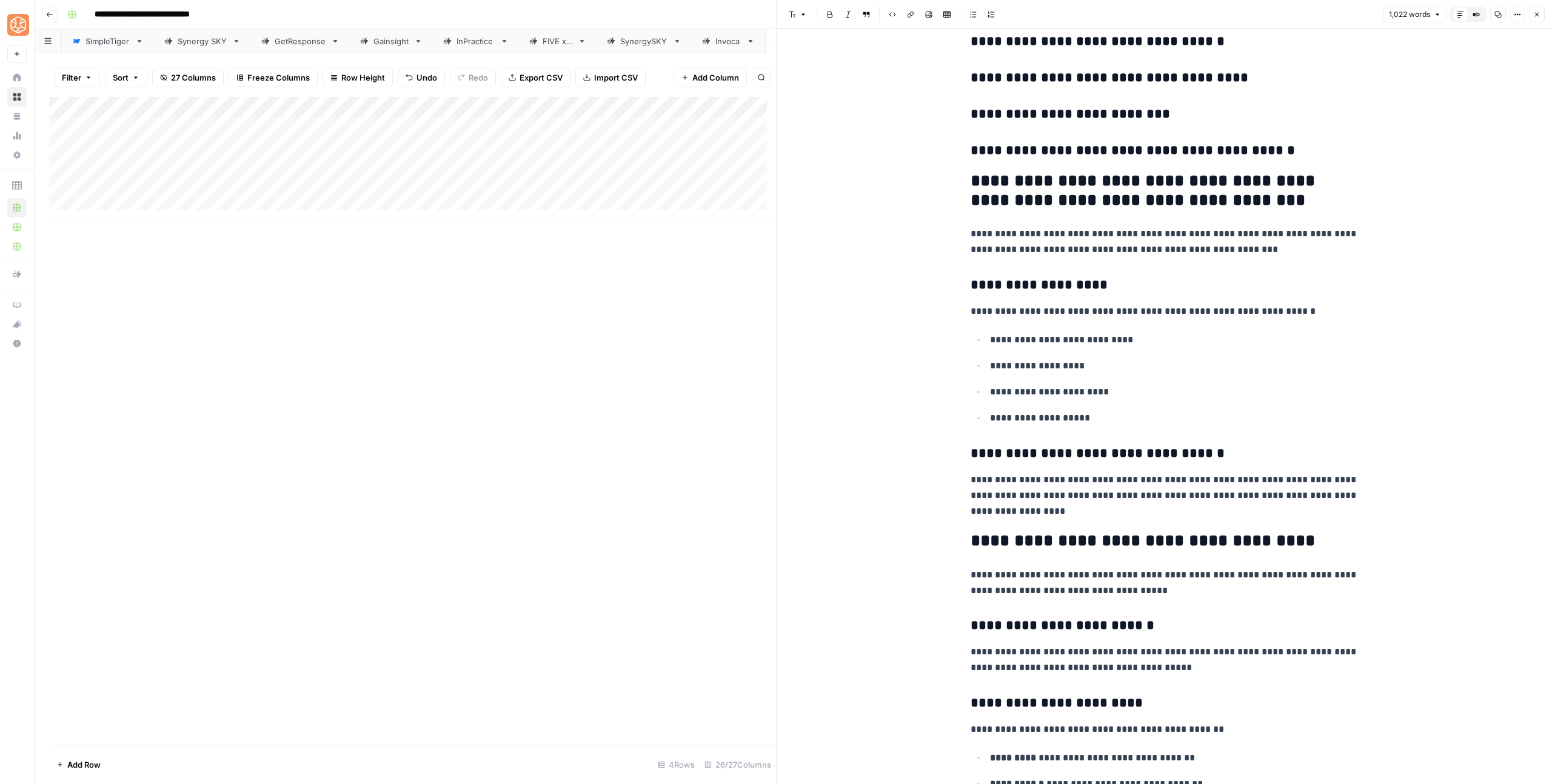 scroll, scrollTop: 1422, scrollLeft: 0, axis: vertical 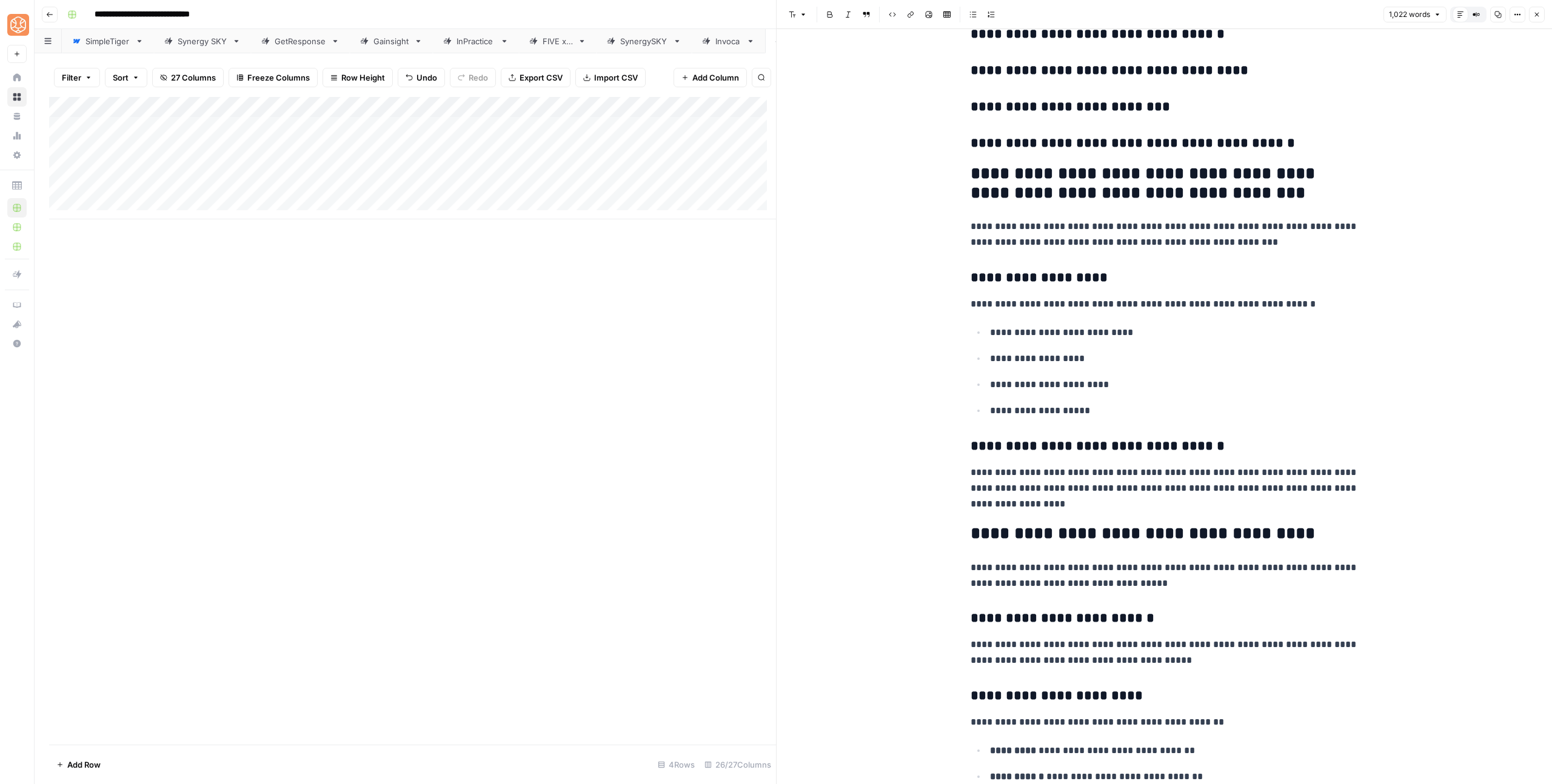 click on "**********" at bounding box center (1165, 447) 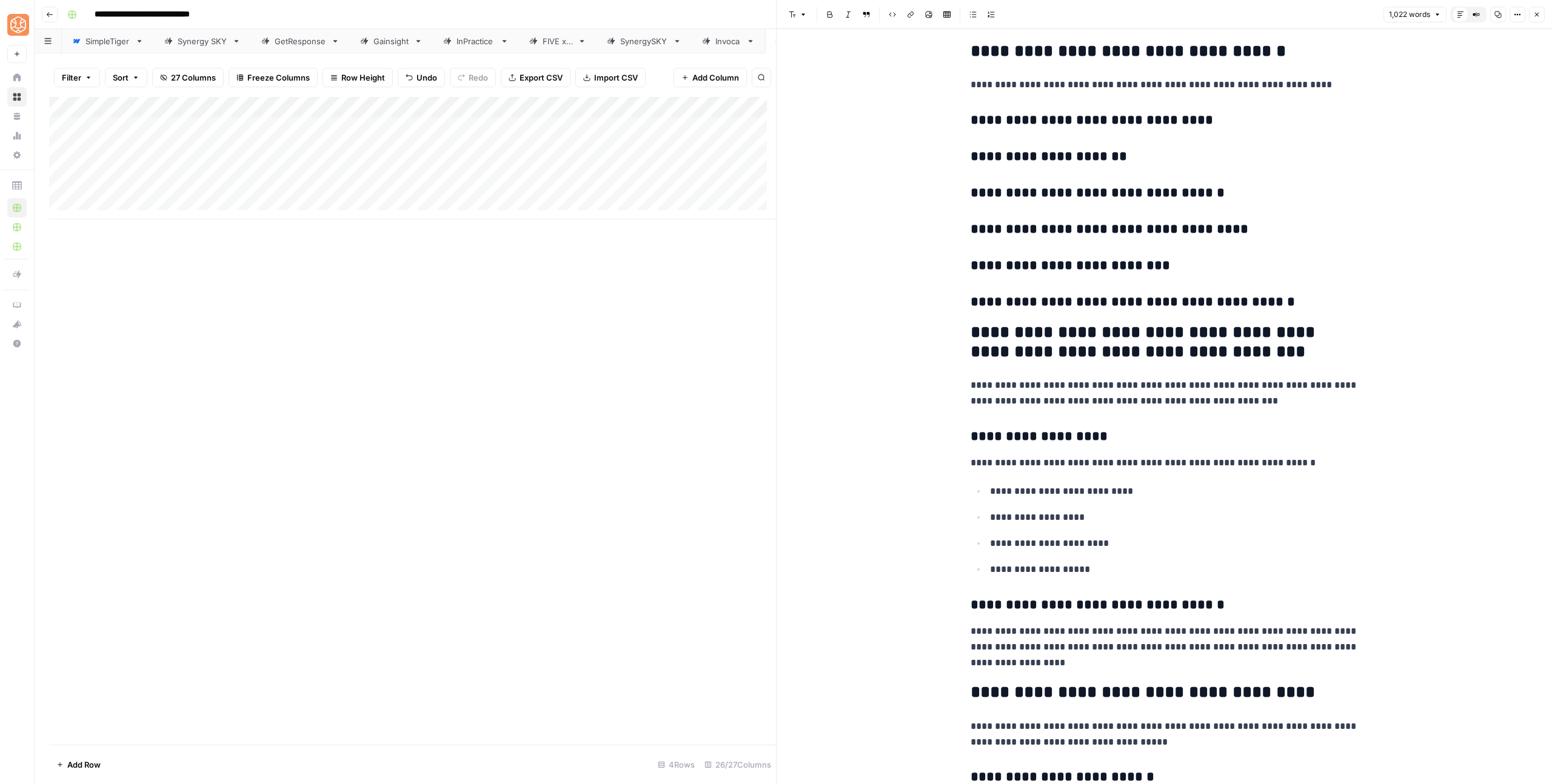 scroll, scrollTop: 1216, scrollLeft: 0, axis: vertical 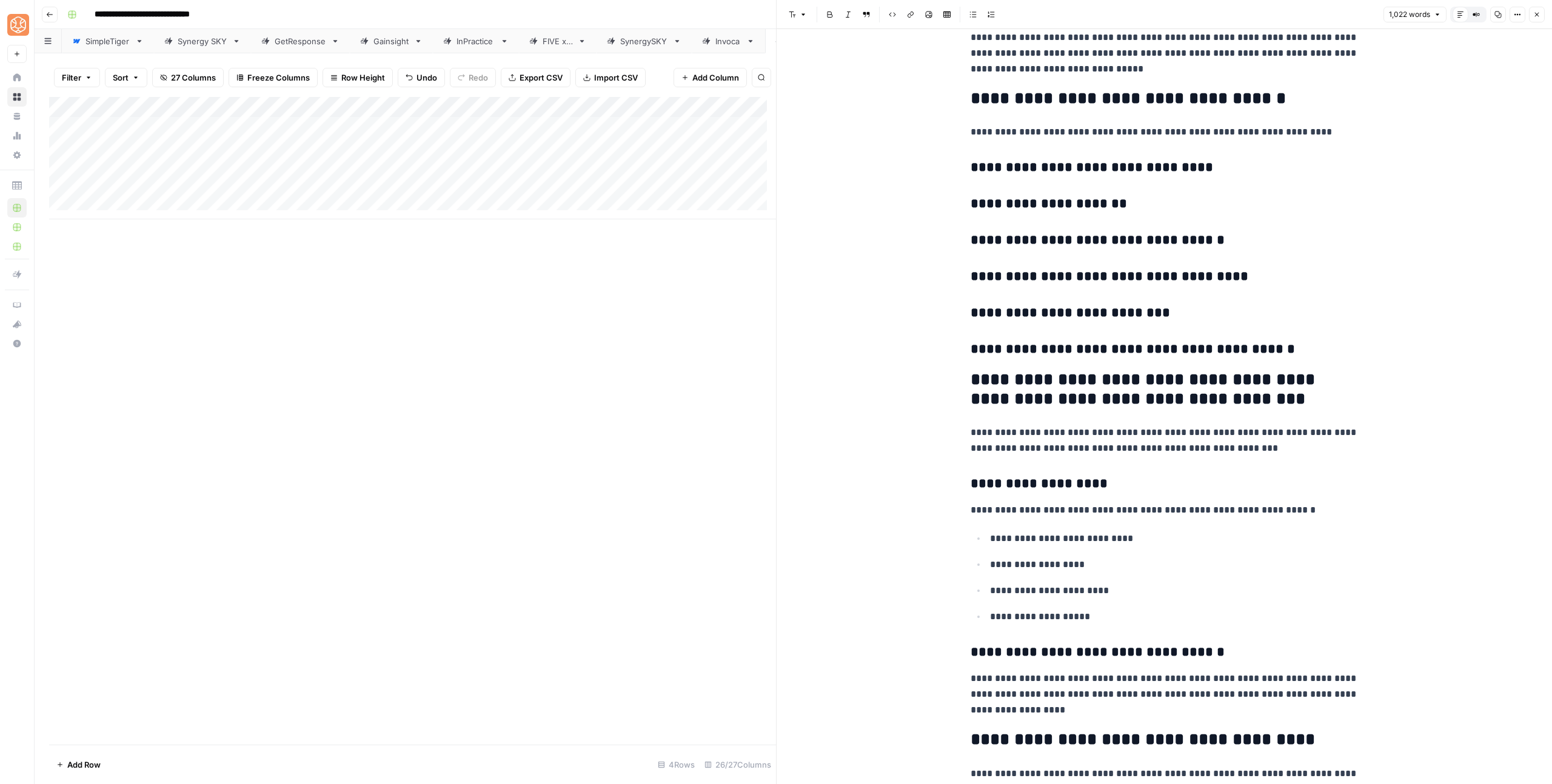 click on "**********" at bounding box center (1165, 390) 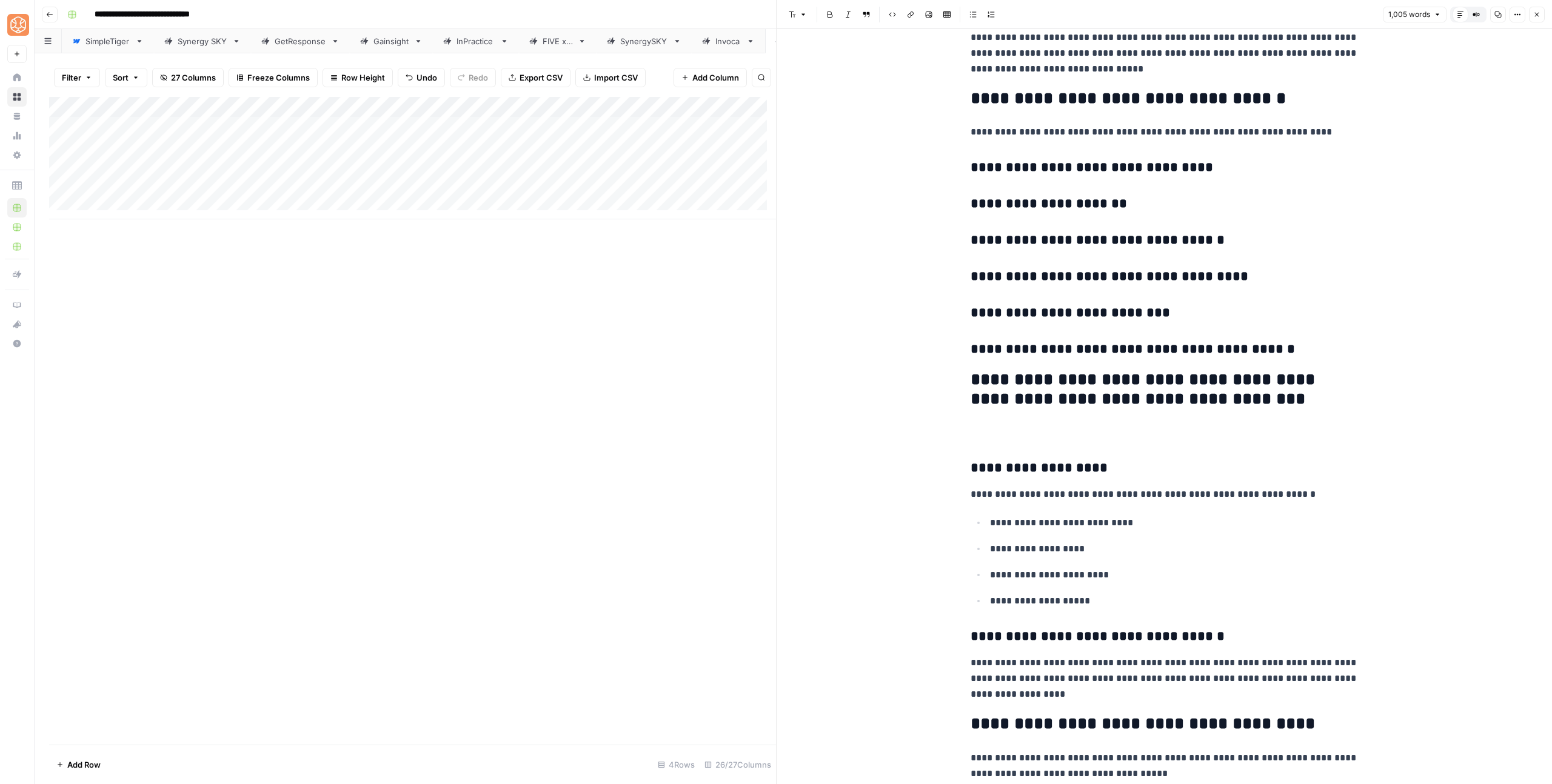 click on "**********" at bounding box center (1165, 132) 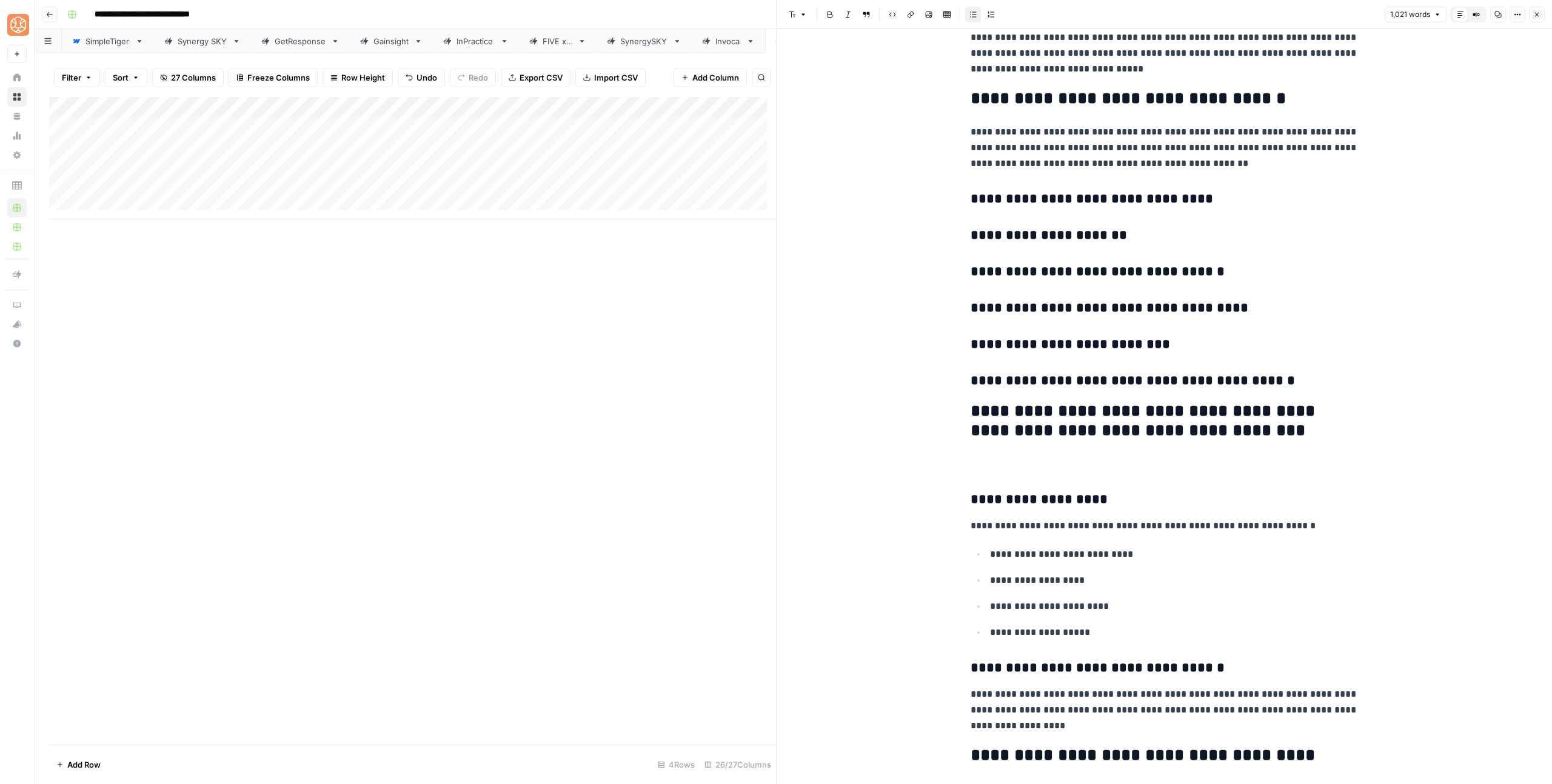 click on "**********" at bounding box center [1174, 554] 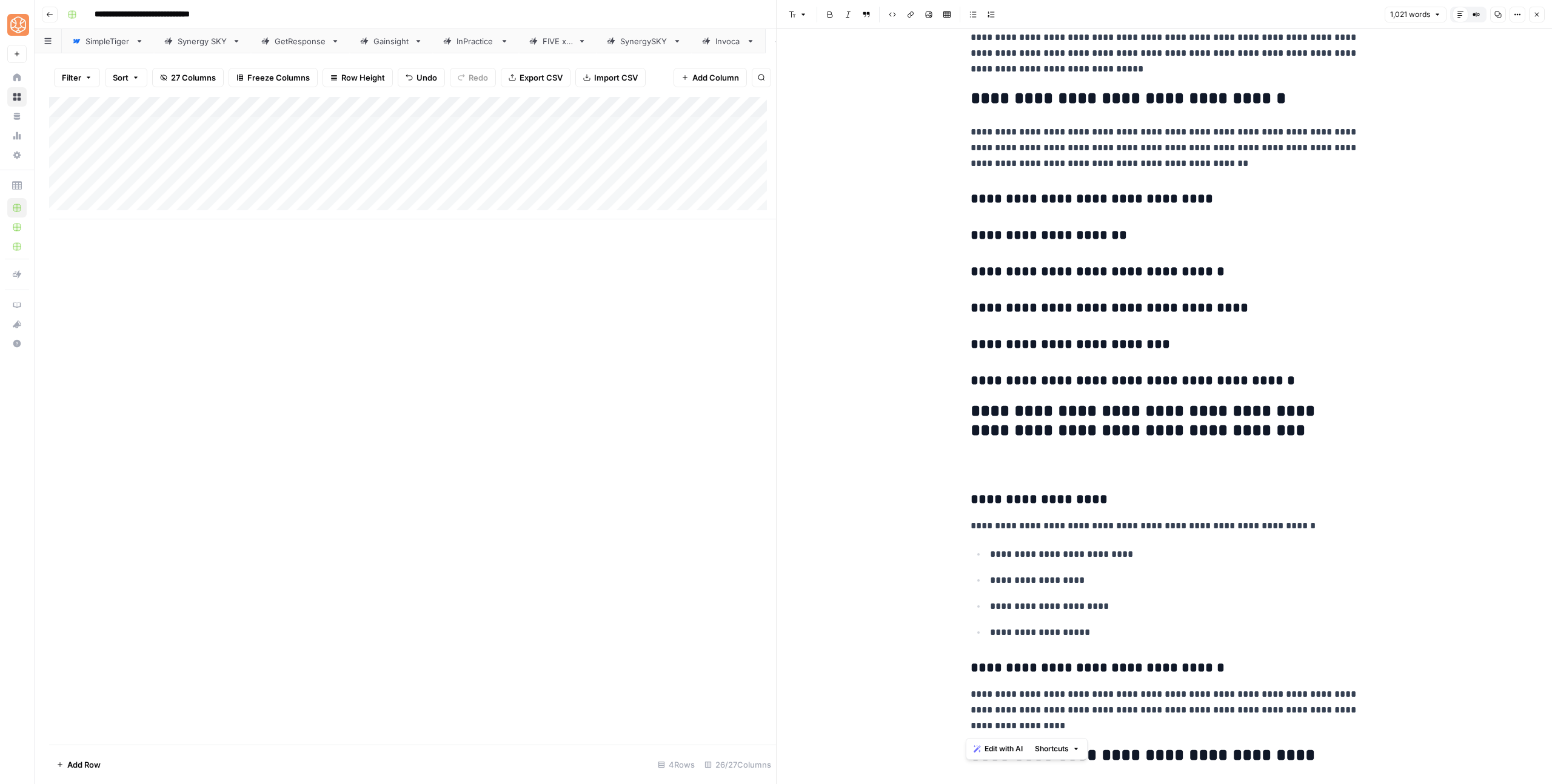 drag, startPoint x: 1037, startPoint y: 729, endPoint x: 946, endPoint y: 488, distance: 257.6082 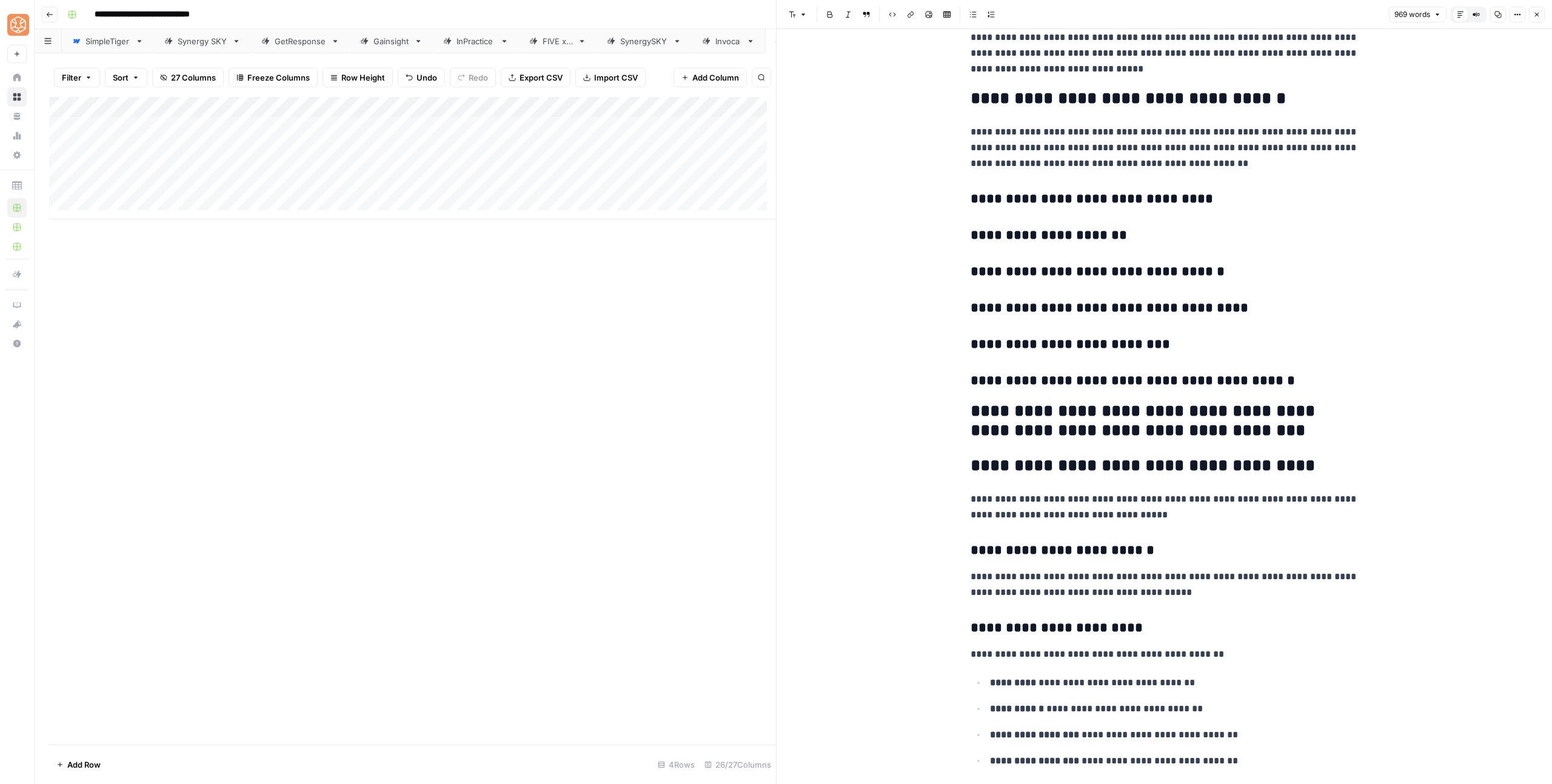 click on "**********" at bounding box center [1165, 421] 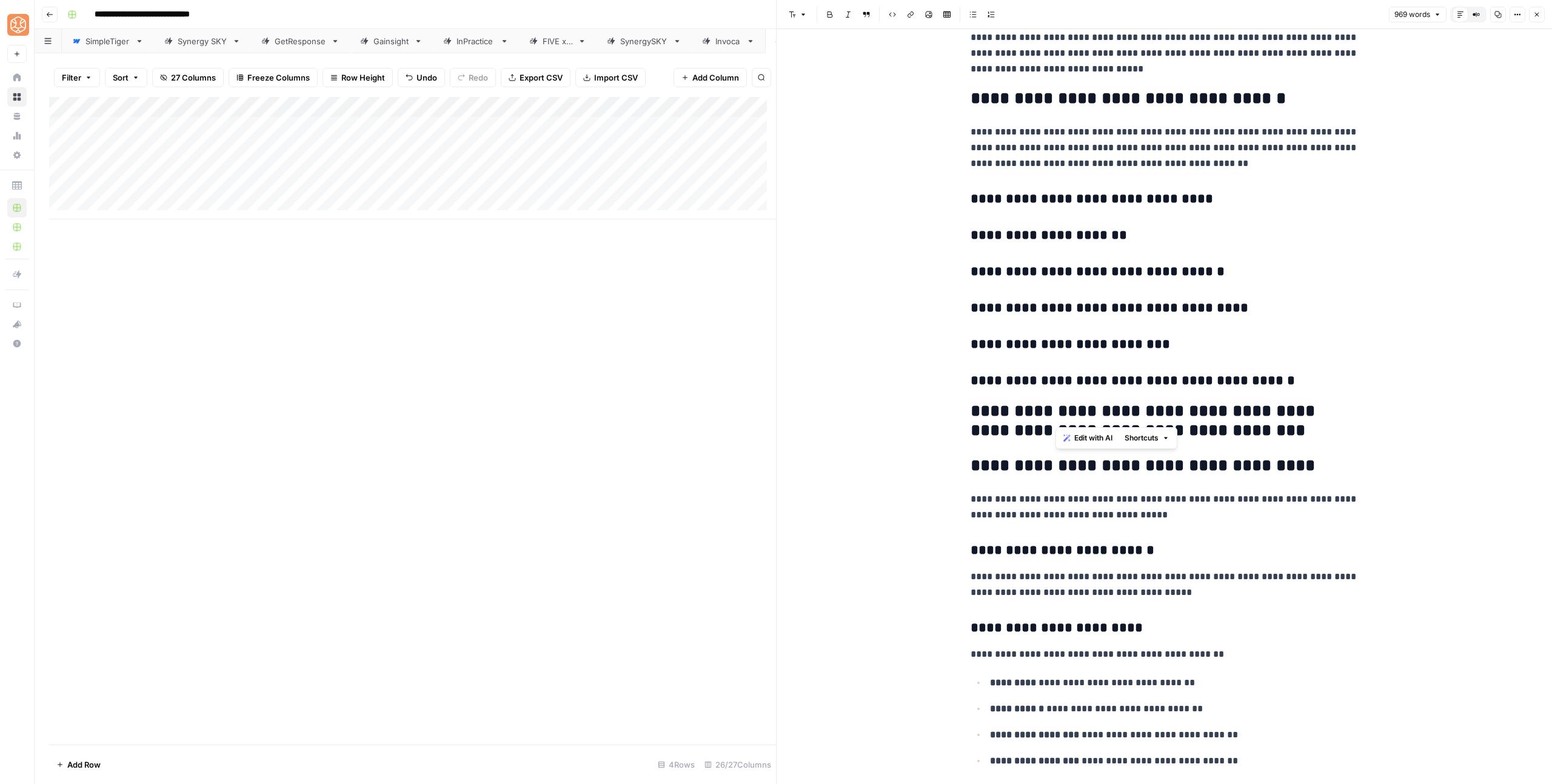 click on "**********" at bounding box center [1165, 421] 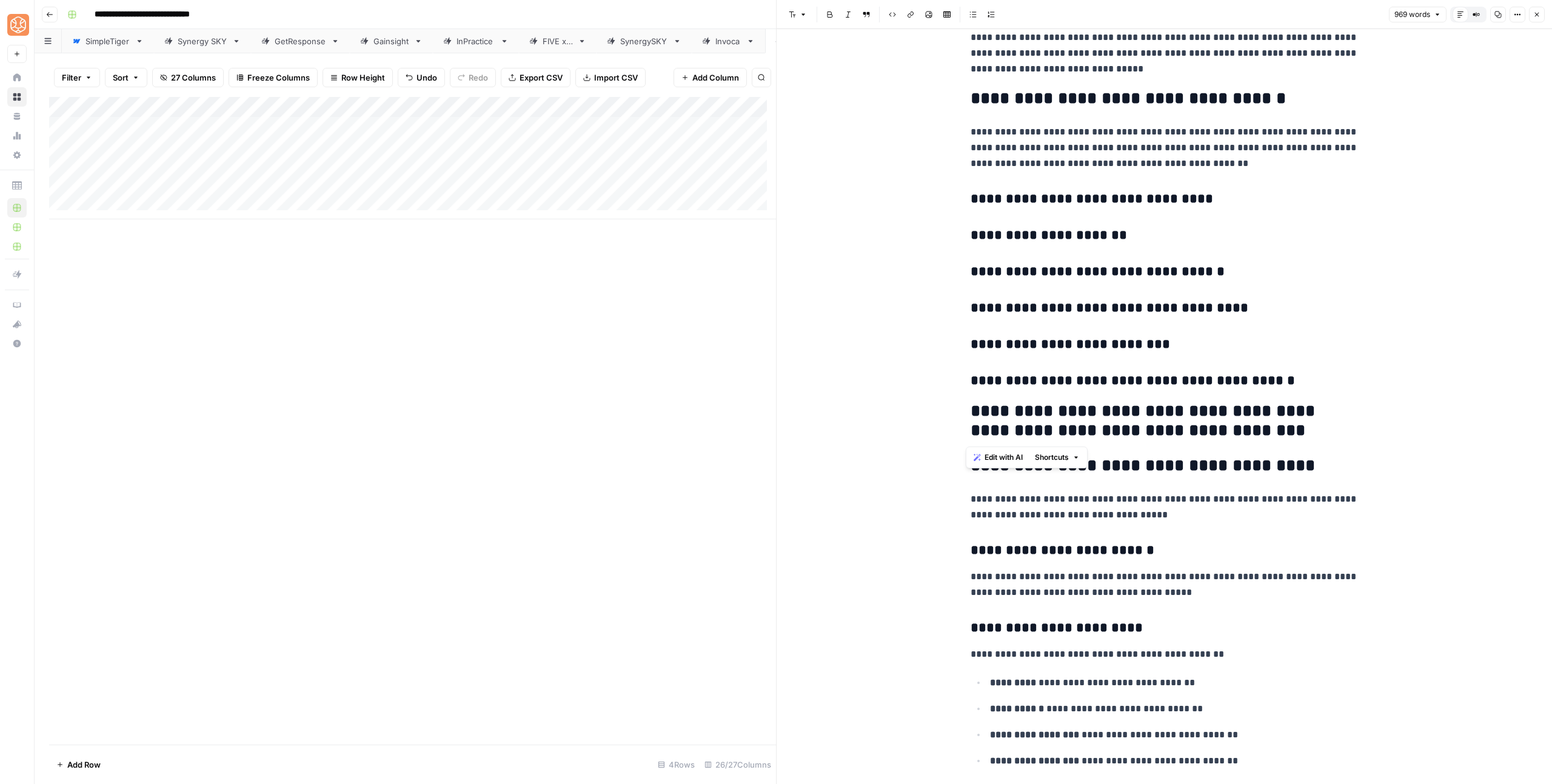 click on "**********" at bounding box center (1165, 421) 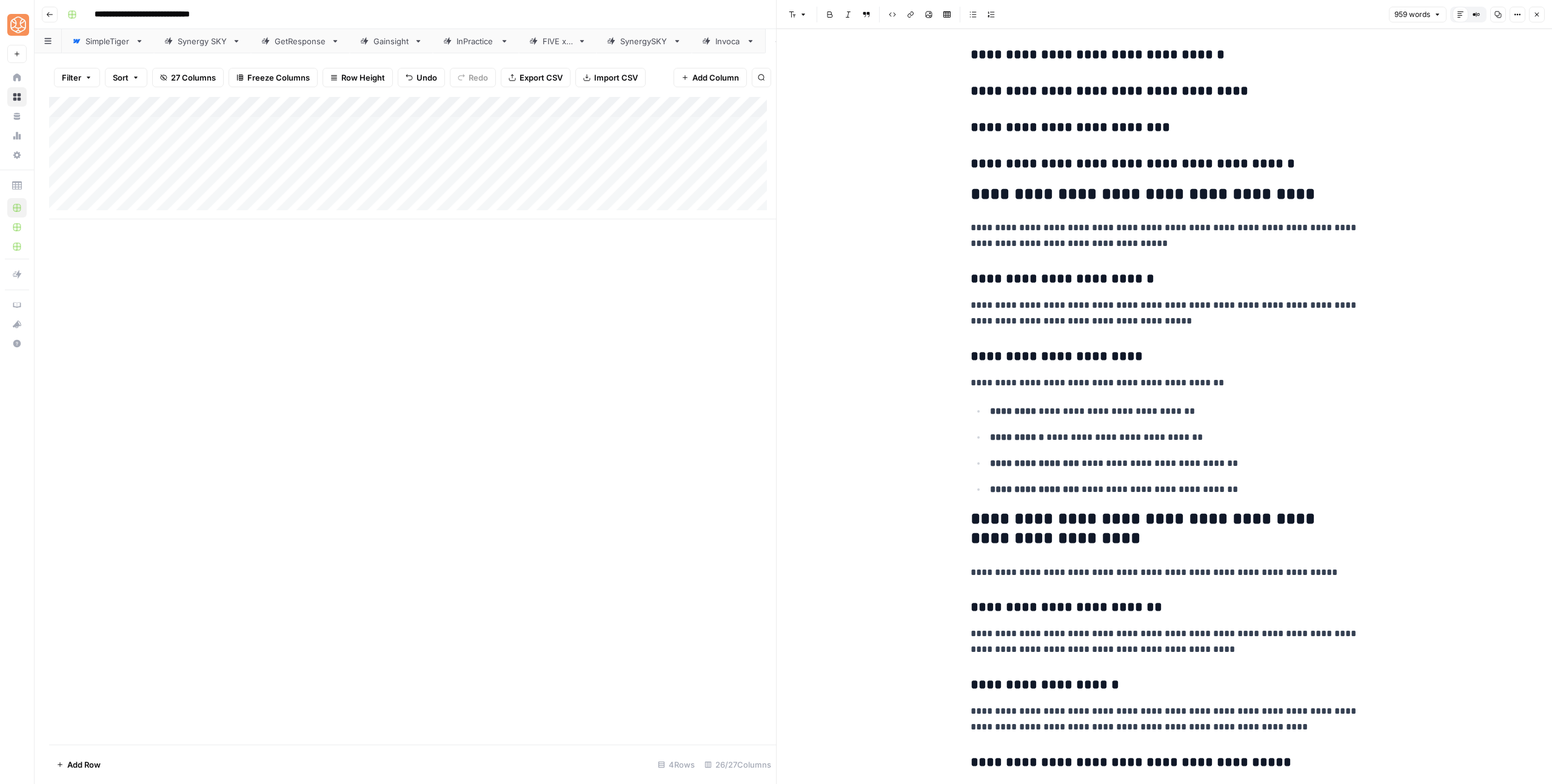 scroll, scrollTop: 1295, scrollLeft: 0, axis: vertical 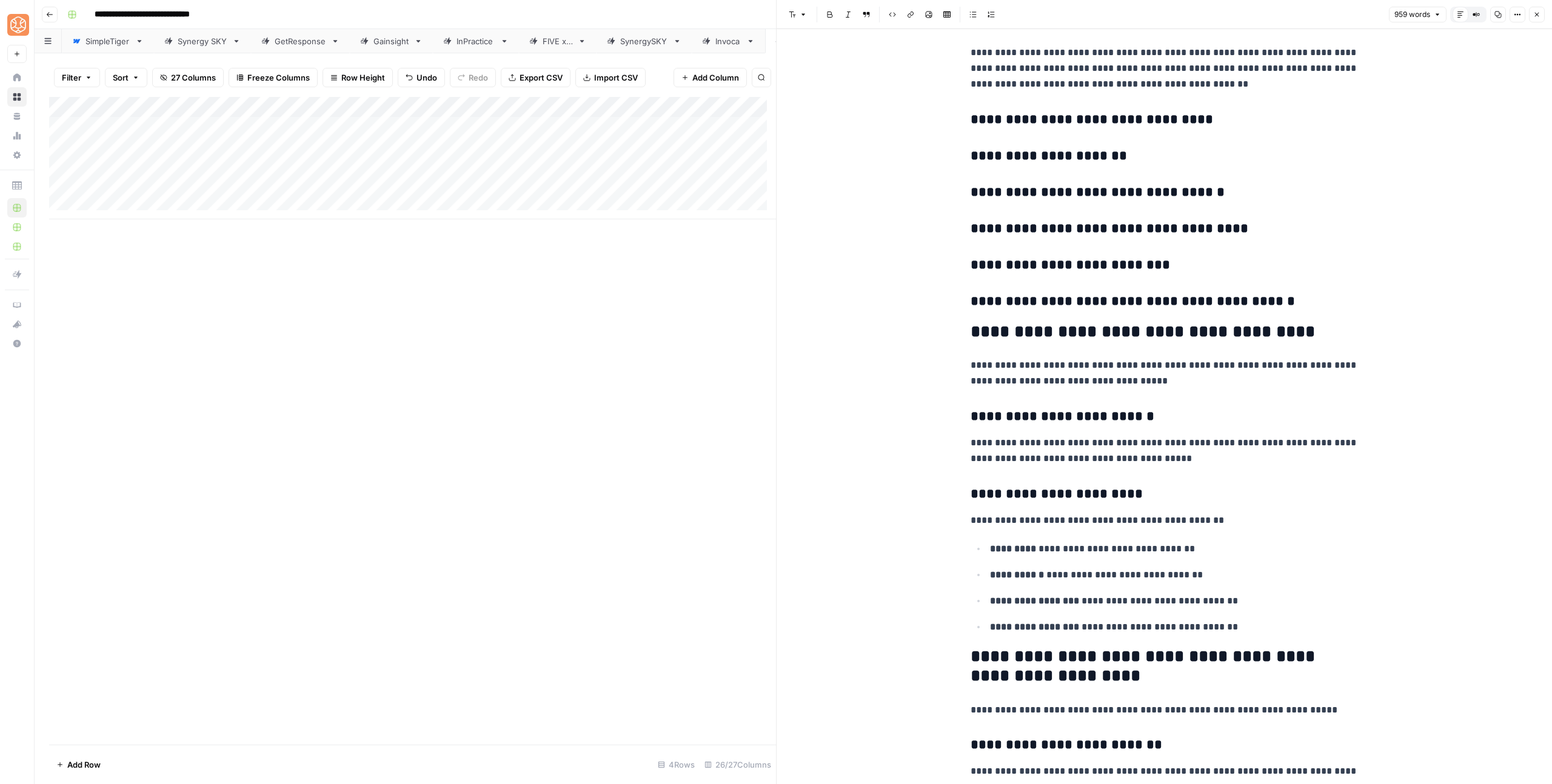 click on "**********" at bounding box center (1165, 156) 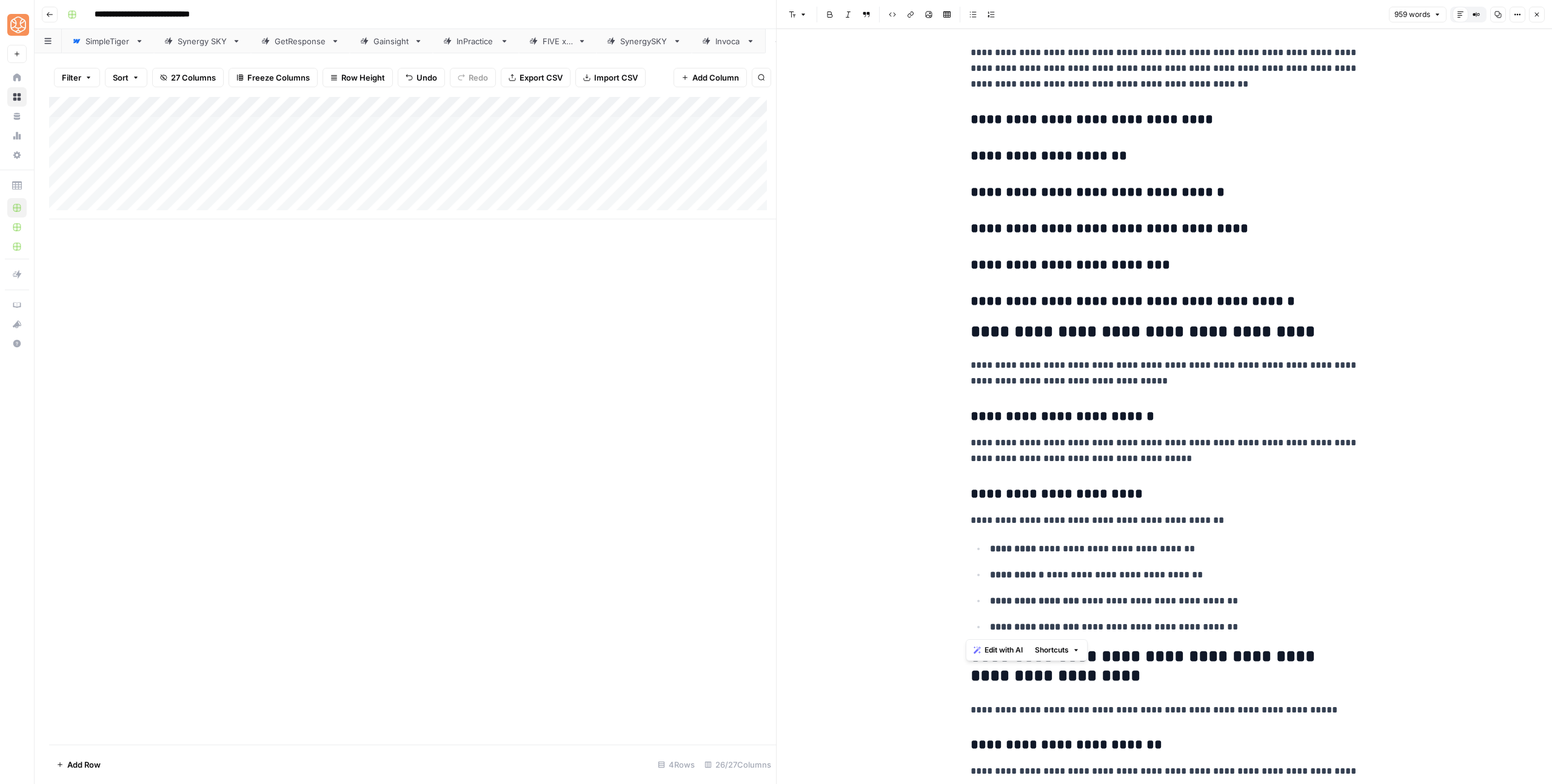 drag, startPoint x: 969, startPoint y: 327, endPoint x: 1251, endPoint y: 625, distance: 410.278 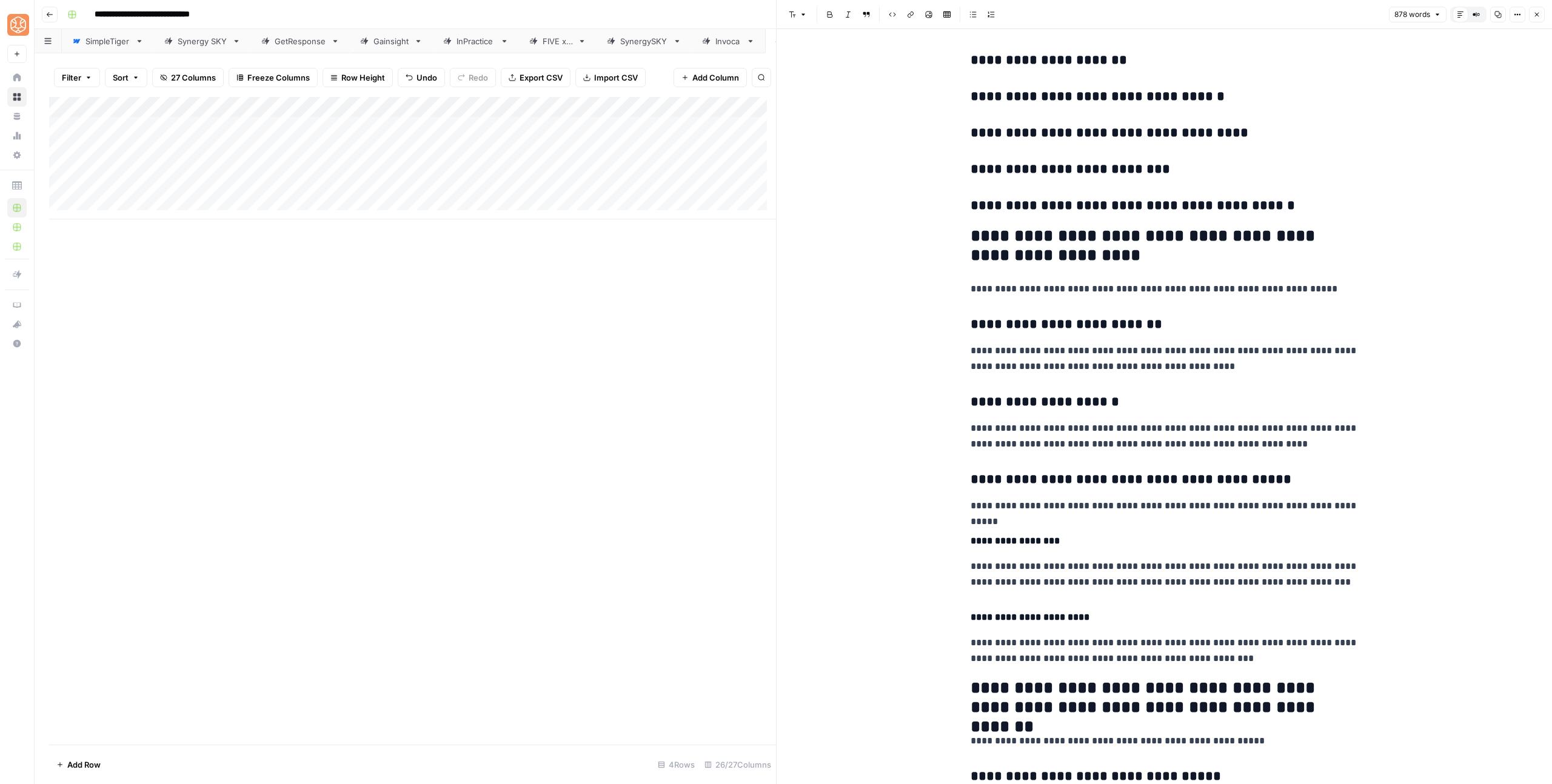 click on "**********" at bounding box center (1165, 698) 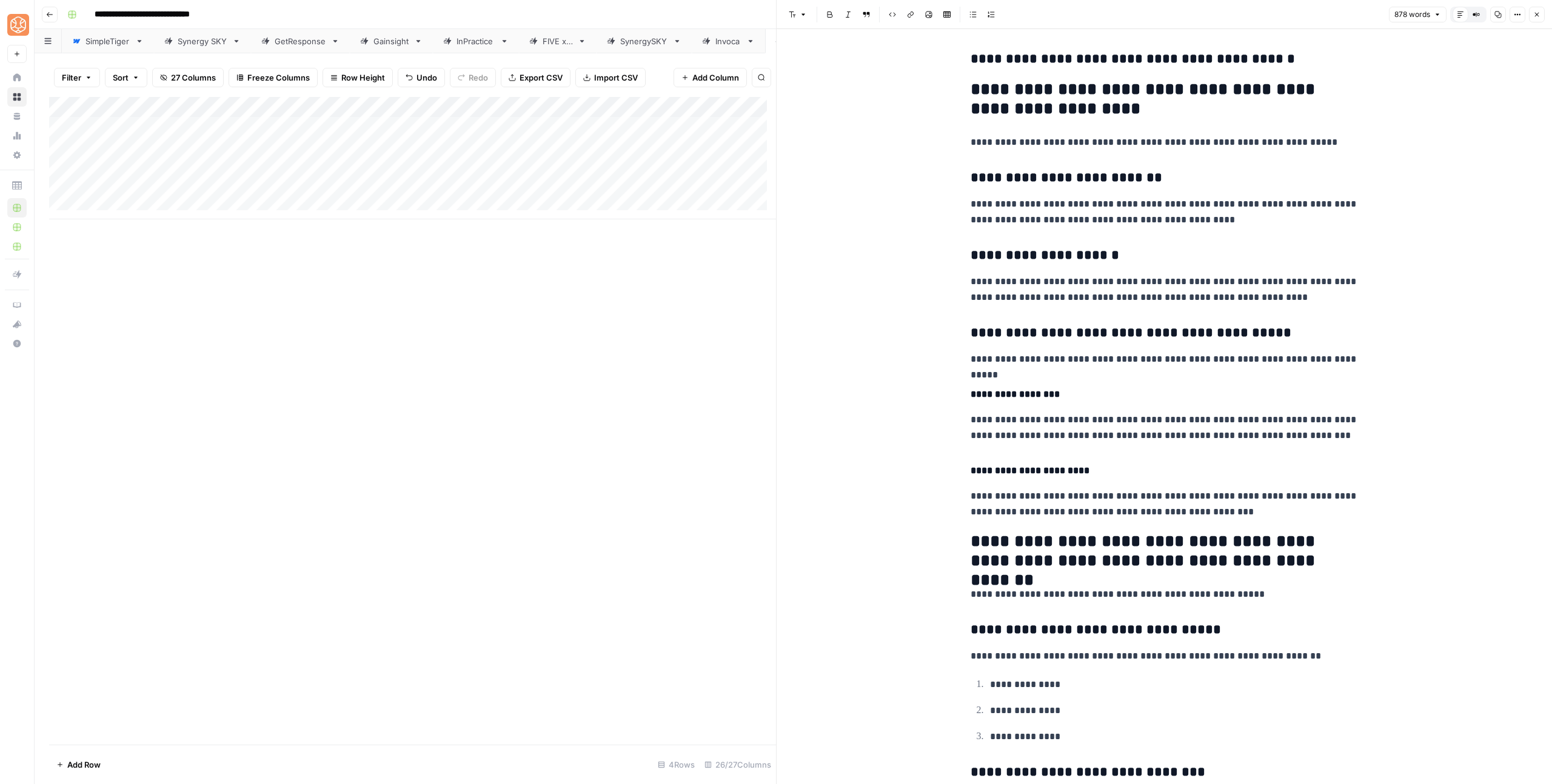 click on "**********" at bounding box center [1165, 656] 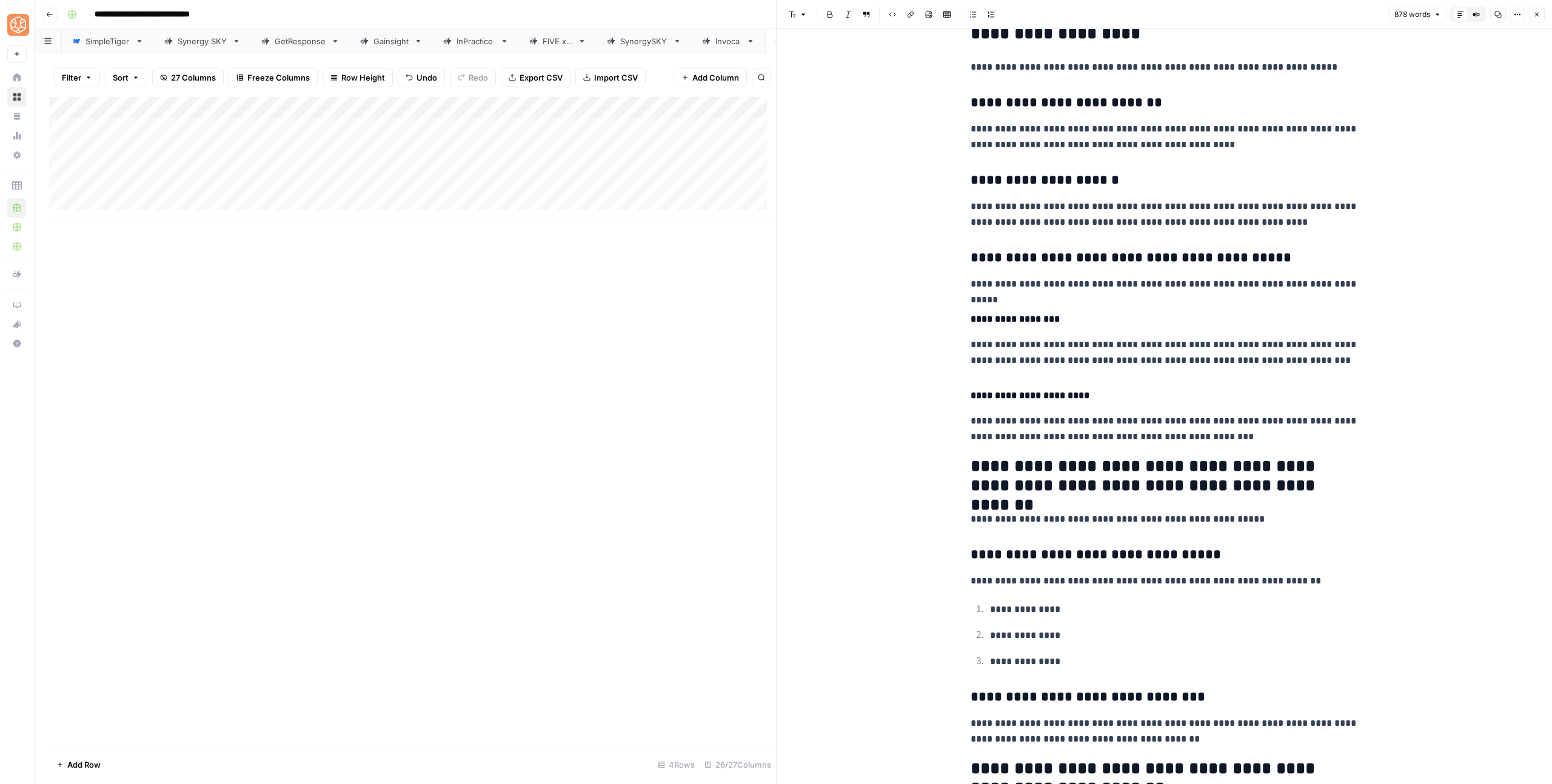 click on "**********" at bounding box center [1174, 662] 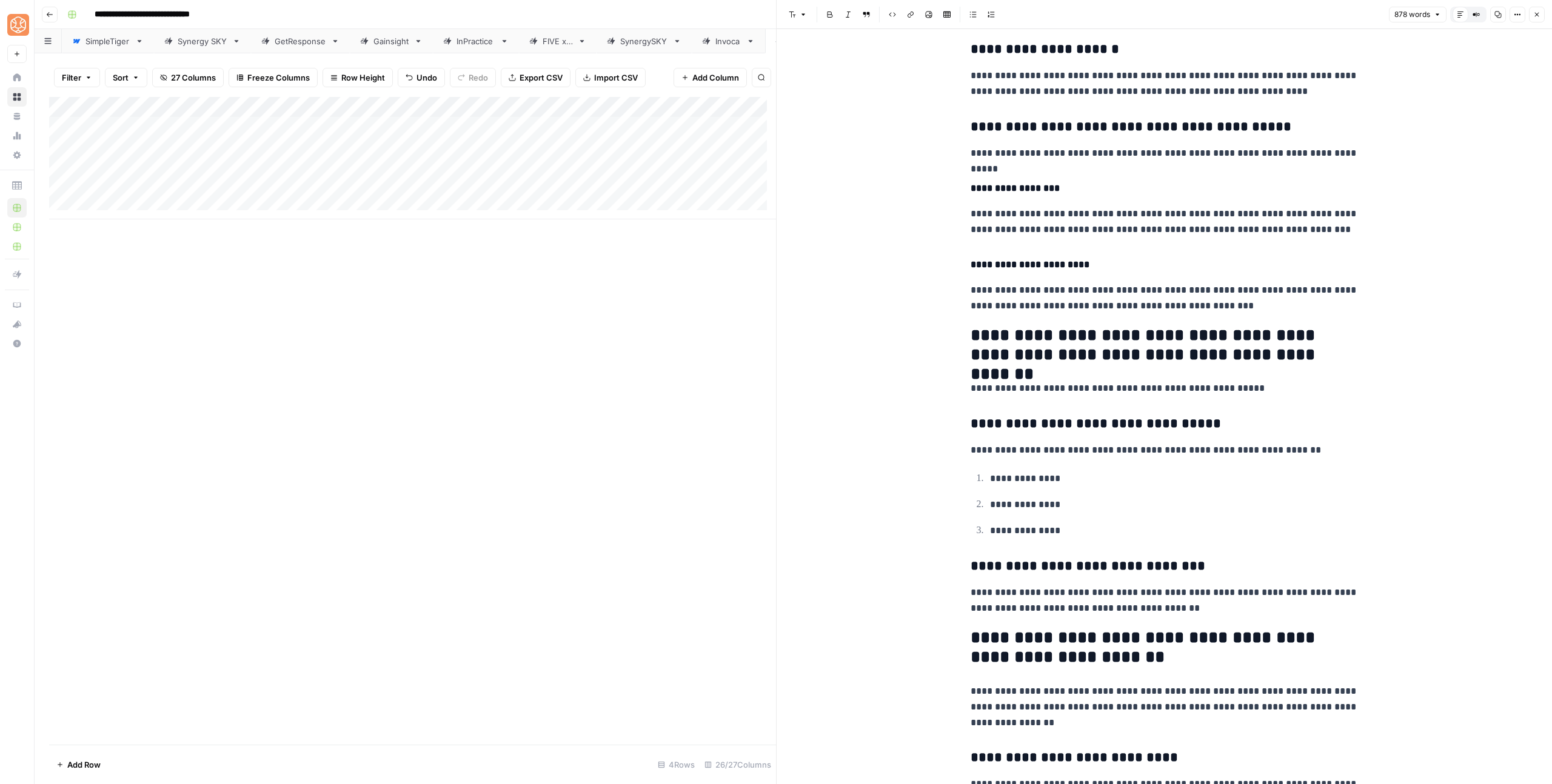 click on "[FIRST] [LAST] [STREET_NAME], [CITY], [STATE] [POSTAL_CODE] [PHONE] [EMAIL] [DATE] [CREDIT_CARD] [SSN]" at bounding box center [1165, 35] 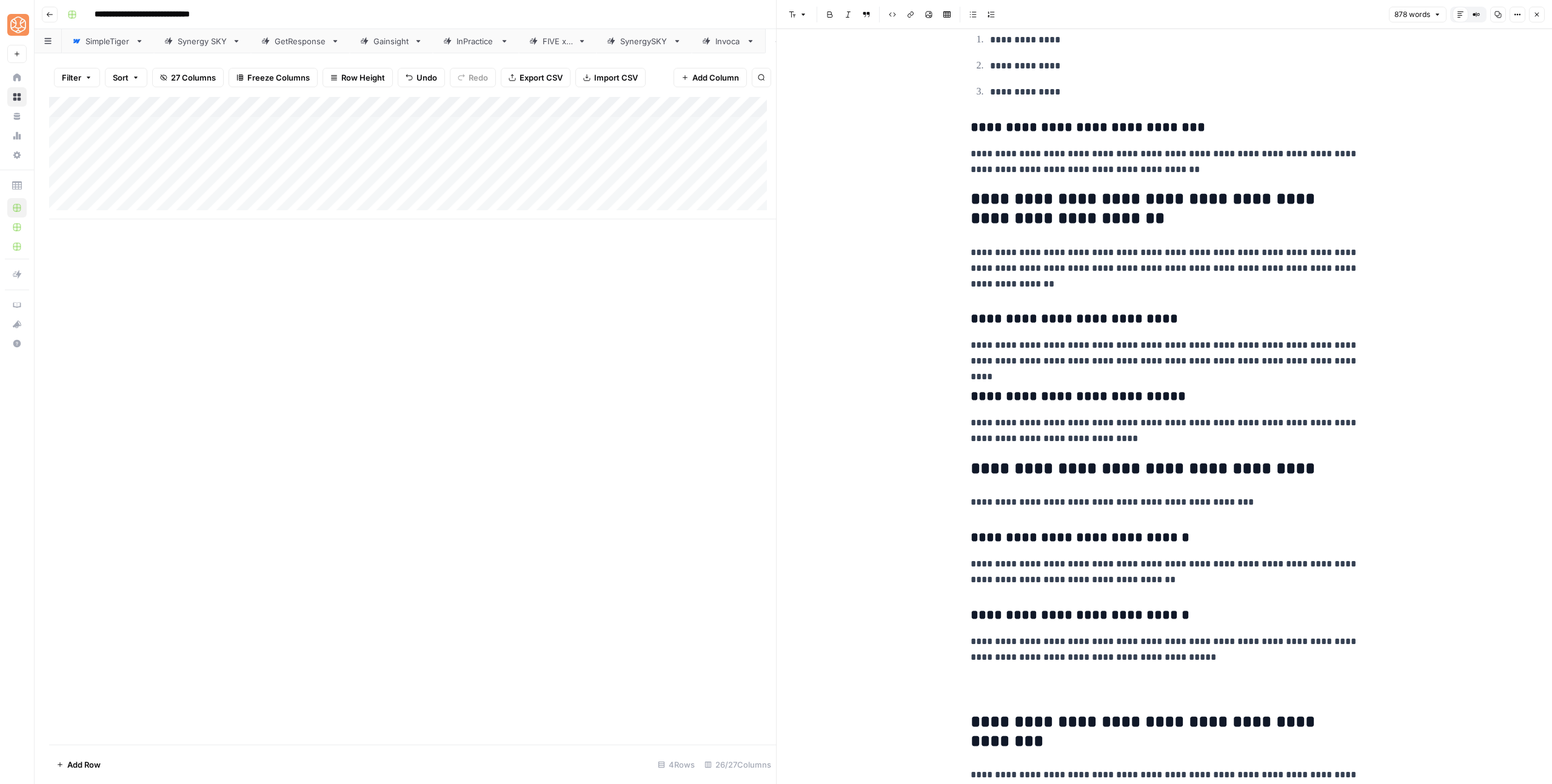 scroll, scrollTop: 2205, scrollLeft: 0, axis: vertical 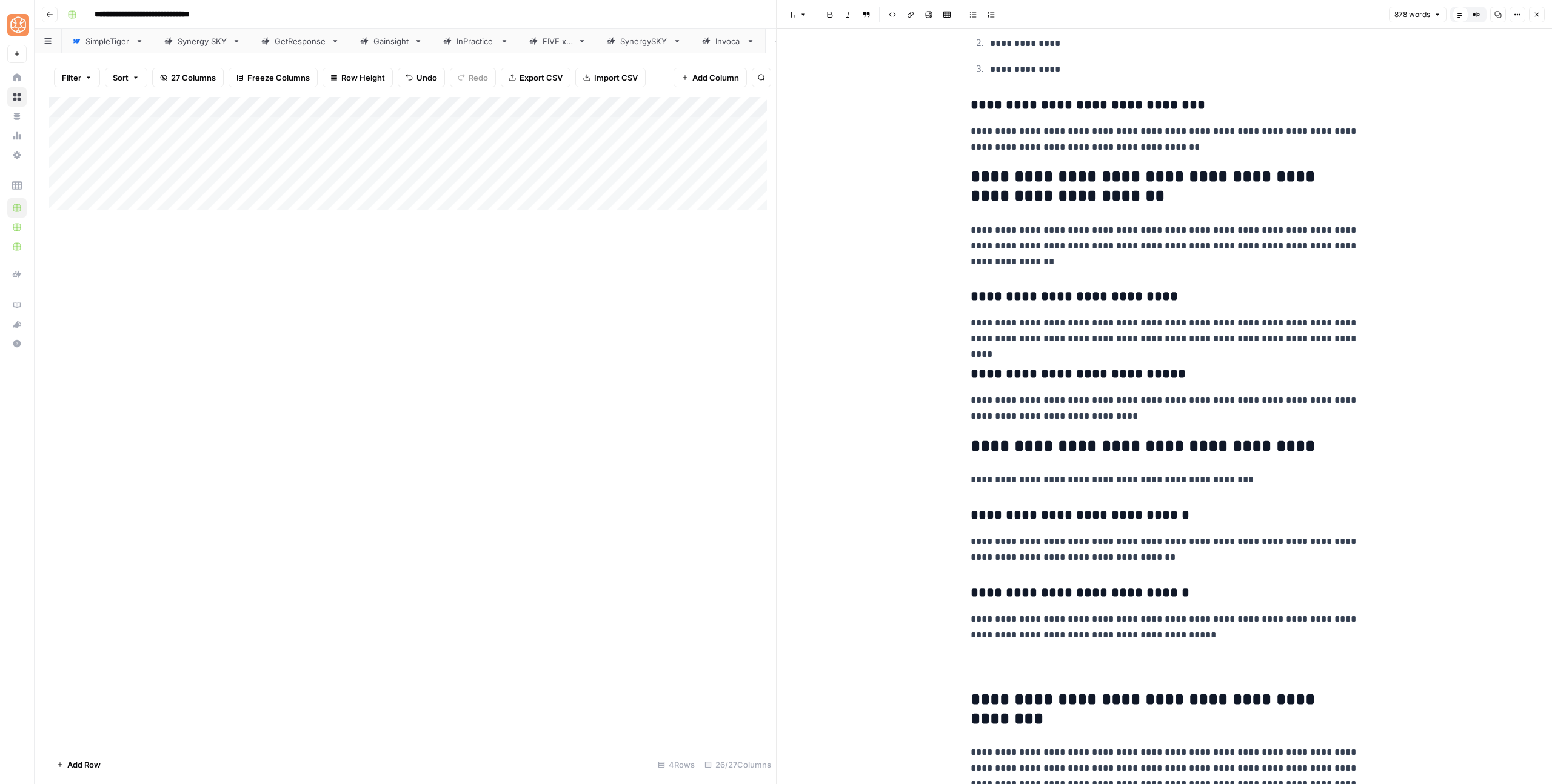 click on "**********" at bounding box center [1165, 516] 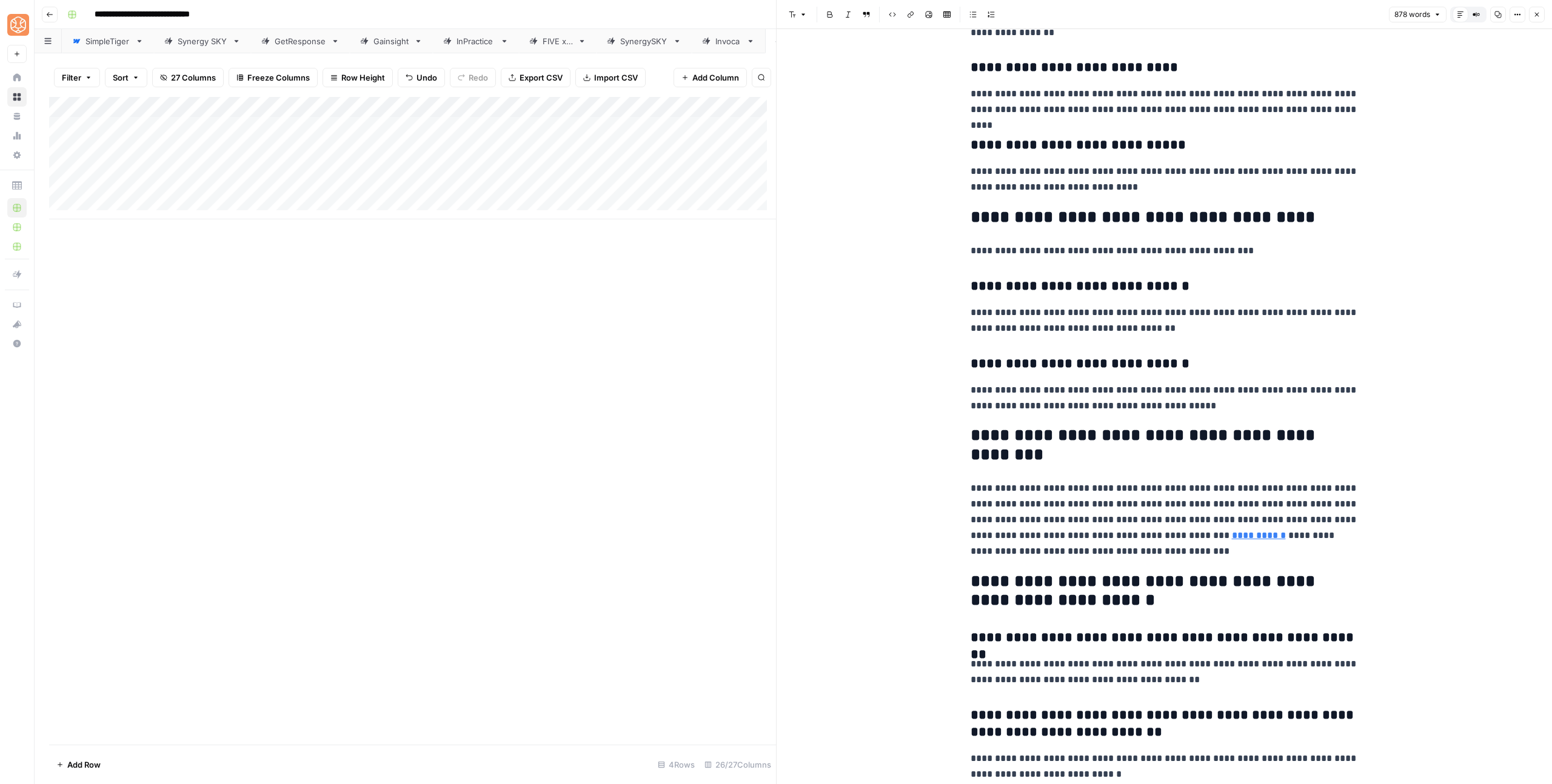 click on "[FIRST] [LAST]" at bounding box center [1165, 520] 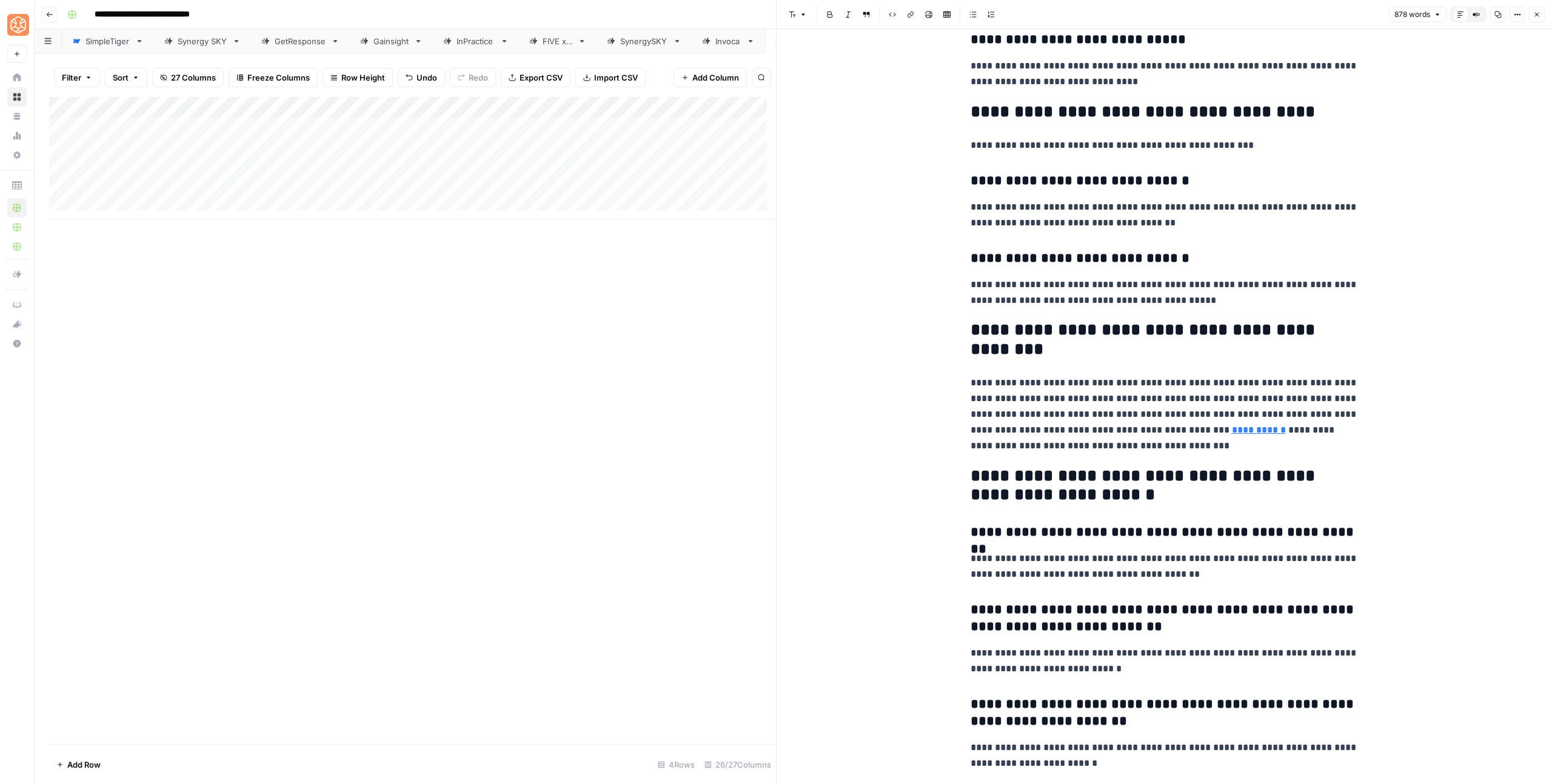 scroll, scrollTop: 2543, scrollLeft: 0, axis: vertical 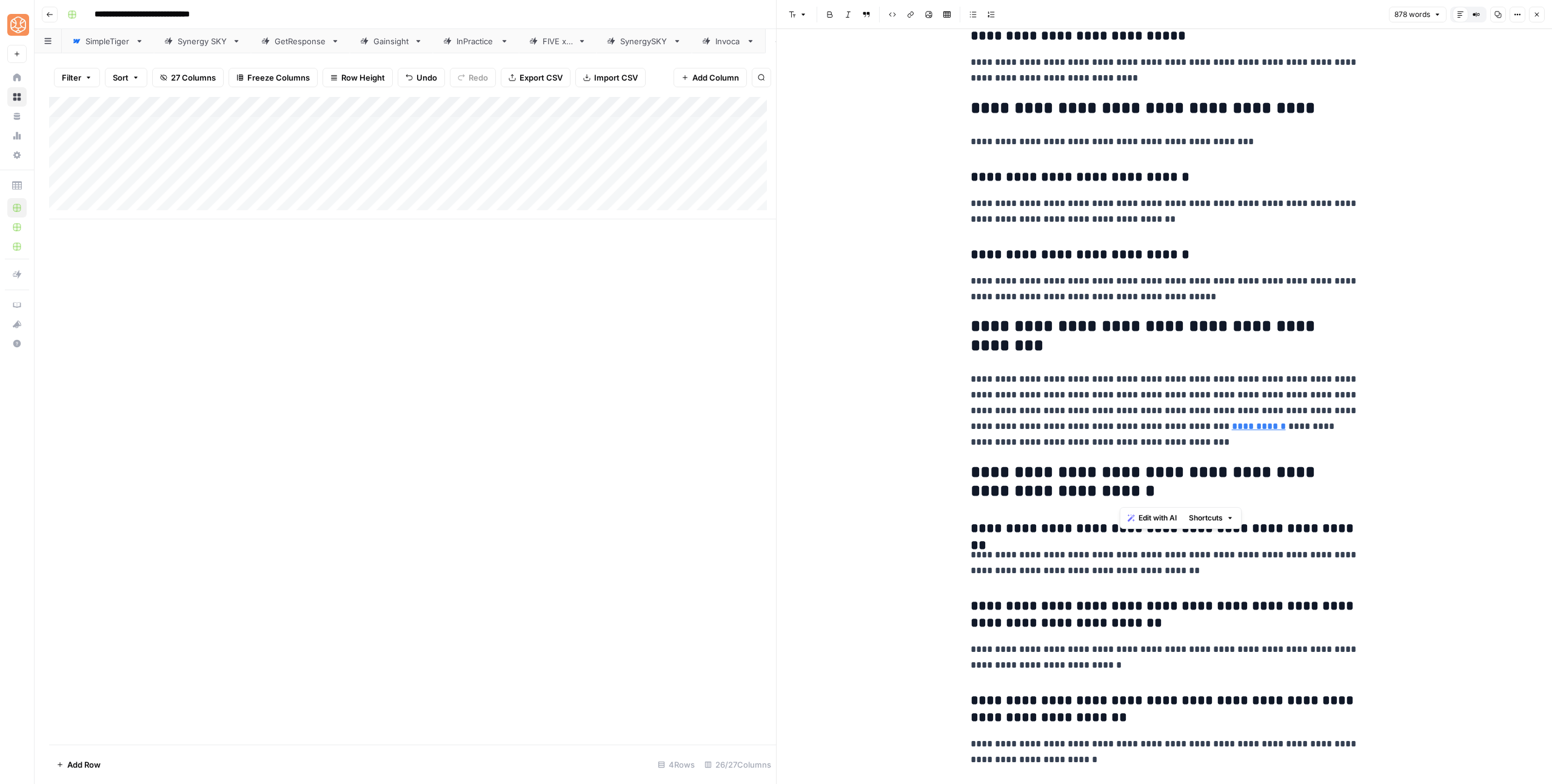drag, startPoint x: 1234, startPoint y: 501, endPoint x: 1237, endPoint y: 481, distance: 20.22375 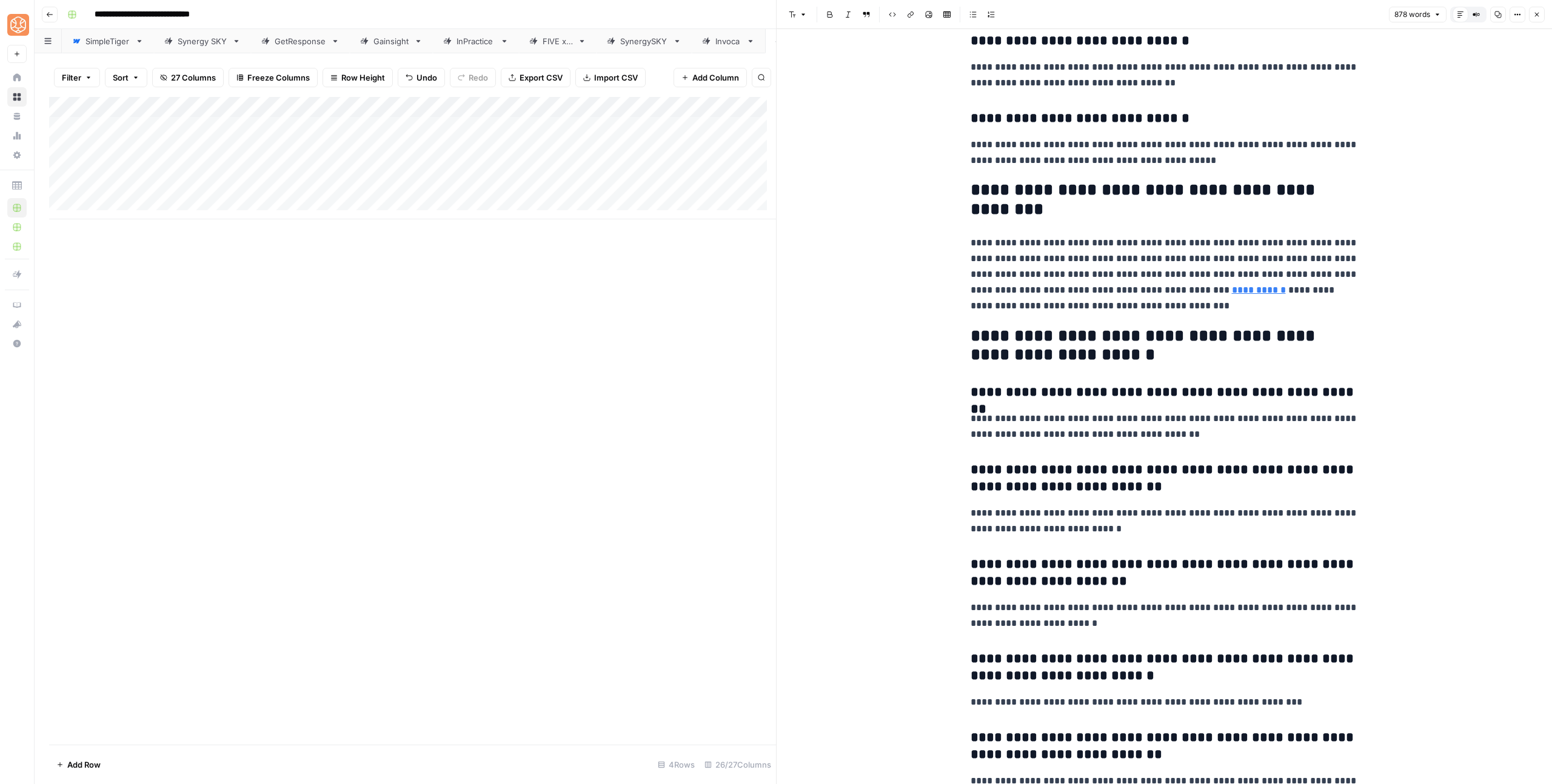 scroll, scrollTop: 2689, scrollLeft: 0, axis: vertical 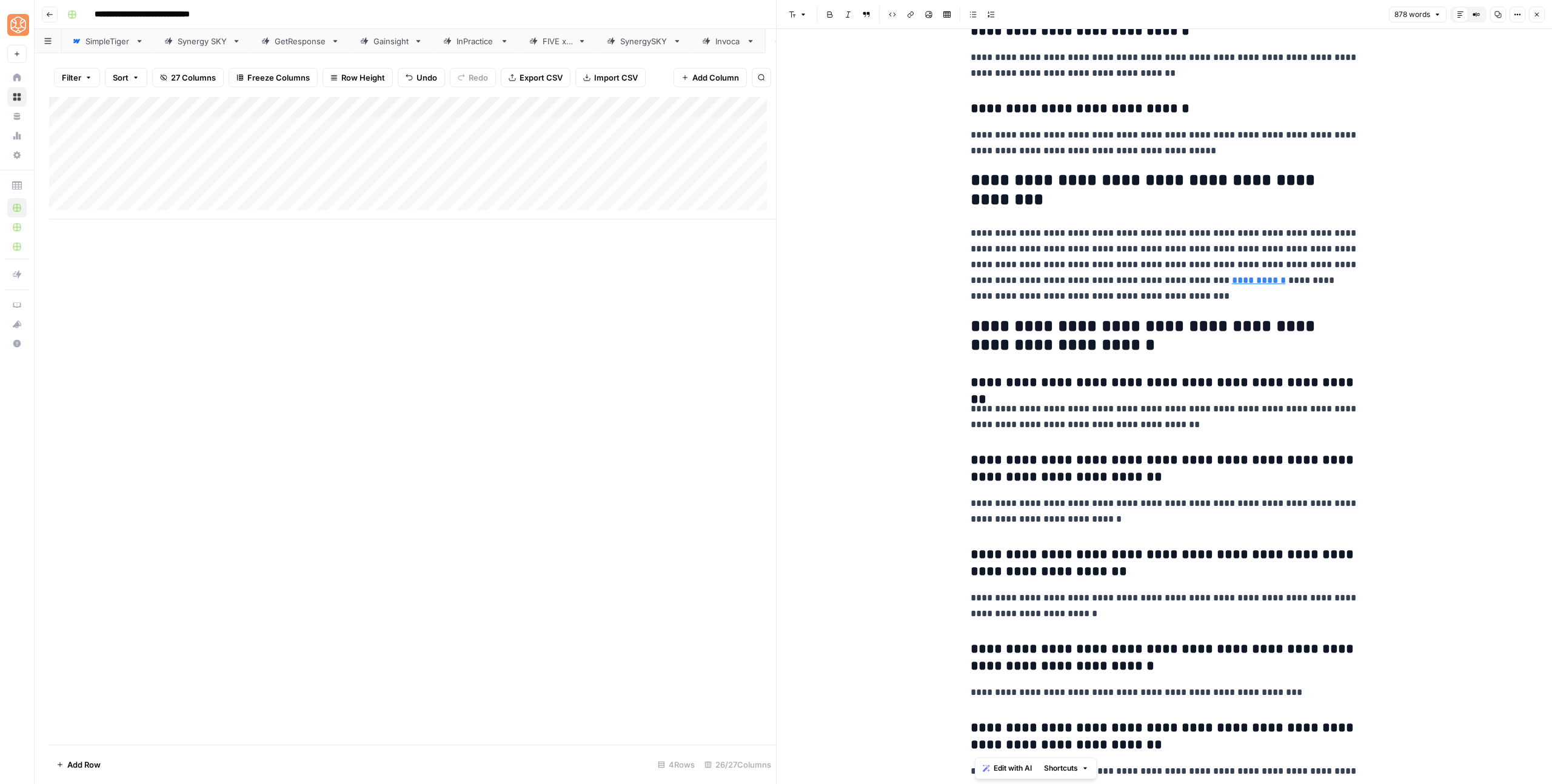 drag, startPoint x: 1305, startPoint y: 760, endPoint x: 973, endPoint y: 327, distance: 545.6308 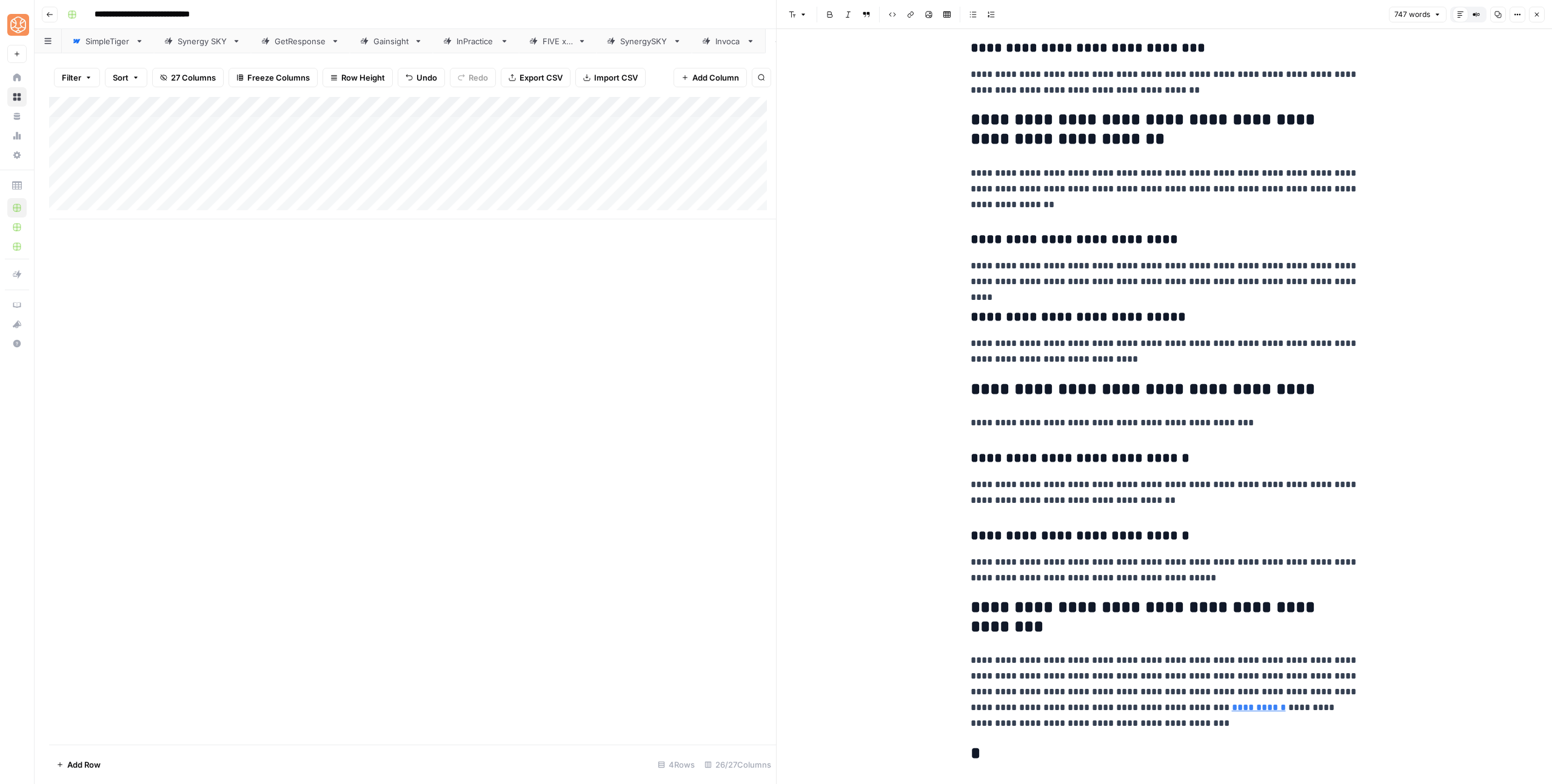 scroll, scrollTop: 2262, scrollLeft: 0, axis: vertical 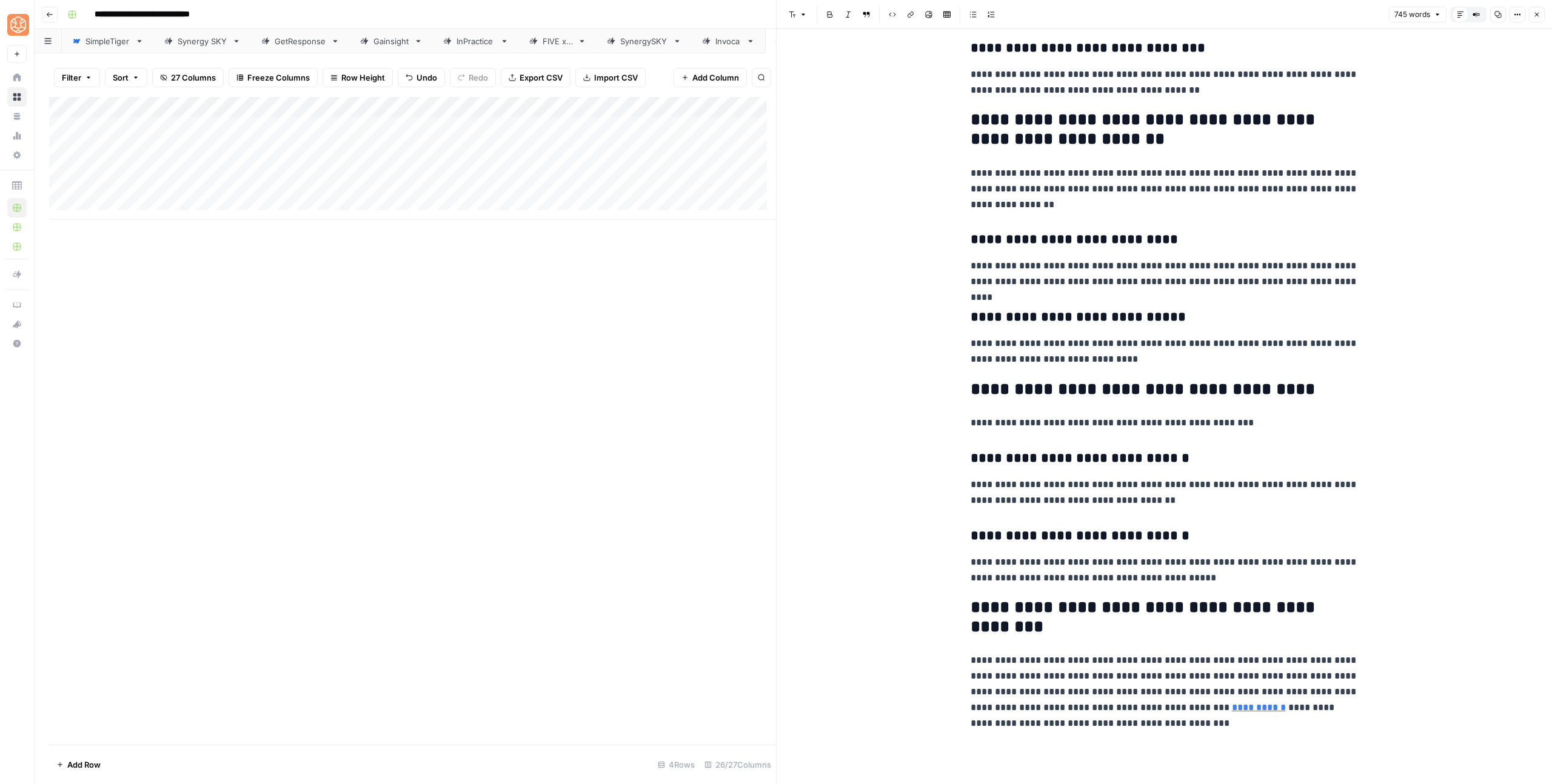 click at bounding box center (1165, 754) 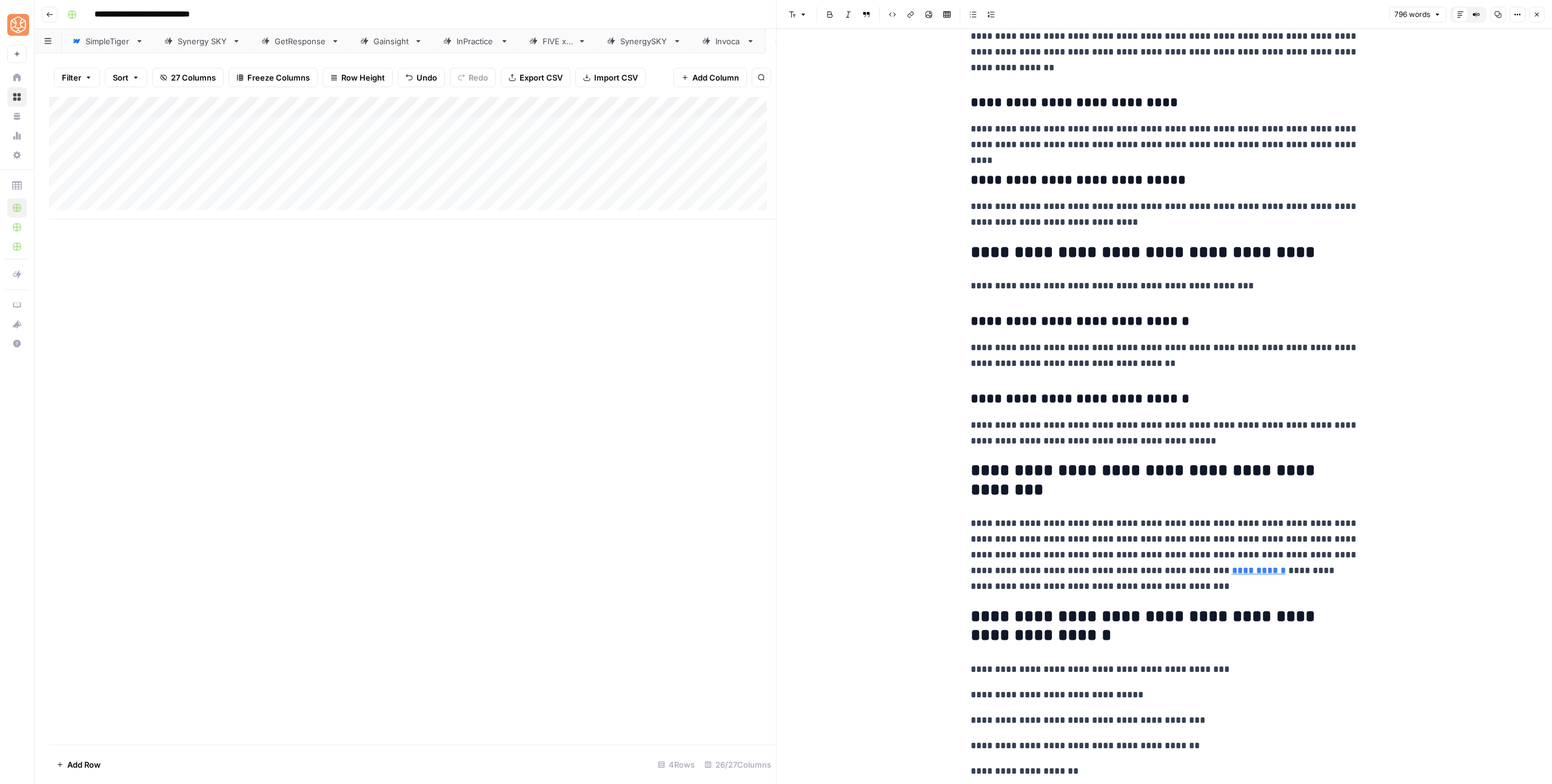 click on "Font style" at bounding box center [798, 15] 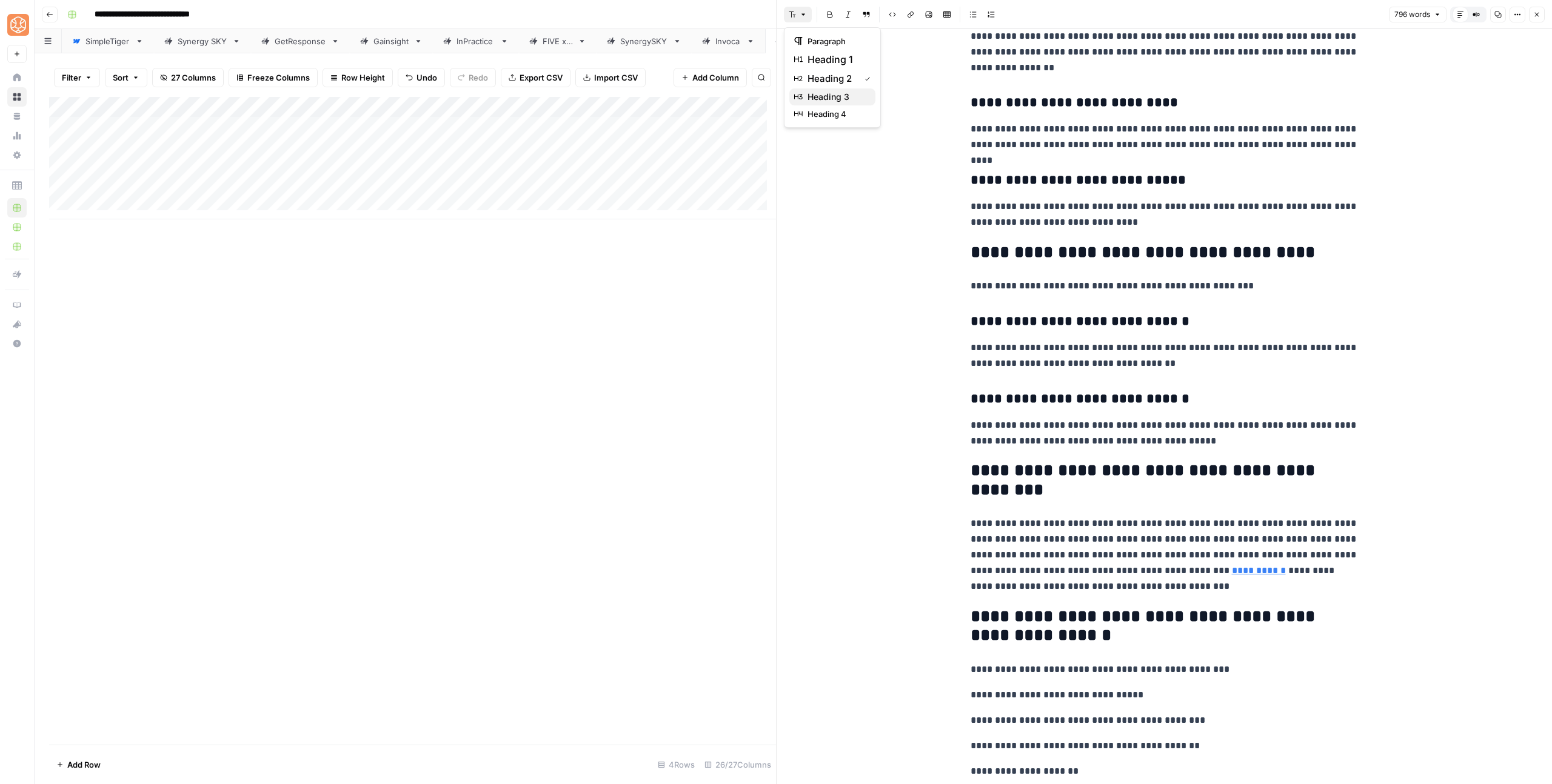 drag, startPoint x: 821, startPoint y: 93, endPoint x: 845, endPoint y: 151, distance: 62.76942 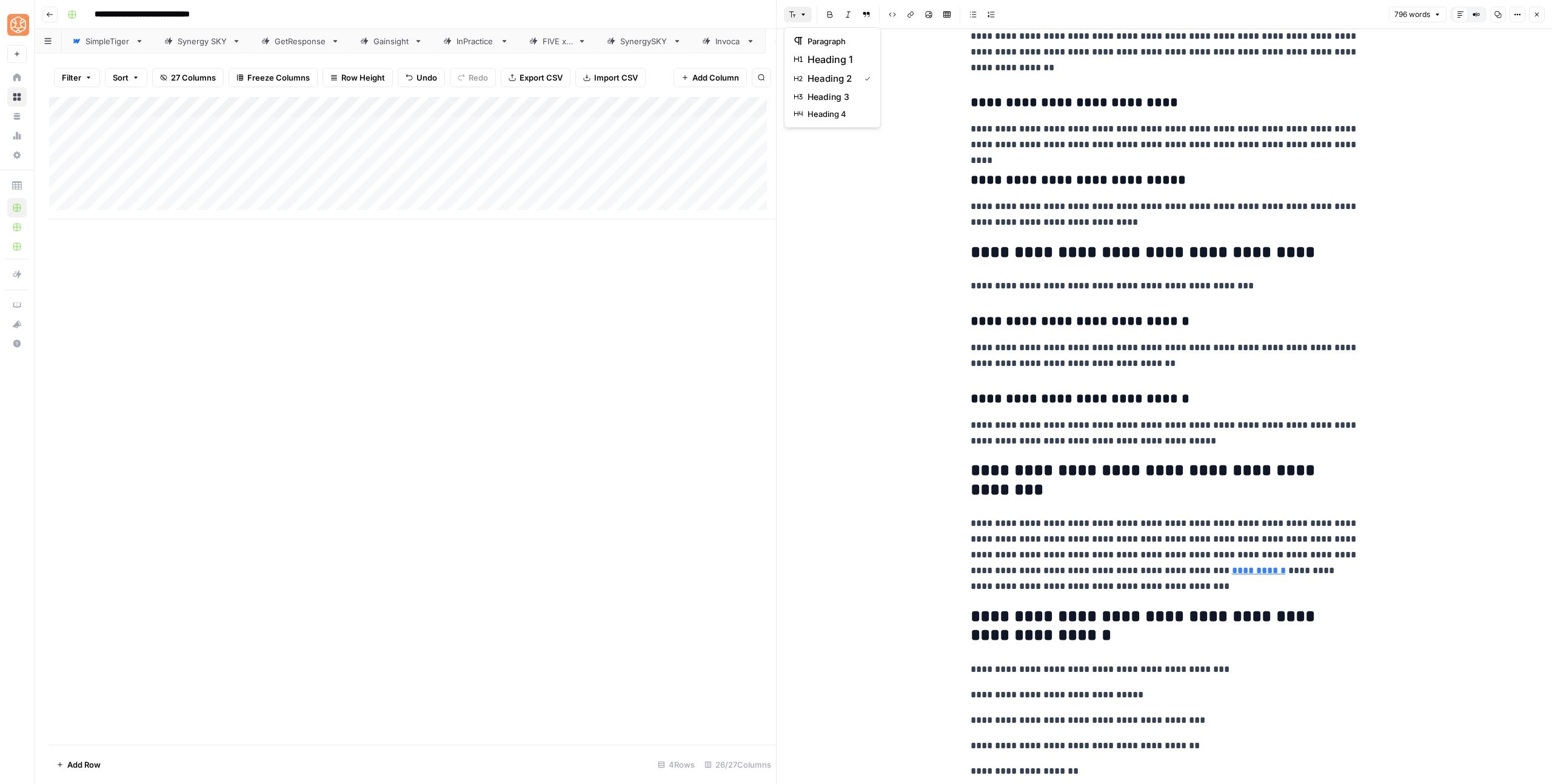 scroll, scrollTop: 2377, scrollLeft: 0, axis: vertical 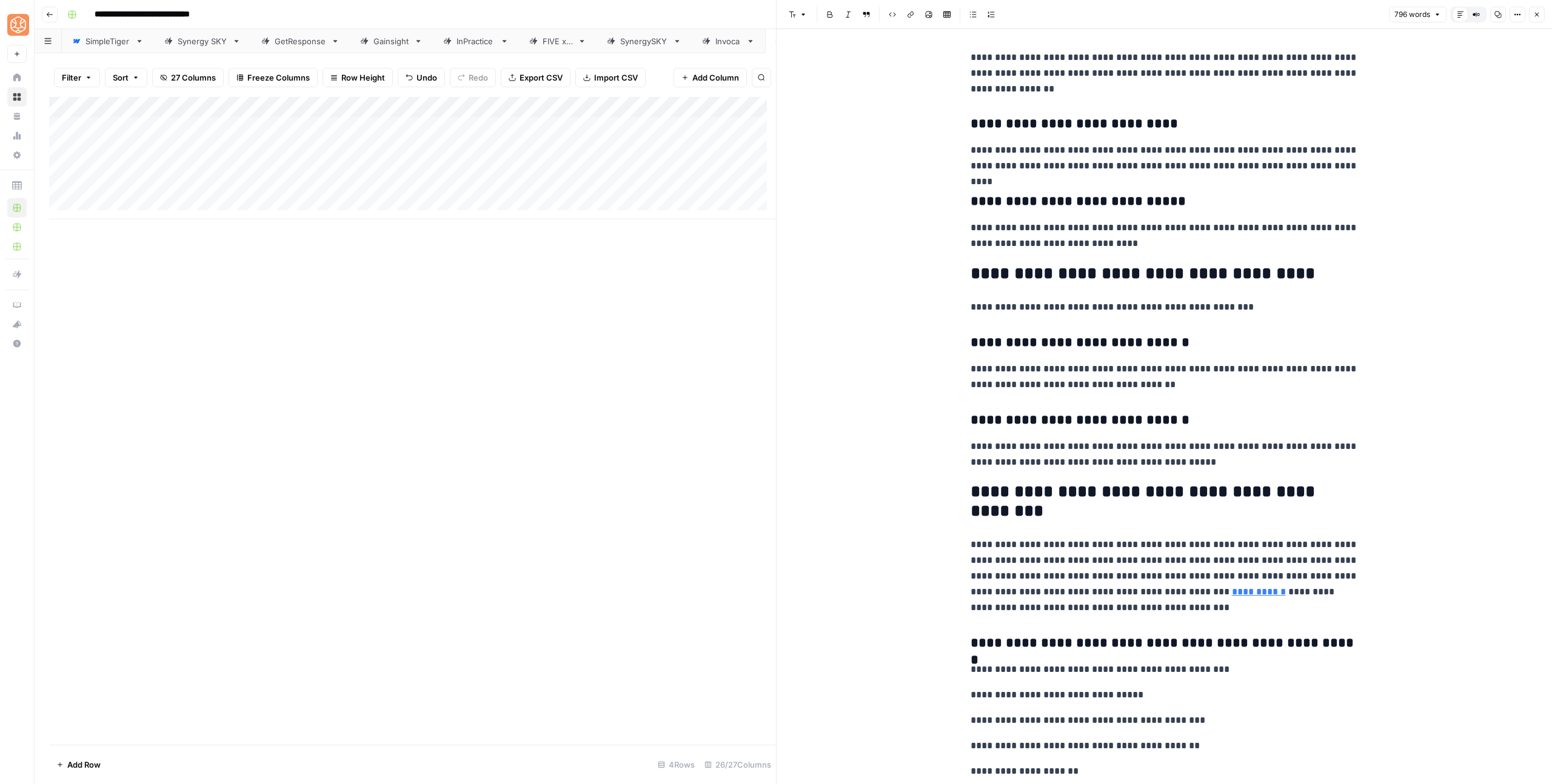 click on "**********" at bounding box center [1165, 669] 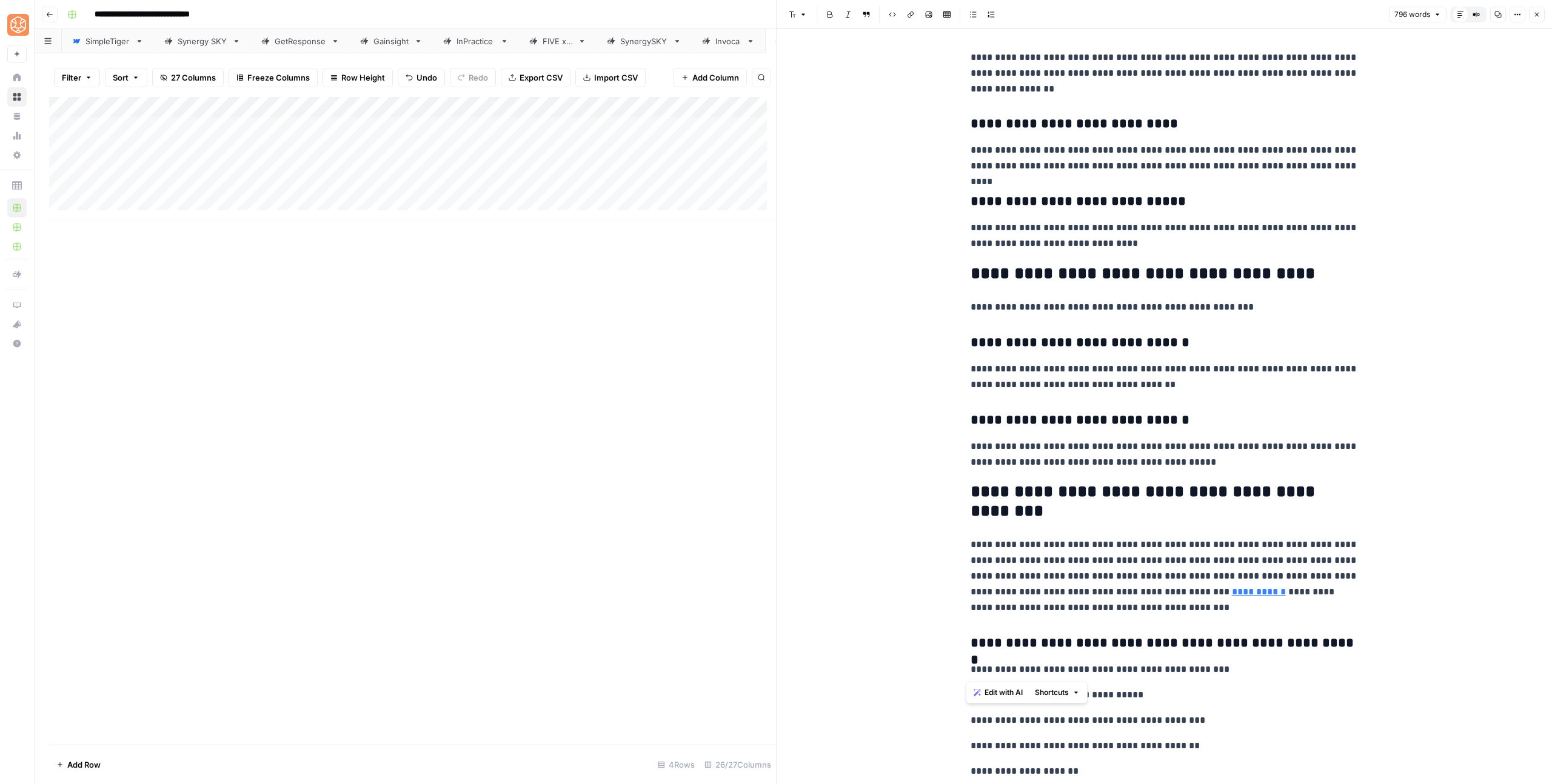 click on "**********" at bounding box center (1165, 669) 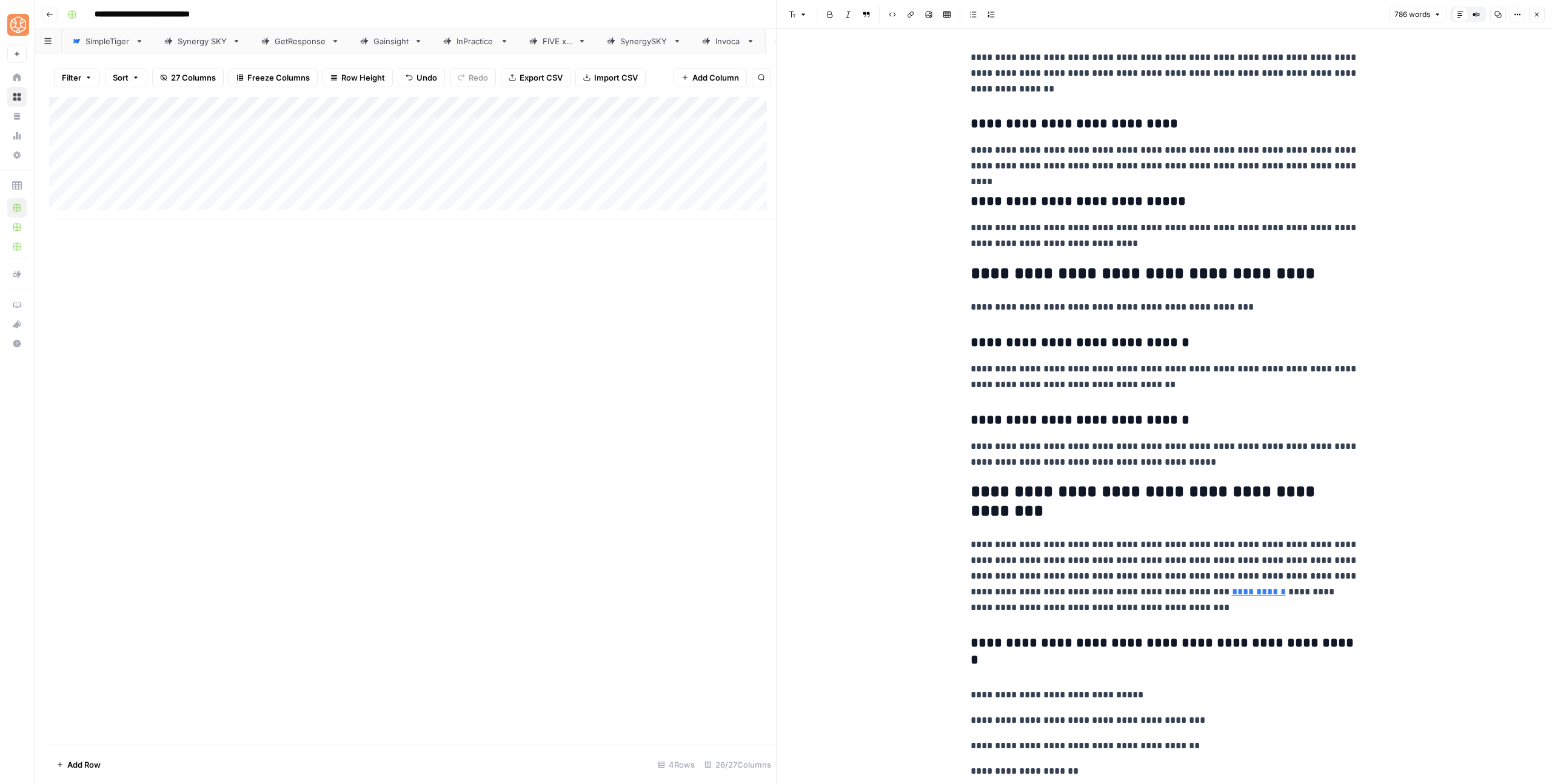scroll, scrollTop: 2352, scrollLeft: 0, axis: vertical 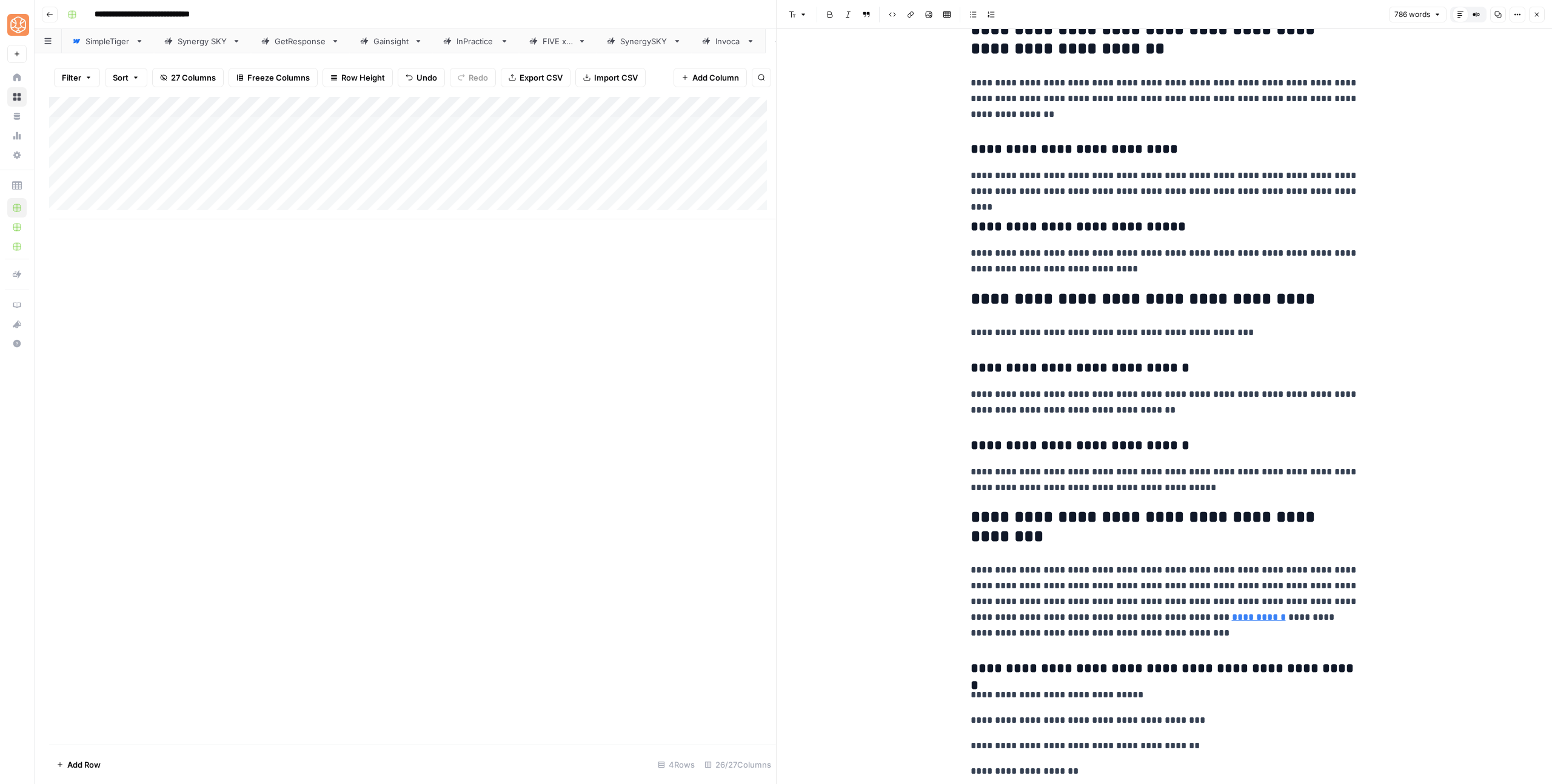 click on "**********" at bounding box center [1165, 720] 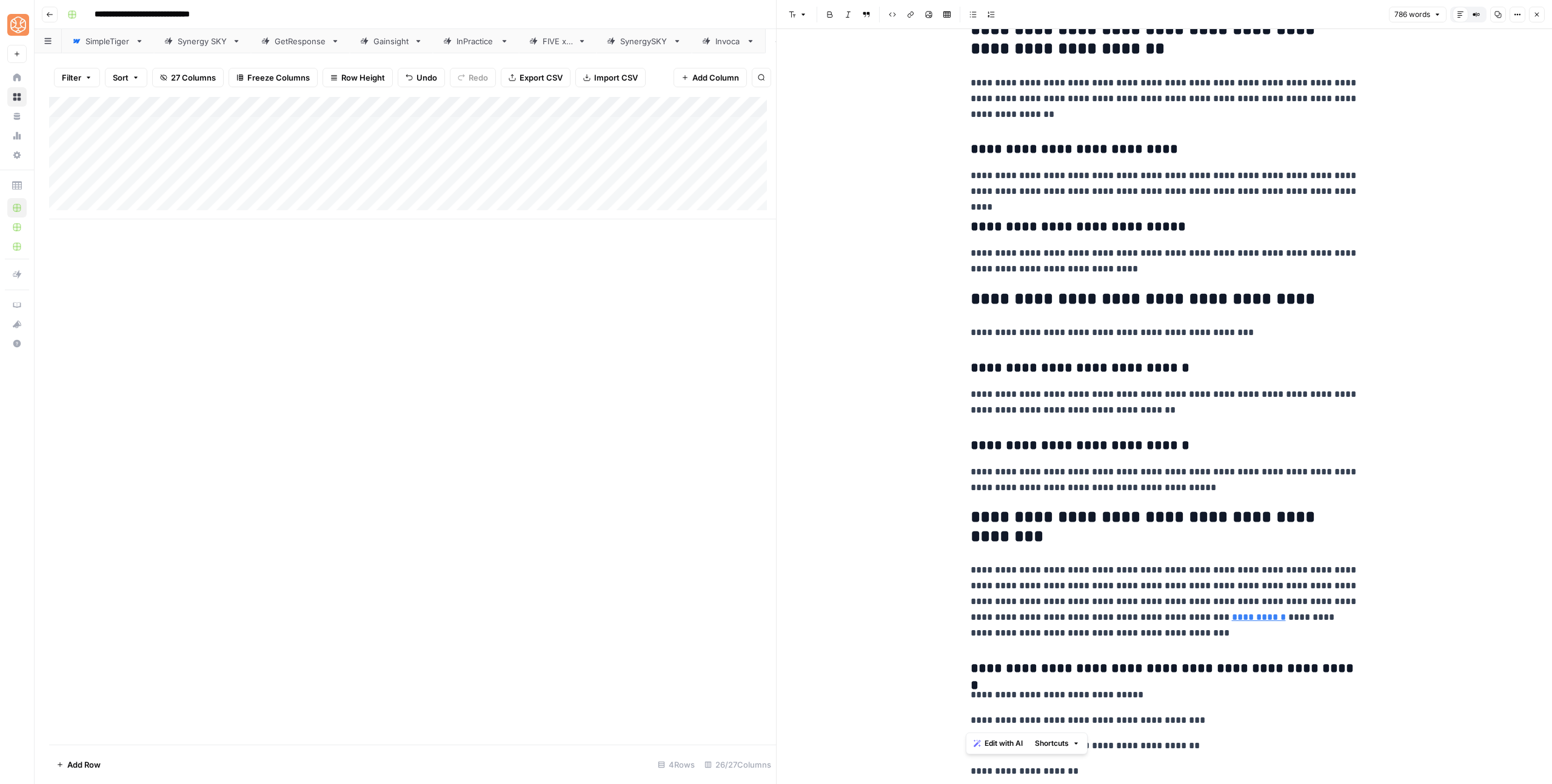 click on "**********" at bounding box center [1165, 720] 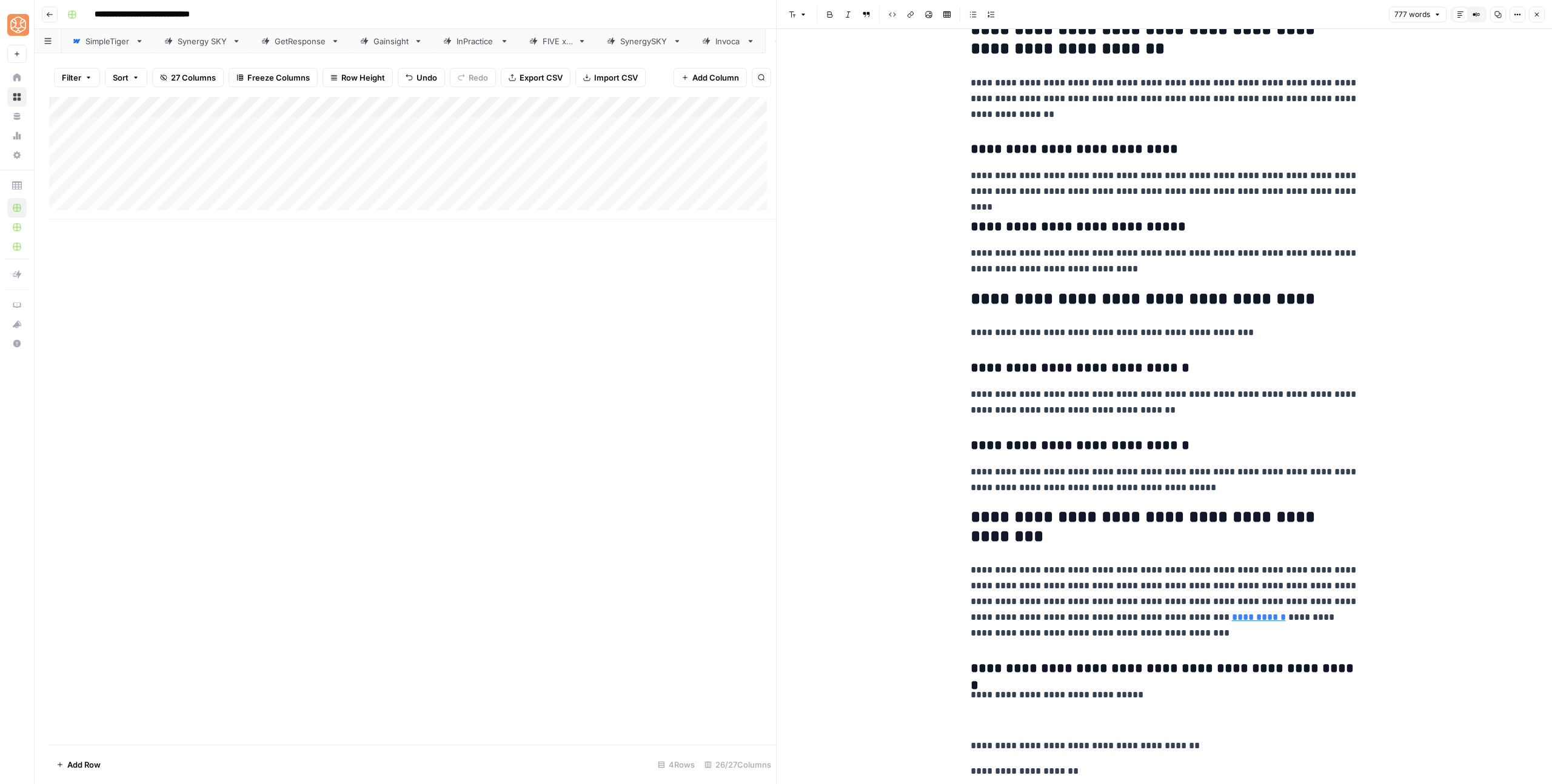 scroll, scrollTop: 2327, scrollLeft: 0, axis: vertical 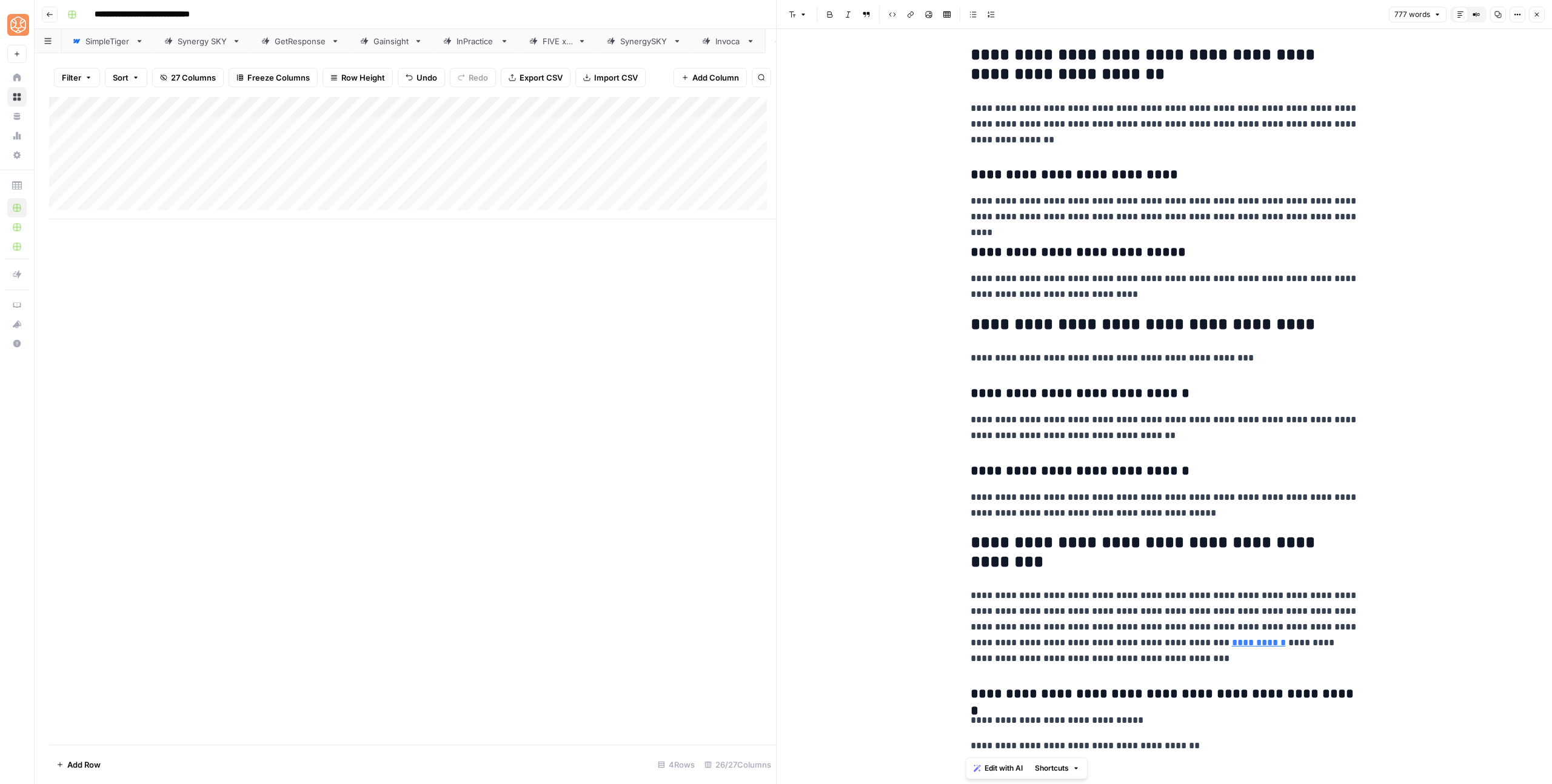 drag, startPoint x: 1089, startPoint y: 779, endPoint x: 959, endPoint y: 718, distance: 143.60014 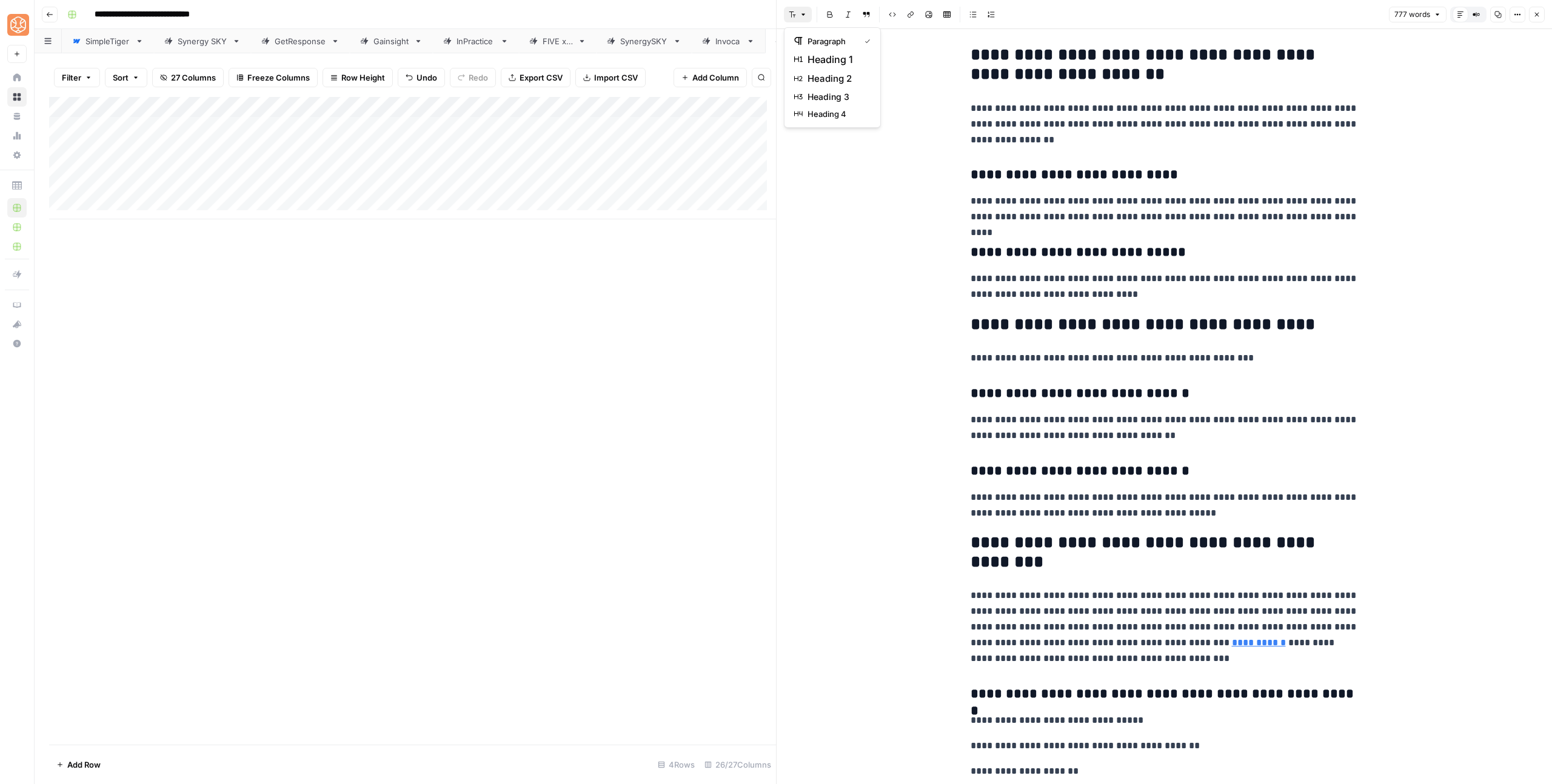 click 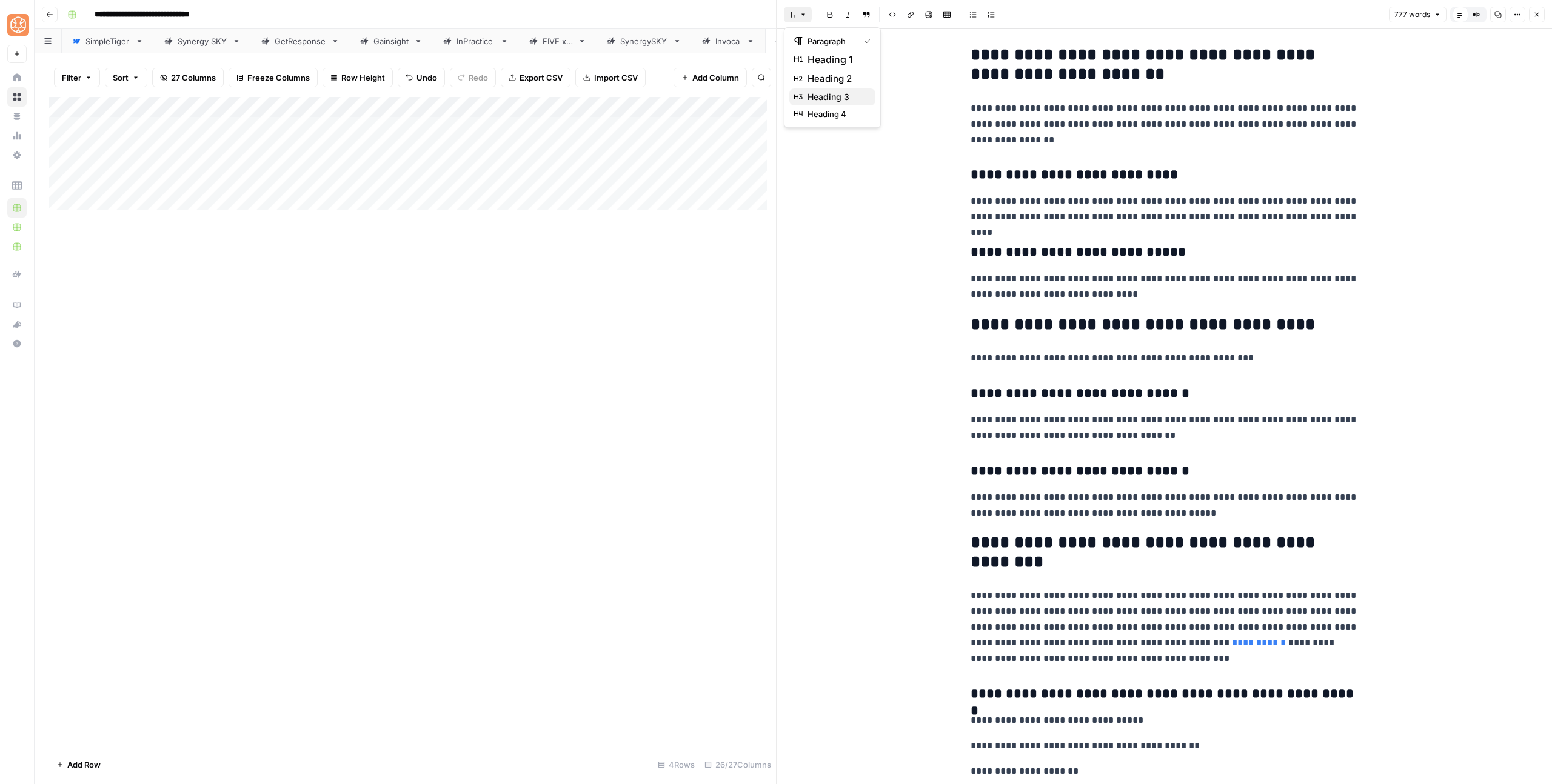 drag, startPoint x: 815, startPoint y: 96, endPoint x: 835, endPoint y: 126, distance: 36.055513 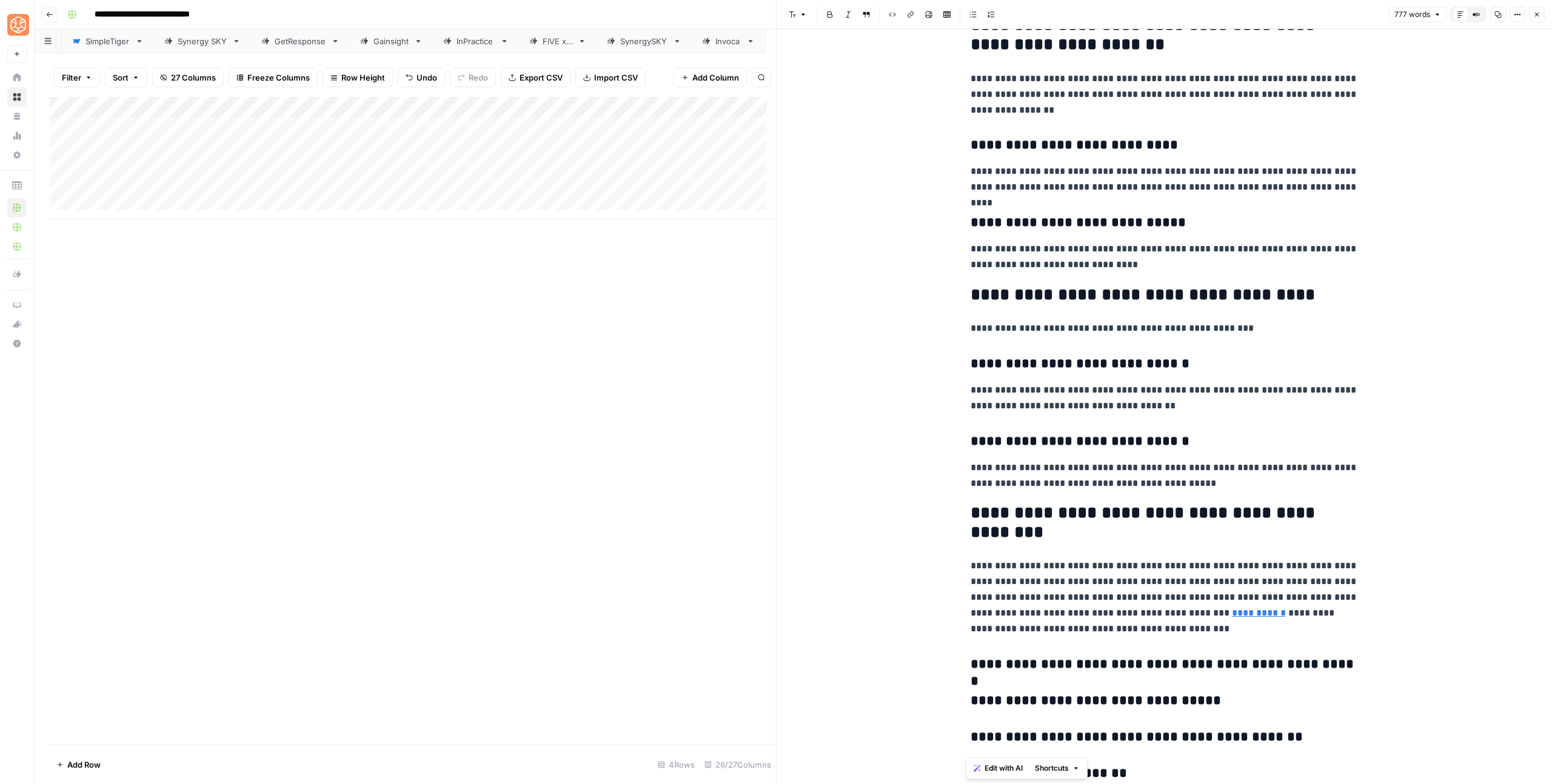 scroll, scrollTop: 2369, scrollLeft: 0, axis: vertical 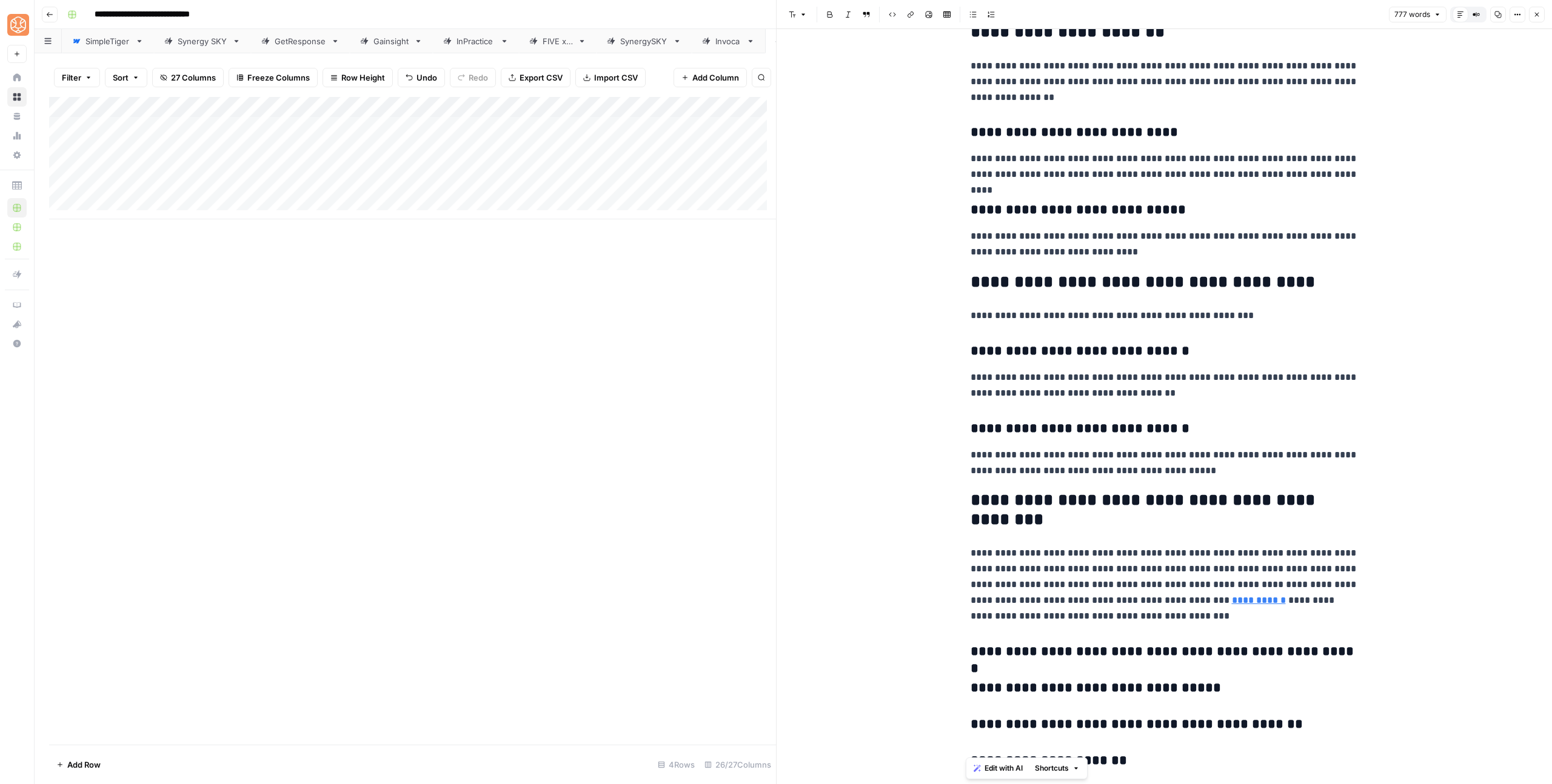 click on "[FIRST] [LAST] [STREET_NAME], [CITY], [STATE] [POSTAL_CODE] [PHONE] [EMAIL] [DATE] [CREDIT_CARD] [SSN]" at bounding box center (1165, -768) 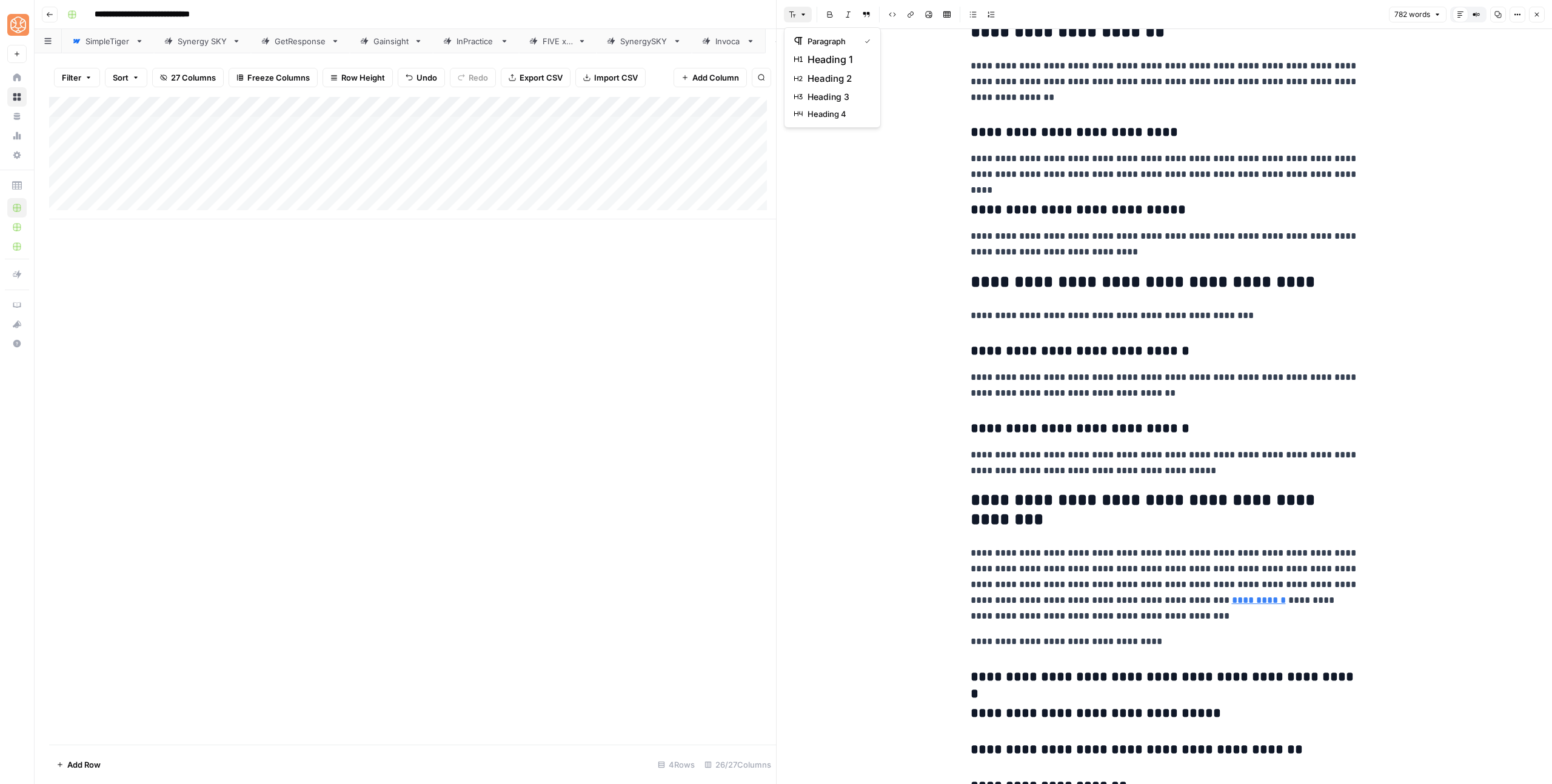 click 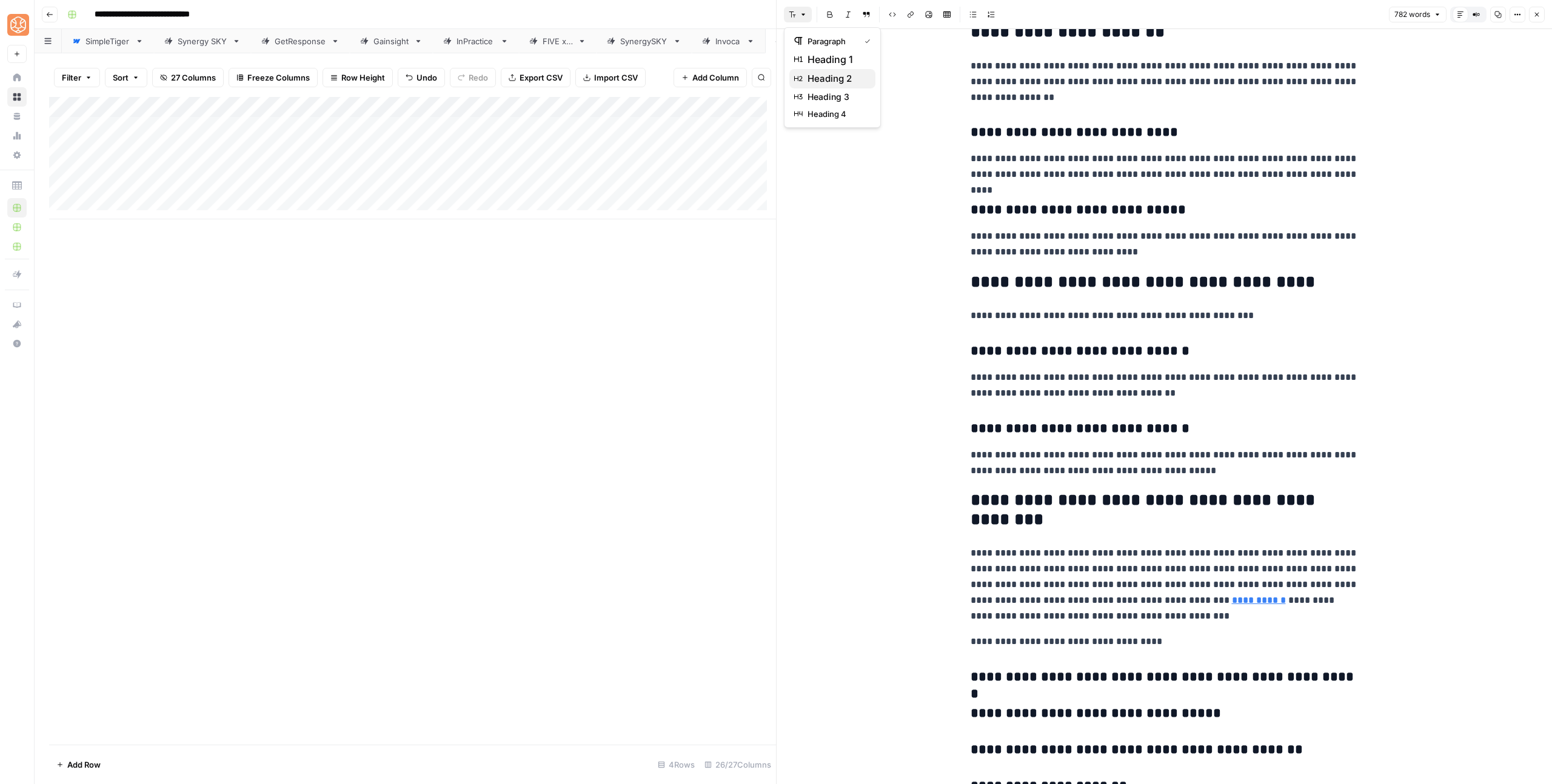 click on "heading 2" at bounding box center [829, 79] 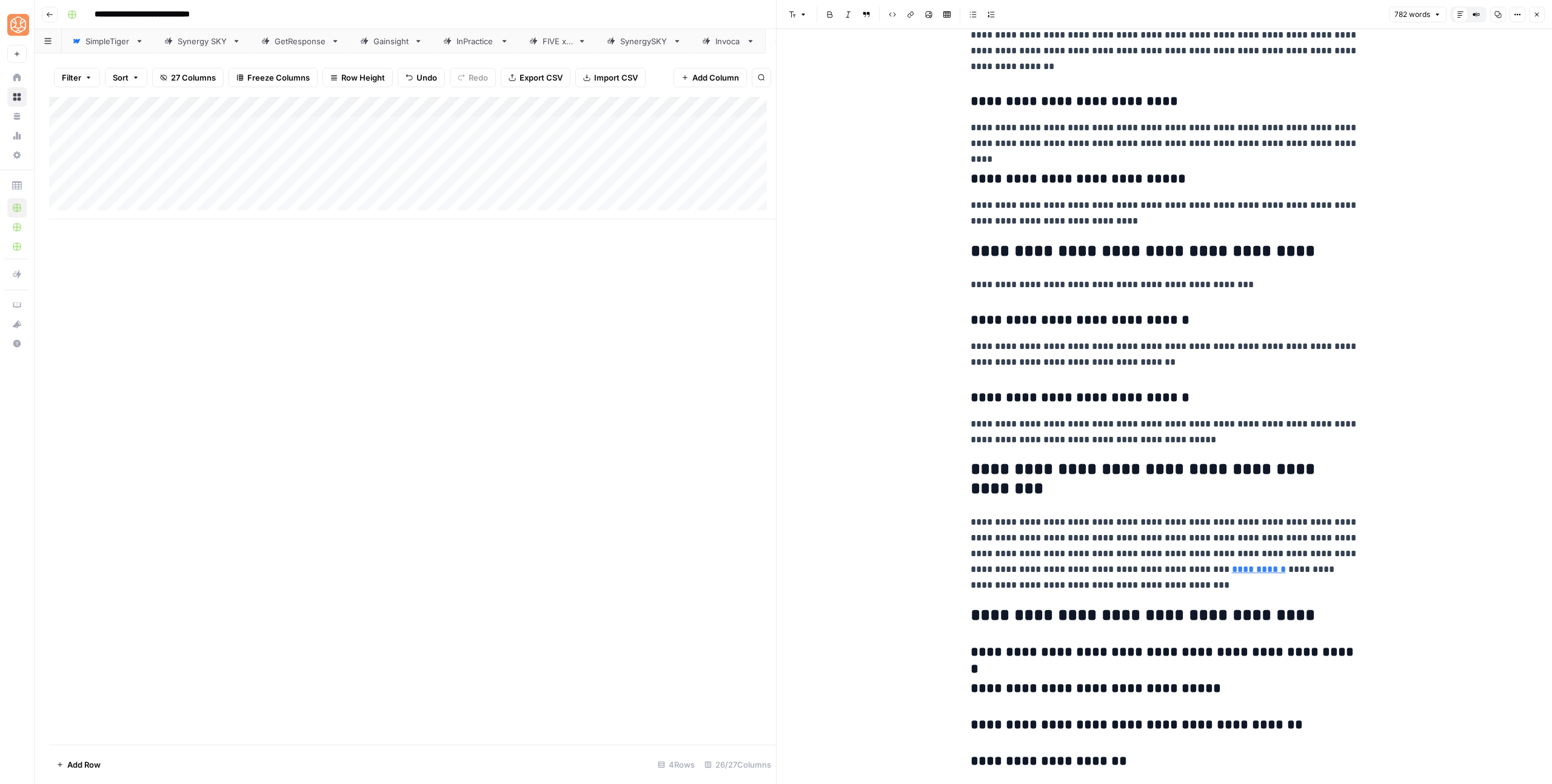 scroll, scrollTop: 2400, scrollLeft: 0, axis: vertical 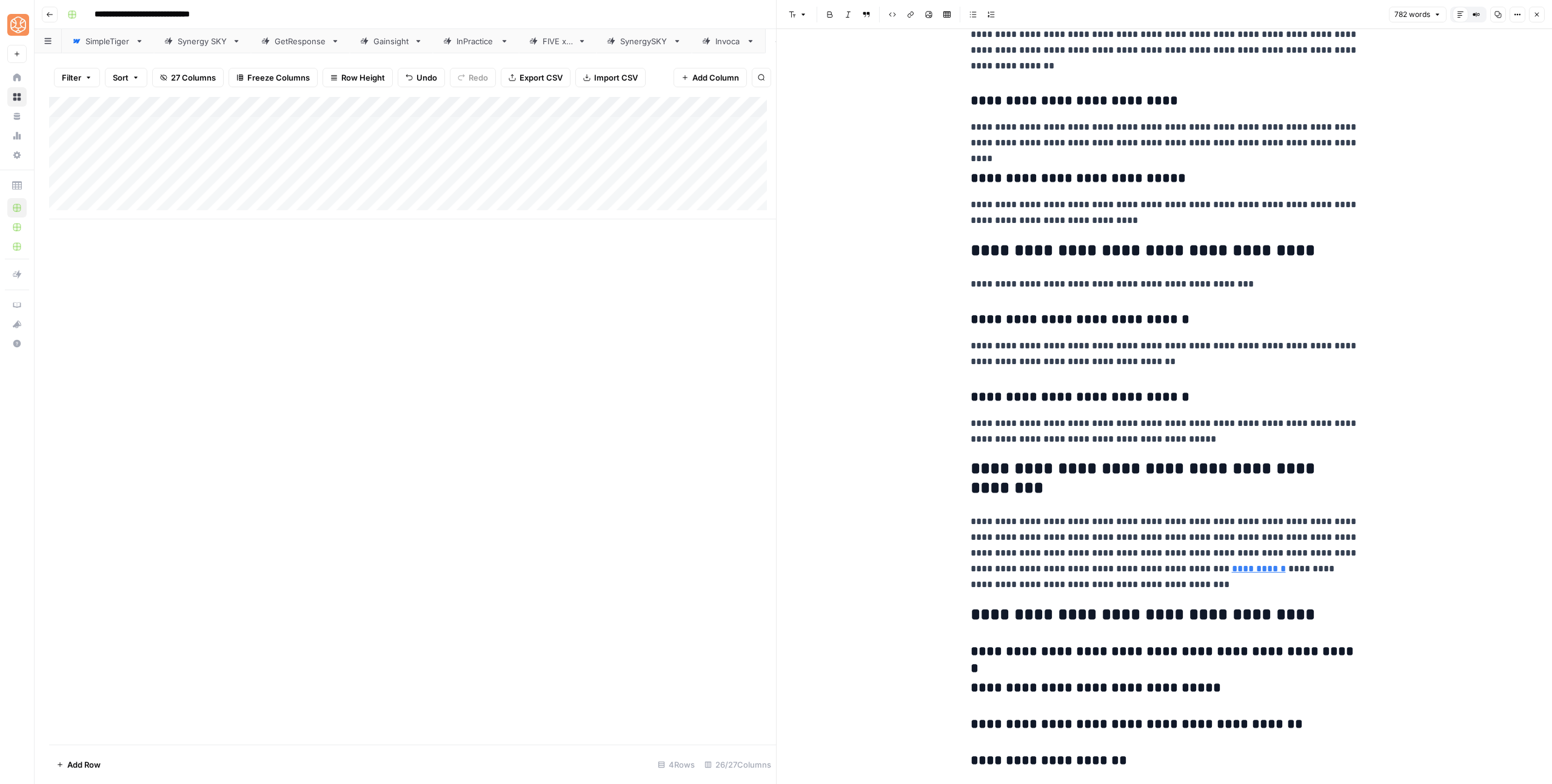 click on "[FIRST] [LAST] [STREET_NAME], [CITY], [STATE] [POSTAL_CODE] [PHONE] [EMAIL] [DATE] [CREDIT_CARD] [SSN]" at bounding box center (1165, -784) 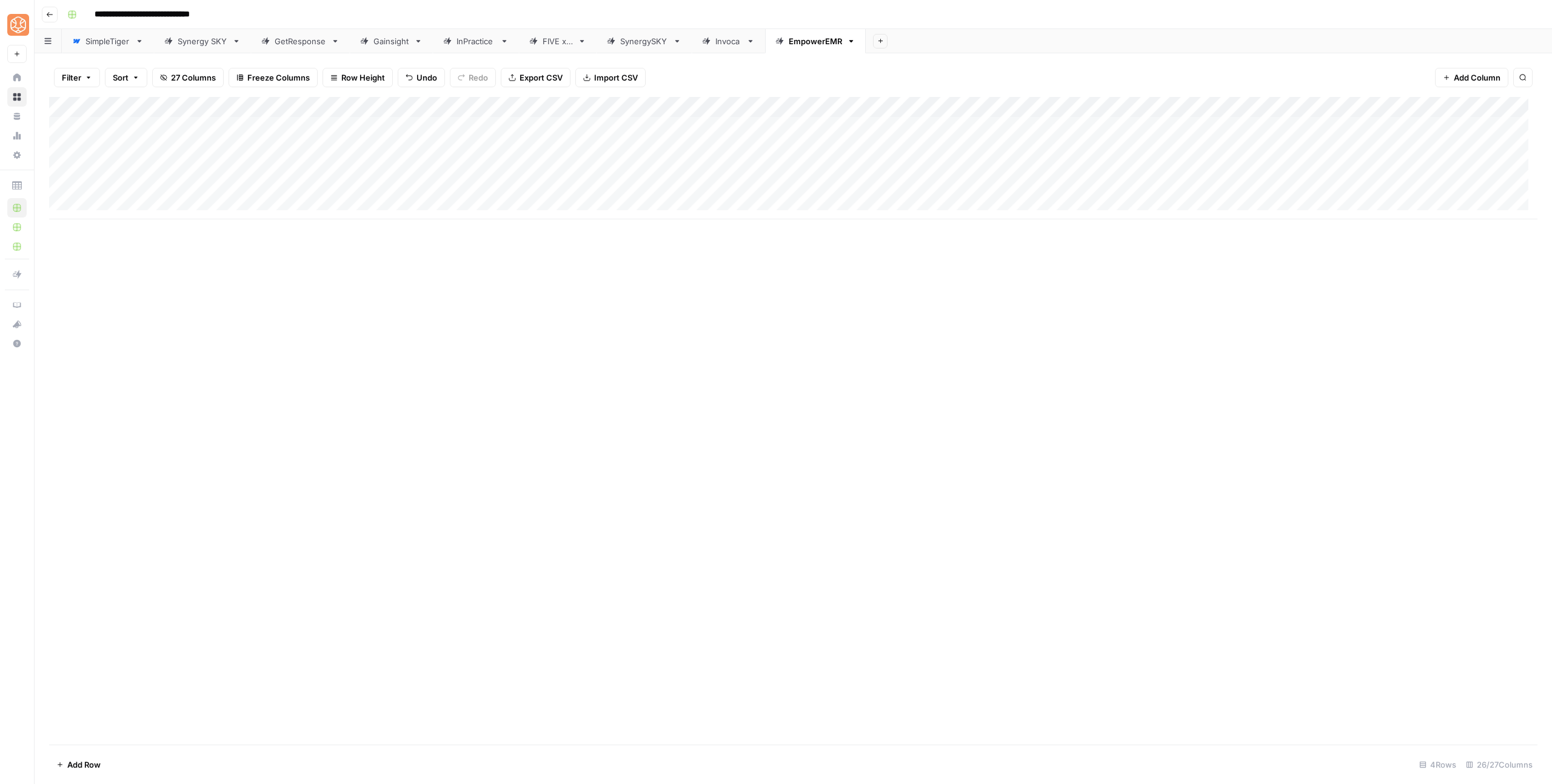 click on "Add Column" at bounding box center [793, 158] 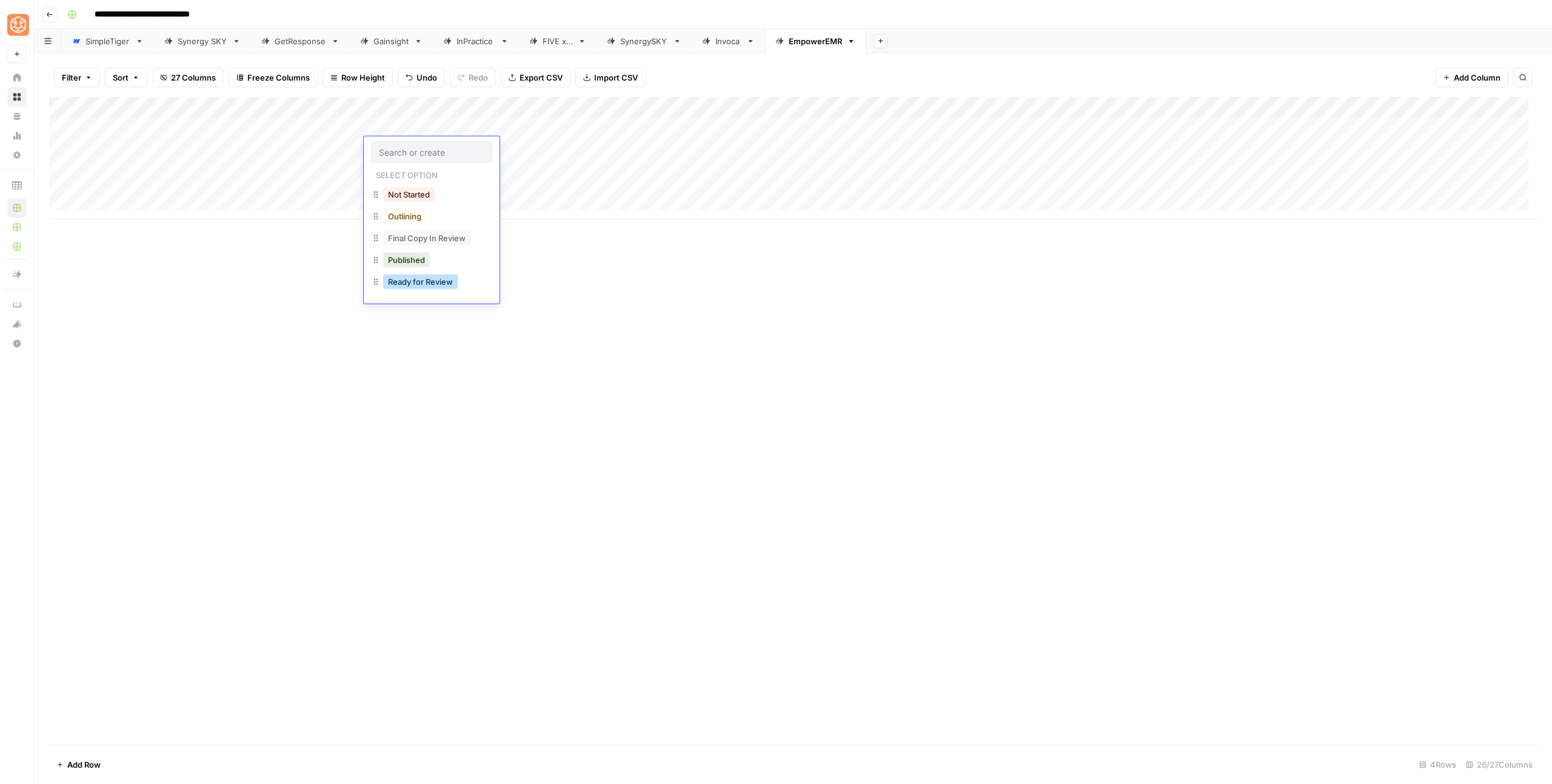 drag, startPoint x: 418, startPoint y: 285, endPoint x: 440, endPoint y: 307, distance: 31.1127 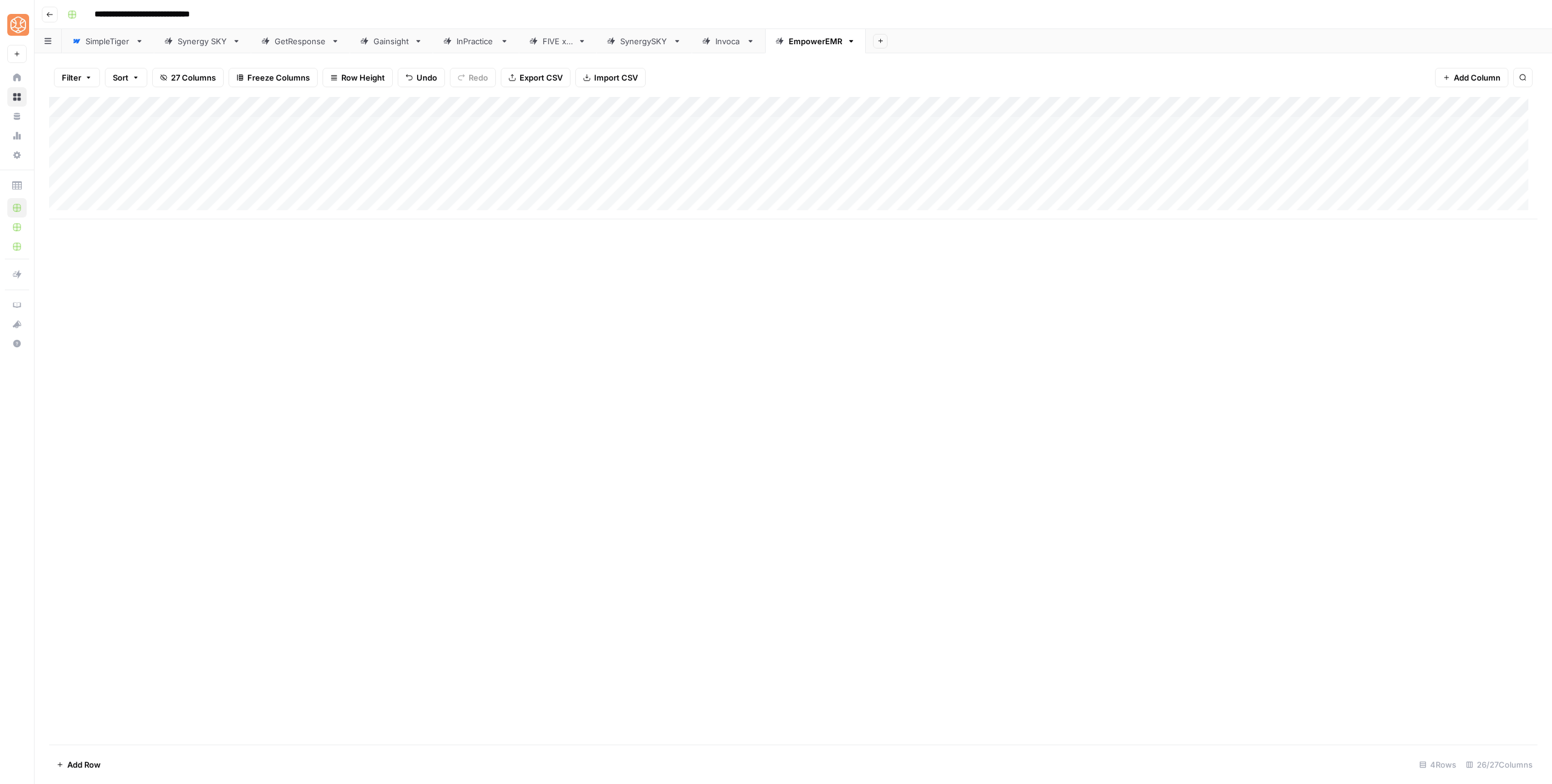 click on "Add Column" at bounding box center (793, 420) 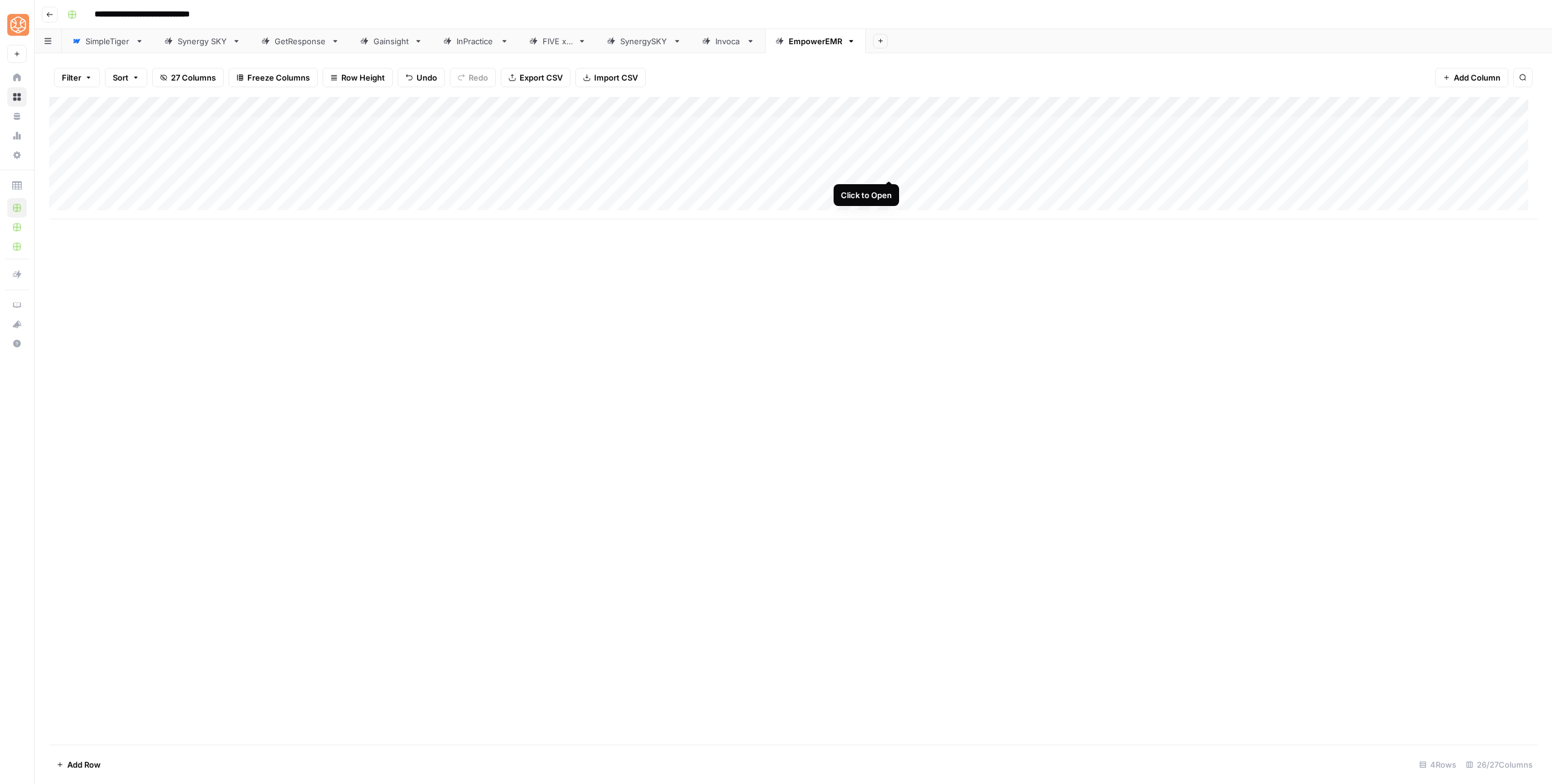 click on "Add Column" at bounding box center [793, 158] 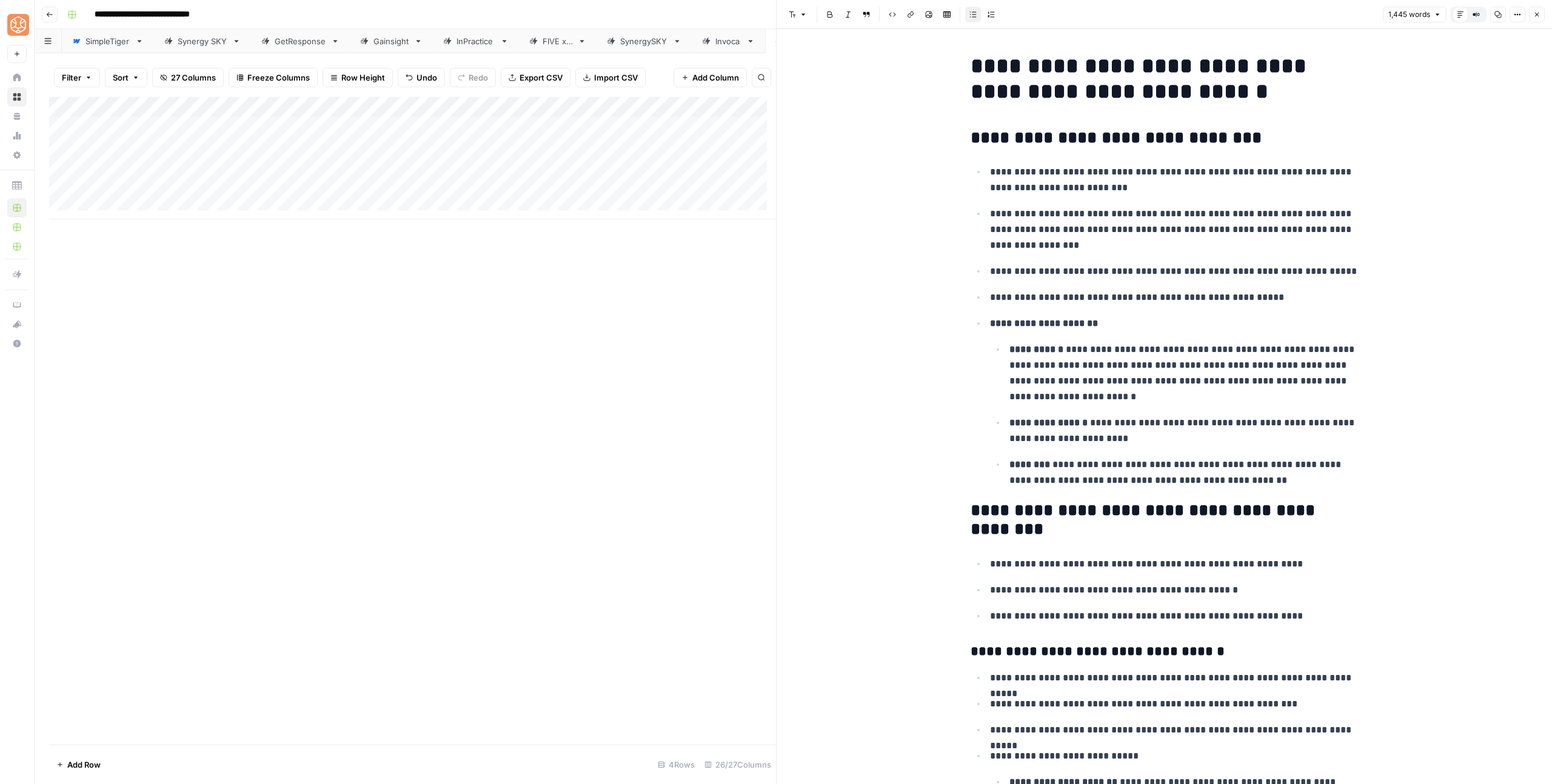 click on "[FIRST] [LAST] [DATE] [PHONE] [EMAIL] [CREDIT_CARD] [SSN] [POSTAL_CODE]" at bounding box center [1165, 2955] 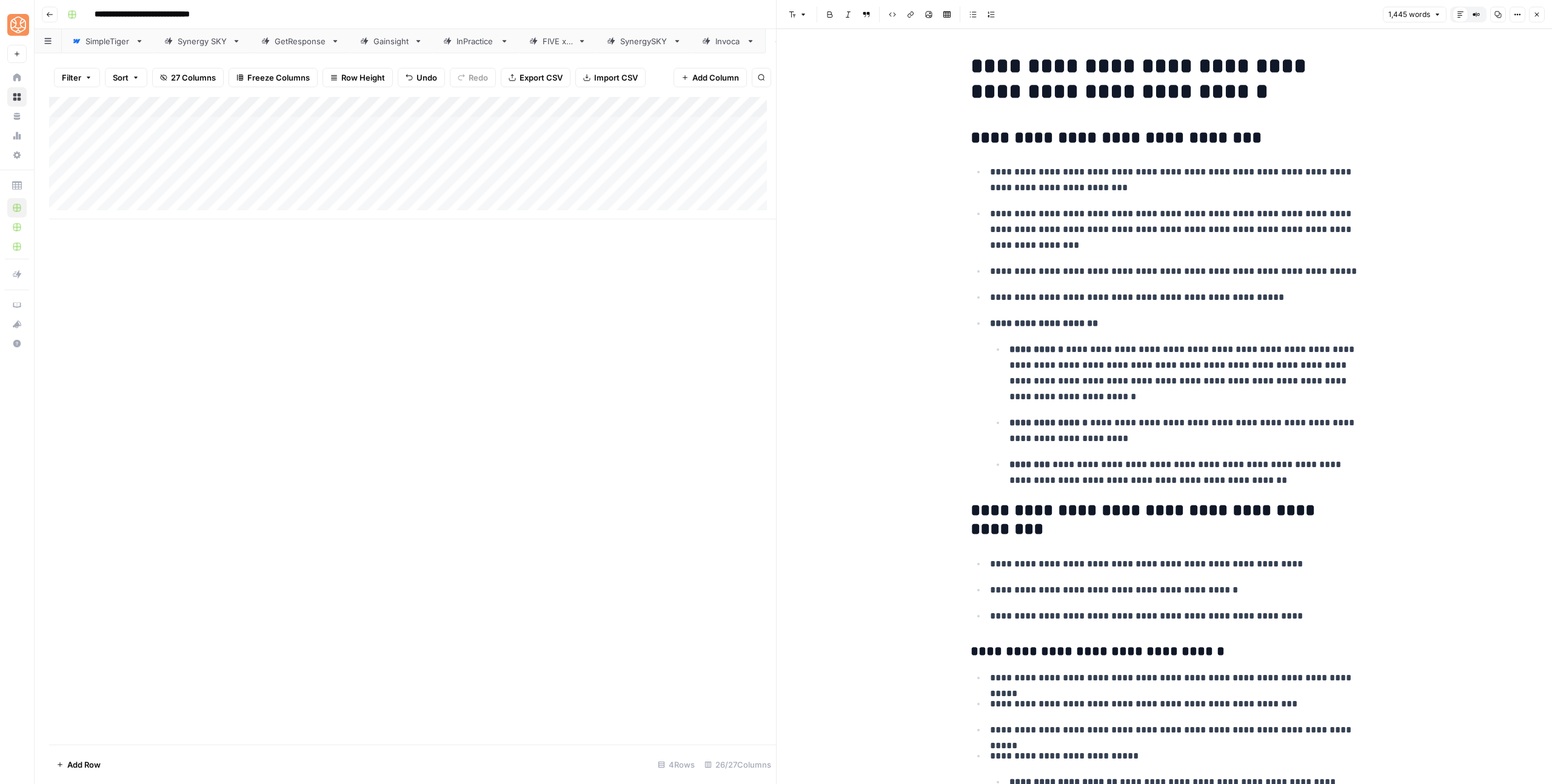 type 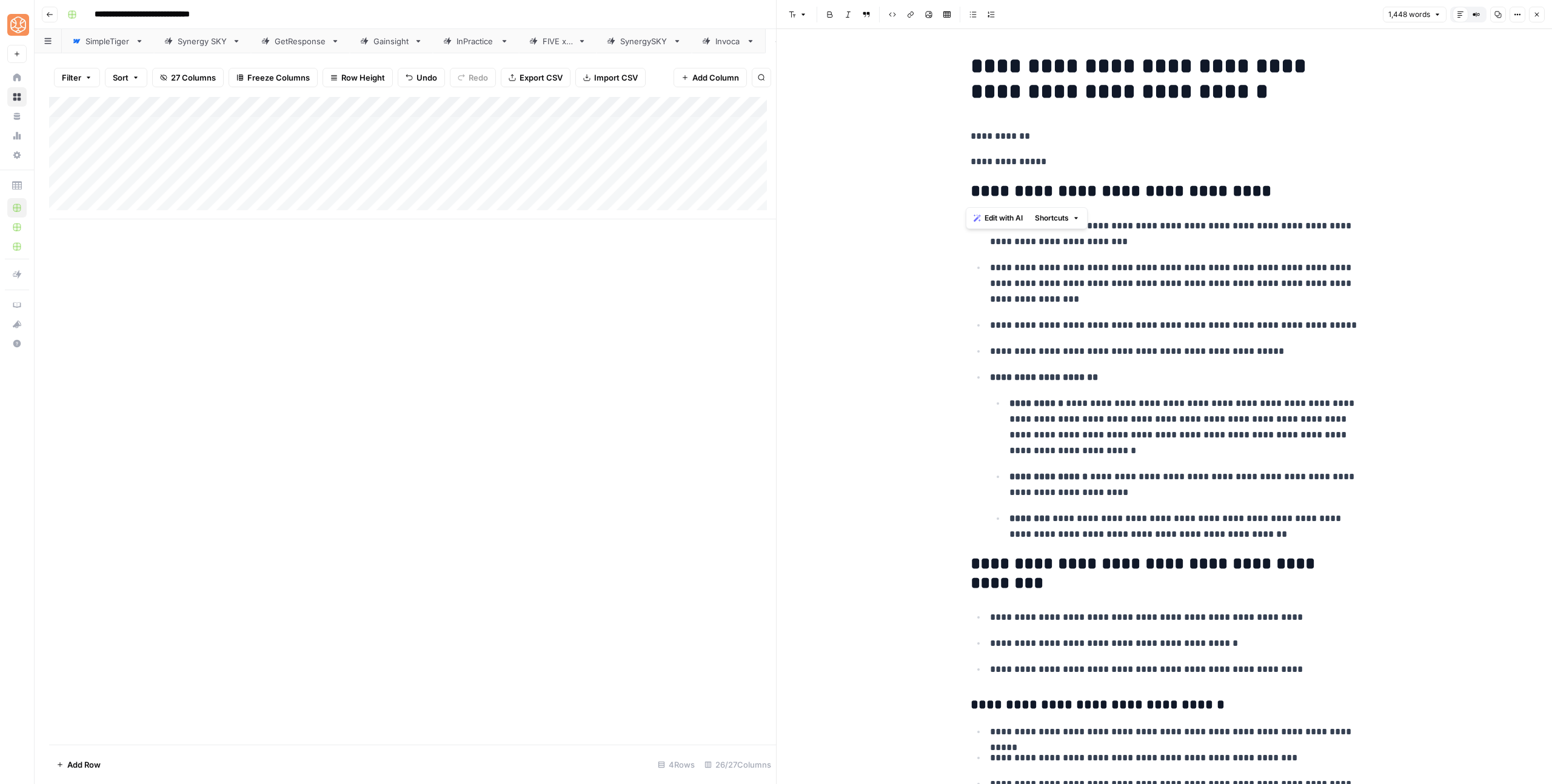 drag, startPoint x: 1139, startPoint y: 171, endPoint x: 1129, endPoint y: 116, distance: 55.901699 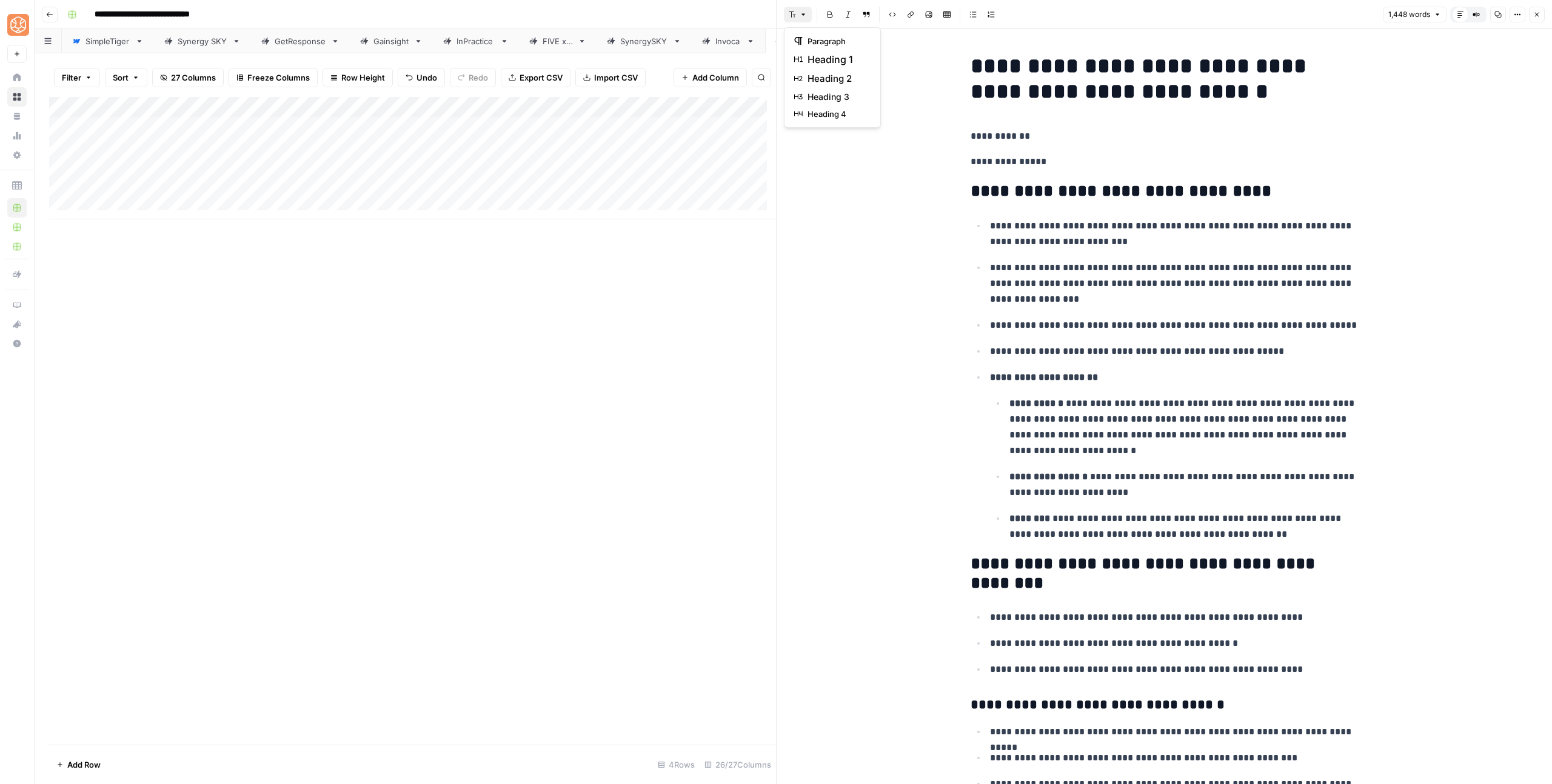 click 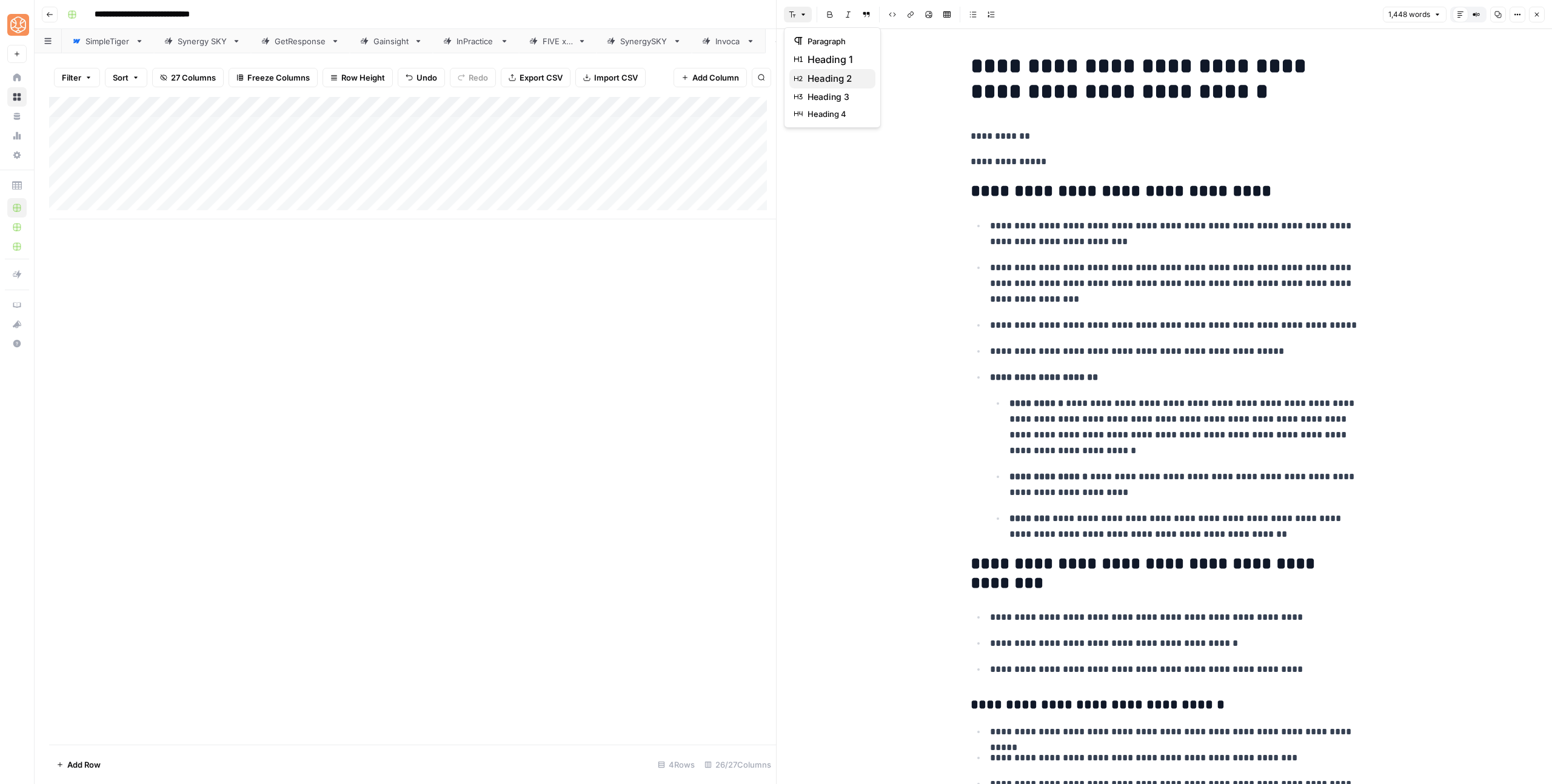 click 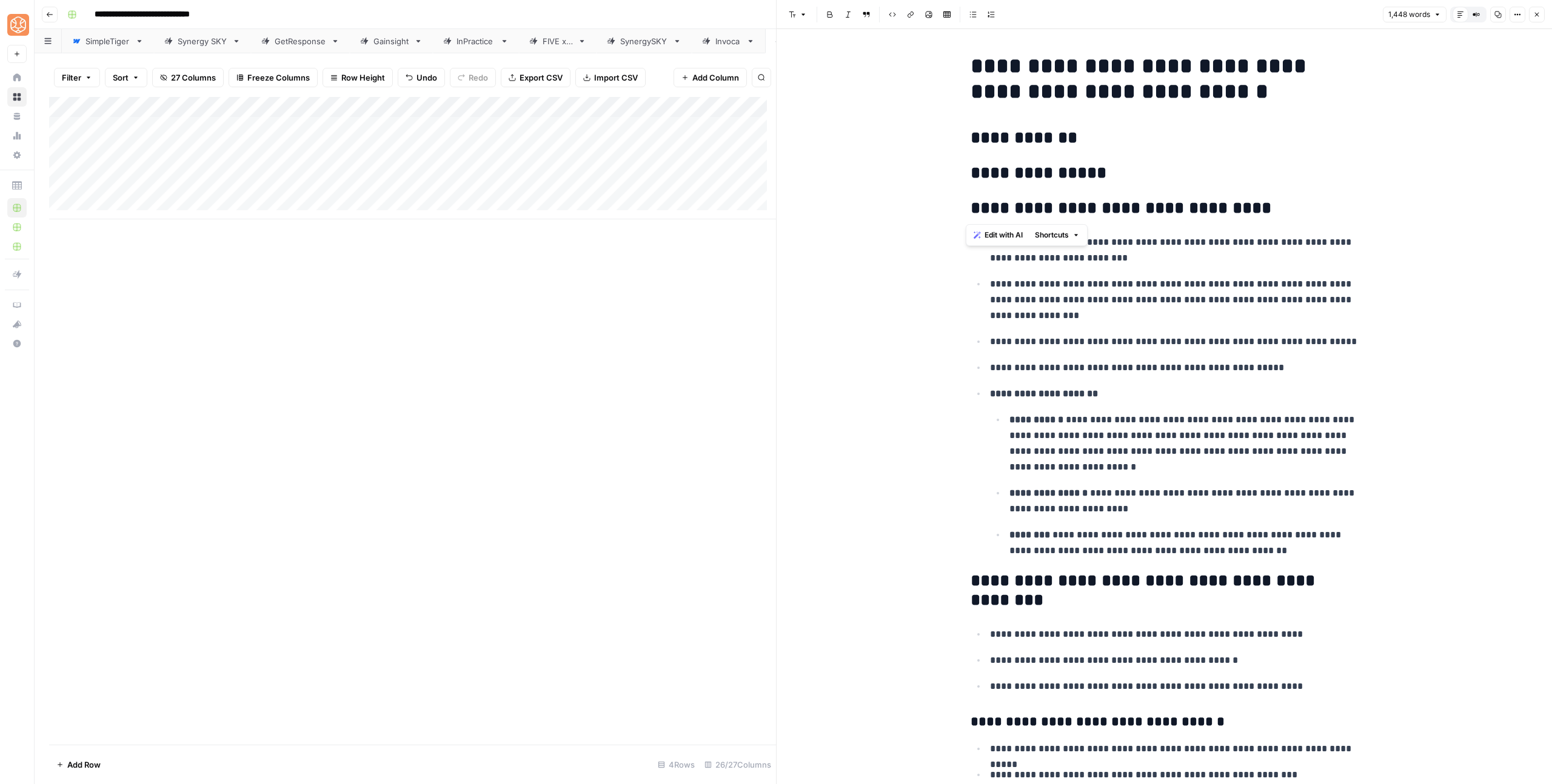 click on "[NUMBER] [STREET], [CITY], [STATE]" at bounding box center [1165, 2990] 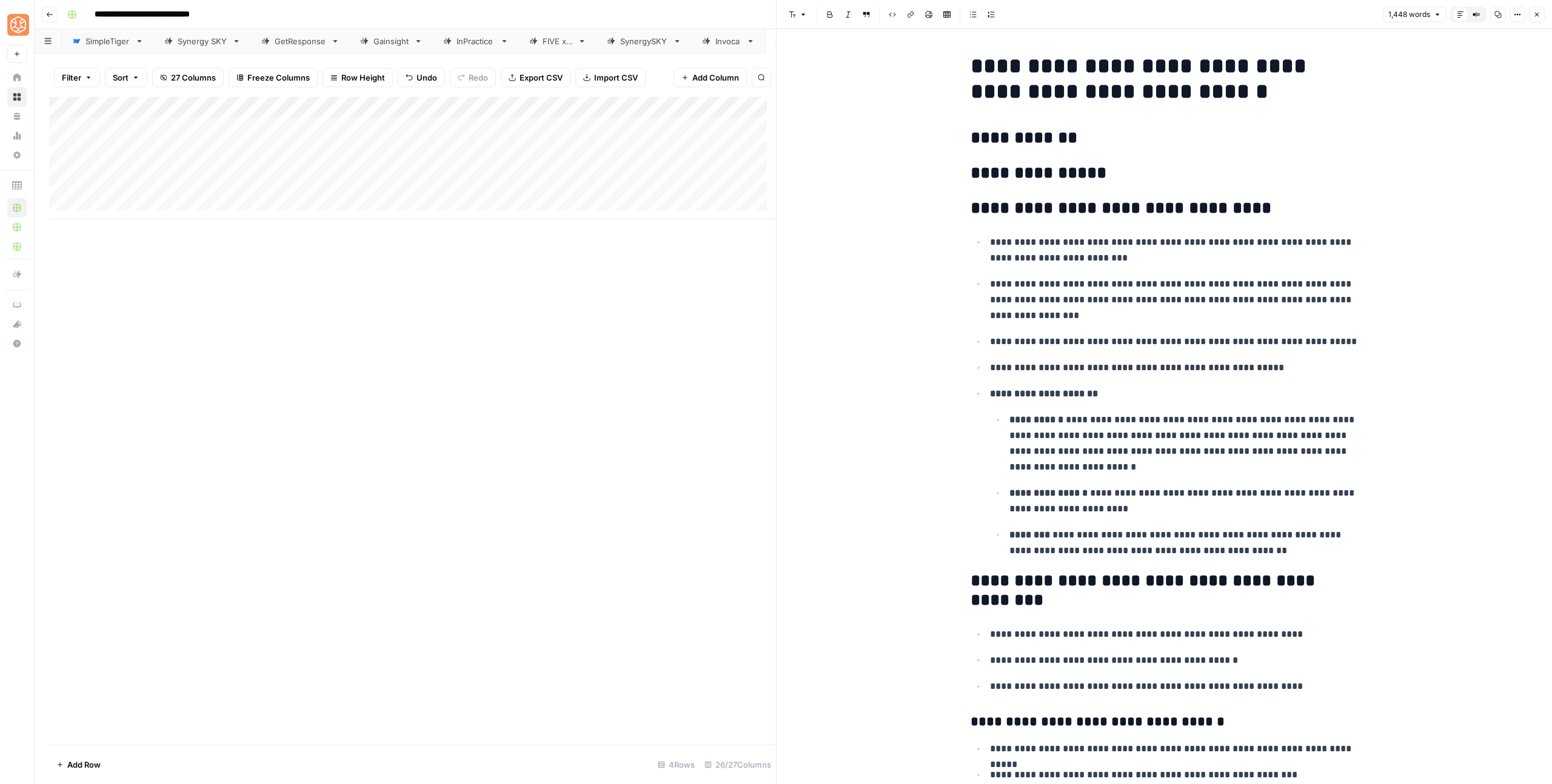 click on "**********" at bounding box center (1165, 173) 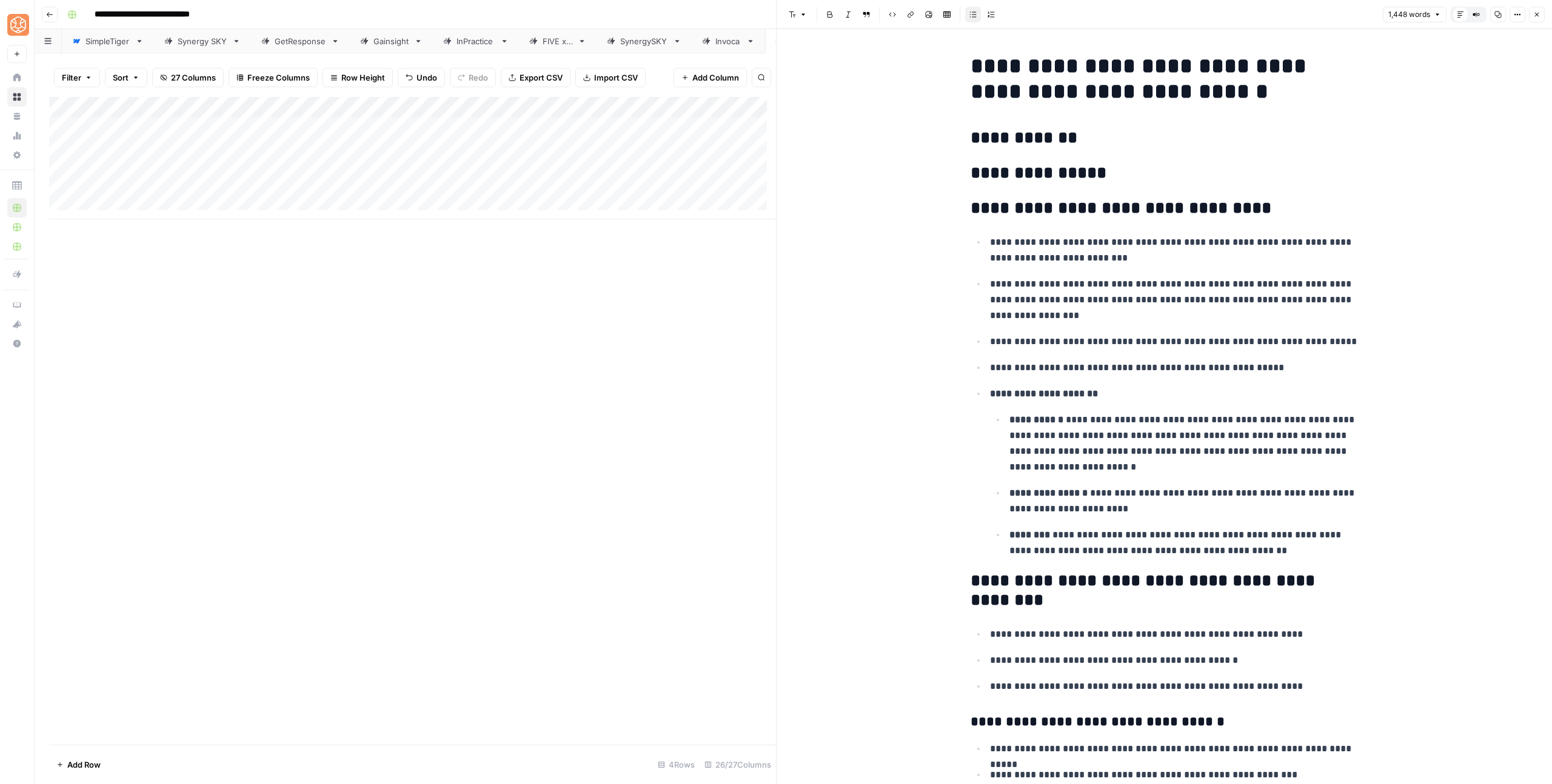 click on "**********" at bounding box center [1174, 250] 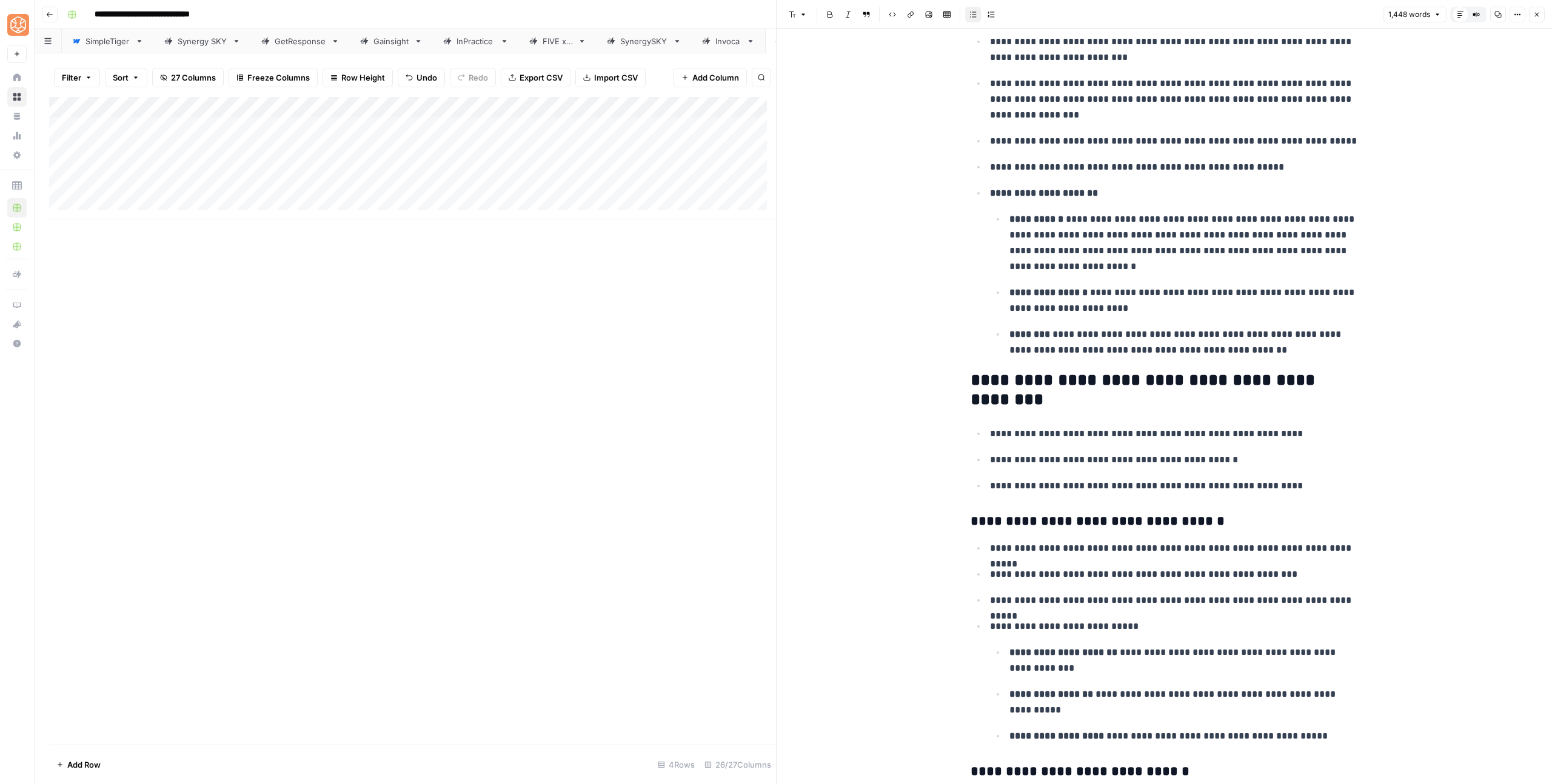scroll, scrollTop: 267, scrollLeft: 0, axis: vertical 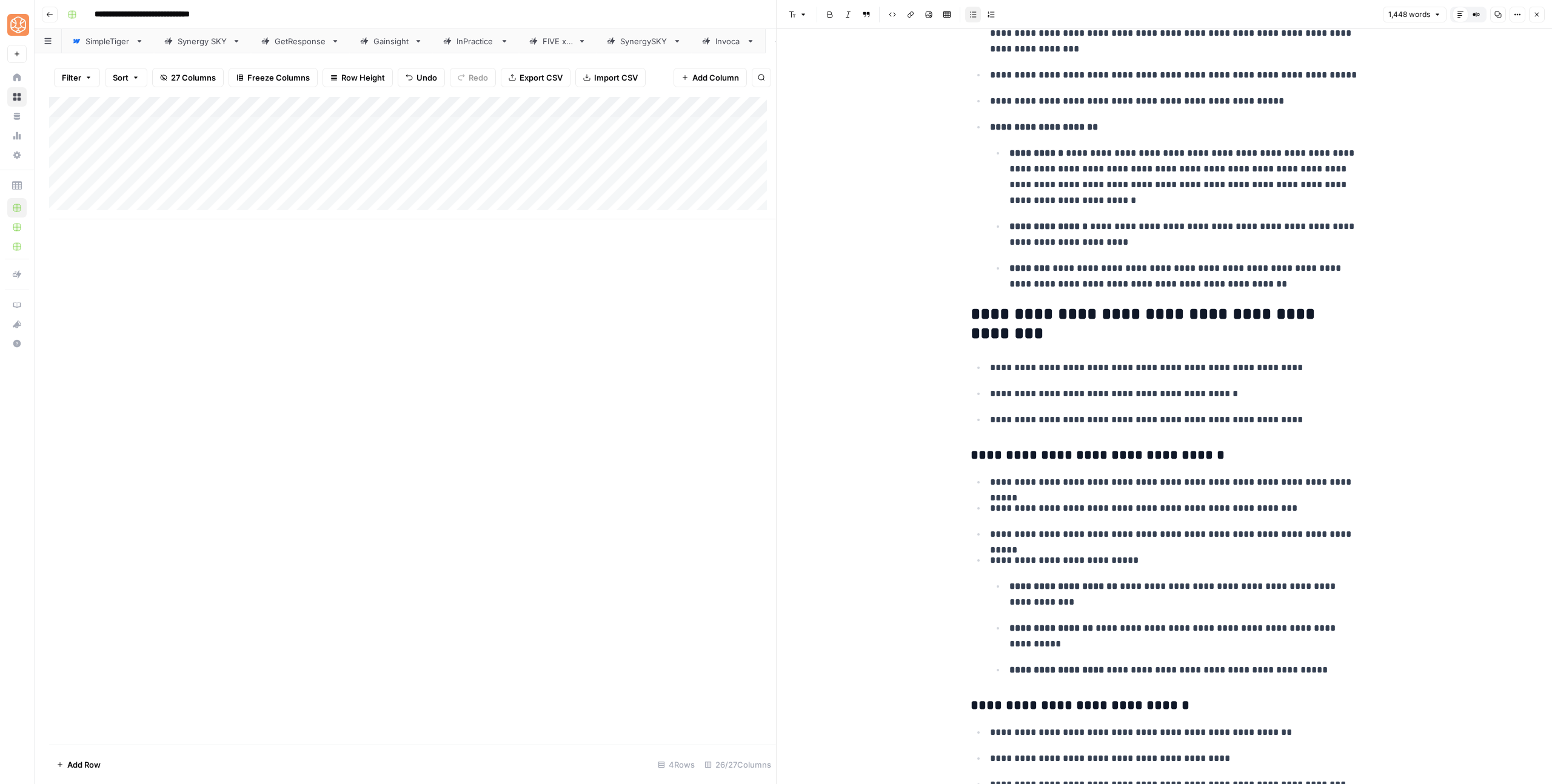 click on "**********" at bounding box center (1165, 324) 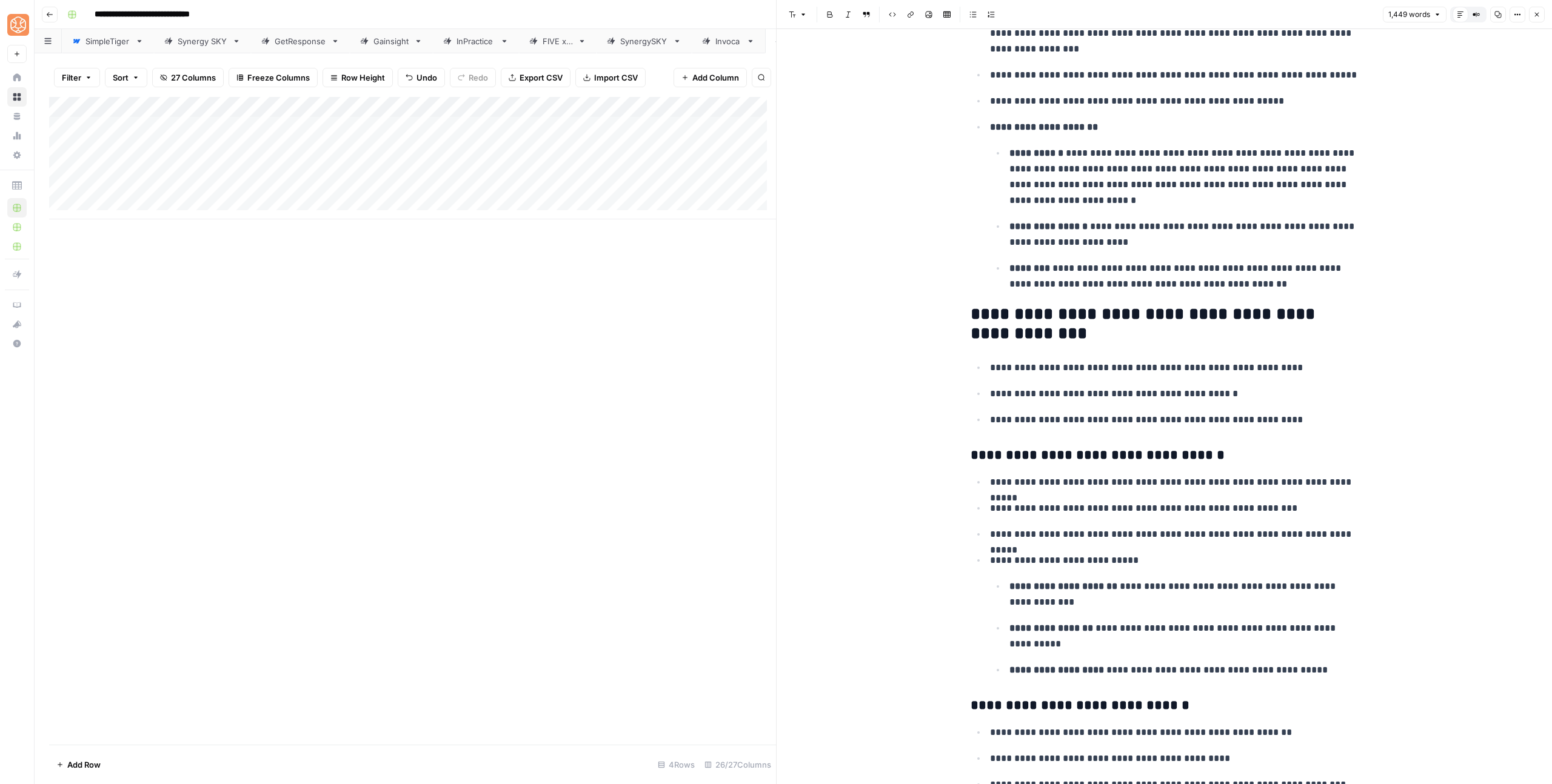 click on "**********" at bounding box center (1165, 324) 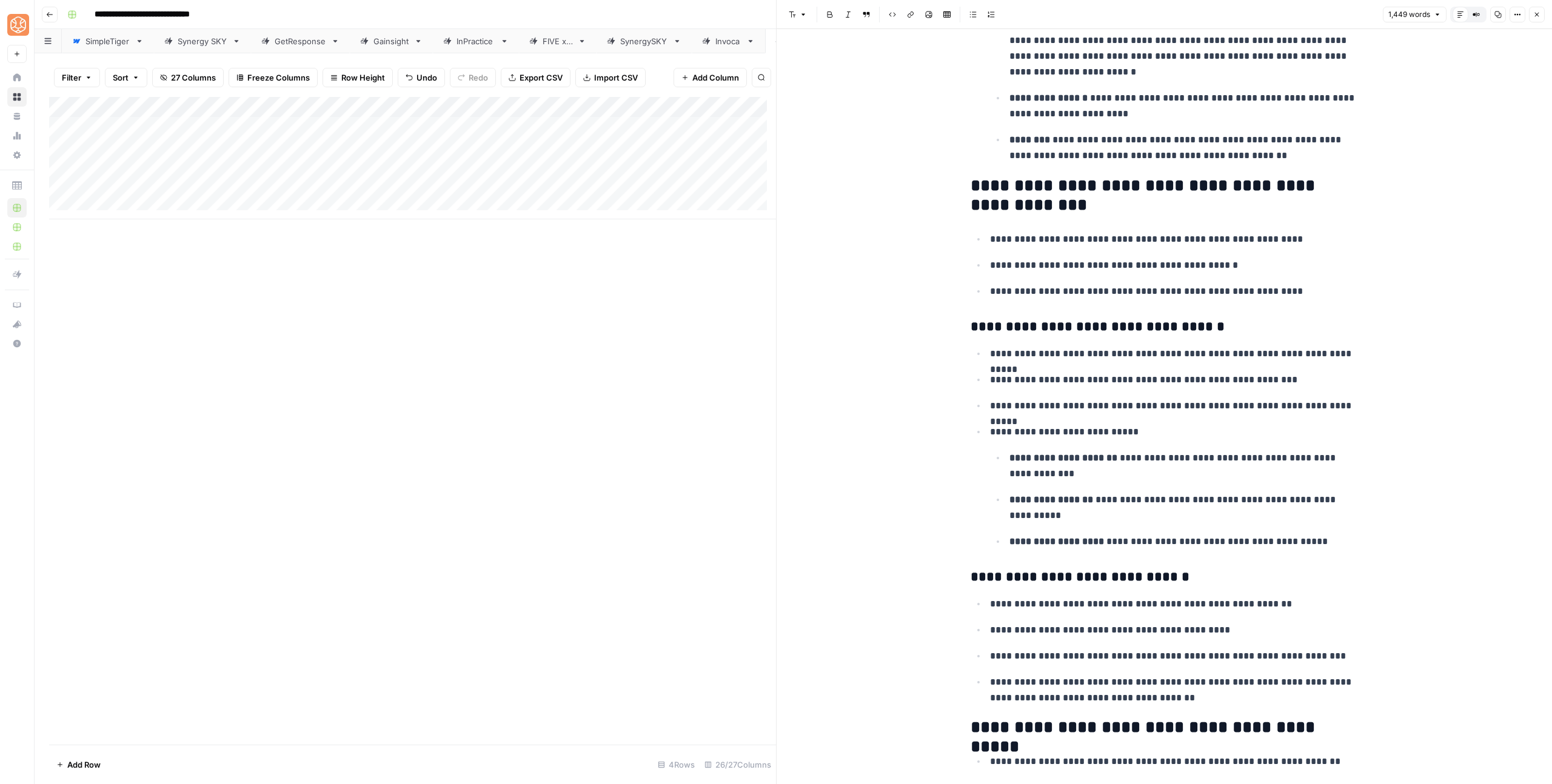 scroll, scrollTop: 396, scrollLeft: 0, axis: vertical 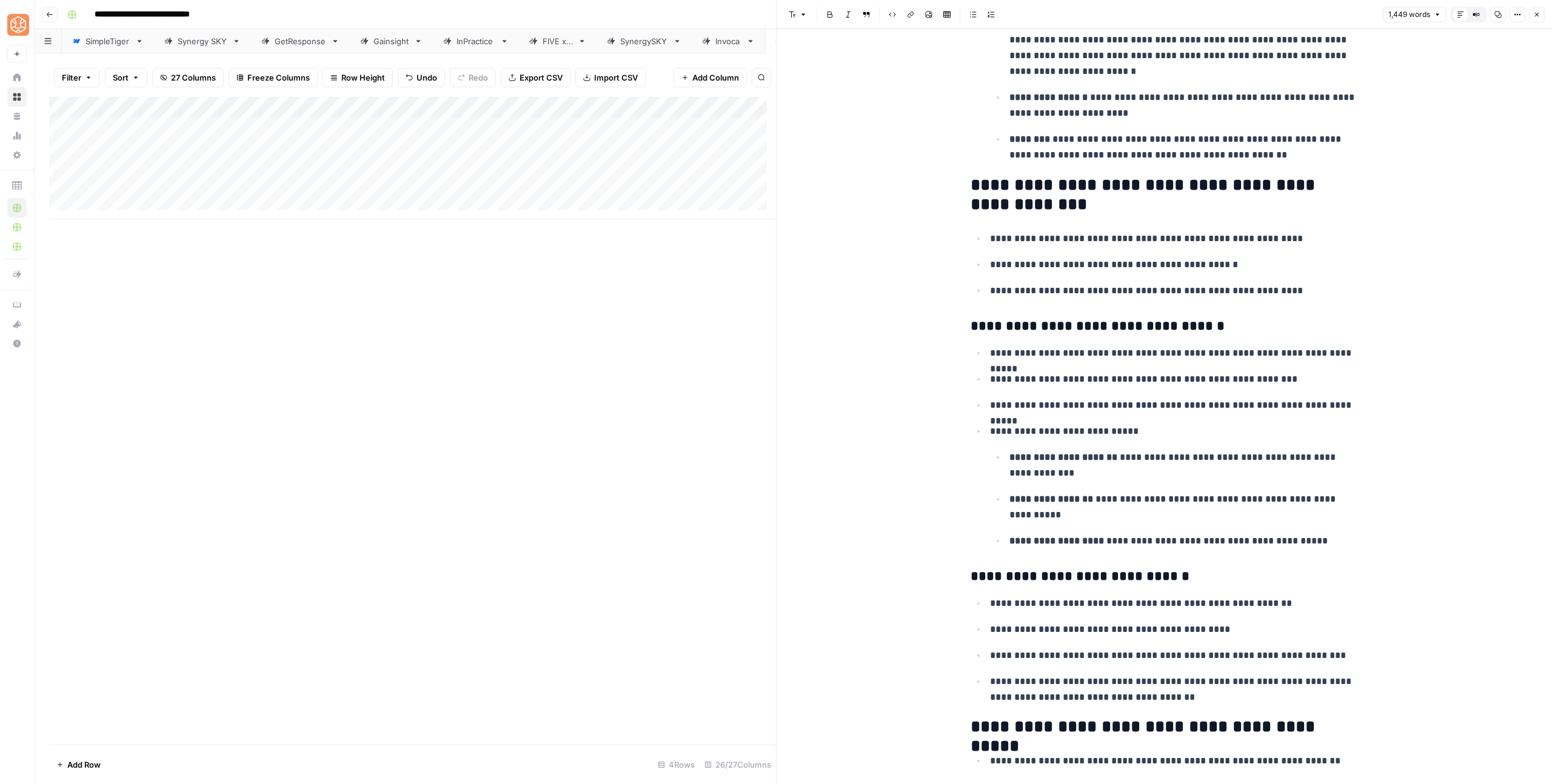 click on "**********" at bounding box center (1165, 327) 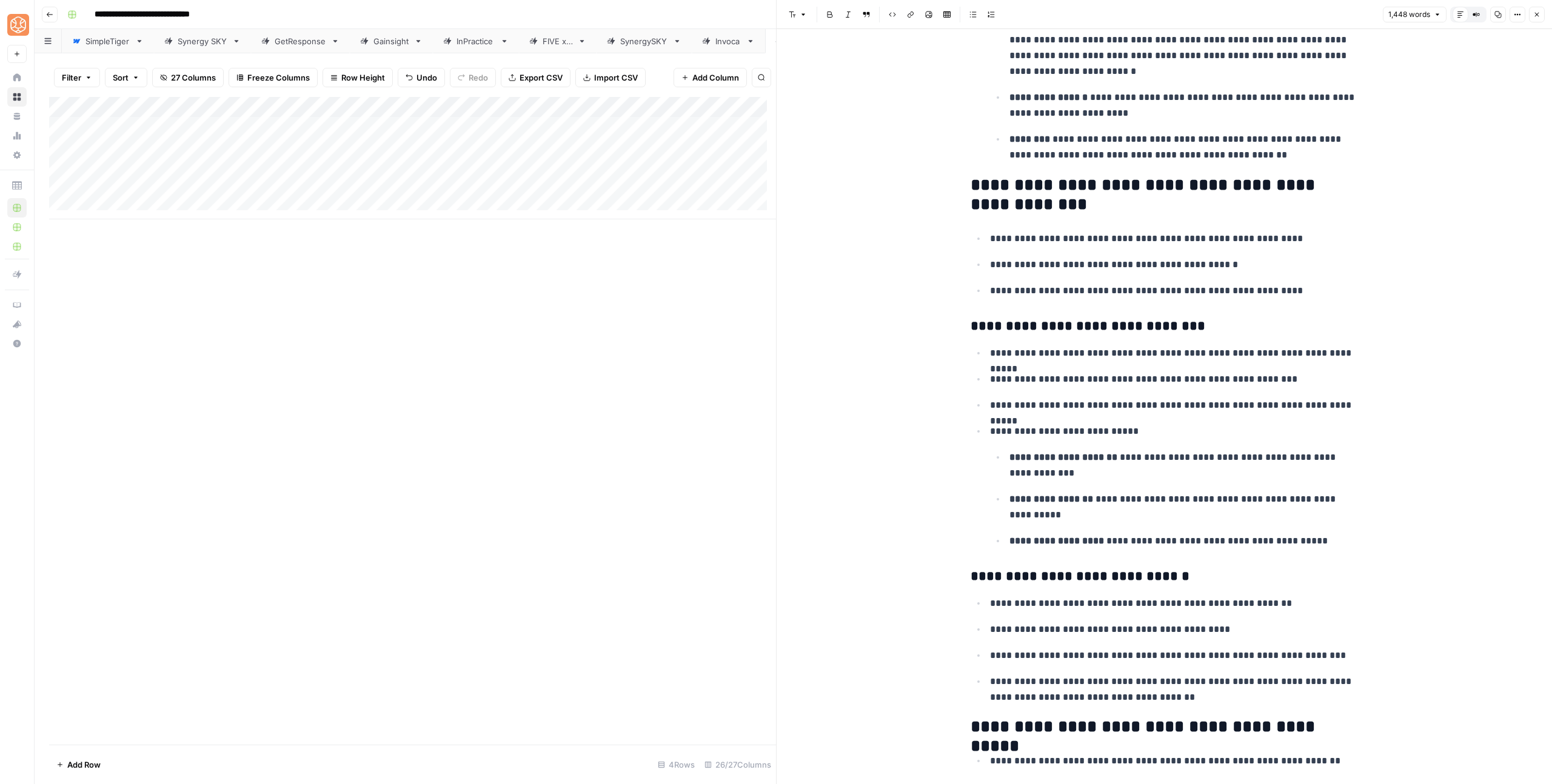 click on "**********" at bounding box center (1165, 577) 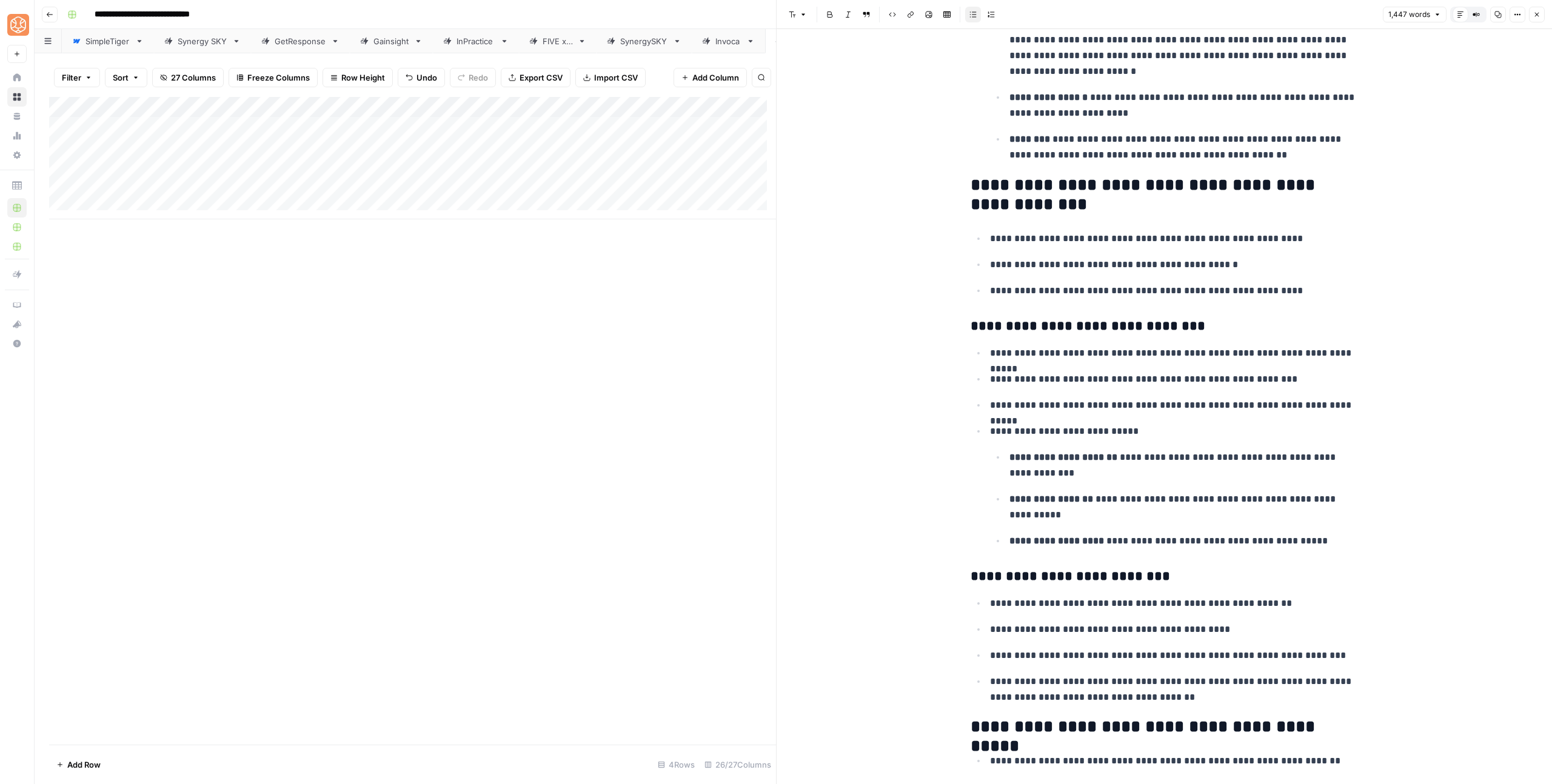 click on "[NUMBER] [STREET], [CITY], [STATE]" at bounding box center [1165, 2594] 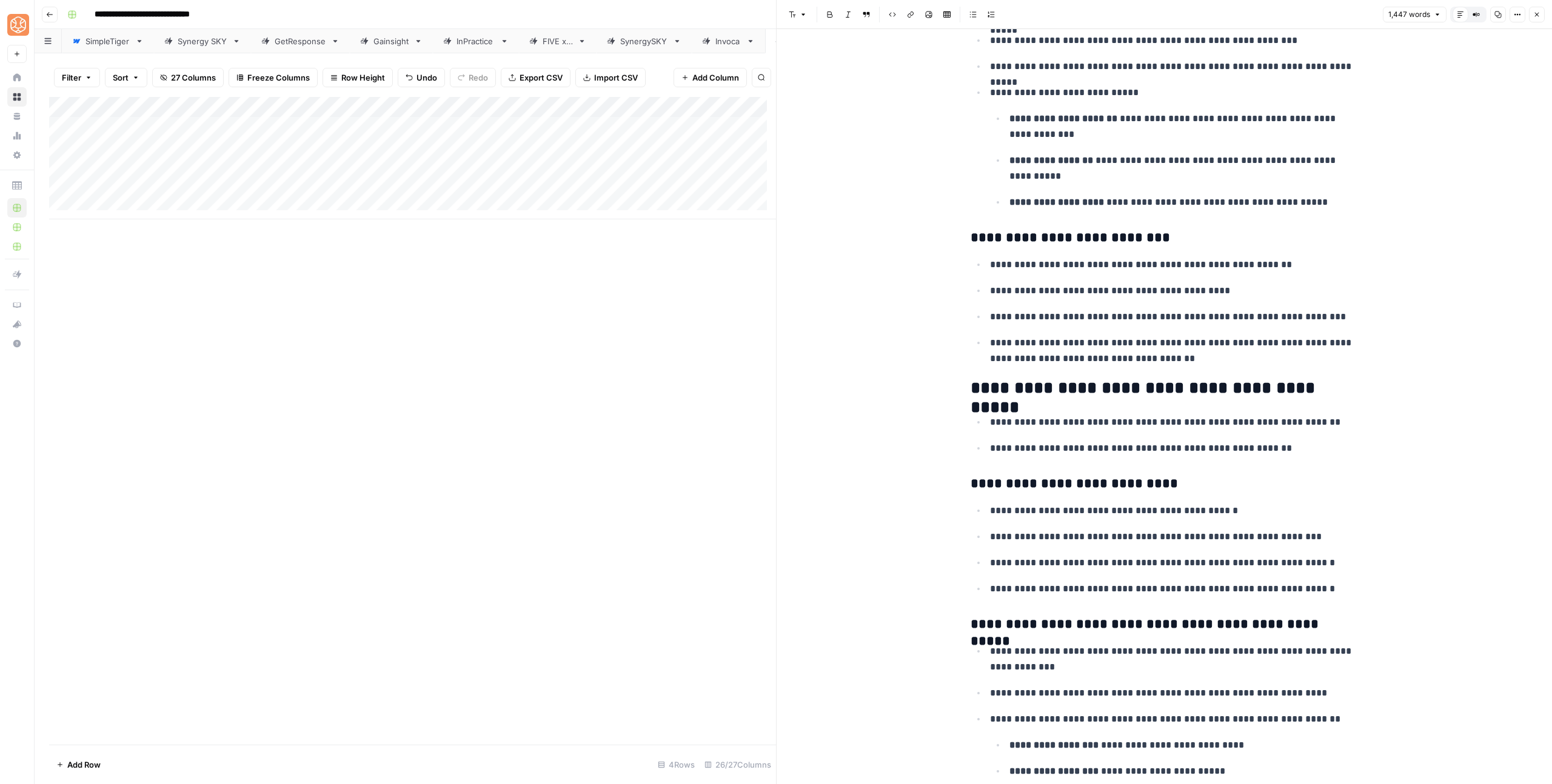 scroll, scrollTop: 815, scrollLeft: 0, axis: vertical 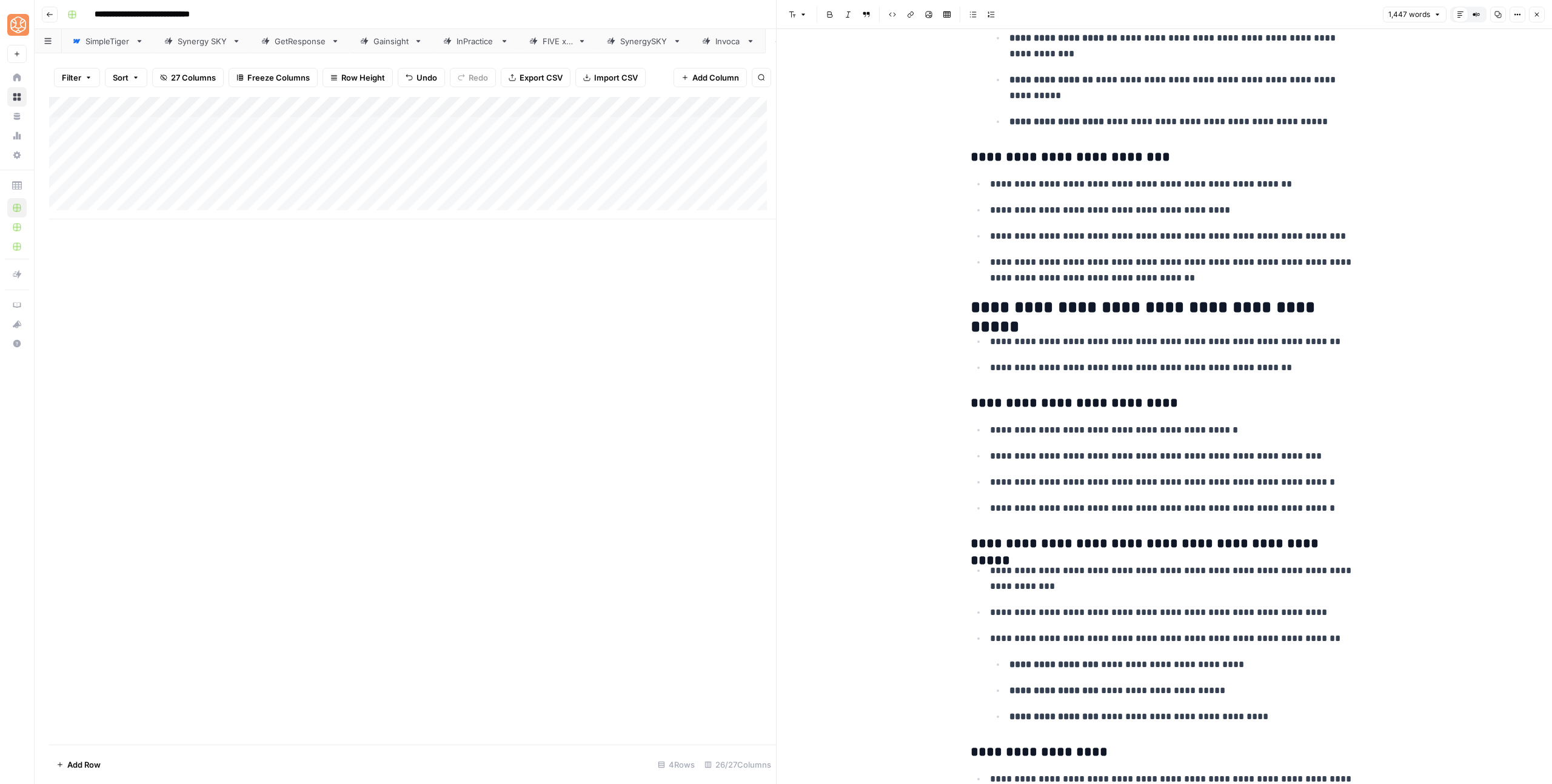 click on "**********" at bounding box center (1165, 308) 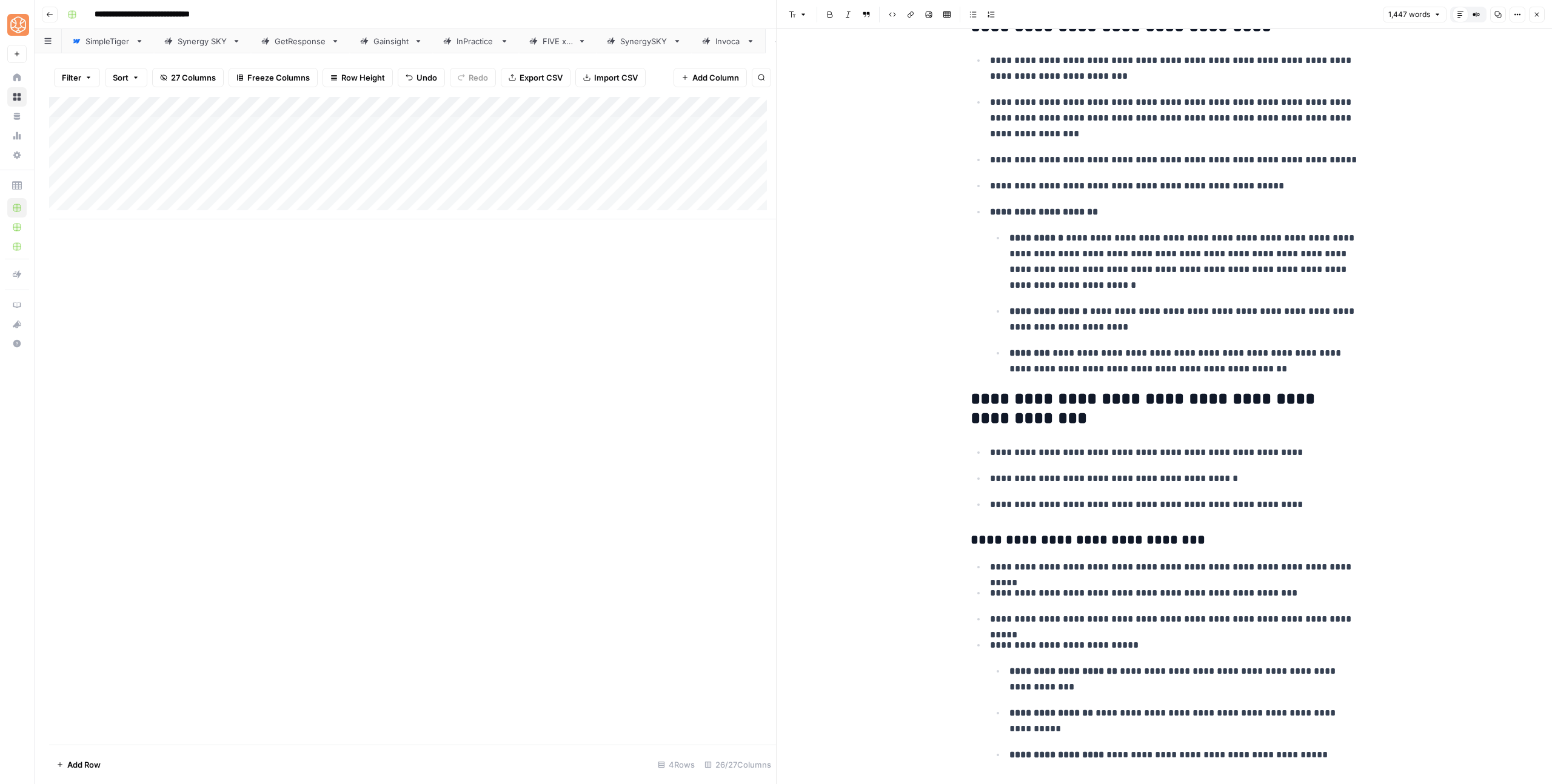 scroll, scrollTop: 154, scrollLeft: 0, axis: vertical 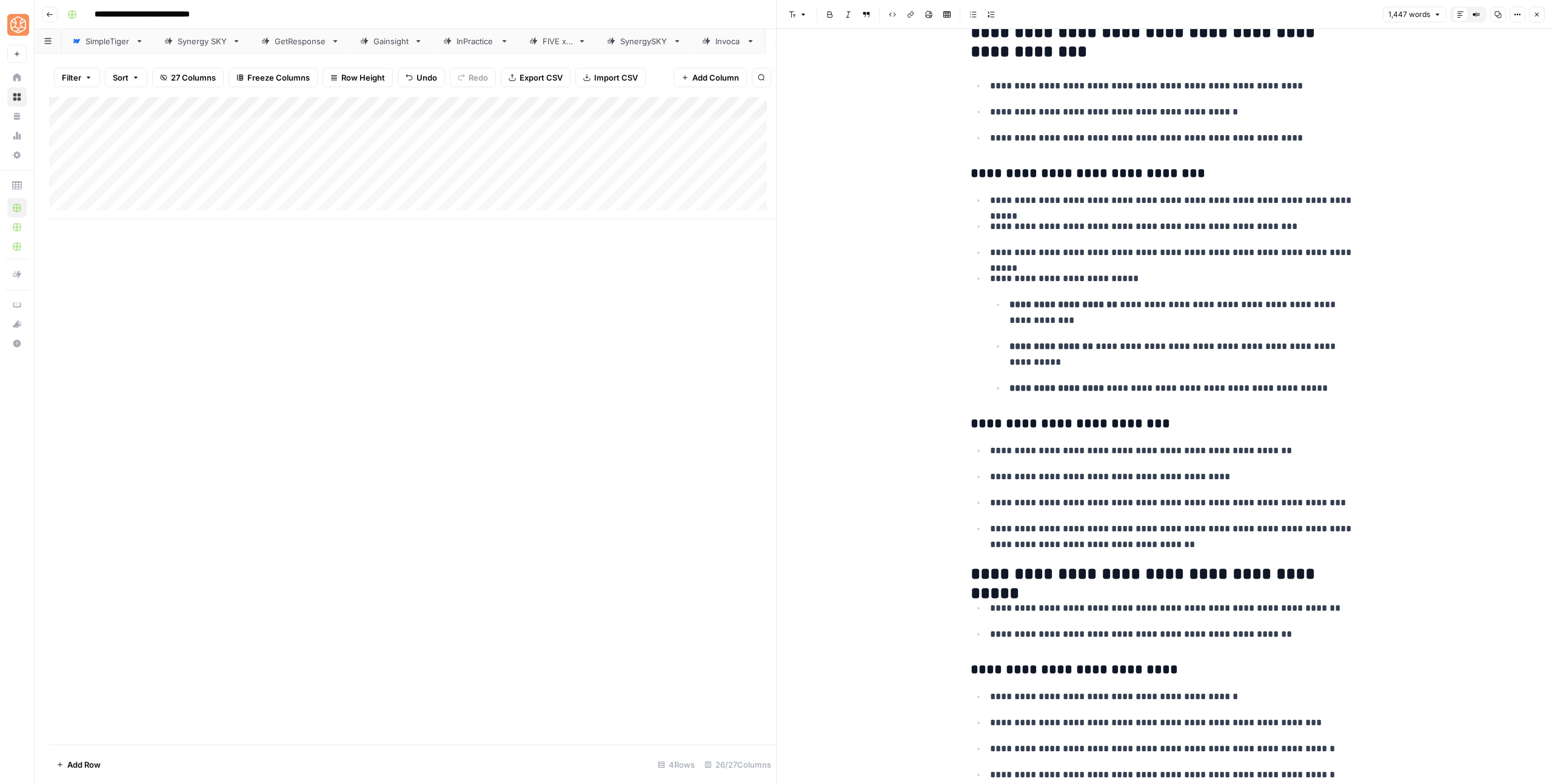 click on "**********" at bounding box center (1165, 174) 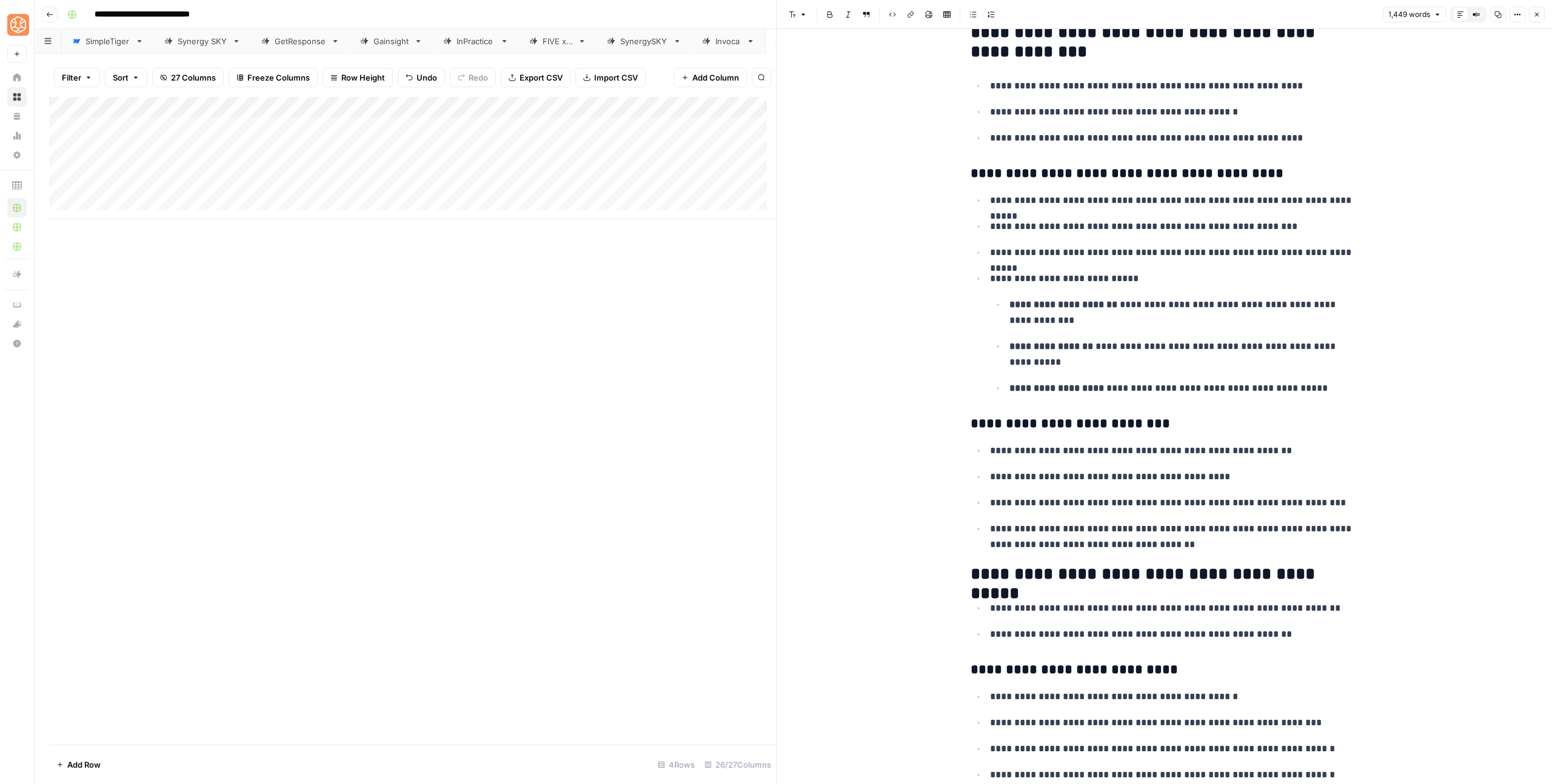 click on "[NUMBER] [STREET], [CITY], [STATE]" at bounding box center [1165, 2442] 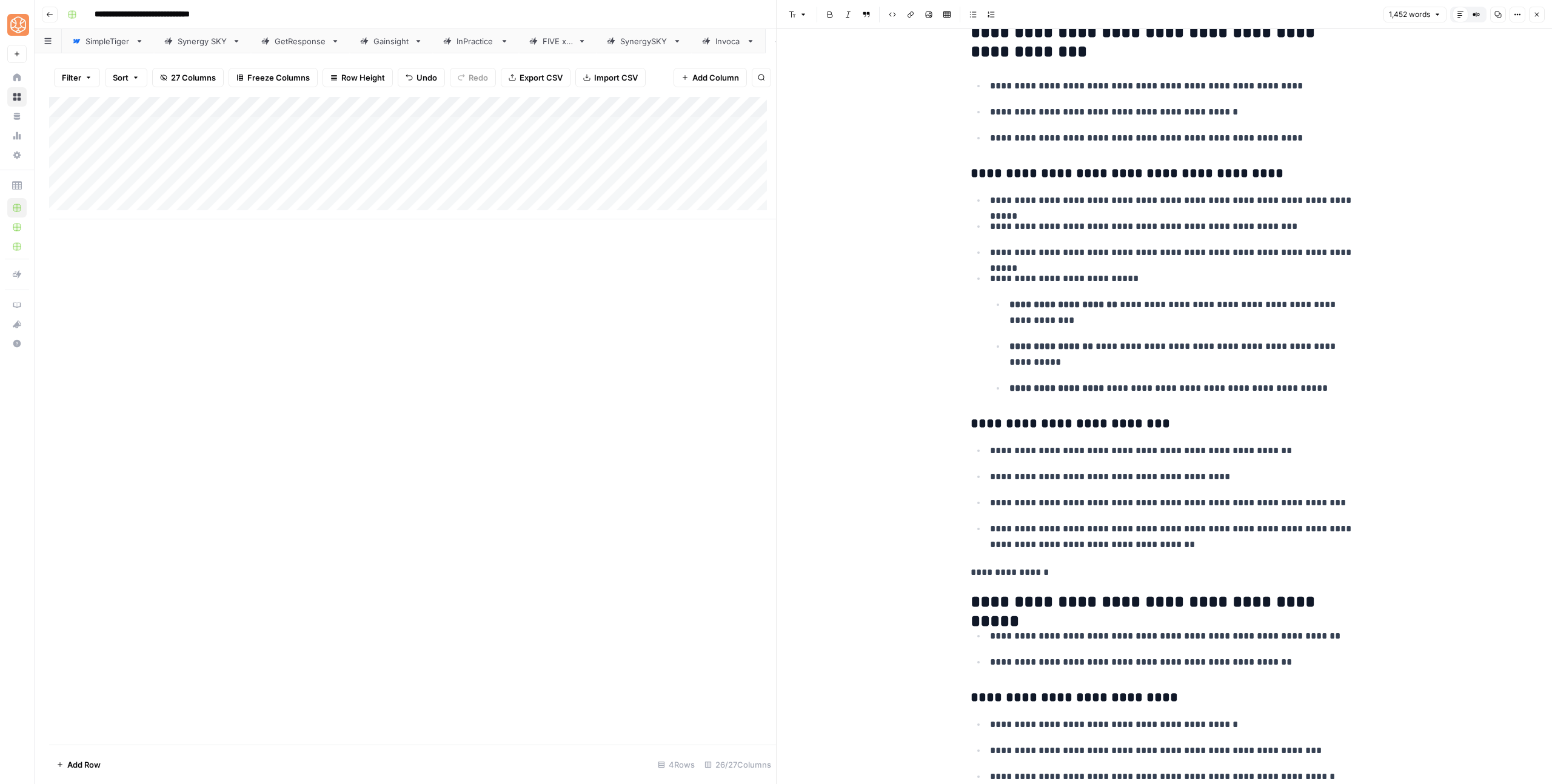click 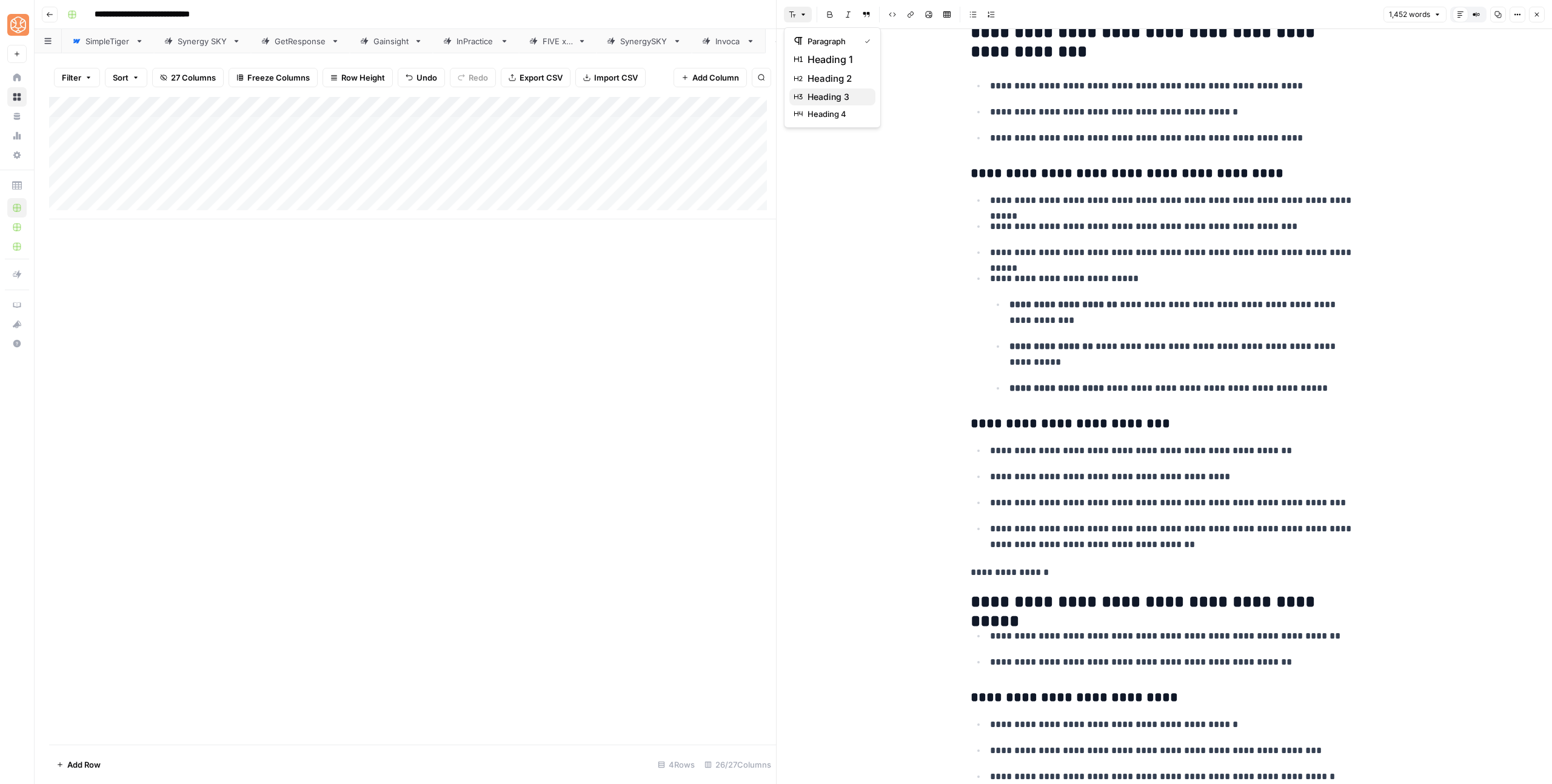click on "heading 3" at bounding box center [828, 97] 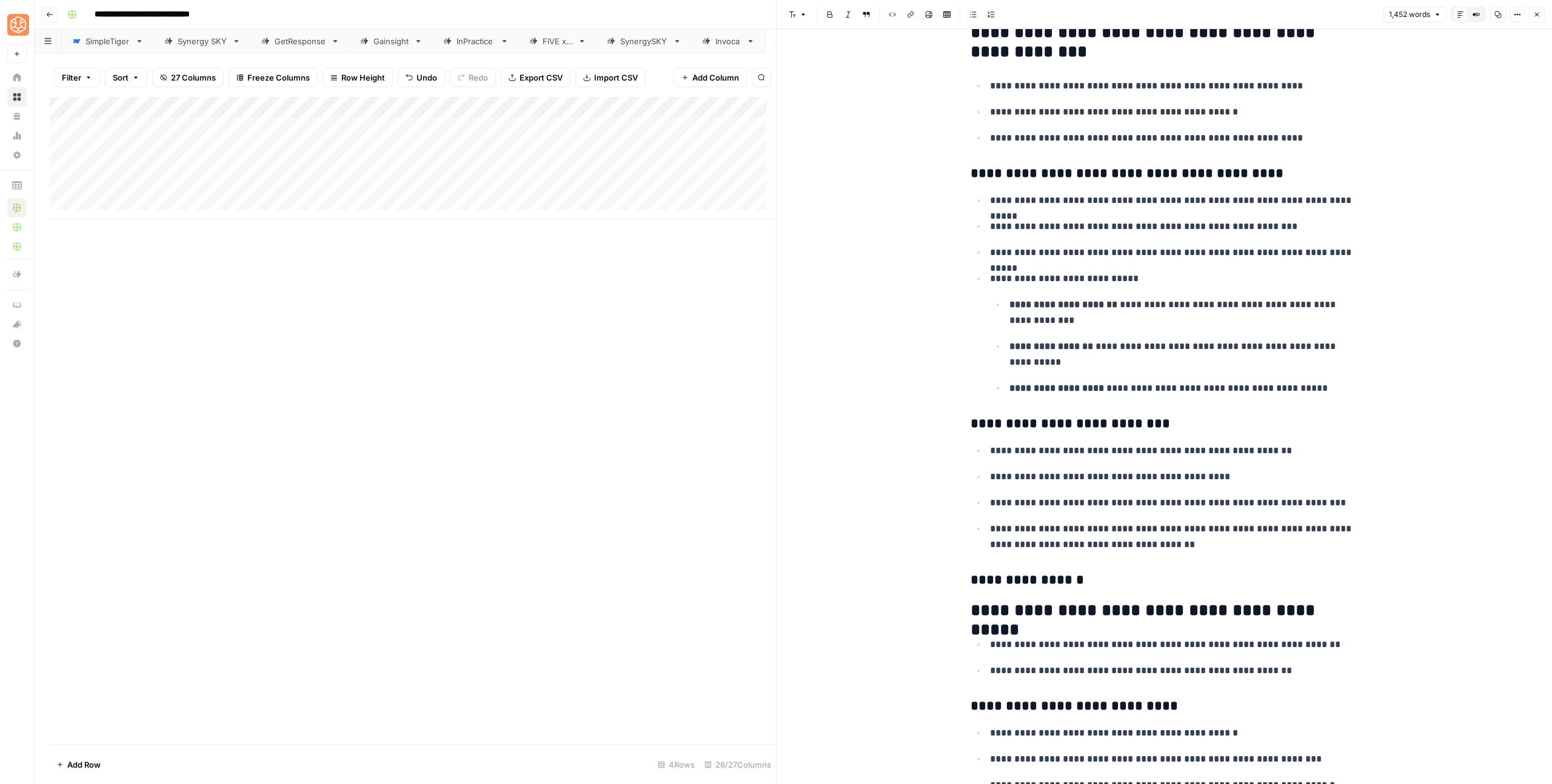 click on "[FIRST] [LAST]" at bounding box center [1165, 497] 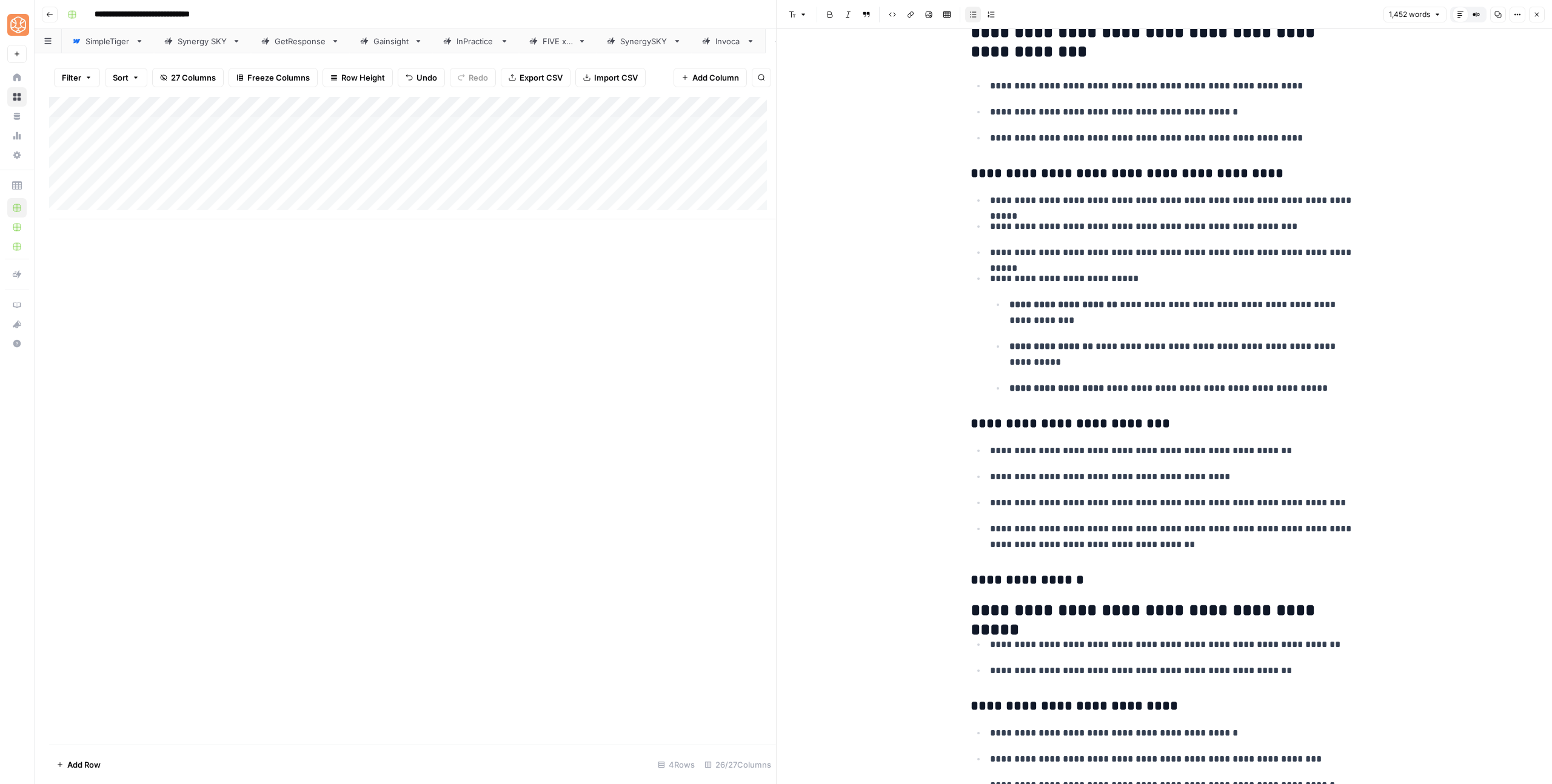 click on "**********" at bounding box center [1165, 580] 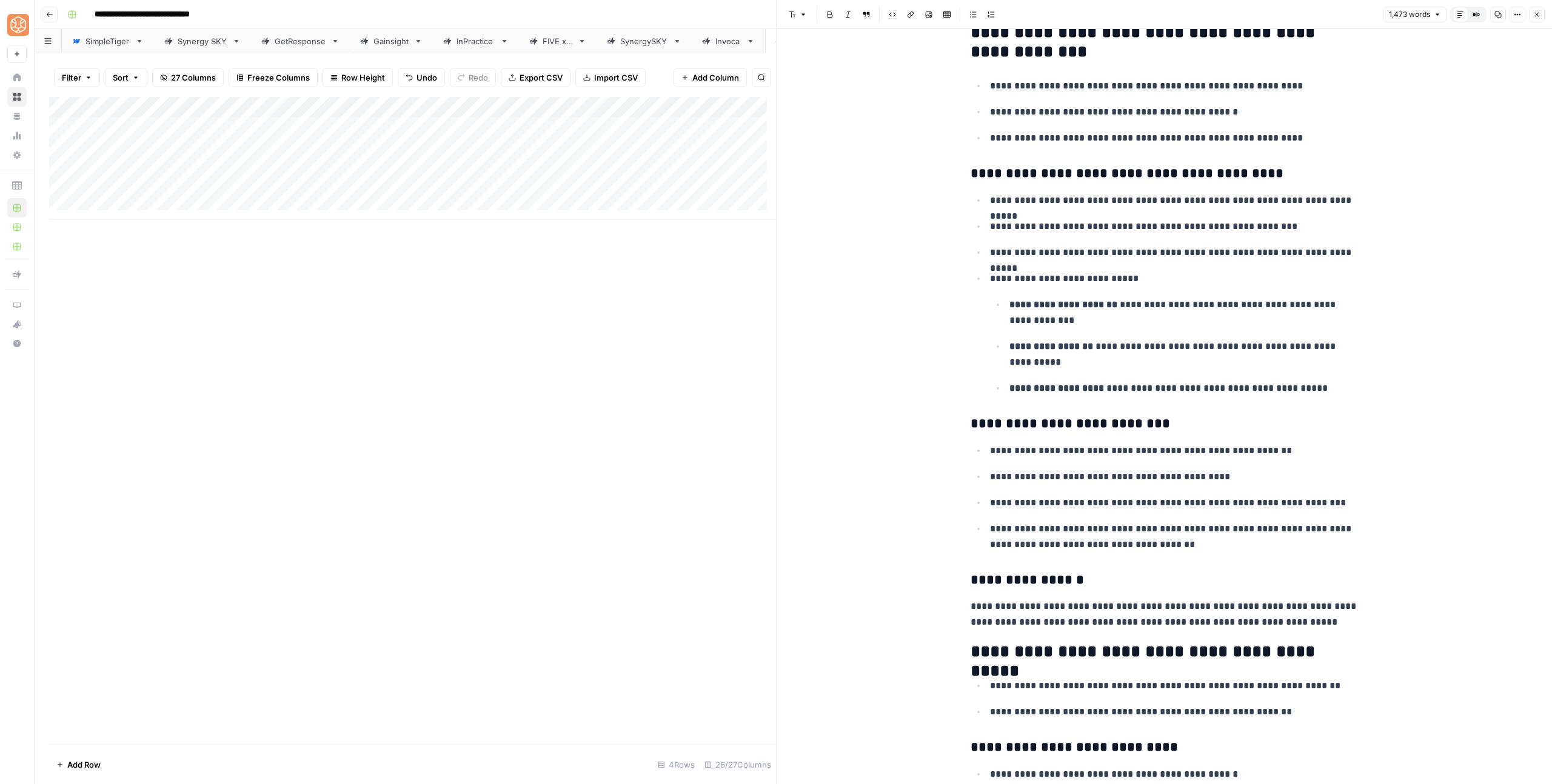 click on "**********" at bounding box center (1165, 614) 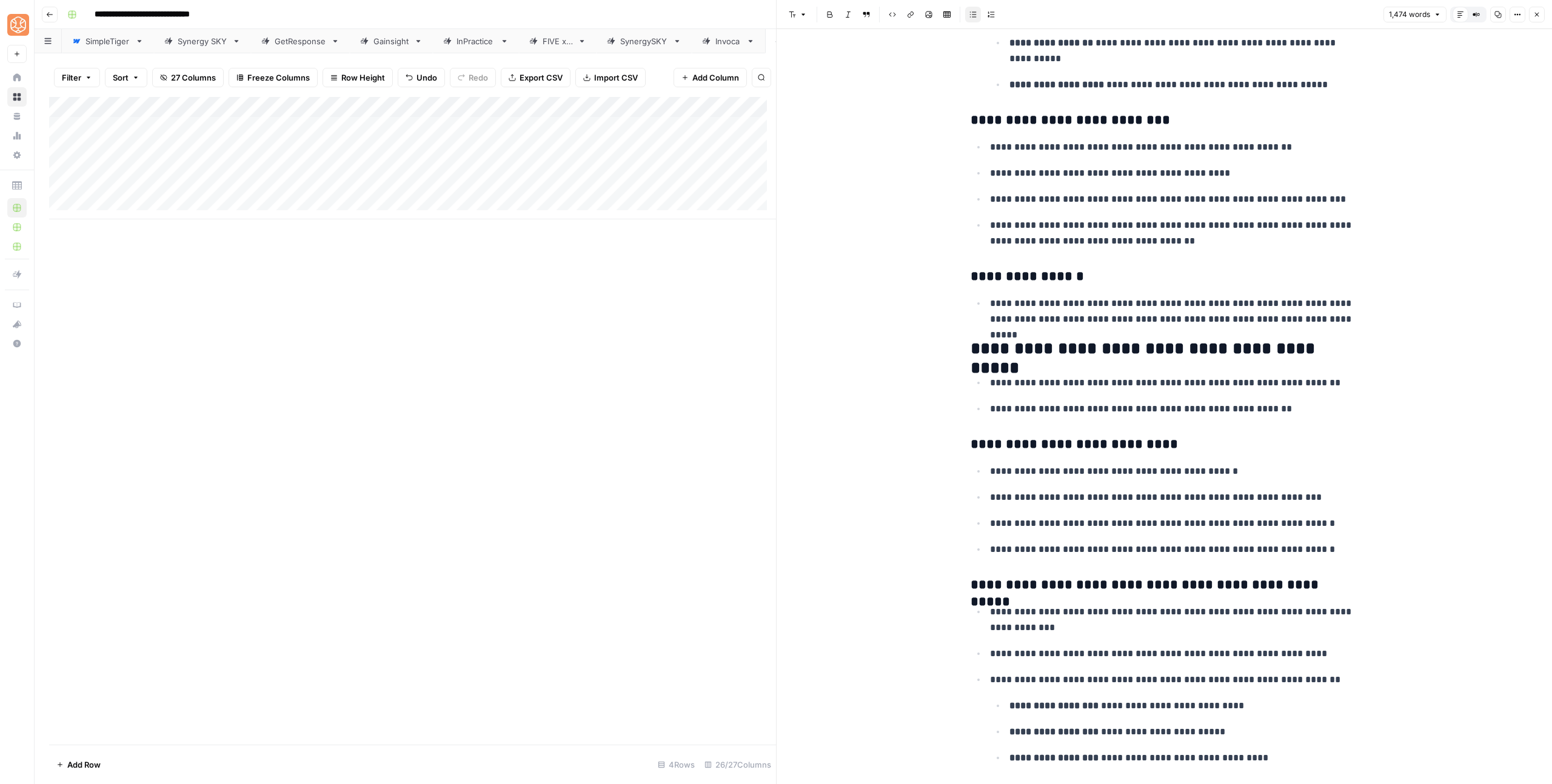 scroll, scrollTop: 856, scrollLeft: 0, axis: vertical 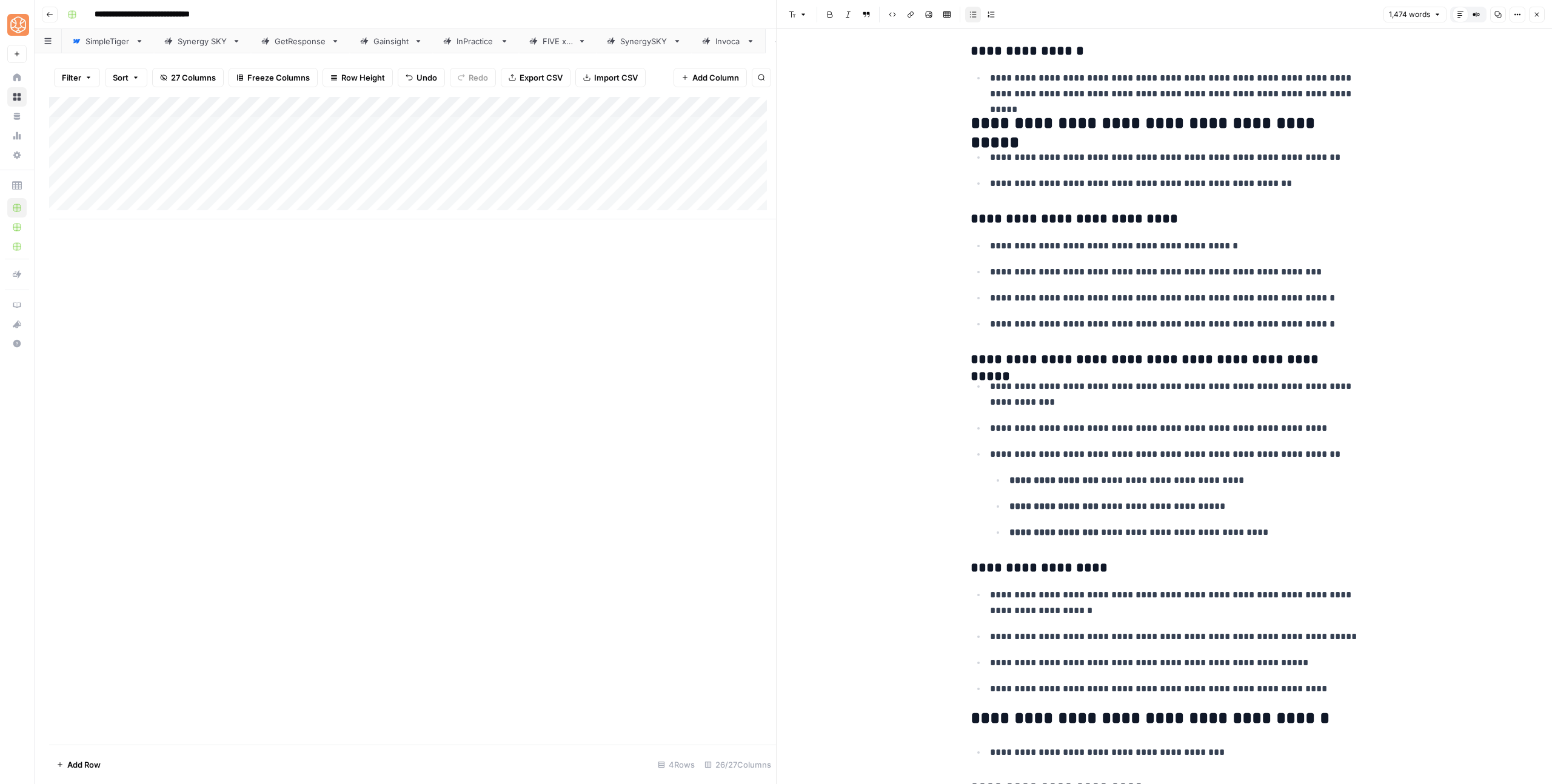 click on "**********" at bounding box center [1174, 689] 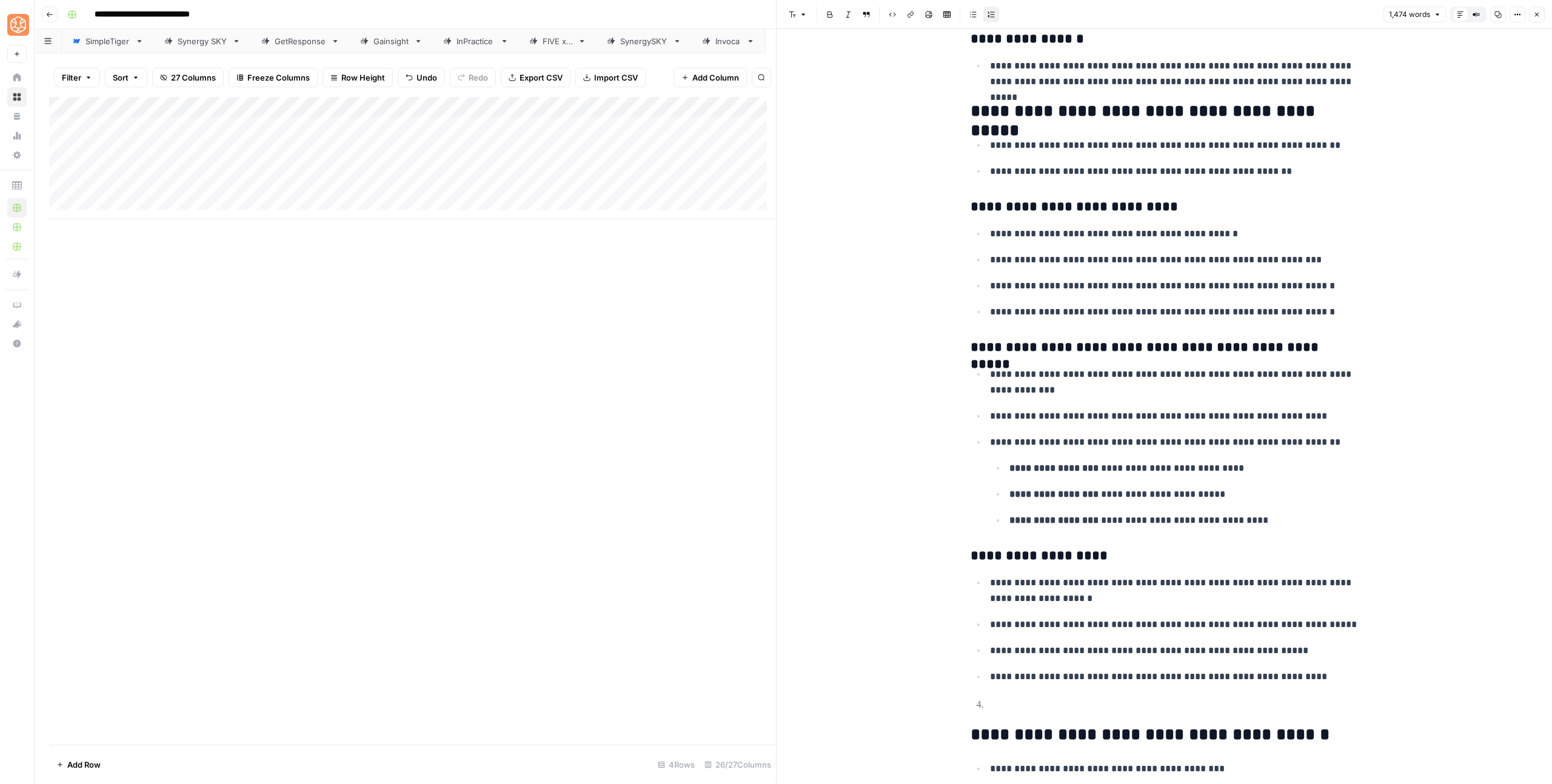 scroll, scrollTop: 1091, scrollLeft: 0, axis: vertical 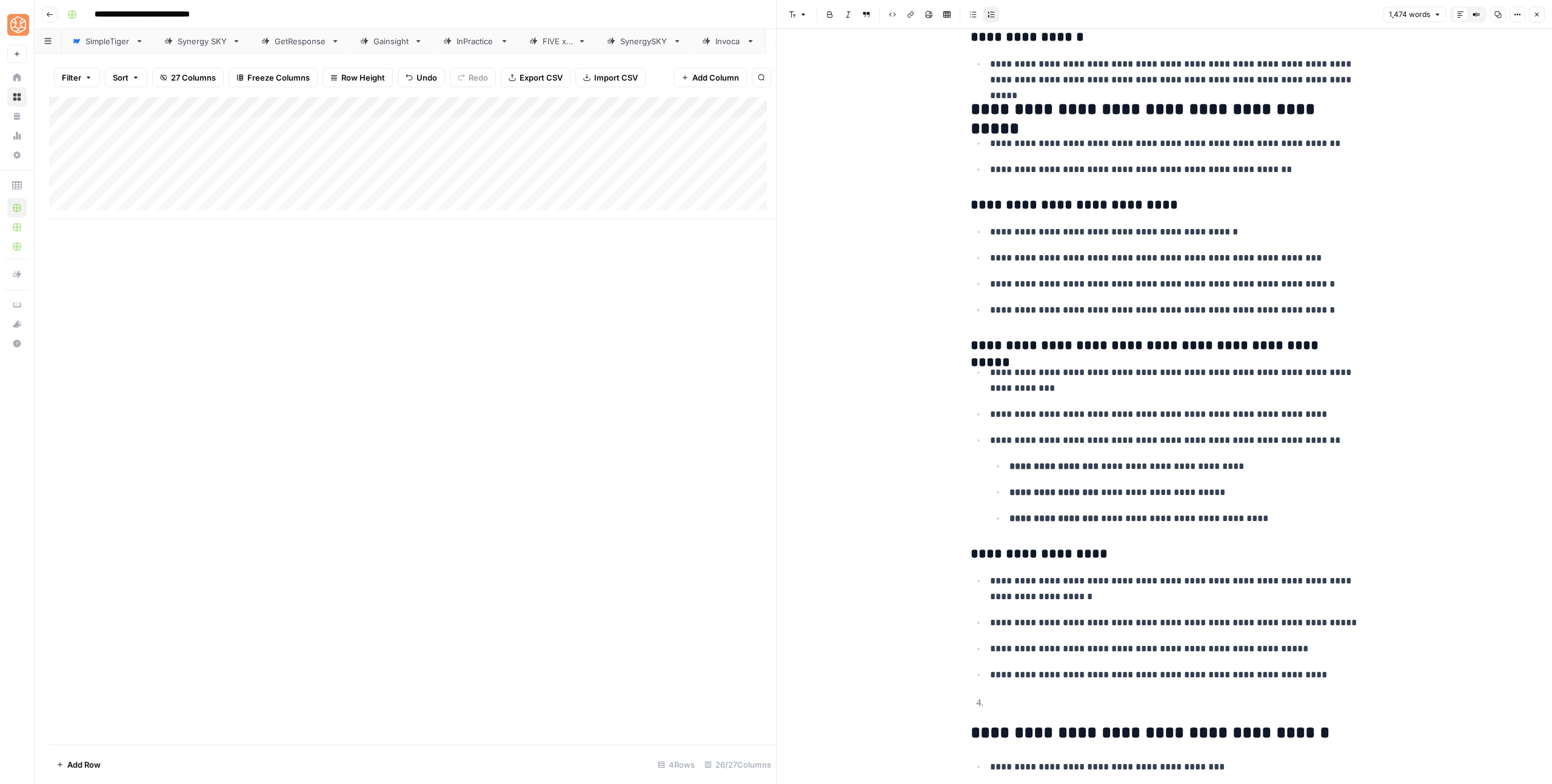 click on "**********" at bounding box center [1165, 554] 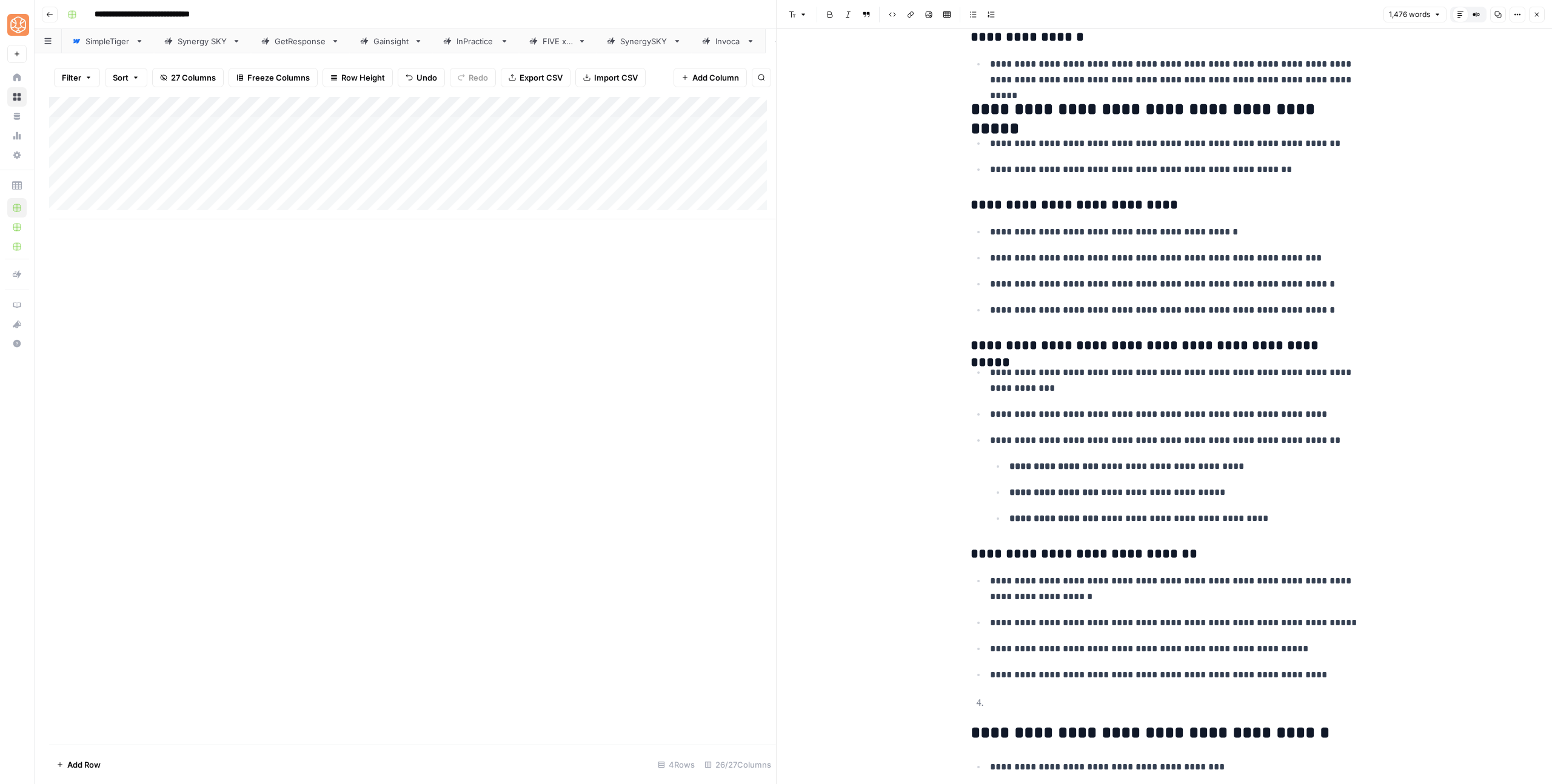 click at bounding box center [1174, 703] 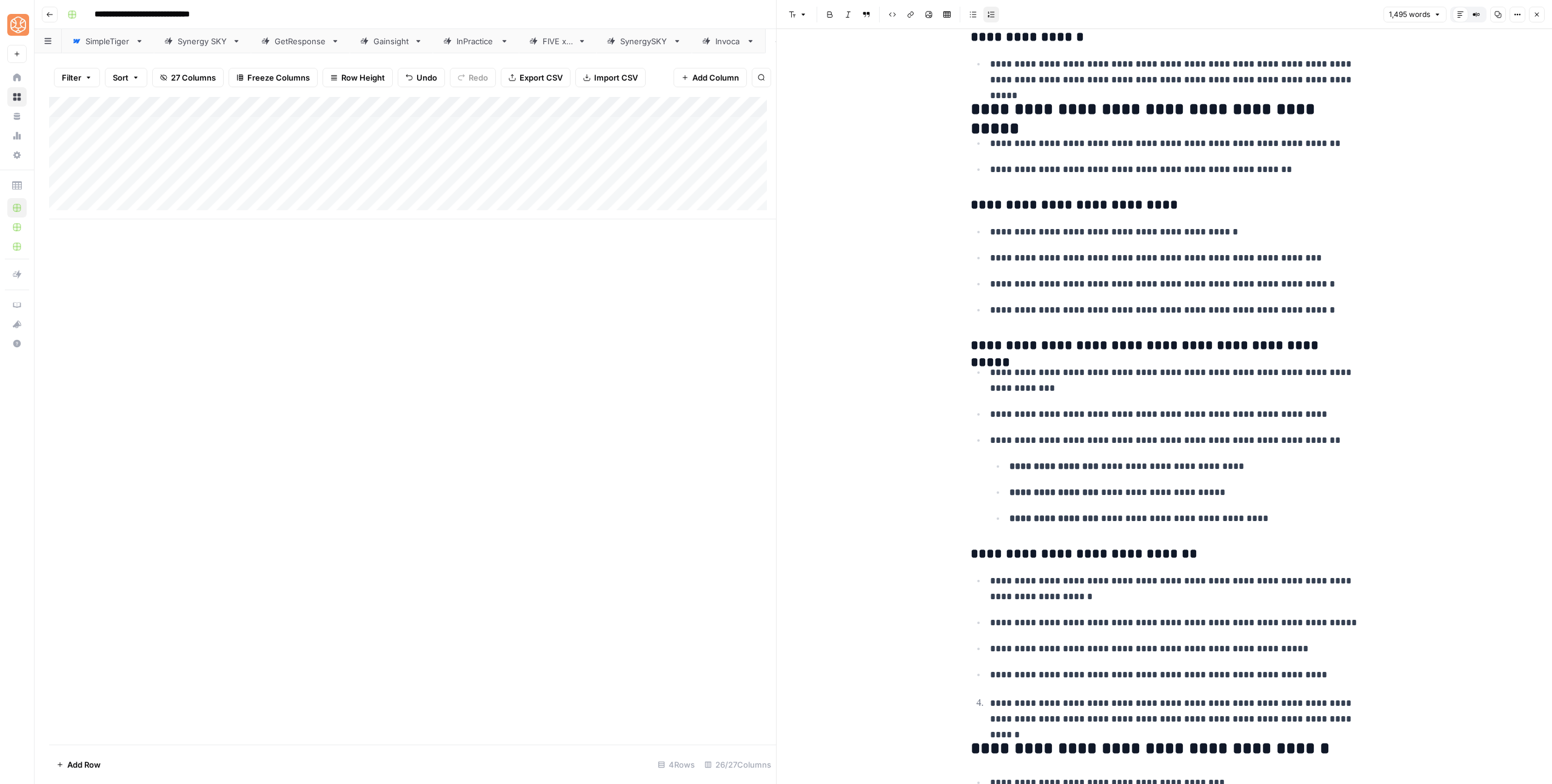 click on "**********" at bounding box center [1174, 711] 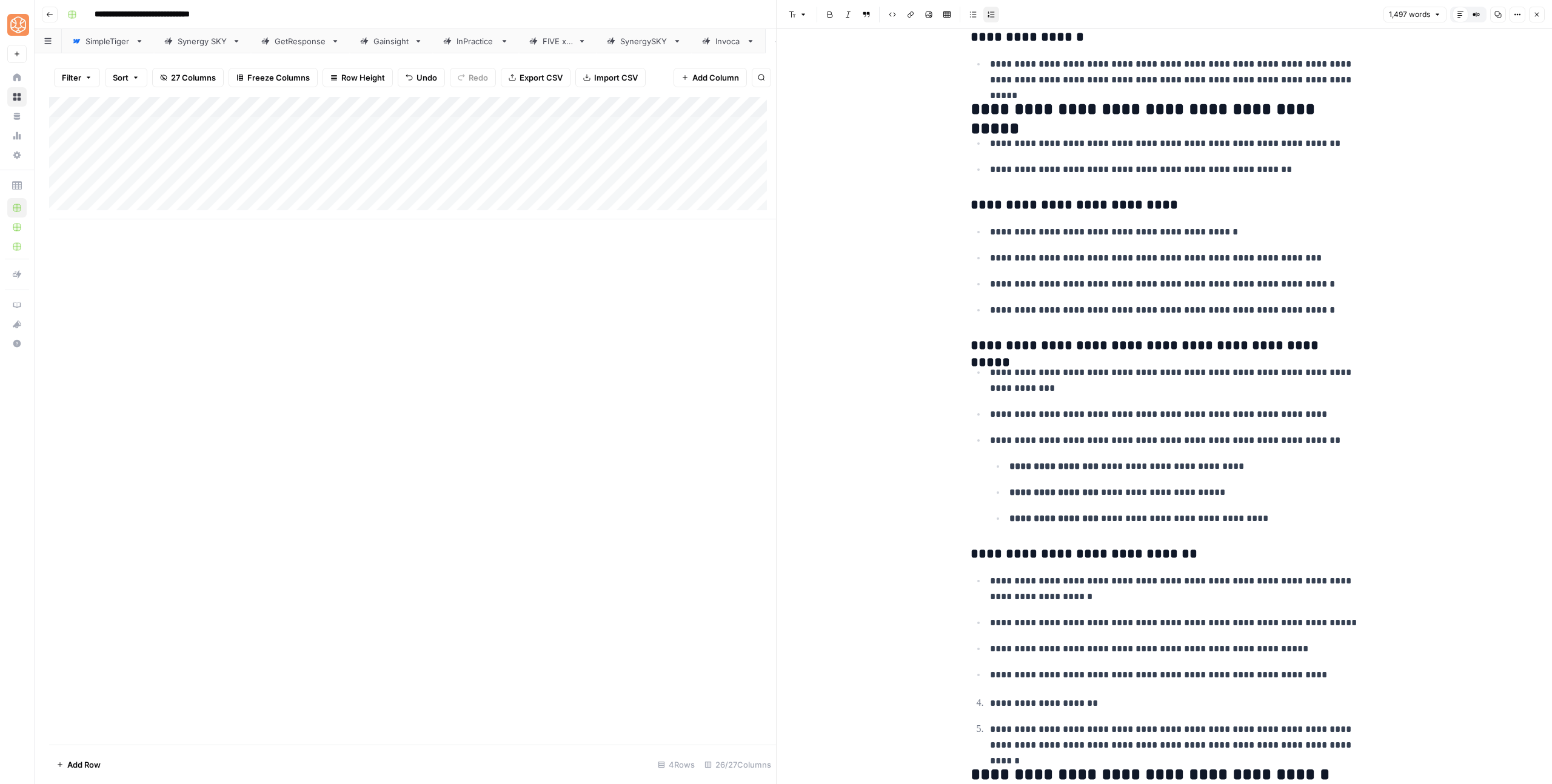click on "Font style Bold Italic Block quote Code block Link Image Insert Table Bulleted list Numbered list 1,497 words Default Editor Compare Old vs New Content Copy Options Close" at bounding box center [1164, 15] 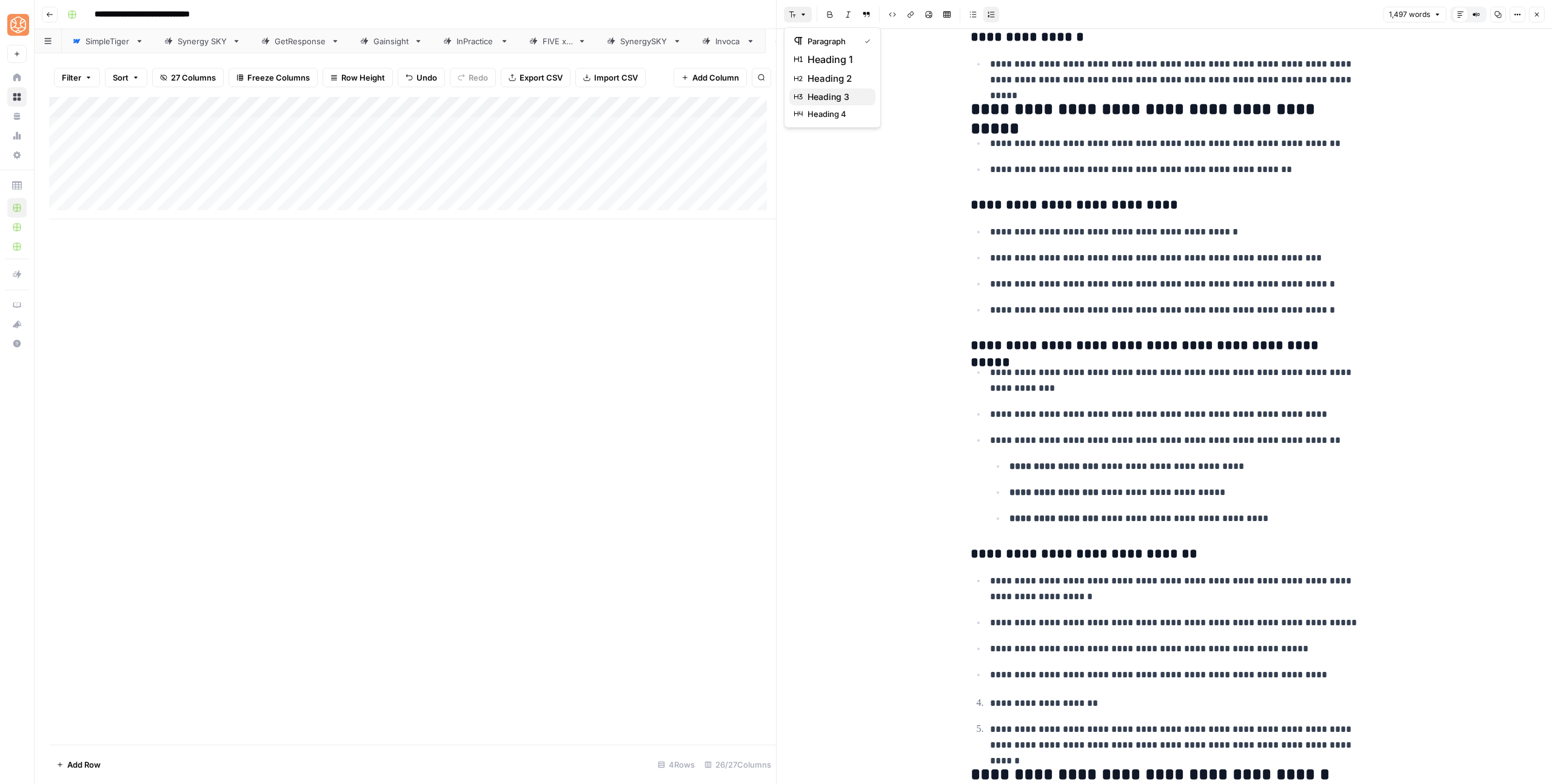 click on "heading 3" at bounding box center (832, 97) 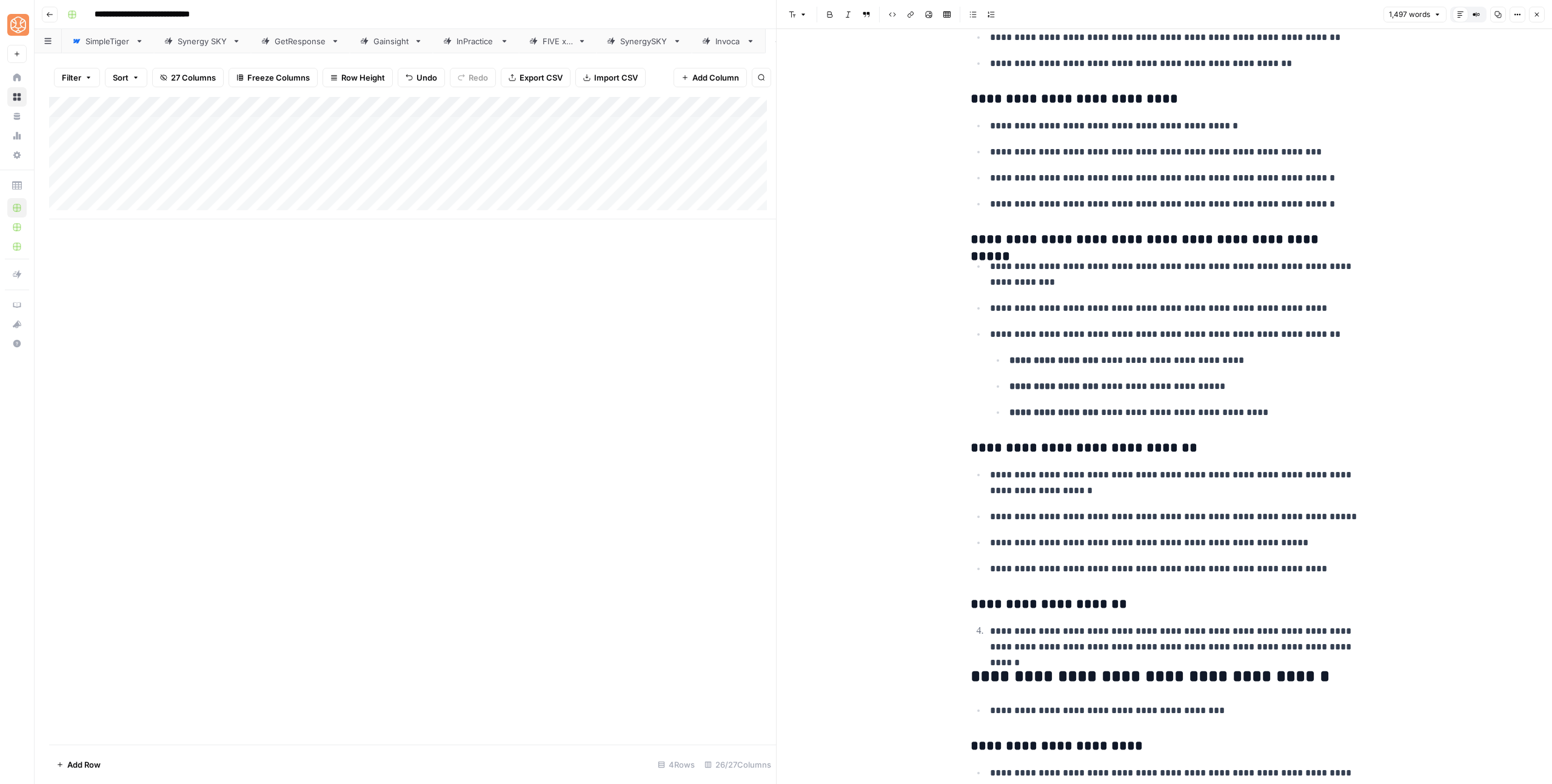 scroll, scrollTop: 1203, scrollLeft: 0, axis: vertical 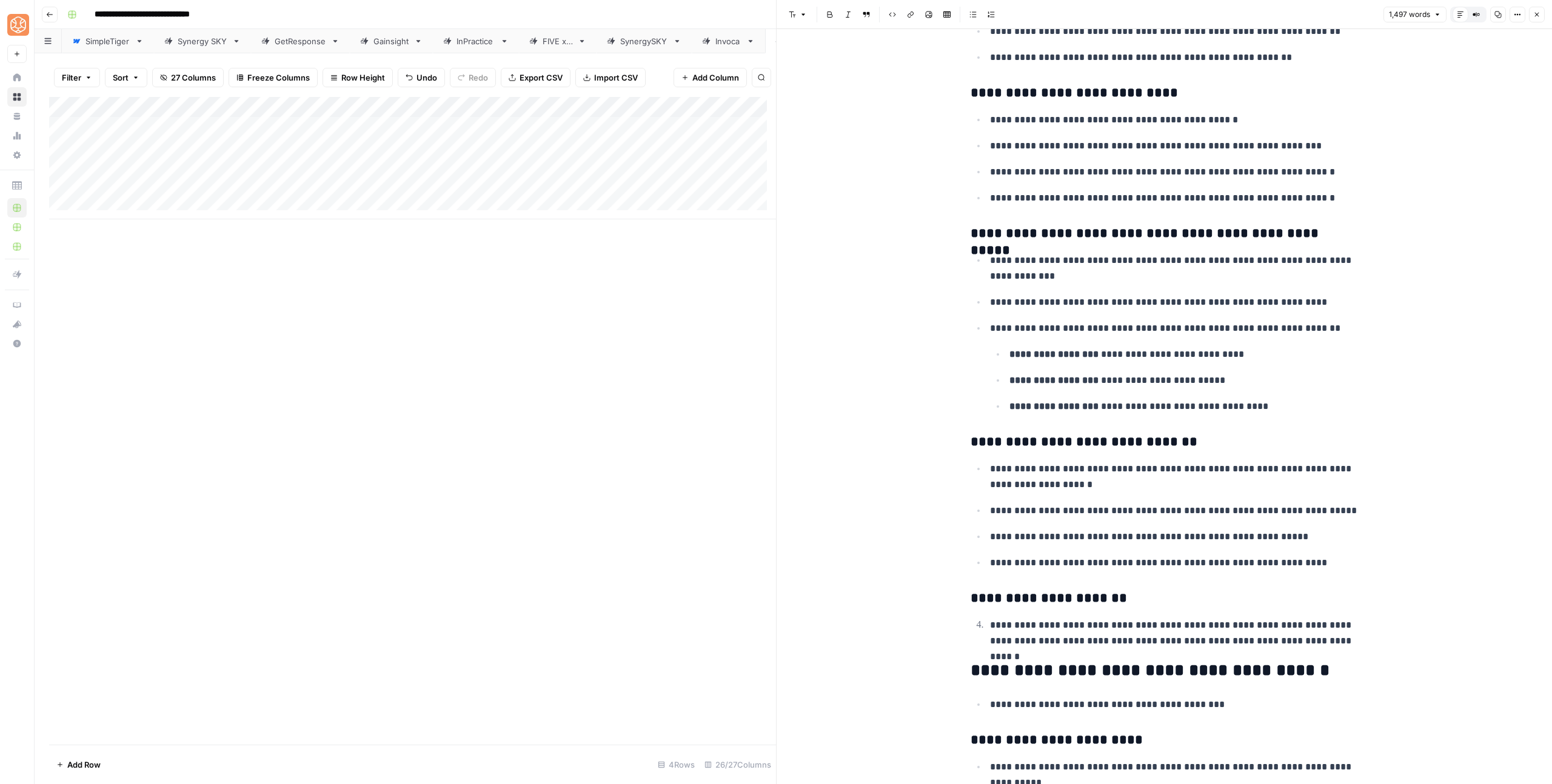 click on "**********" at bounding box center [1174, 633] 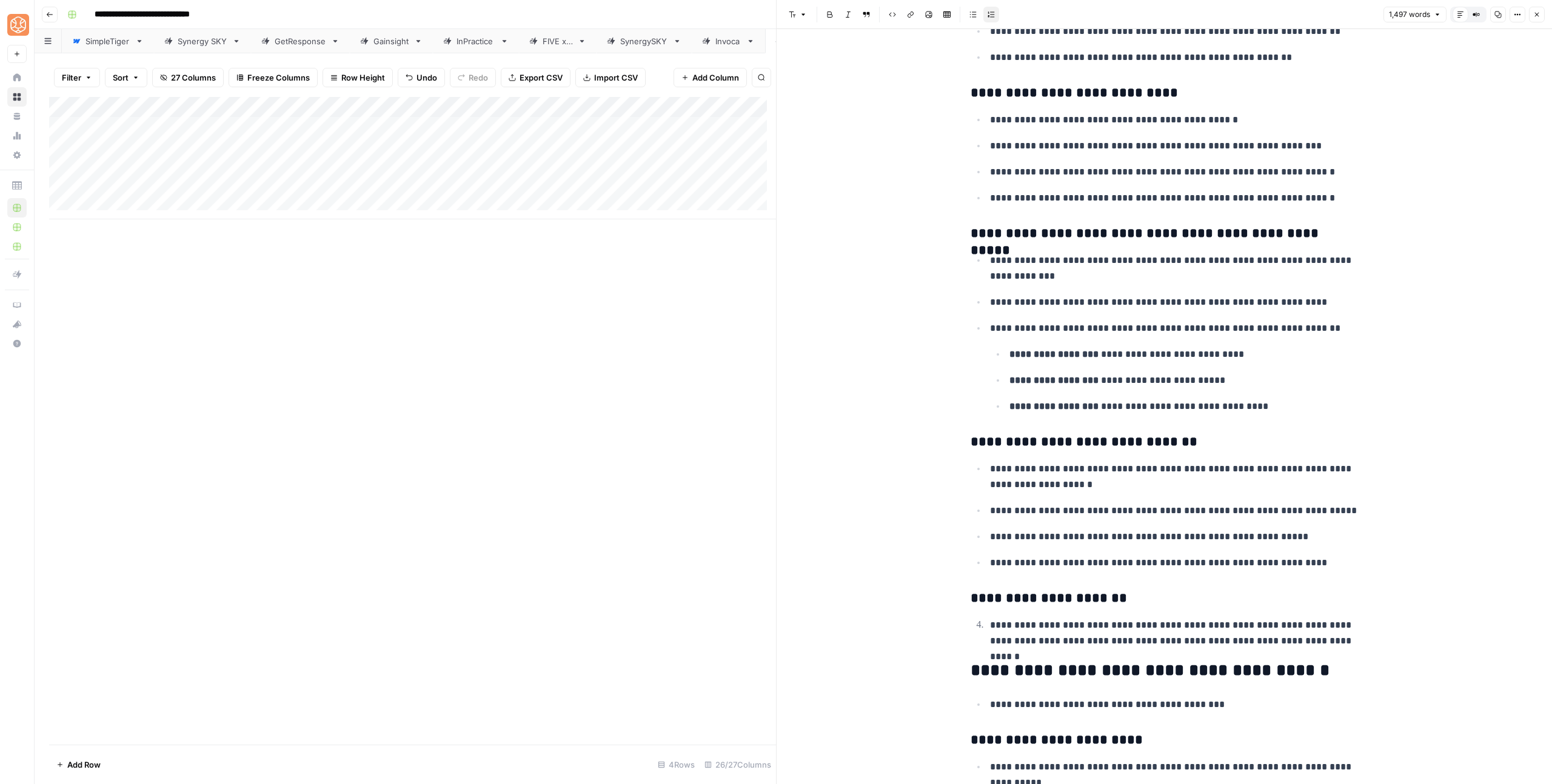 click on "**********" at bounding box center [1174, 633] 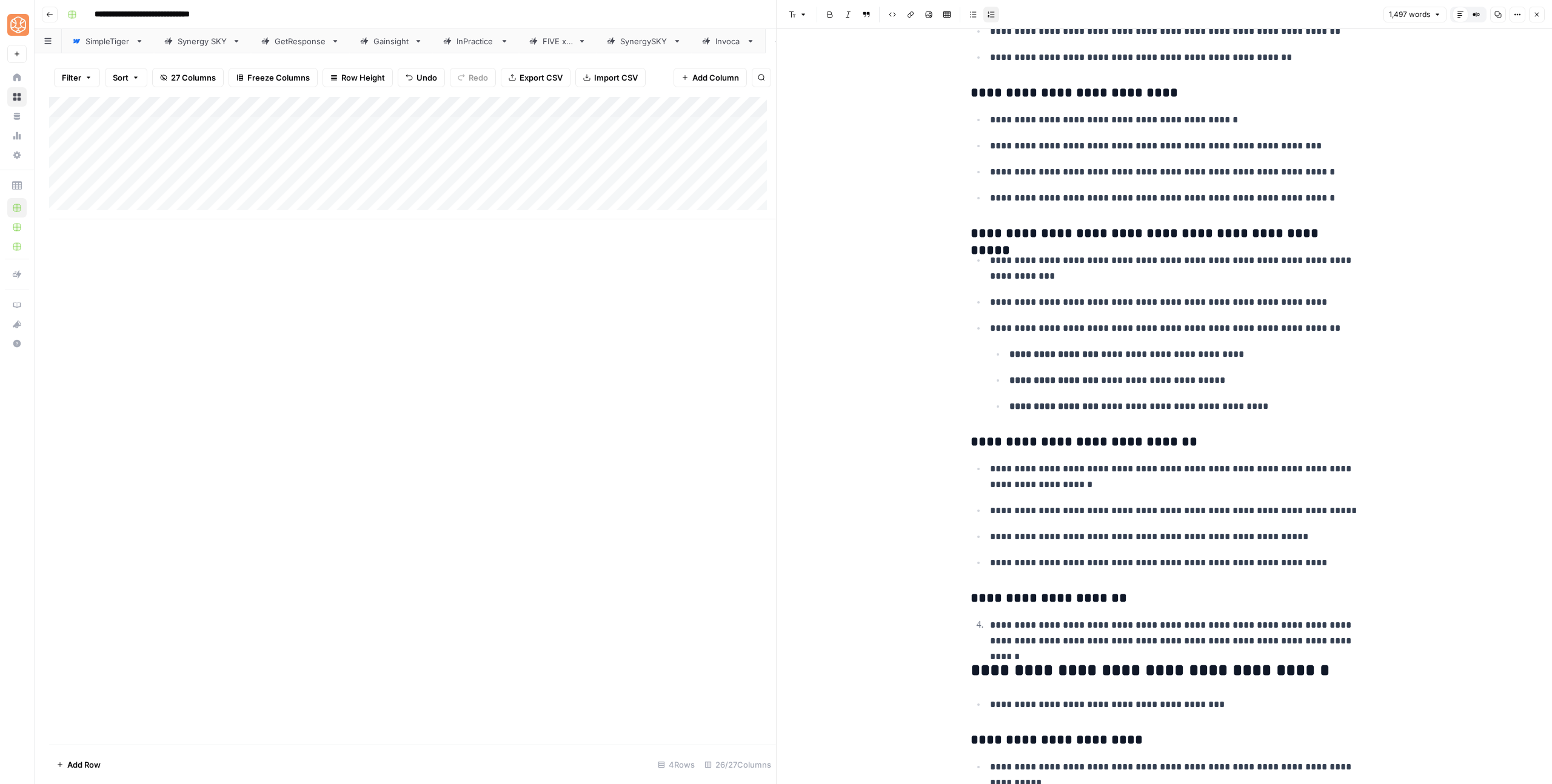 click 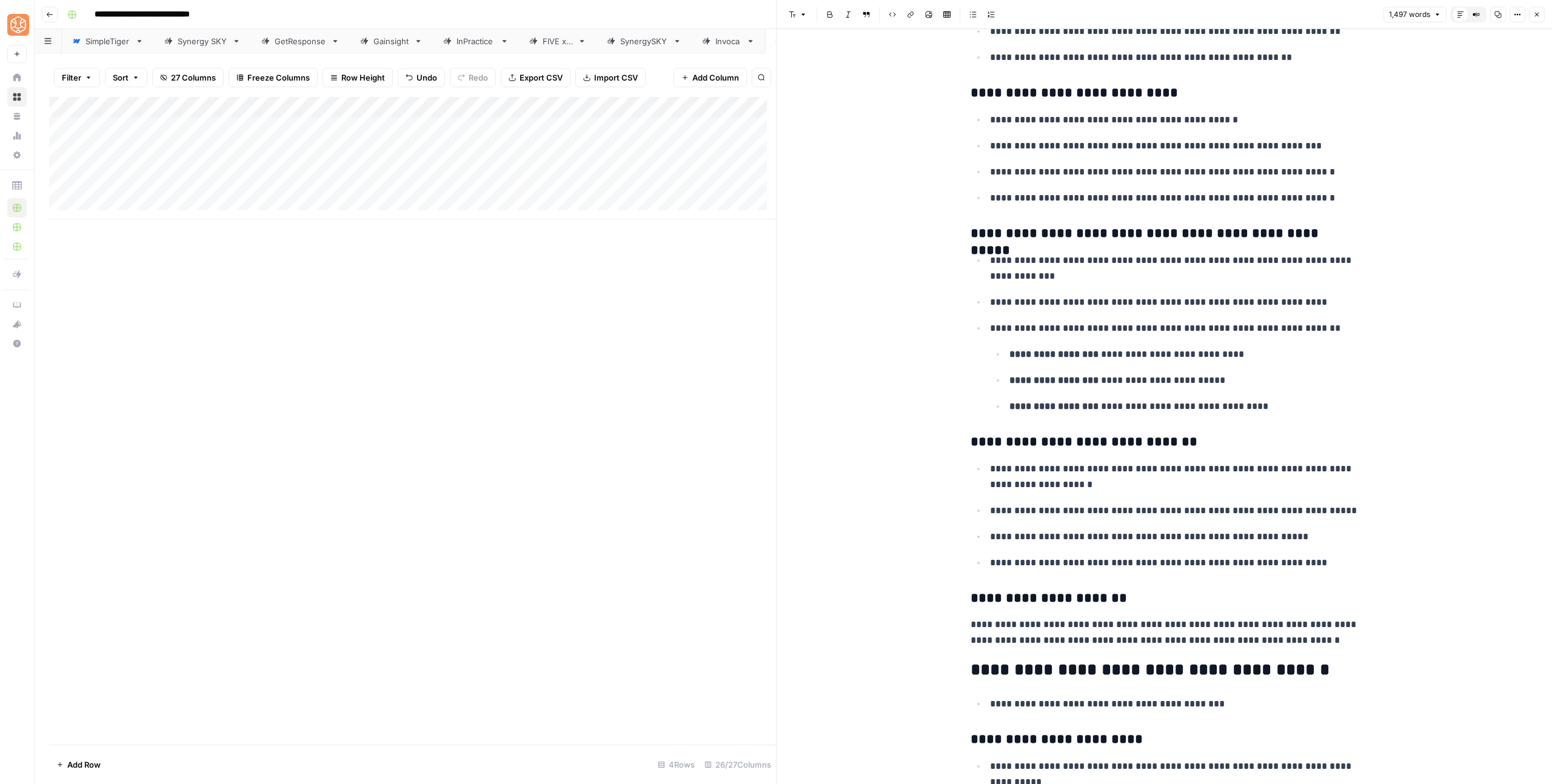 click 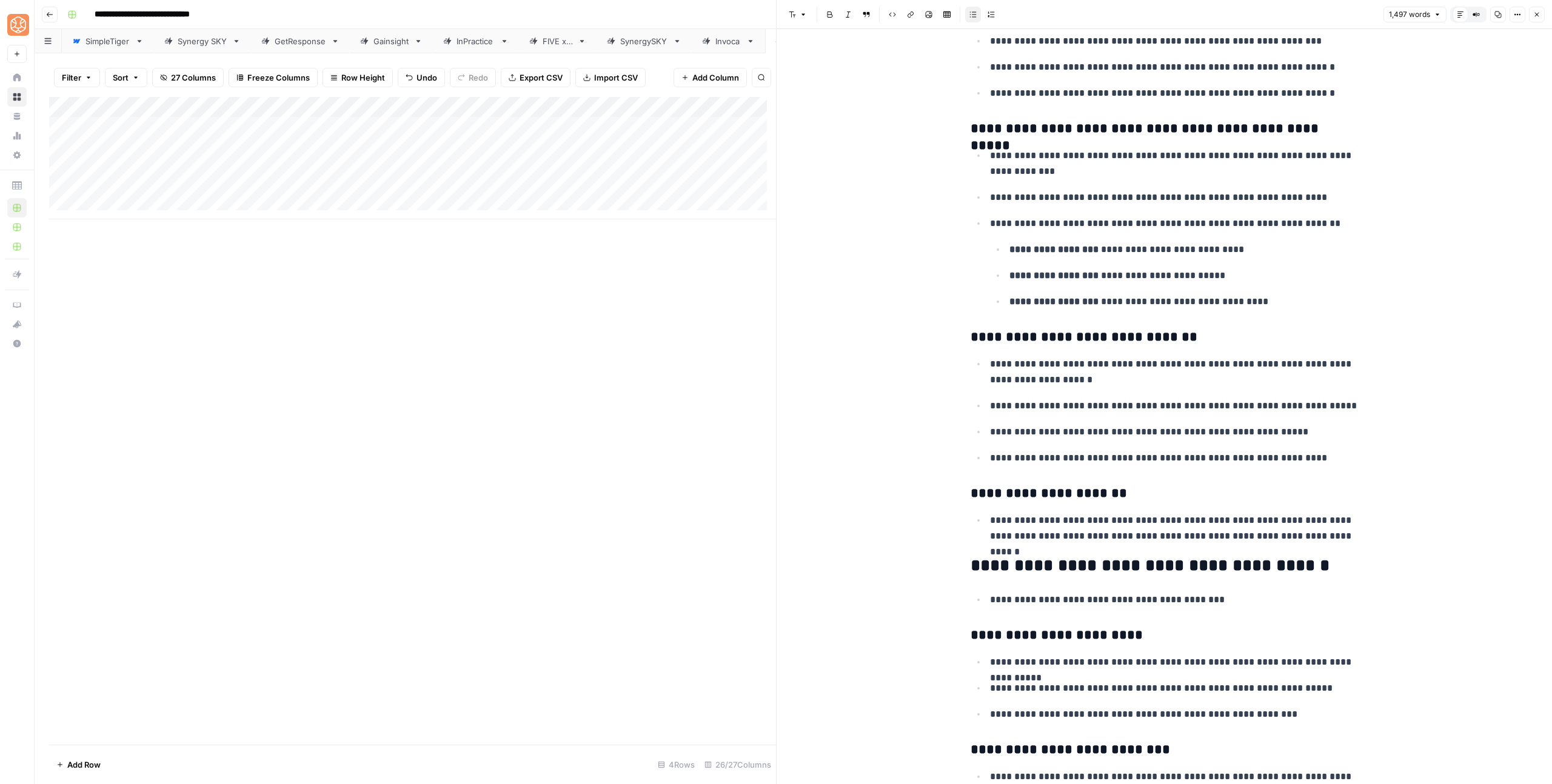 scroll, scrollTop: 1312, scrollLeft: 0, axis: vertical 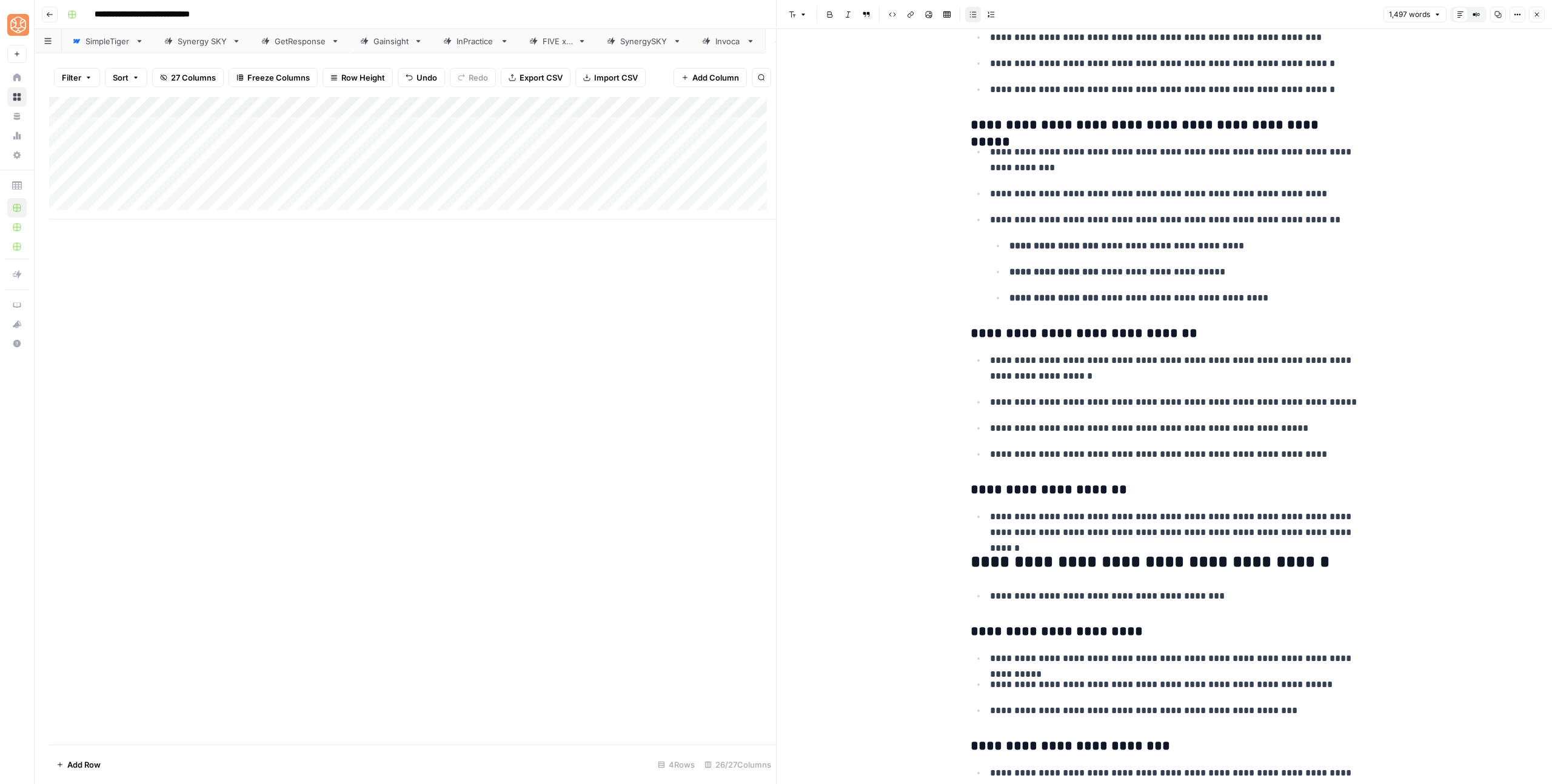 click on "**********" at bounding box center [1174, 525] 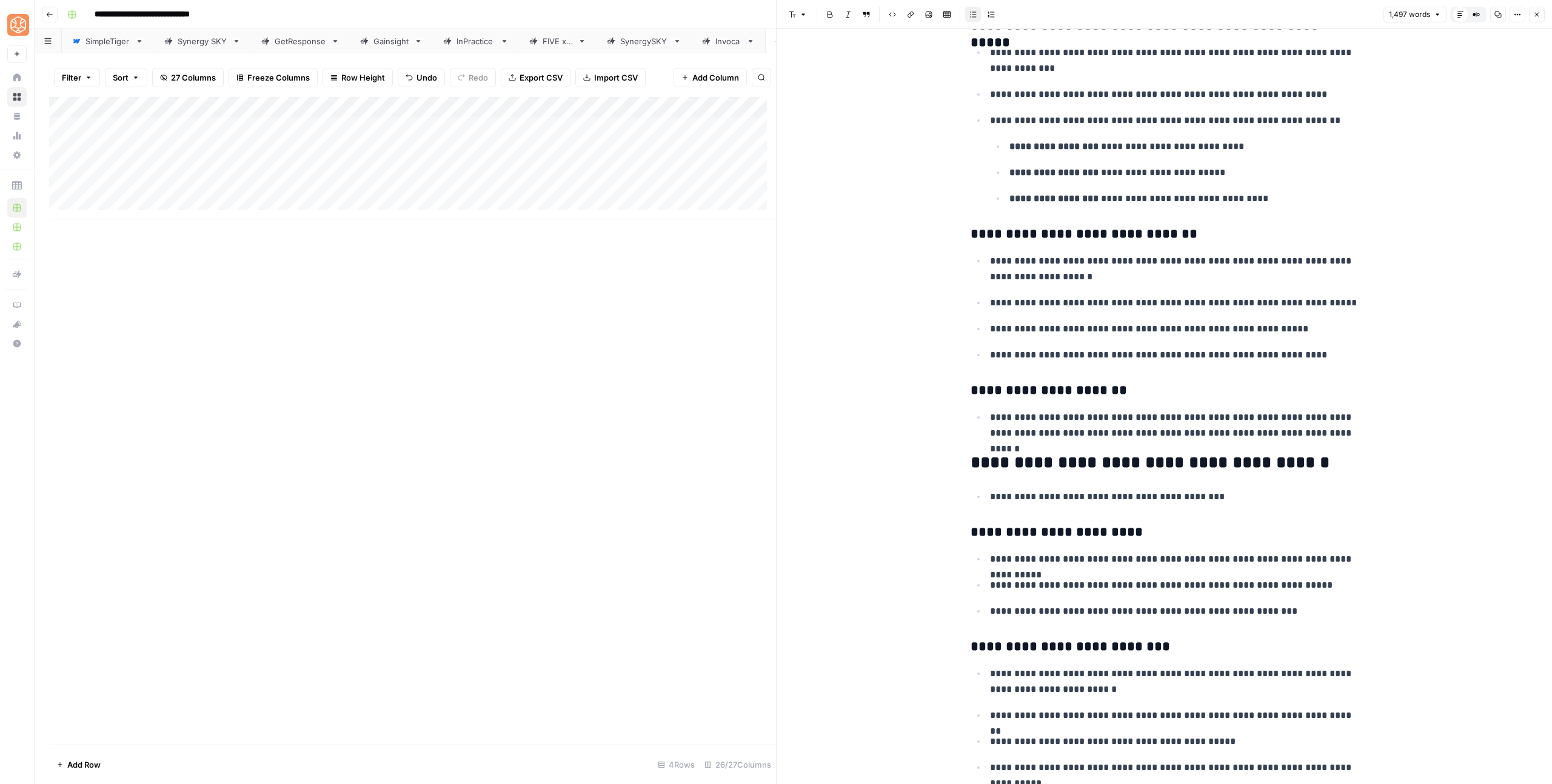 scroll, scrollTop: 1418, scrollLeft: 0, axis: vertical 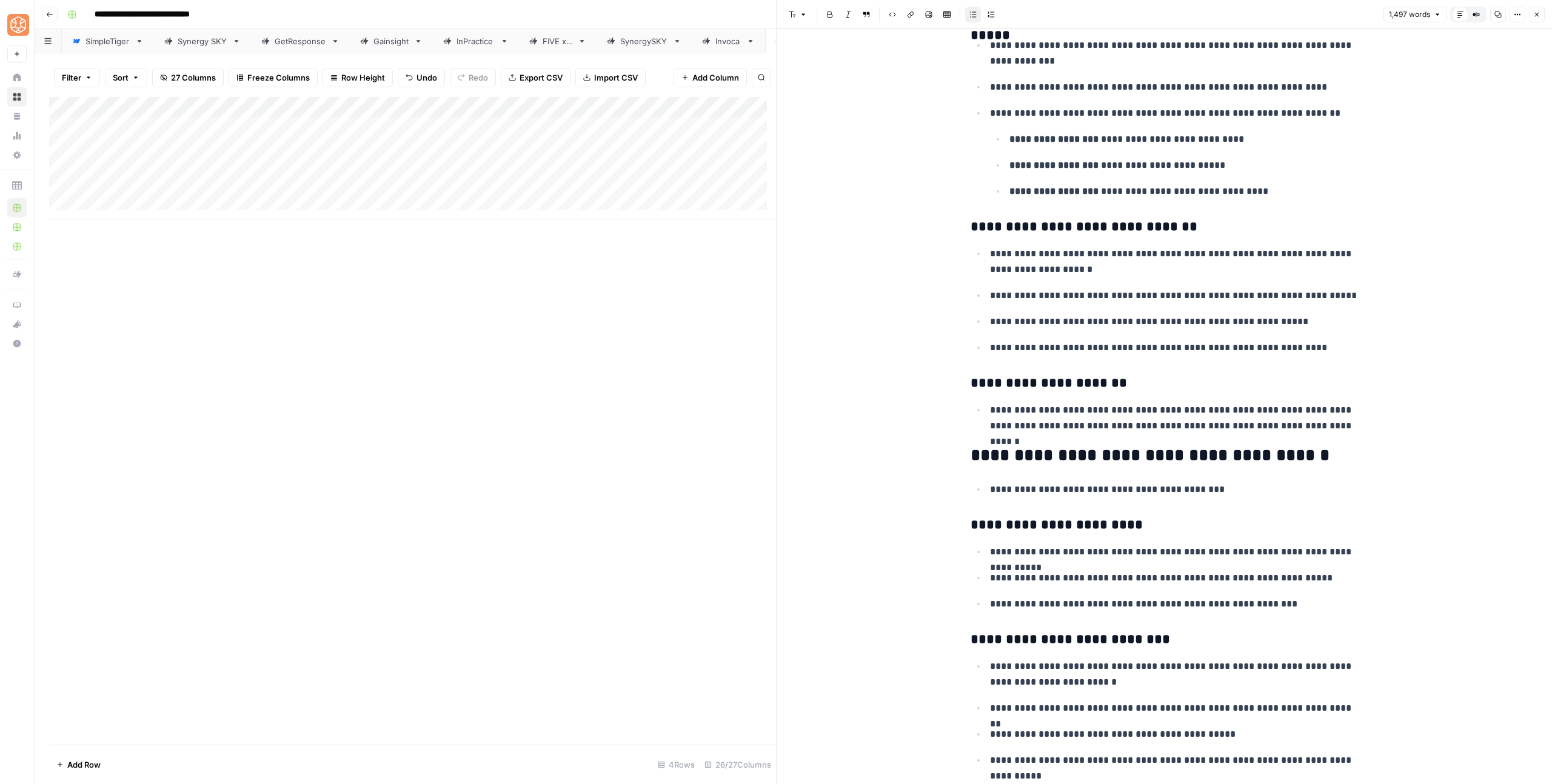 click on "**********" at bounding box center (1165, 456) 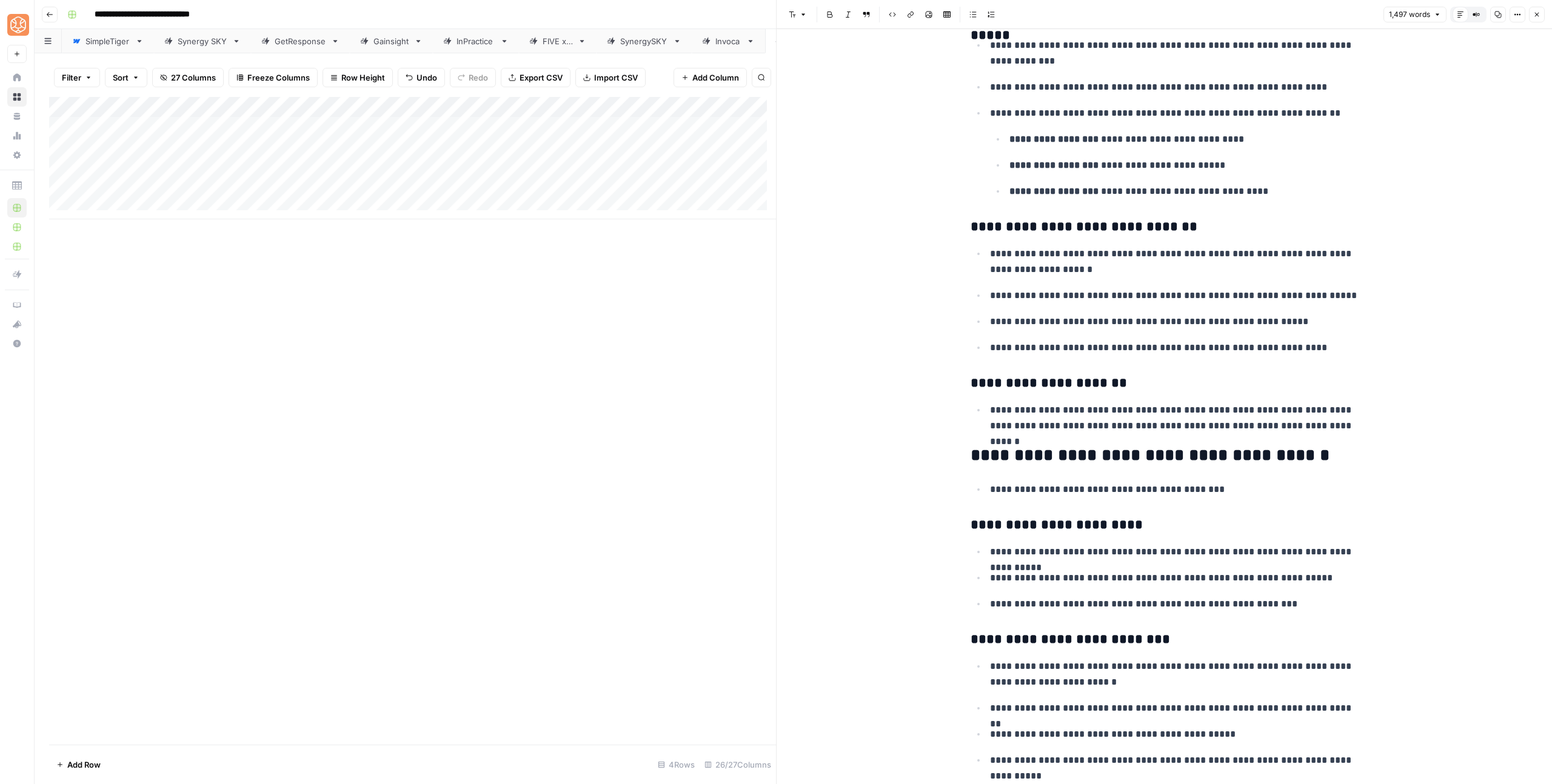 click on "**********" at bounding box center (1165, 456) 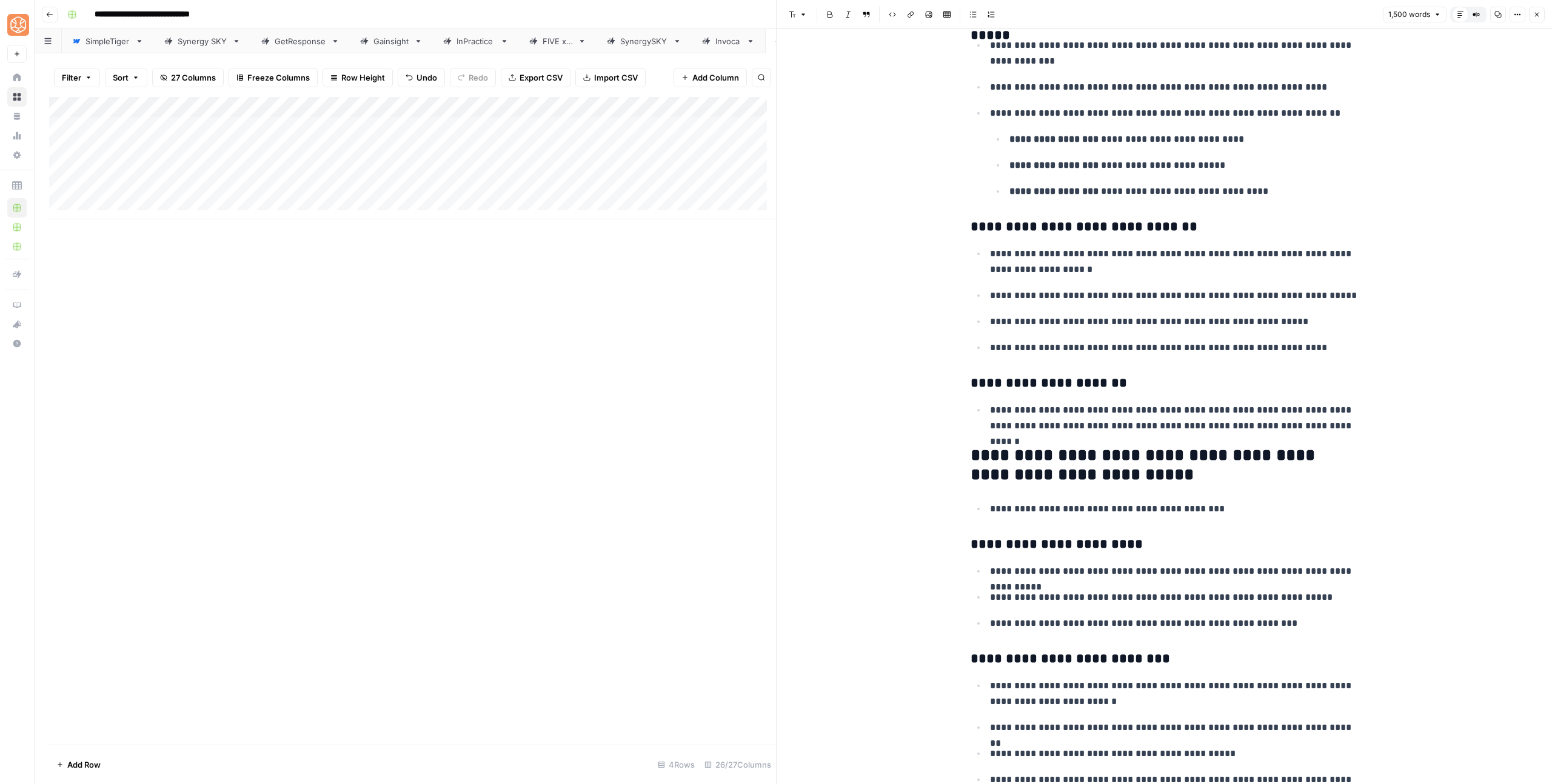 click on "**********" at bounding box center (1165, 545) 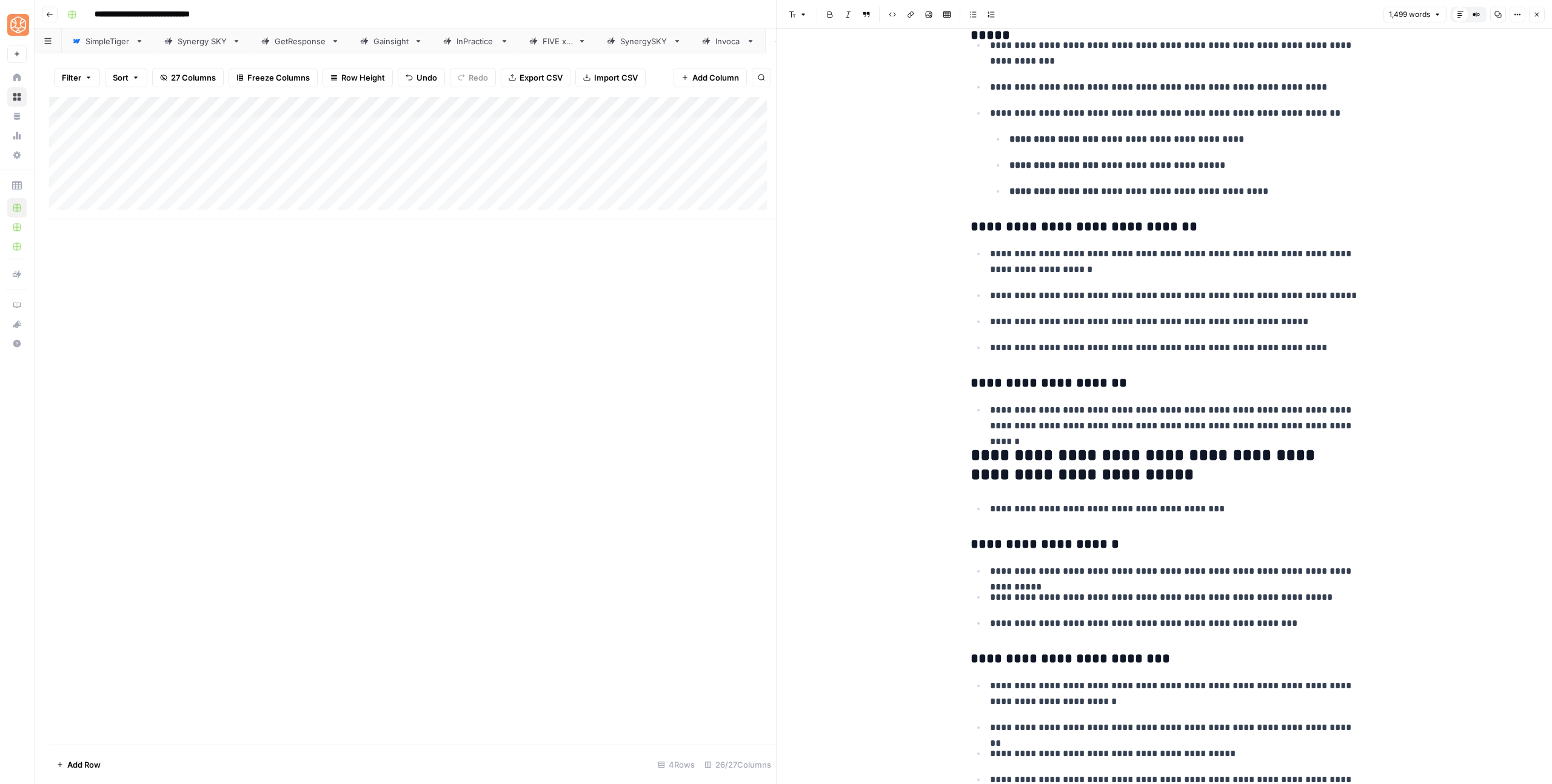 click on "**********" at bounding box center (1165, 659) 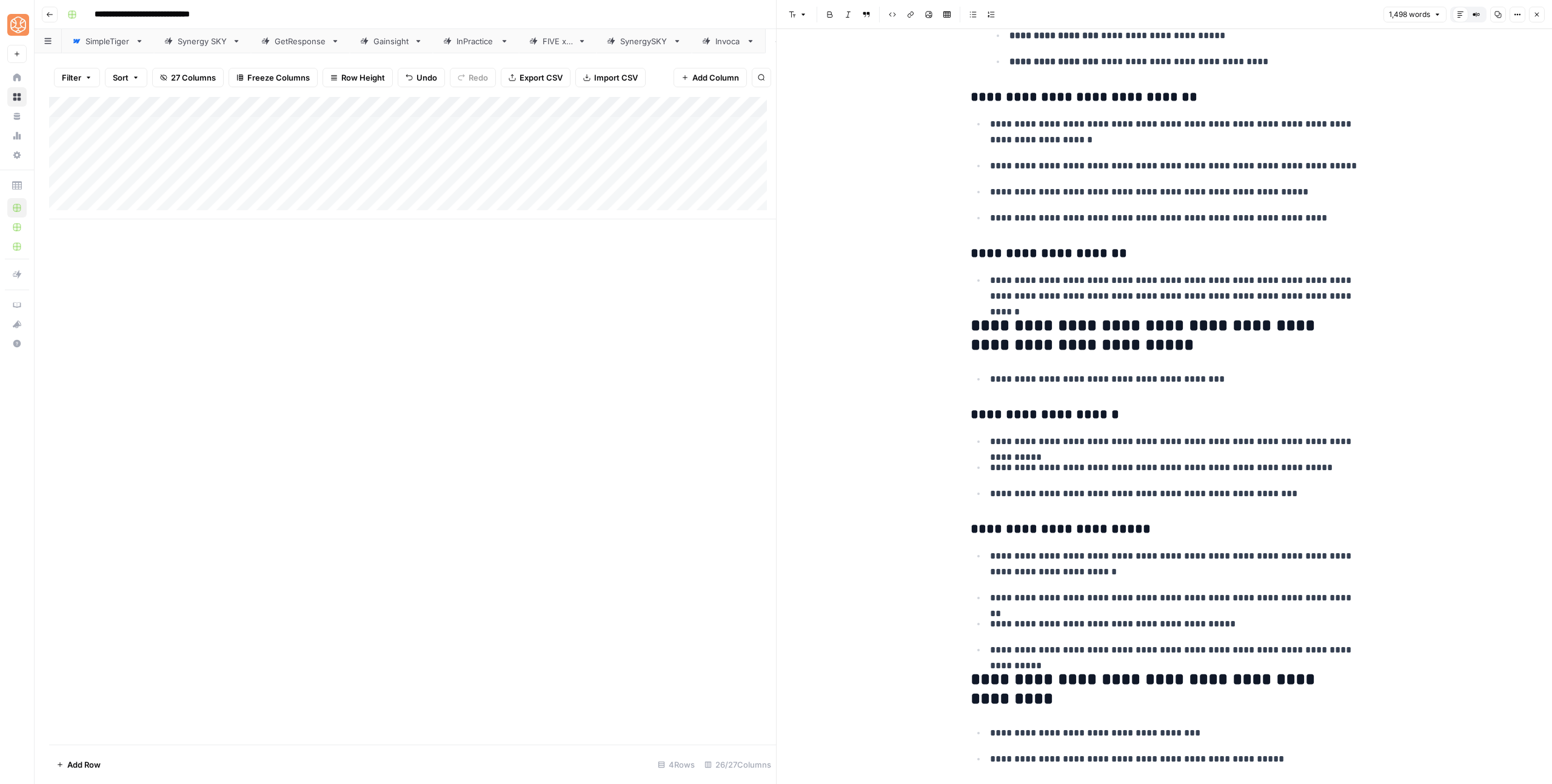 scroll, scrollTop: 1556, scrollLeft: 0, axis: vertical 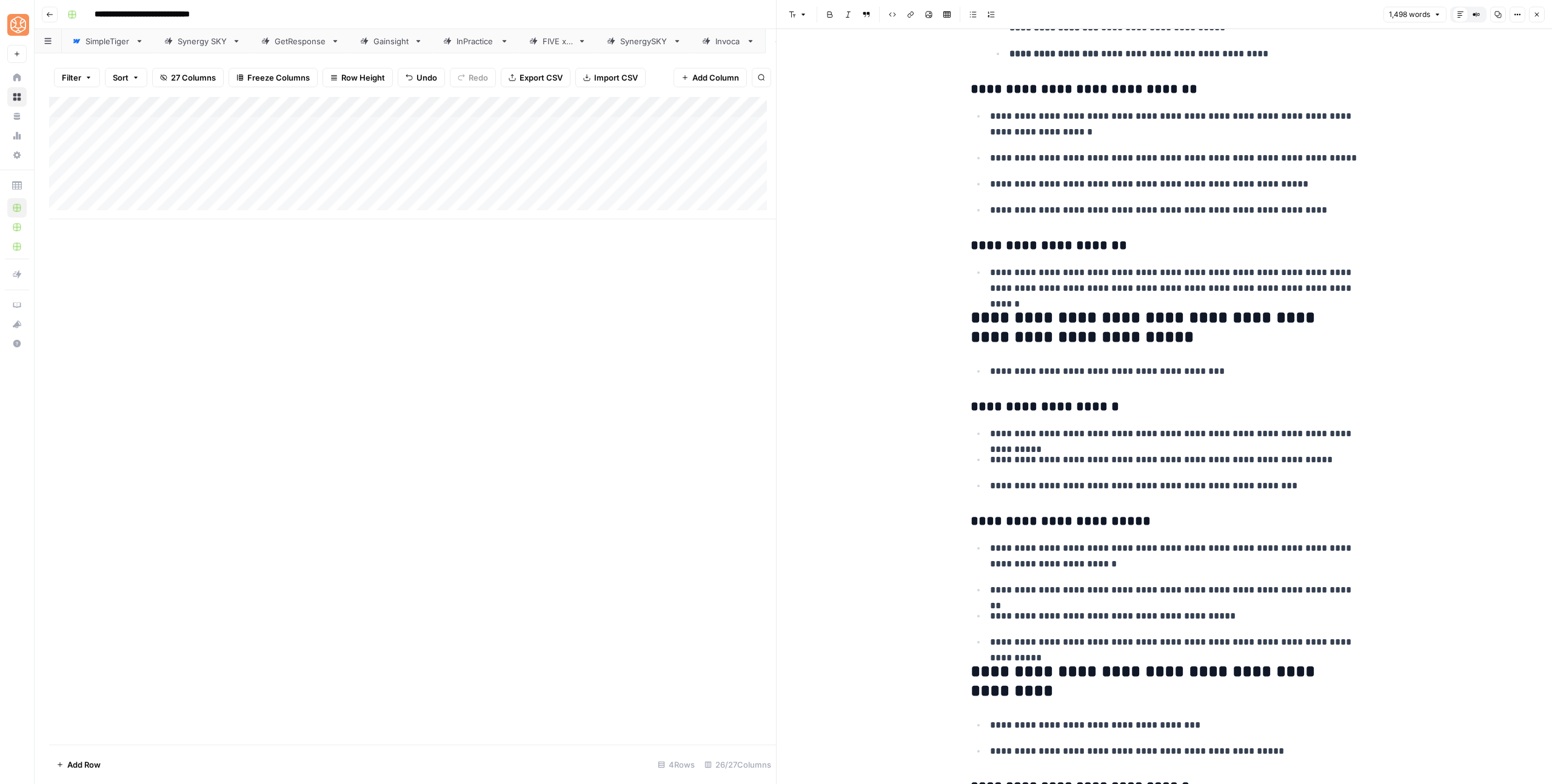 click on "**********" at bounding box center [1165, 682] 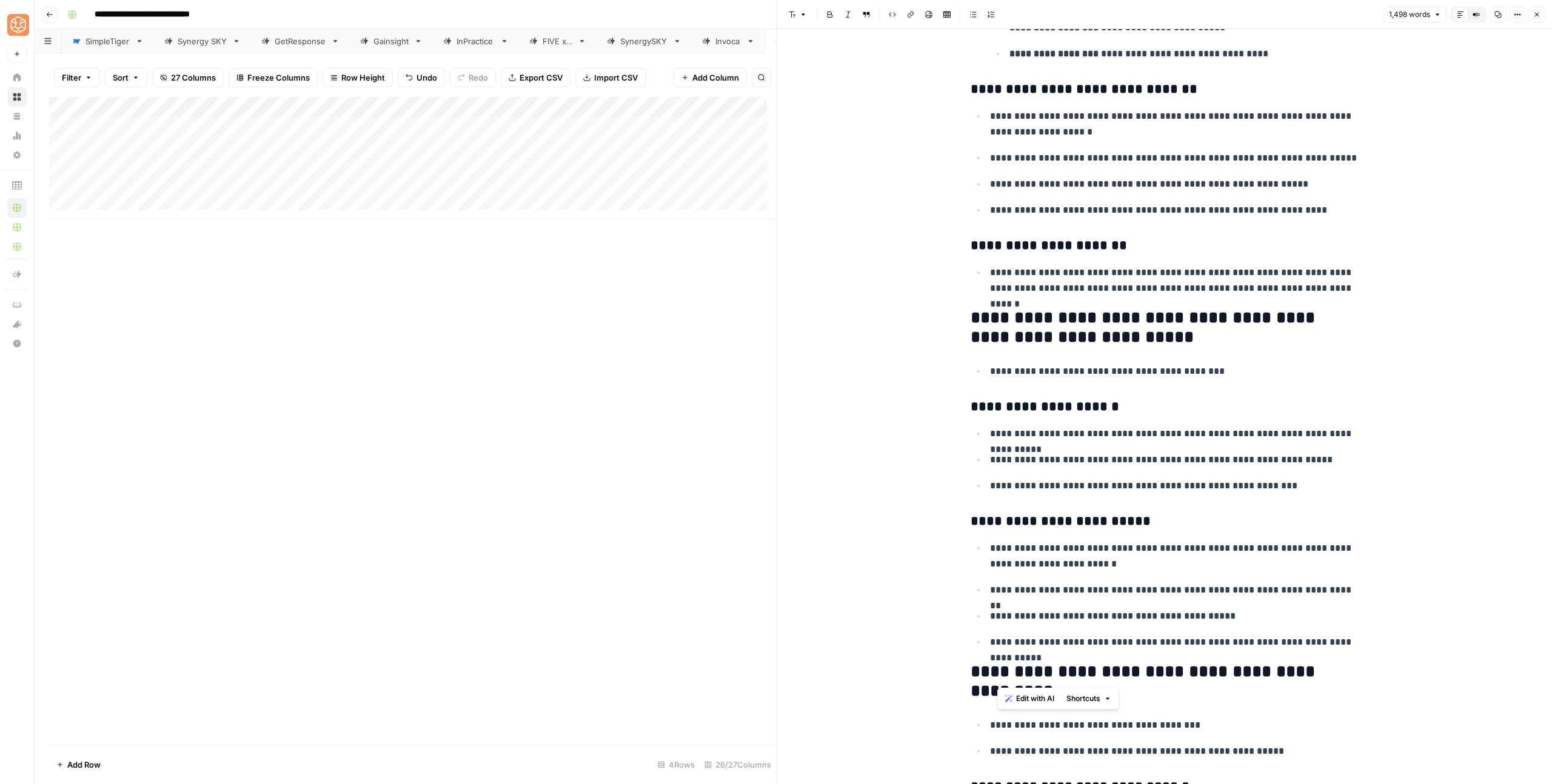 click on "**********" at bounding box center (1165, 682) 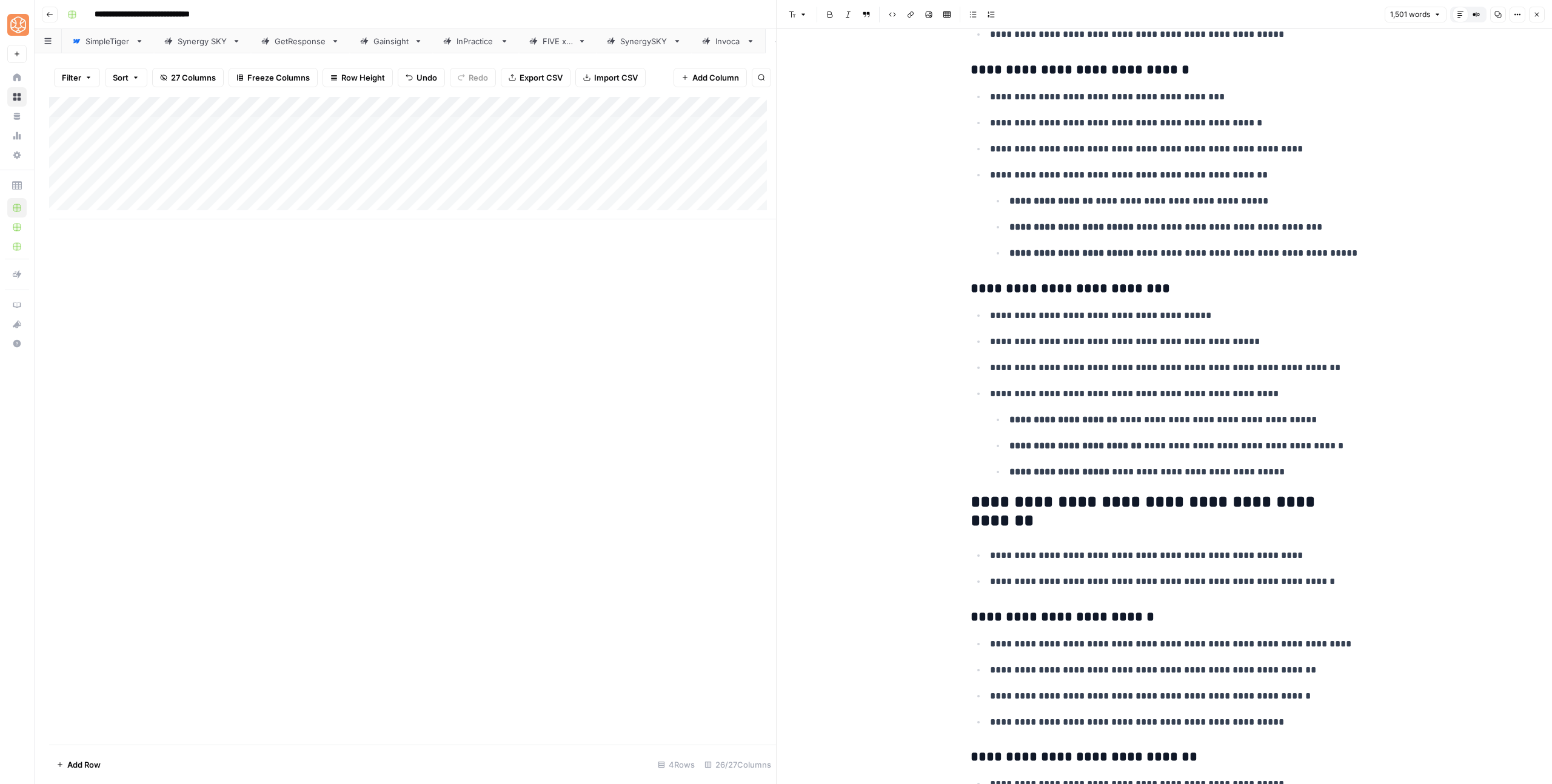 scroll, scrollTop: 2279, scrollLeft: 0, axis: vertical 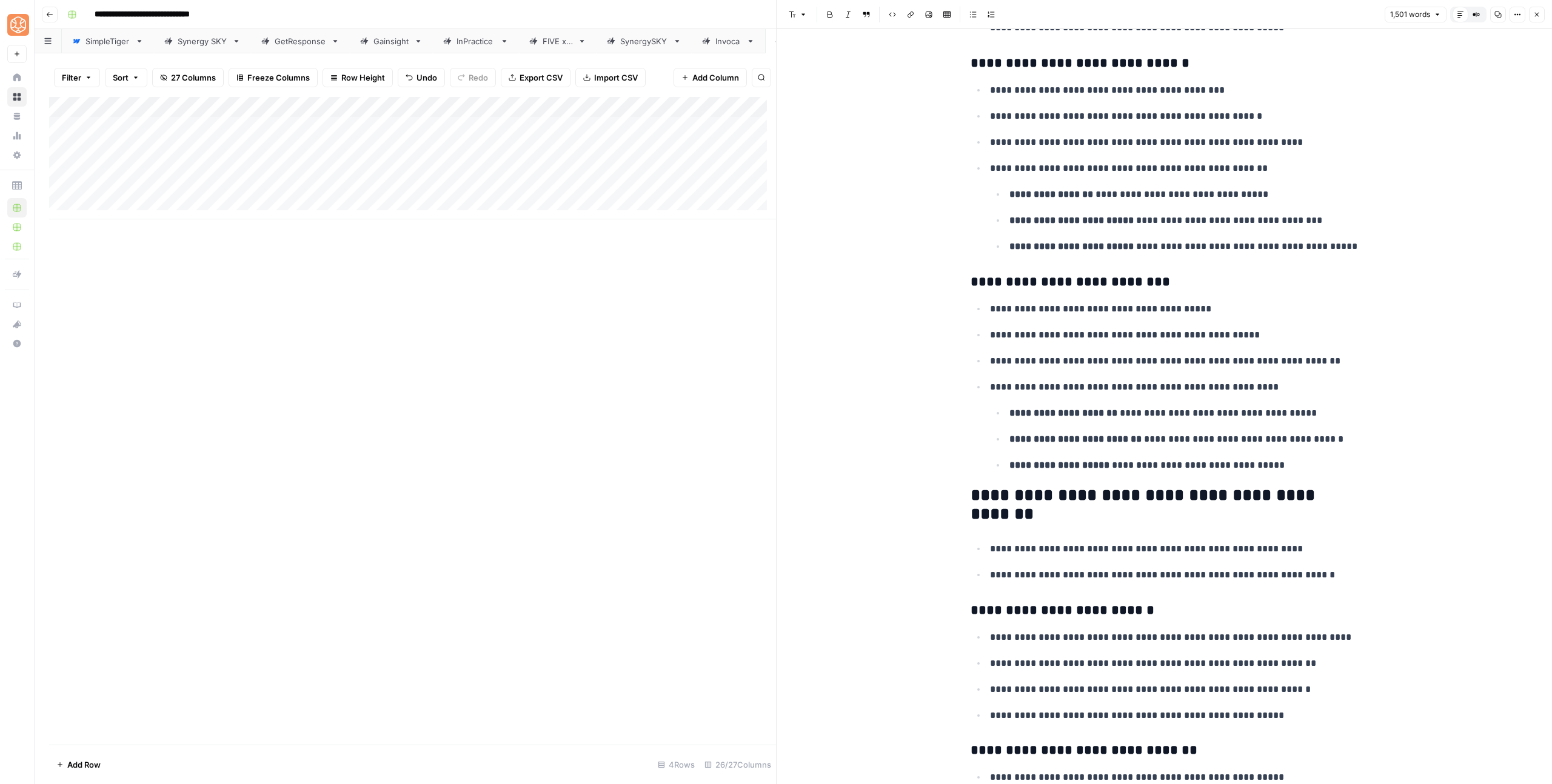 click on "**********" at bounding box center [1165, 505] 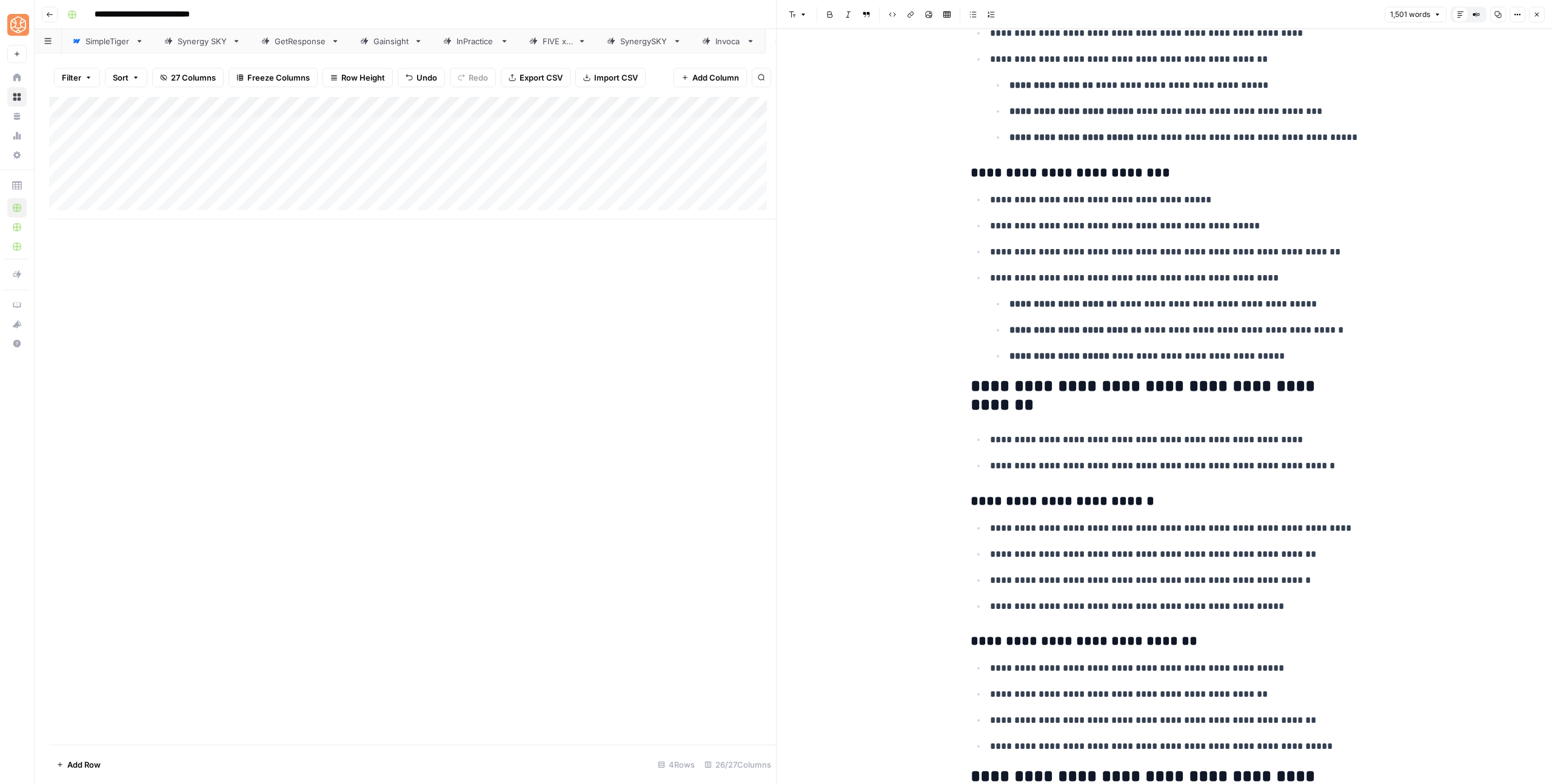 scroll, scrollTop: 2405, scrollLeft: 0, axis: vertical 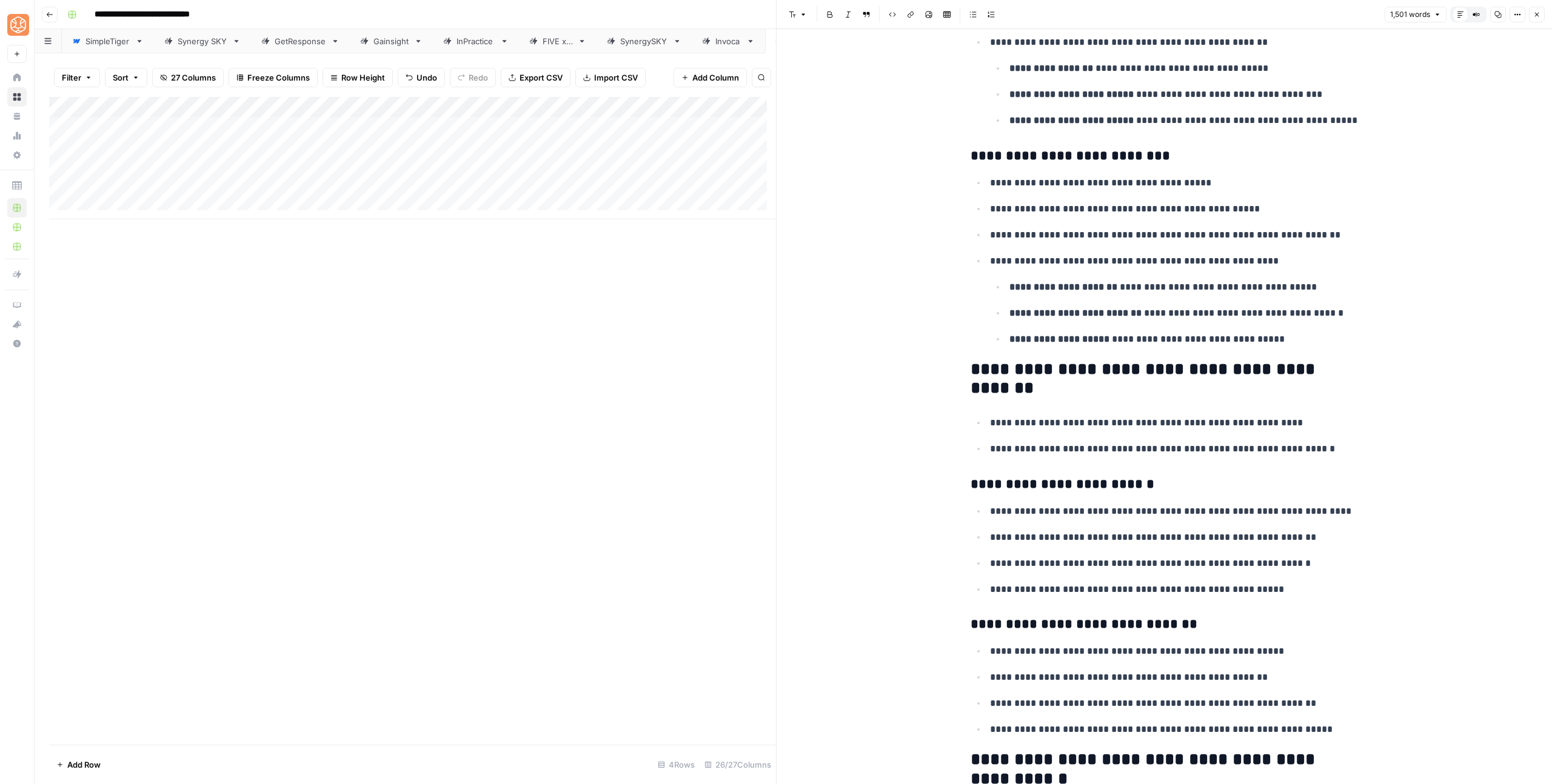 click on "**********" at bounding box center [1165, 379] 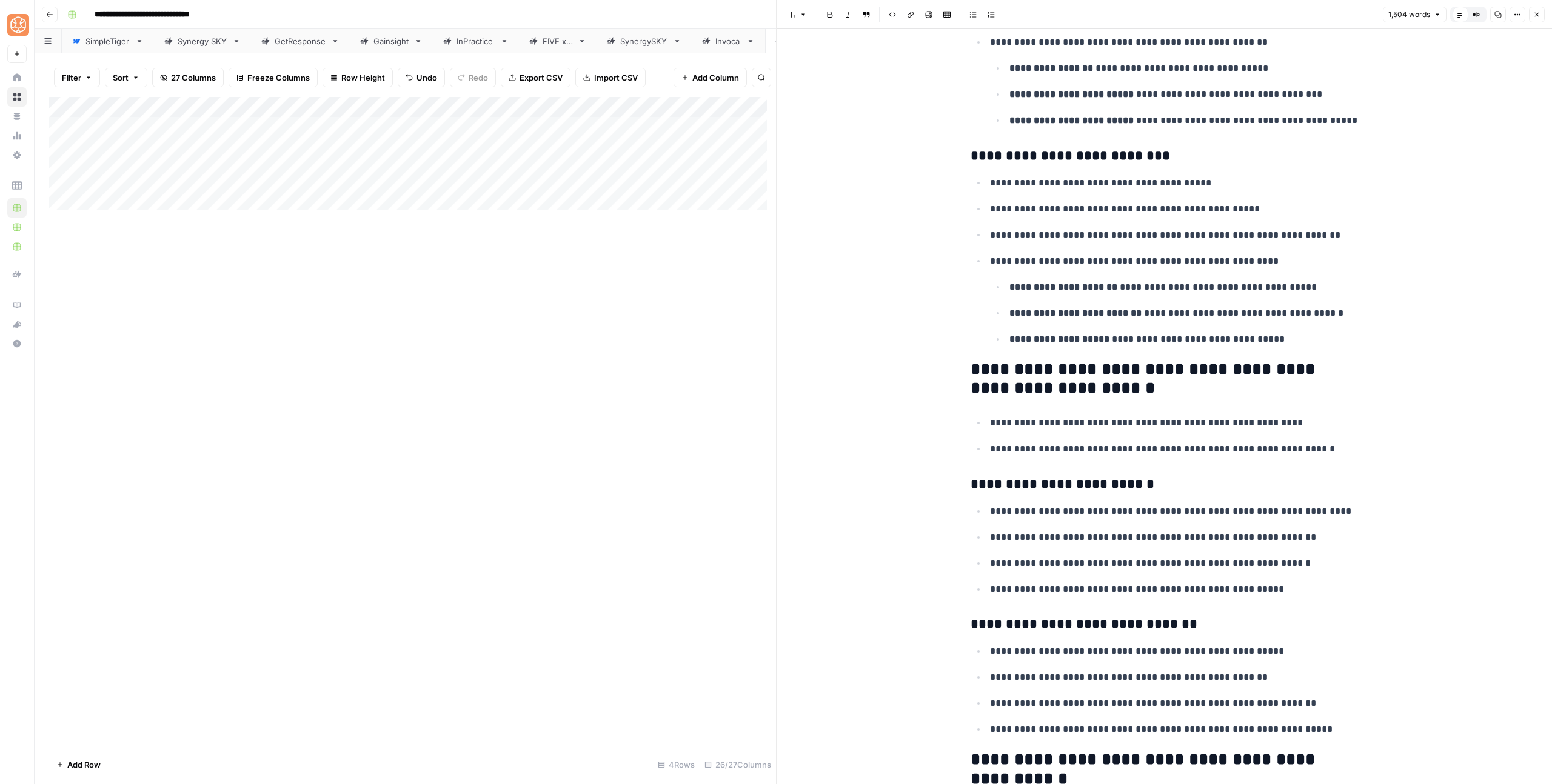 click on "**********" at bounding box center [1165, 379] 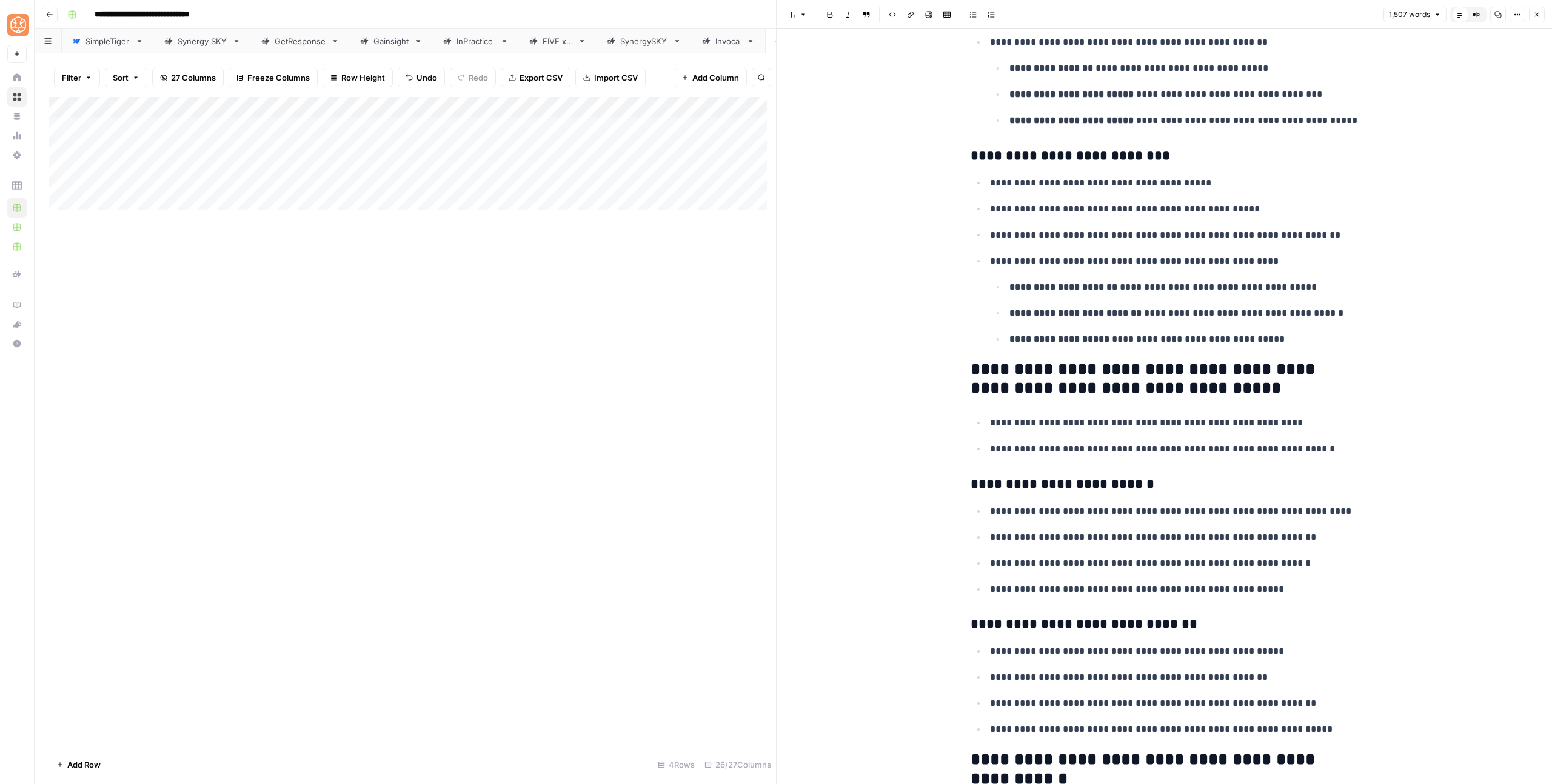 click on "**********" at bounding box center (1165, 379) 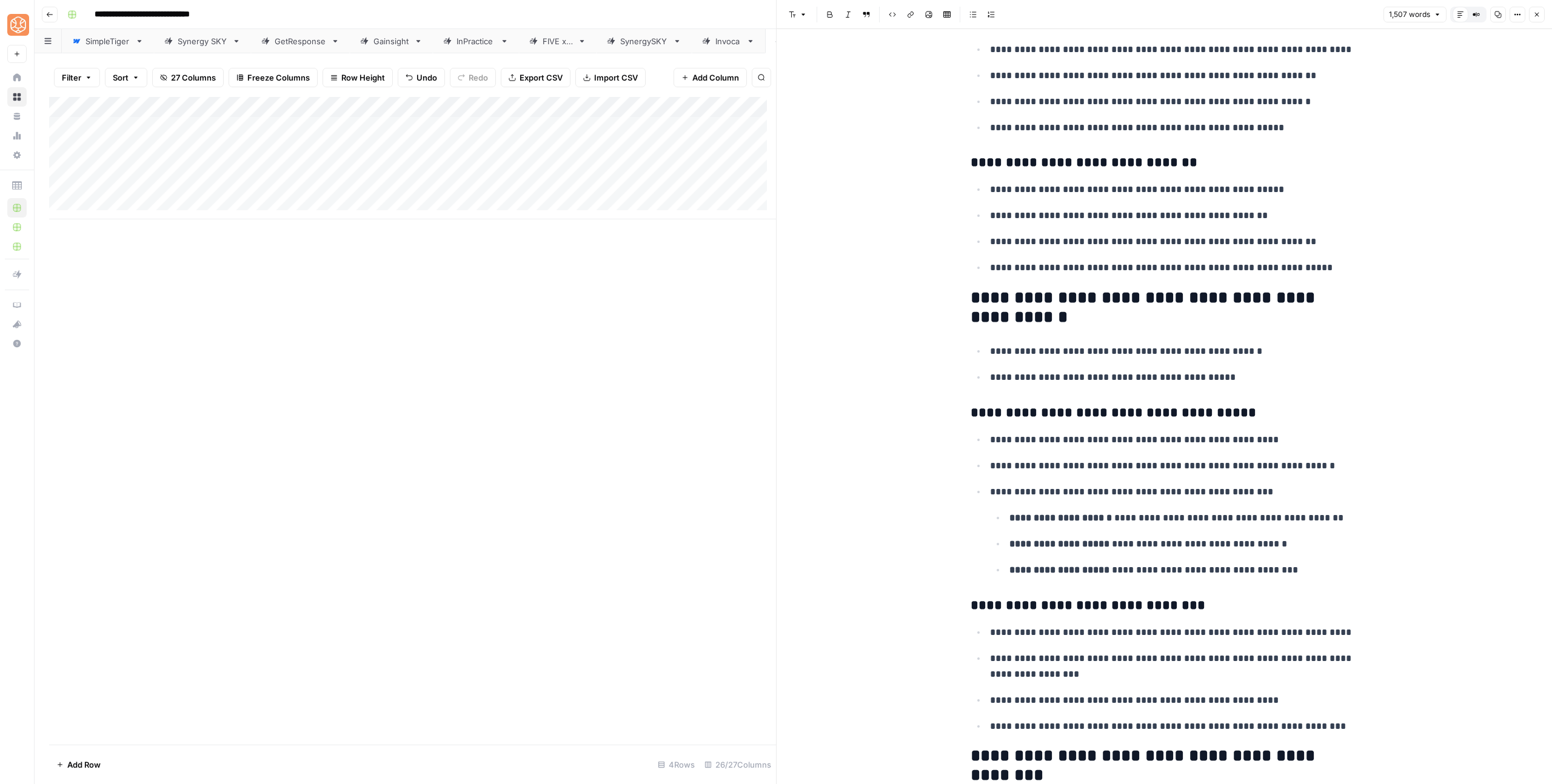 scroll, scrollTop: 2857, scrollLeft: 0, axis: vertical 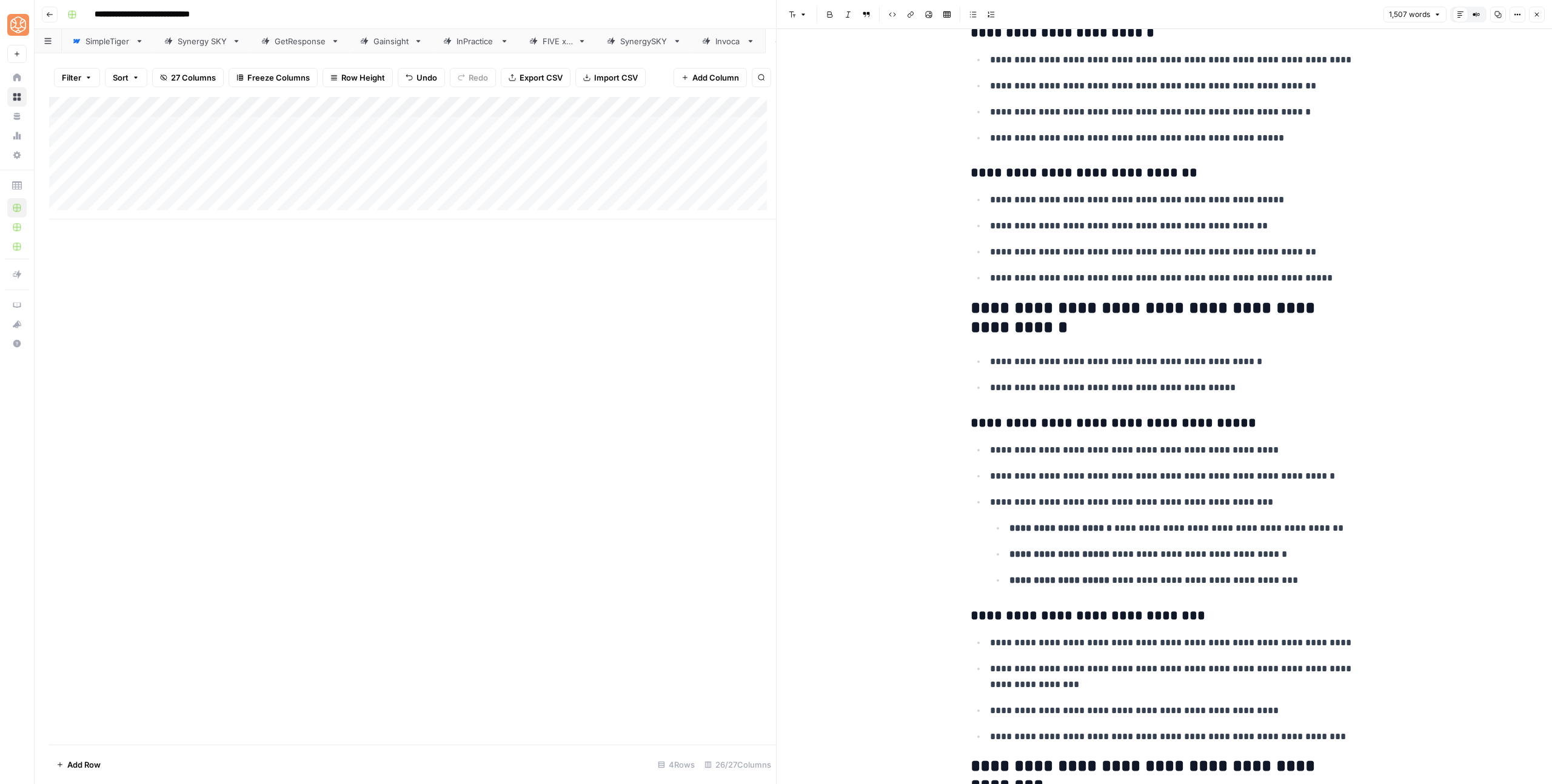 click on "**********" at bounding box center (1165, 318) 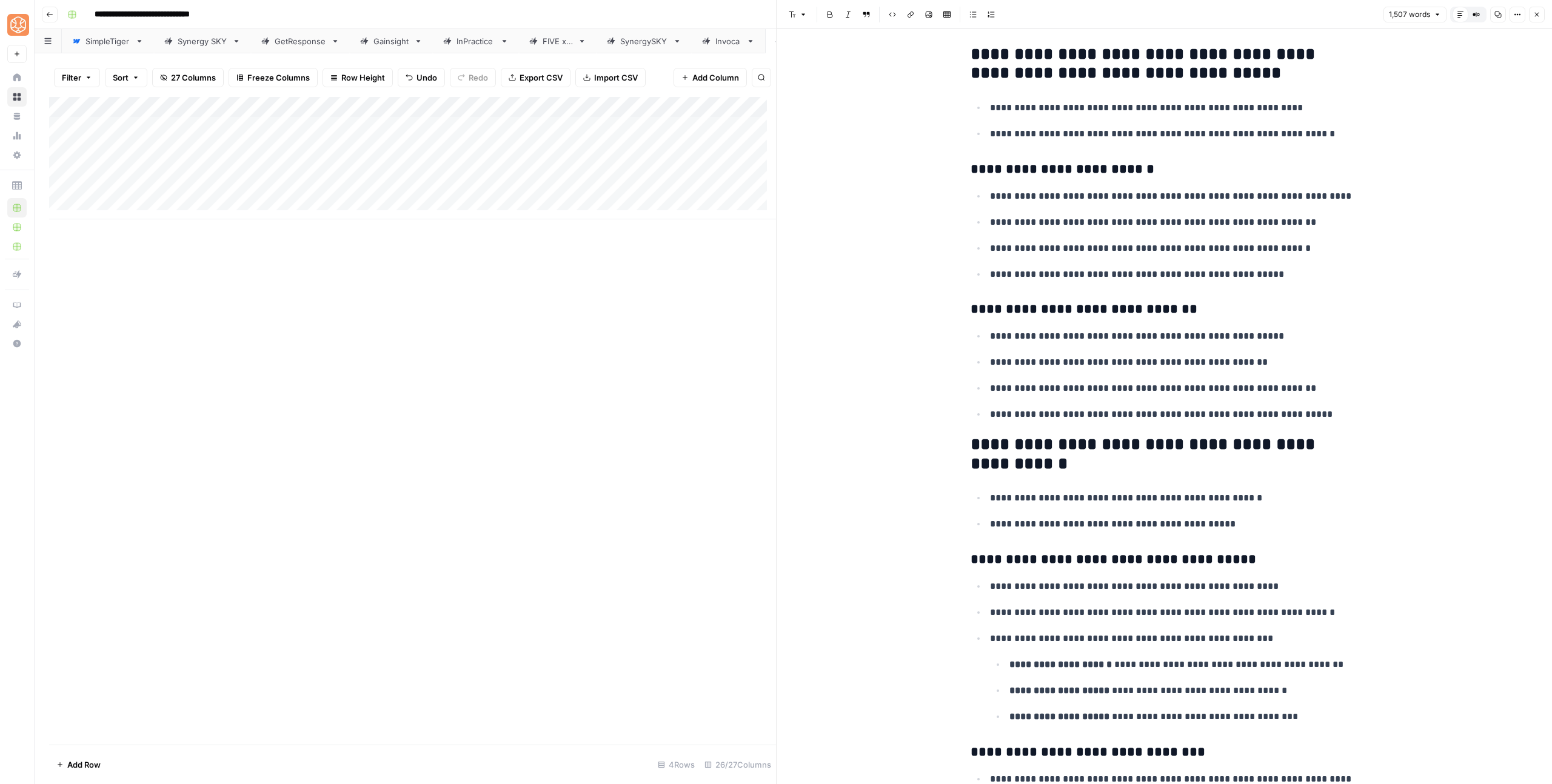 scroll, scrollTop: 2719, scrollLeft: 0, axis: vertical 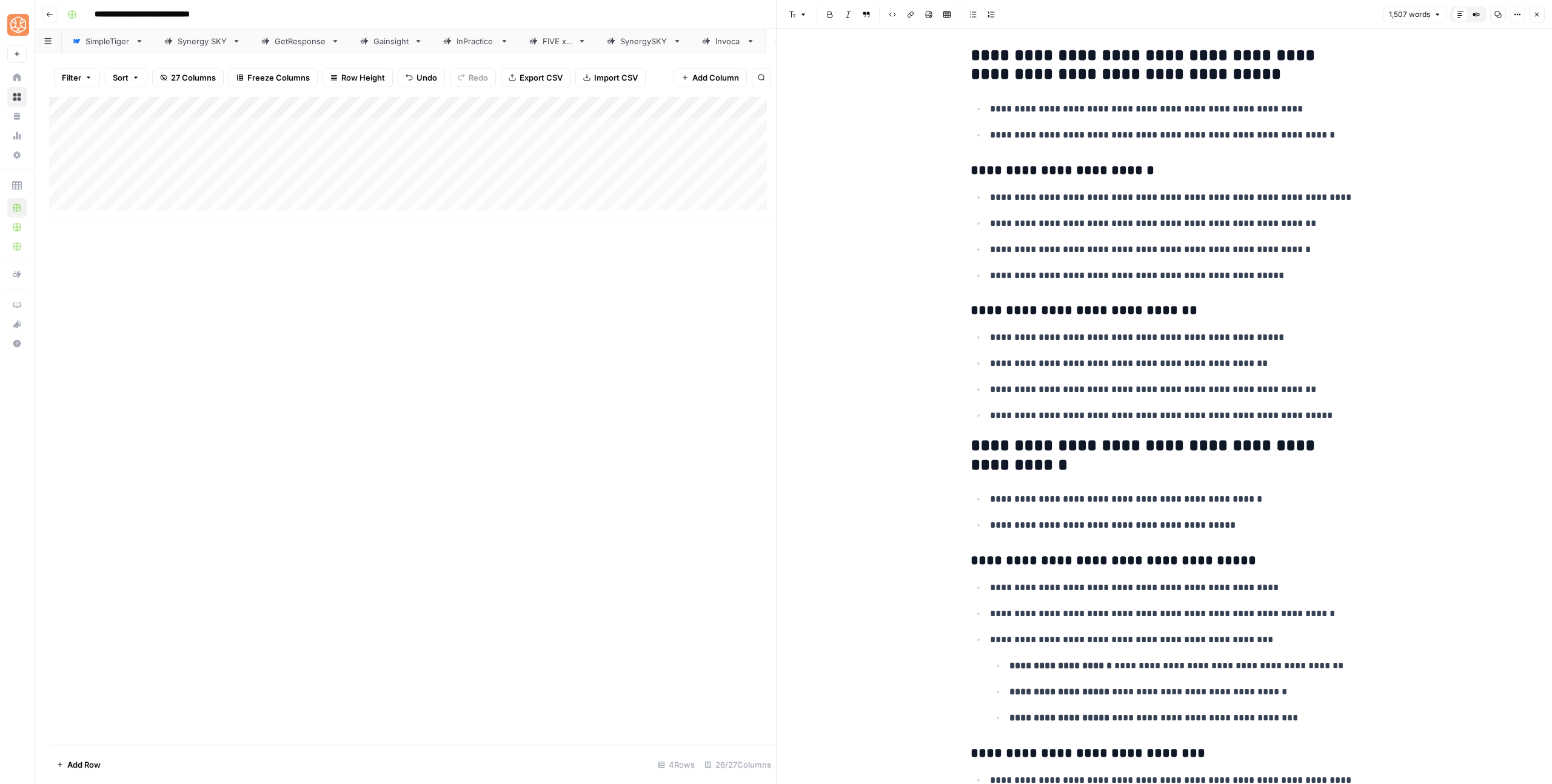 click on "**********" at bounding box center (1174, 135) 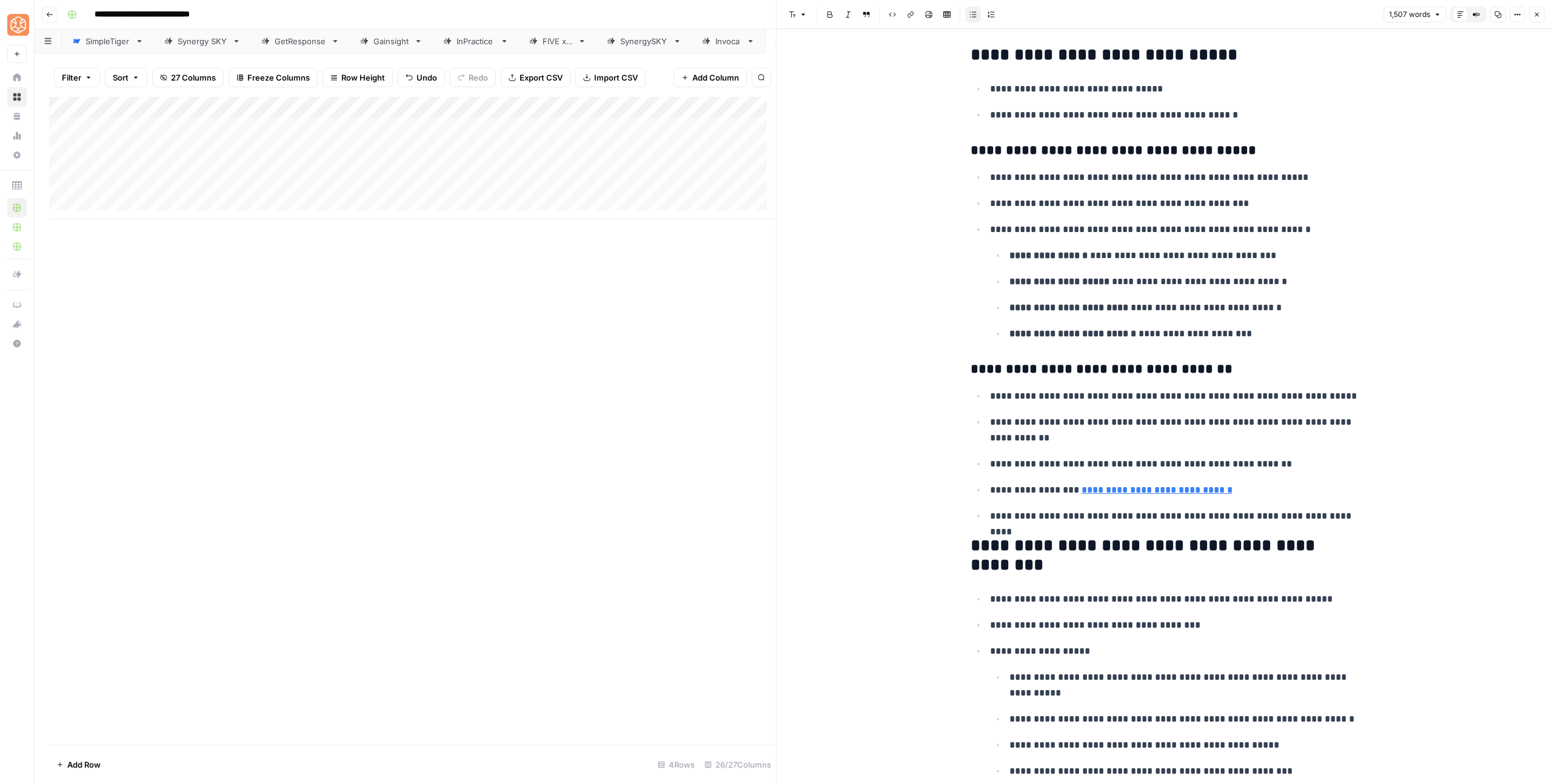 scroll, scrollTop: 5217, scrollLeft: 0, axis: vertical 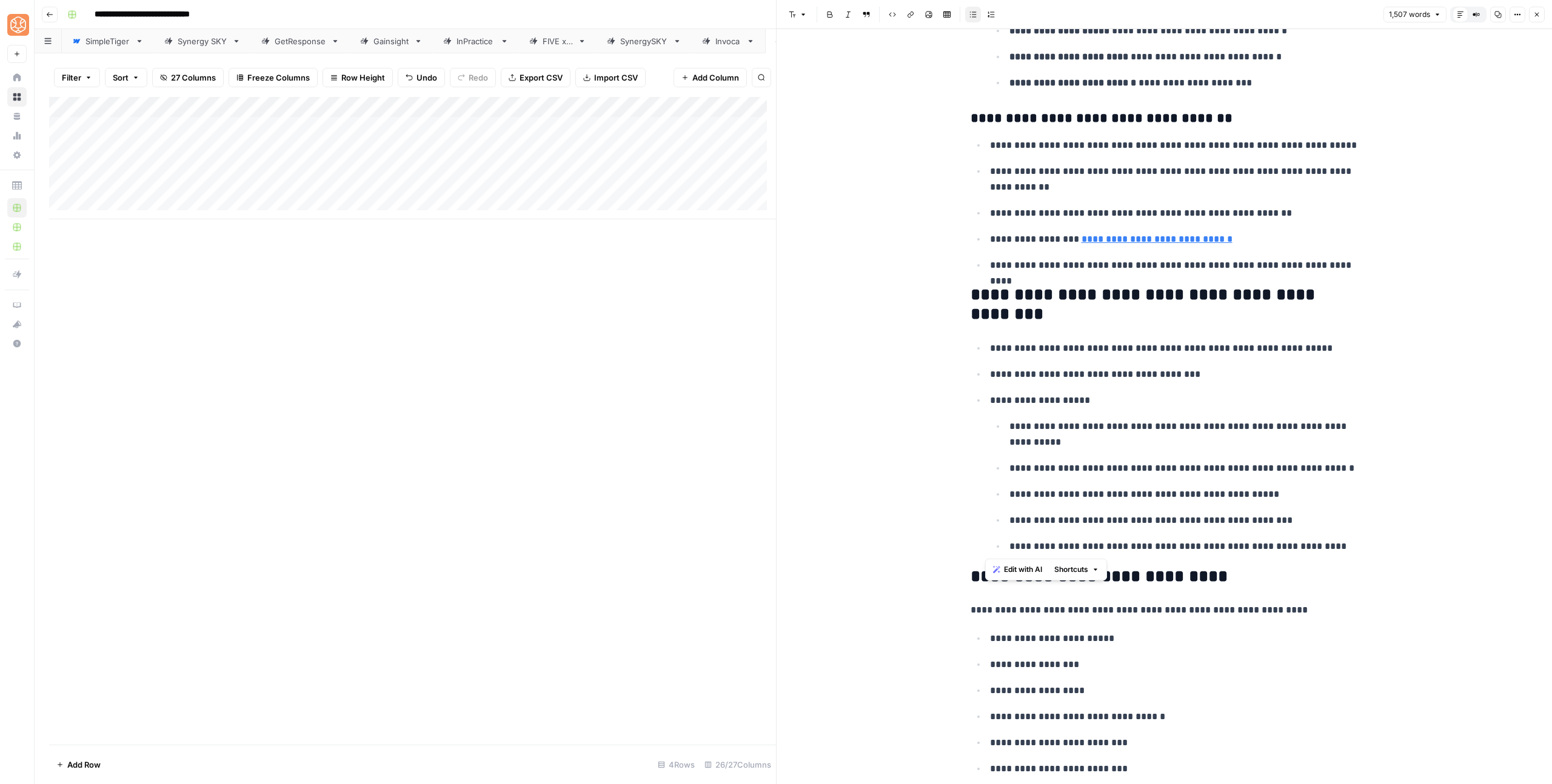 drag, startPoint x: 1348, startPoint y: 549, endPoint x: 969, endPoint y: 404, distance: 405.79059 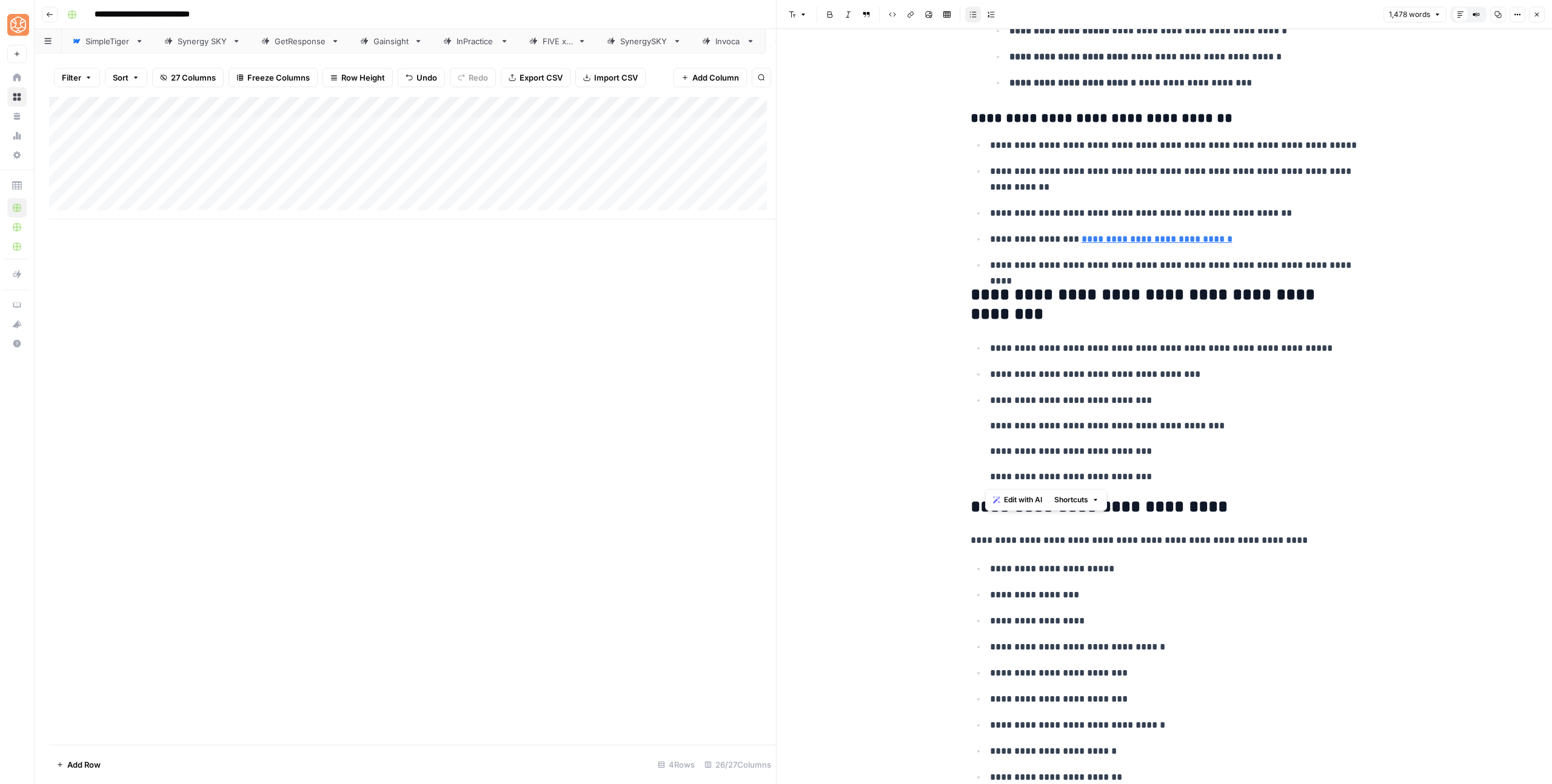 drag, startPoint x: 1152, startPoint y: 480, endPoint x: 945, endPoint y: 272, distance: 293.4502 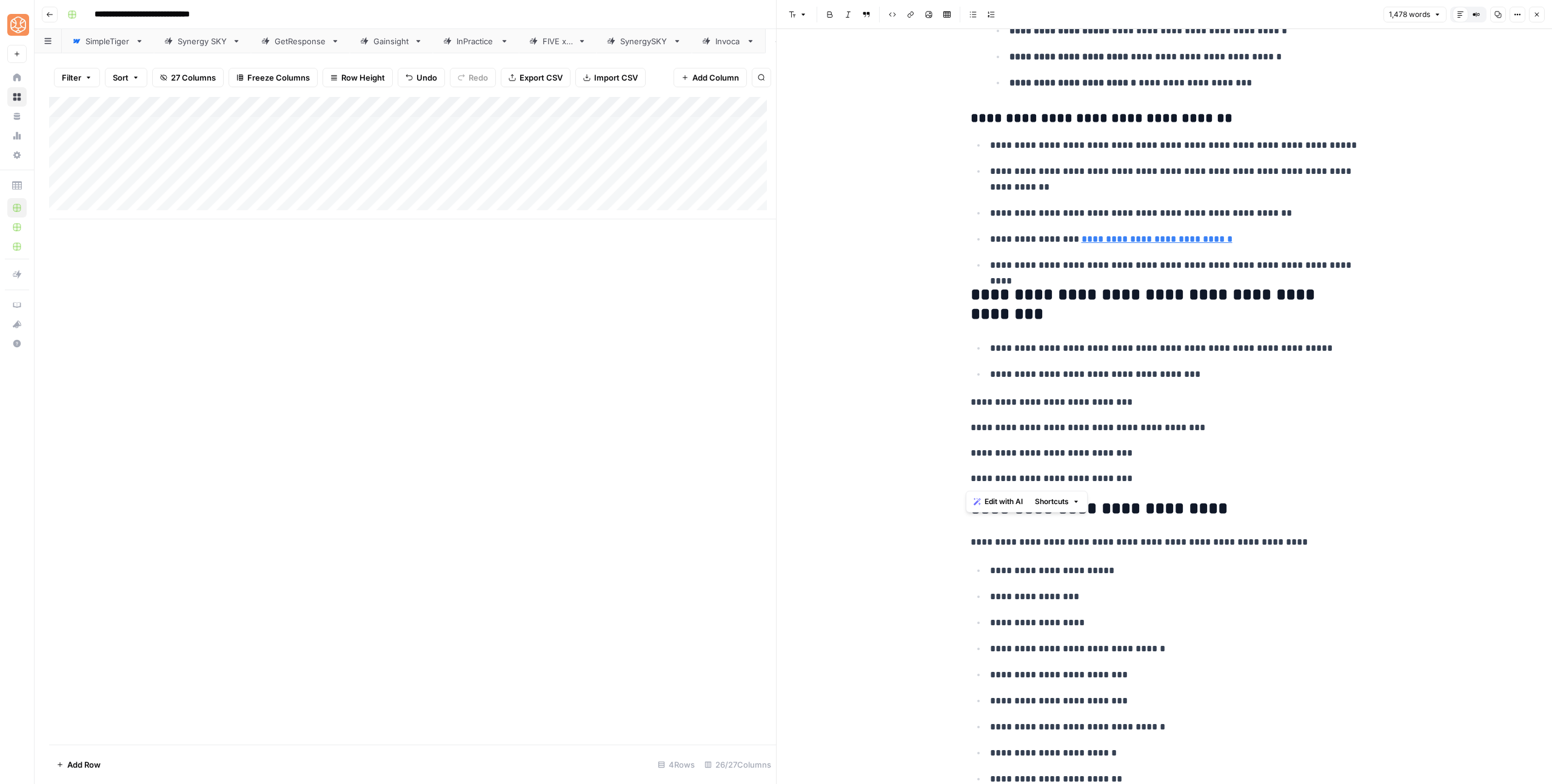 click 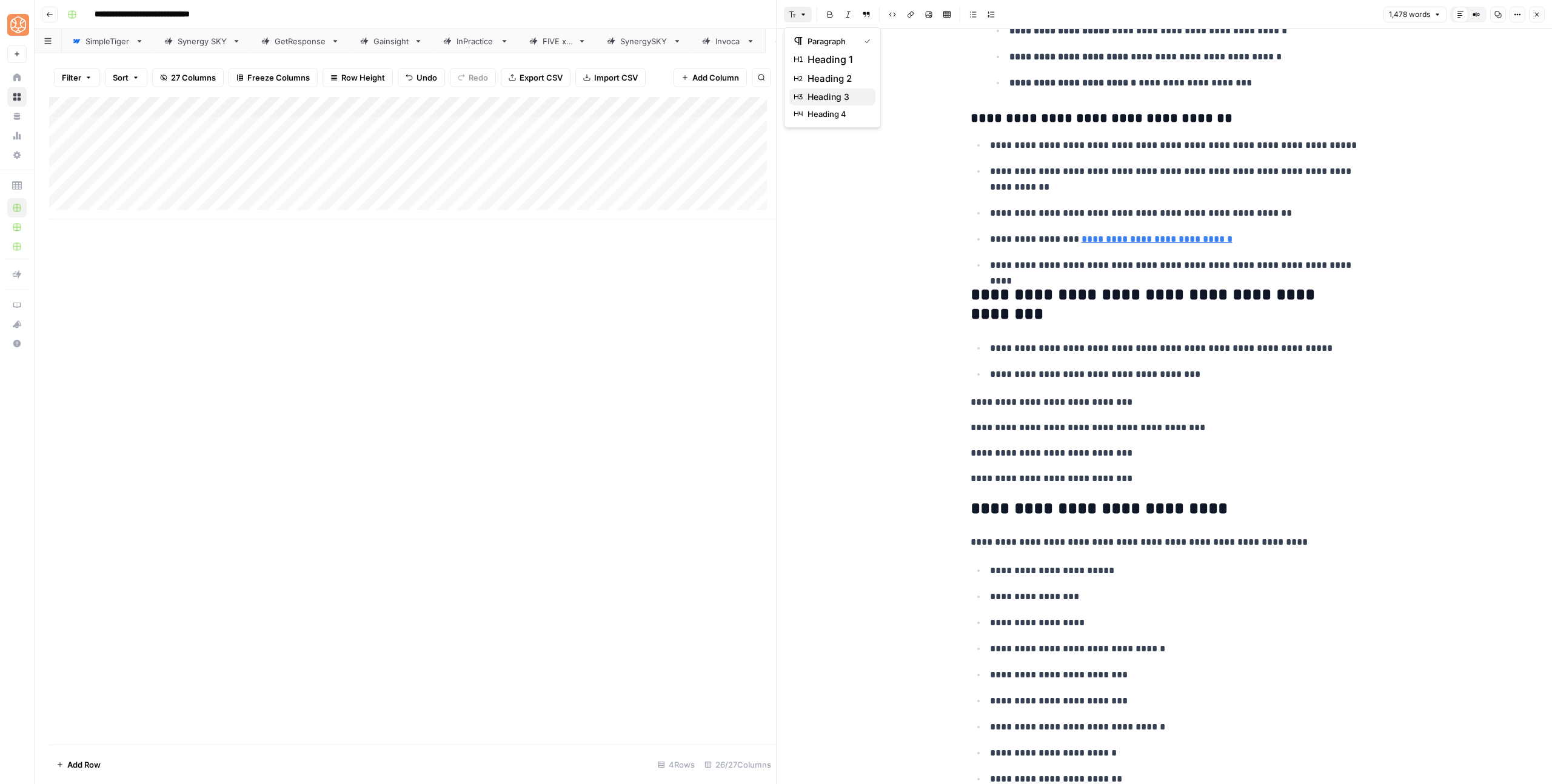 click on "heading 3" at bounding box center (828, 97) 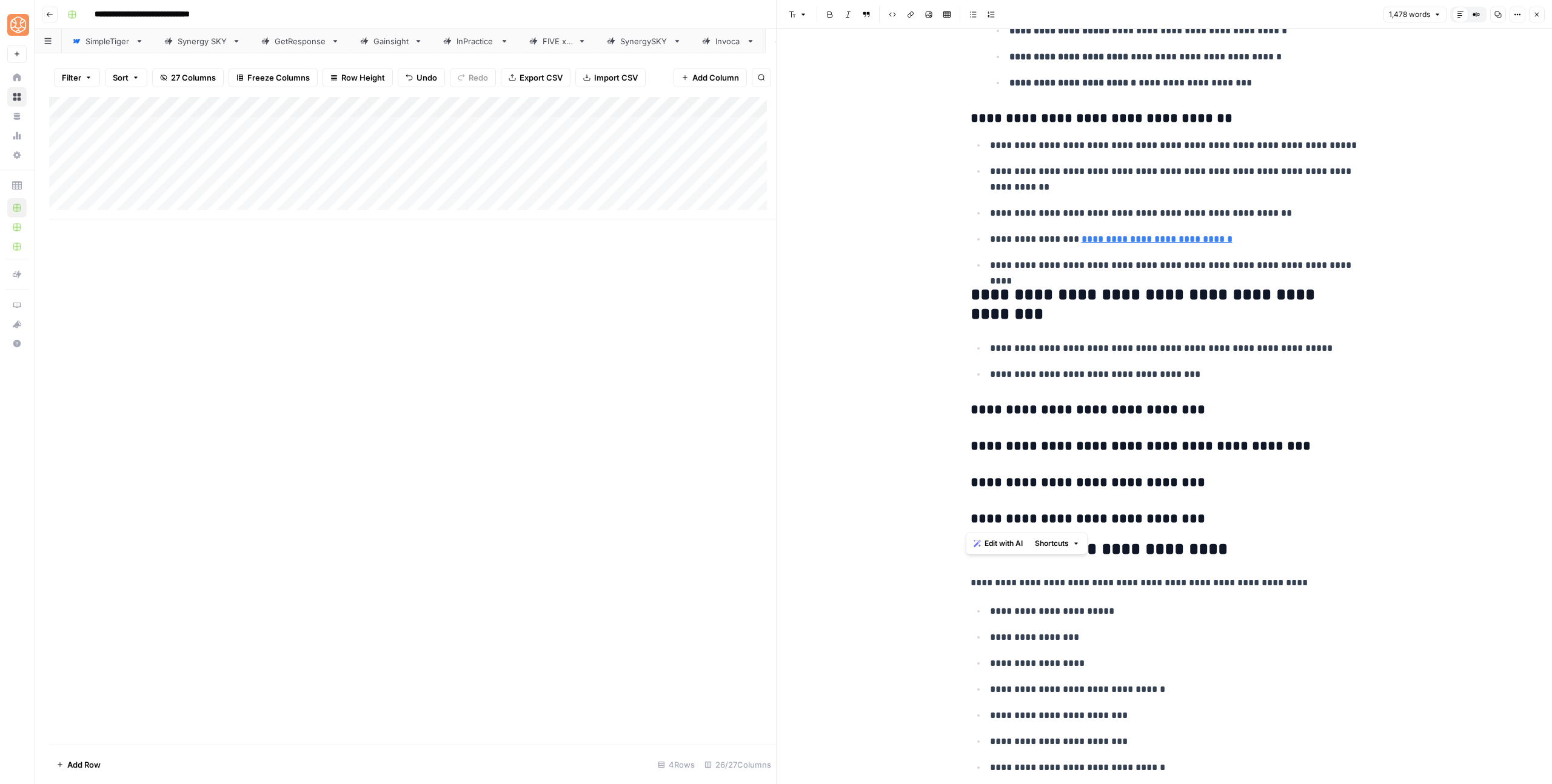 click on "[NUMBER] [STREET], [CITY], [STATE]" at bounding box center (1165, -2153) 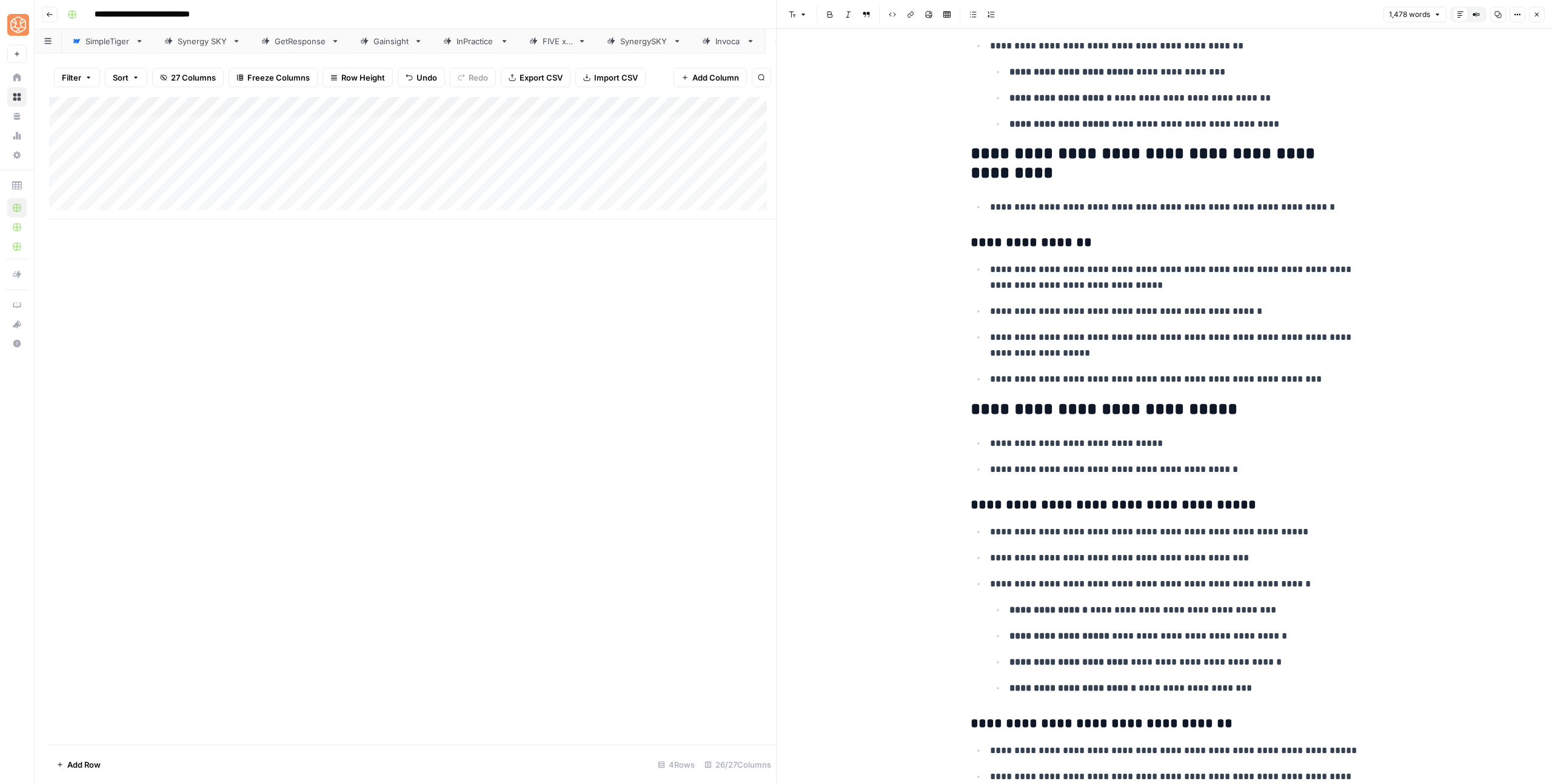 scroll, scrollTop: 4582, scrollLeft: 0, axis: vertical 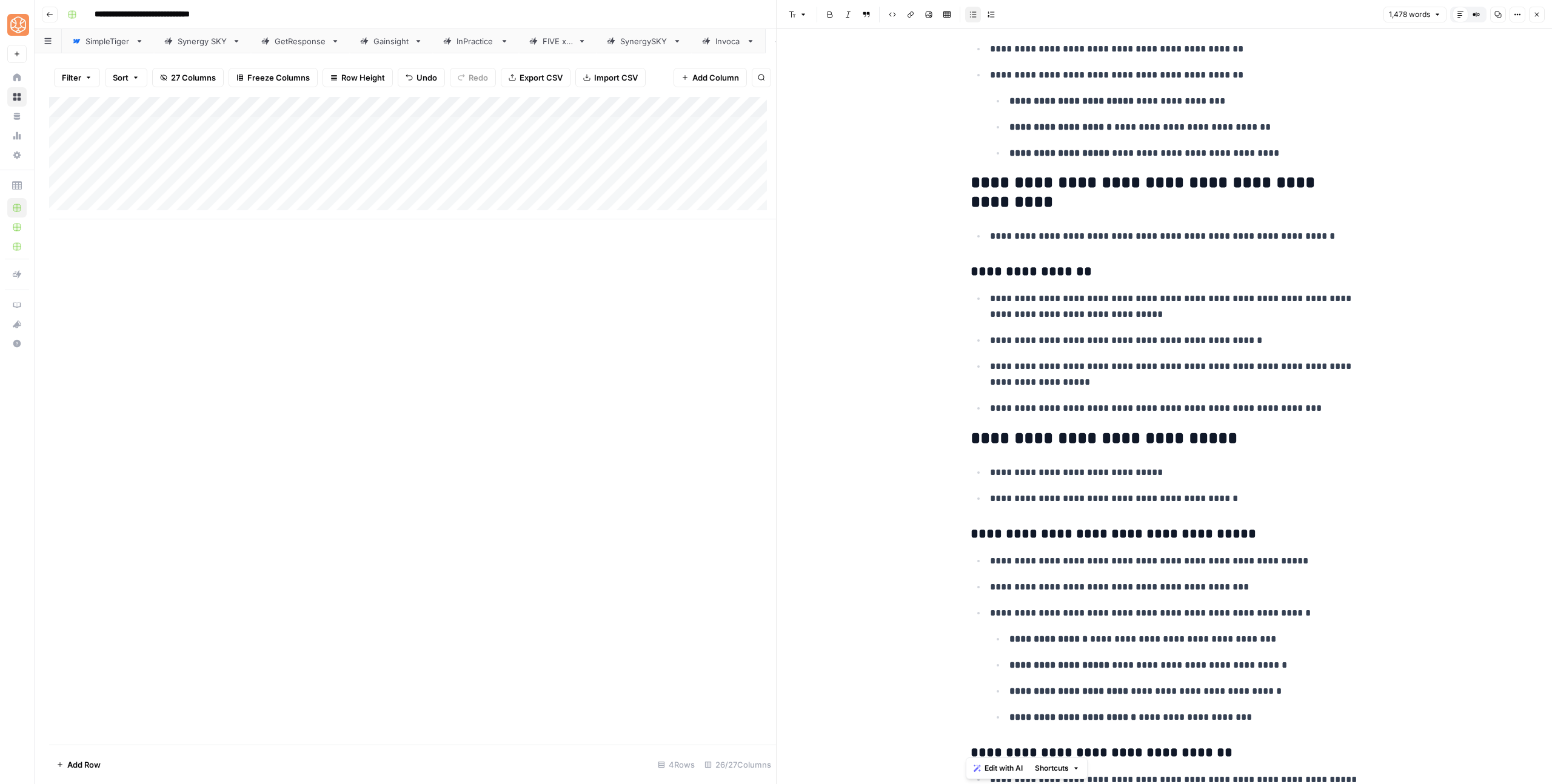 copy on "[FIRST] [LAST] [DATE] [PHONE] [EMAIL] [CREDIT_CARD] [SSN] [POSTAL_CODE]" 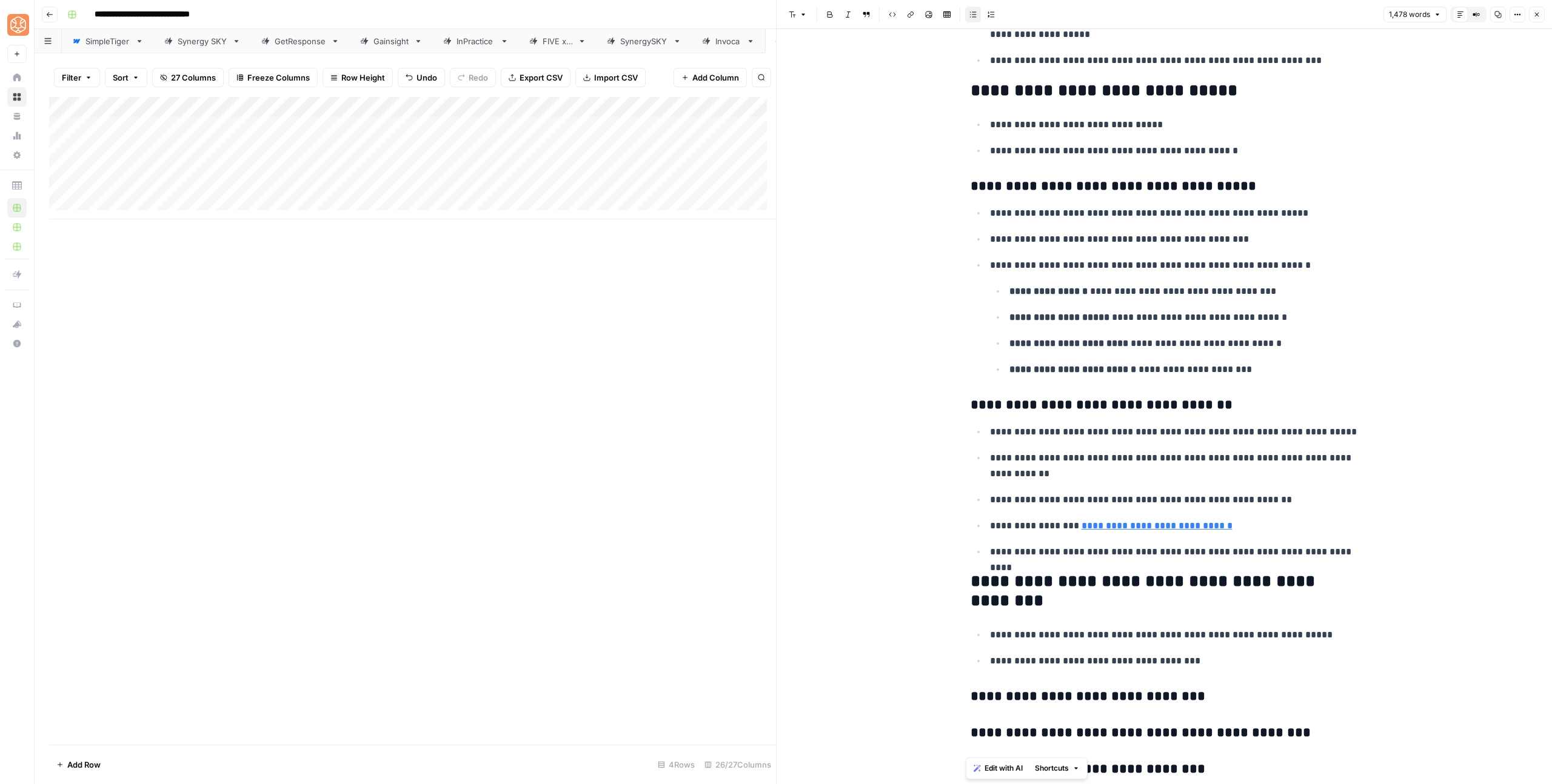 scroll, scrollTop: 4932, scrollLeft: 0, axis: vertical 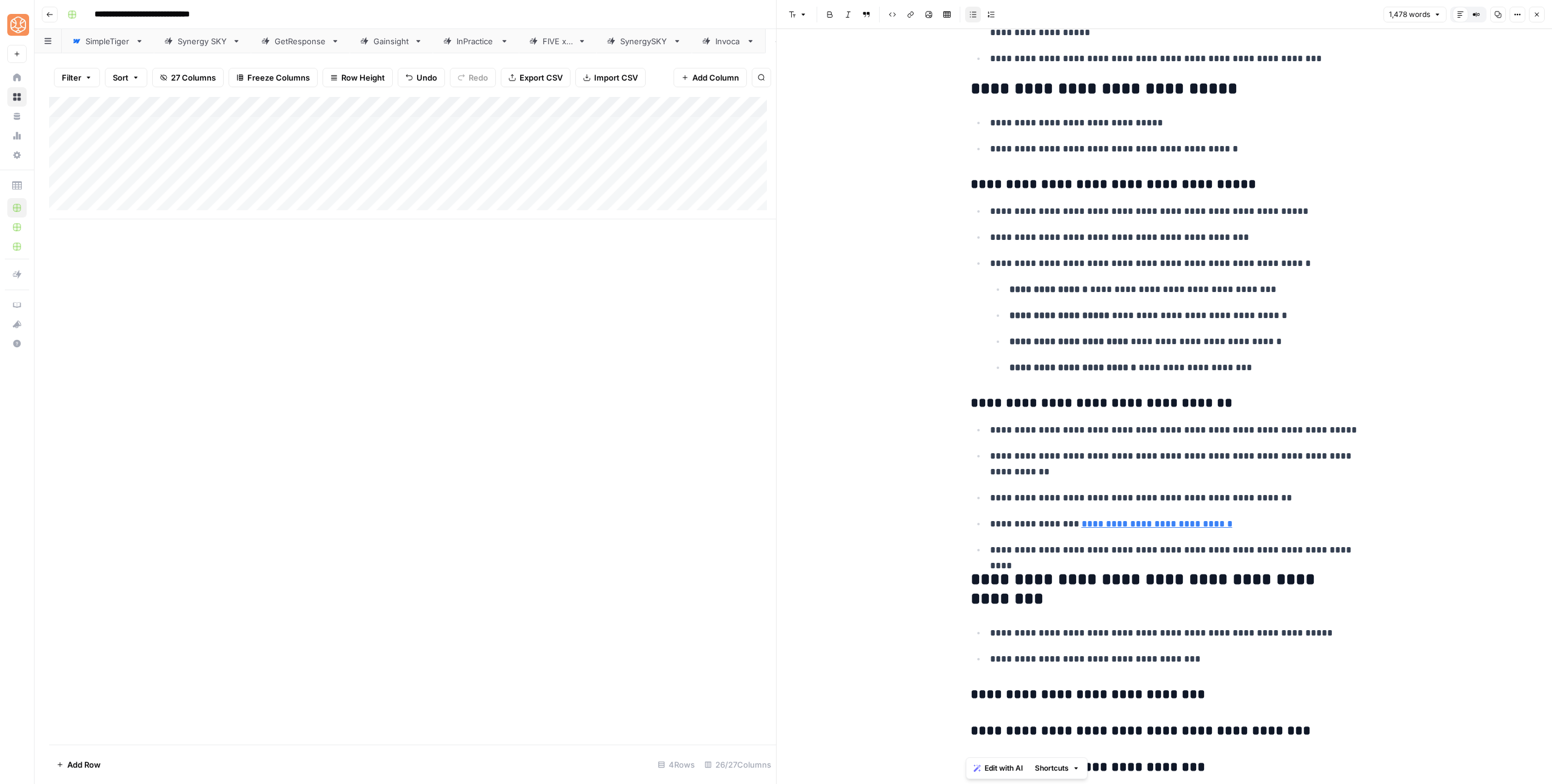 click on "[NUMBER] [STREET], [CITY], [STATE]" at bounding box center (1165, -1868) 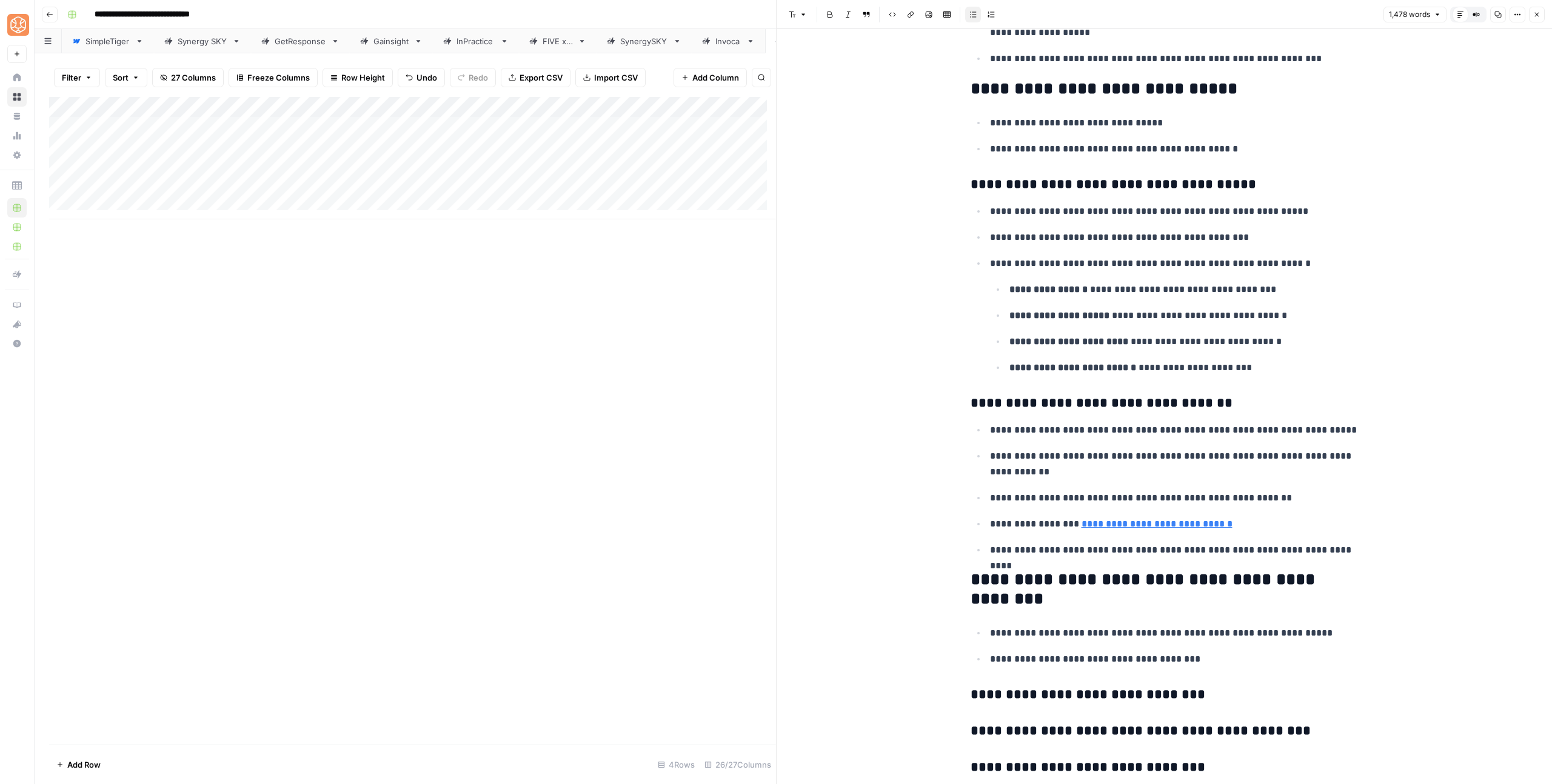 scroll, scrollTop: 4915, scrollLeft: 0, axis: vertical 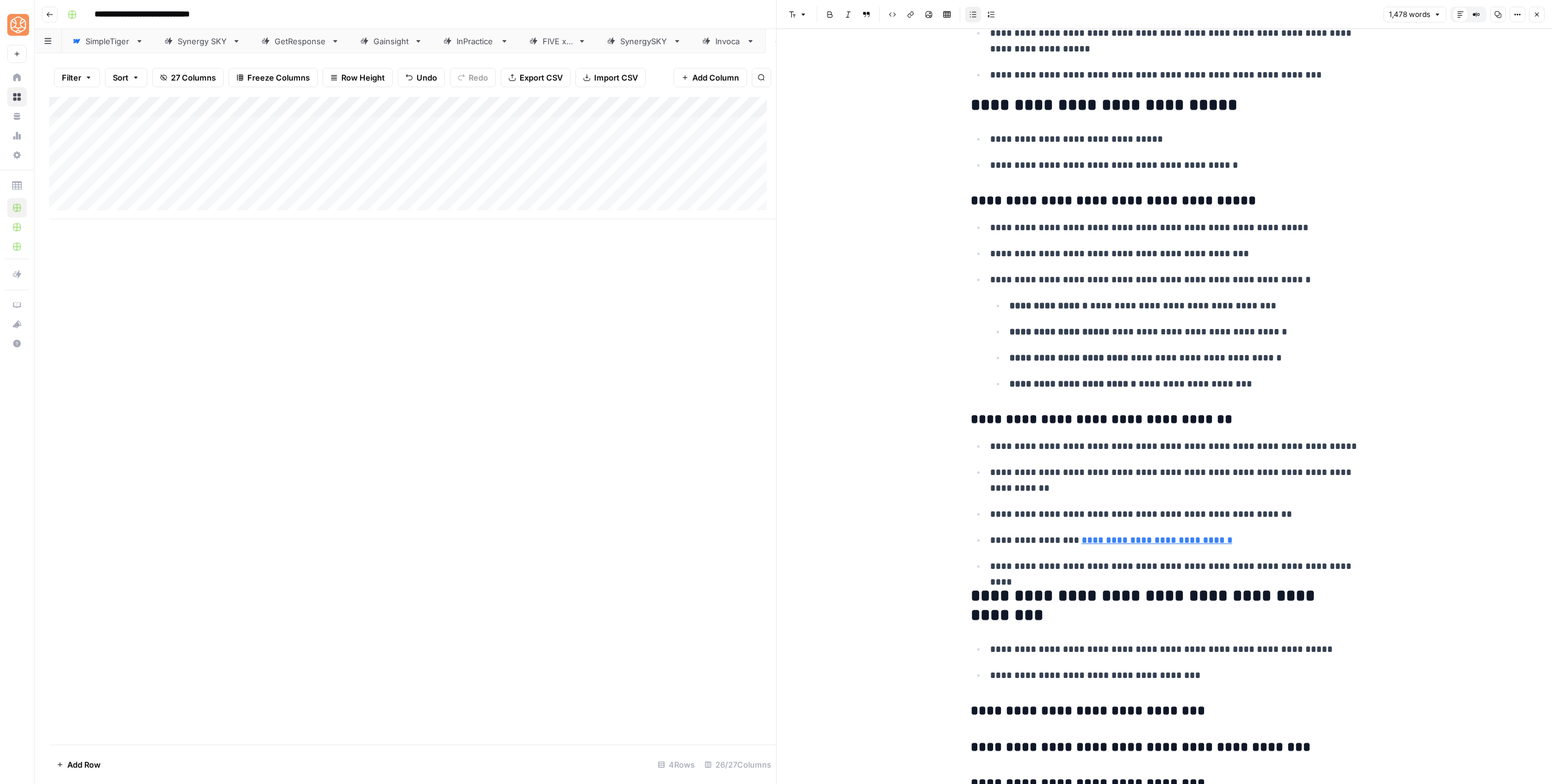 click on "**********" at bounding box center [1165, 201] 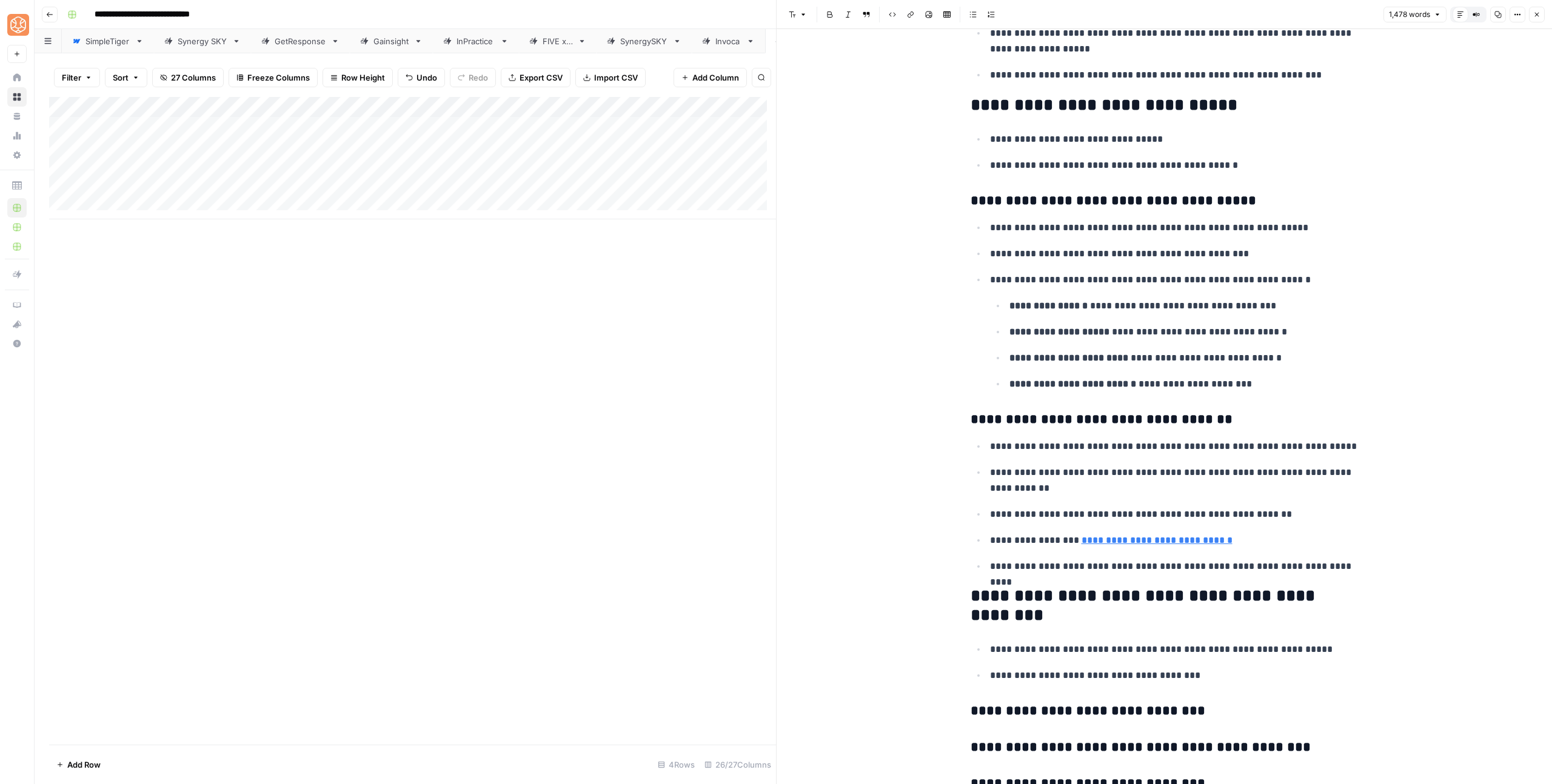 click on "**********" at bounding box center [1165, 201] 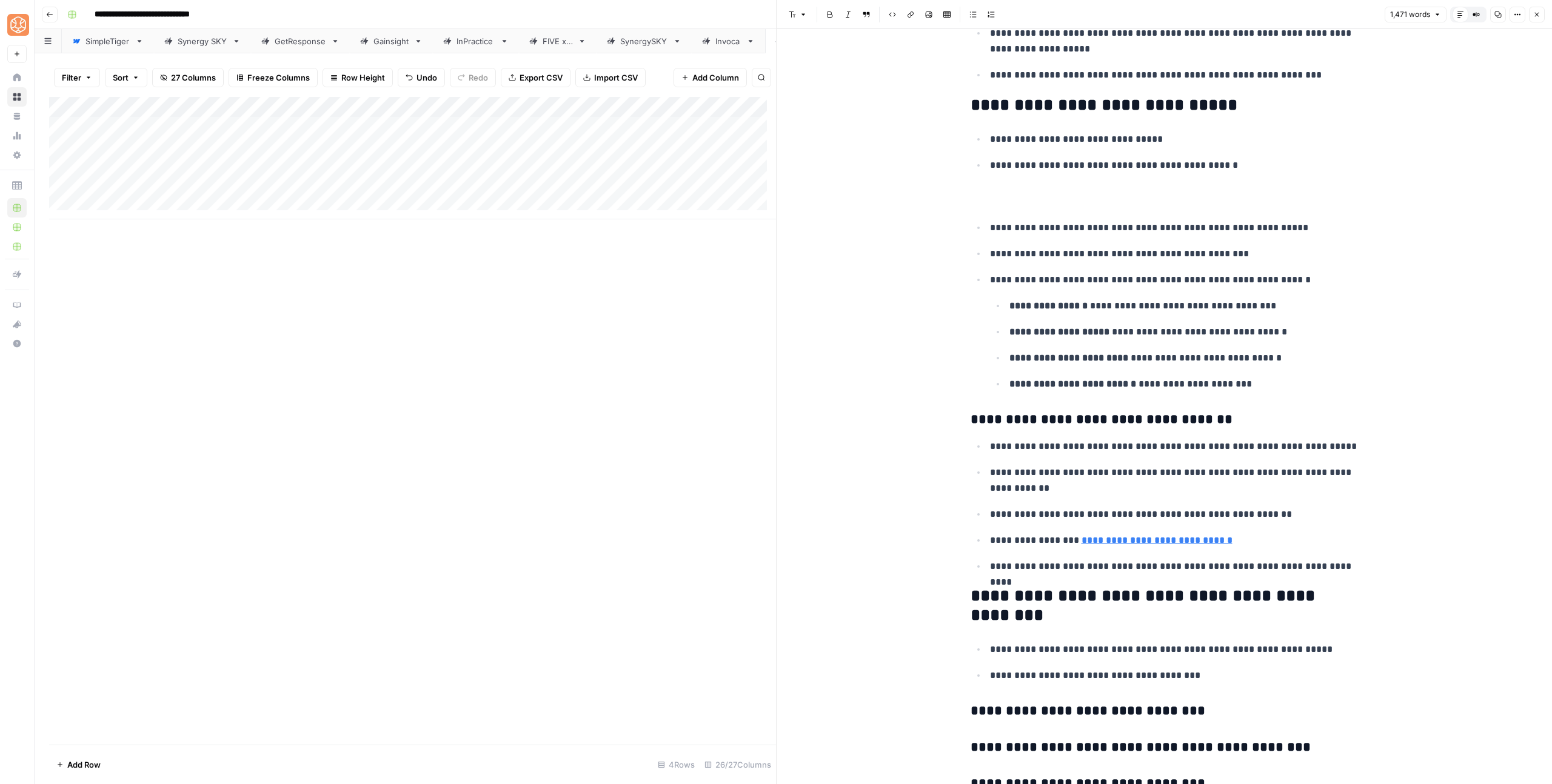 click at bounding box center (1165, 201) 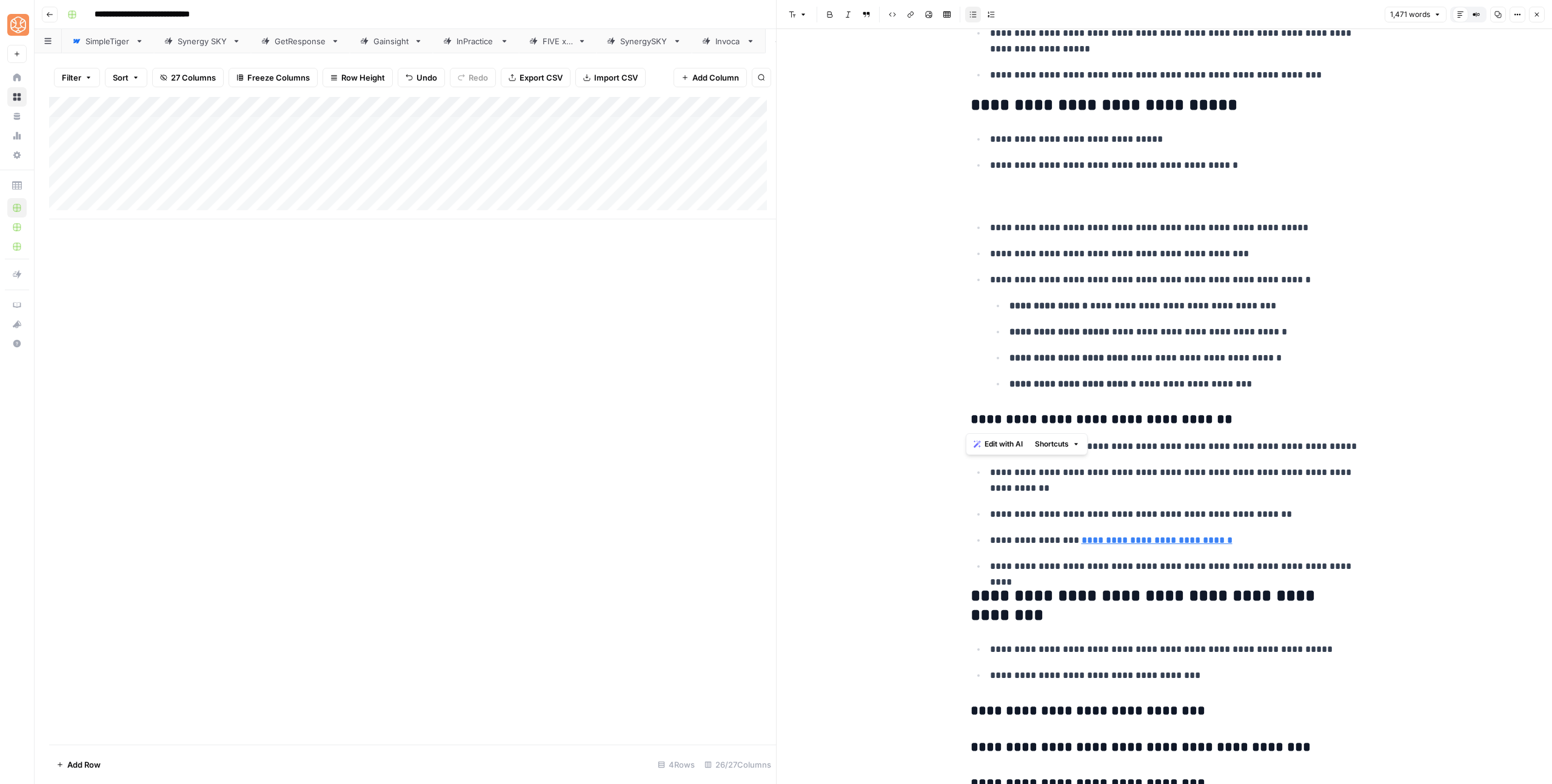 drag, startPoint x: 1273, startPoint y: 394, endPoint x: 969, endPoint y: 130, distance: 402.63135 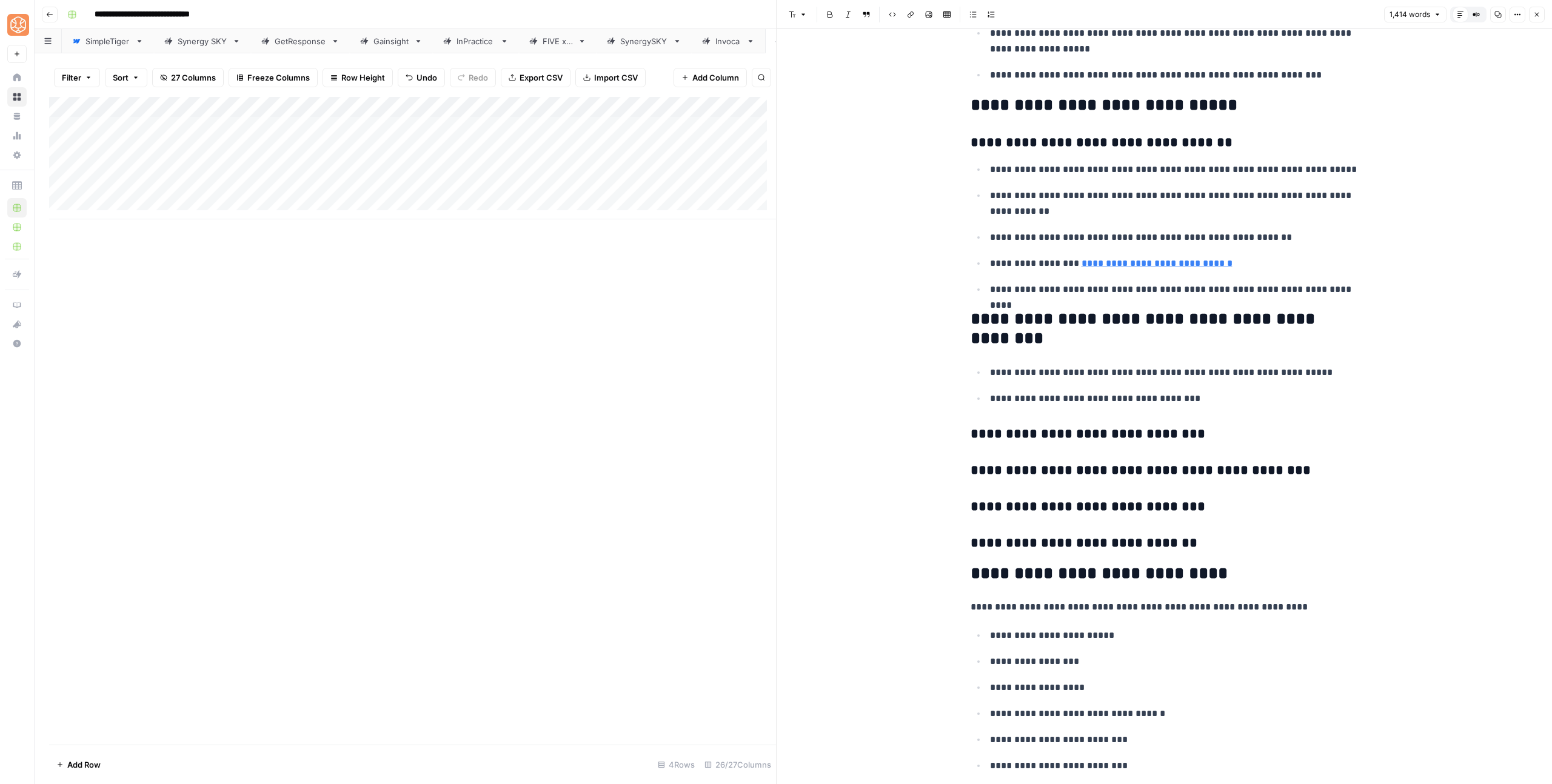 click on "**********" at bounding box center (1165, 143) 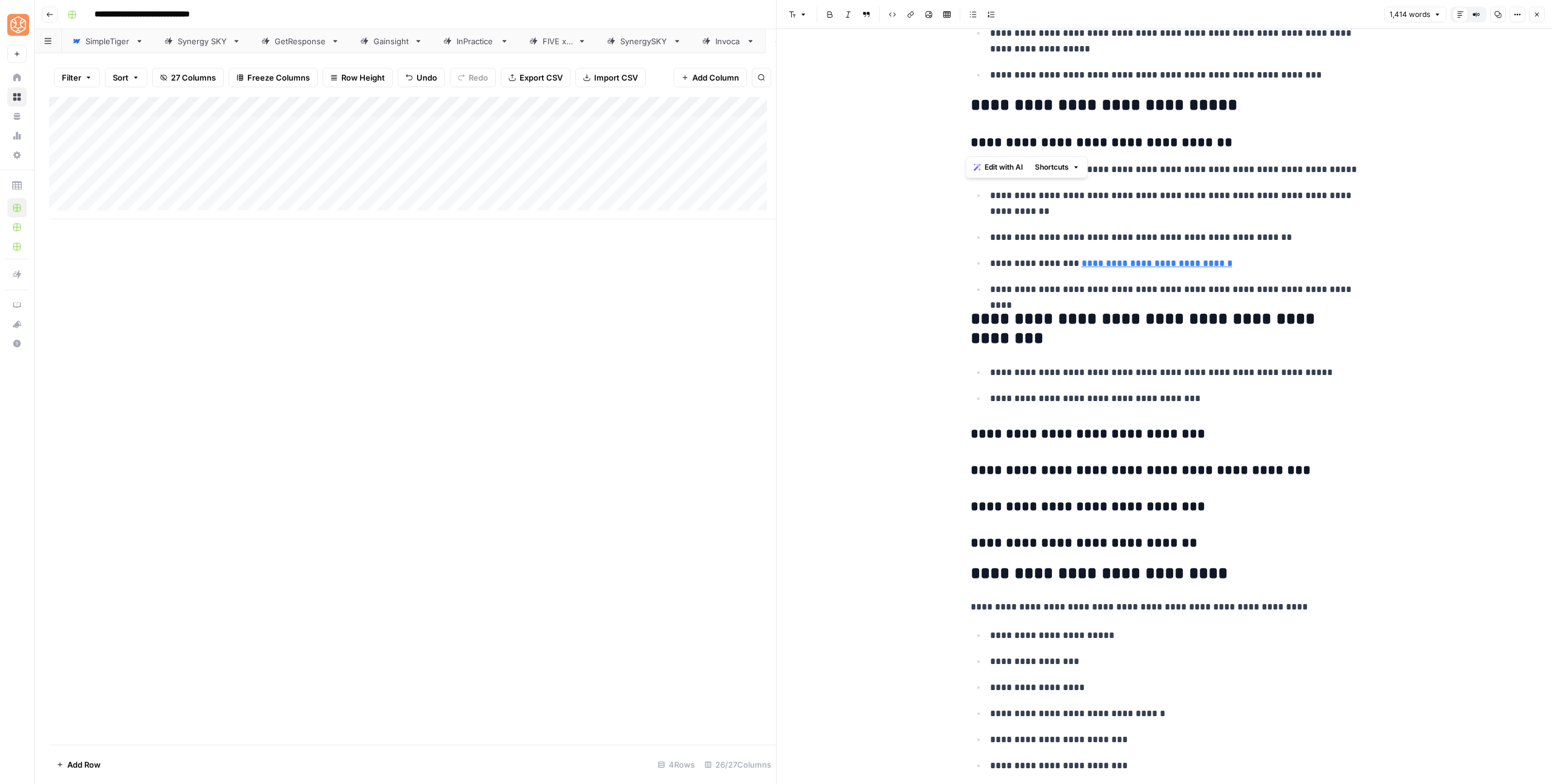 drag, startPoint x: 1236, startPoint y: 143, endPoint x: 946, endPoint y: 148, distance: 290.0431 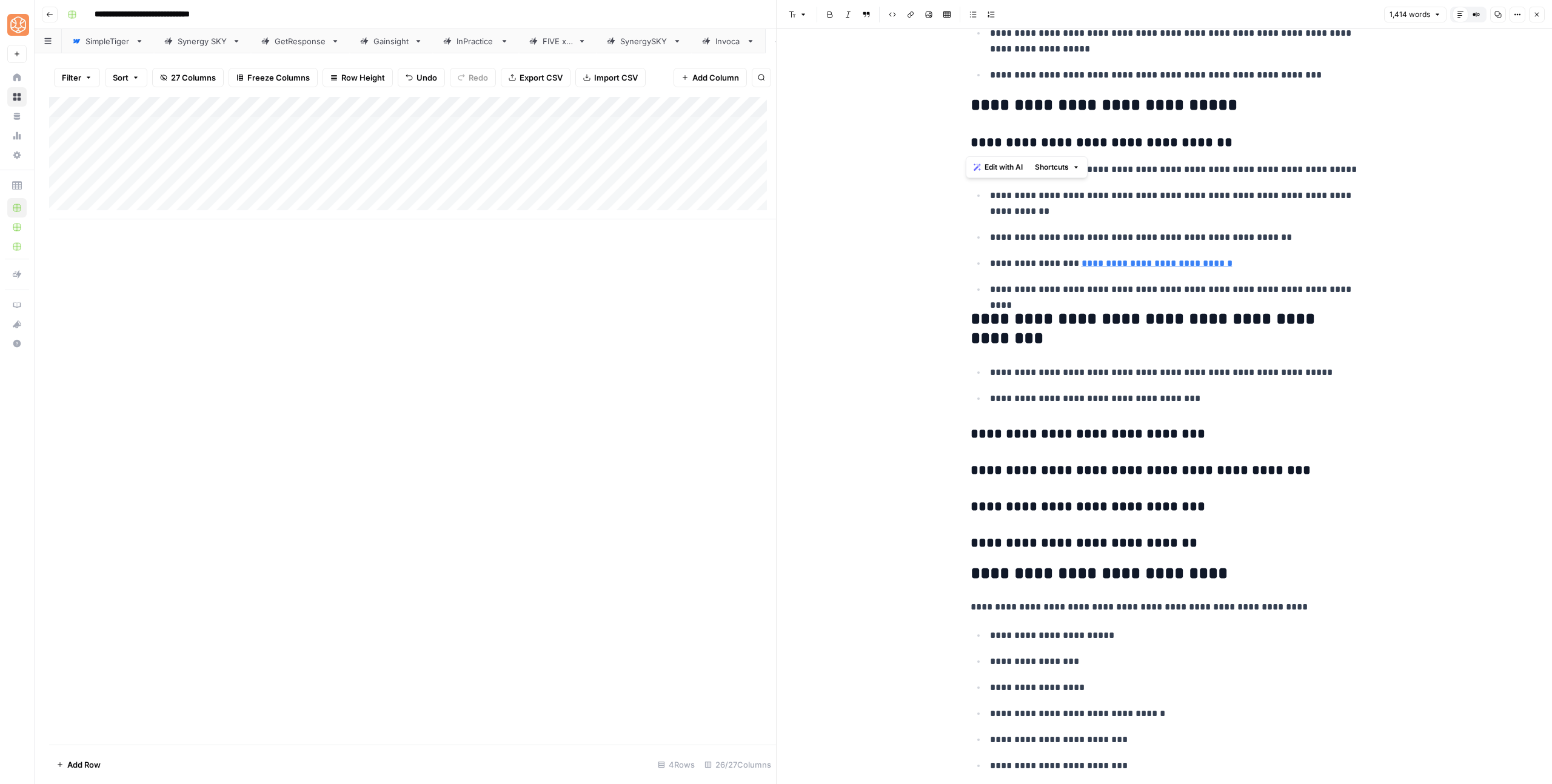 click on "[FIRST] [LAST]" at bounding box center [1164, -1999] 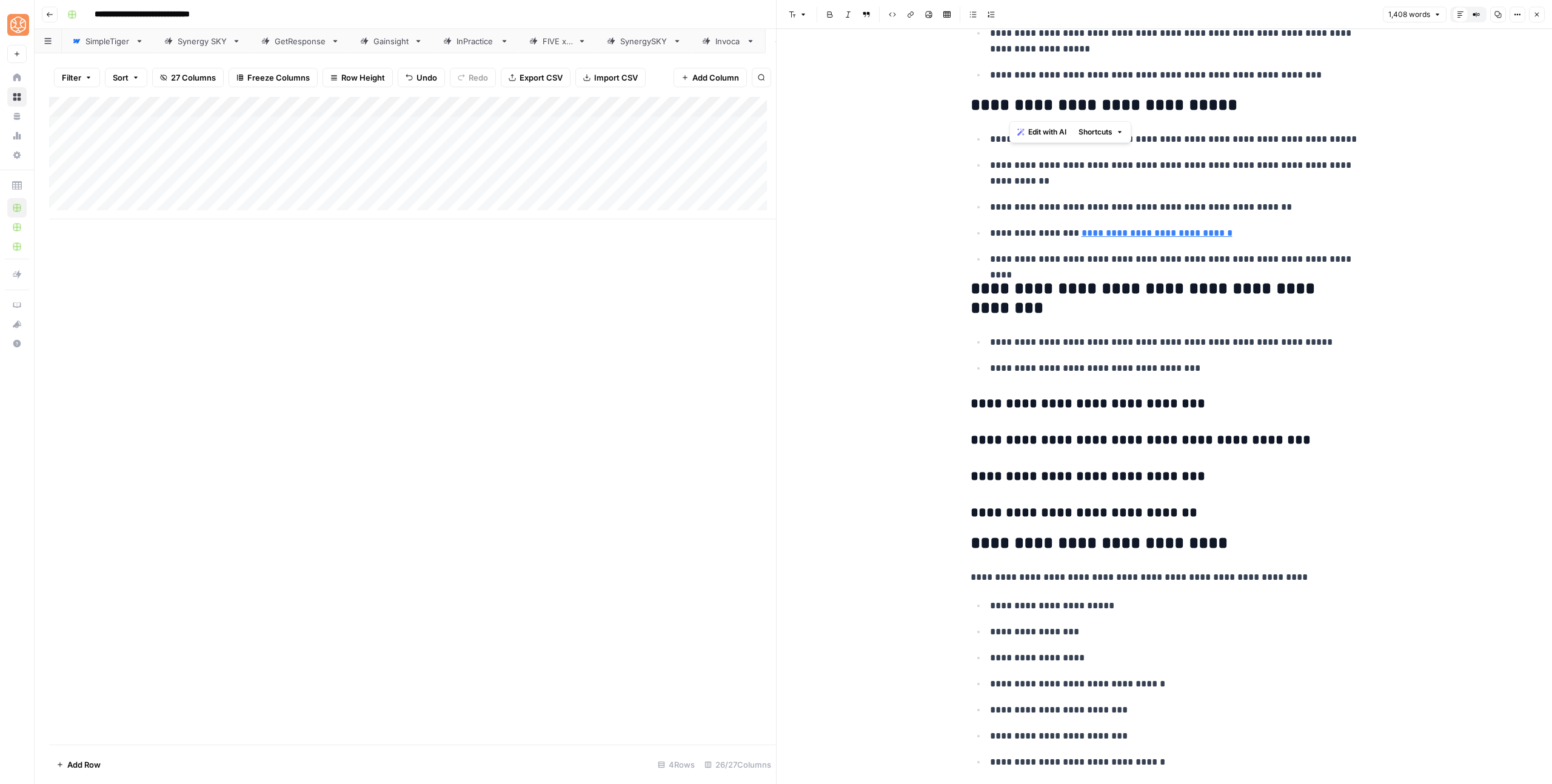 drag, startPoint x: 1119, startPoint y: 105, endPoint x: 1000, endPoint y: 105, distance: 119 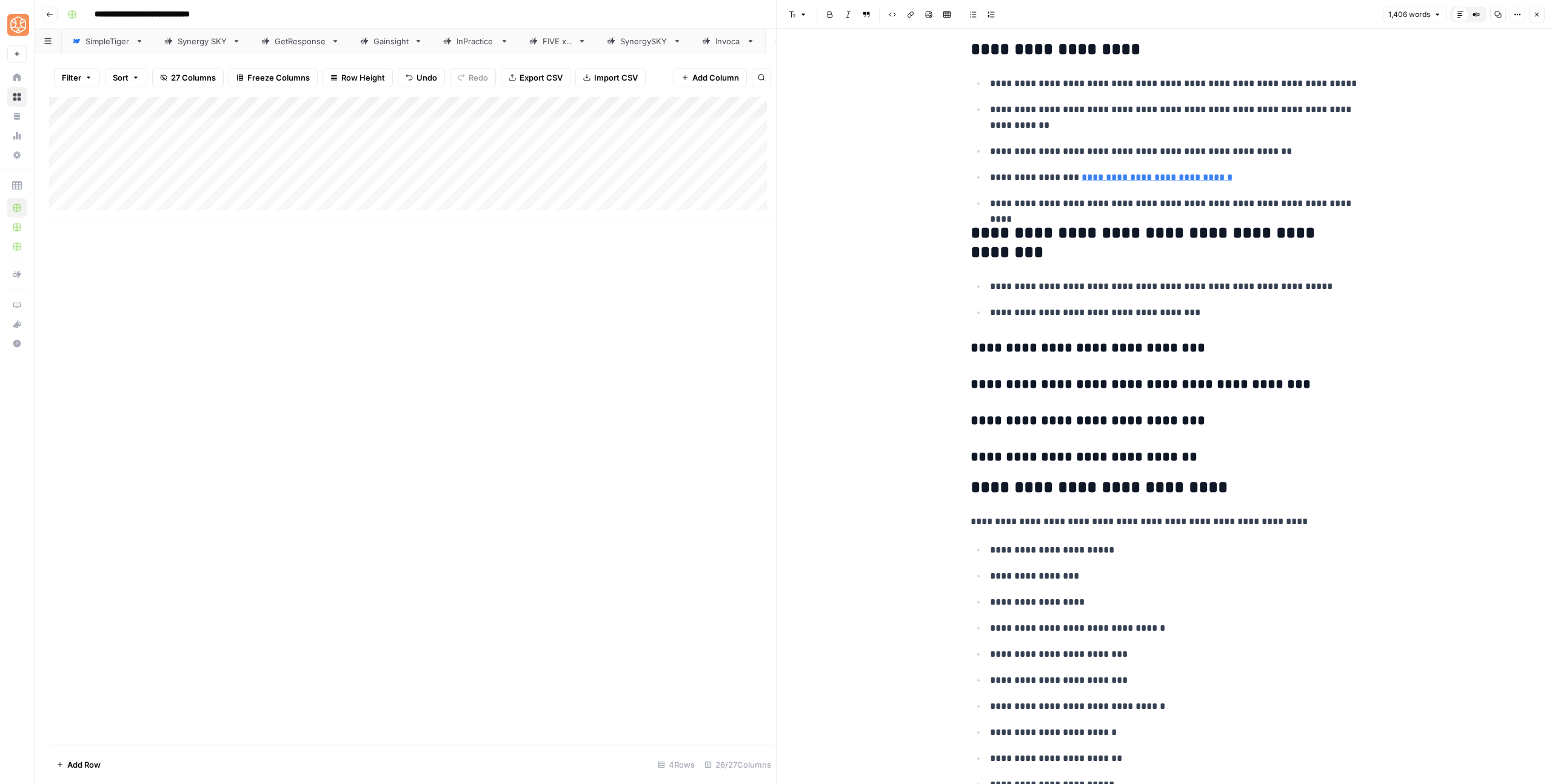 scroll, scrollTop: 4989, scrollLeft: 0, axis: vertical 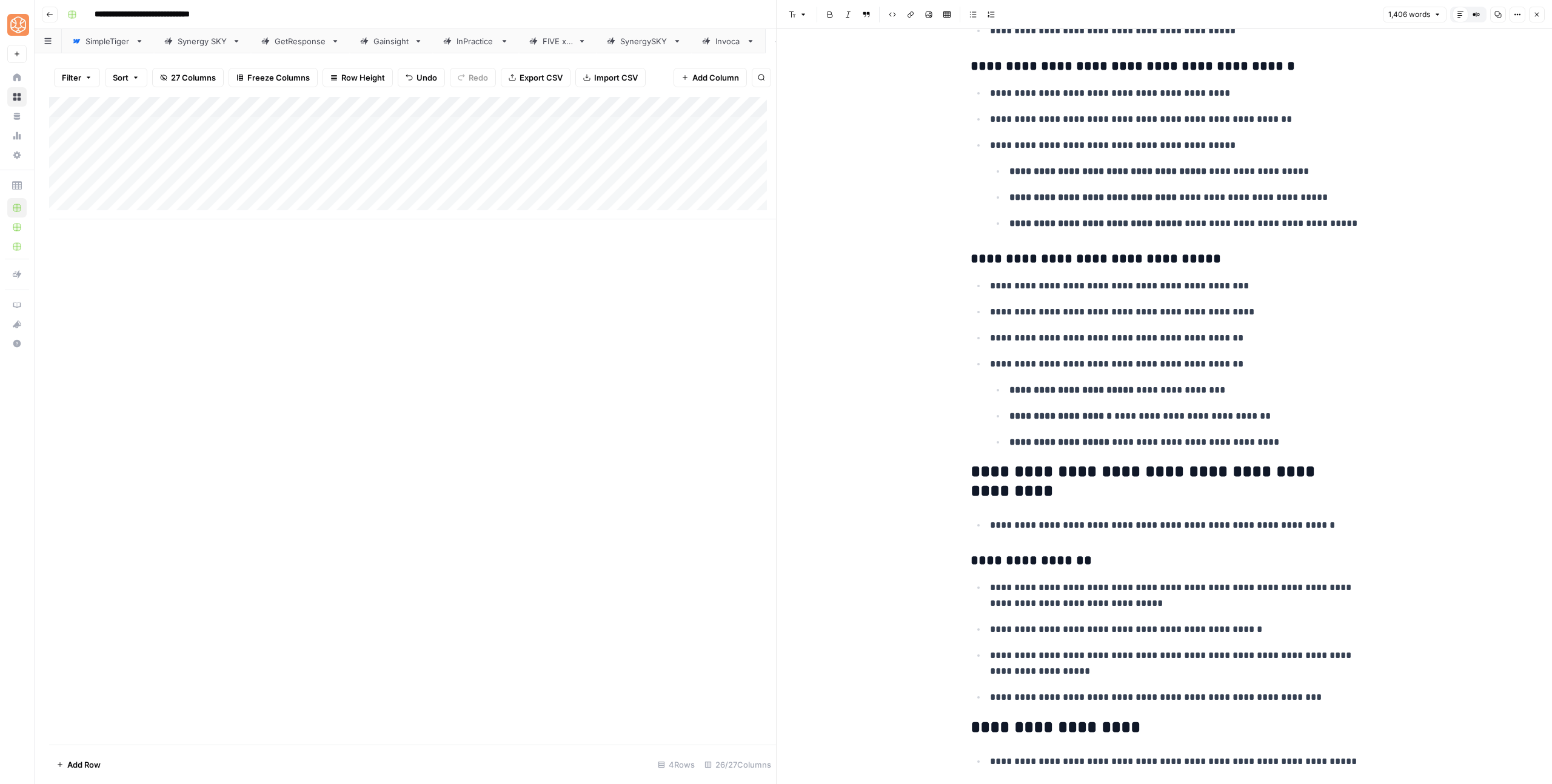 click on "[FIRST] [LAST]" at bounding box center (1172, 403) 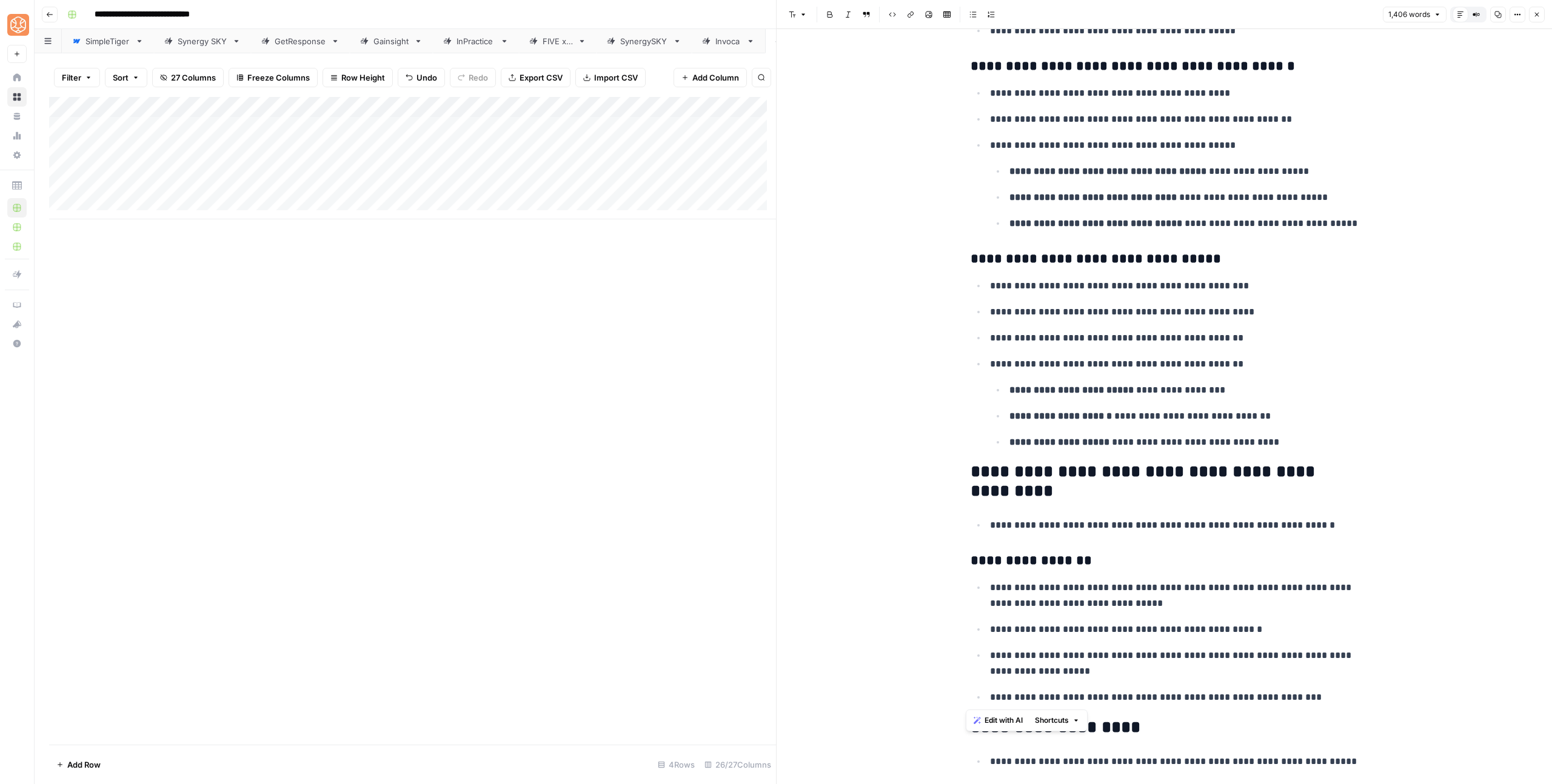 drag, startPoint x: 992, startPoint y: 499, endPoint x: 1291, endPoint y: 699, distance: 359.7235 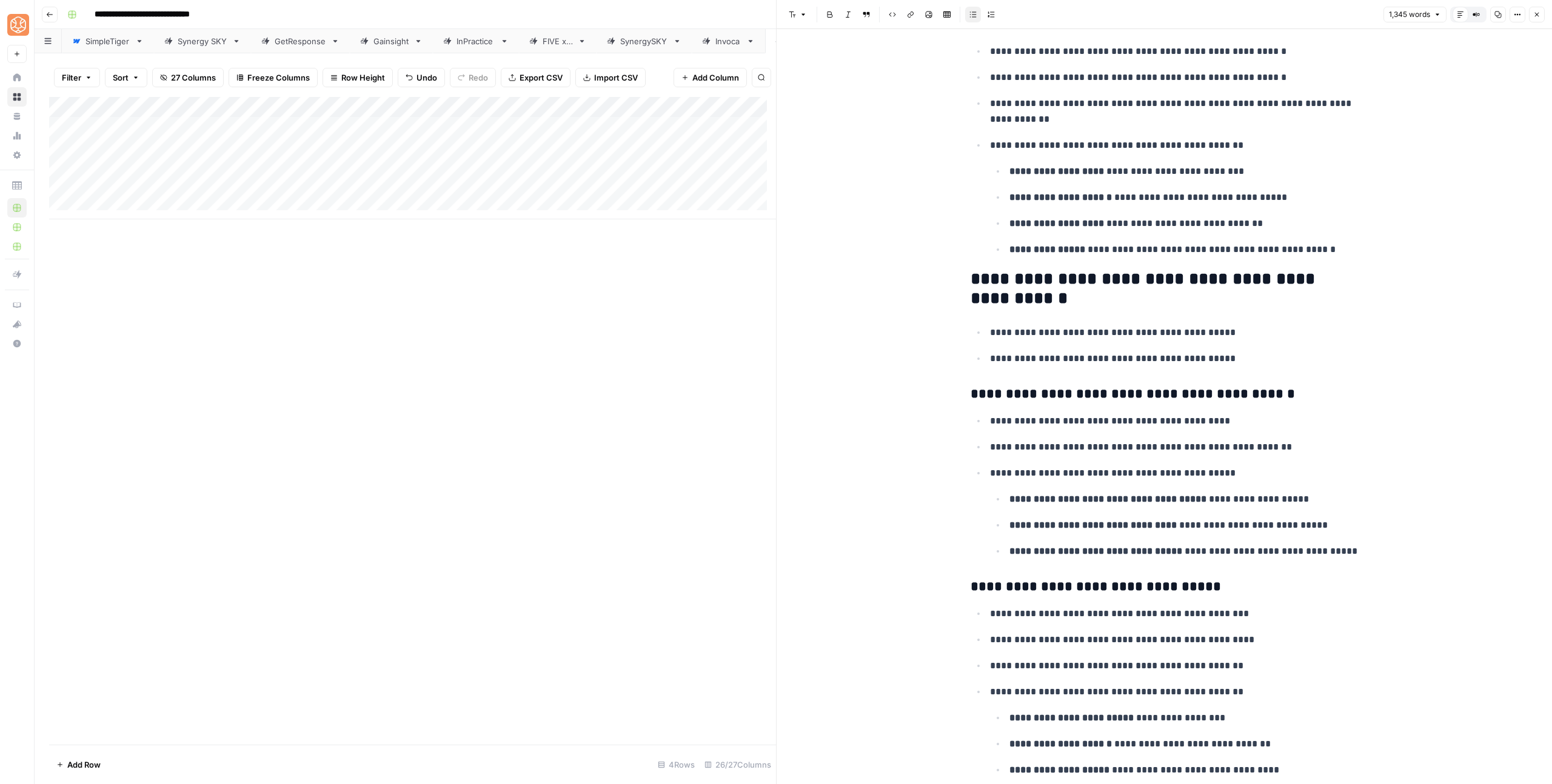 scroll, scrollTop: 3964, scrollLeft: 0, axis: vertical 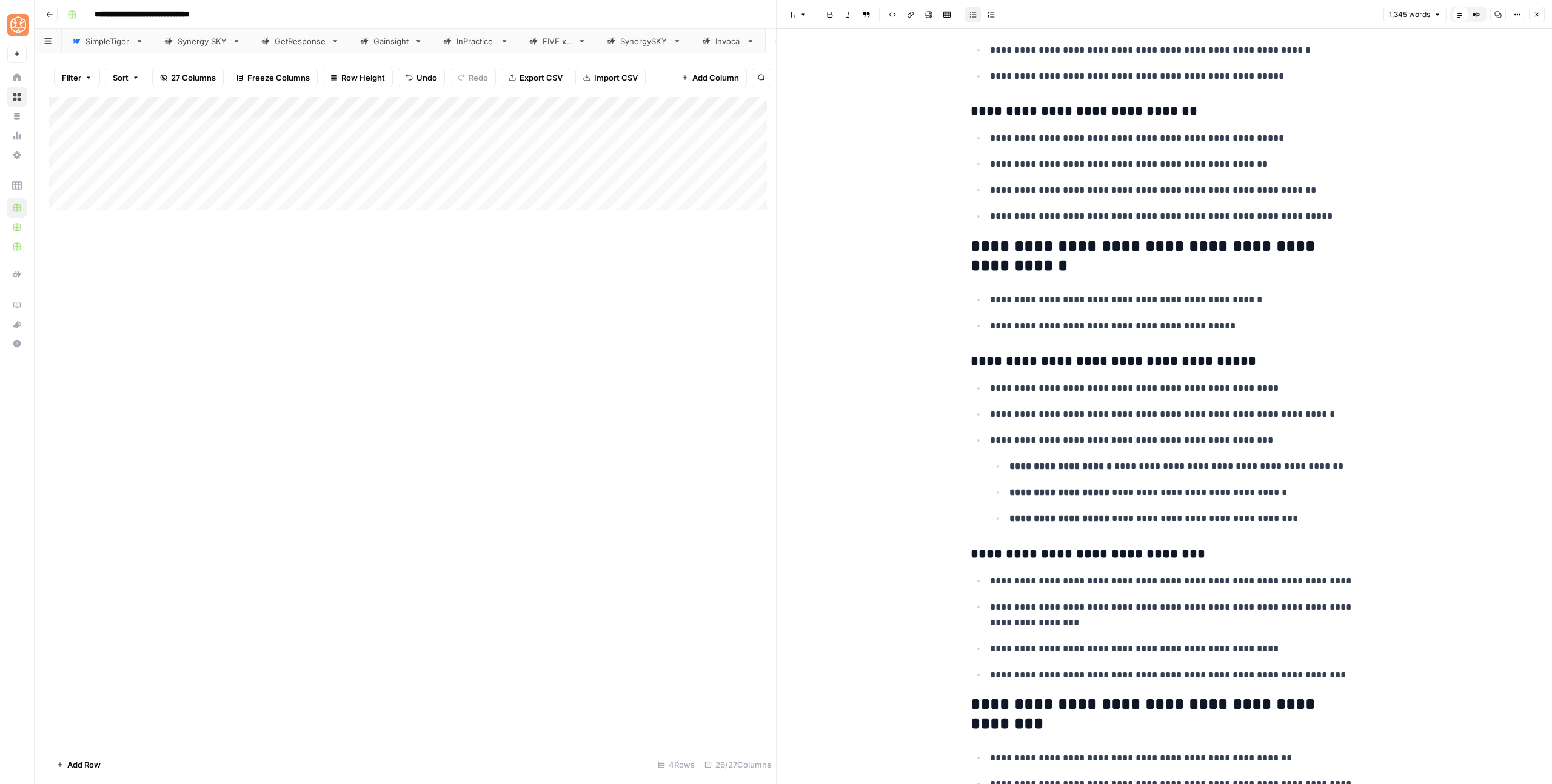 click on "**********" at bounding box center (1165, 256) 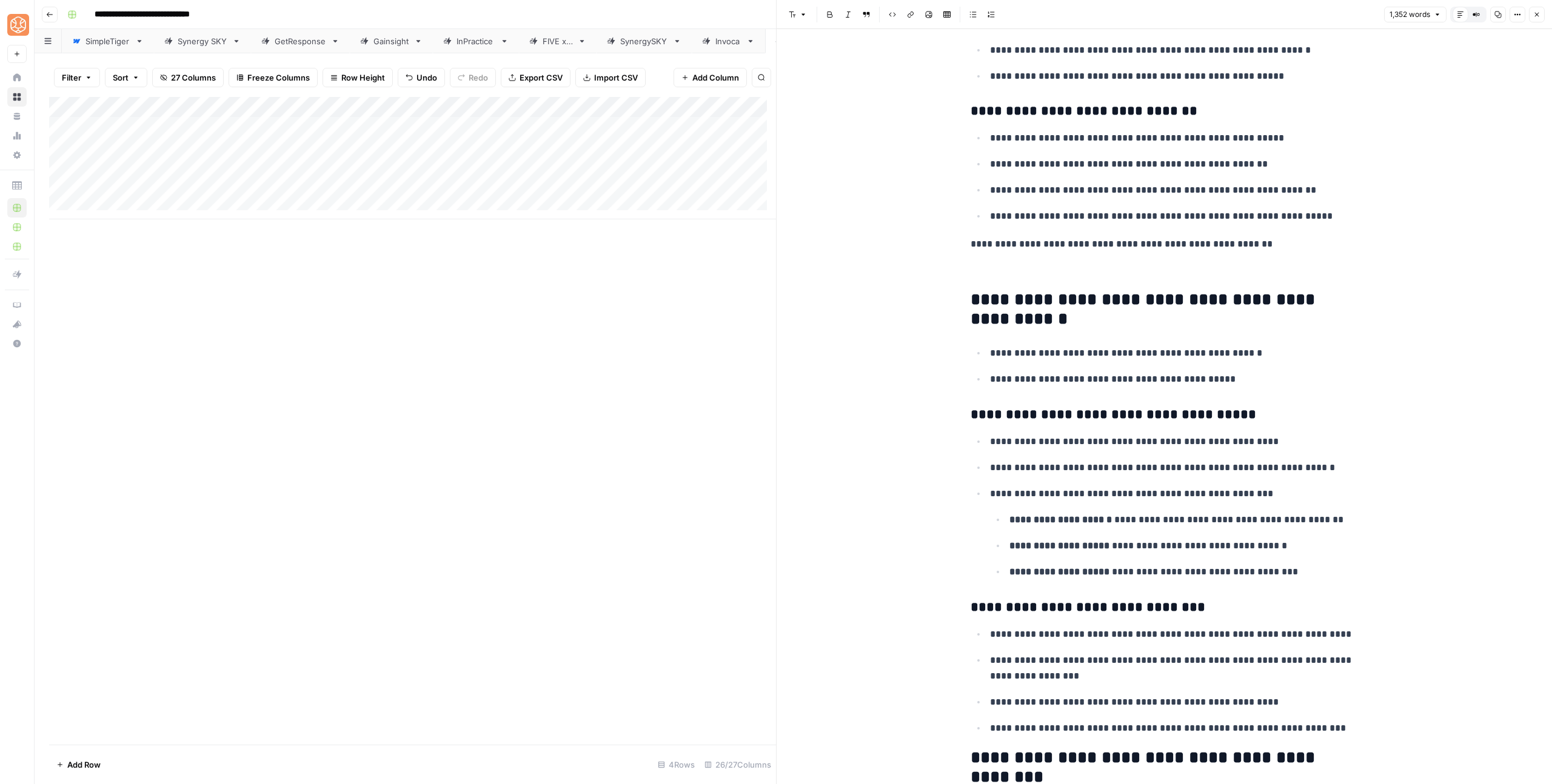 click on "**********" at bounding box center [1165, 244] 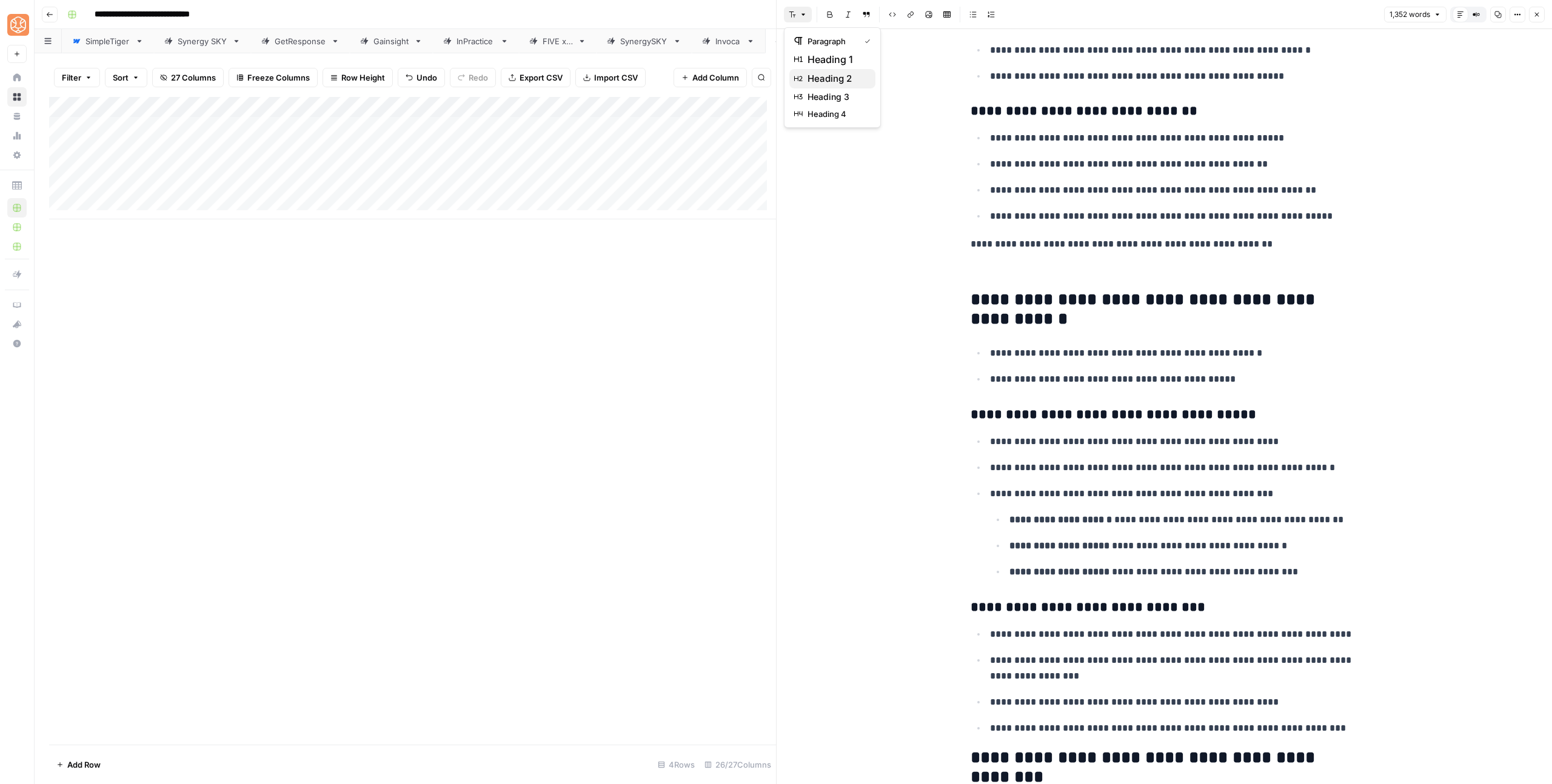 click on "heading 2" at bounding box center (829, 79) 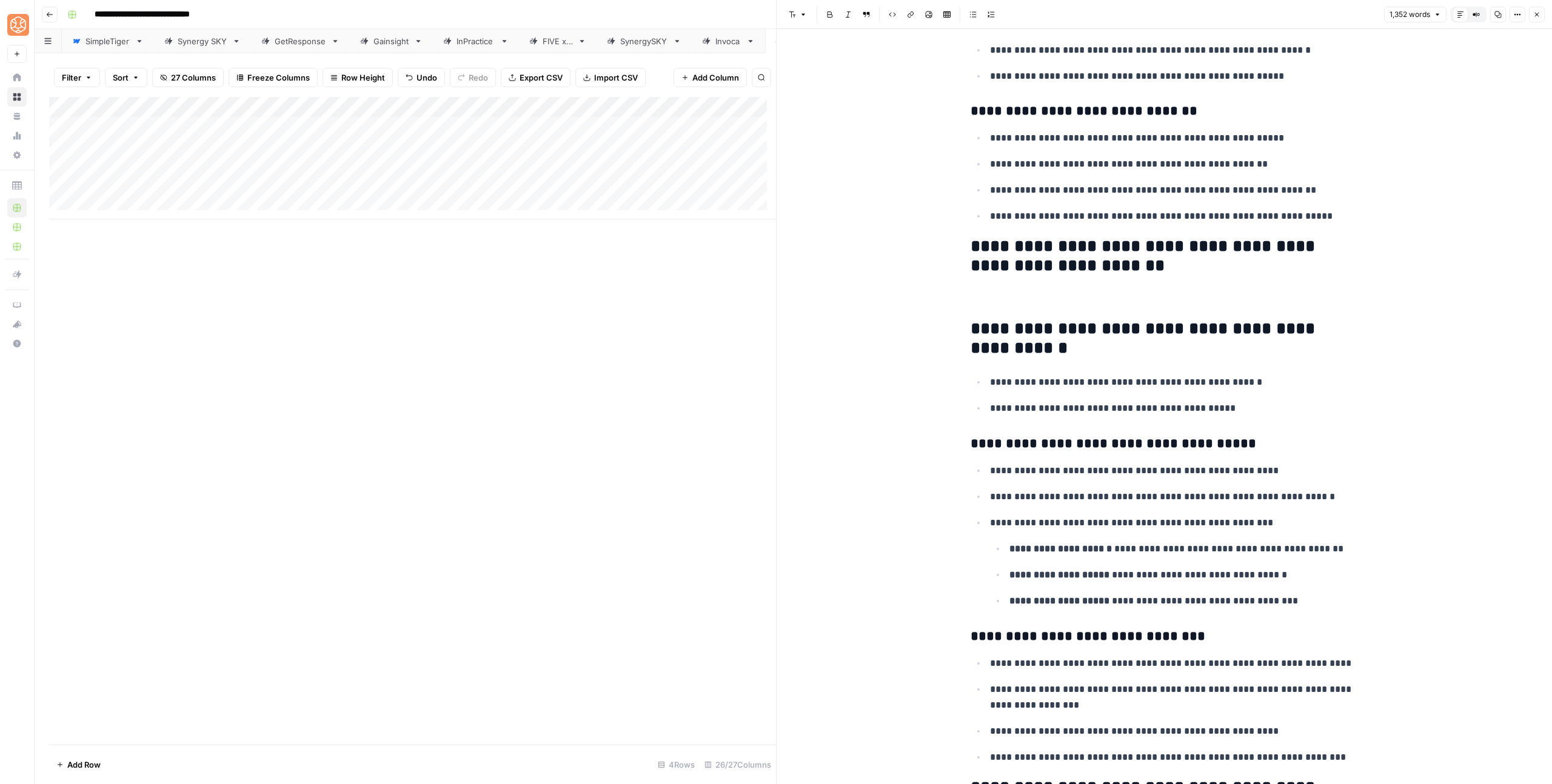 click on "**********" at bounding box center [1165, 256] 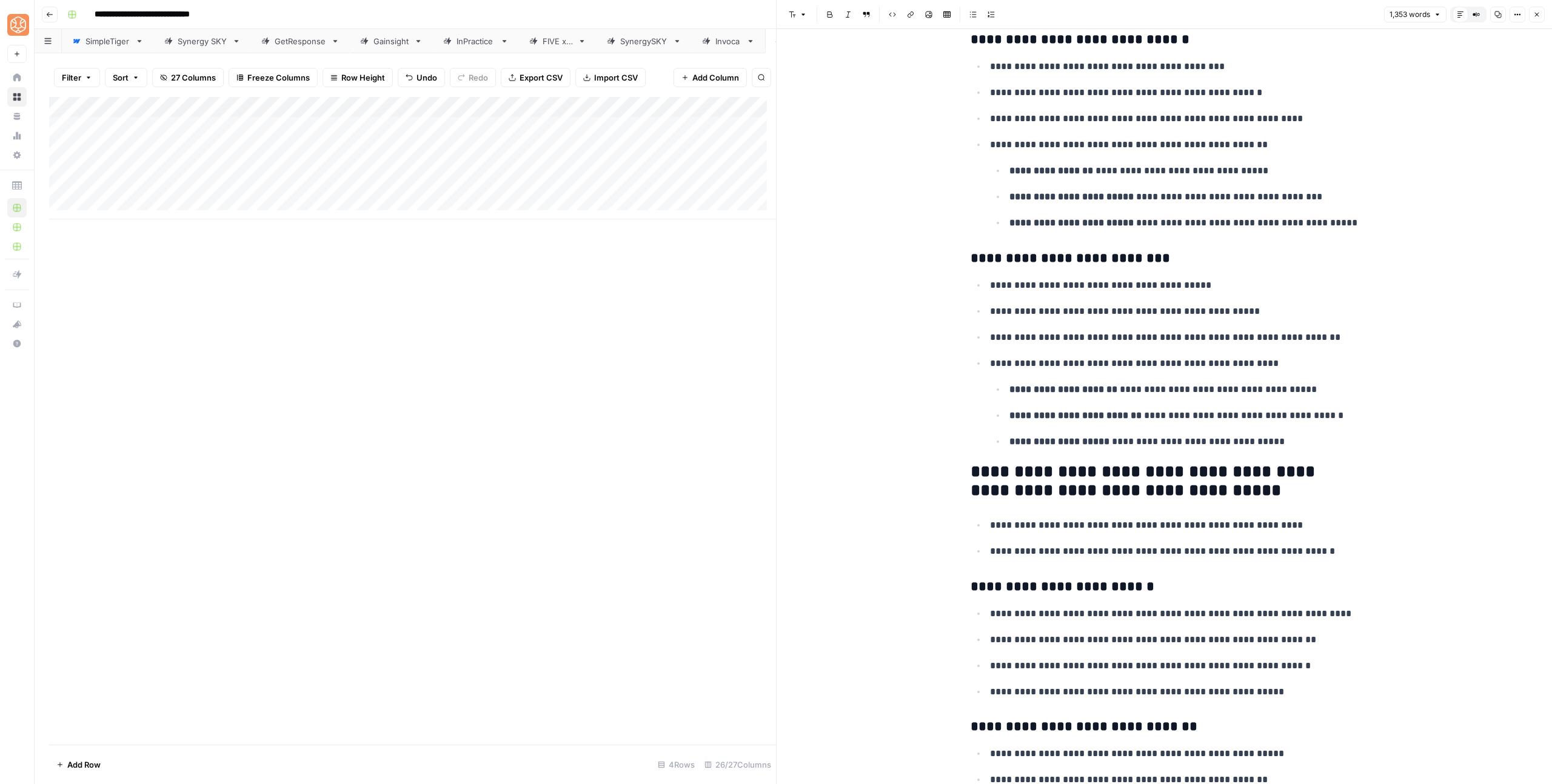 scroll, scrollTop: 2317, scrollLeft: 0, axis: vertical 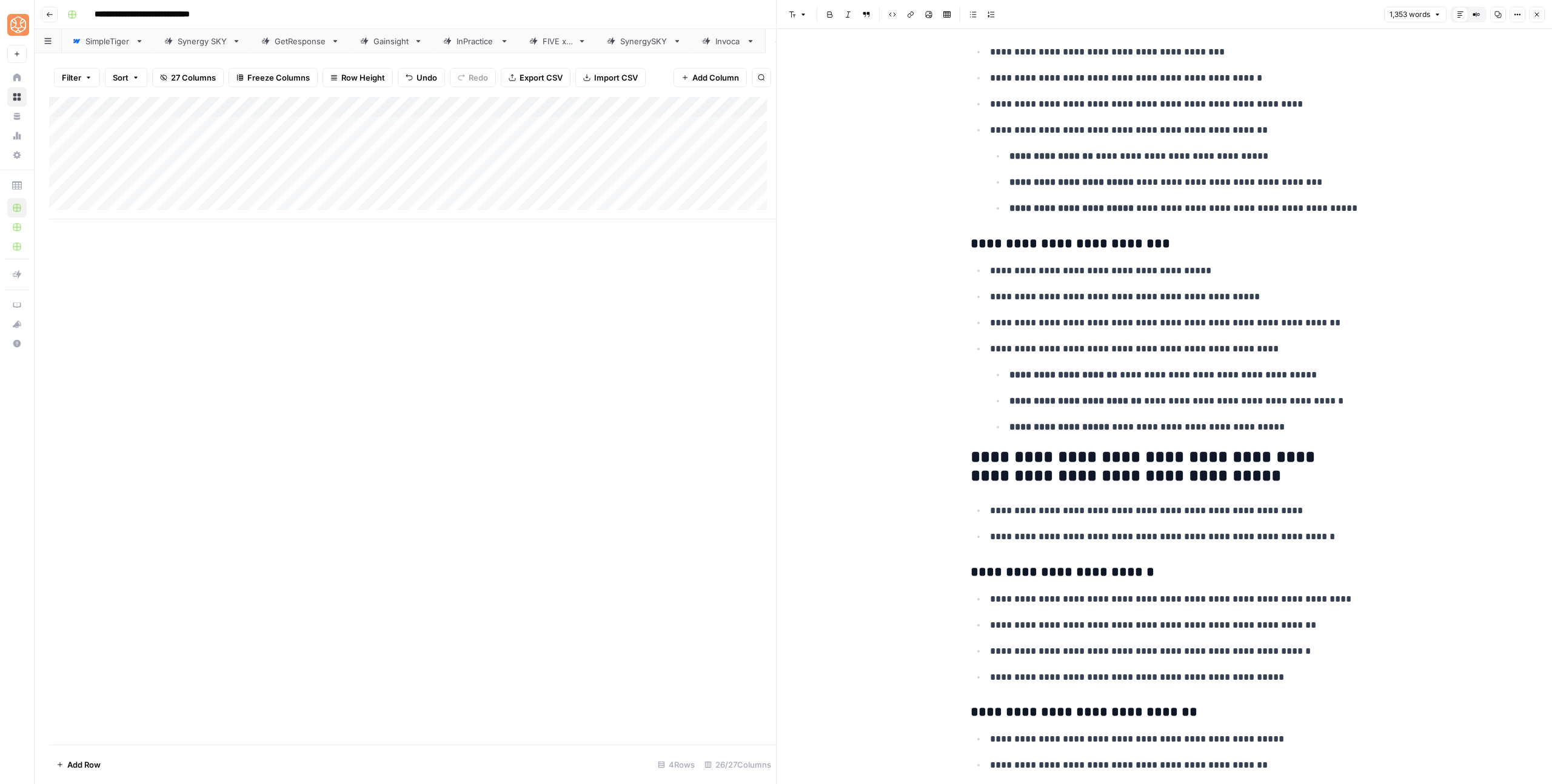 click on "**********" at bounding box center (1165, 467) 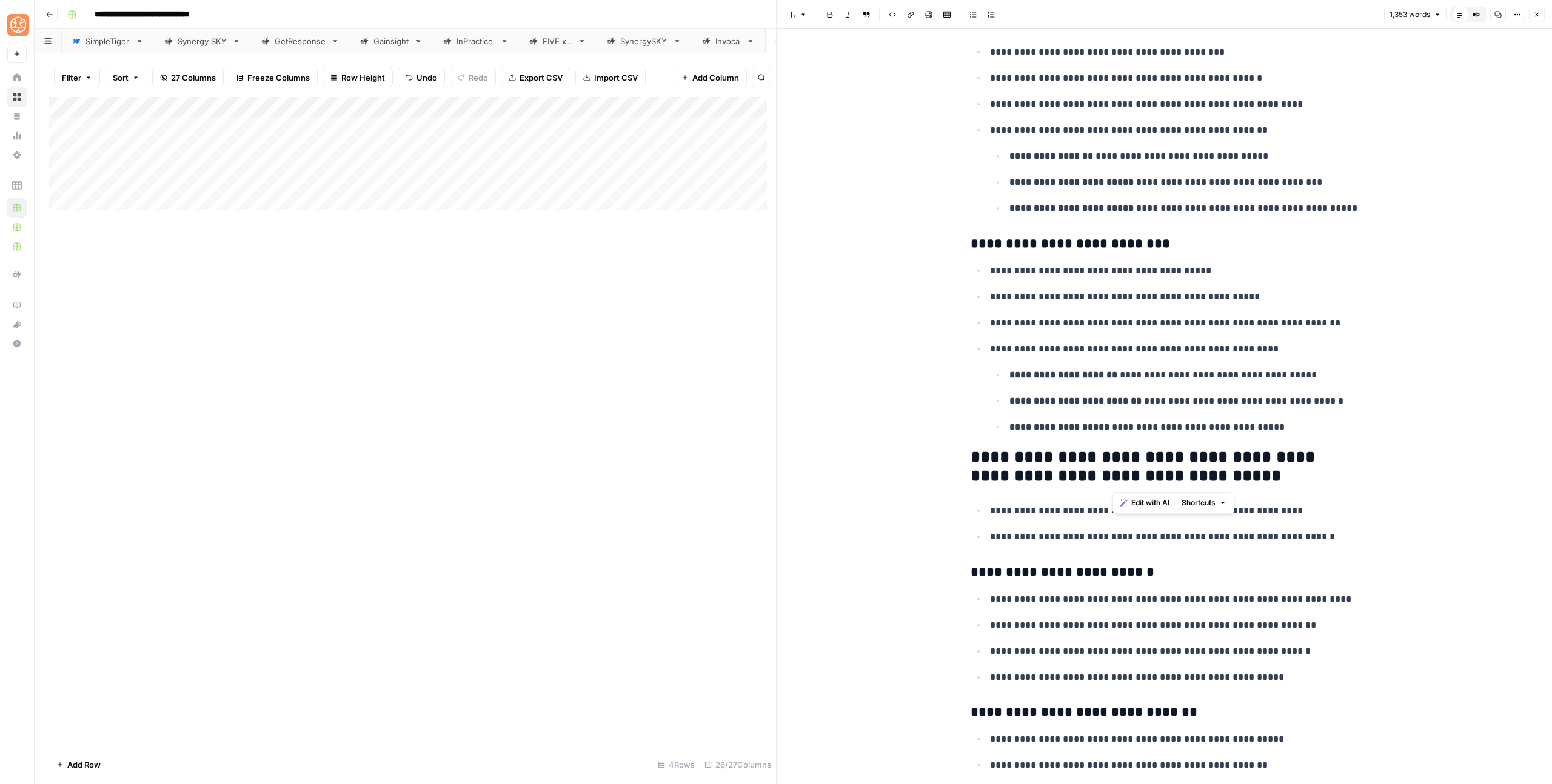 drag, startPoint x: 1244, startPoint y: 483, endPoint x: 1112, endPoint y: 475, distance: 132.2422 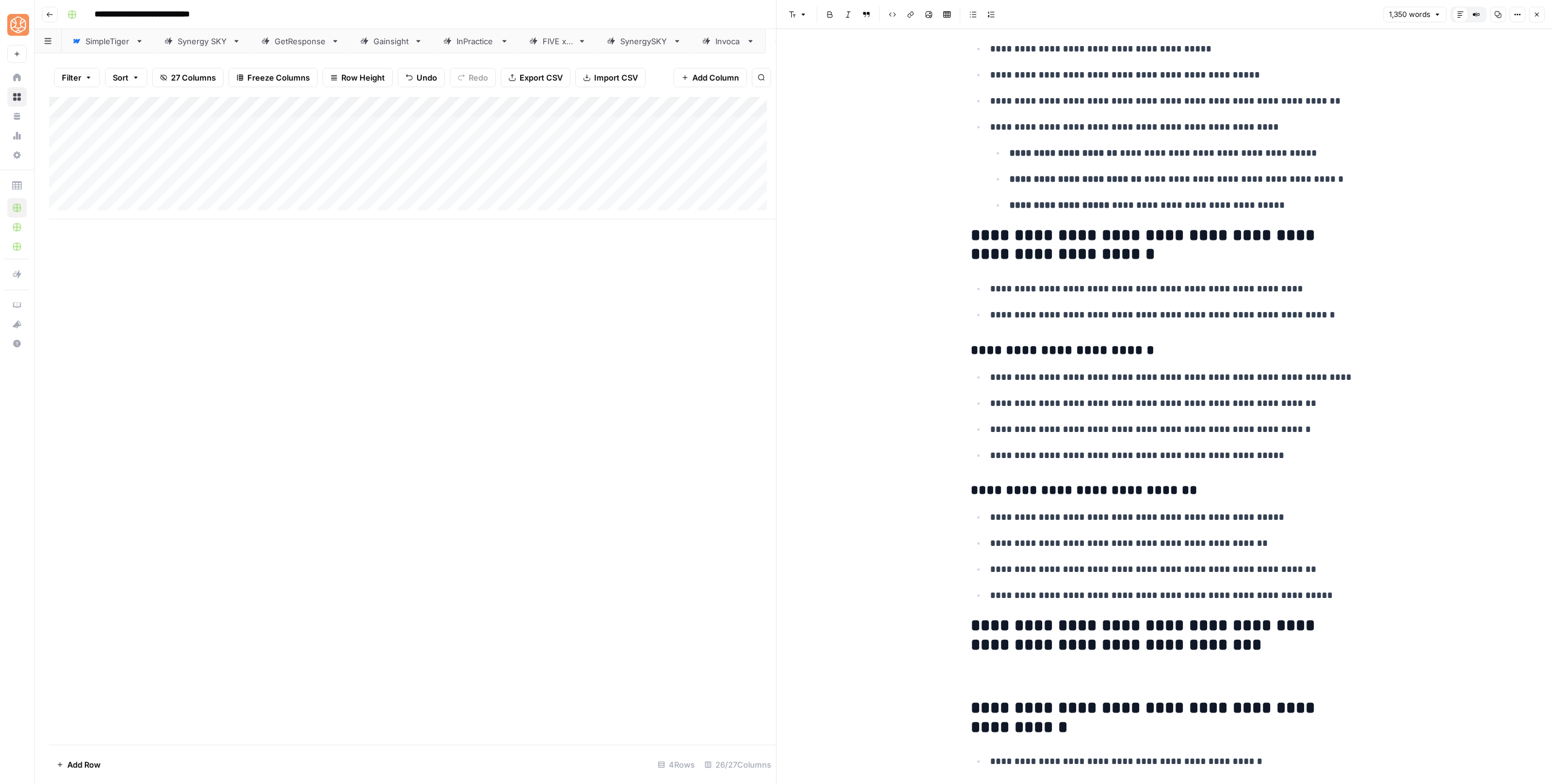 scroll, scrollTop: 2540, scrollLeft: 0, axis: vertical 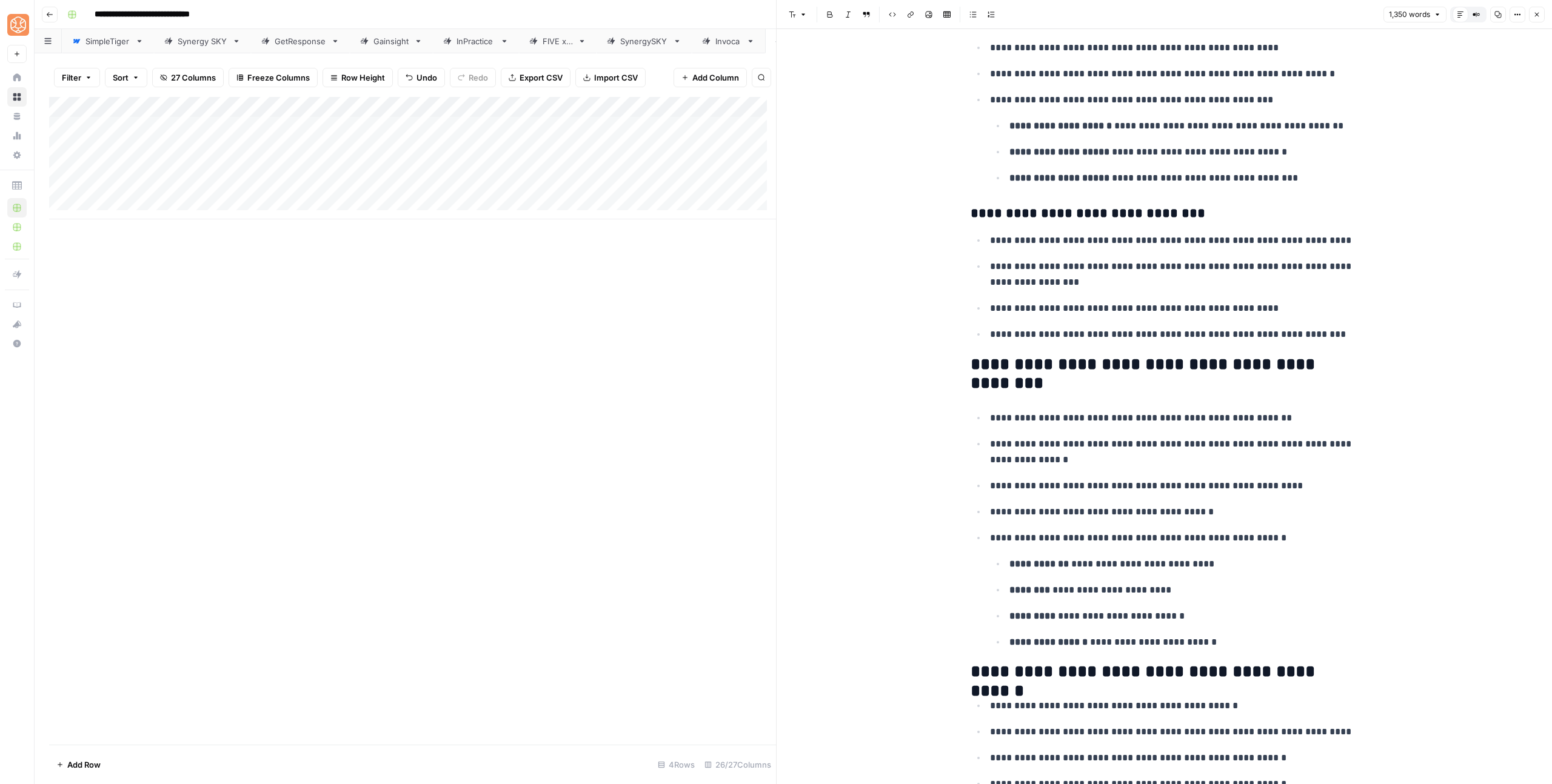 click on "**********" at bounding box center [1165, 374] 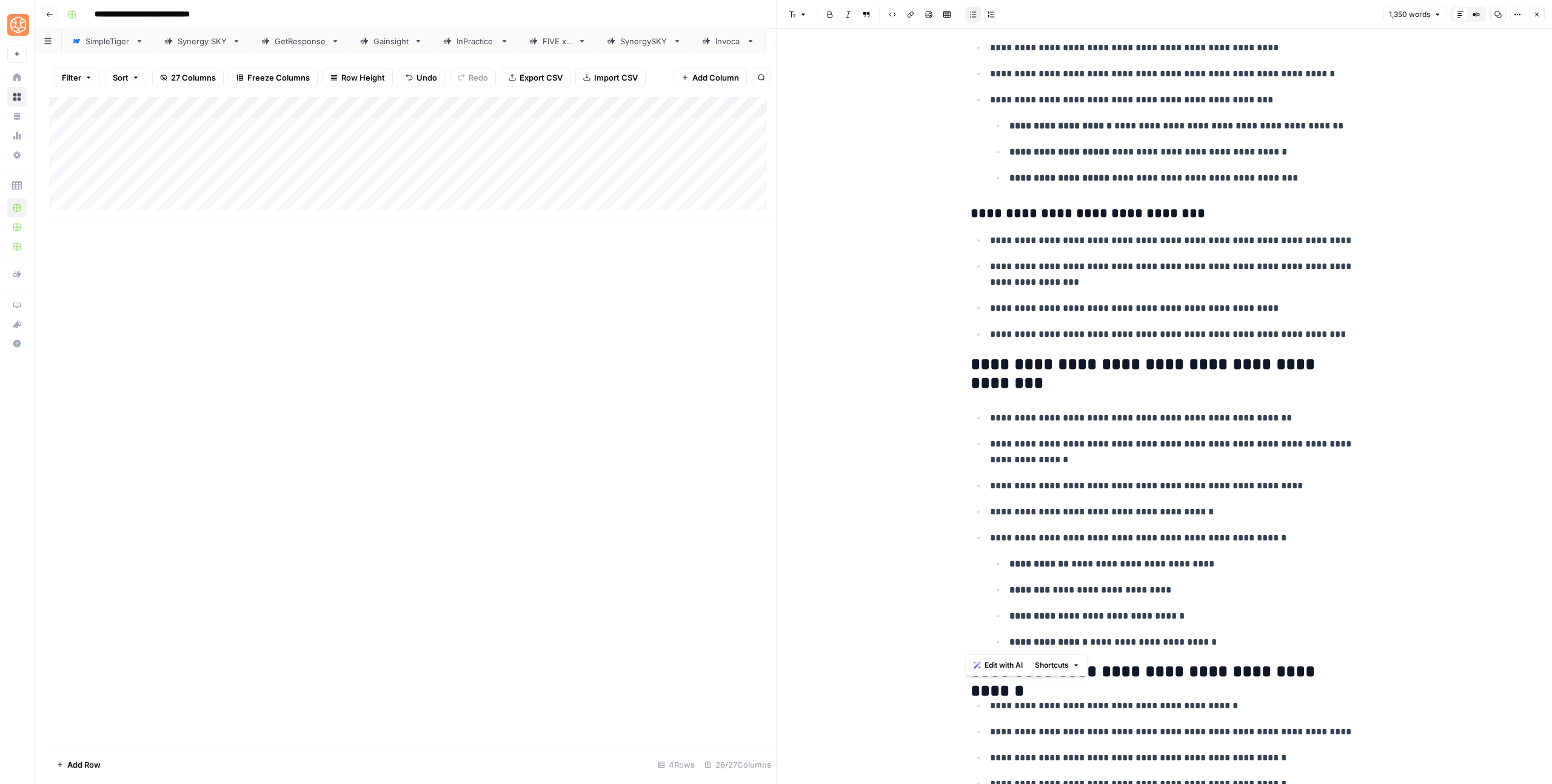 drag, startPoint x: 965, startPoint y: 363, endPoint x: 1222, endPoint y: 639, distance: 377.1273 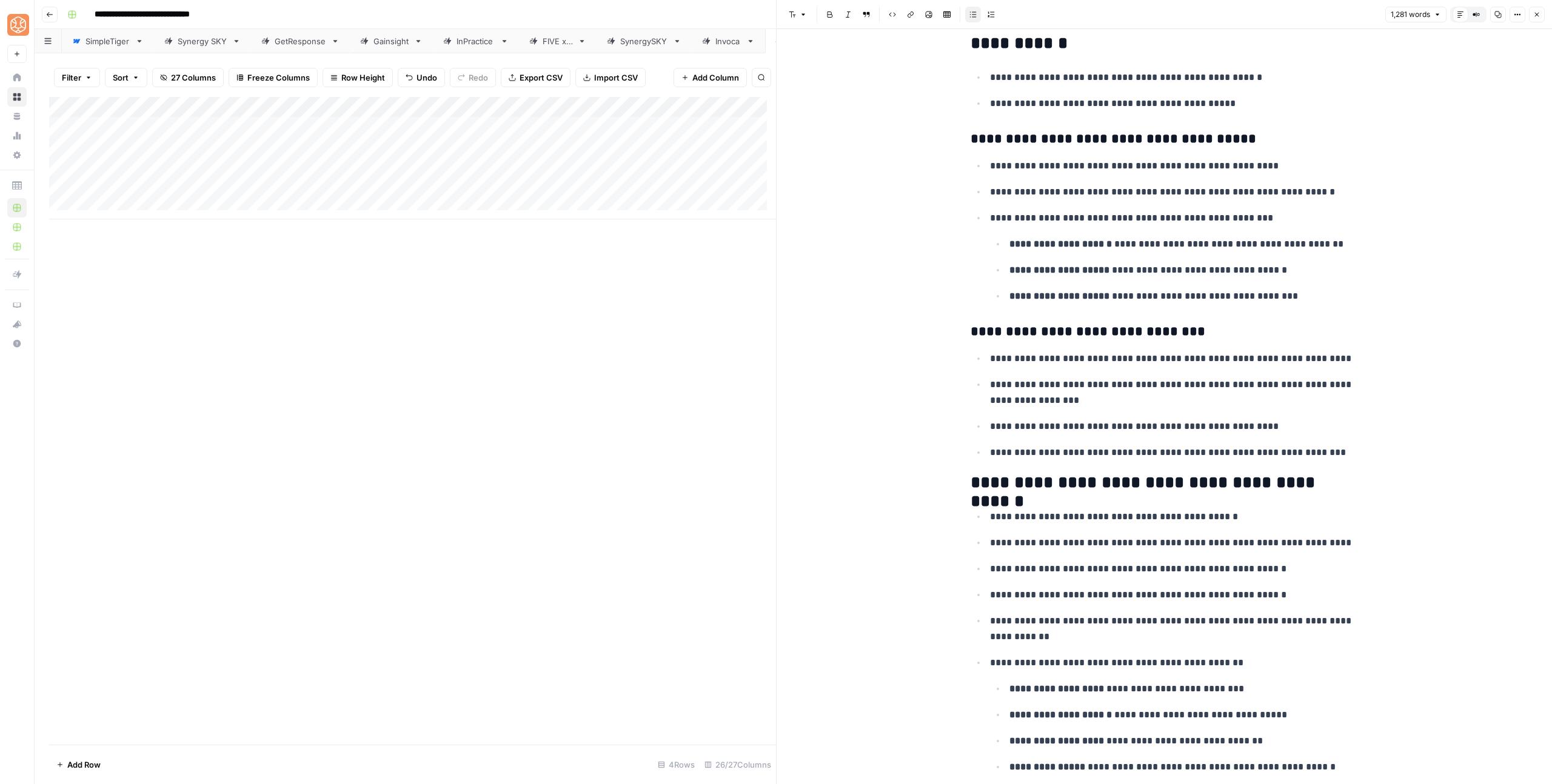 scroll, scrollTop: 3089, scrollLeft: 0, axis: vertical 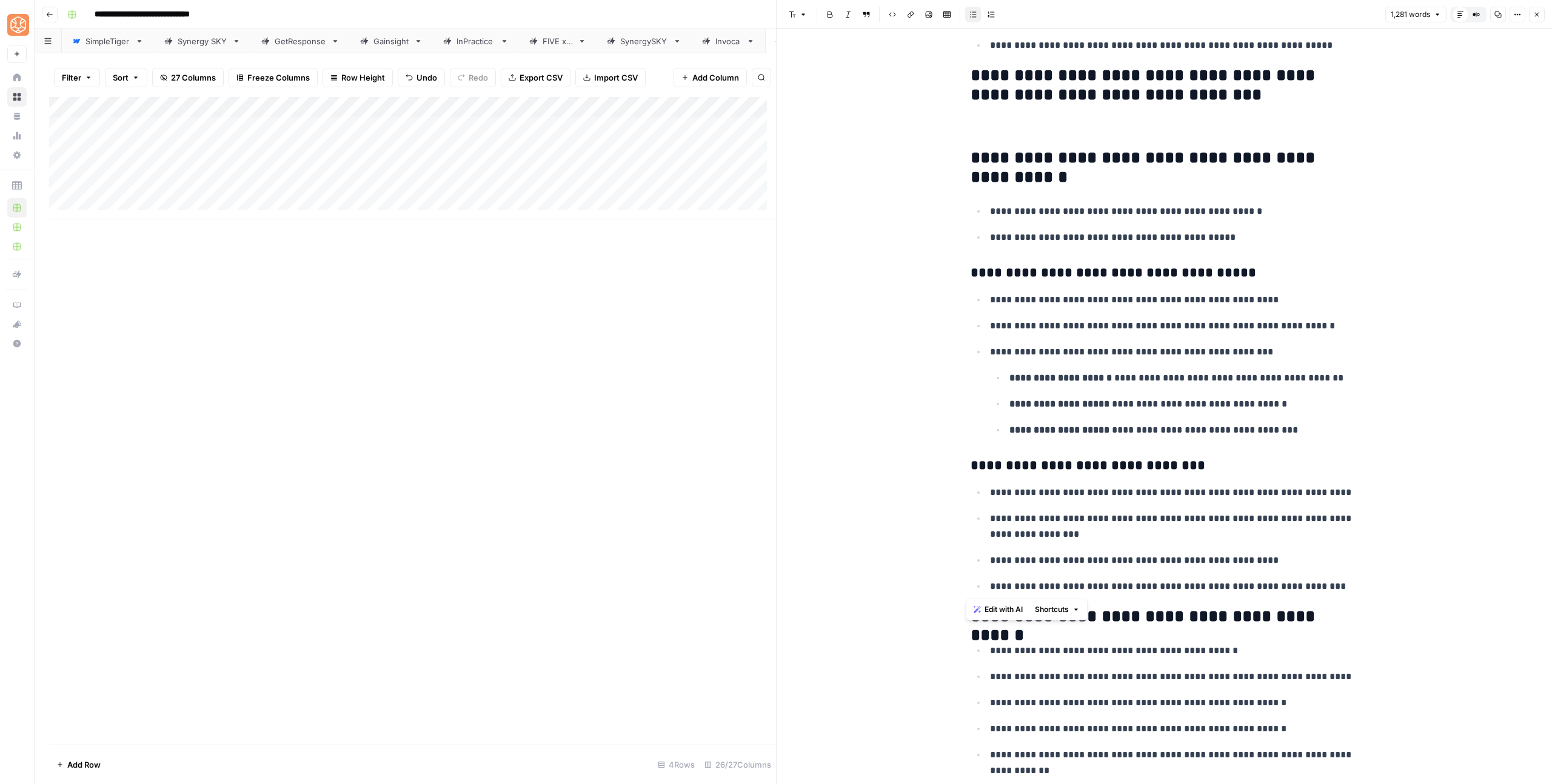 drag, startPoint x: 968, startPoint y: 156, endPoint x: 1347, endPoint y: 586, distance: 573.18496 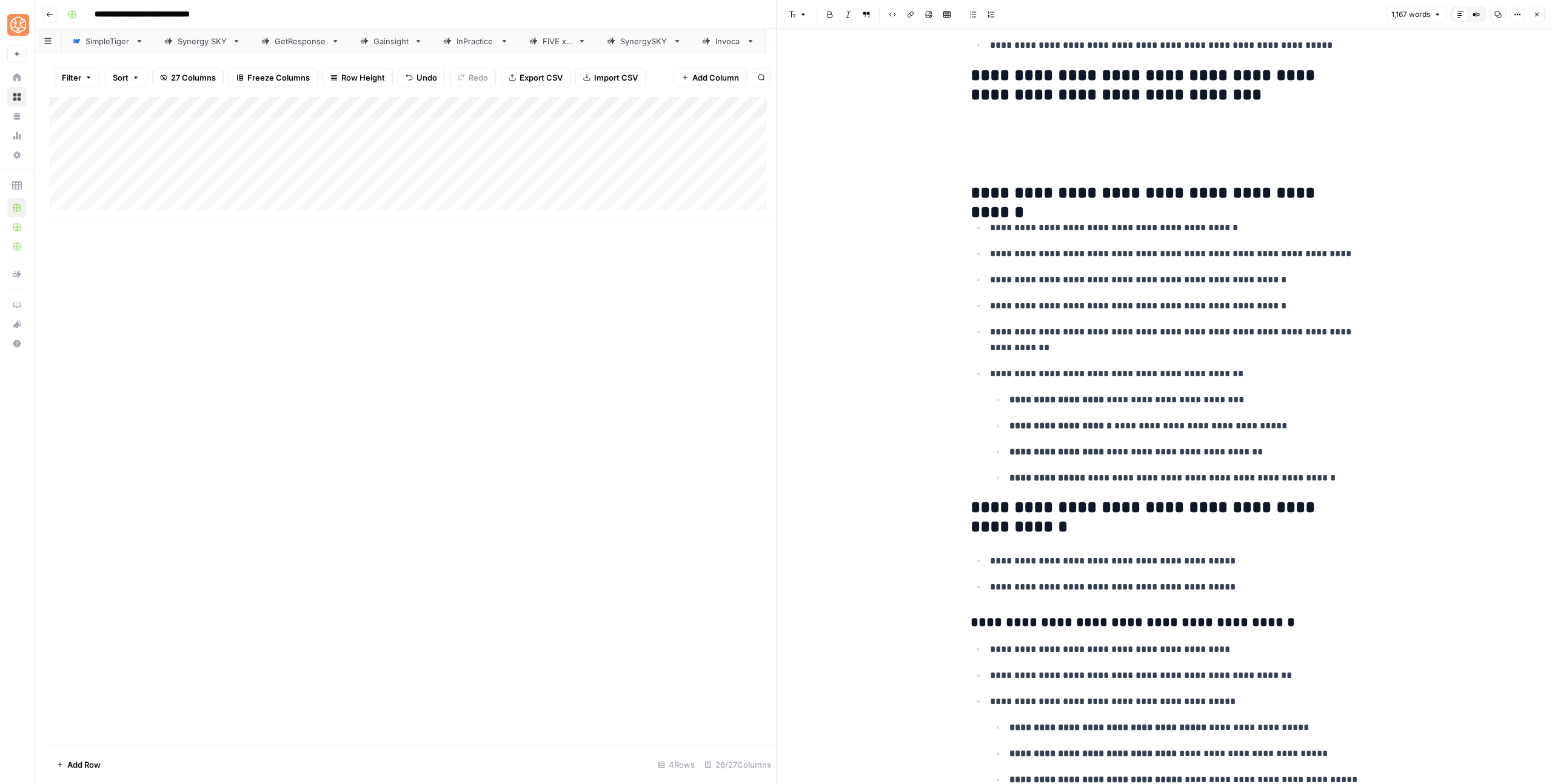 click on "[NUMBER] [STREET], [CITY], [STATE]" at bounding box center (1165, -630) 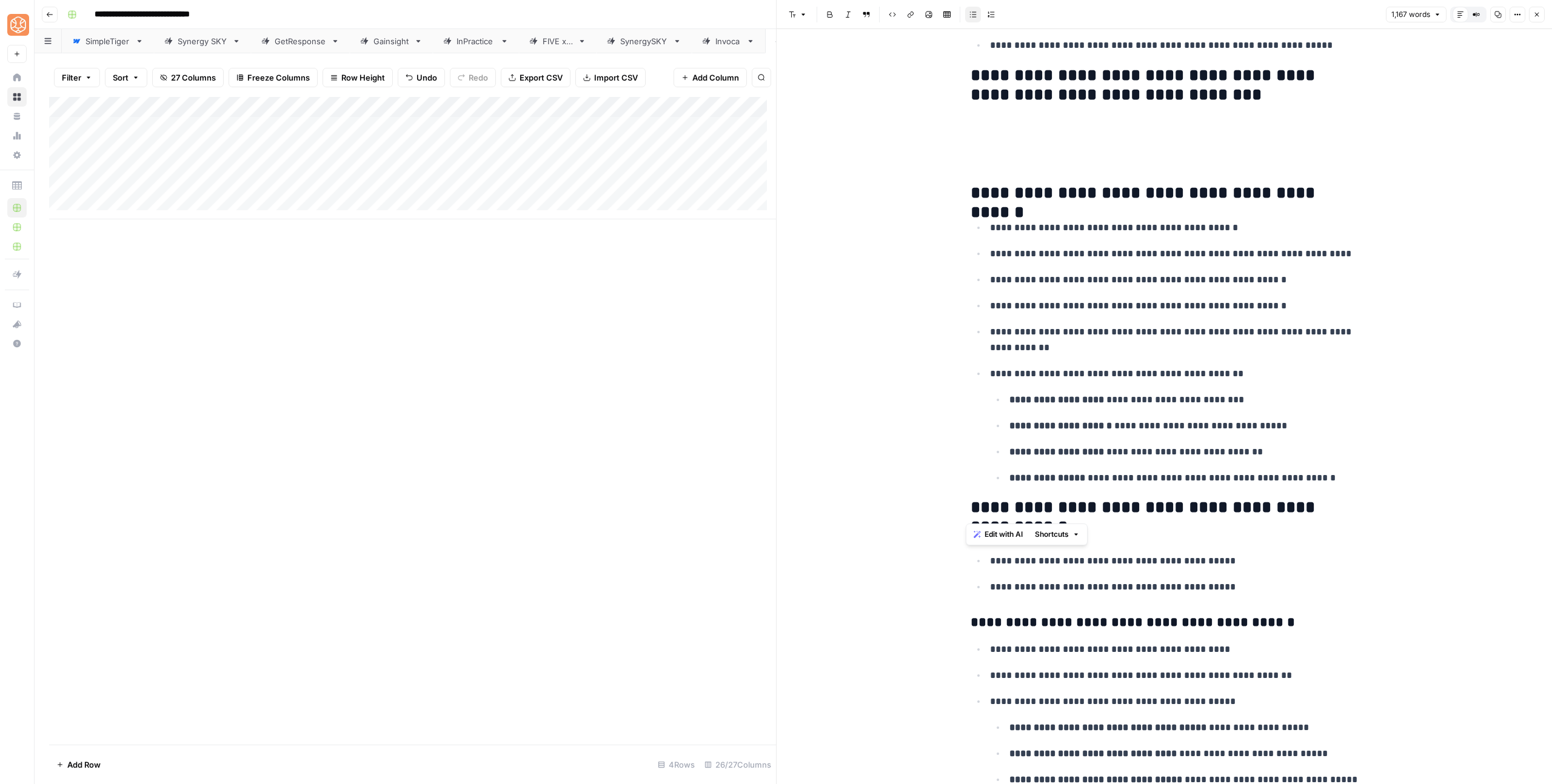 drag, startPoint x: 962, startPoint y: 190, endPoint x: 1319, endPoint y: 488, distance: 465.03011 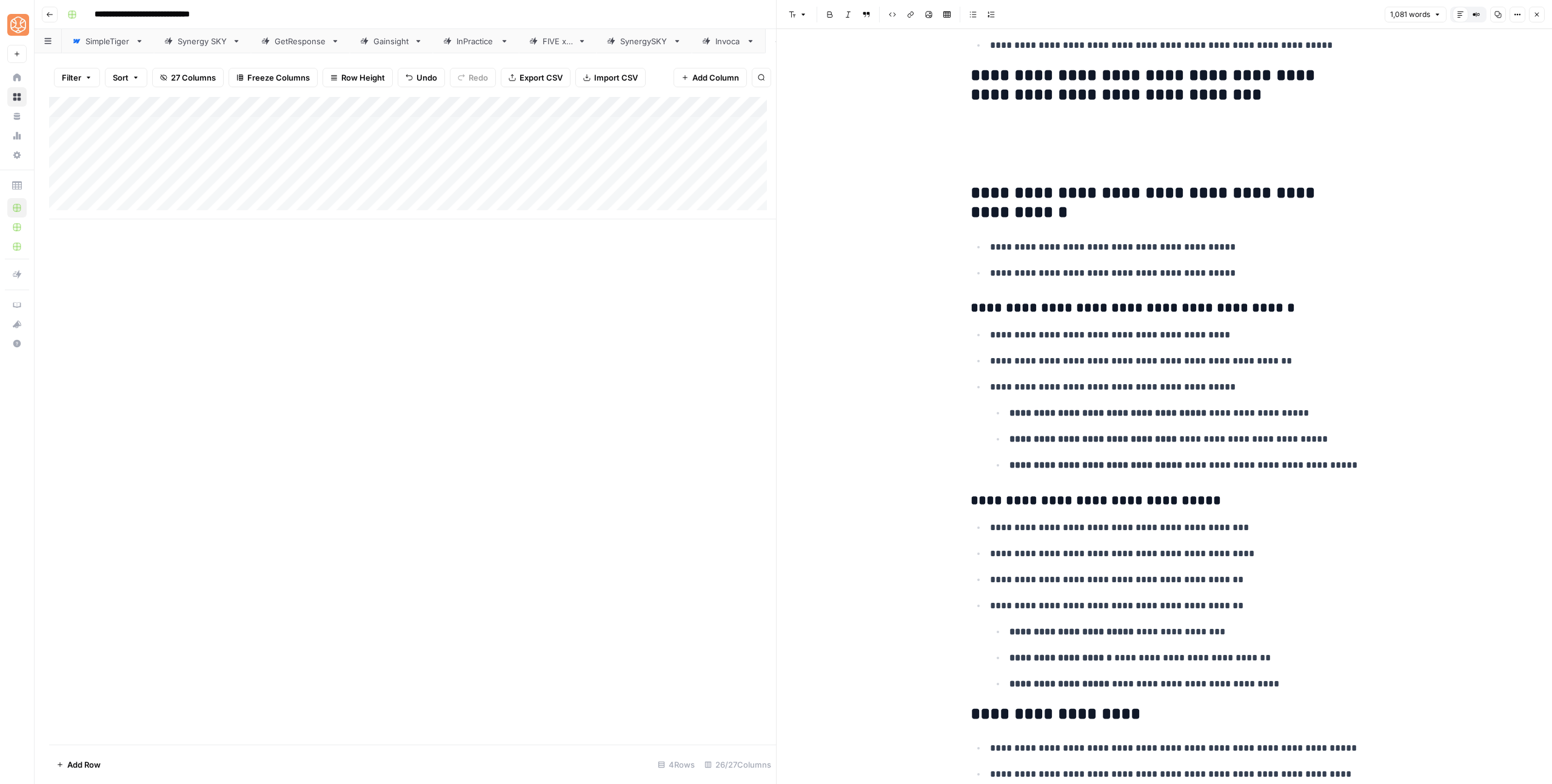 click at bounding box center [1165, 128] 